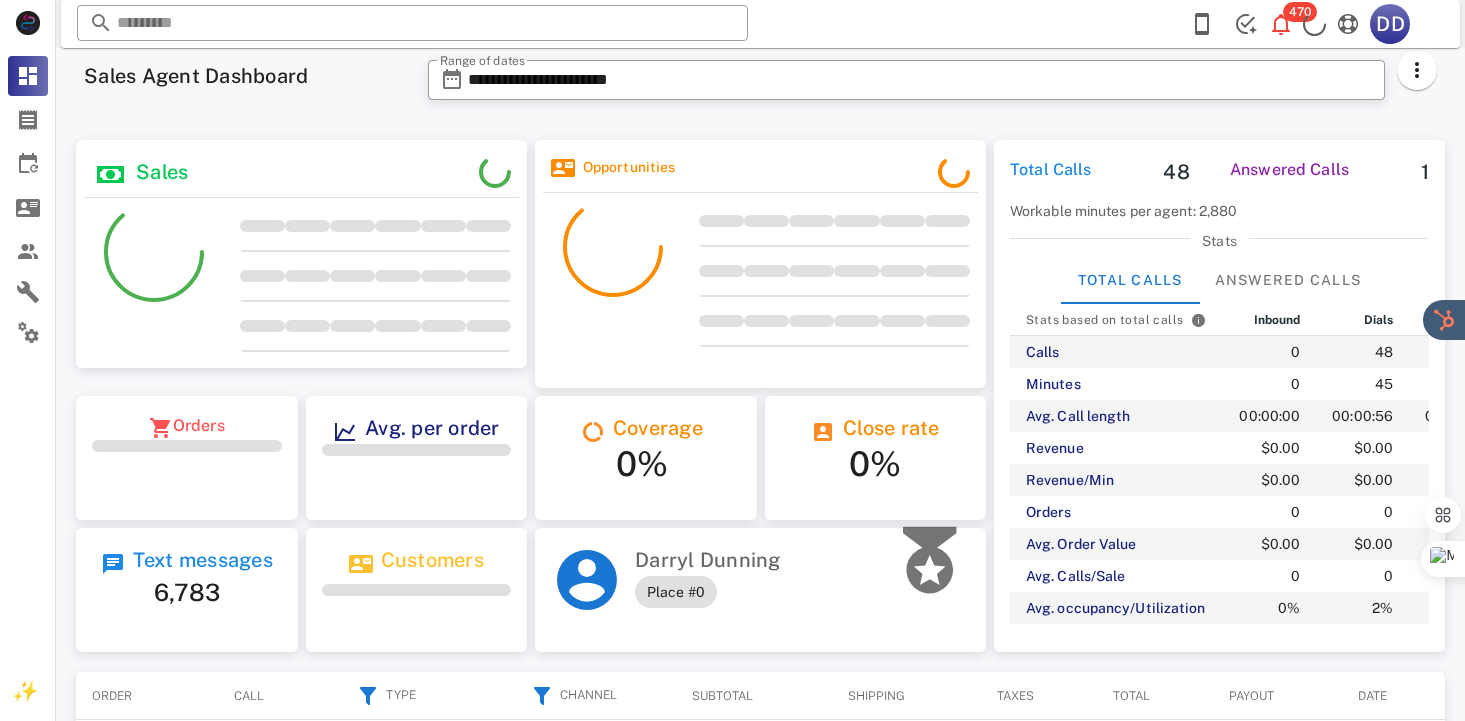 scroll, scrollTop: 0, scrollLeft: 0, axis: both 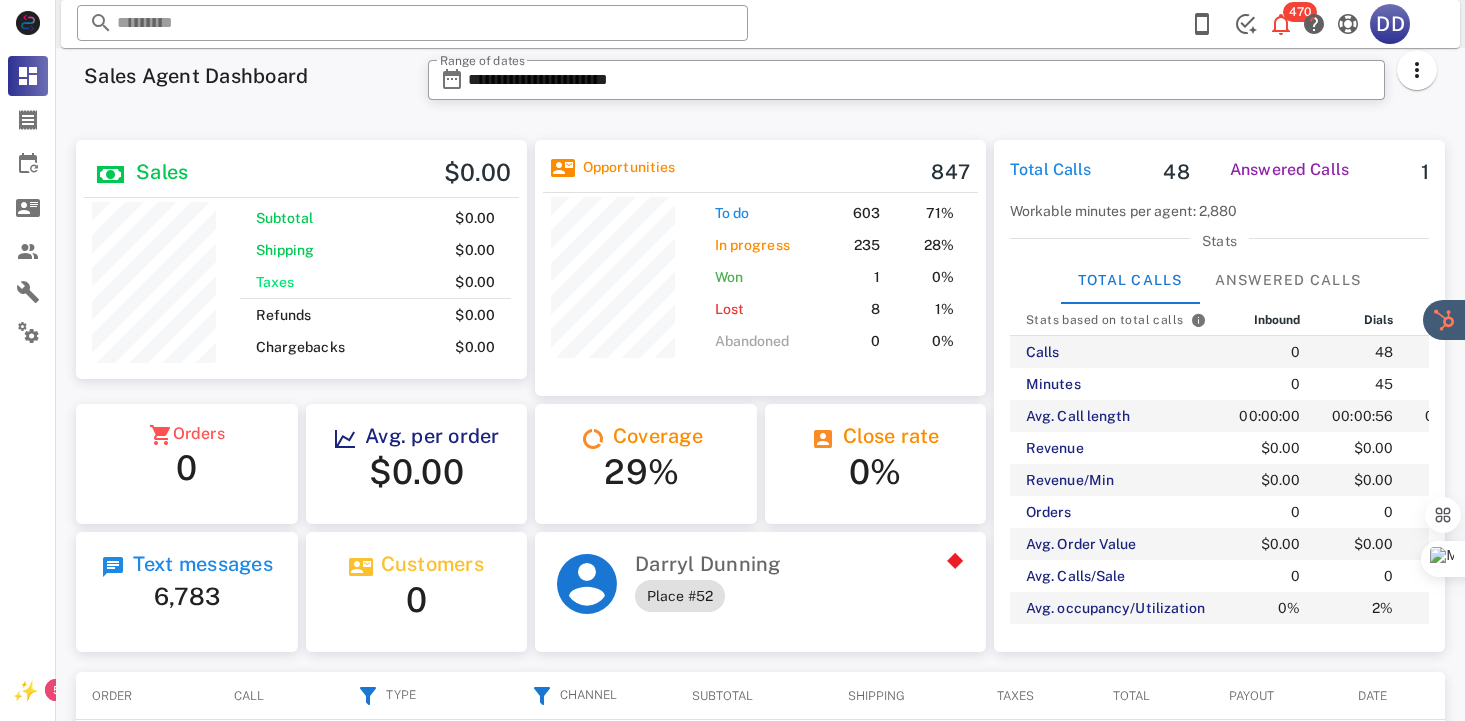 click on "Sales Agent Dashboard" at bounding box center (244, 86) 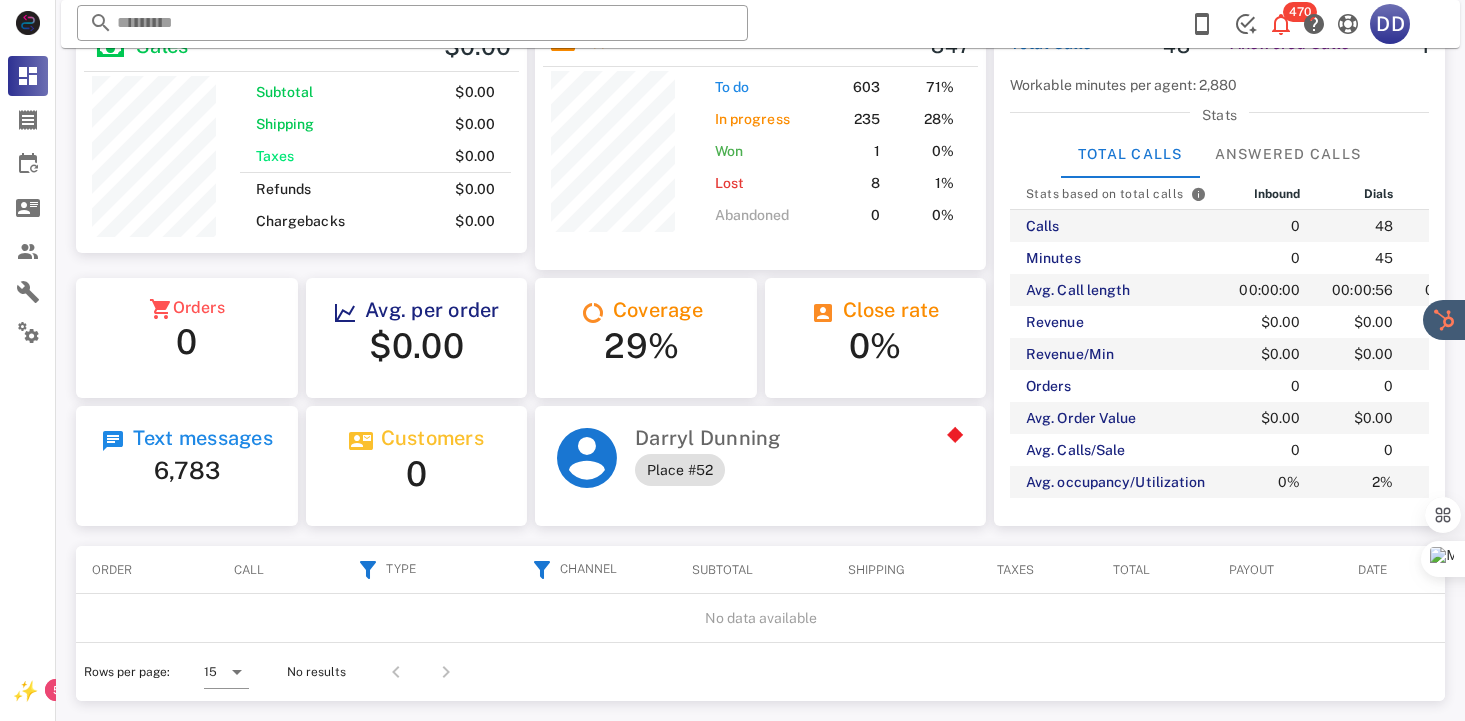 scroll, scrollTop: 148, scrollLeft: 0, axis: vertical 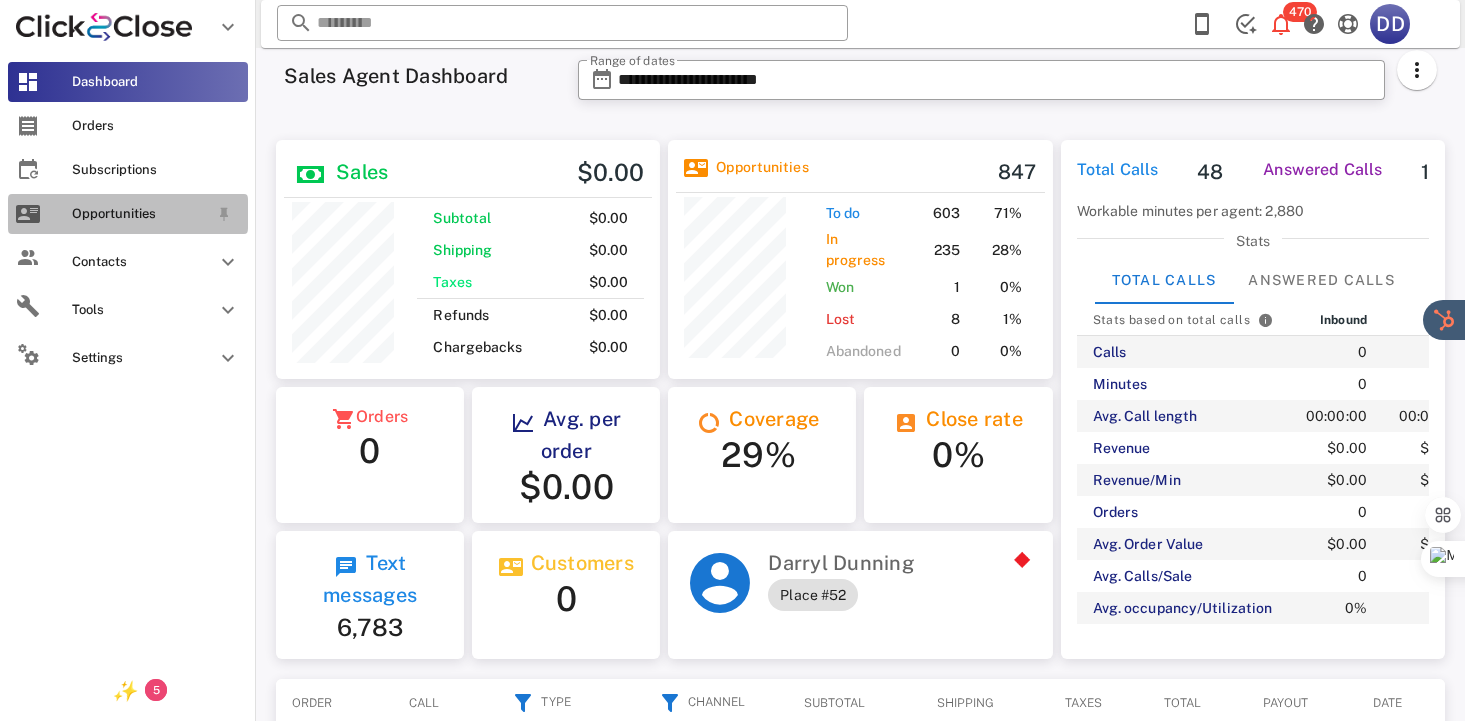 click on "Opportunities" at bounding box center [140, 214] 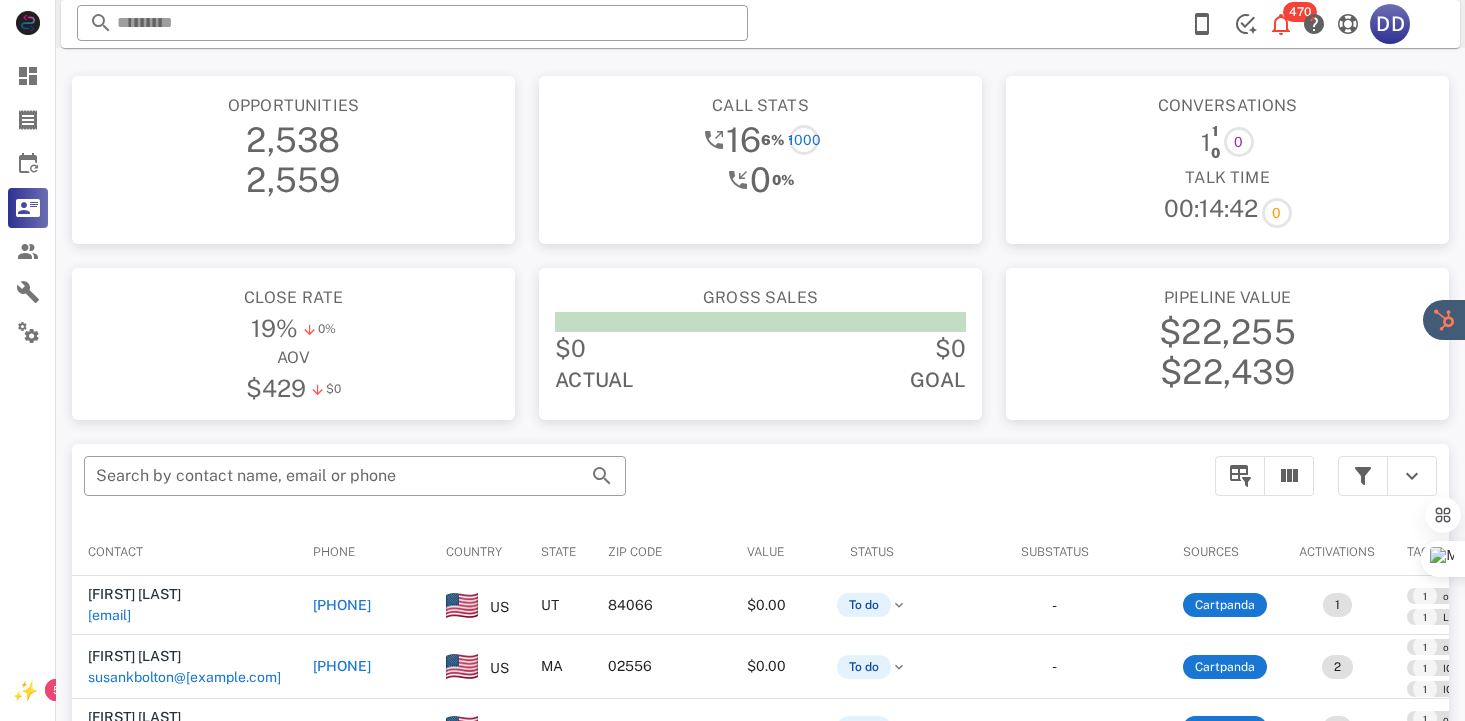 scroll, scrollTop: 378, scrollLeft: 0, axis: vertical 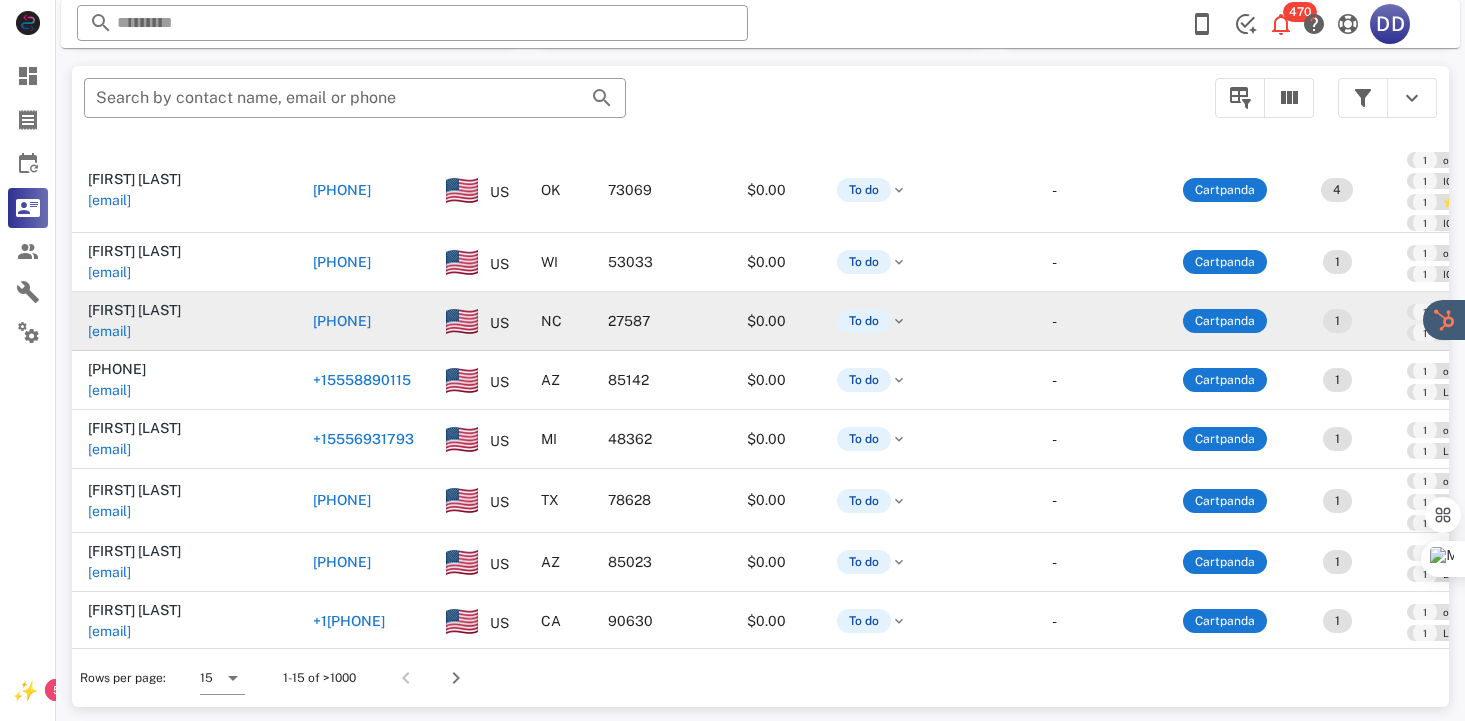 click on "[PHONE]" at bounding box center (342, 321) 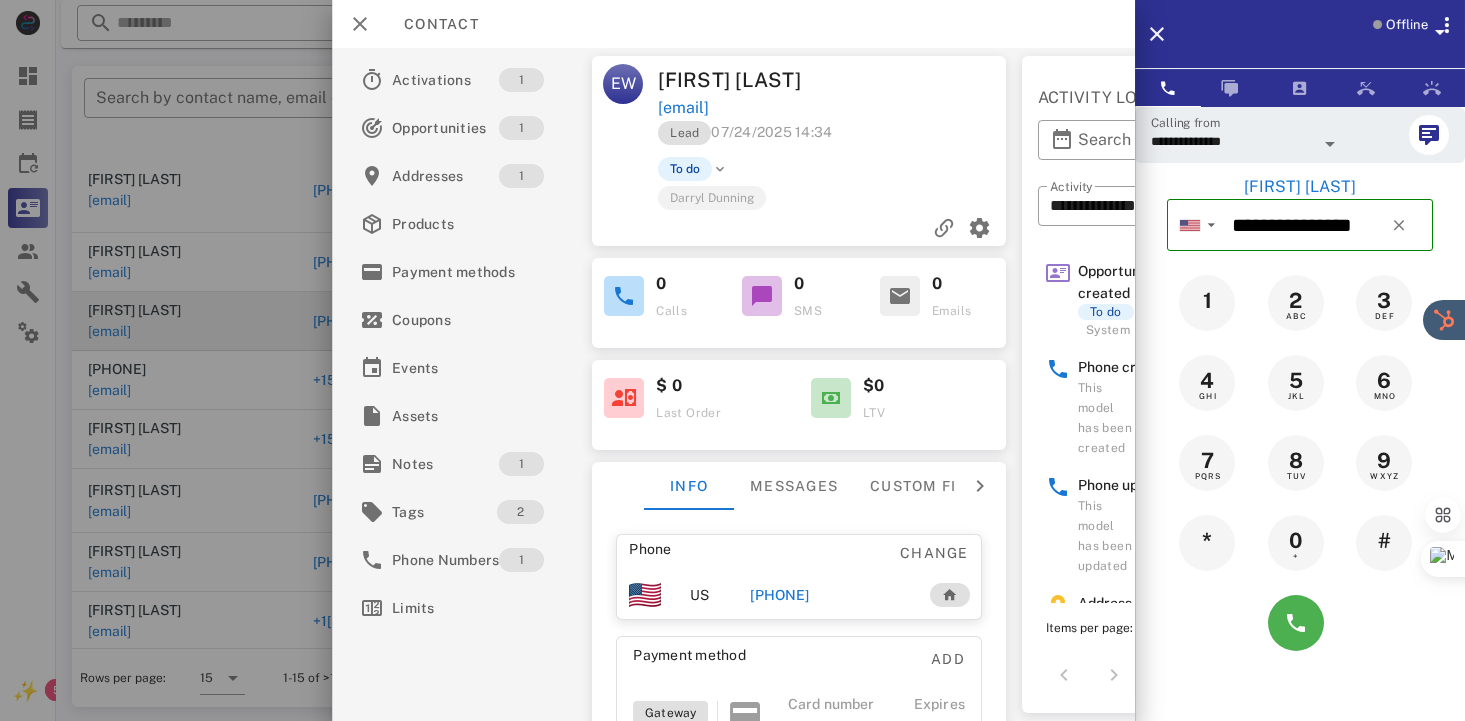 scroll, scrollTop: 50, scrollLeft: 0, axis: vertical 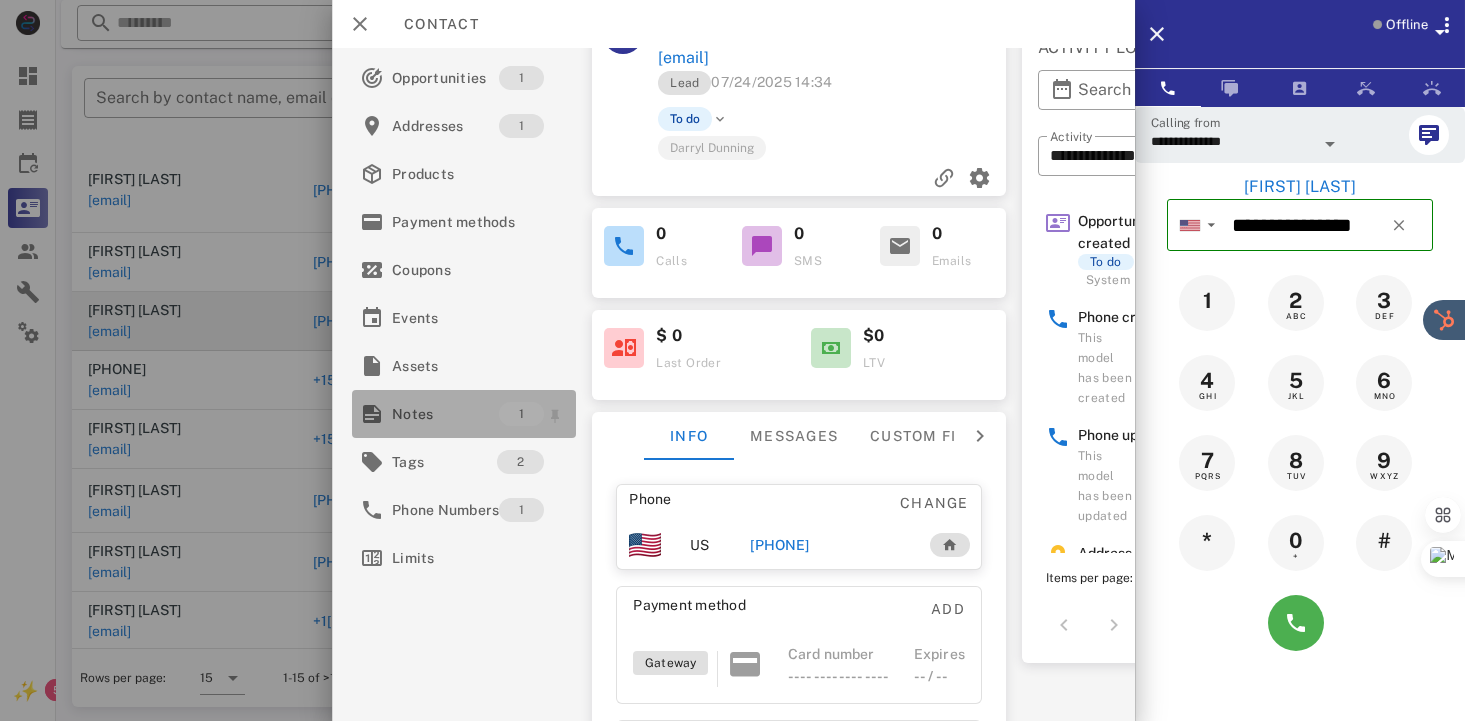 click on "Notes" at bounding box center (445, 414) 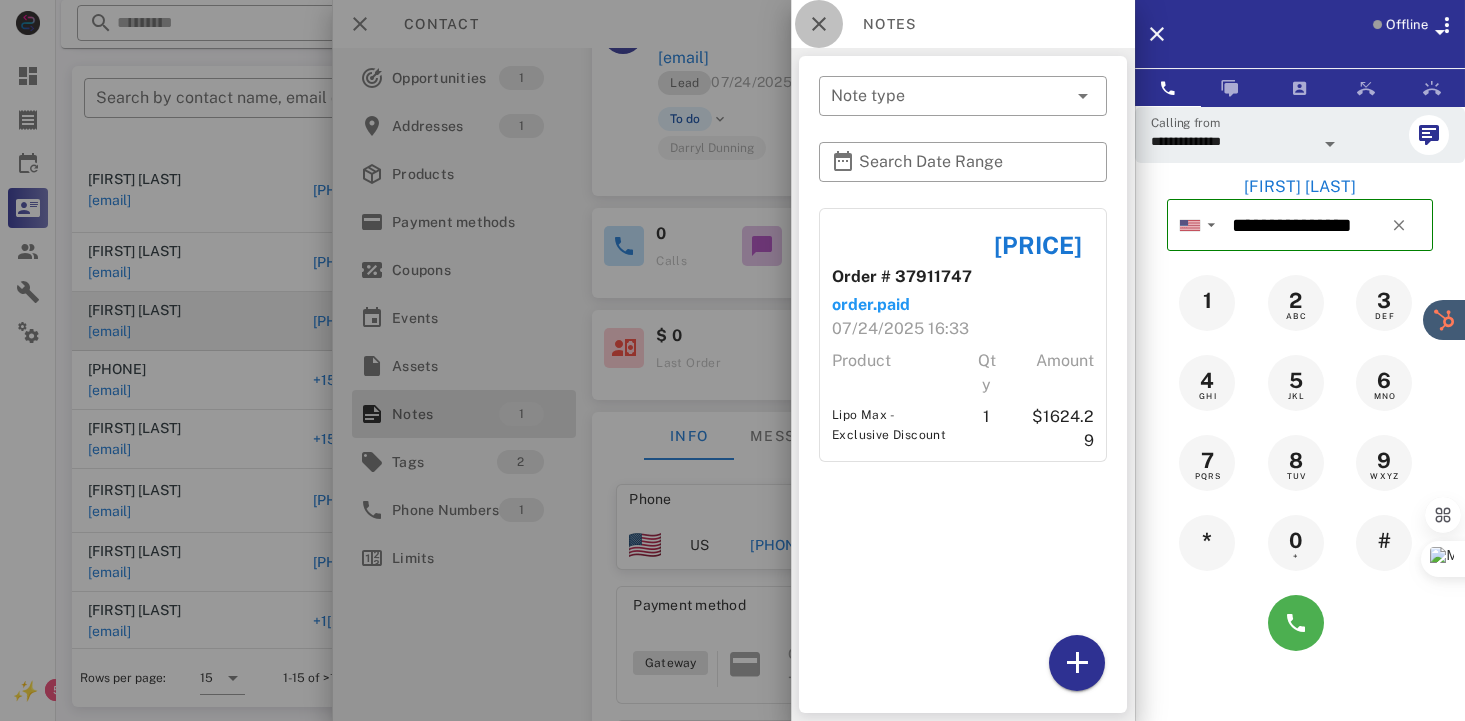click at bounding box center [819, 24] 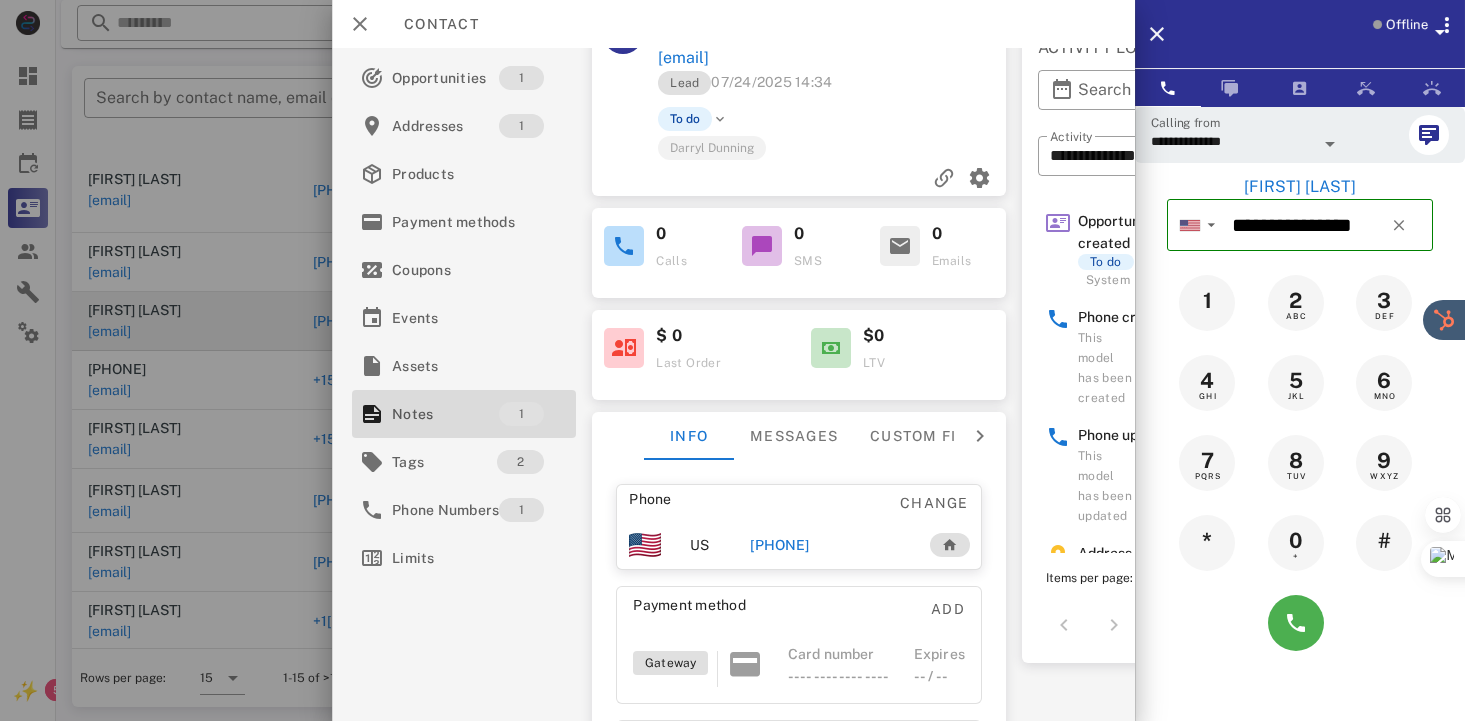 click on "Contact" at bounding box center (733, 24) 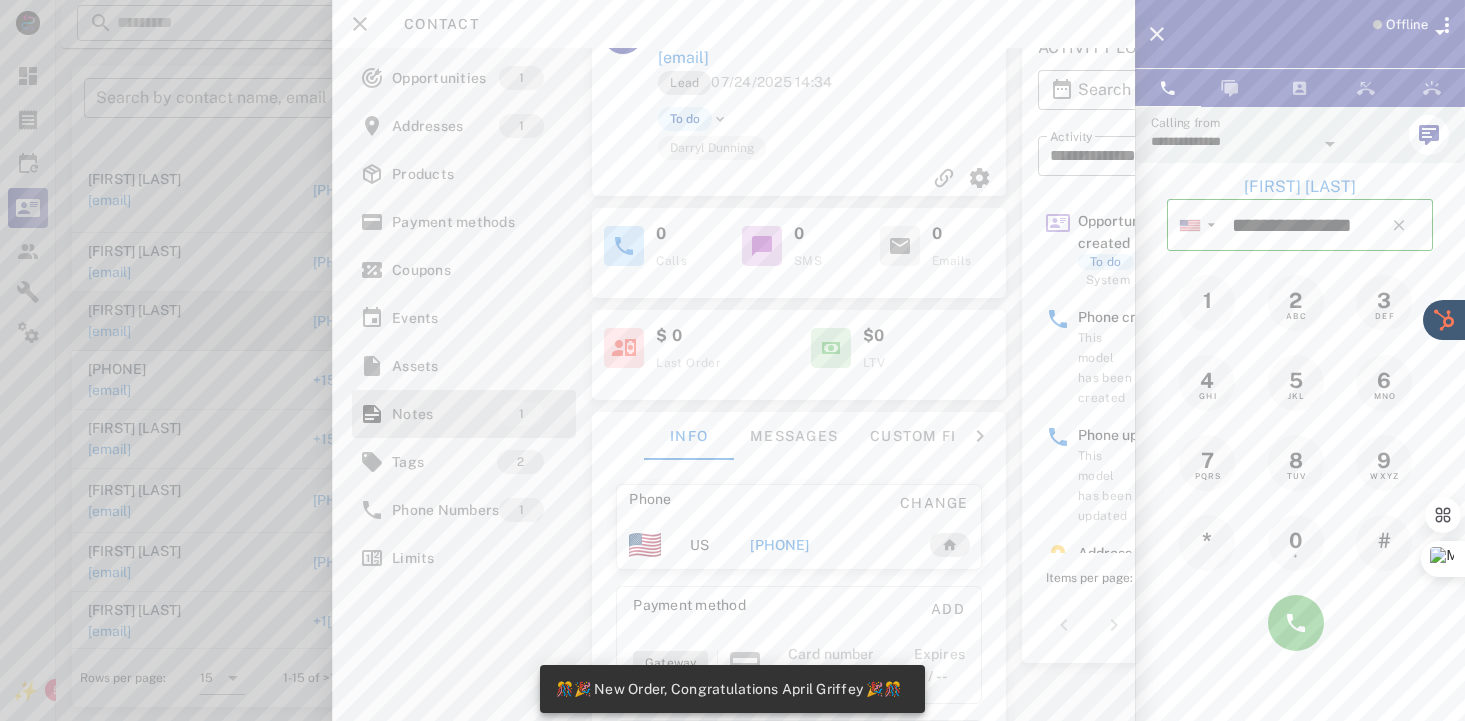 scroll, scrollTop: 0, scrollLeft: 0, axis: both 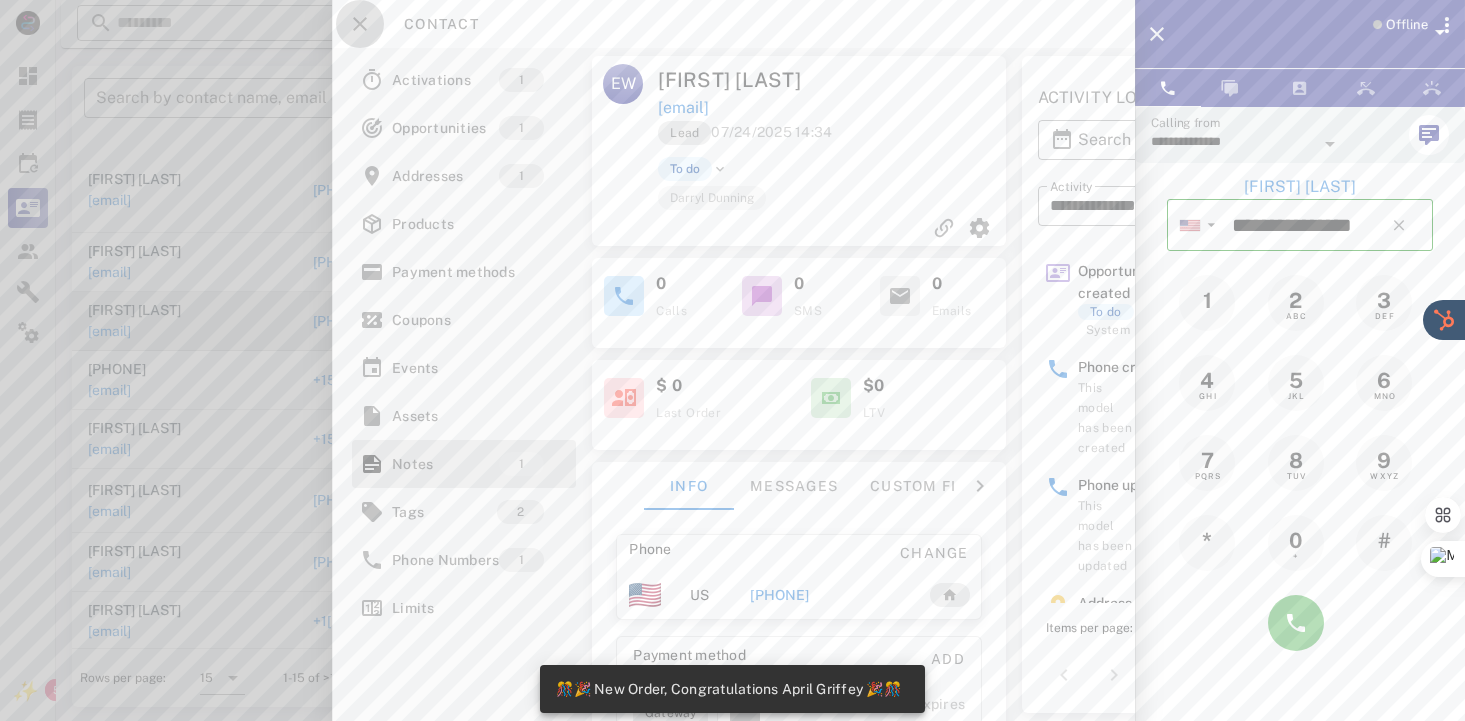 click at bounding box center [360, 24] 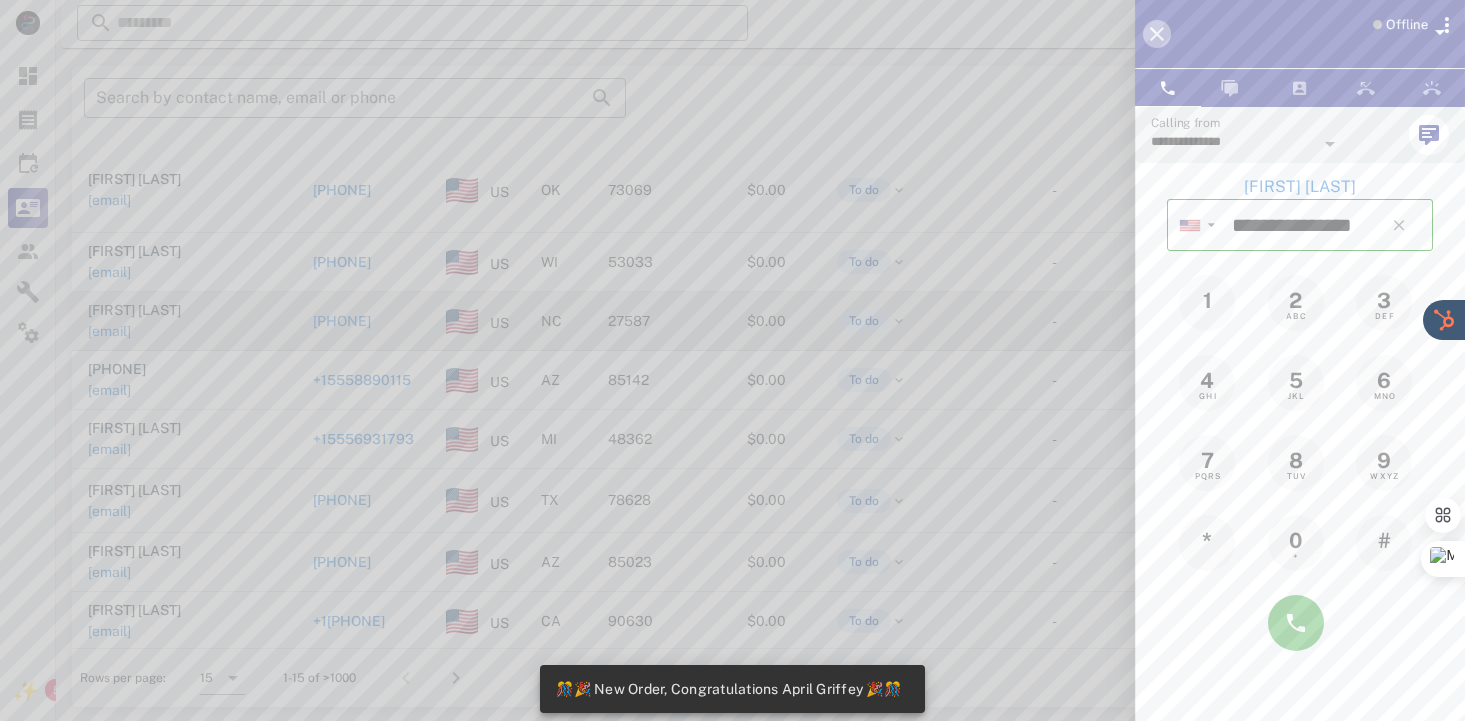 click at bounding box center [1157, 34] 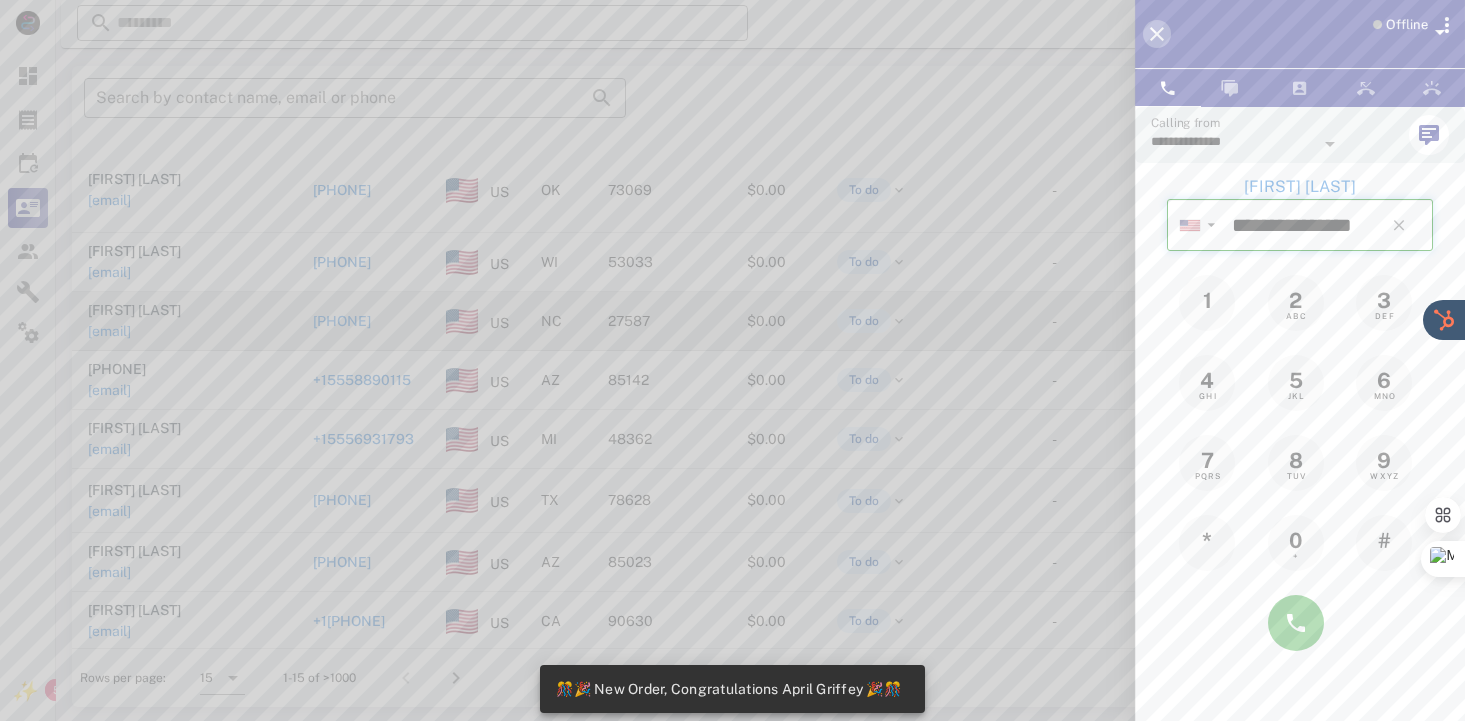 type 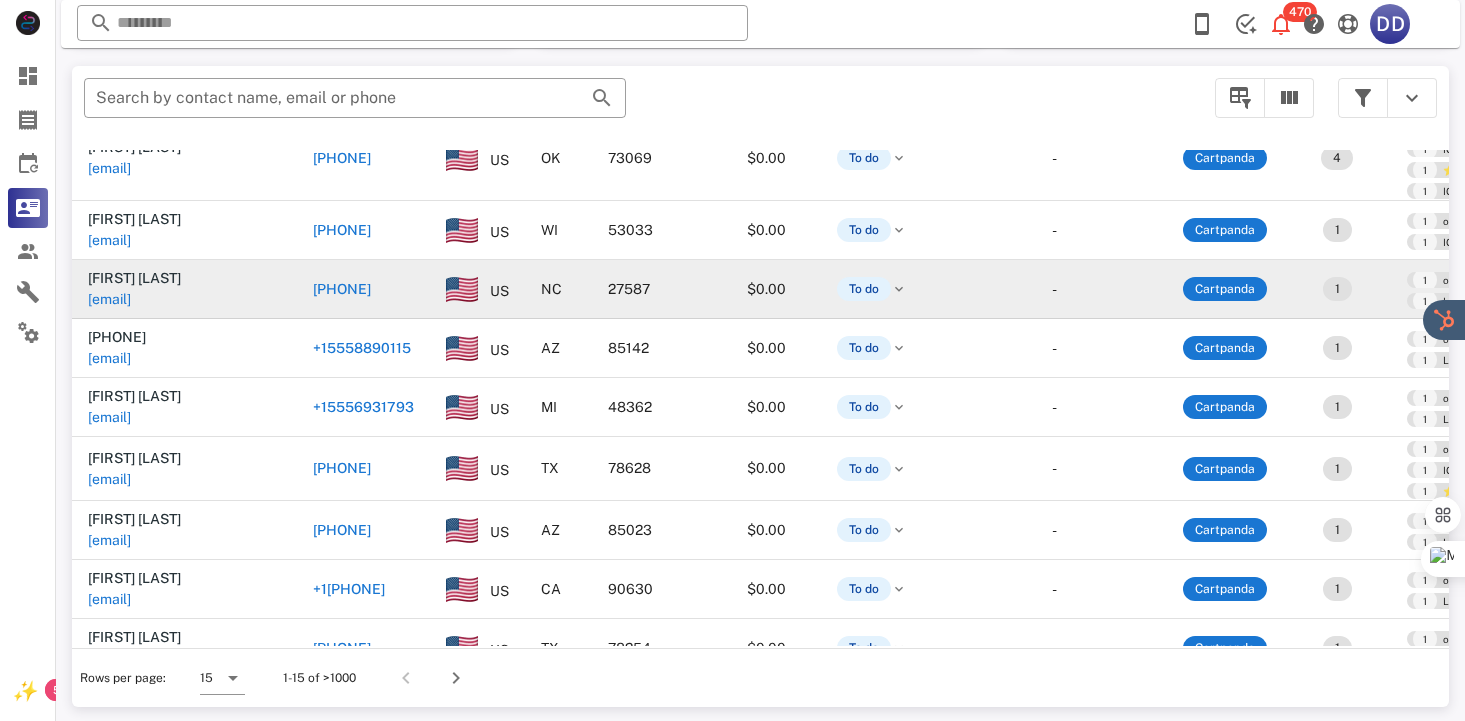 scroll, scrollTop: 400, scrollLeft: 0, axis: vertical 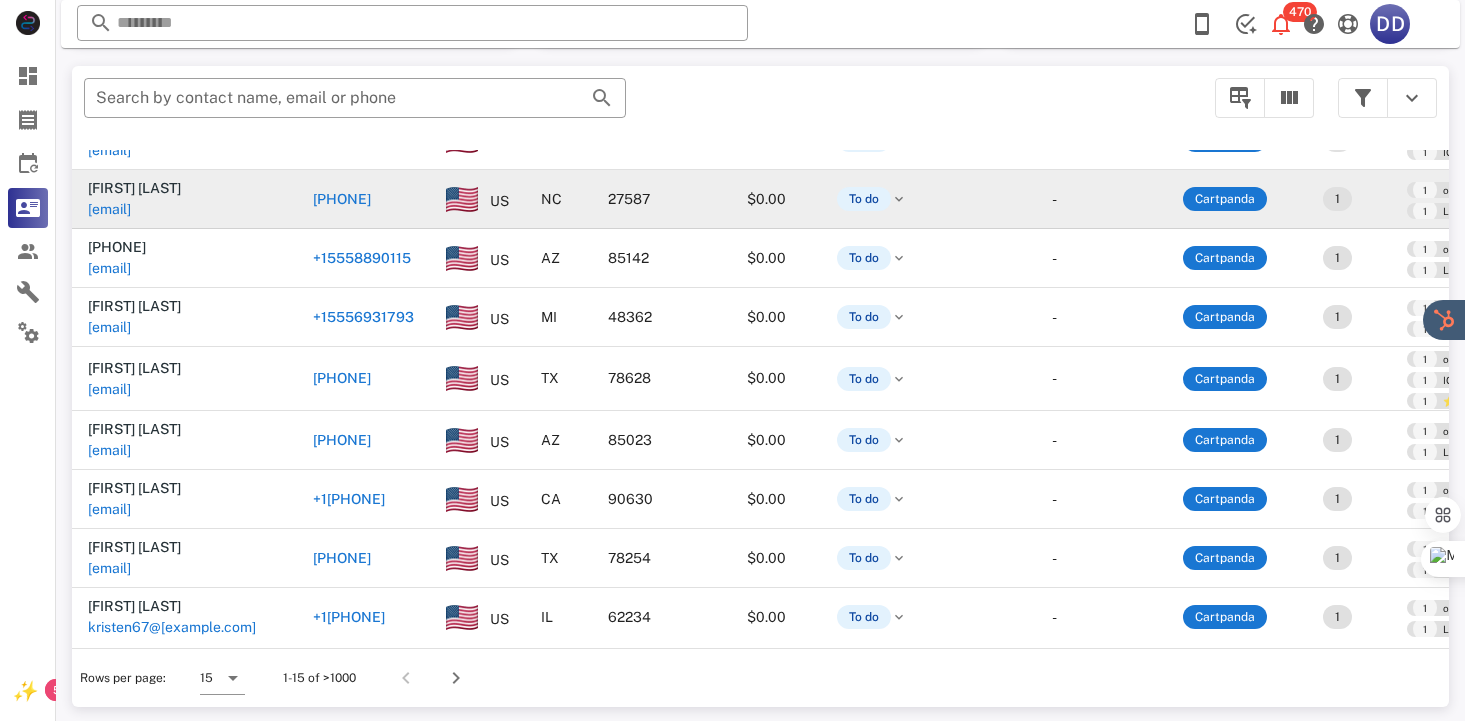 click on "Contact Phone Country State Zip code Value Status Substatus Sources Activations Tags Created at [FIRST] [LAST]  [EMAIL]   [PHONE]   US [STATE] [ZIP]  $0.00   To do  -  Cartpanda  1 1  order.paid  1  ⭐ VIP Delivery ⭐  1  Lipo Max - Exclusive Discount   07/24/2025 15:15  [FIRST] [LAST]  [EMAIL]   [PHONE]   US [STATE] [ZIP]  $0.00   To do  -  Cartpanda  2 1  order.paid  1  order.upsell  1  IQ Blast Pro - 6 Bottles + 2 Free Ebooks  1  IQ Blast Pro - Exclusive Offer (D1.6)   07/24/2025 15:10  [FIRST] [LAST]  [EMAIL]   [PHONE]   US [STATE] [ZIP]  $0.00   To do  -  Cartpanda  1 1  order.paid  1  ⭐ VIP Delivery ⭐  1  Lipo Max - Exclusive Discount   07/24/2025 15:08  [FIRST] [LAST]  [EMAIL]   [PHONE]   US [STATE] [ZIP]  $0.00   To do  -  Cartpanda  1 1  order.paid  1  ⭐ VIP Delivery ⭐  1  Lipo Max - Exclusive Discount   07/24/2025 14:54  [FIRST] [LAST]  [EMAIL]   [PHONE]   US [STATE] [ZIP]  $0.00   To do  -  Cartpanda  1 1  order.paid  1 1  US [STATE] - 4" at bounding box center (760, 398) 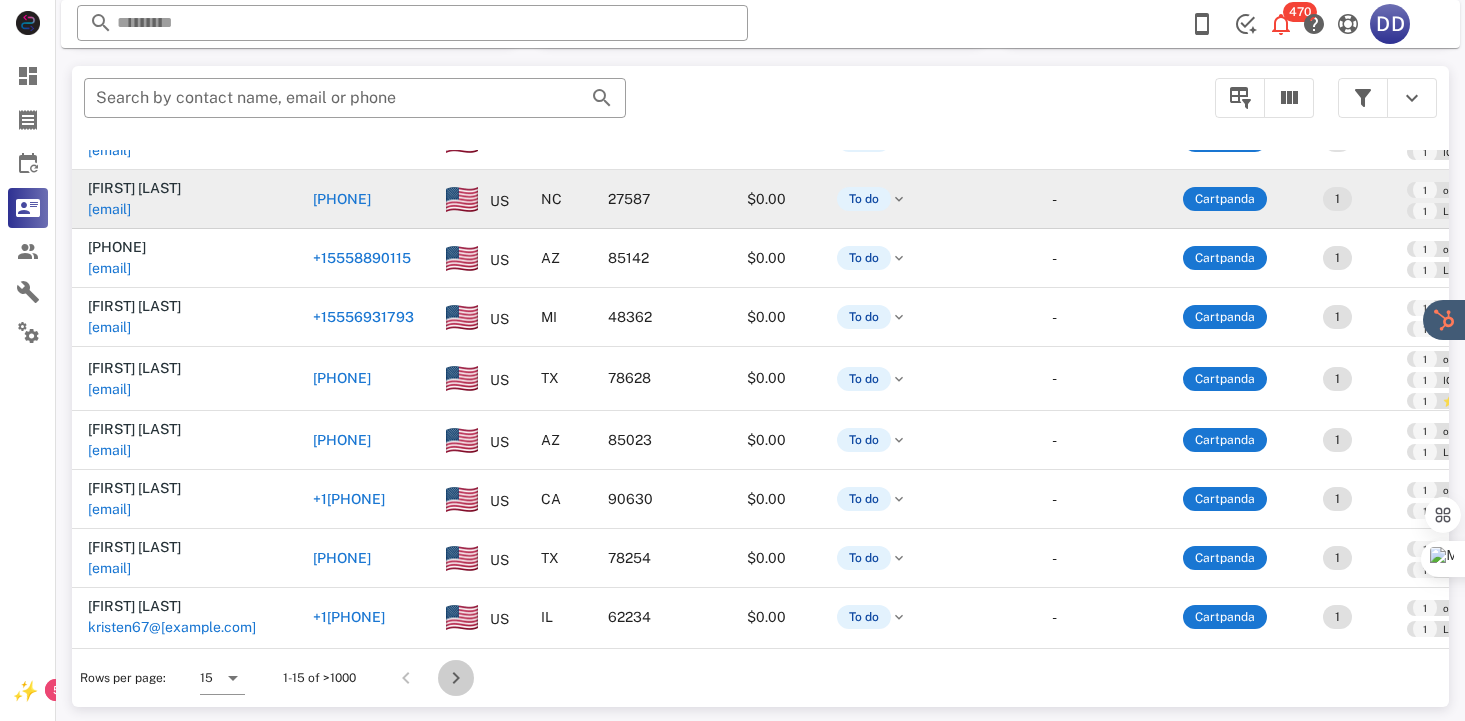 click at bounding box center [456, 678] 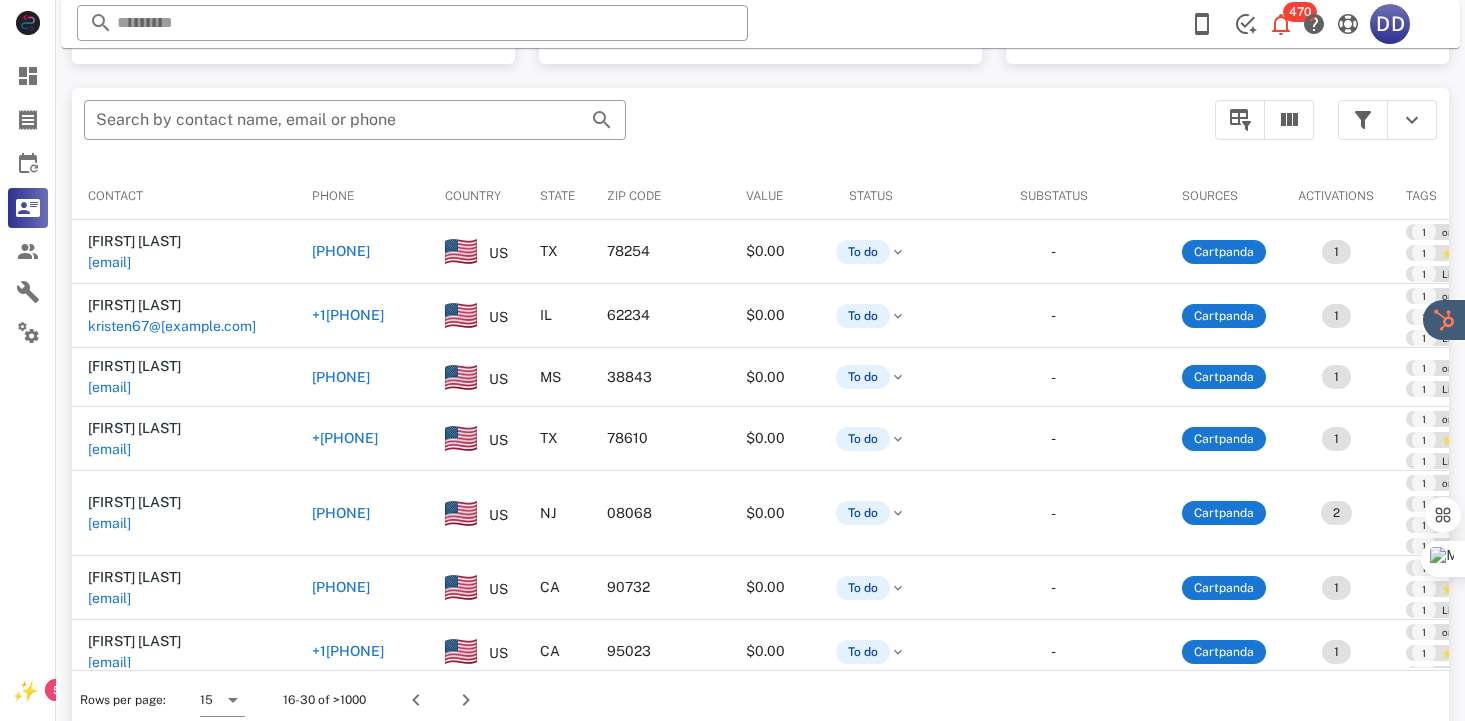 scroll, scrollTop: 378, scrollLeft: 0, axis: vertical 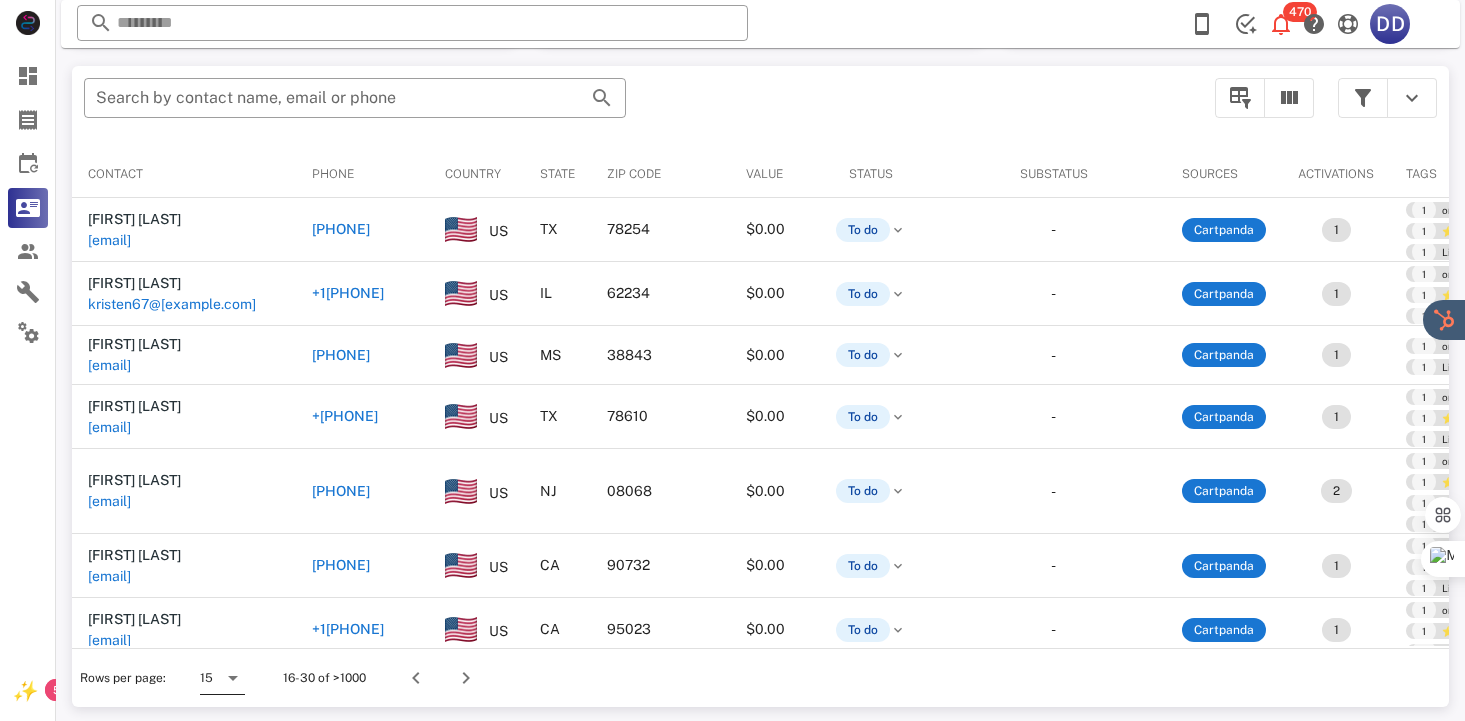 click at bounding box center (231, 678) 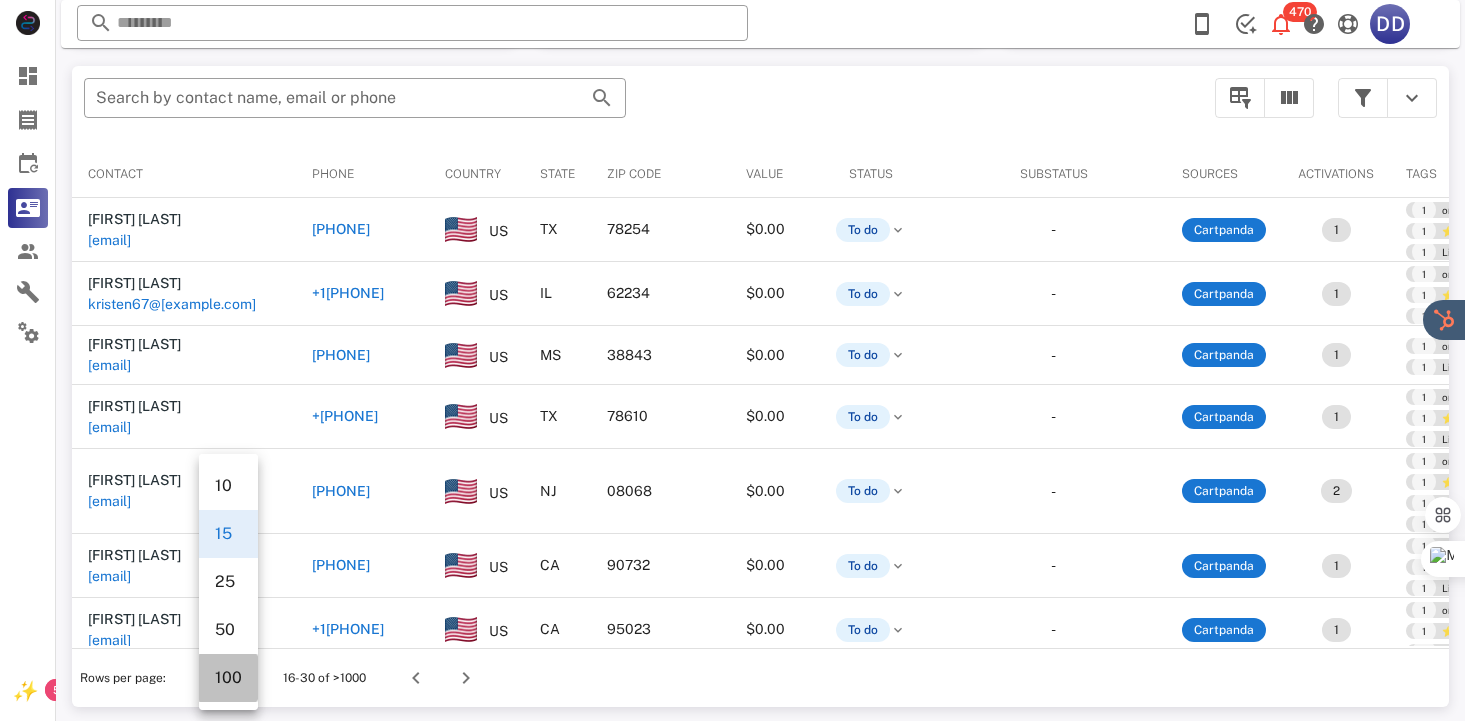click on "100" at bounding box center [228, 677] 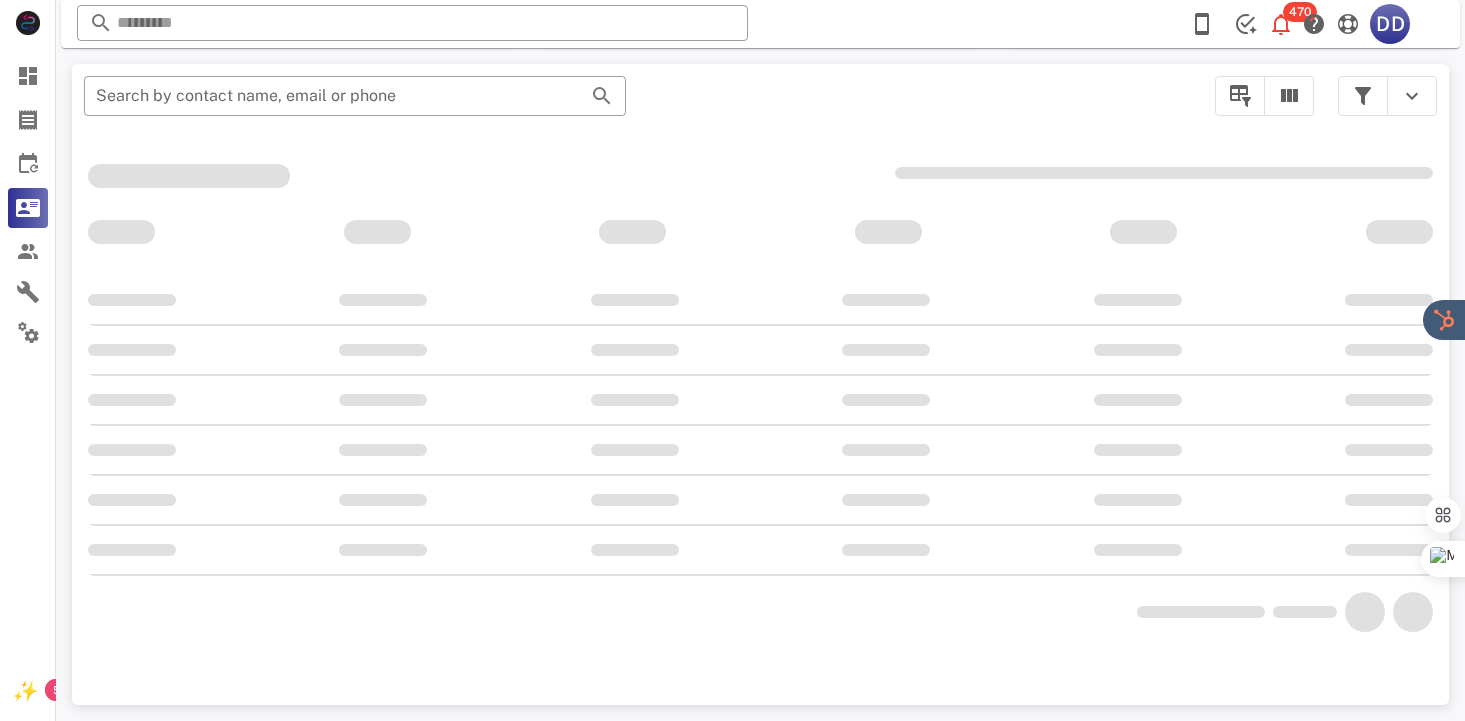 scroll, scrollTop: 378, scrollLeft: 0, axis: vertical 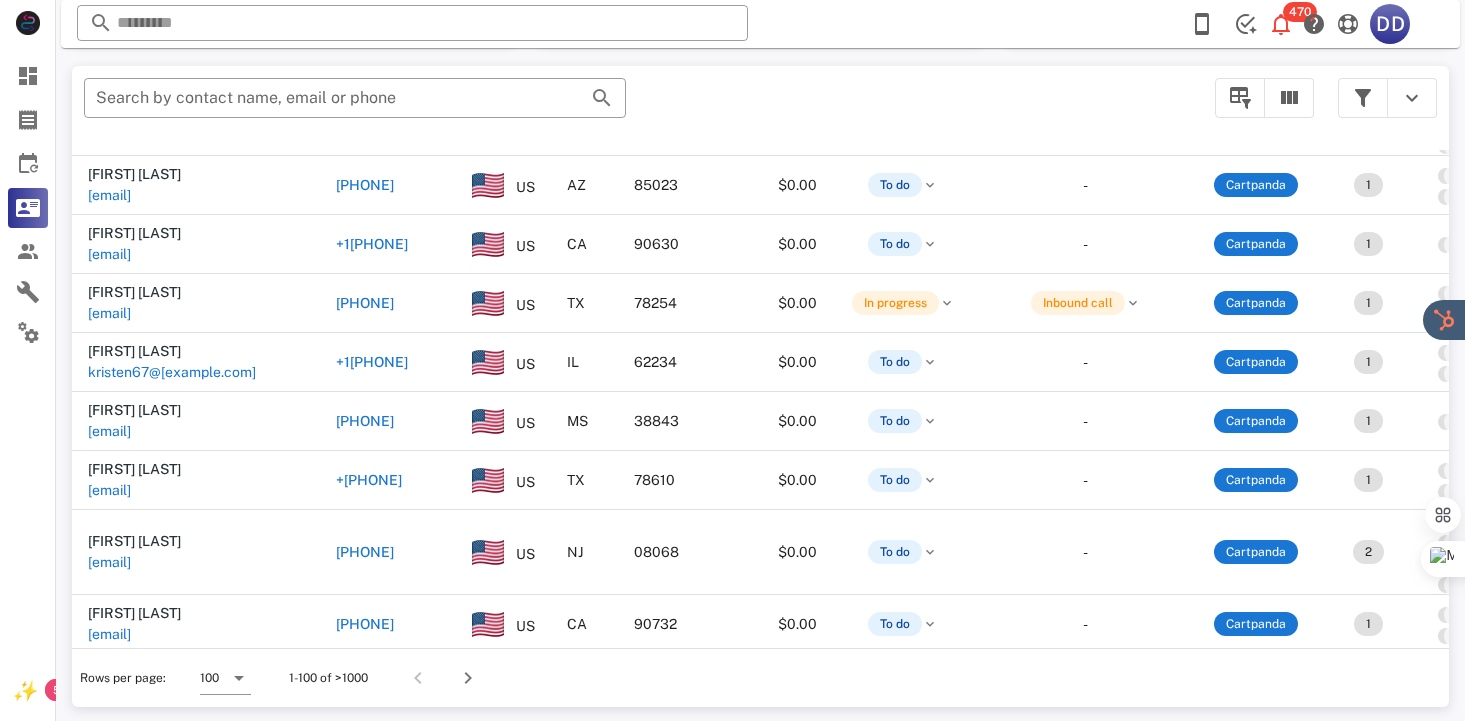 click on "?" at bounding box center (1430, 676) 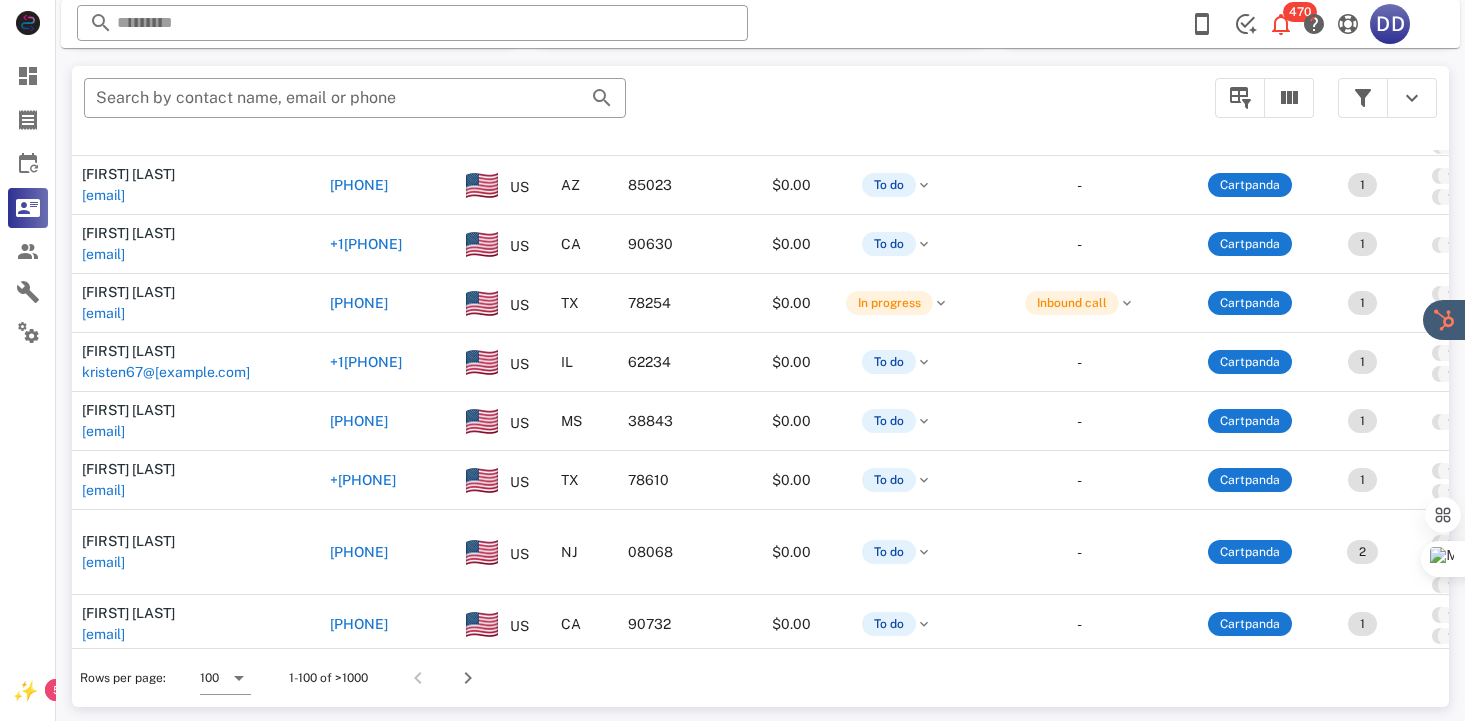 scroll, scrollTop: 845, scrollLeft: 50, axis: both 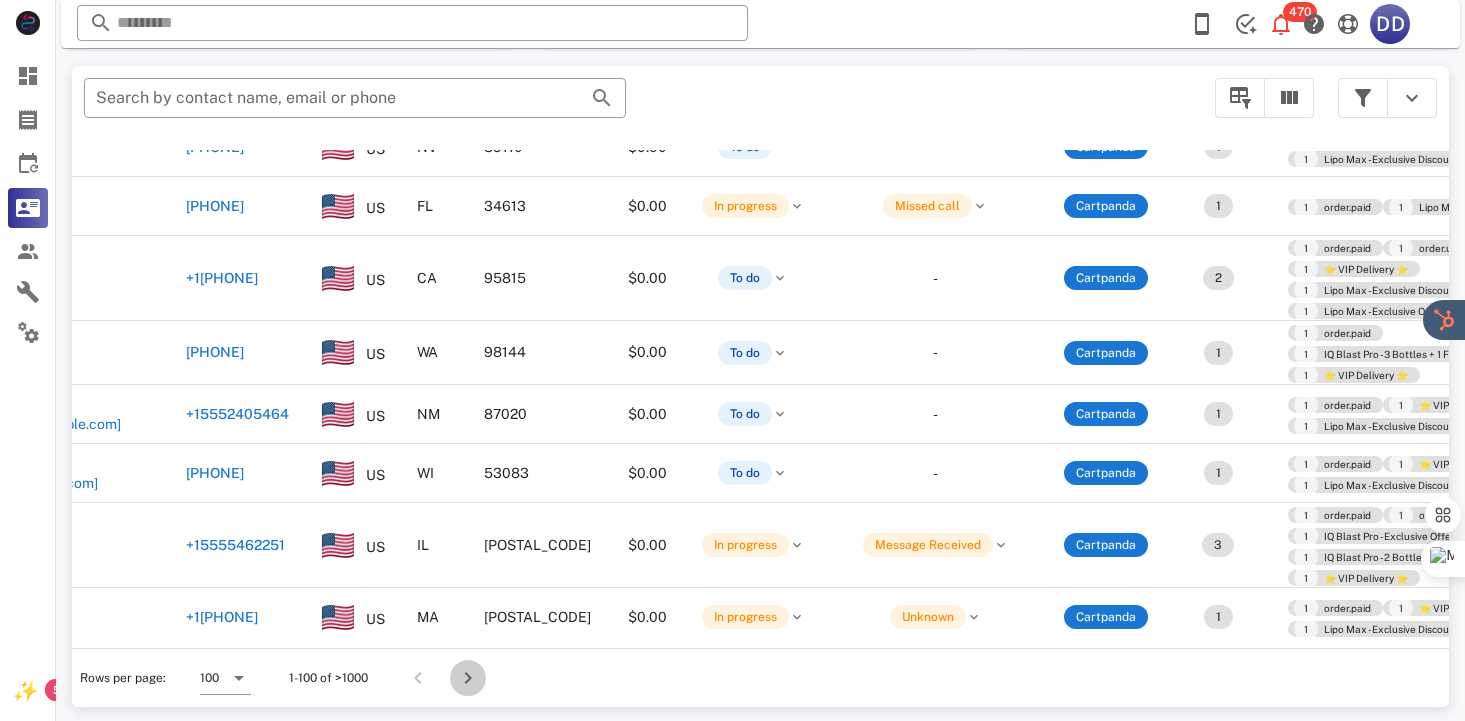 click at bounding box center (468, 678) 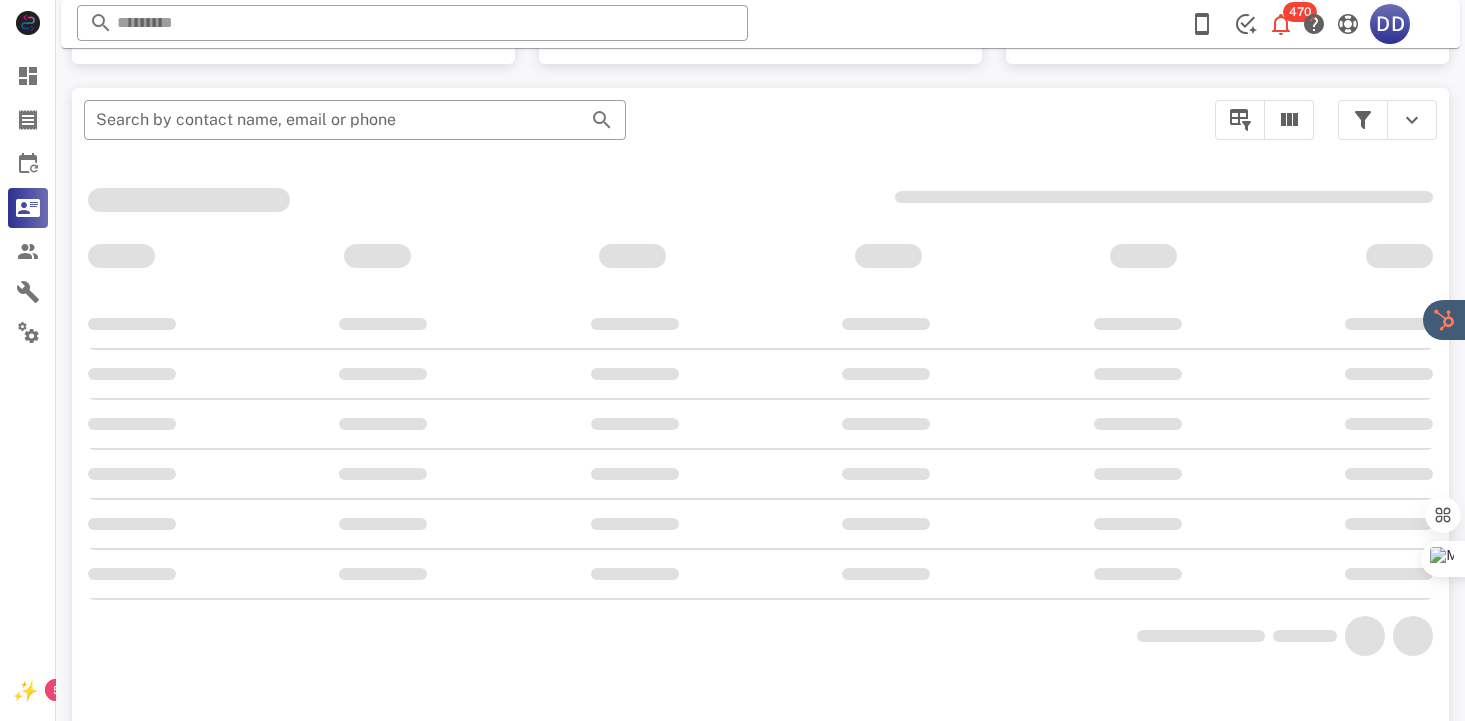 scroll, scrollTop: 378, scrollLeft: 0, axis: vertical 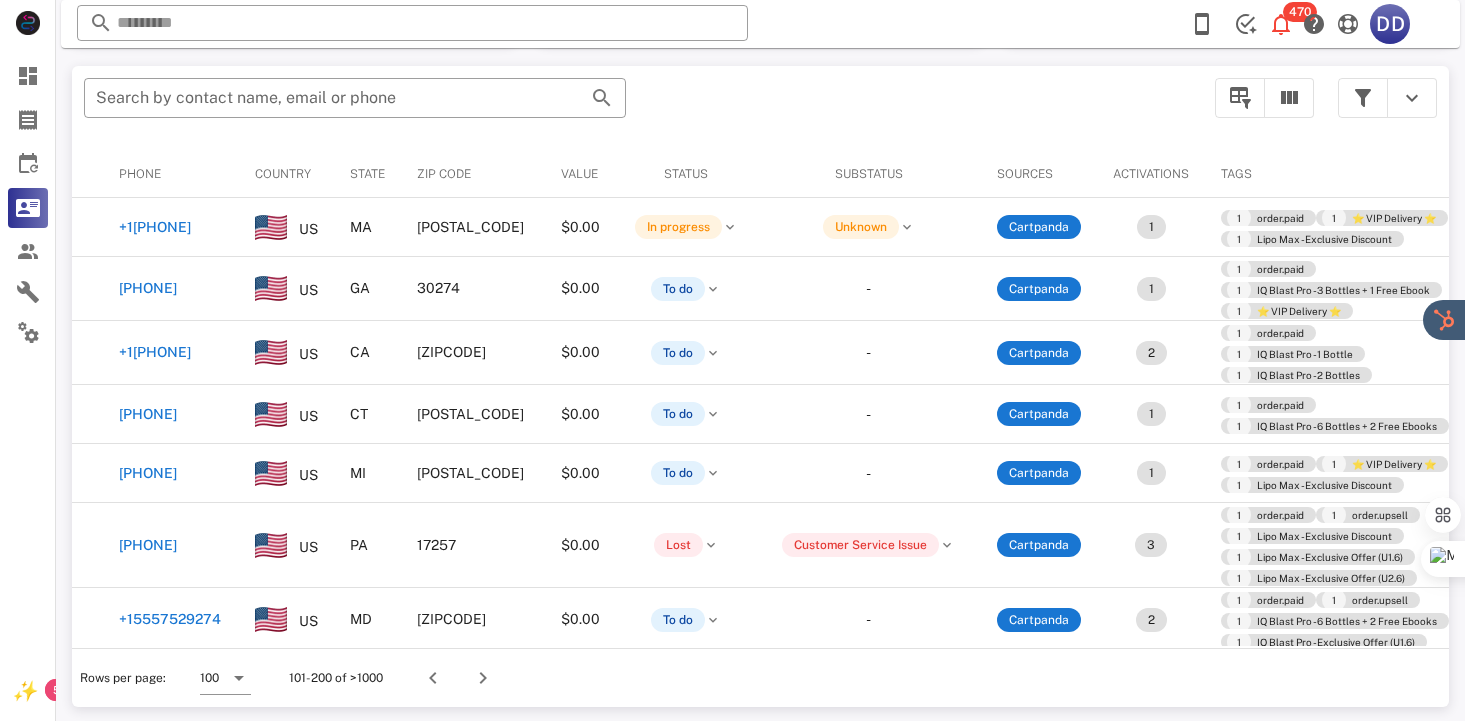 click on "Opportunities 2,541 2,562 Call stats 16 6%  1000  0 0% Conversations 1  1  0   0  Talk Time 00:14:42  0  Close rate 19%  0%  aov $429  $0  Gross sales $0 $0 Actual Goal Pipeline value $22,281 $22,465 ​ Search by contact name, email or phone Contact Phone Country State Zip code Value Status Substatus Sources Activations Tags Created at [FIRST] [LAST]   [EMAIL]   [PHONE]   US MA 02481  $0.00   In progress   Unknown   Cartpanda  1 1  order.paid  1  ⭐ VIP Delivery ⭐  1  Lipo Max - Exclusive Discount   07/23/2025 15:10  [FIRST] [LAST]  [EMAIL]   [PHONE]   US GA 30274  $0.00   To do  -  Cartpanda  1 1  order.paid  1  IQ Blast Pro - 3 Bottles + 1 Free Ebook  1  ⭐ VIP Delivery ⭐   07/23/2025 14:50  [FIRST] [LAST]  [EMAIL]   [PHONE]   US CA 94070  $0.00   To do  -  Cartpanda  2 1  order.paid  1  IQ Blast Pro - 1 Bottle  1  IQ Blast Pro - 2 Bottles   07/23/2025 14:35  [FIRST] [LAST]  [EMAIL]   [PHONE]   US CT 06385  $0.00   To do  -  Cartpanda  1 1" at bounding box center (760, 196) 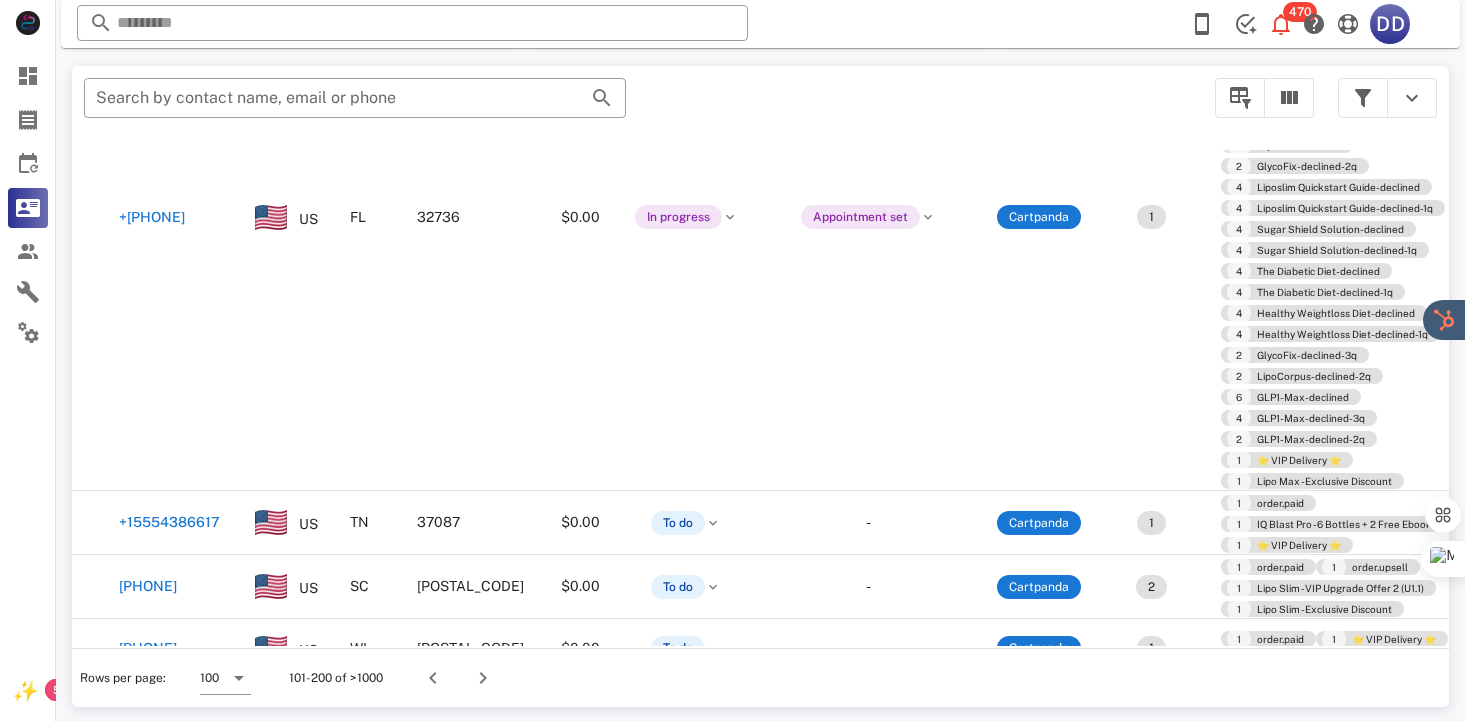 scroll, scrollTop: 1688, scrollLeft: 250, axis: both 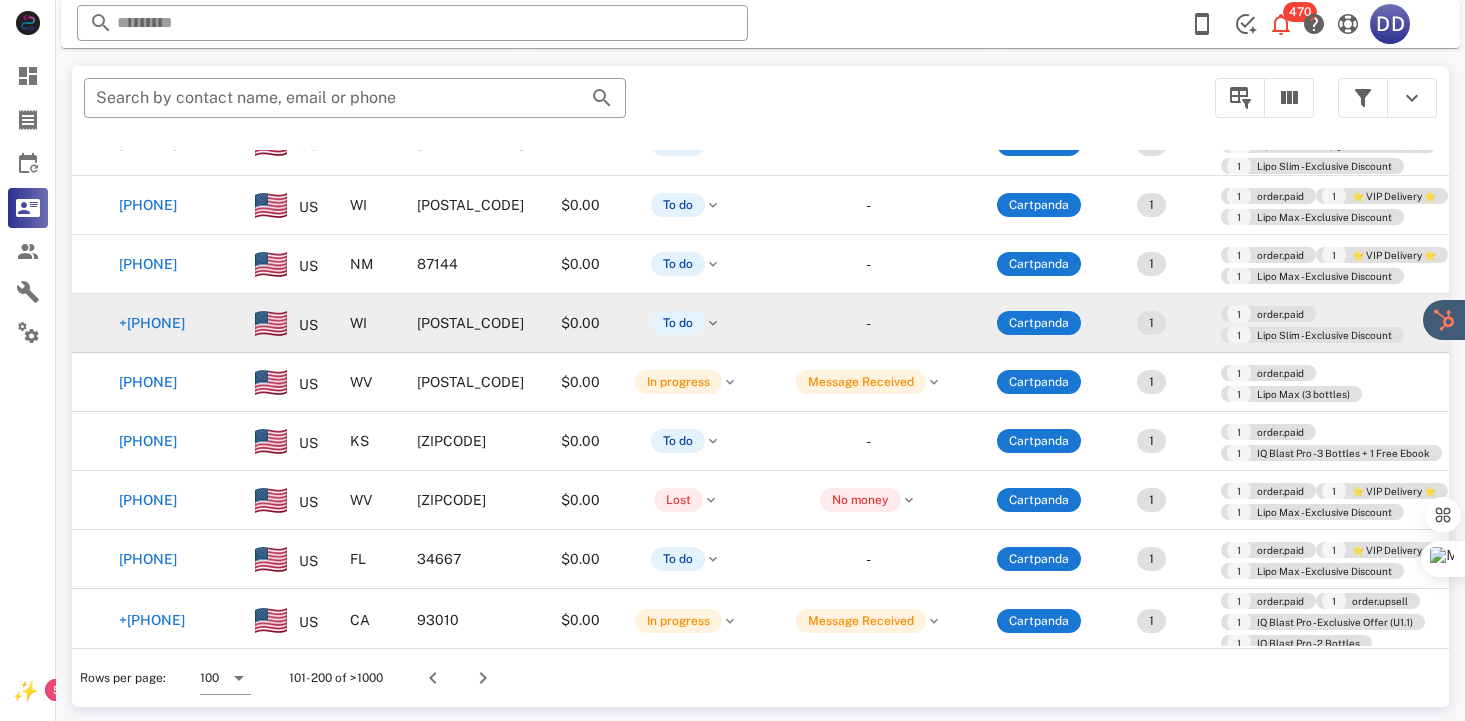 click on "+[PHONE]" at bounding box center (152, 323) 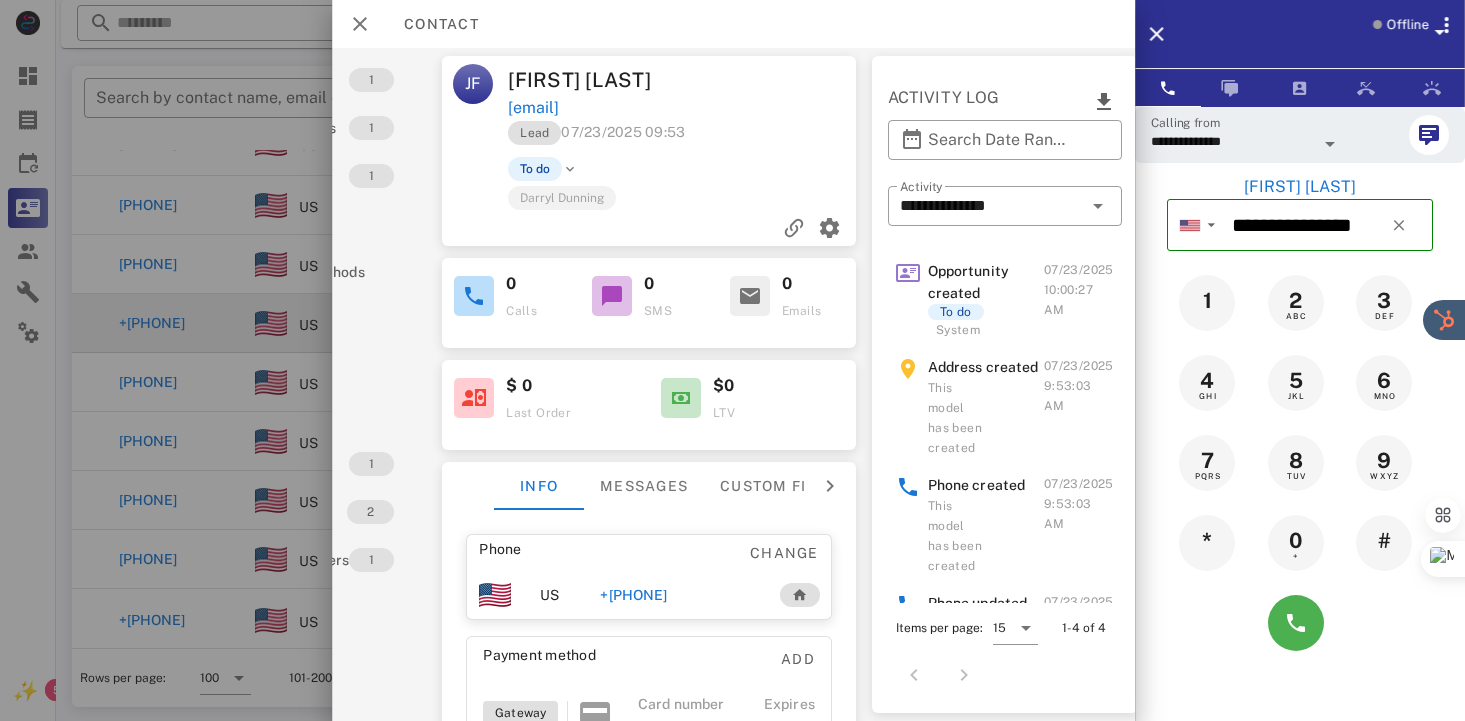 scroll, scrollTop: 0, scrollLeft: 180, axis: horizontal 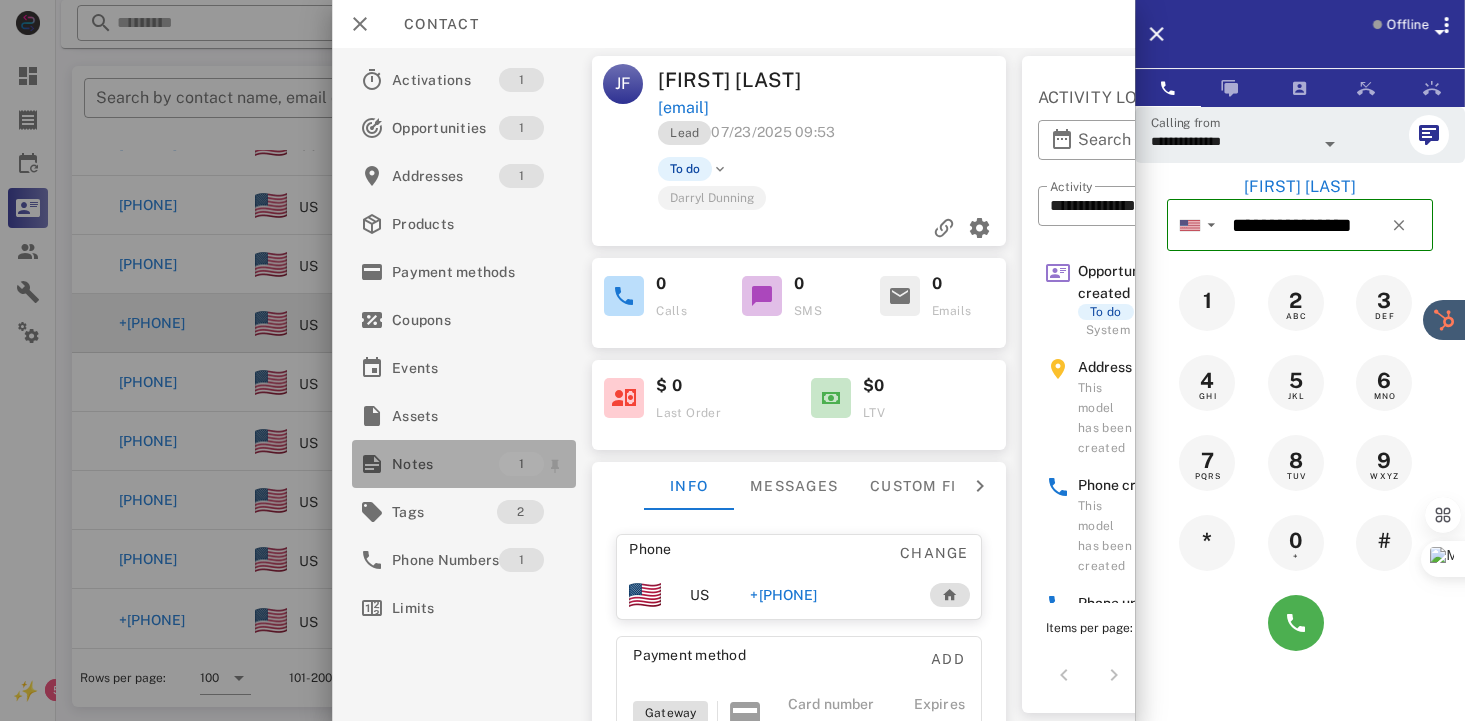 click on "Notes" at bounding box center [445, 464] 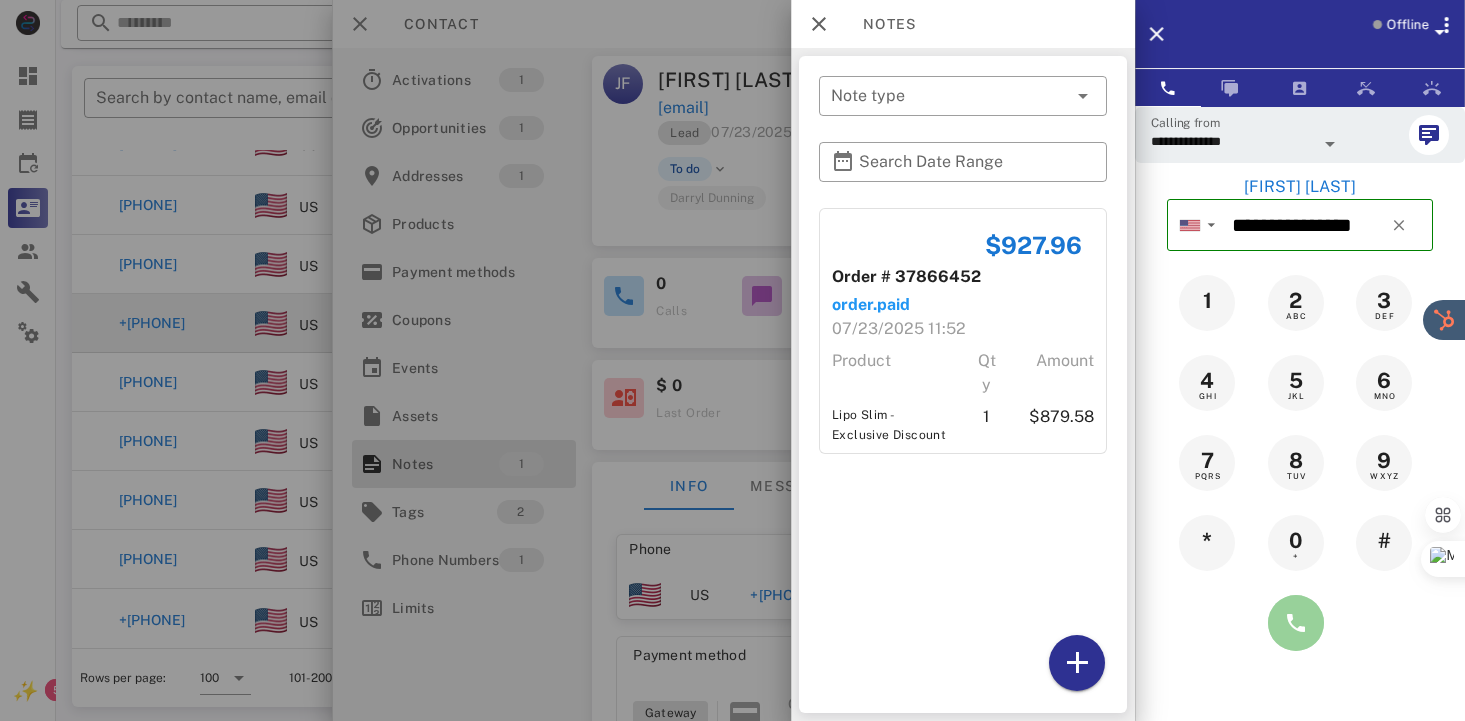 click at bounding box center [1296, 623] 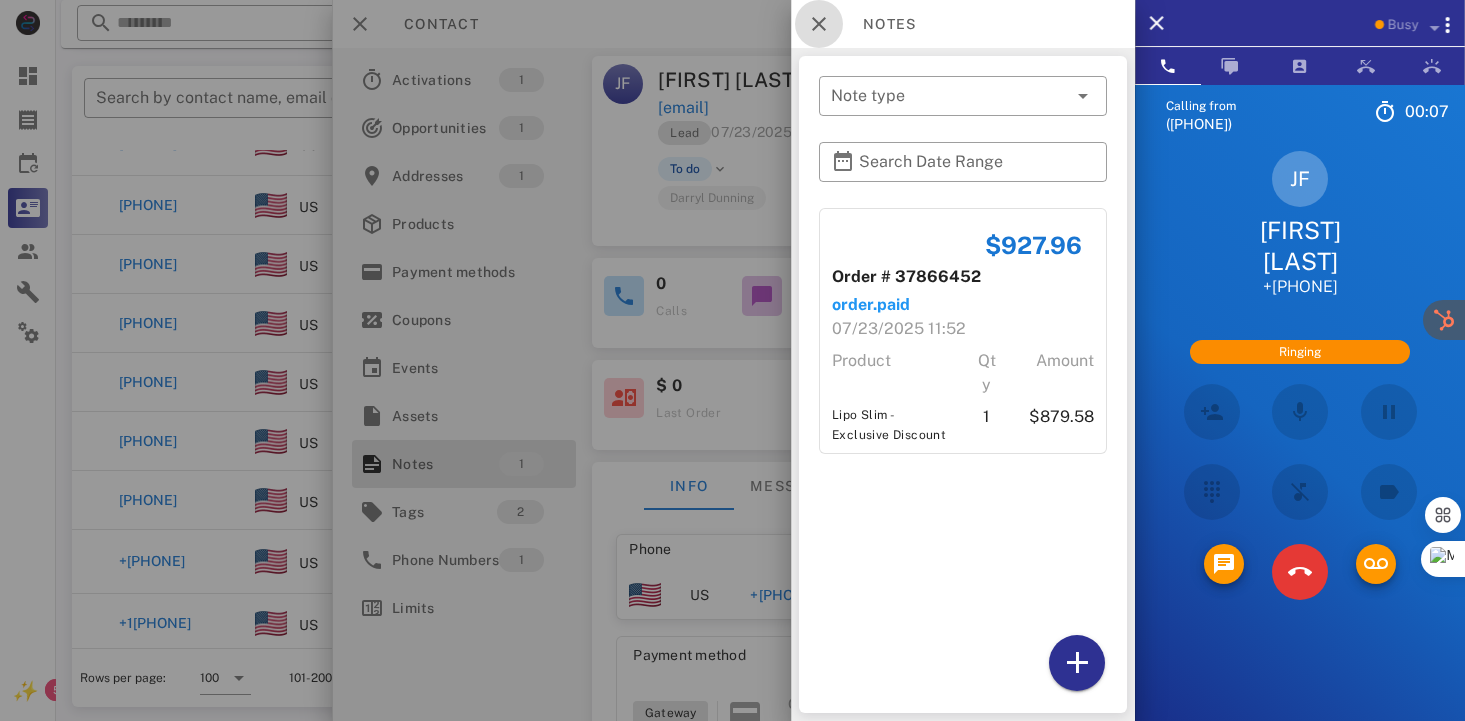 click at bounding box center [819, 24] 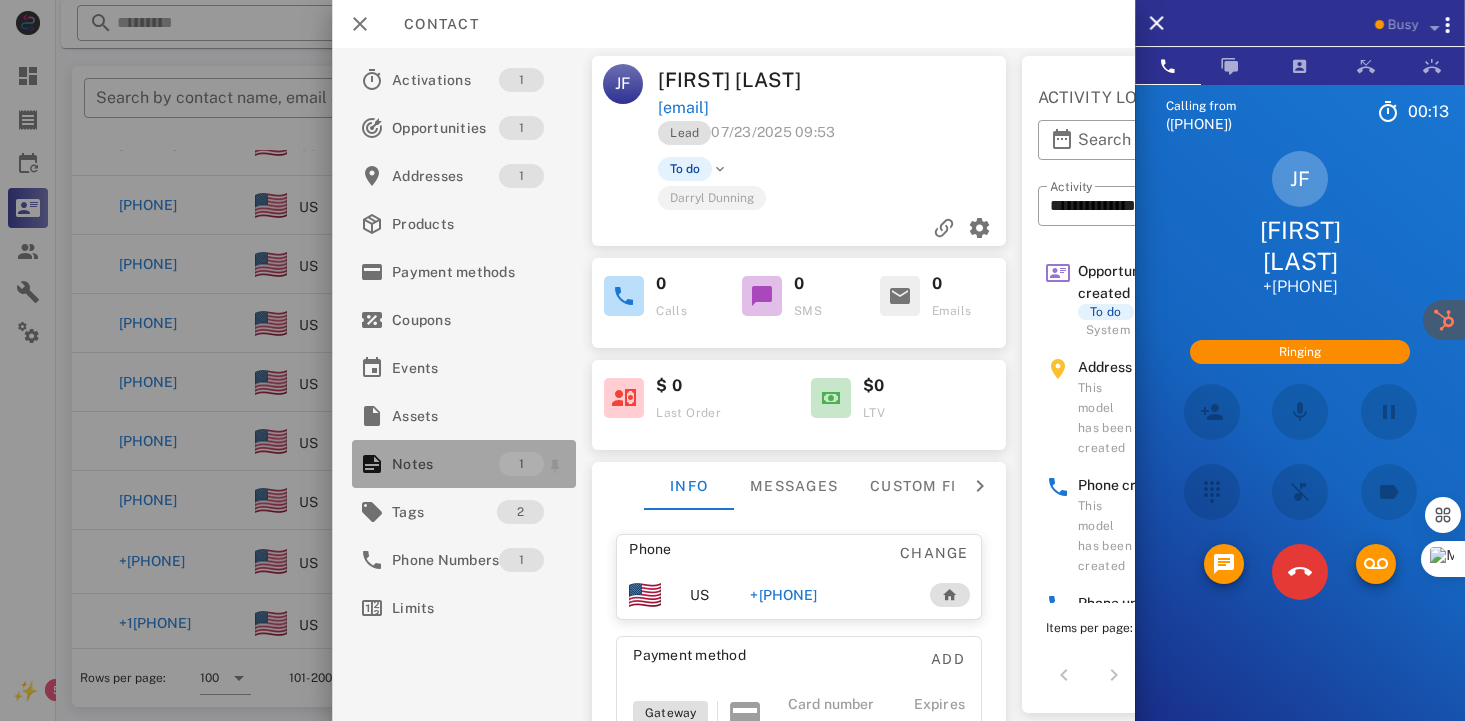 click on "Notes" at bounding box center (445, 464) 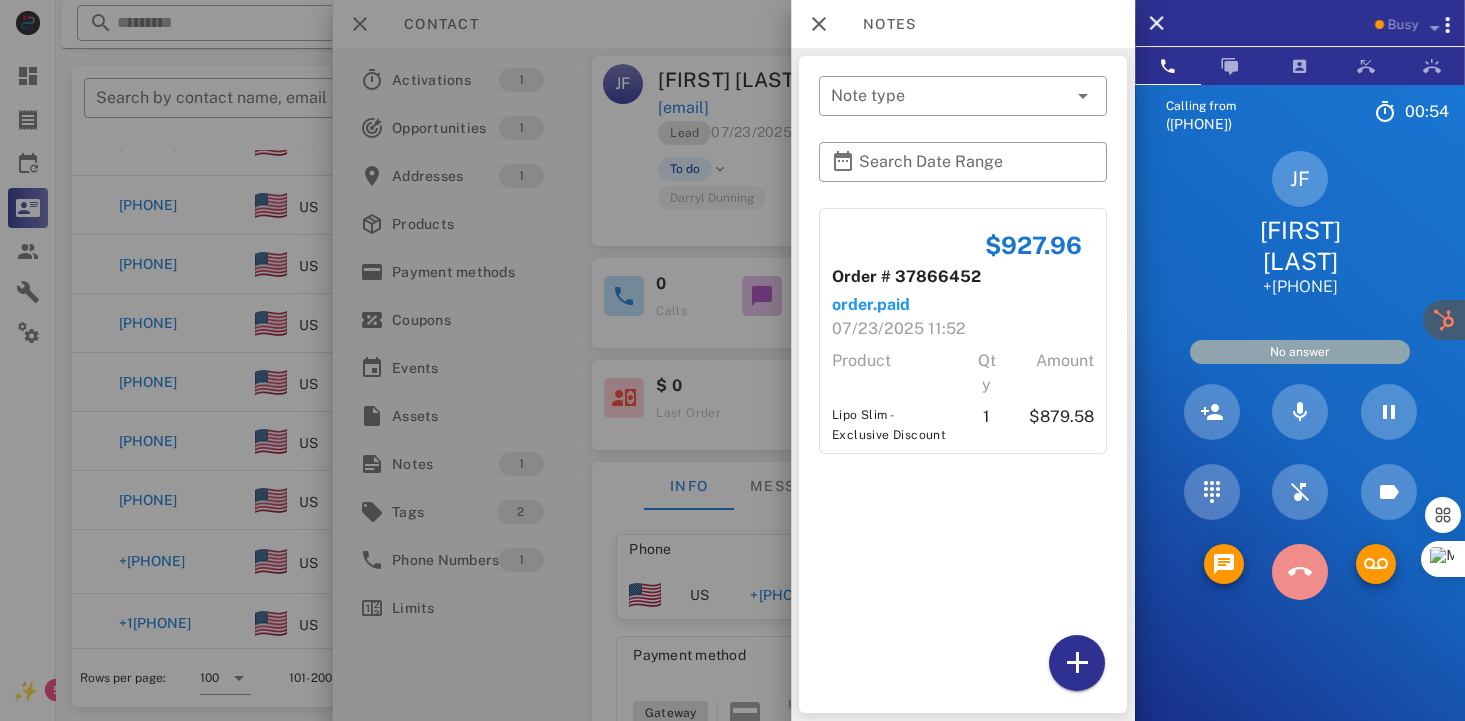 click at bounding box center [1300, 572] 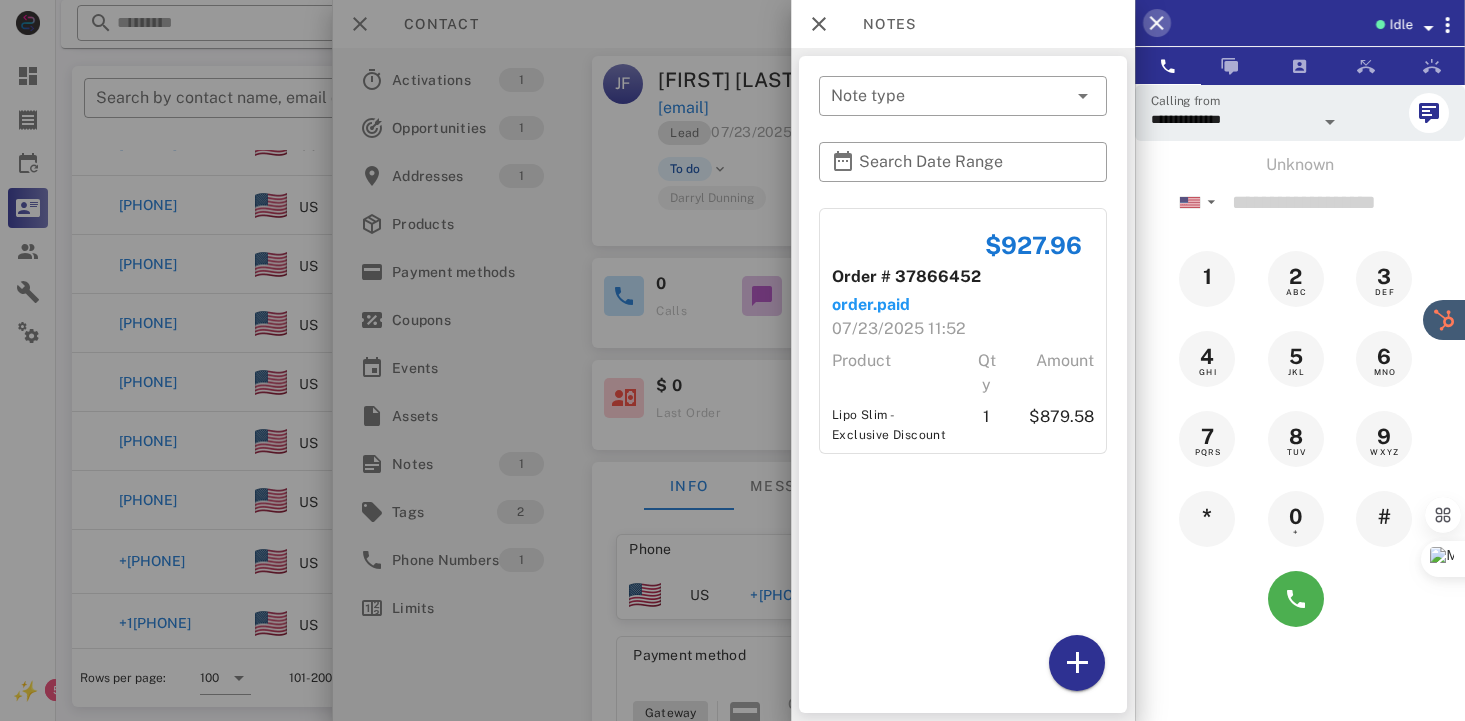 click at bounding box center (1157, 23) 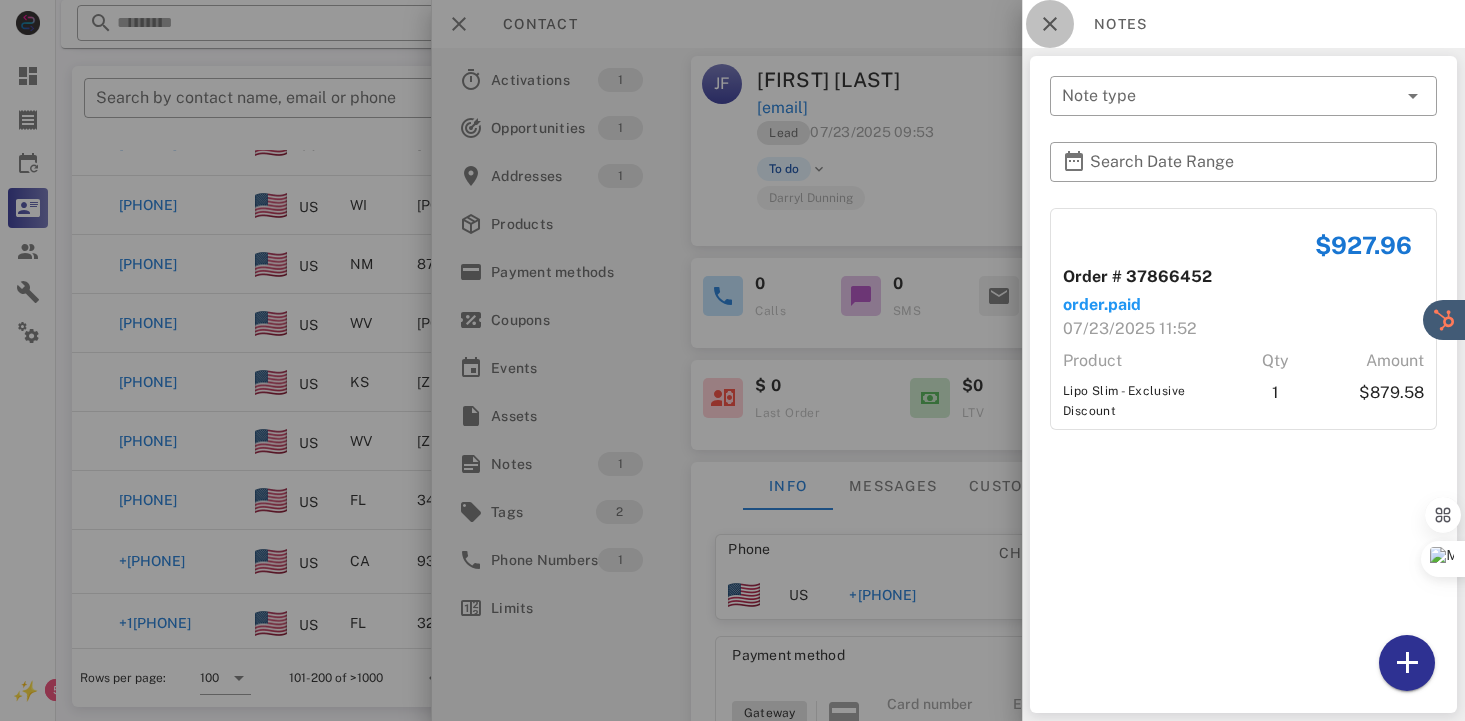 click at bounding box center (1050, 24) 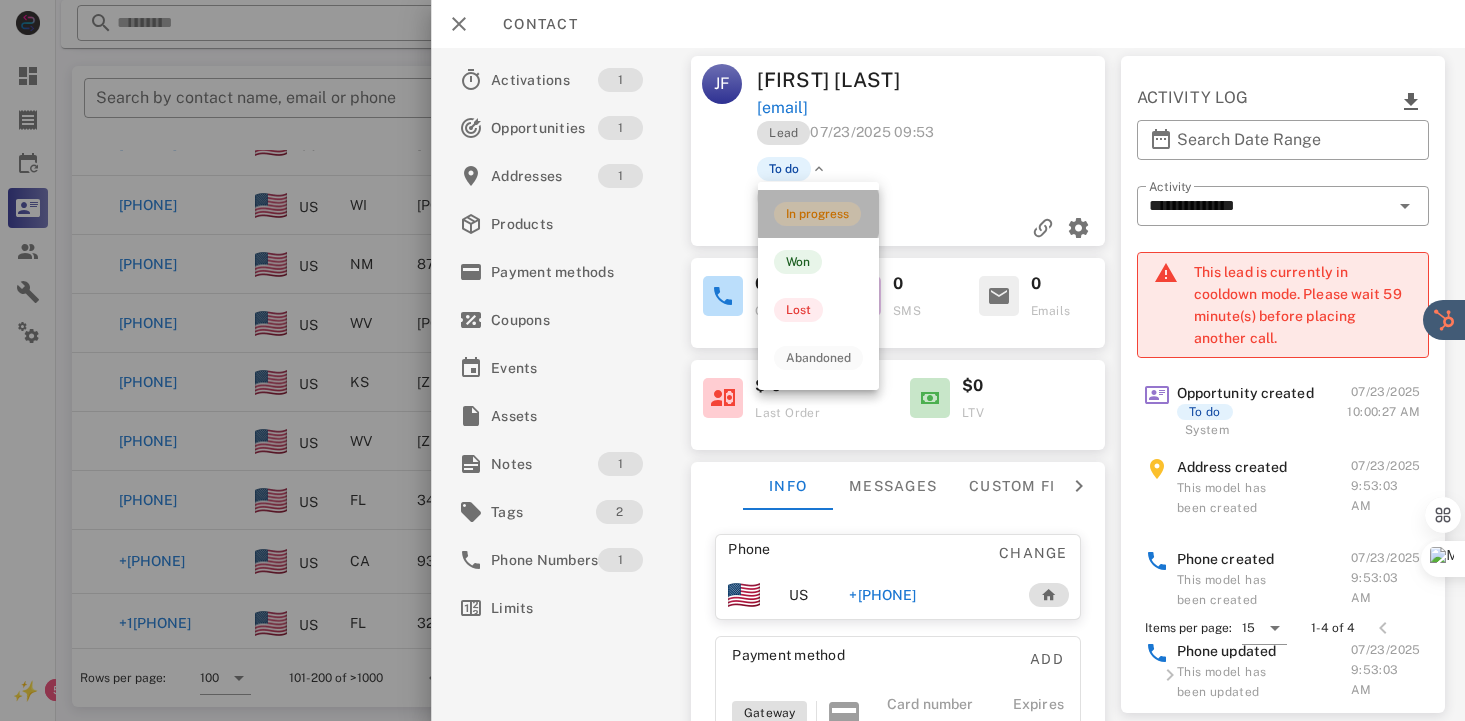 click on "In progress" at bounding box center [817, 214] 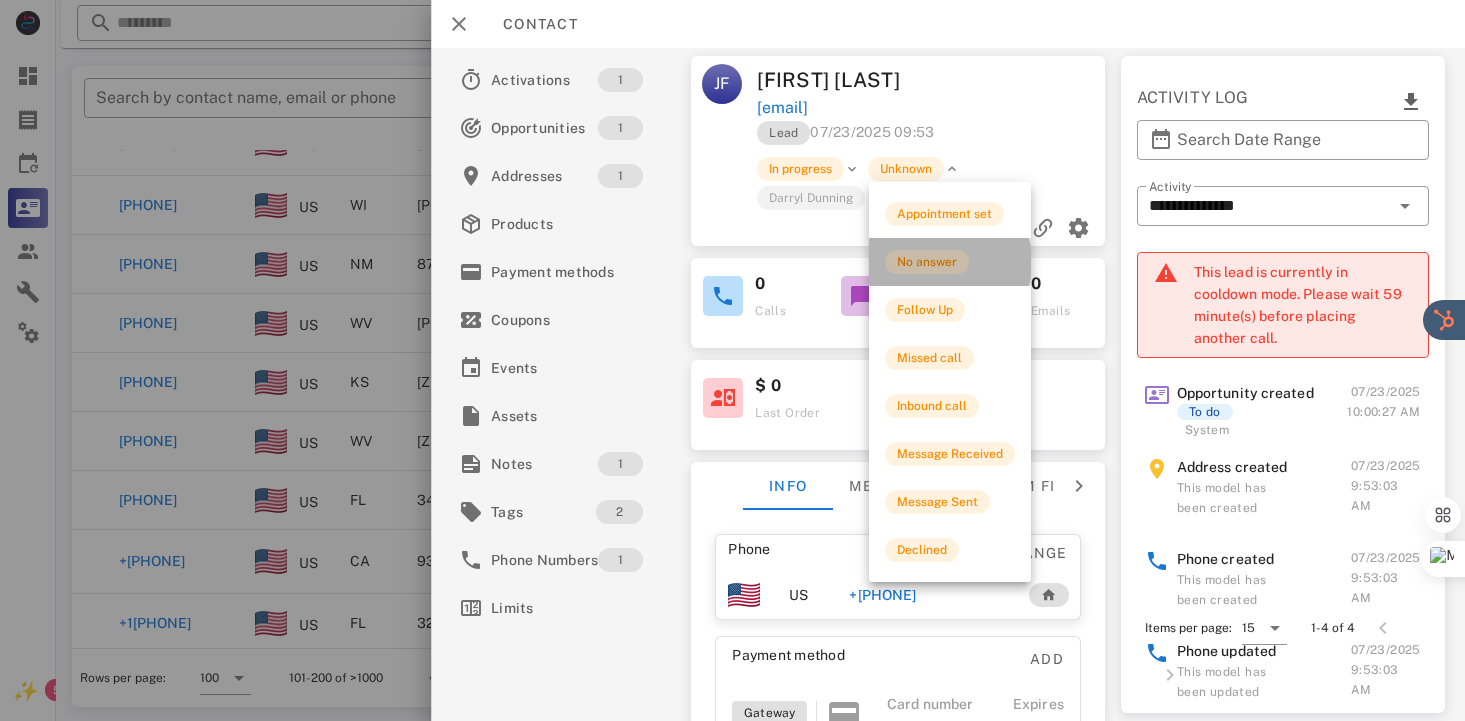 click on "No answer" at bounding box center (927, 262) 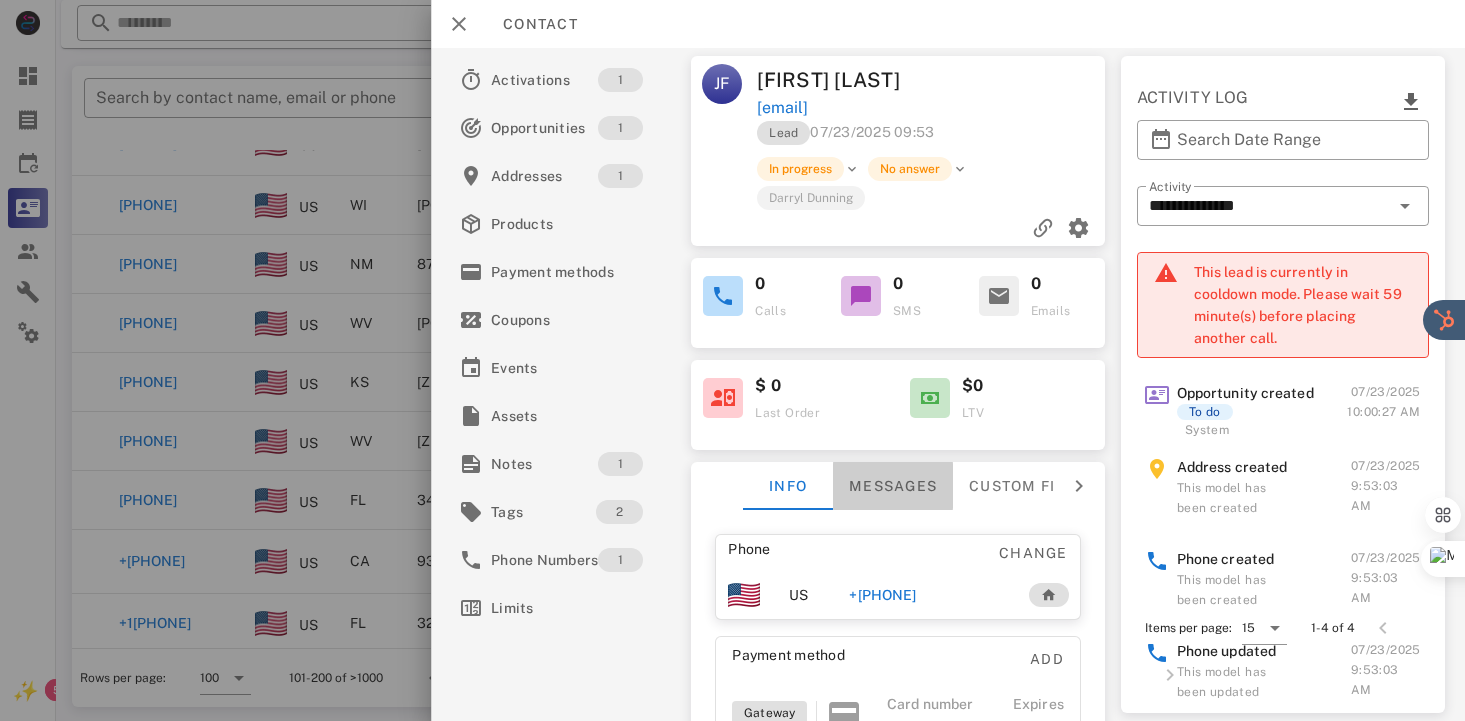 click on "Messages" at bounding box center [893, 486] 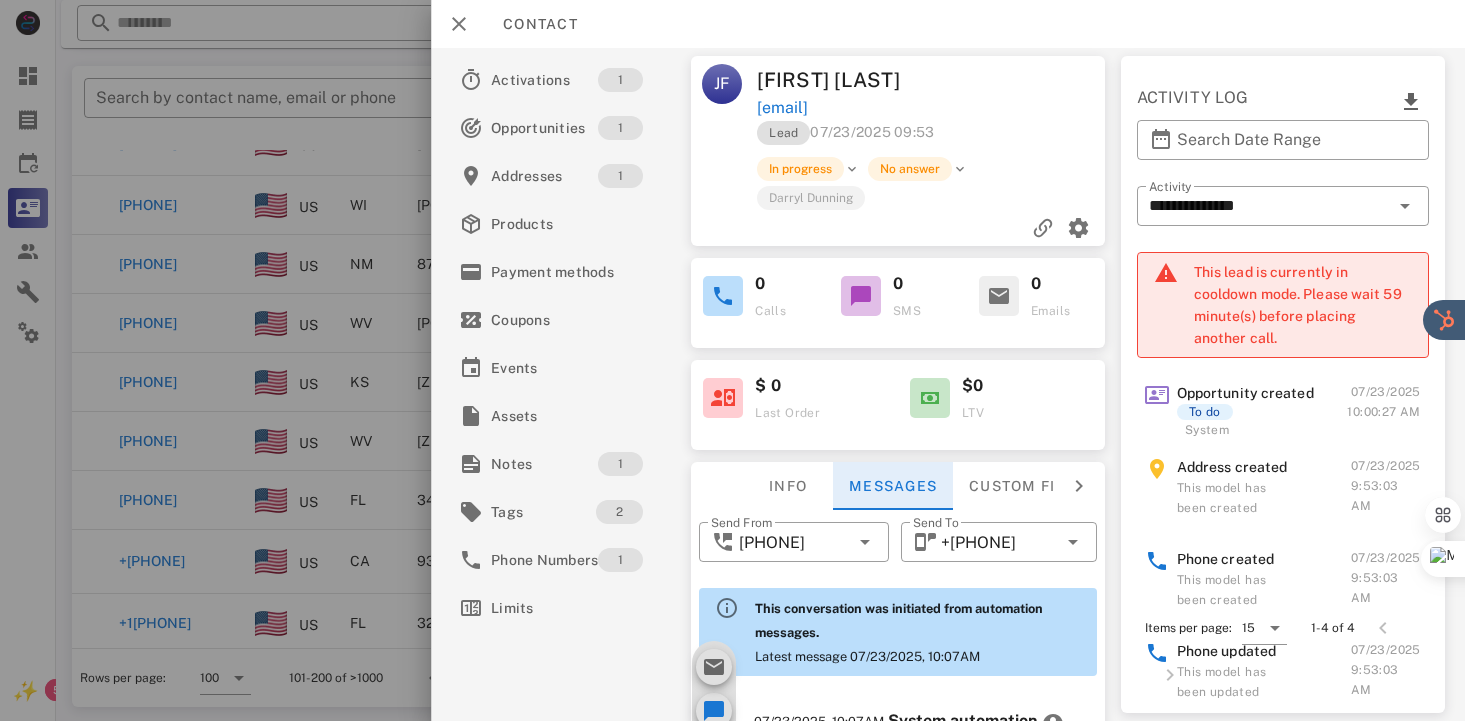 scroll, scrollTop: 653, scrollLeft: 0, axis: vertical 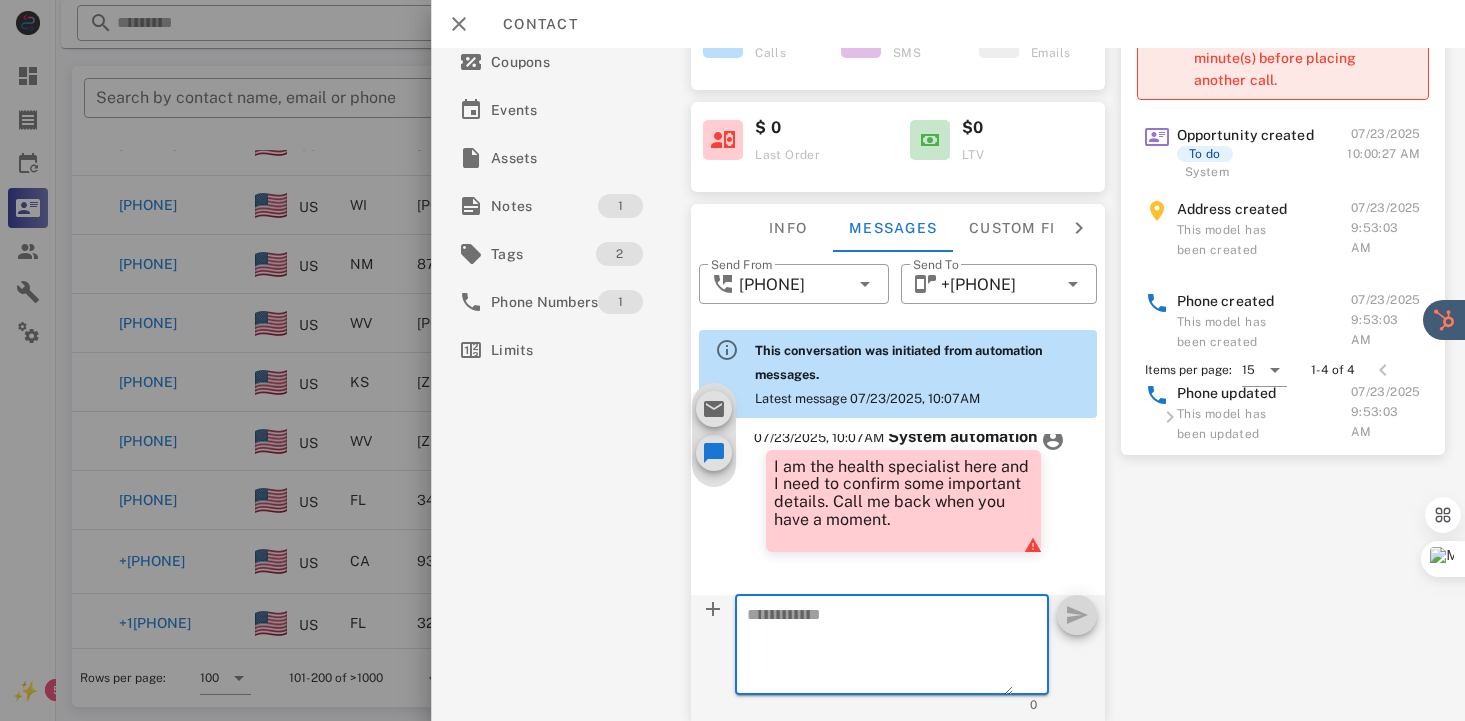 click at bounding box center (880, 648) 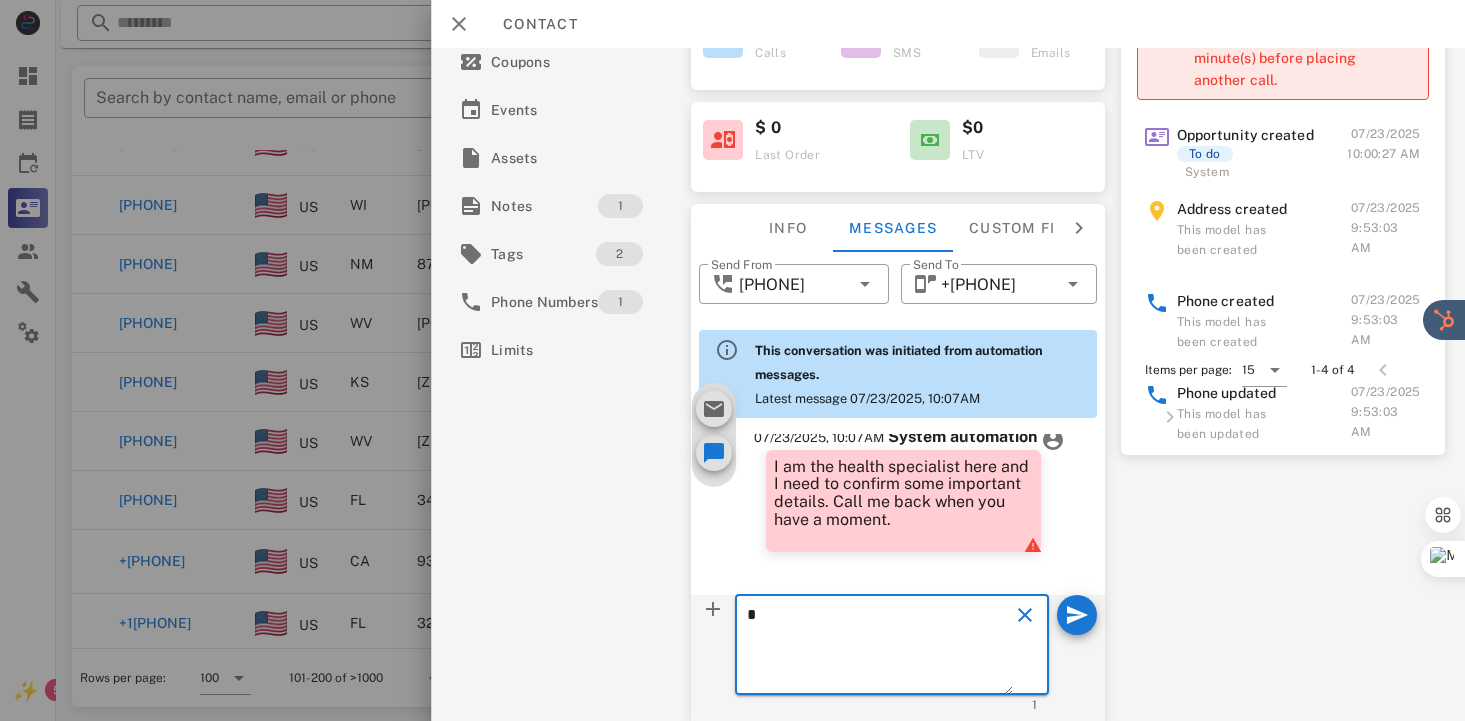 click on "*" at bounding box center [880, 648] 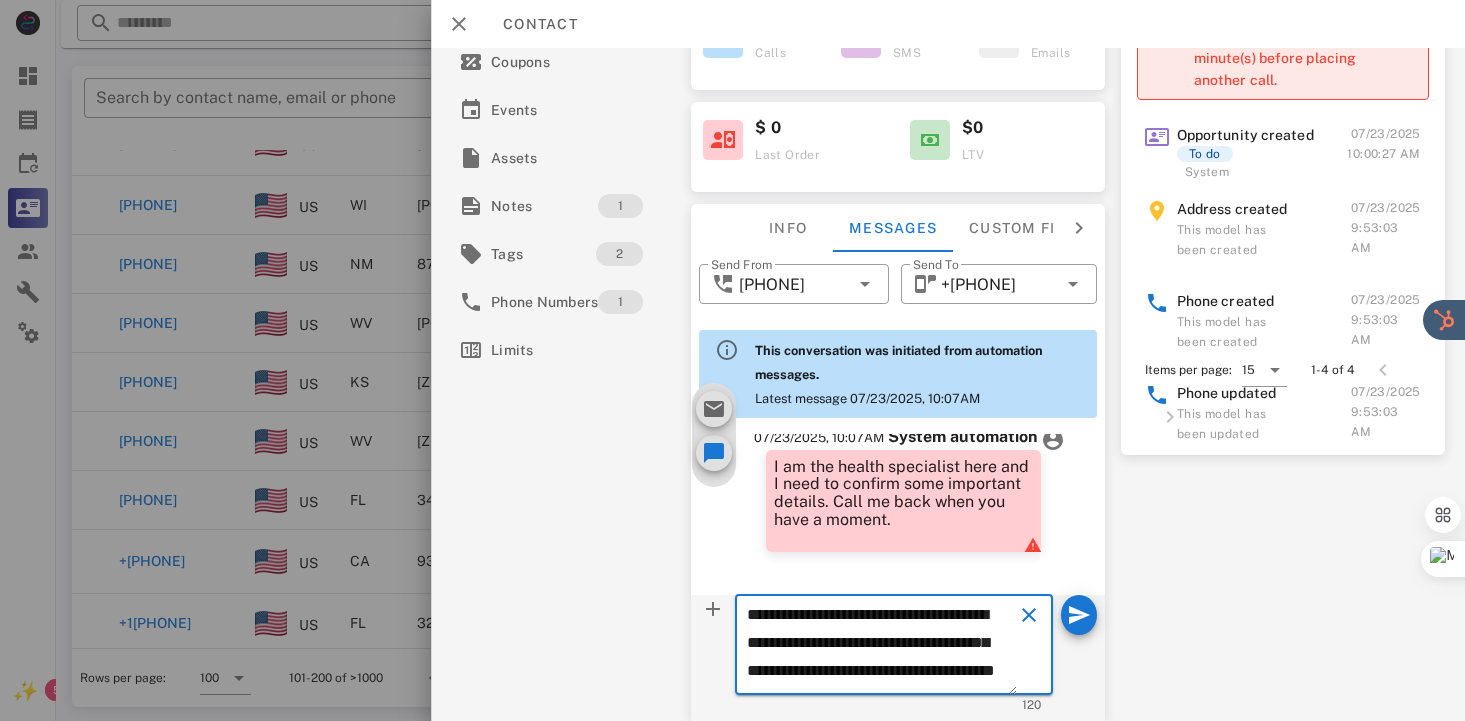 scroll, scrollTop: 41, scrollLeft: 0, axis: vertical 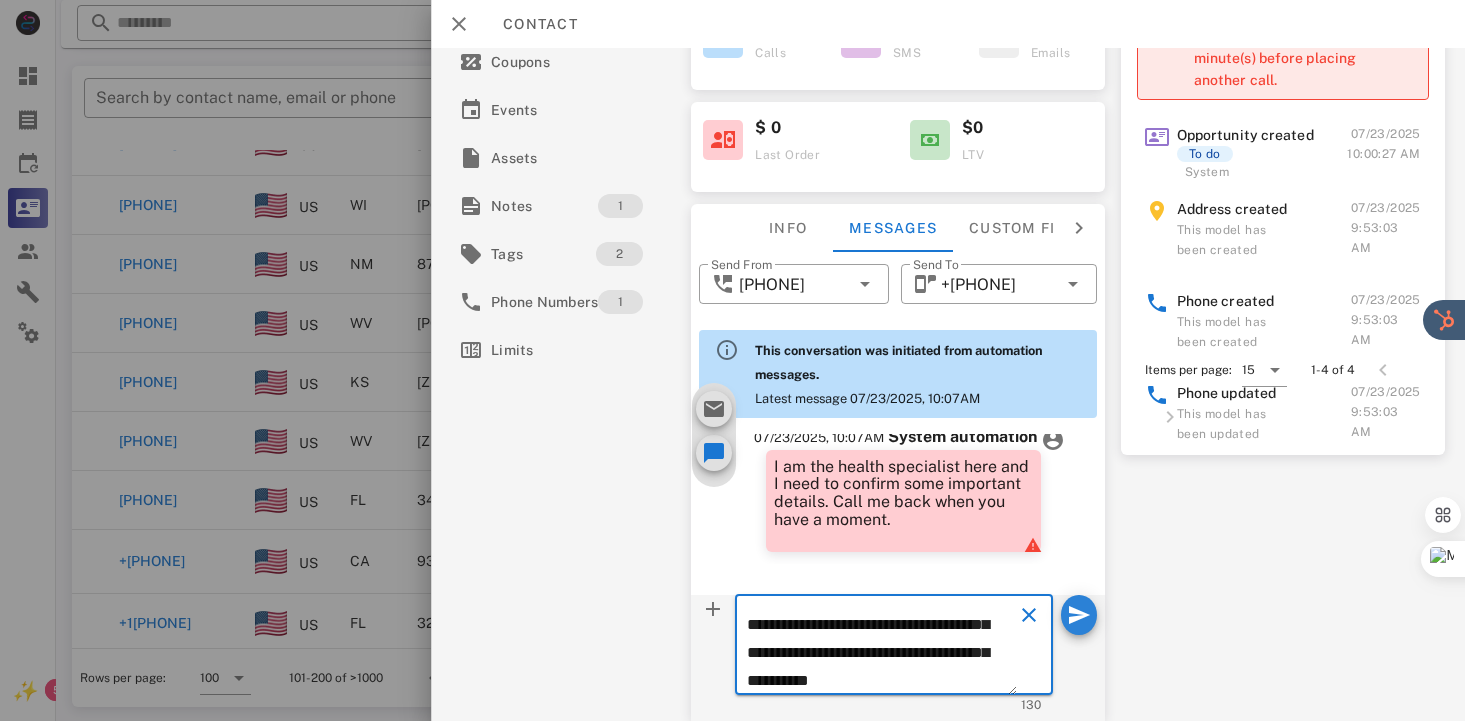 type on "**********" 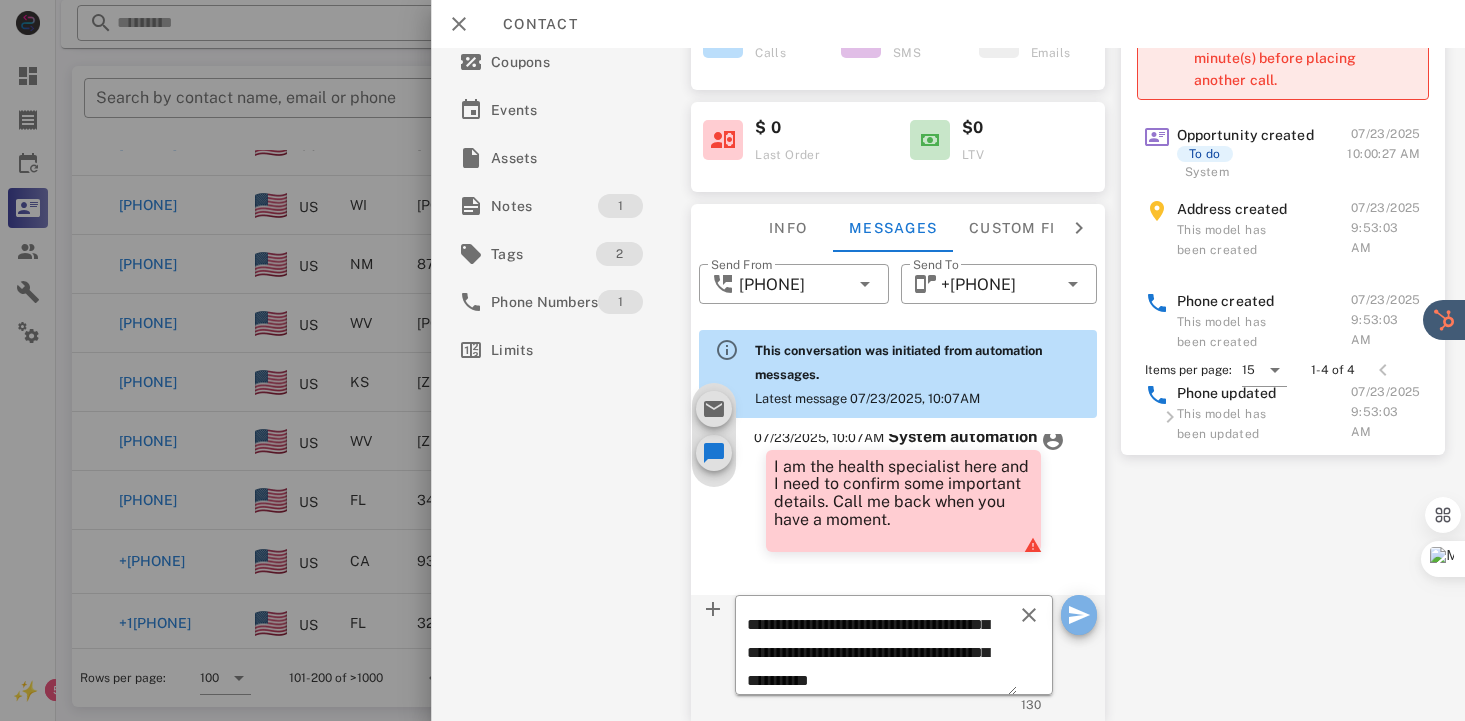 click at bounding box center [1079, 615] 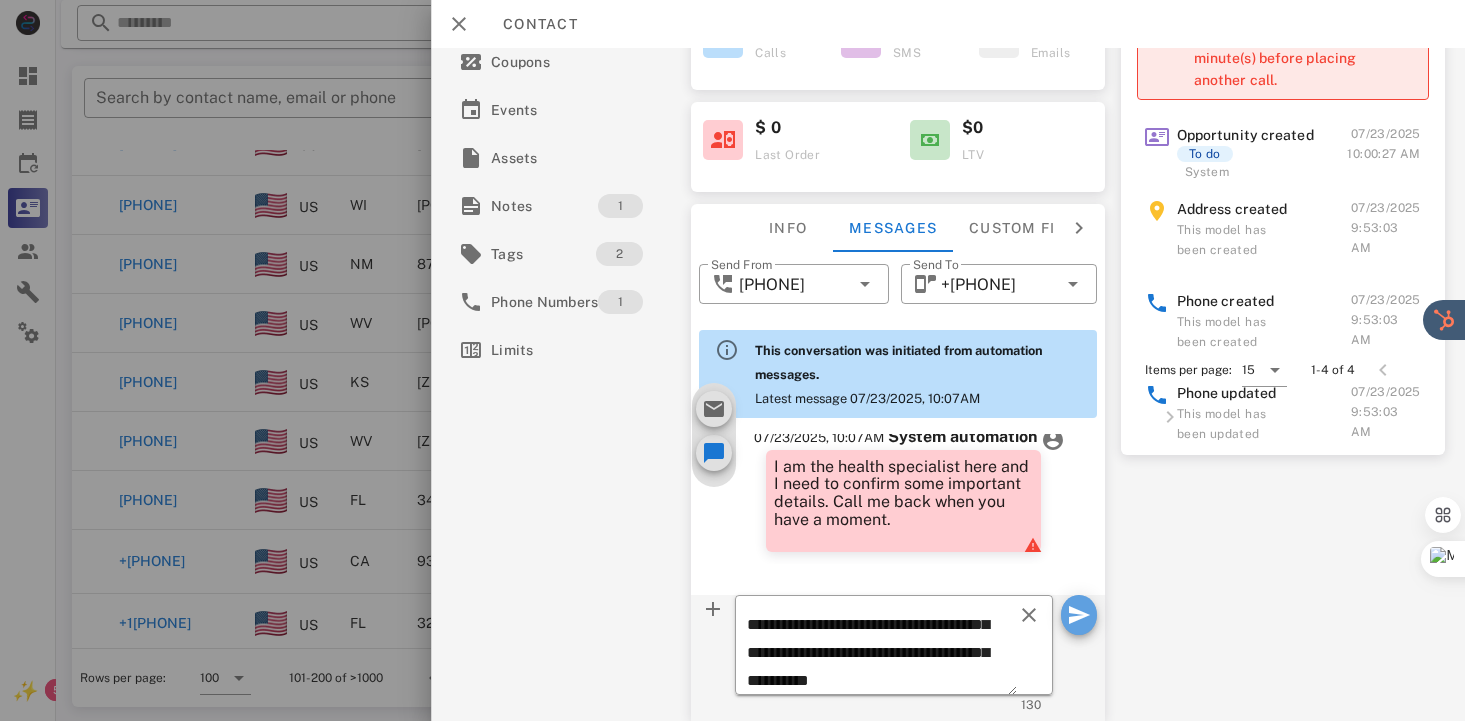 type 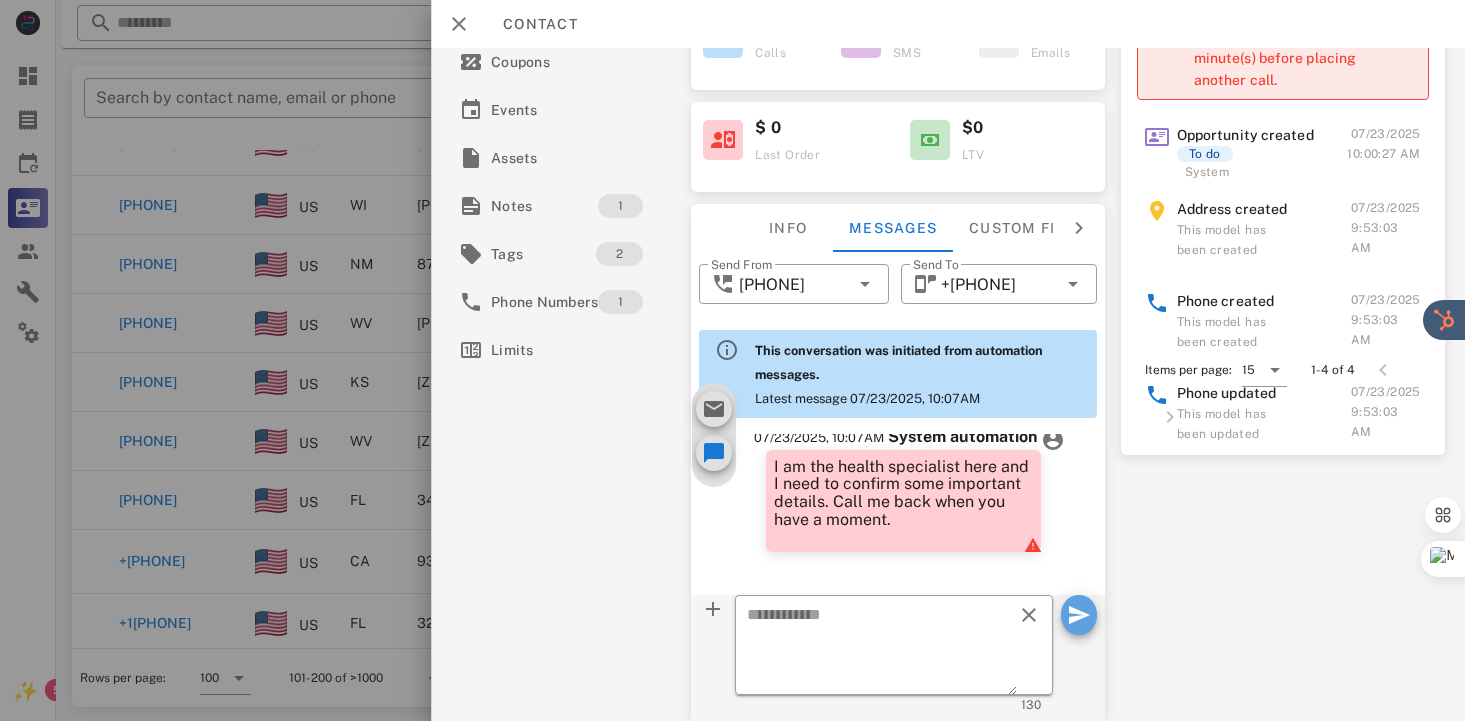 scroll, scrollTop: 0, scrollLeft: 0, axis: both 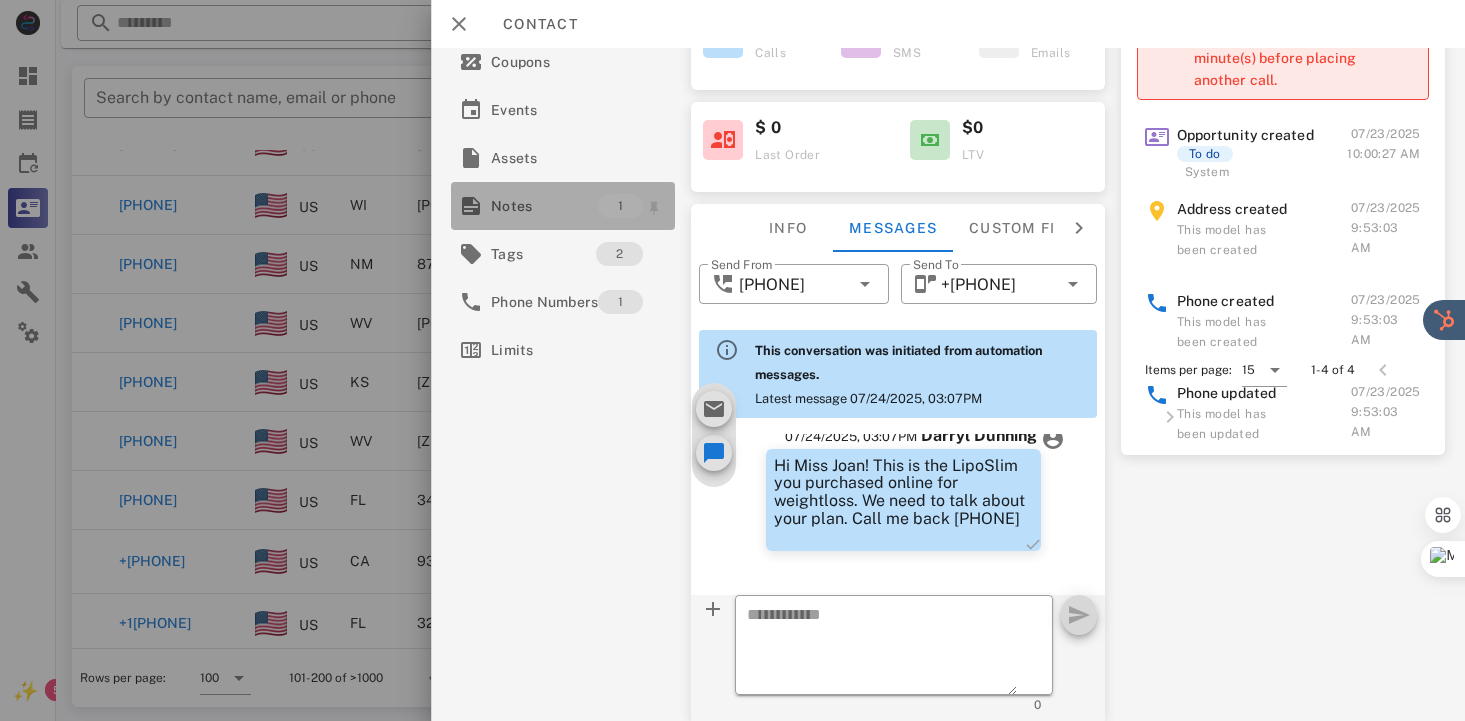 click on "Notes" at bounding box center (544, 206) 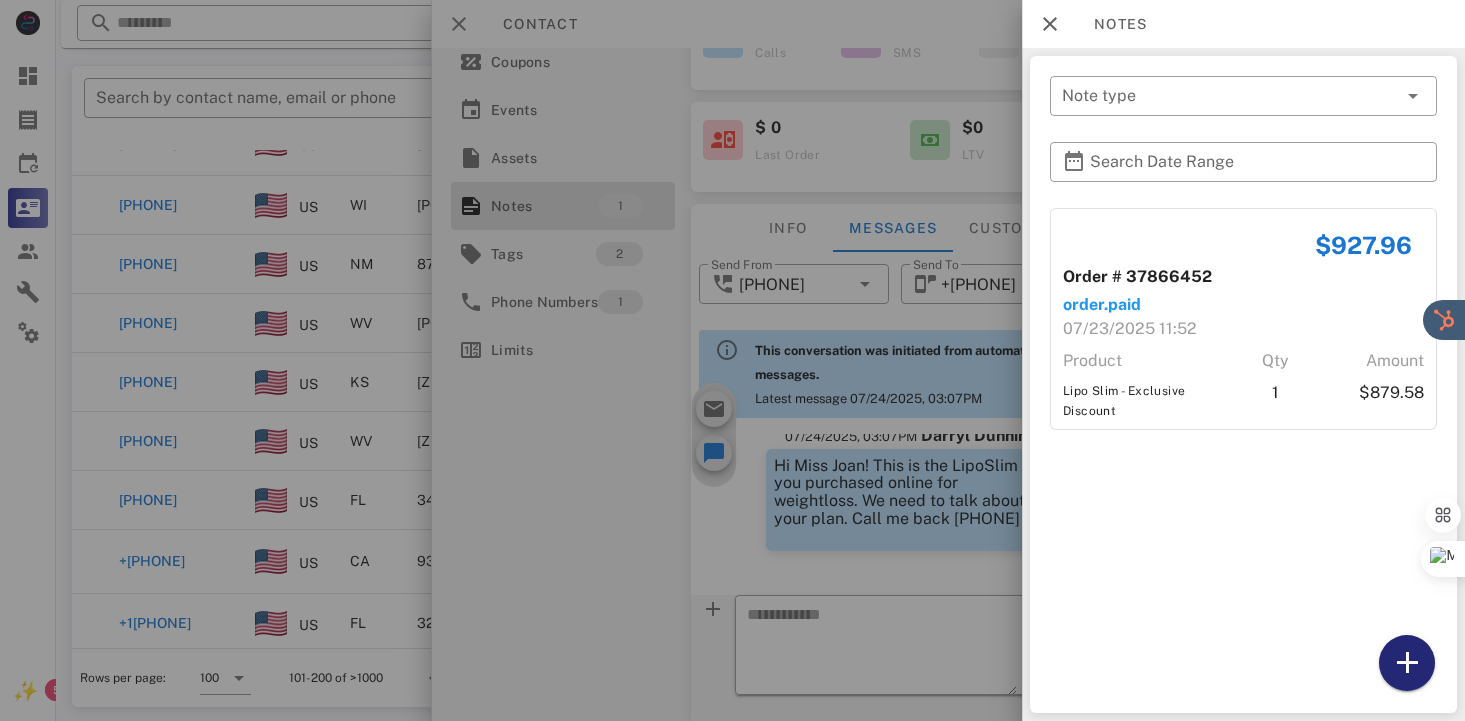 click at bounding box center [1407, 663] 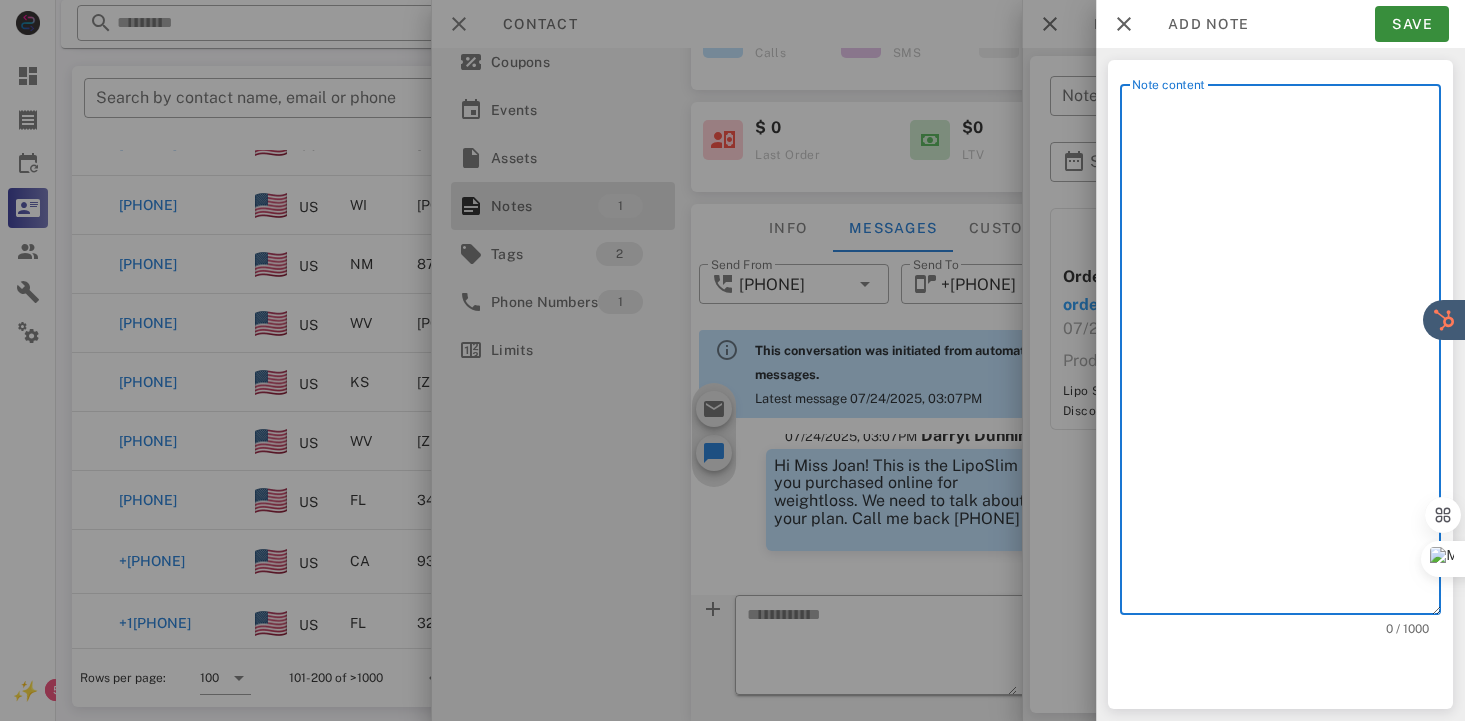 click on "Note content" at bounding box center [1286, 354] 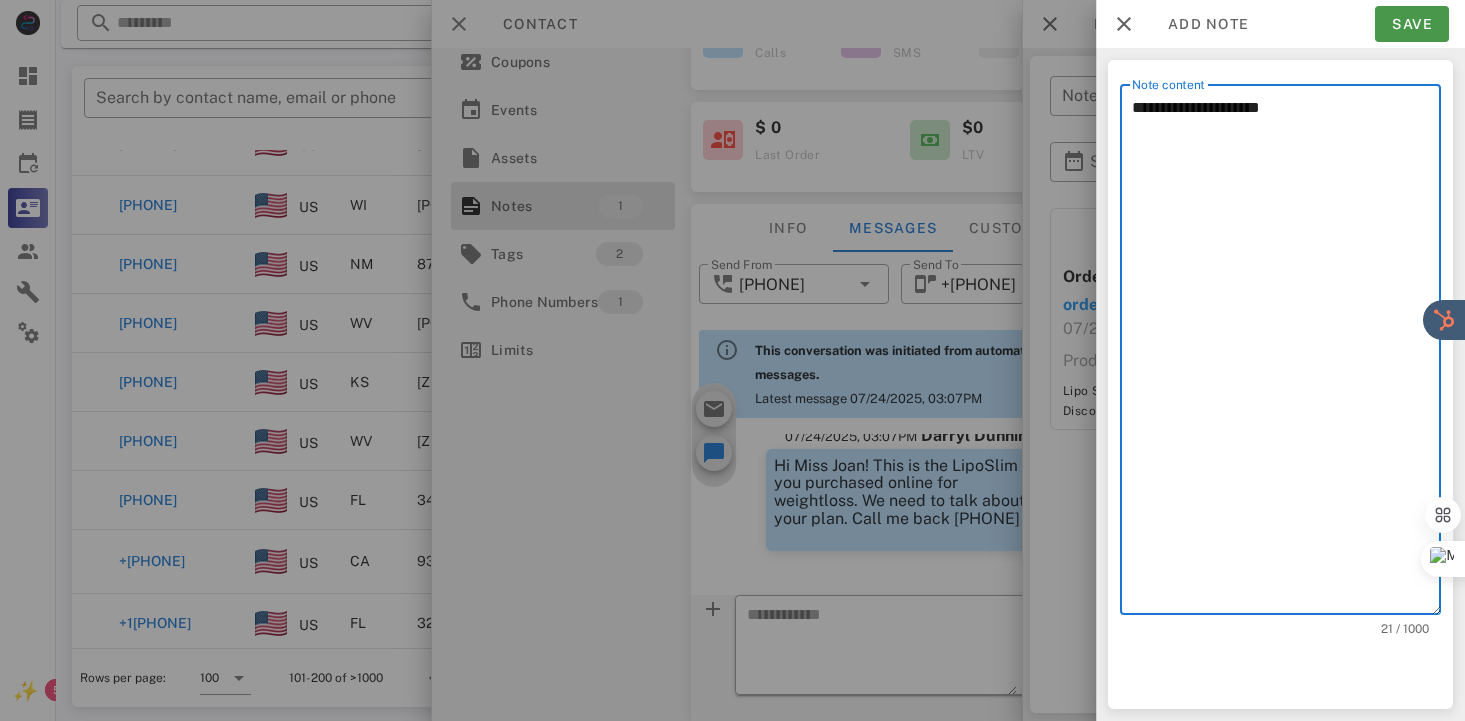 type on "**********" 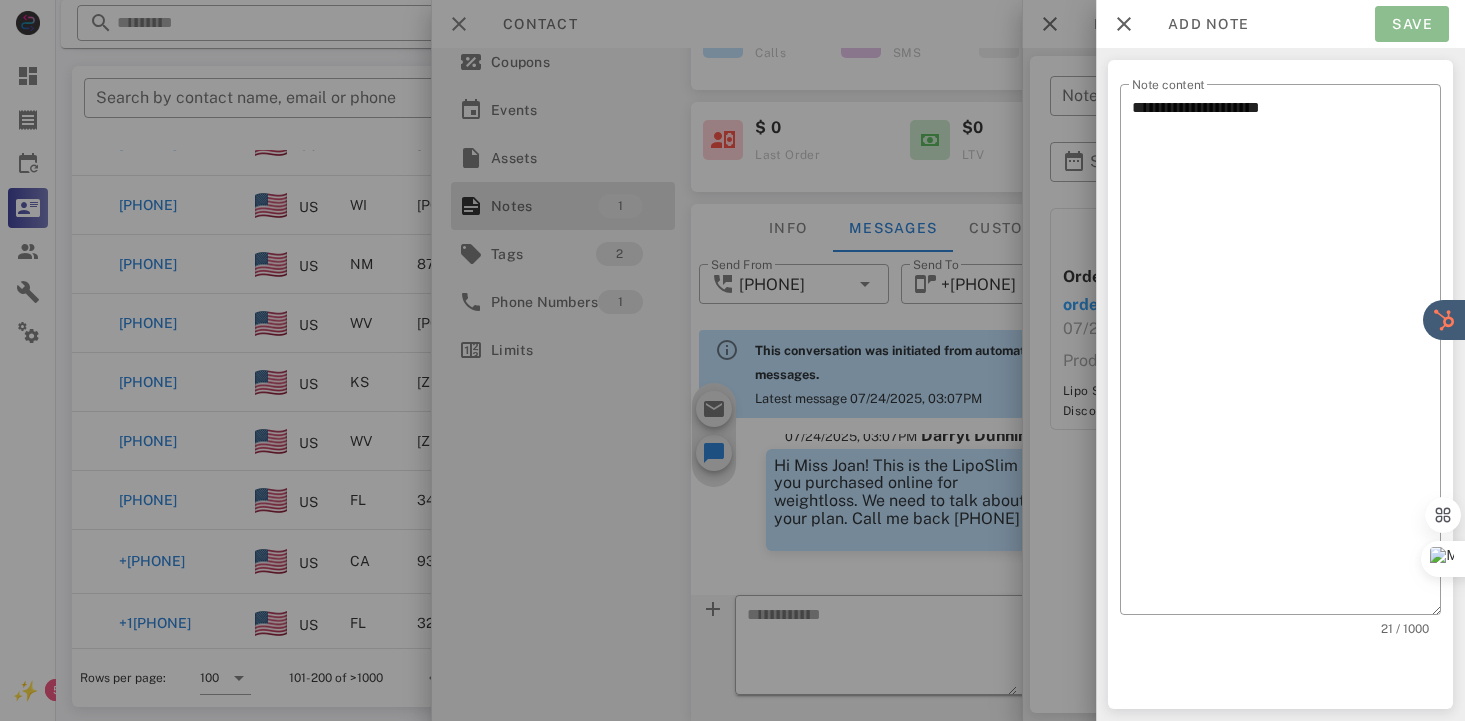 click on "Save" at bounding box center (1412, 24) 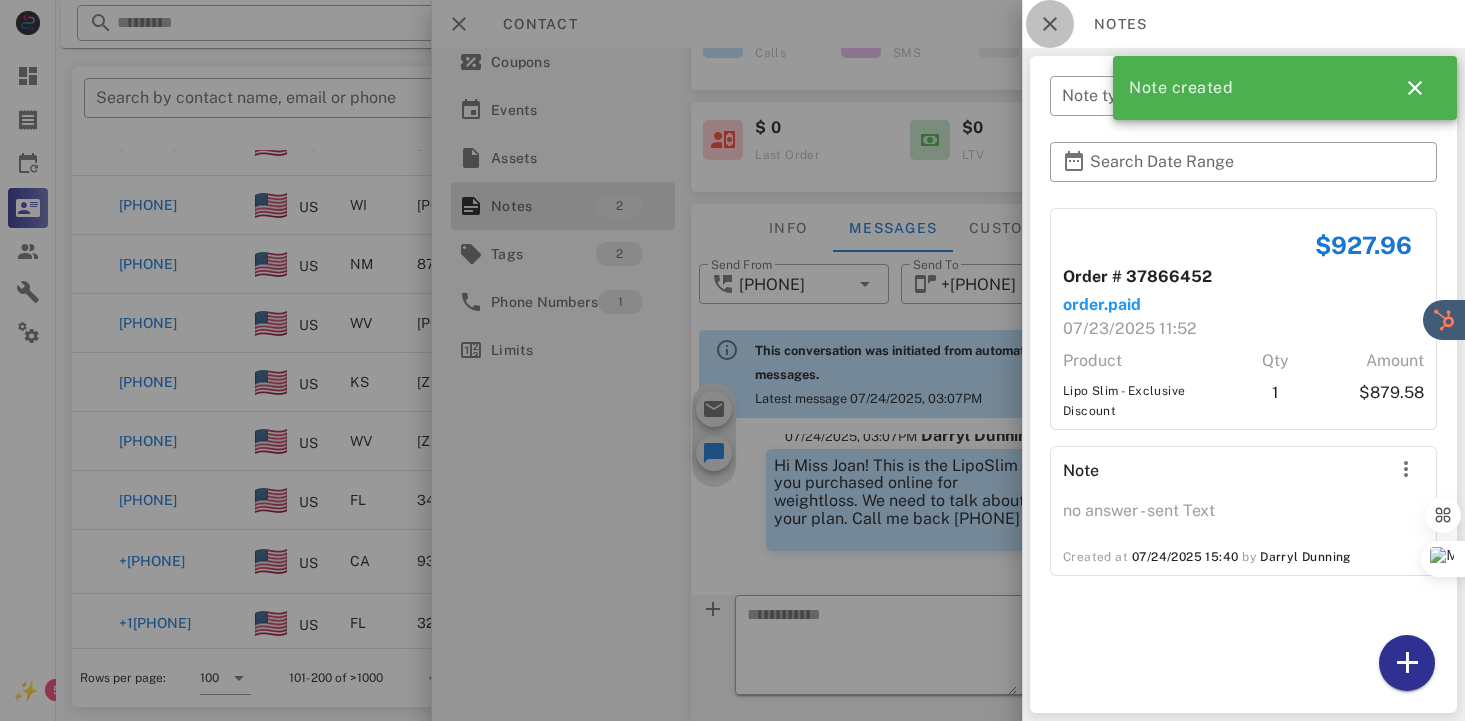 click at bounding box center (1050, 24) 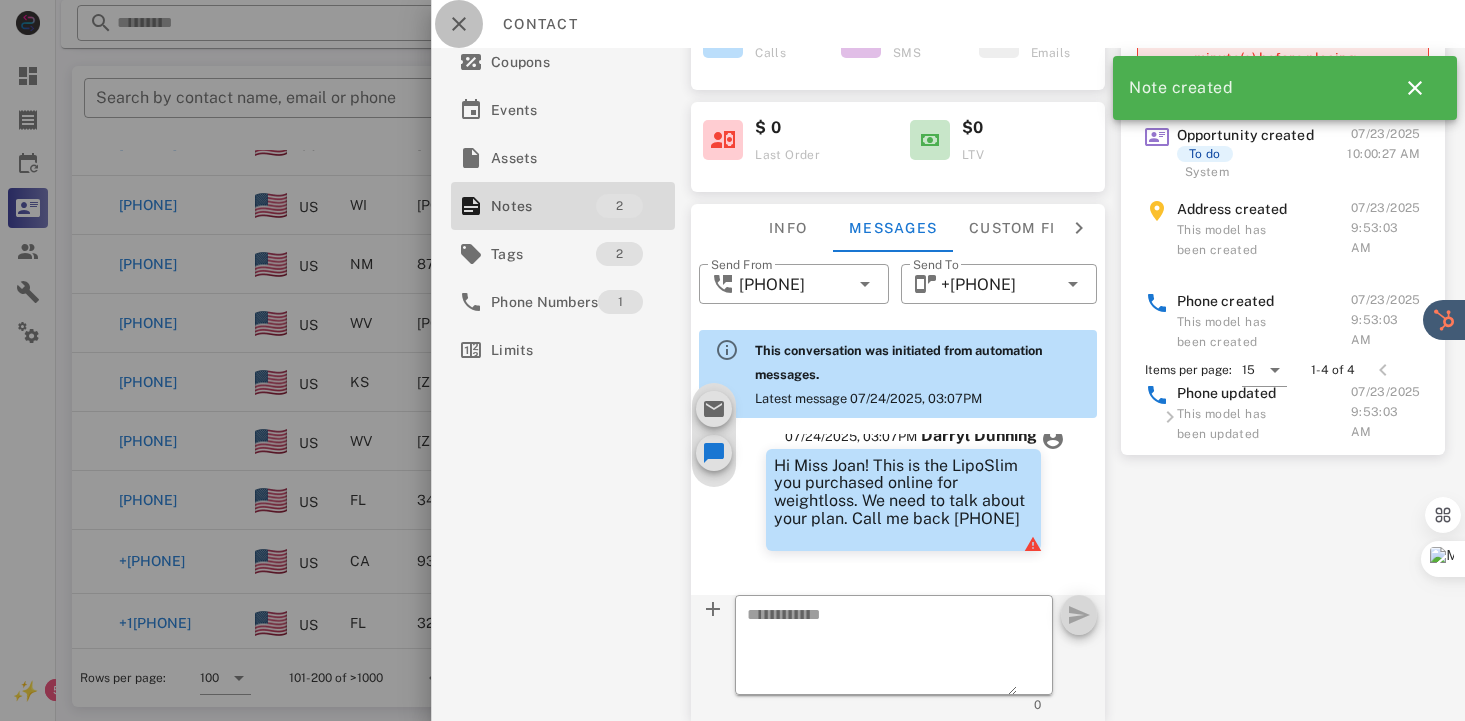 click at bounding box center (459, 24) 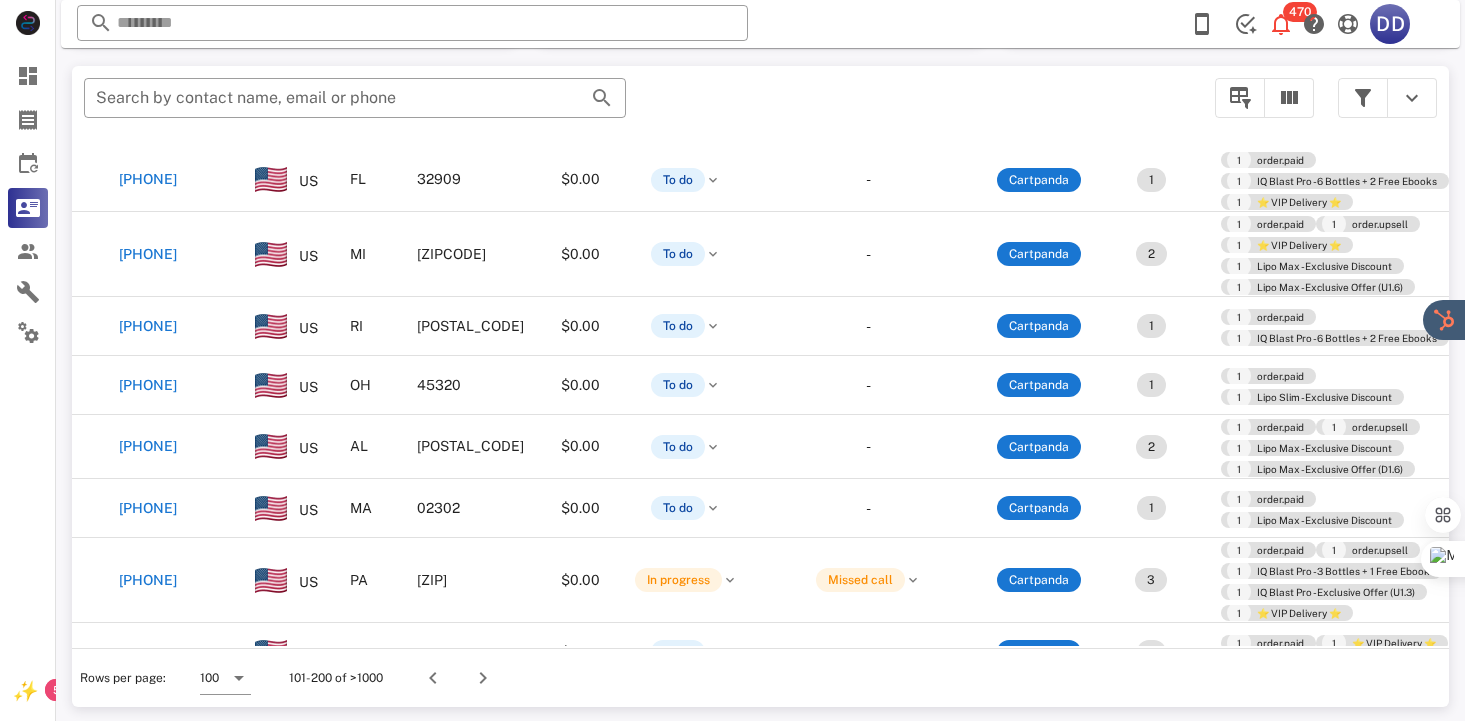 scroll, scrollTop: 2811, scrollLeft: 250, axis: both 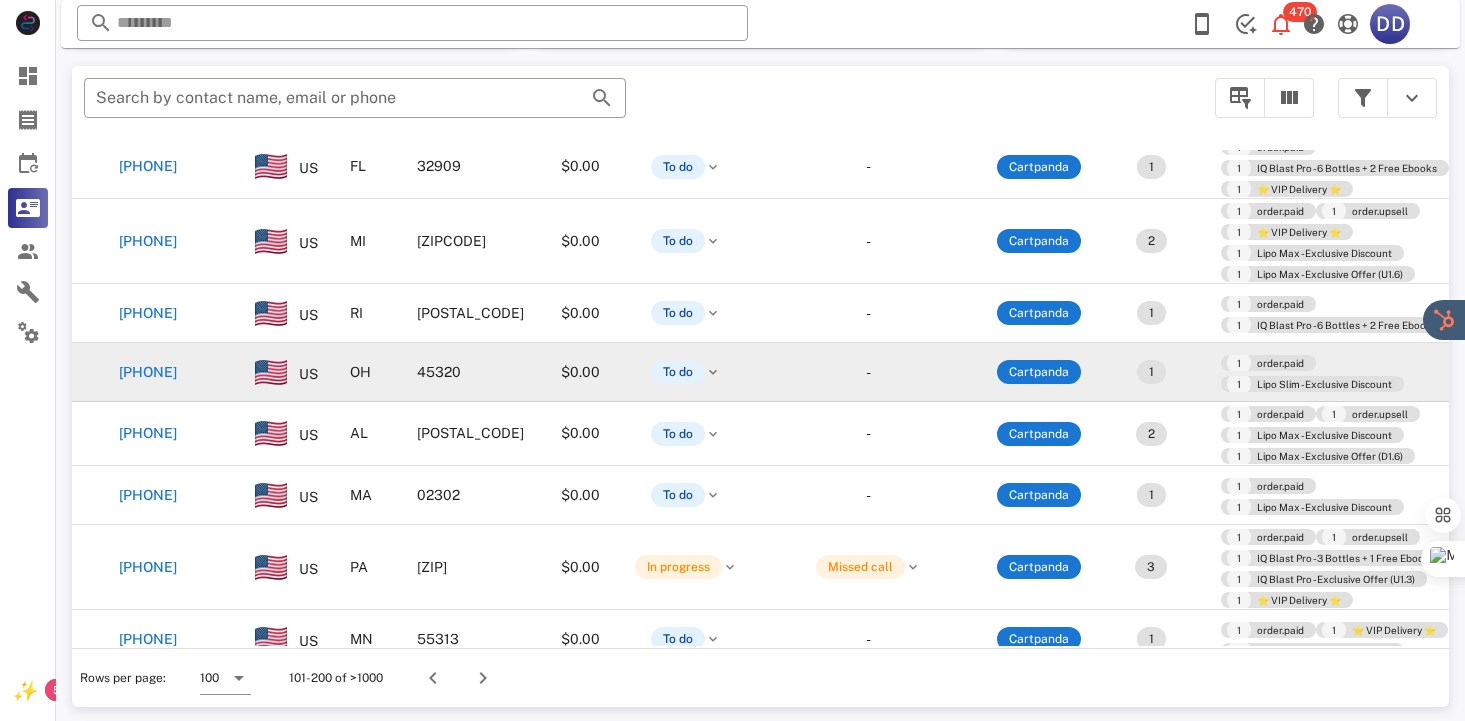 click on "[PHONE]" at bounding box center [148, 372] 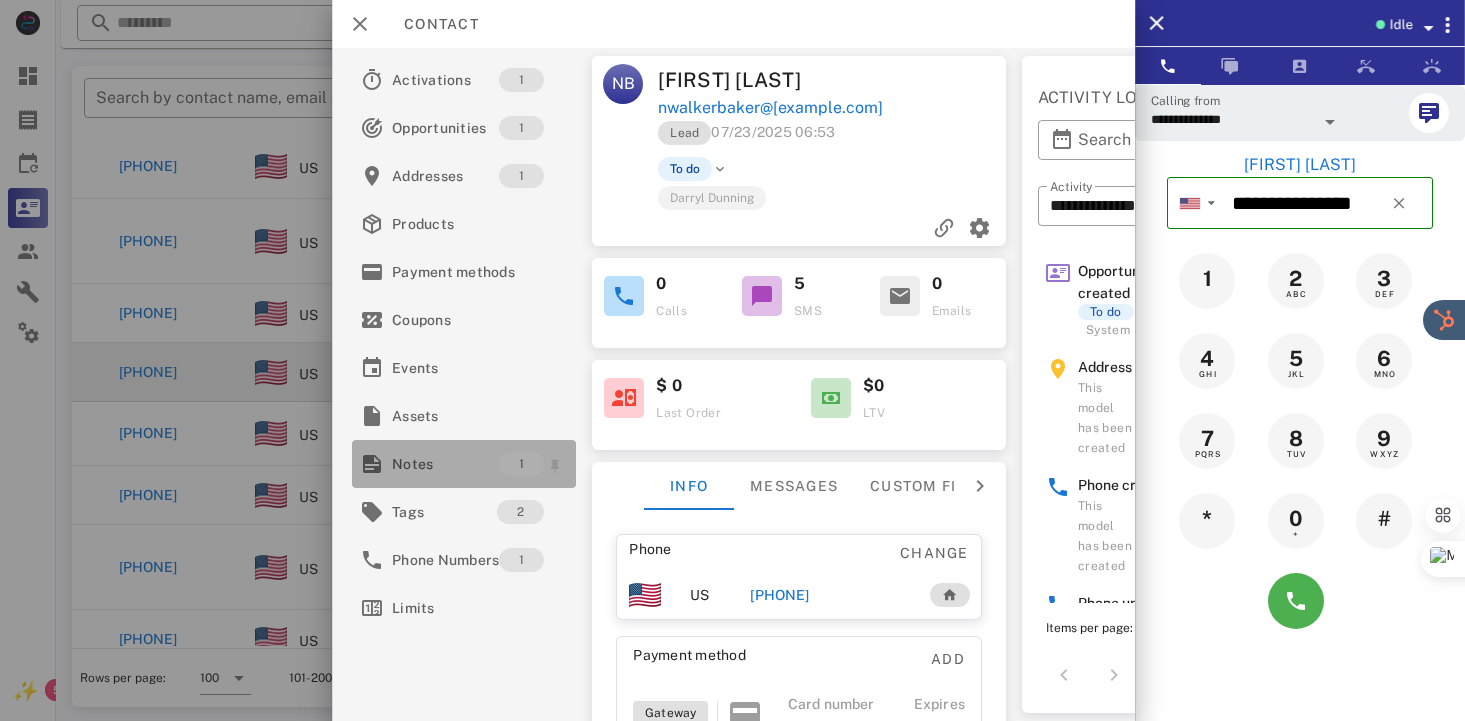 click on "Notes" at bounding box center (445, 464) 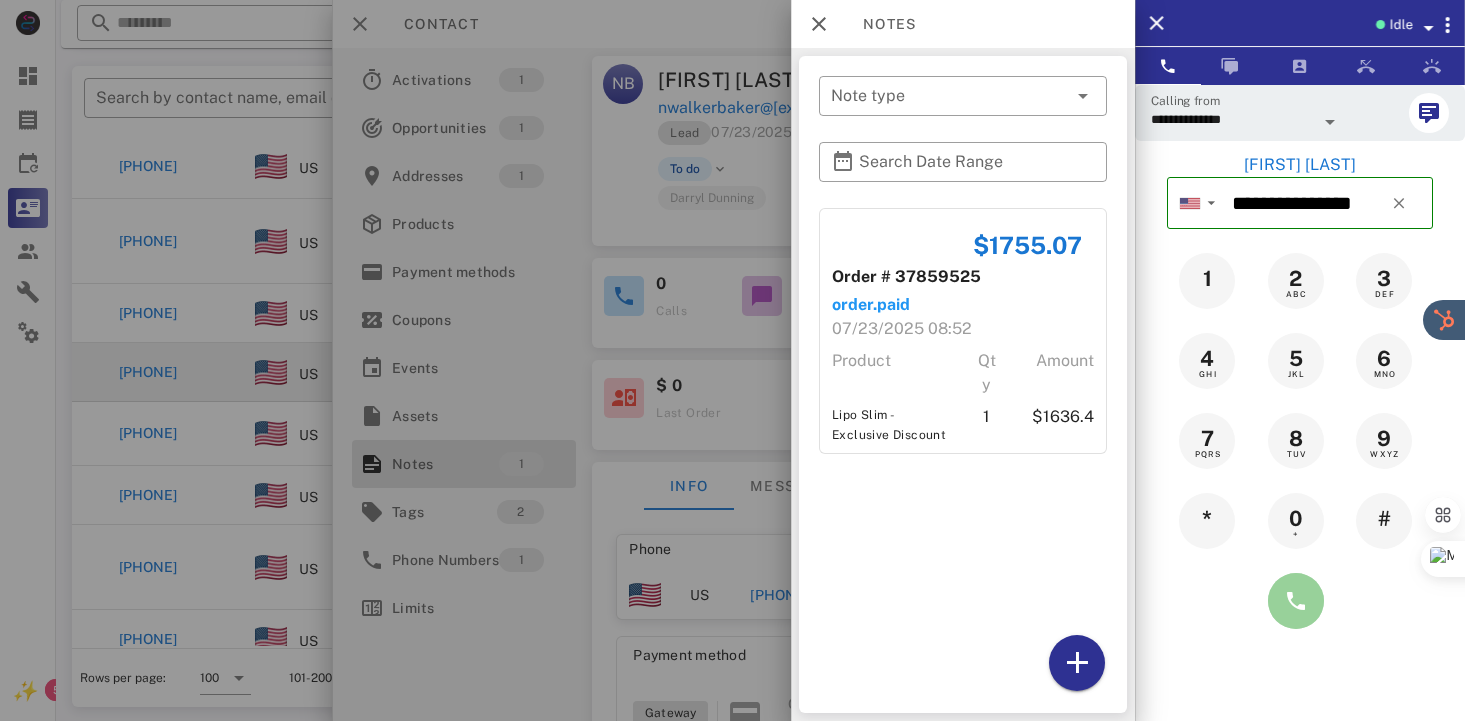 click at bounding box center [1296, 601] 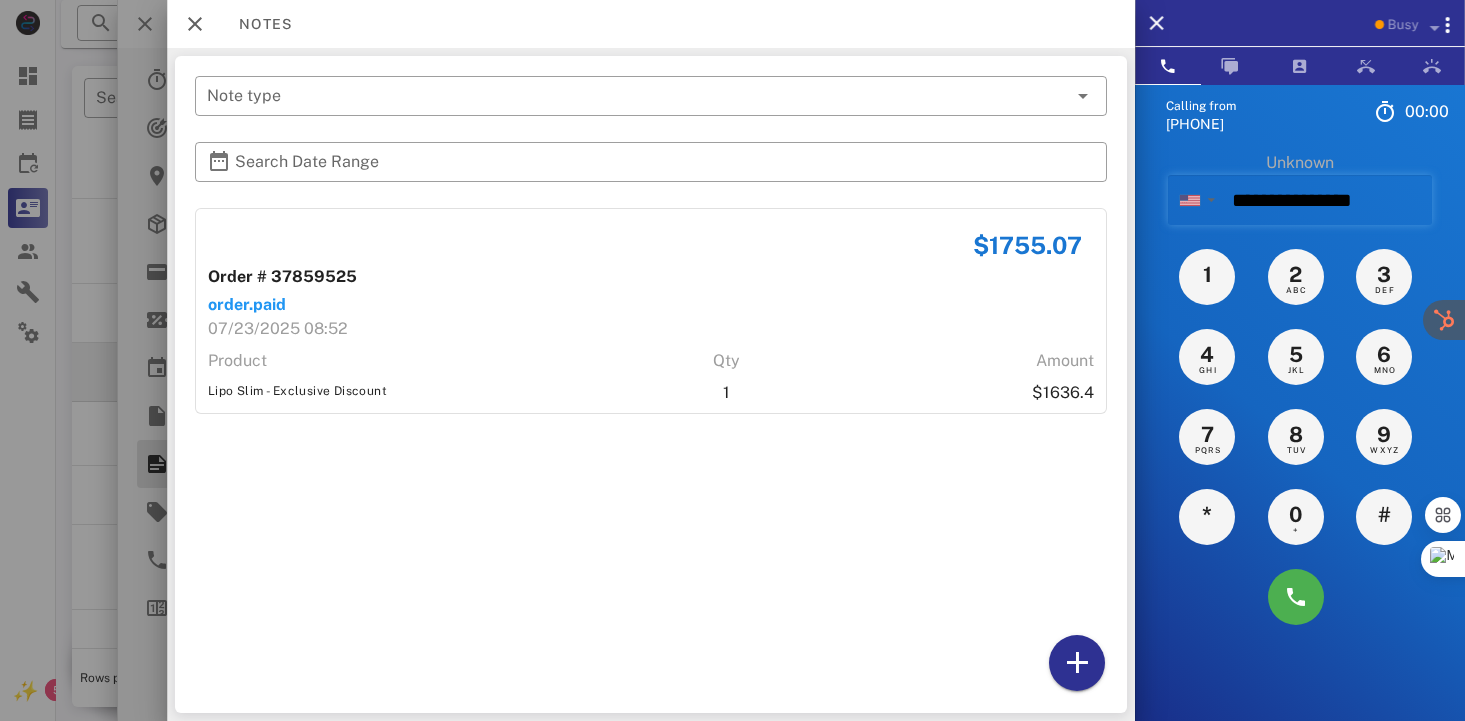type 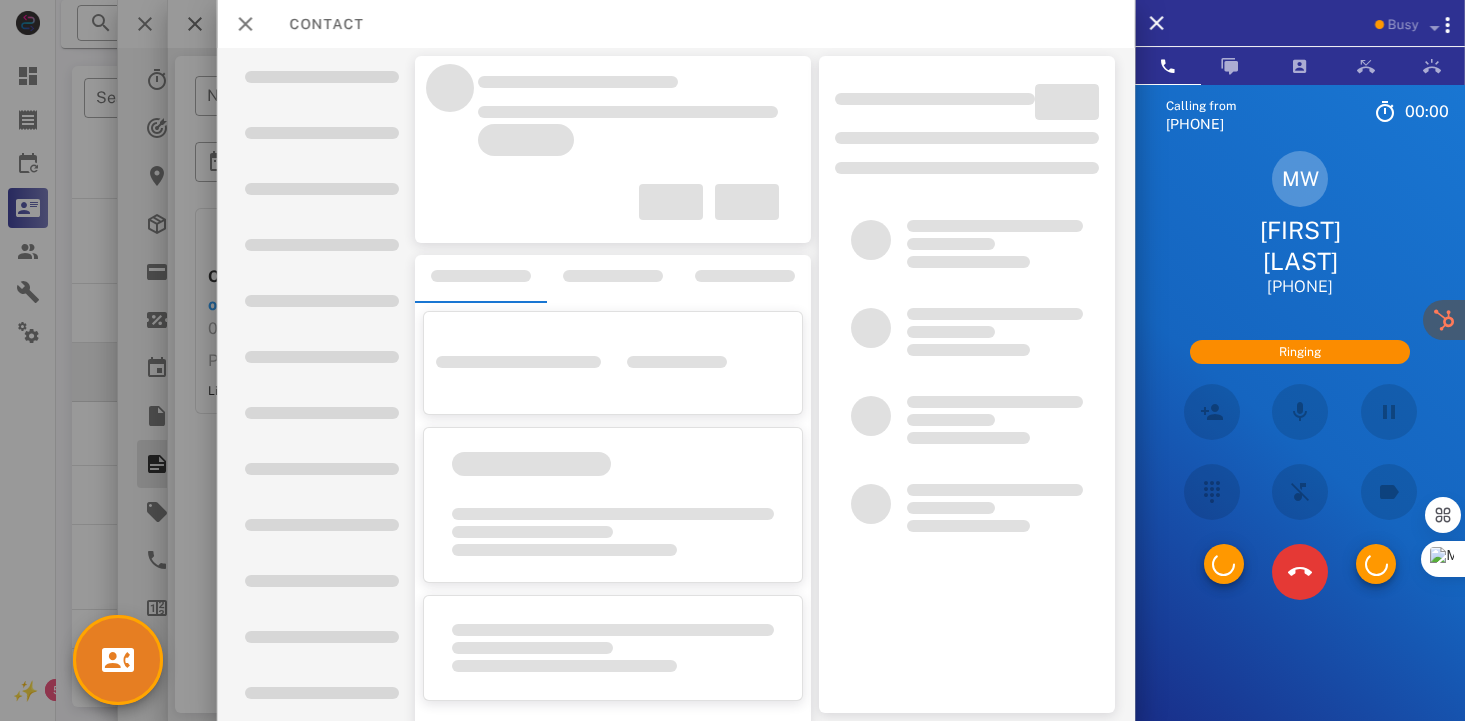 scroll, scrollTop: 2811, scrollLeft: 136, axis: both 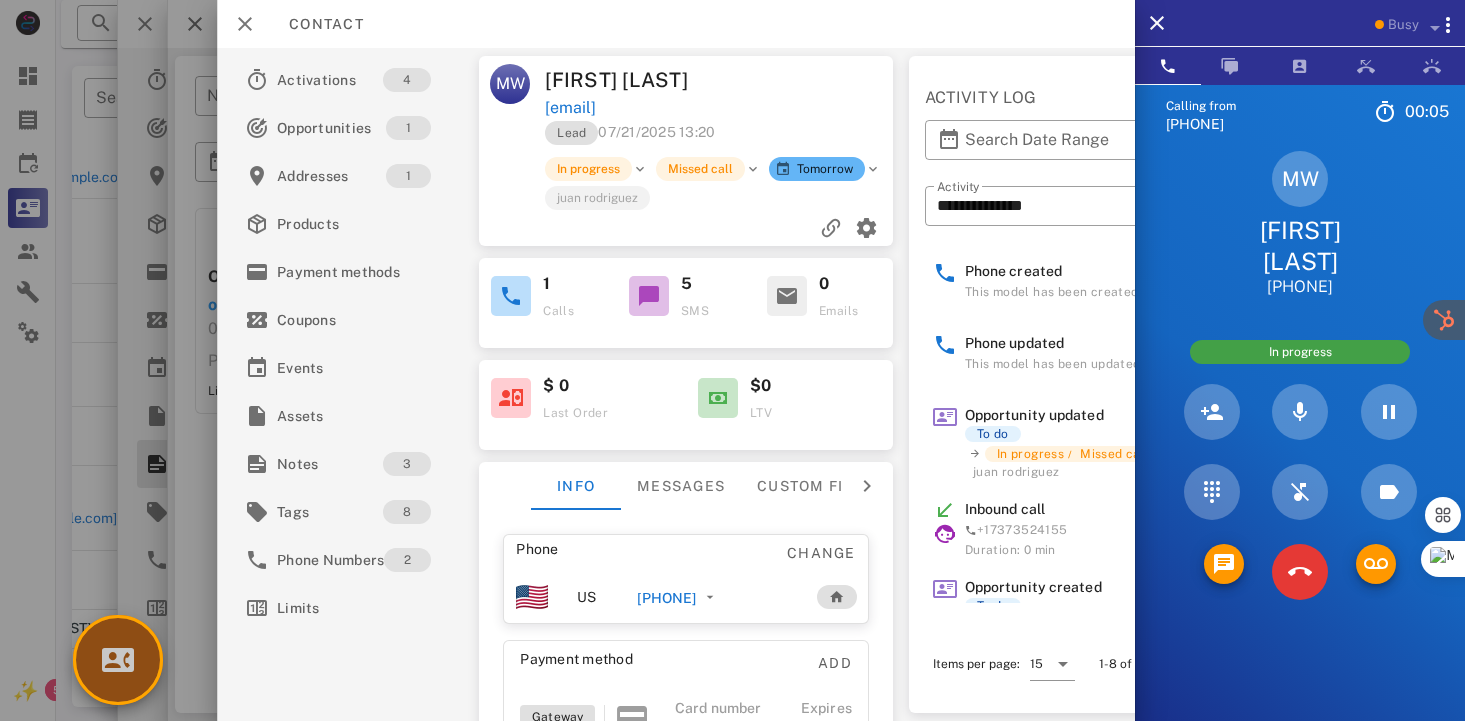 click at bounding box center [118, 660] 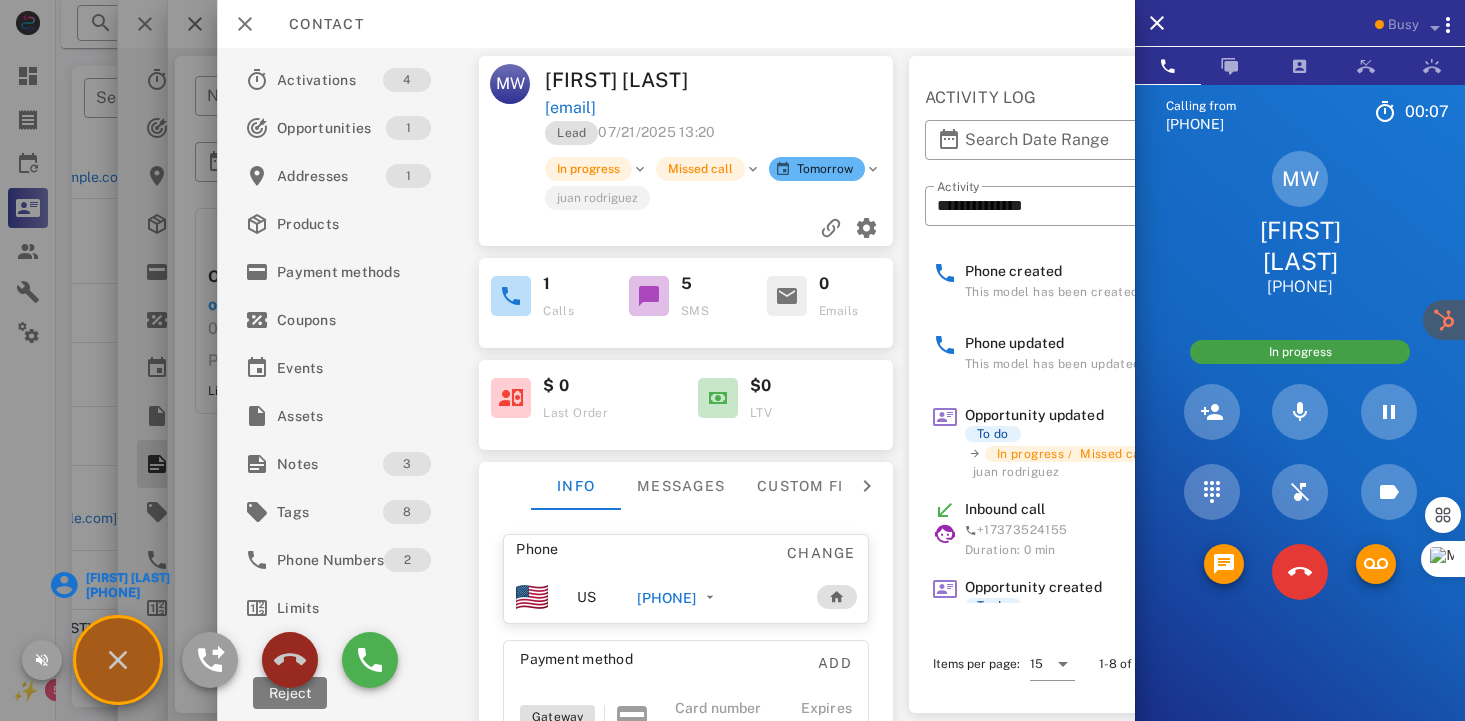 click at bounding box center [290, 660] 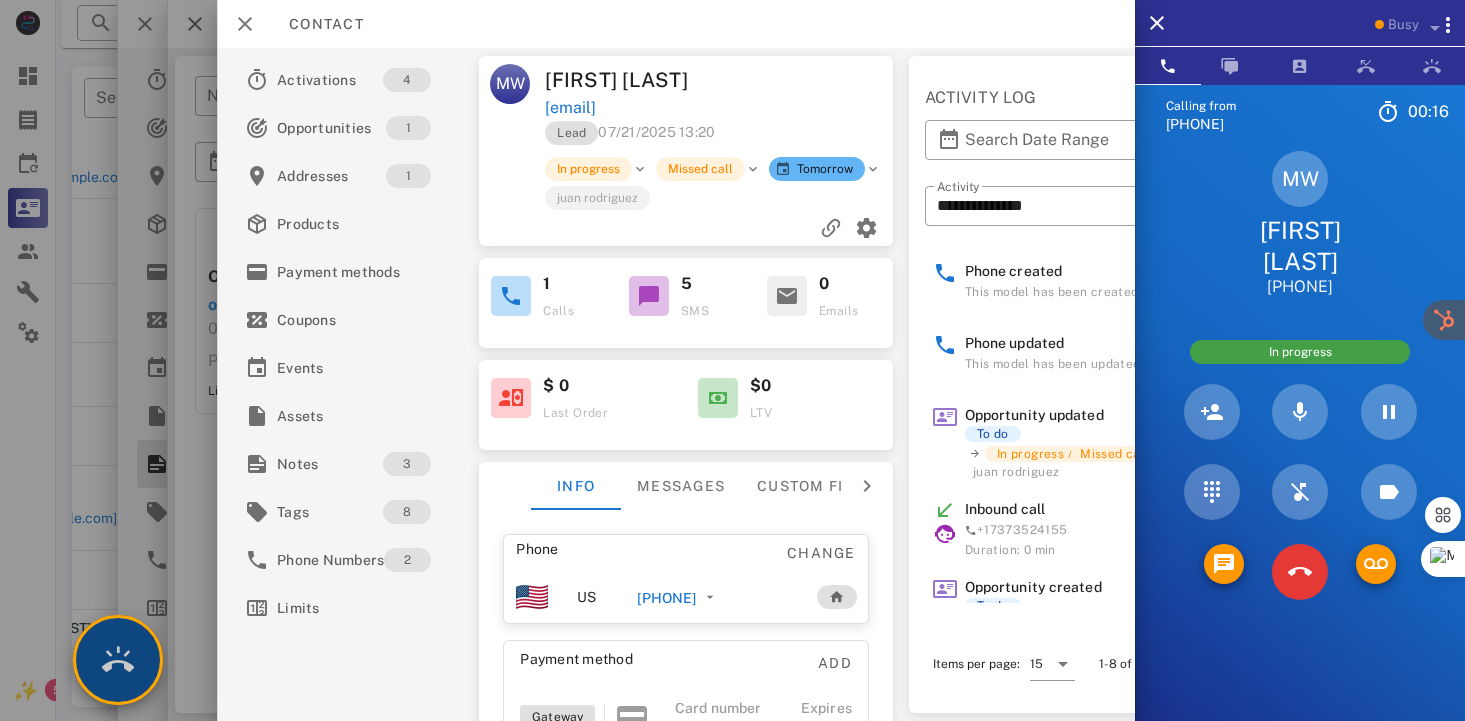 click at bounding box center [118, 660] 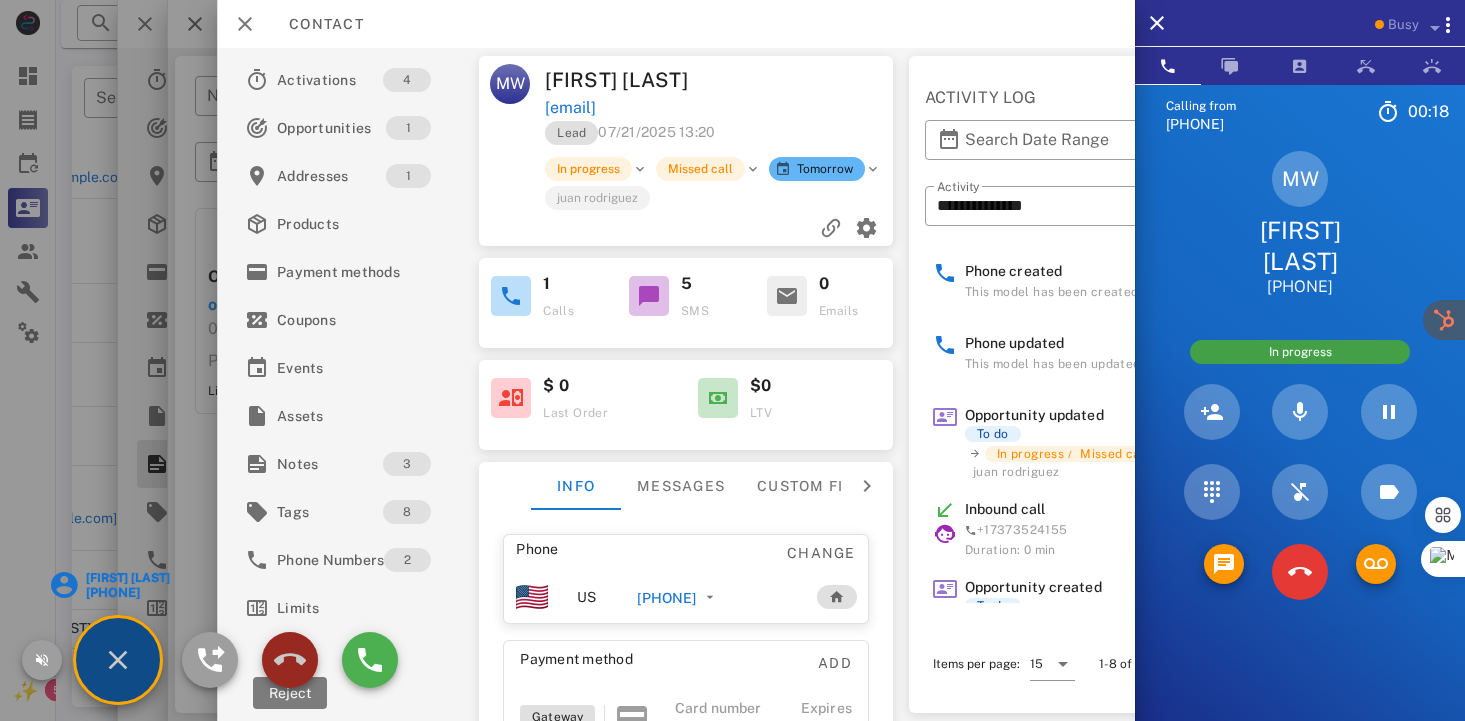 click at bounding box center [290, 660] 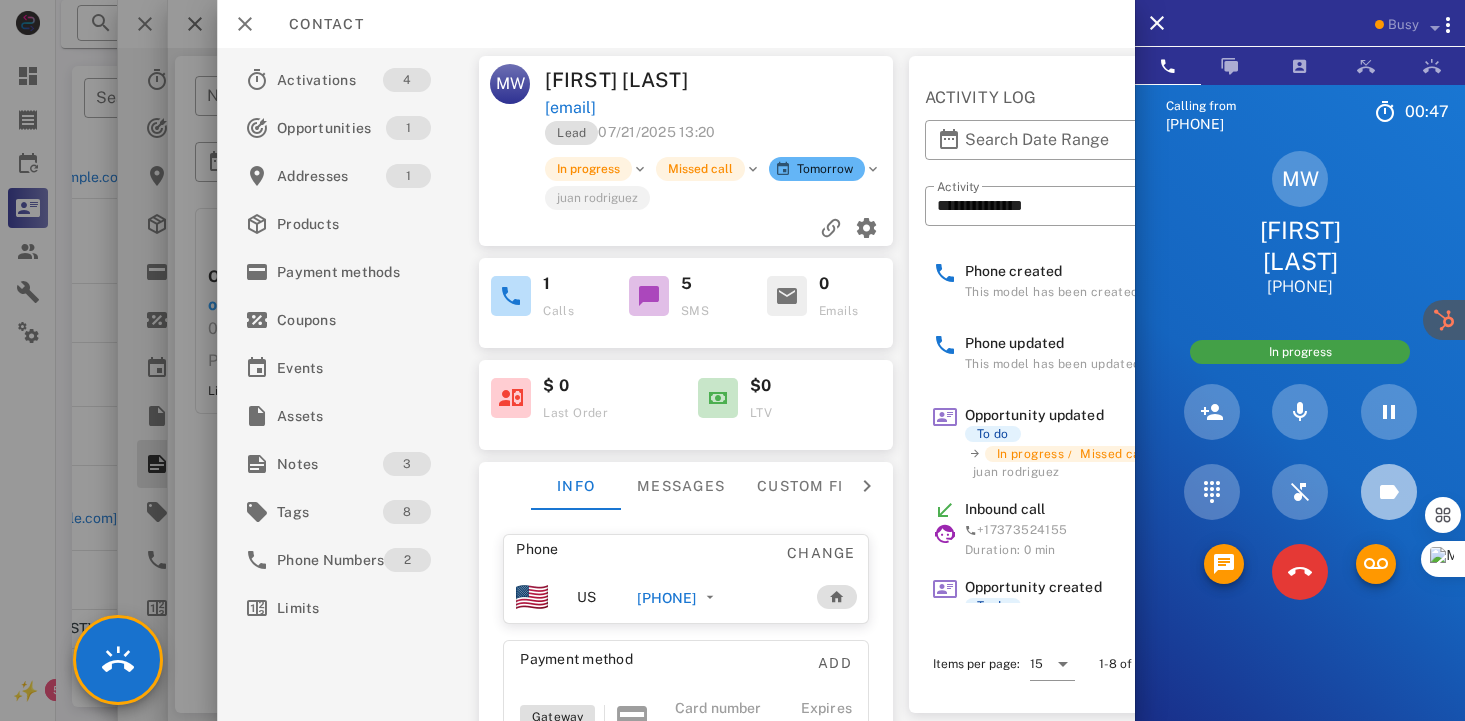 click at bounding box center [1389, 492] 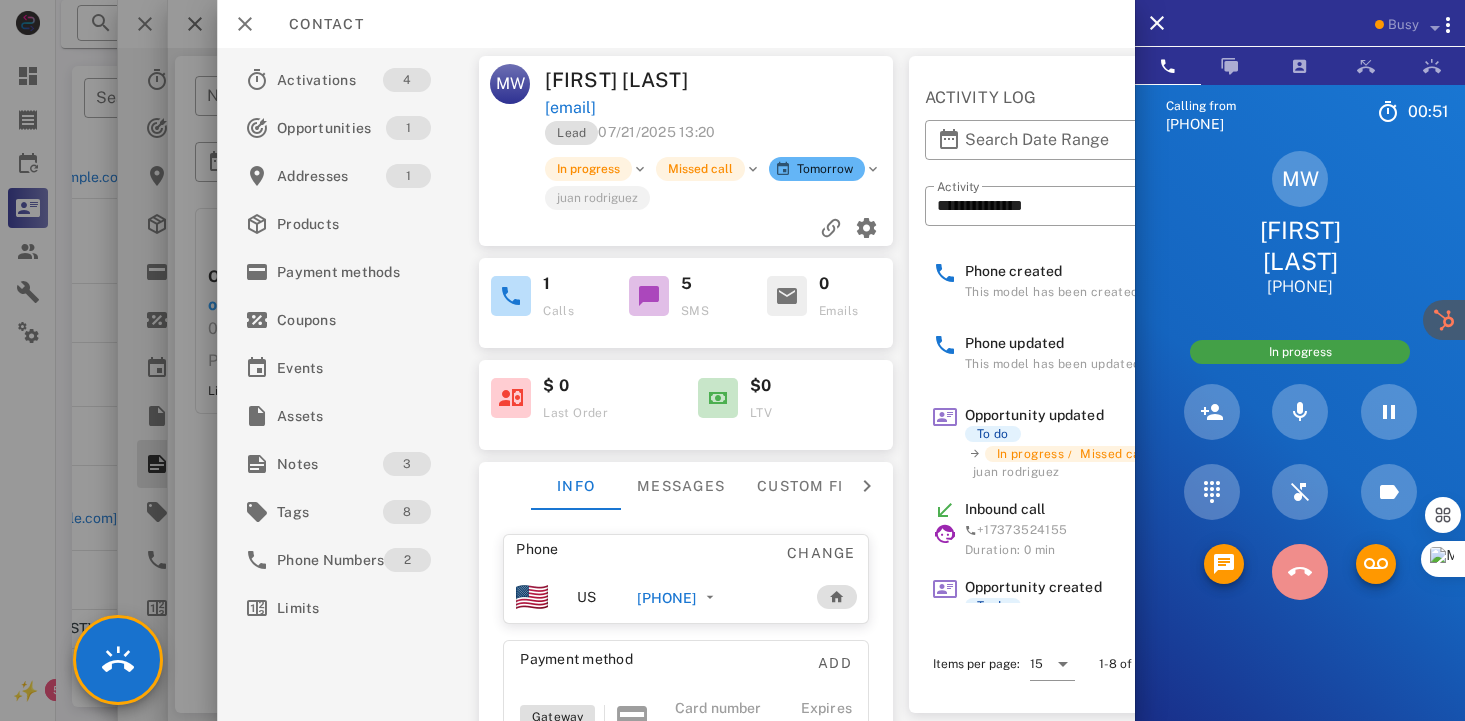 click at bounding box center [1300, 572] 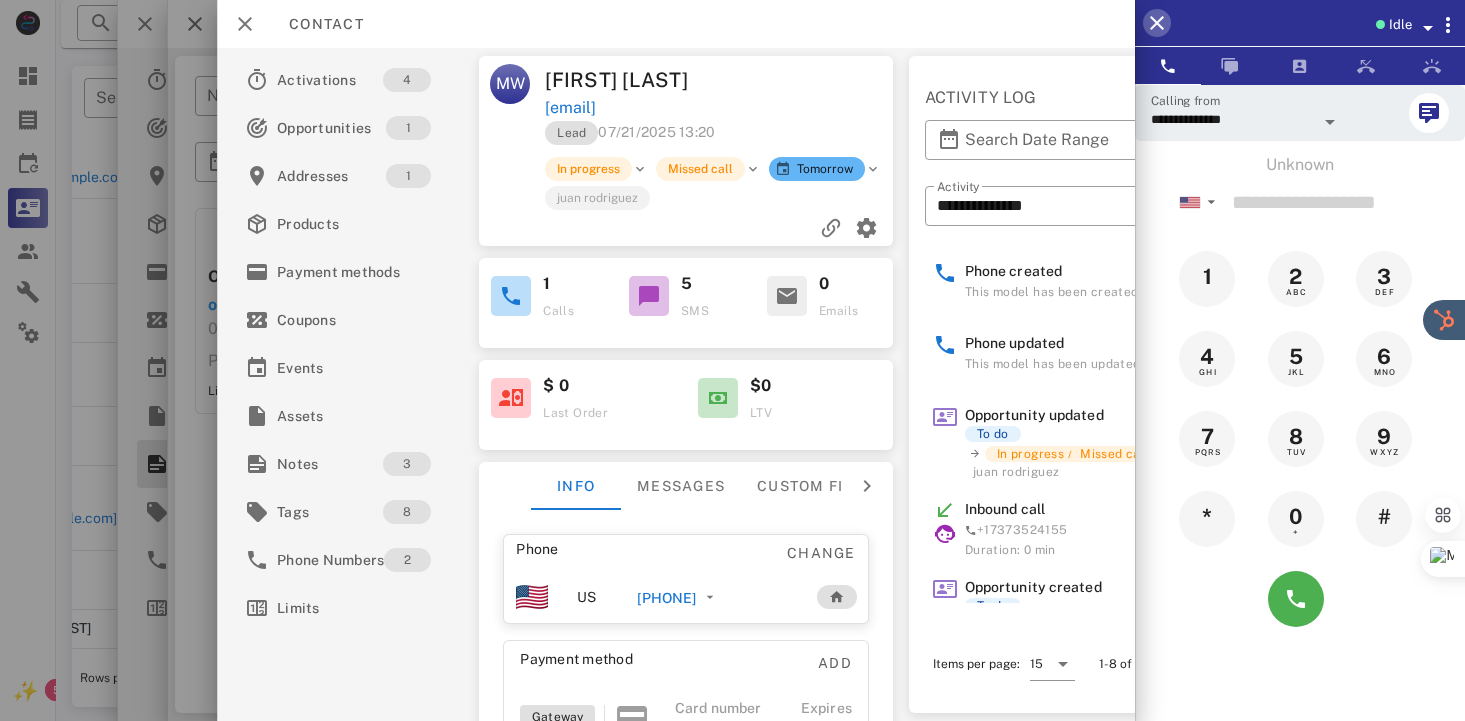 click at bounding box center (1157, 23) 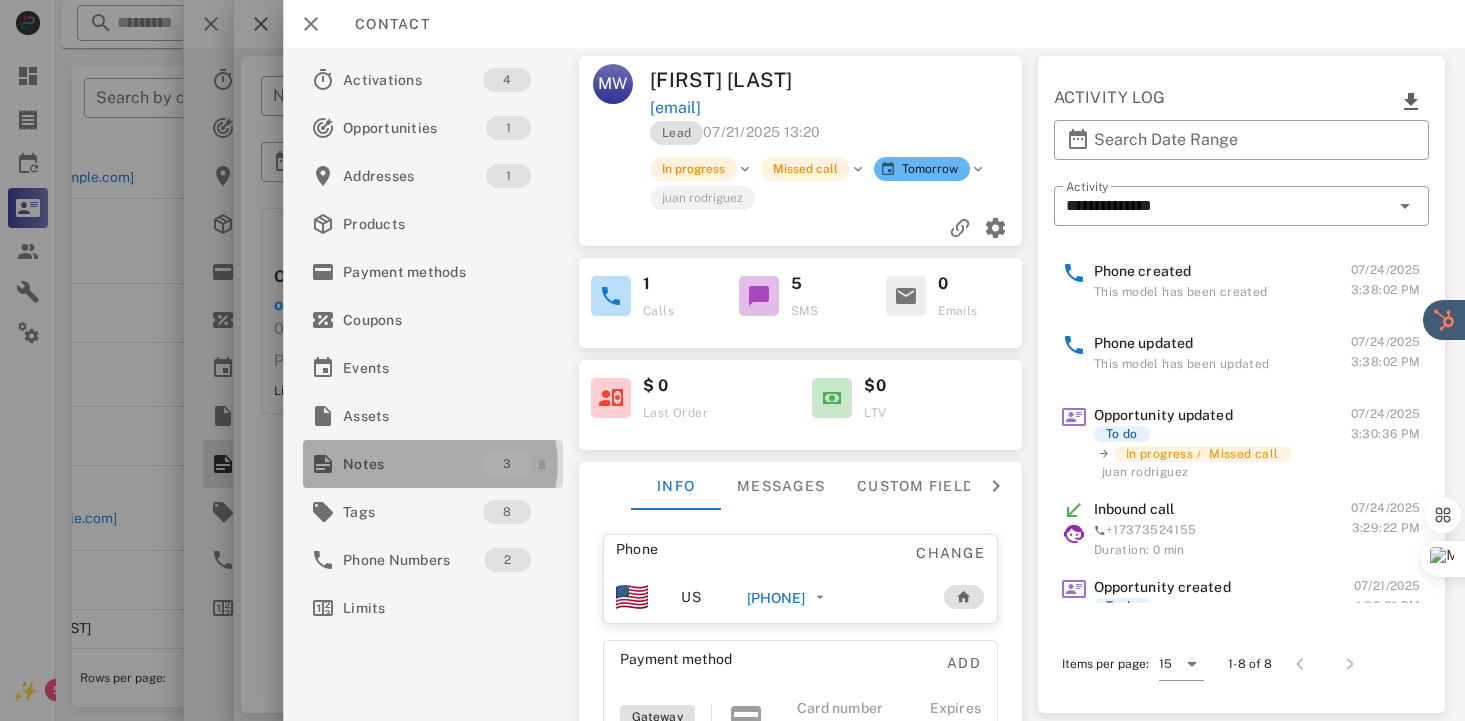 click on "Notes" at bounding box center (413, 464) 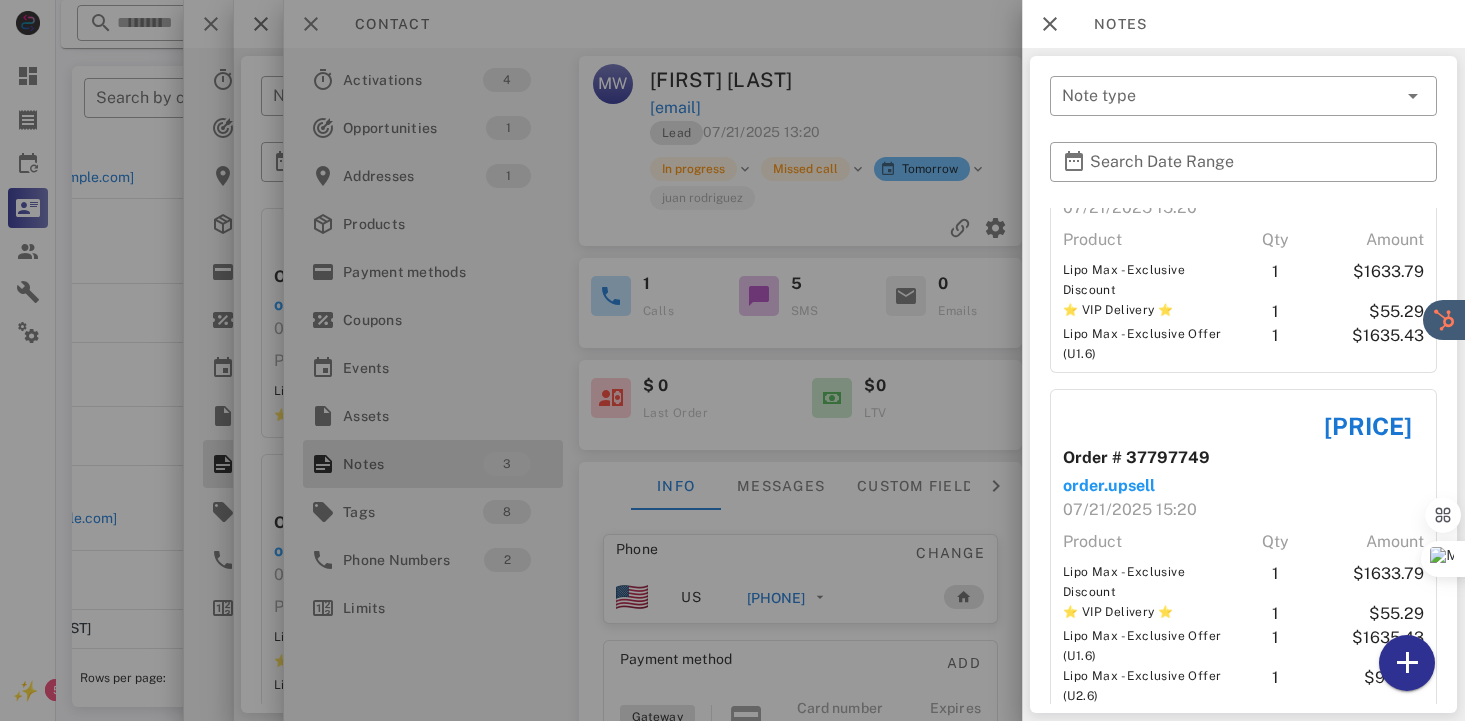 scroll, scrollTop: 422, scrollLeft: 0, axis: vertical 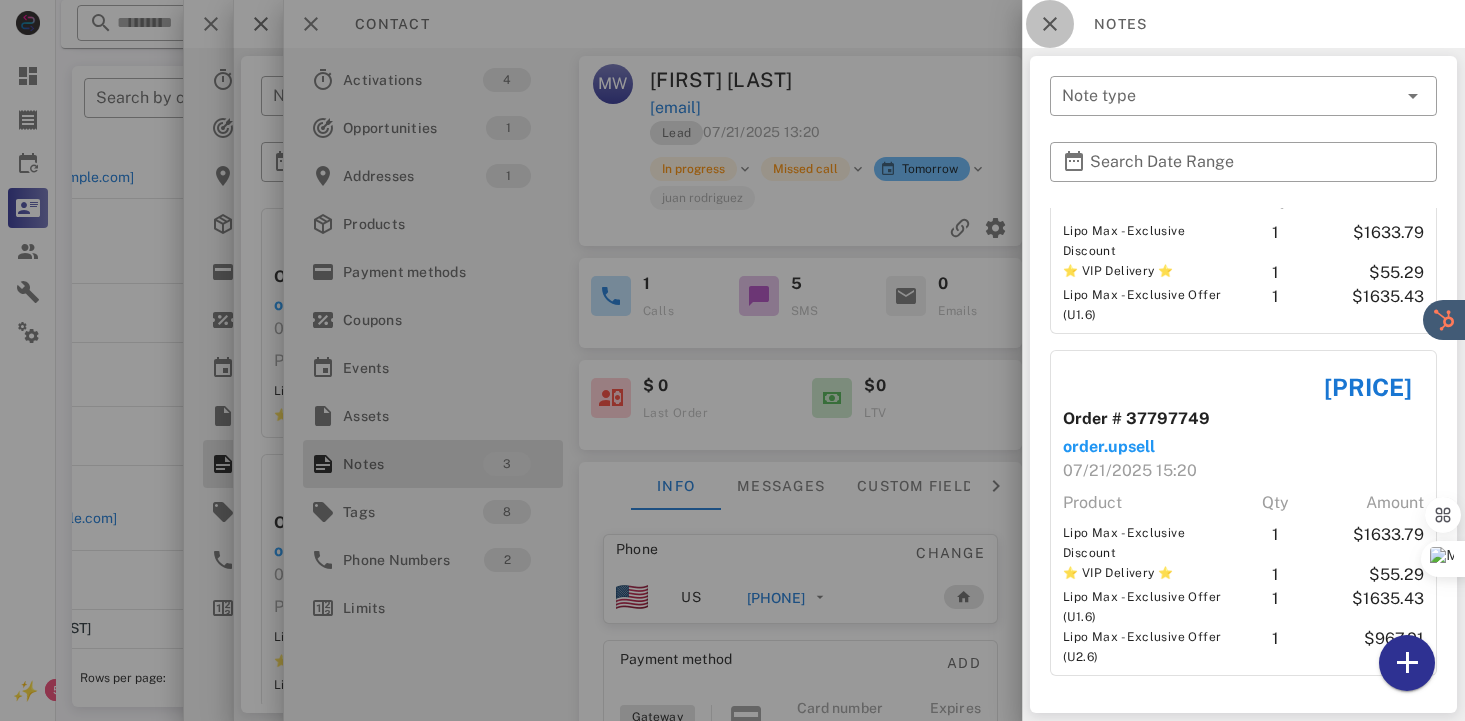 click at bounding box center (1050, 24) 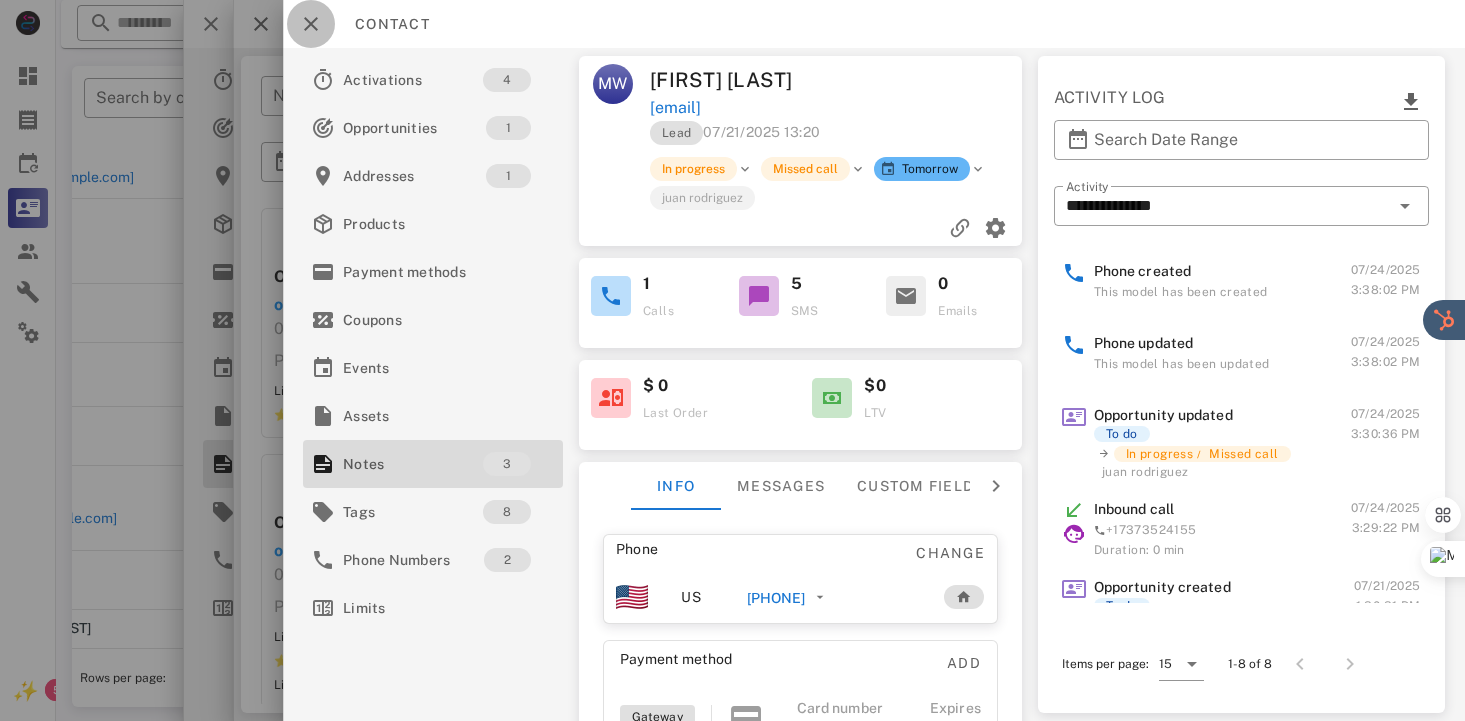 click at bounding box center (311, 24) 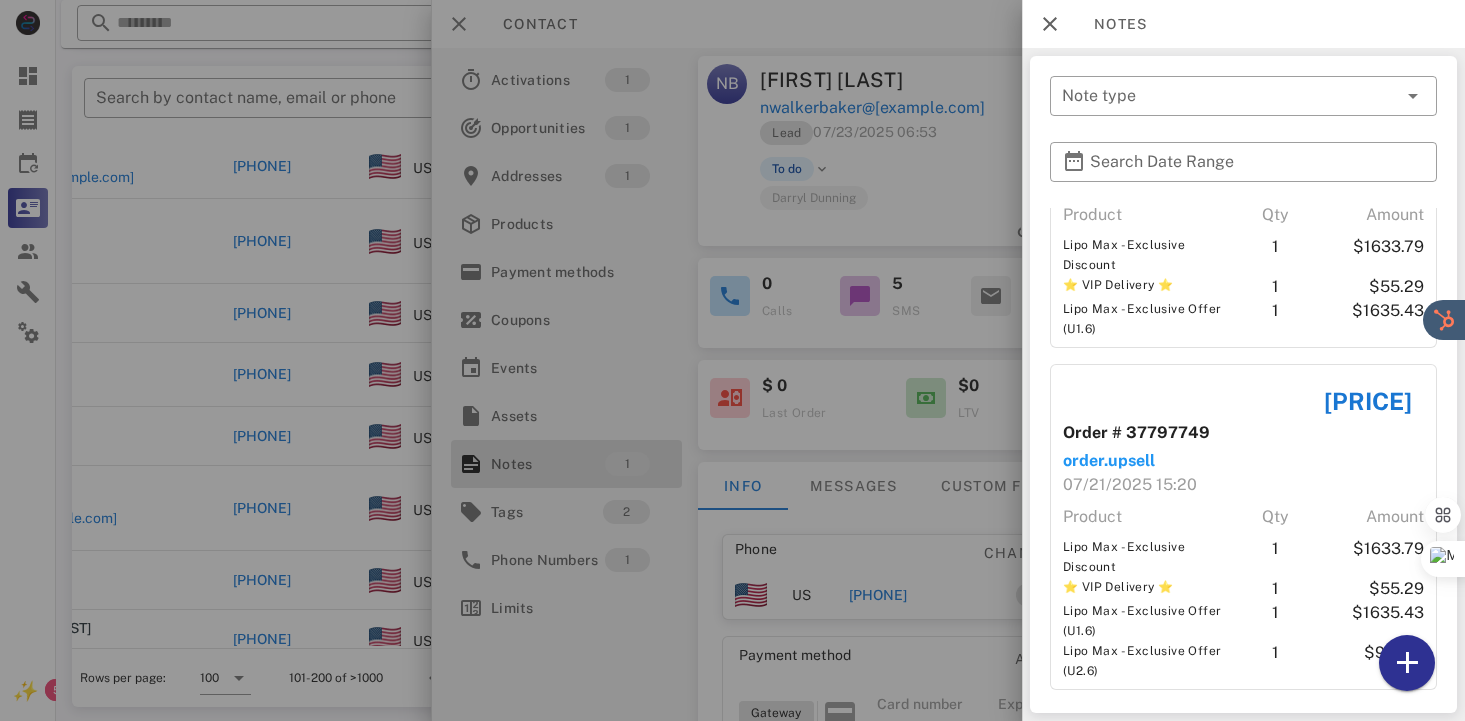 scroll, scrollTop: 422, scrollLeft: 0, axis: vertical 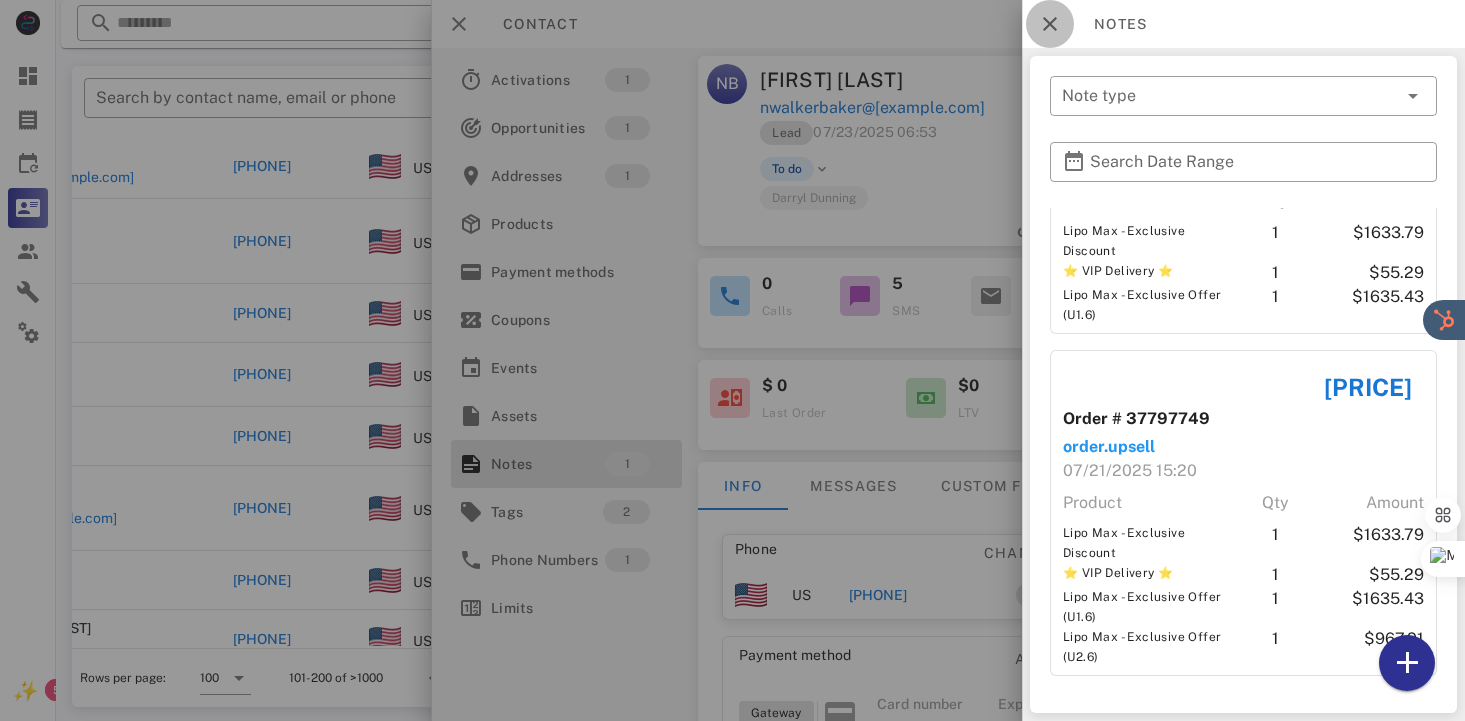 click at bounding box center (1050, 24) 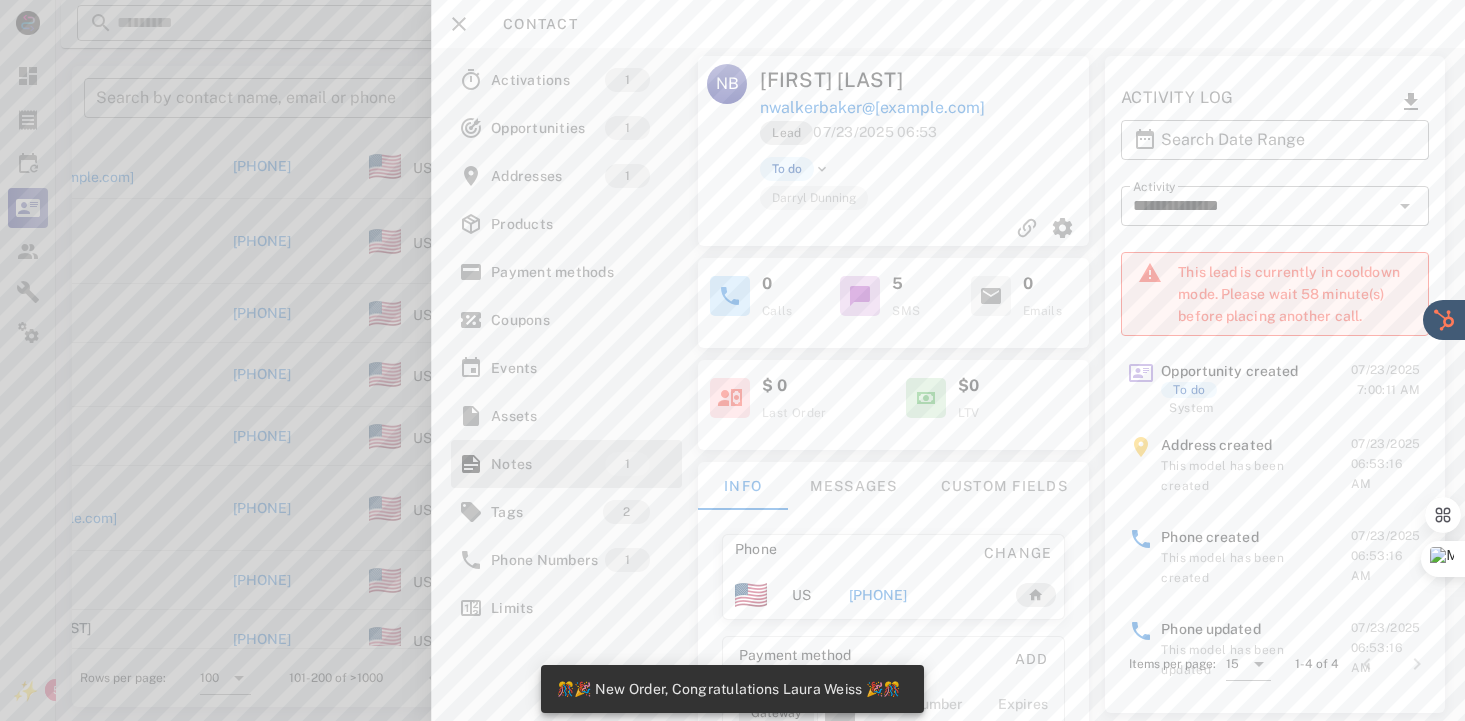 drag, startPoint x: 1451, startPoint y: 632, endPoint x: 1458, endPoint y: 480, distance: 152.1611 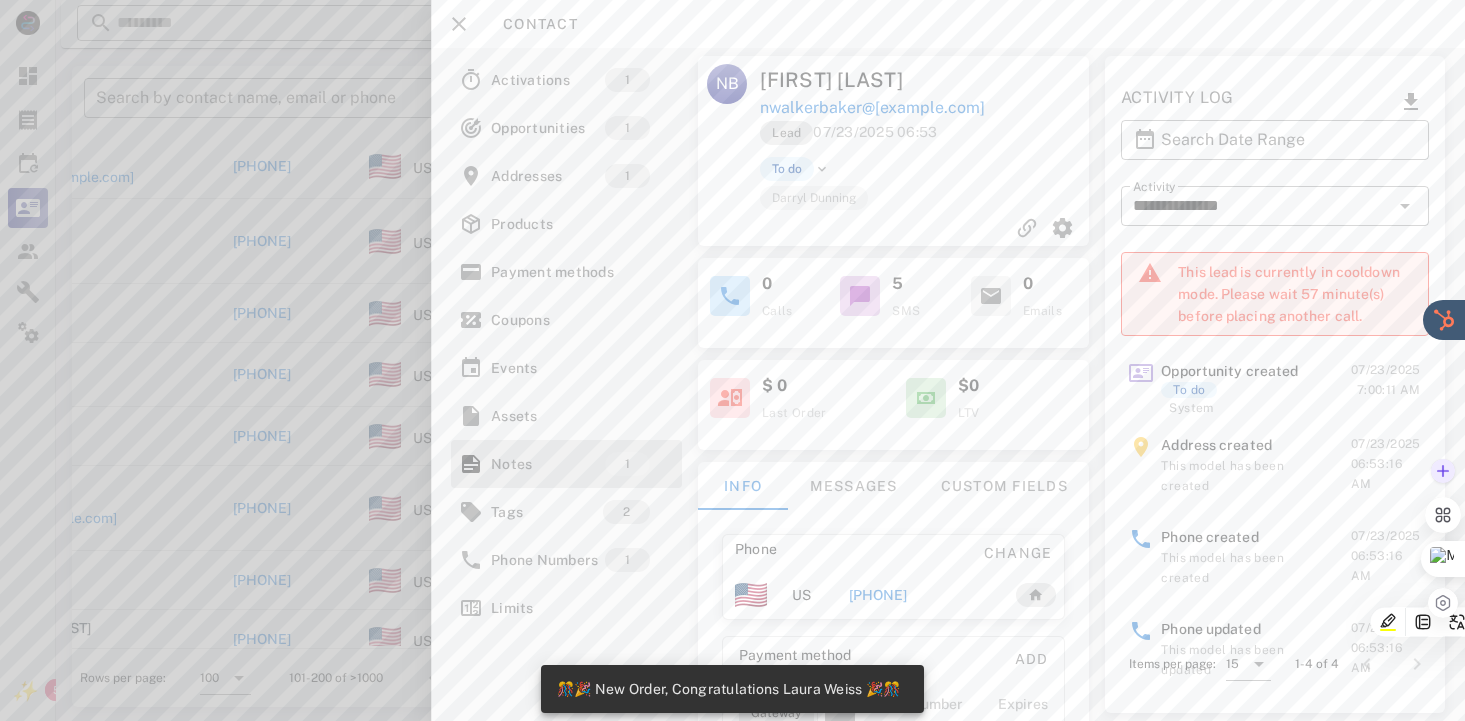 scroll, scrollTop: 202, scrollLeft: 0, axis: vertical 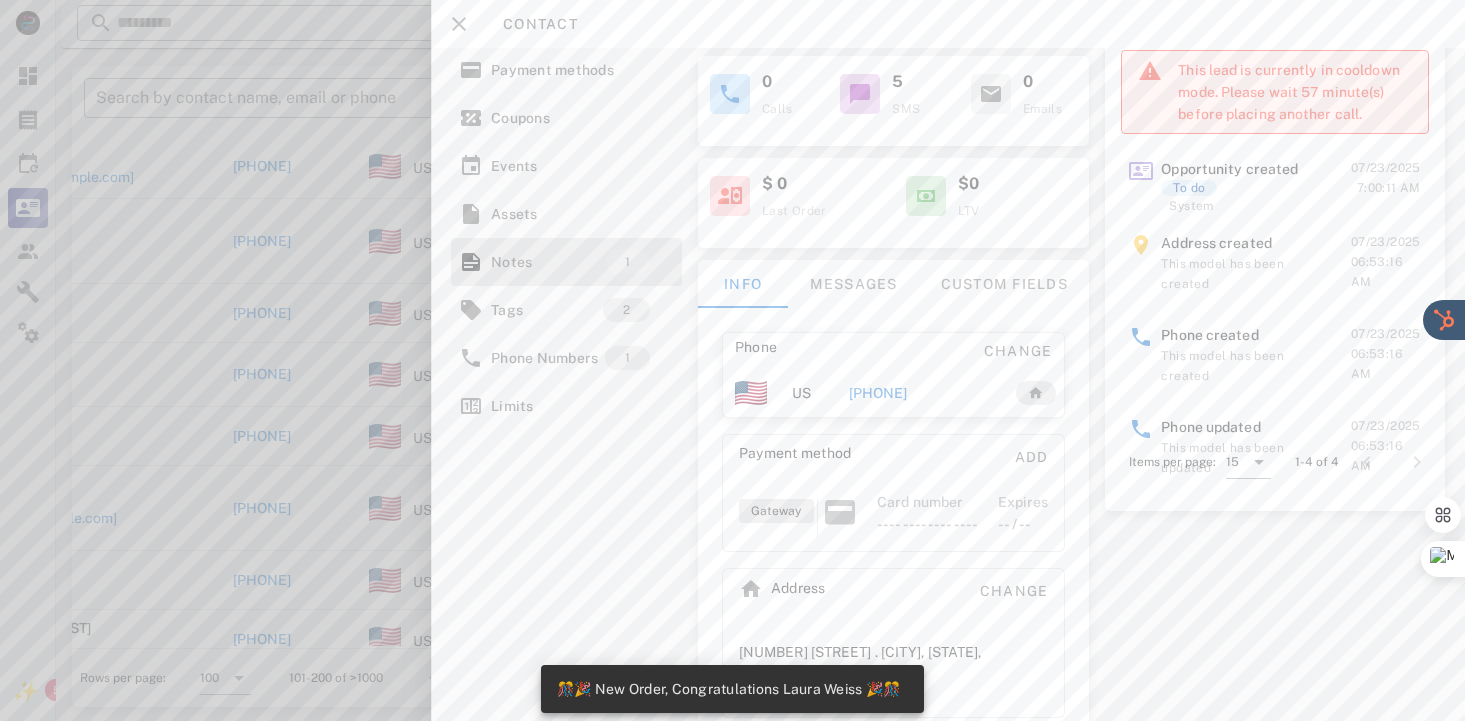 click on "0 Calls 5 SMS 0 Emails" at bounding box center [893, 95] 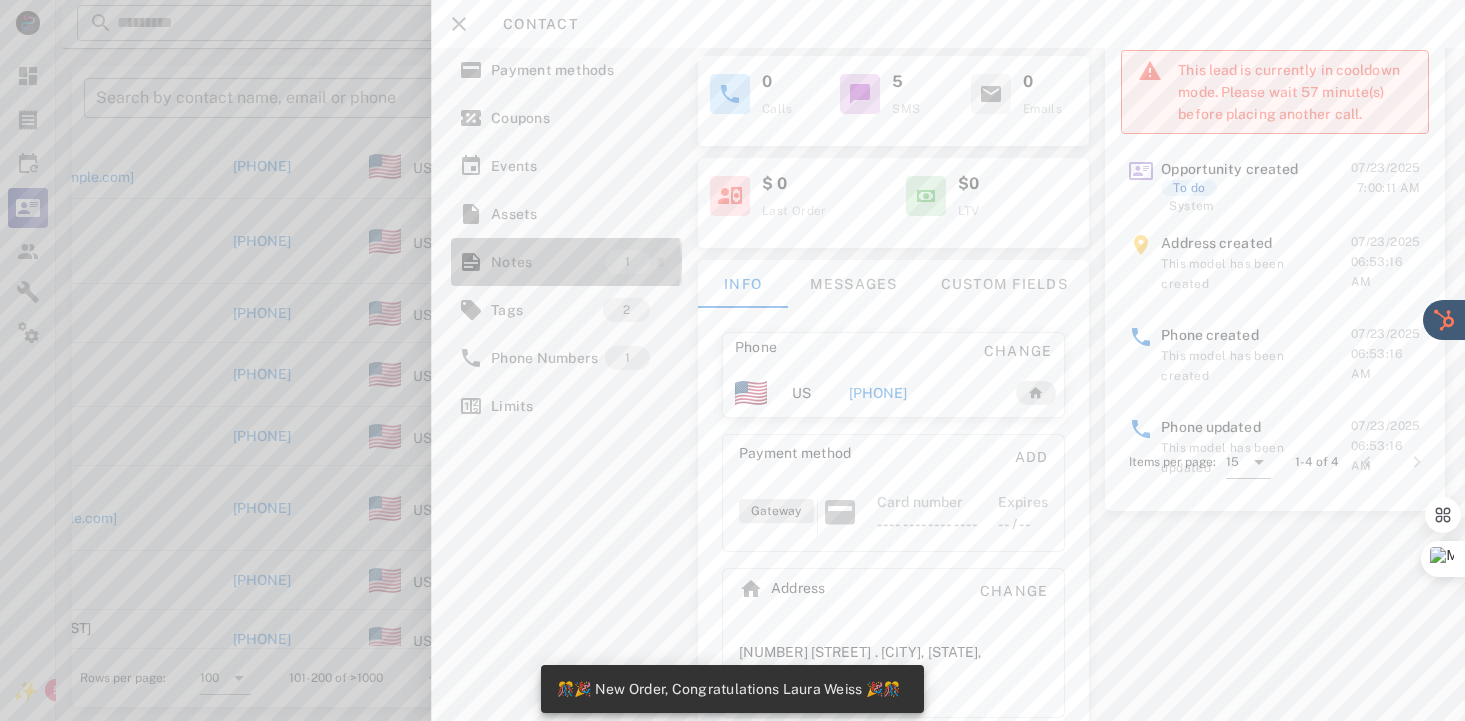 click on "Notes" at bounding box center [548, 262] 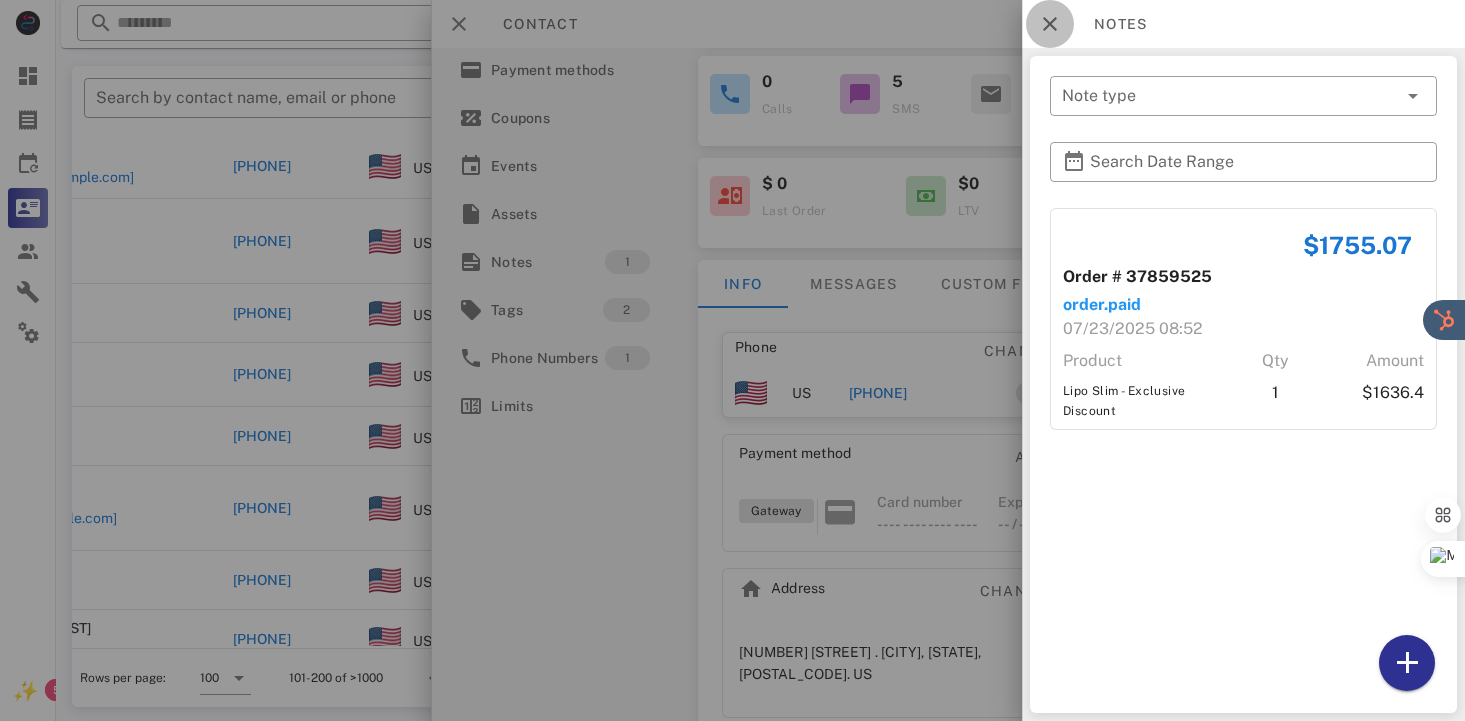 click at bounding box center (1050, 24) 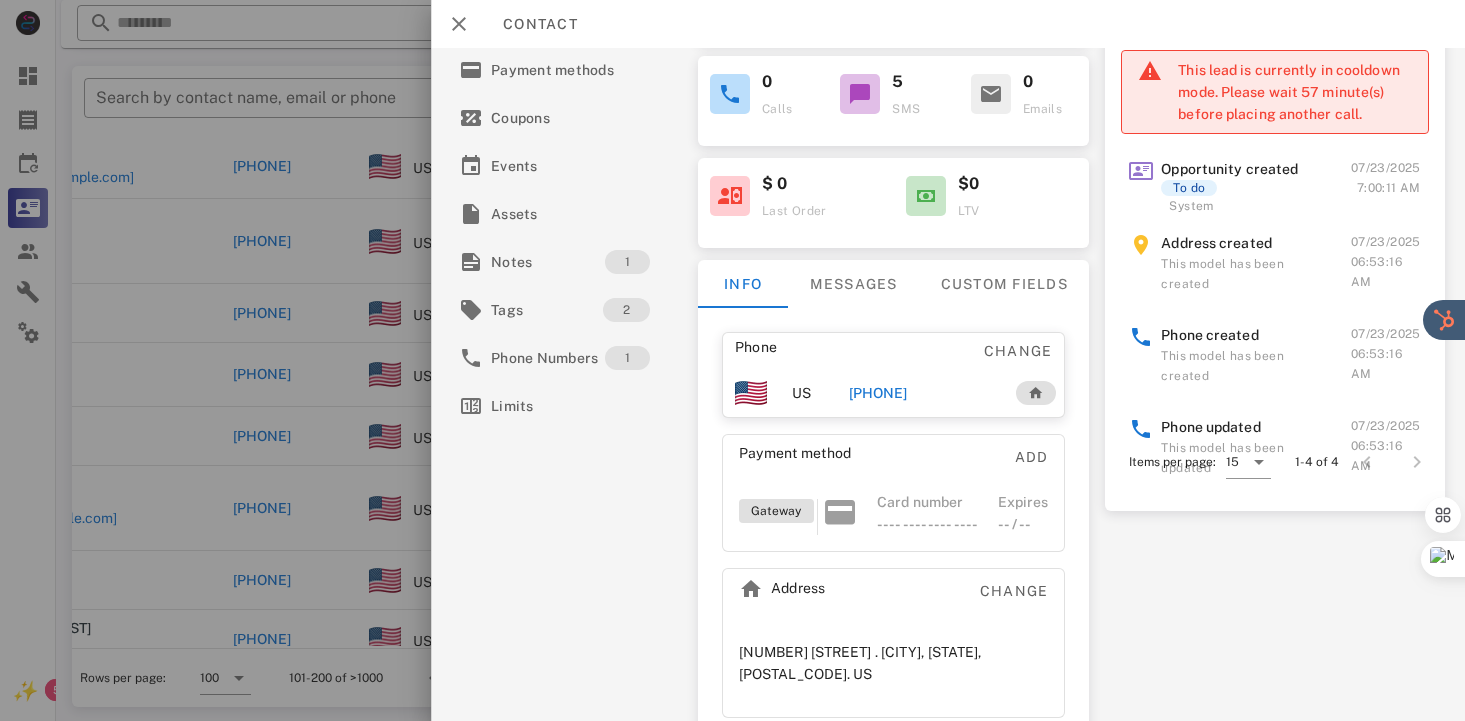 scroll, scrollTop: 61, scrollLeft: 0, axis: vertical 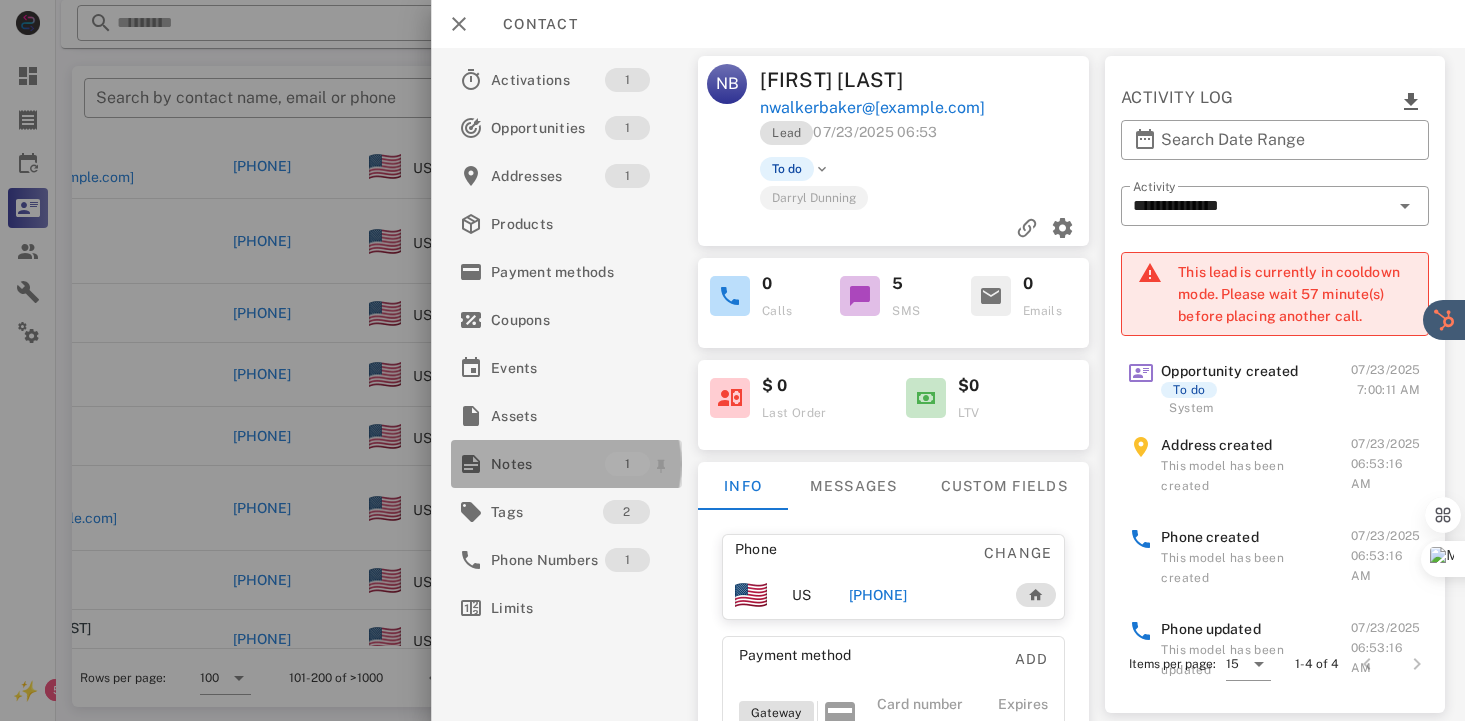 click on "Notes" at bounding box center [548, 464] 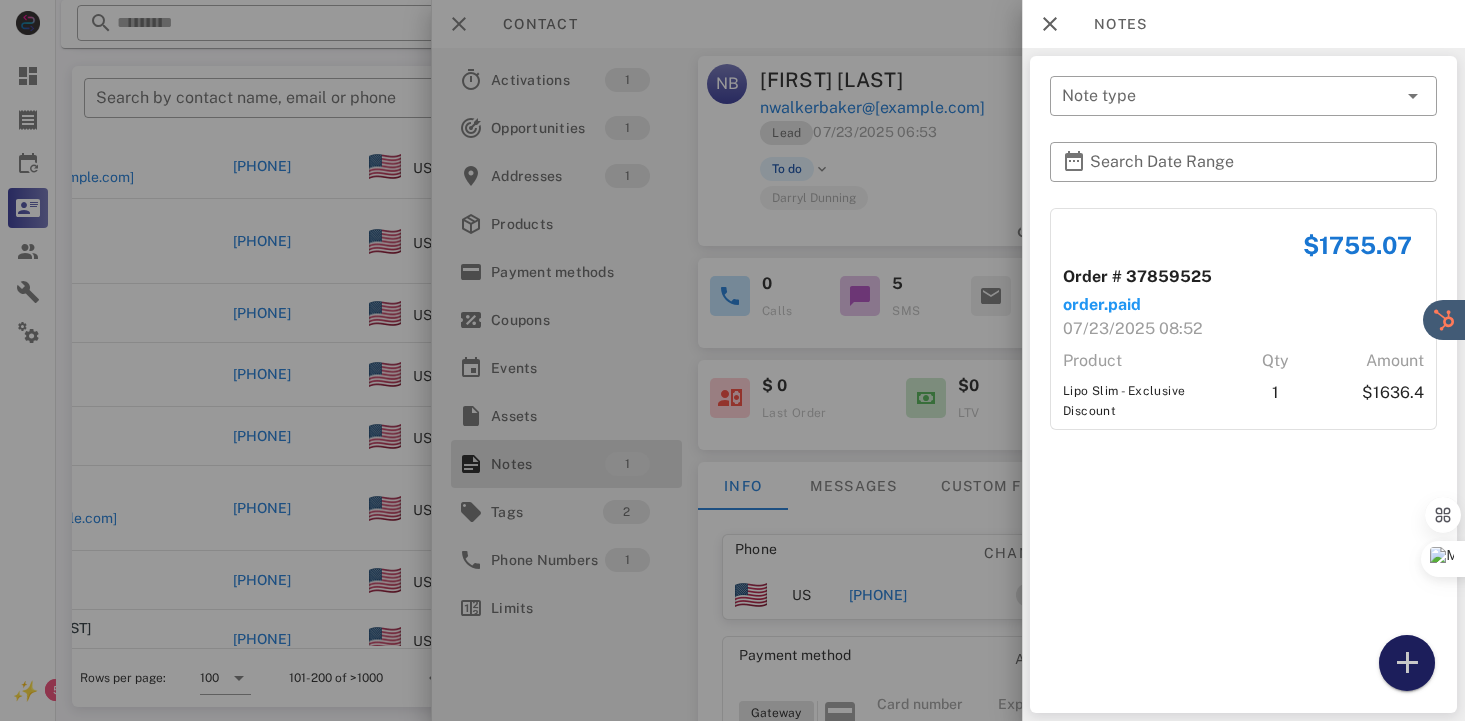 click at bounding box center [1407, 663] 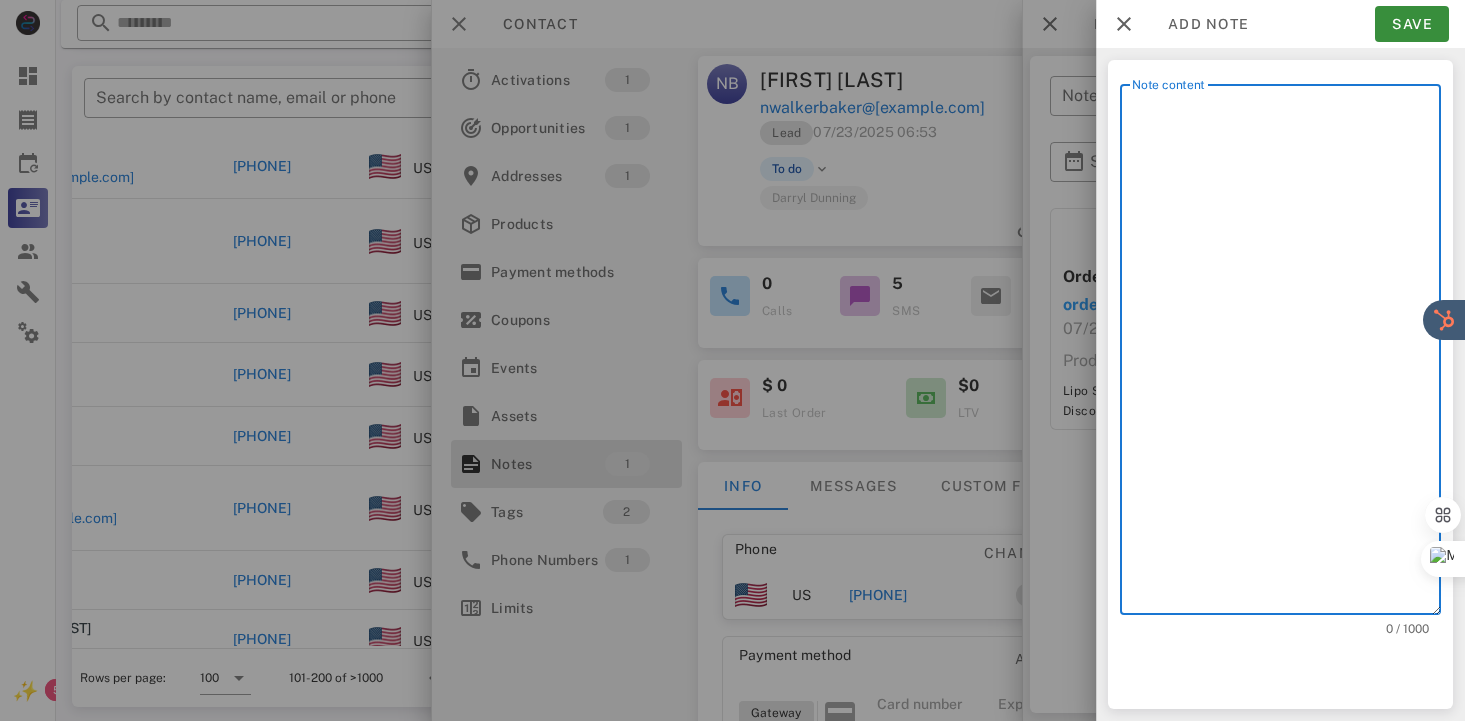 click on "Note content" at bounding box center (1286, 354) 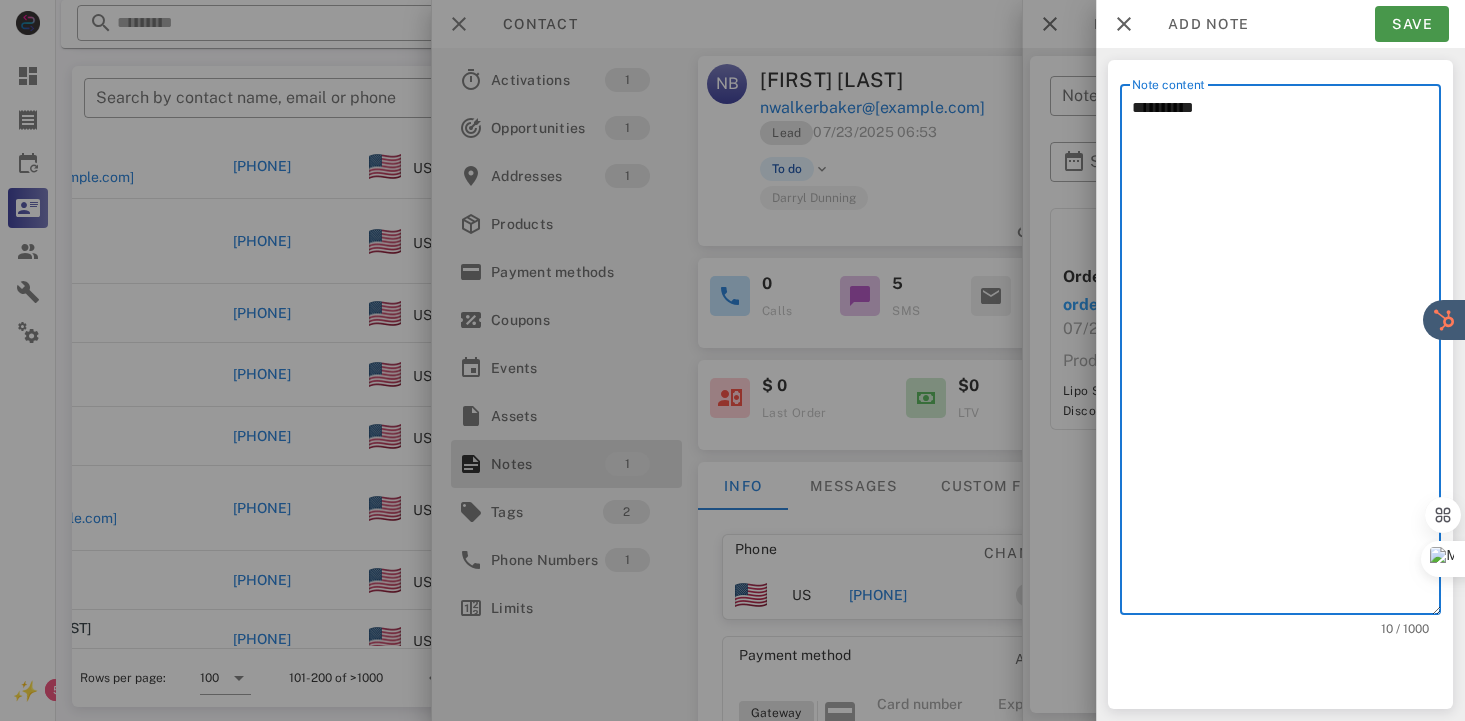 type on "*********" 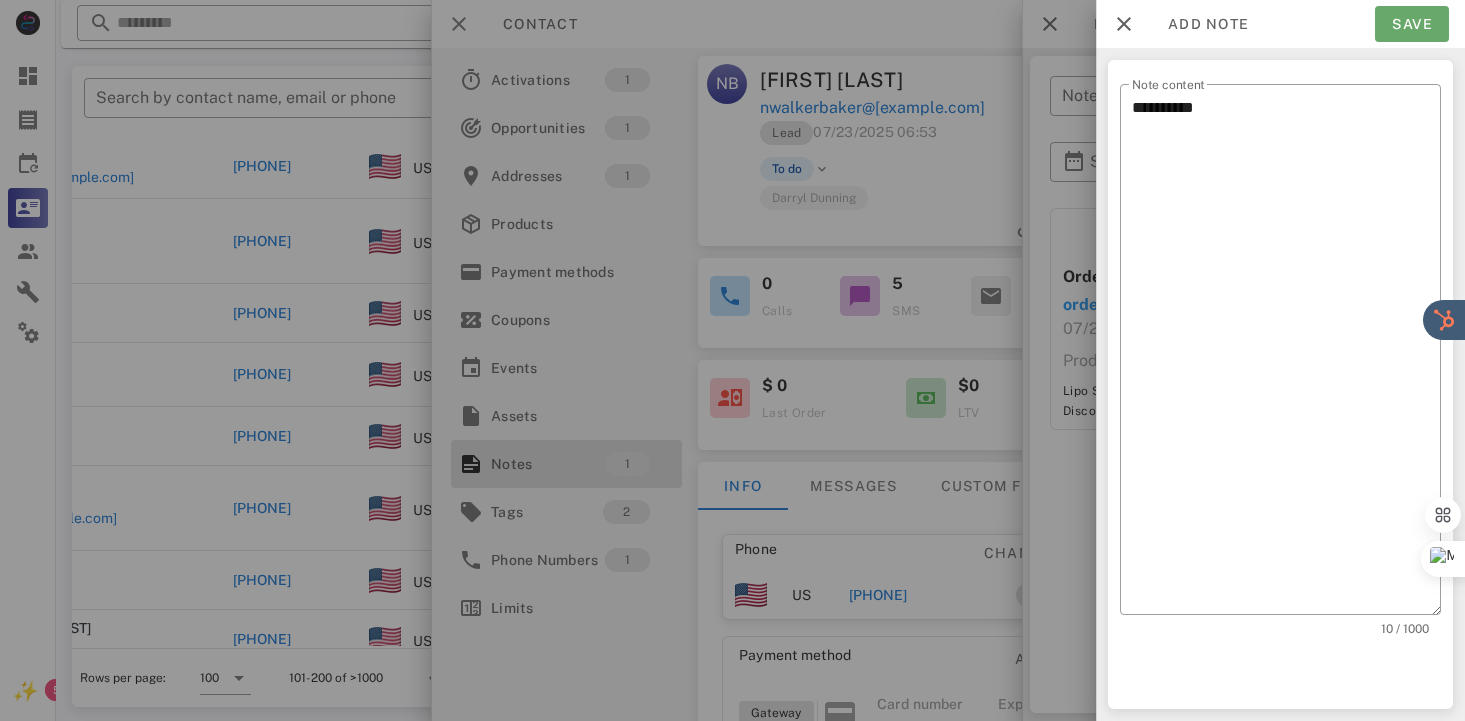 click on "Save" at bounding box center [1412, 24] 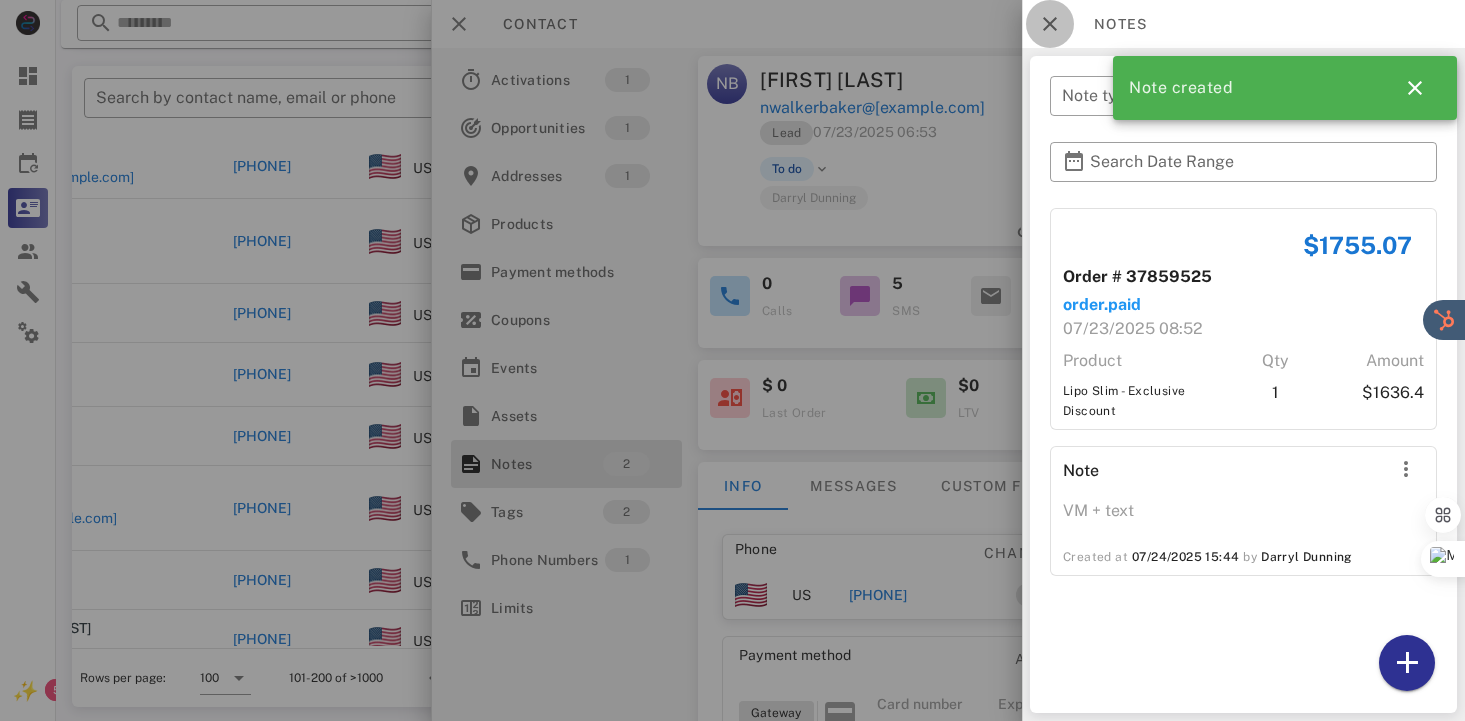 click at bounding box center [1050, 24] 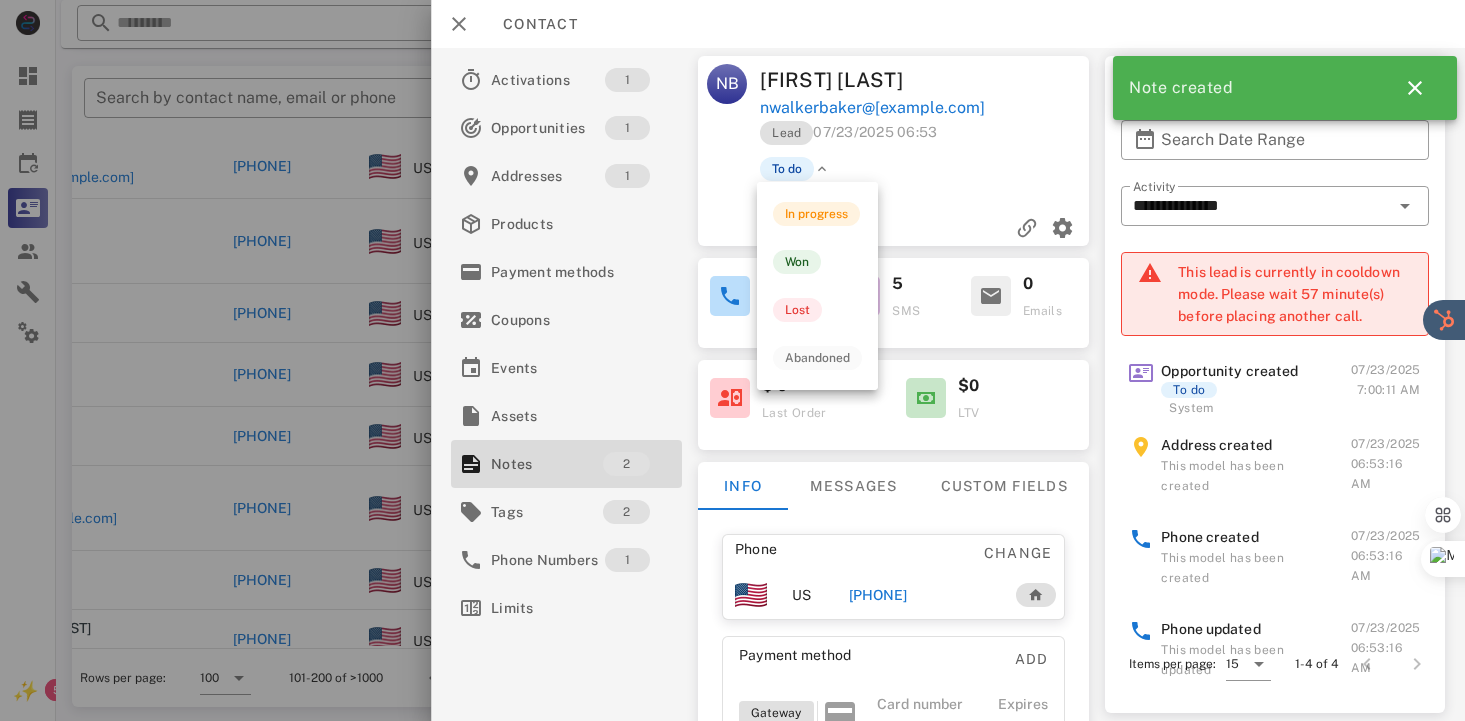 click at bounding box center (823, 169) 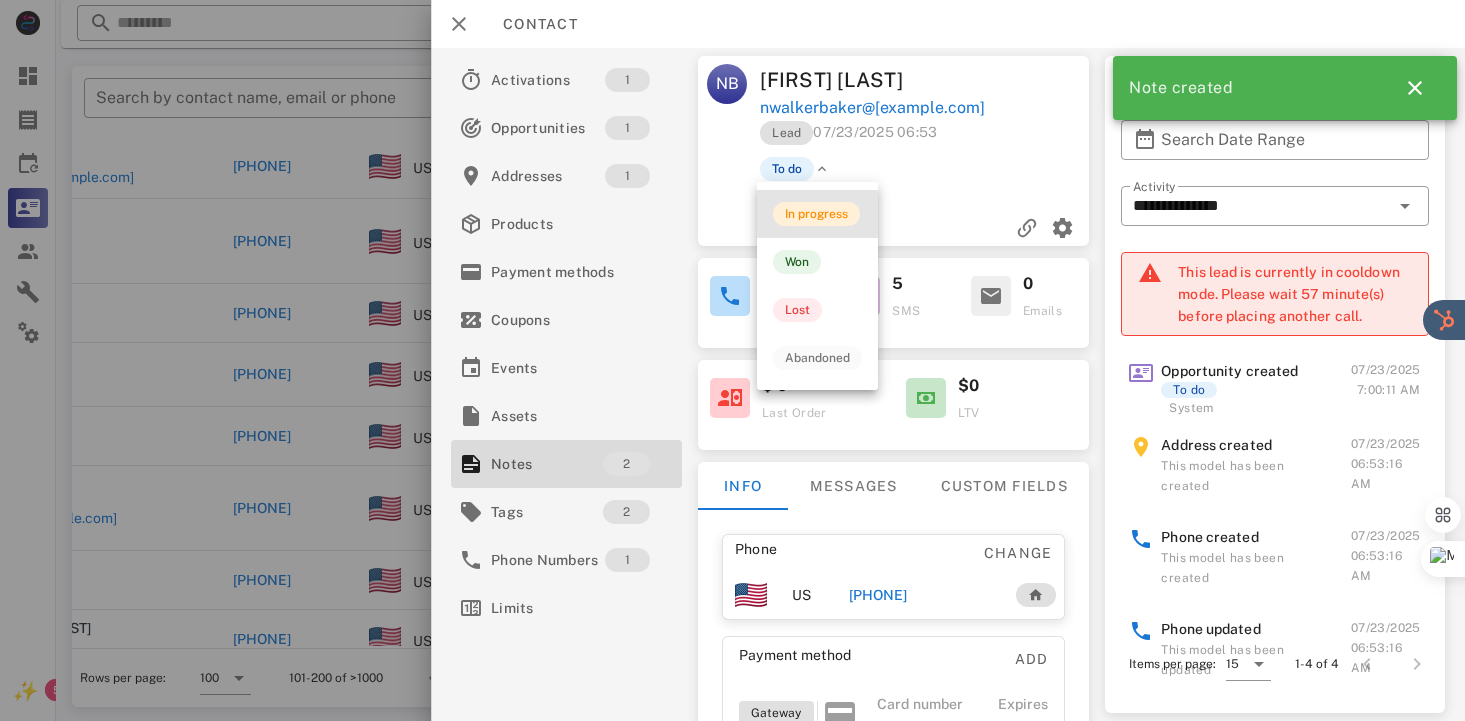 click on "In progress" at bounding box center [816, 214] 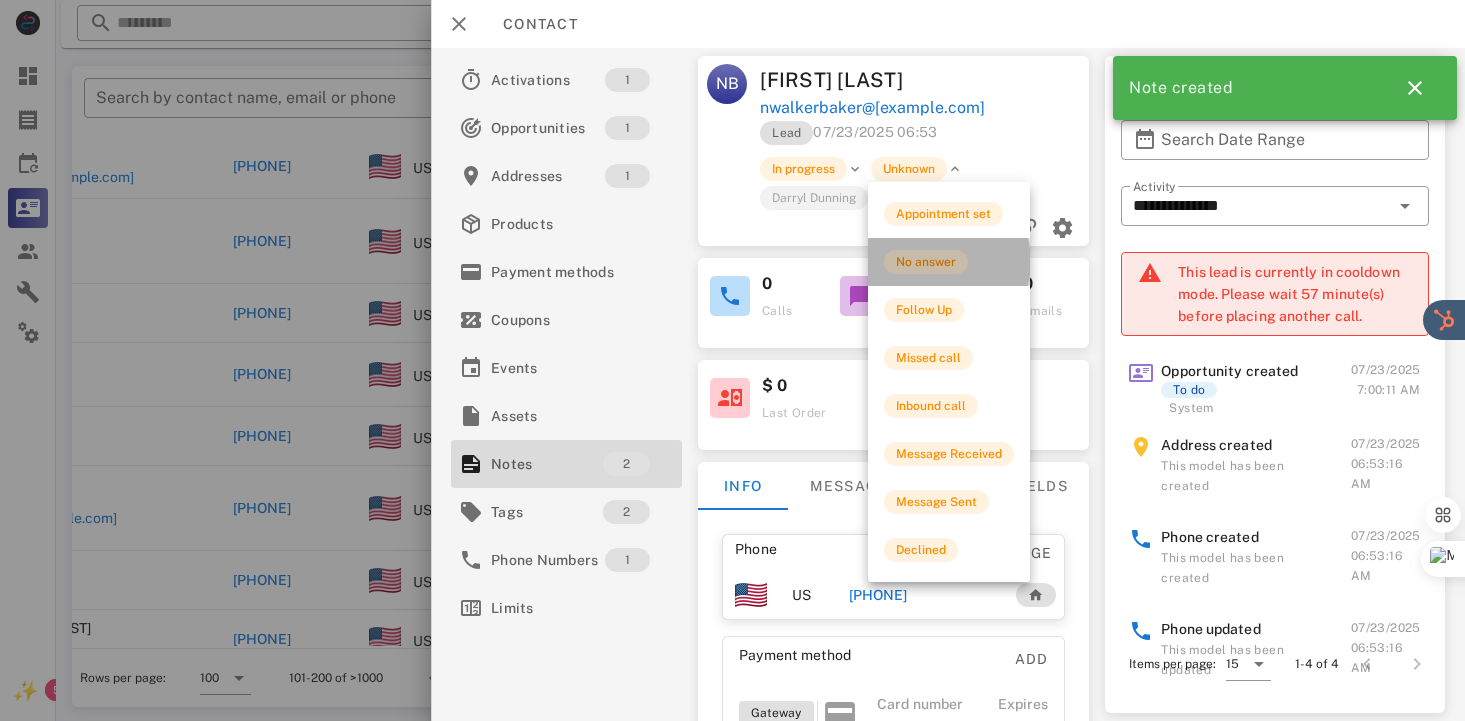click on "No answer" at bounding box center [926, 262] 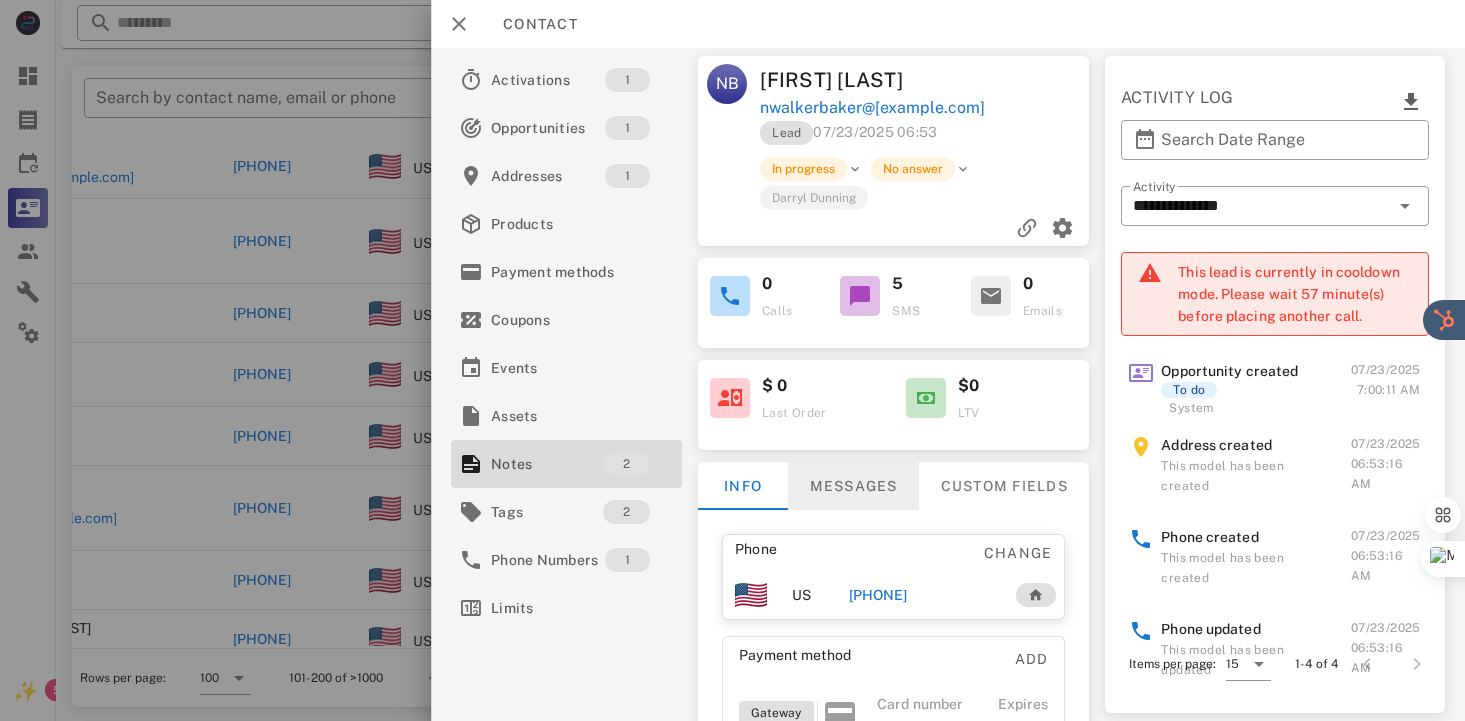click on "Messages" at bounding box center [853, 486] 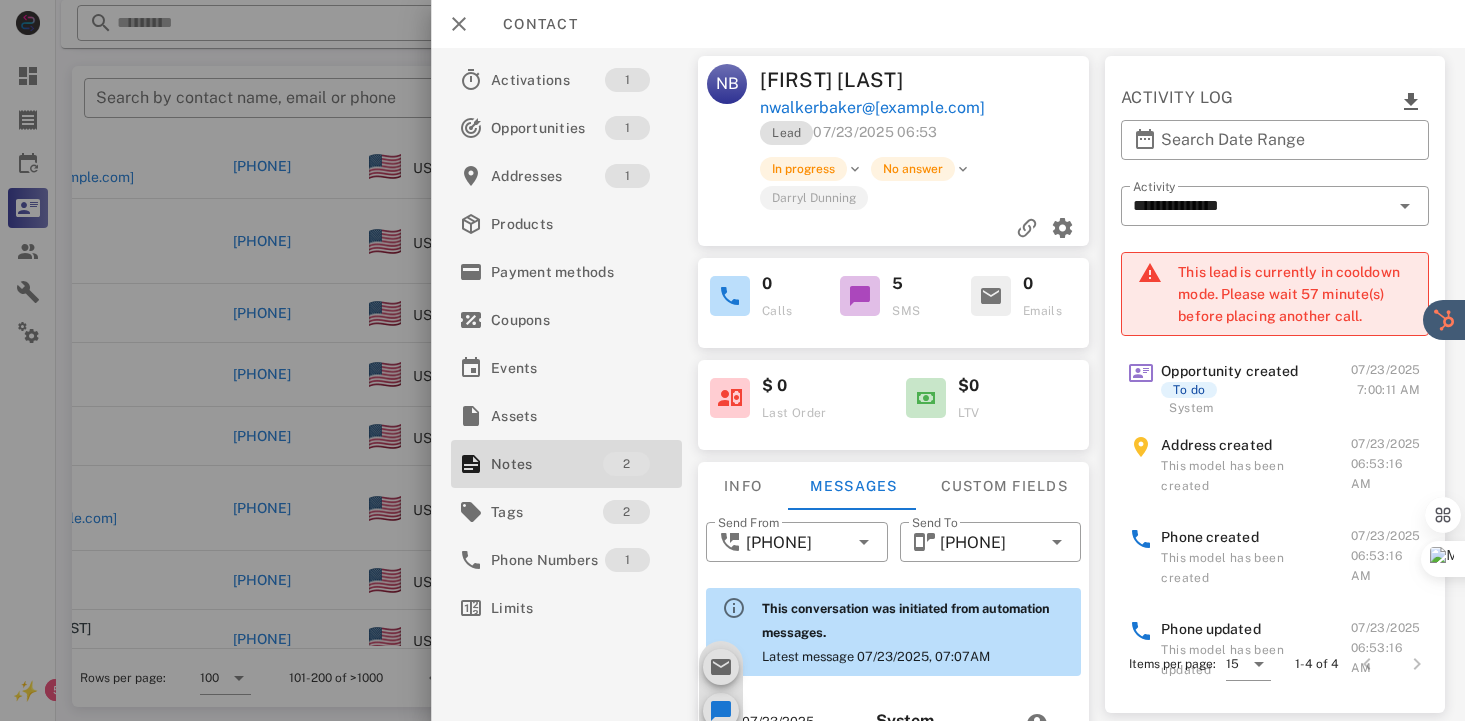 scroll, scrollTop: 671, scrollLeft: 0, axis: vertical 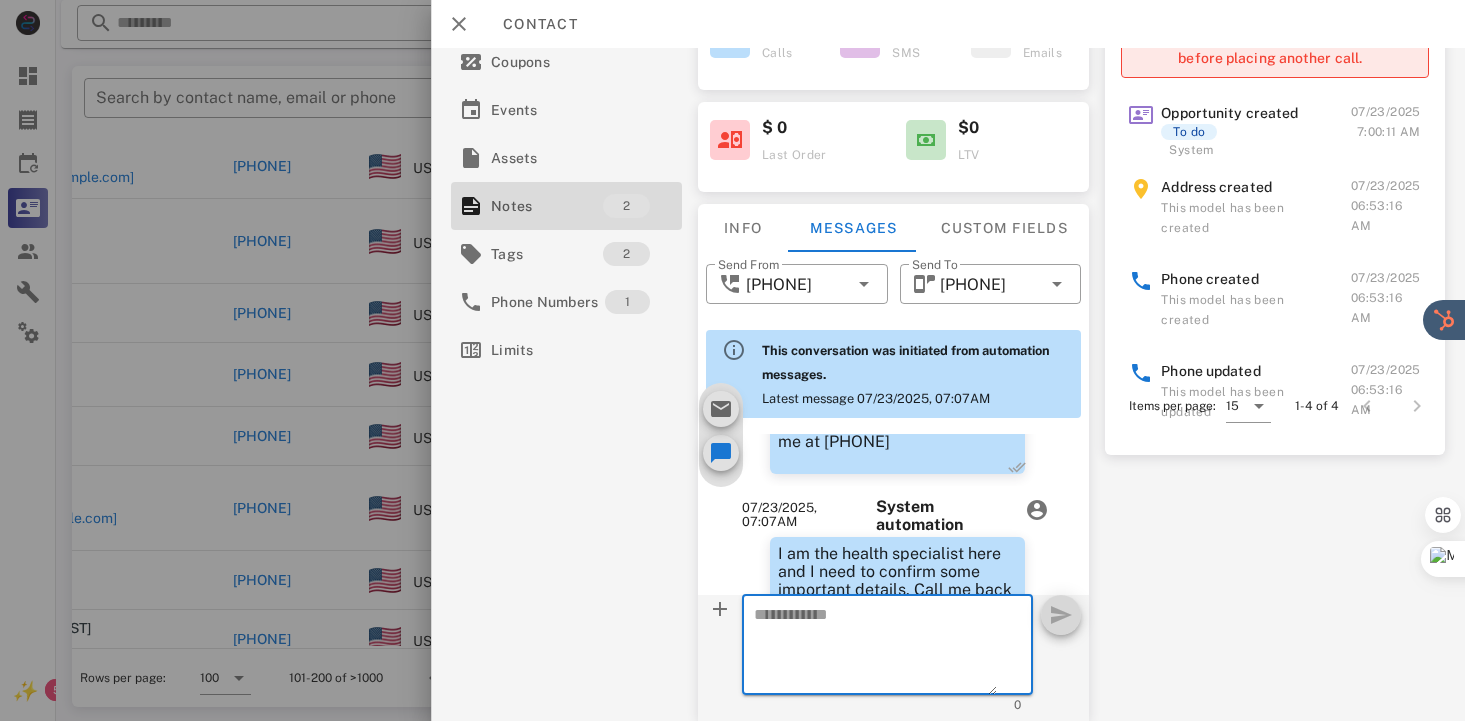 click at bounding box center (875, 648) 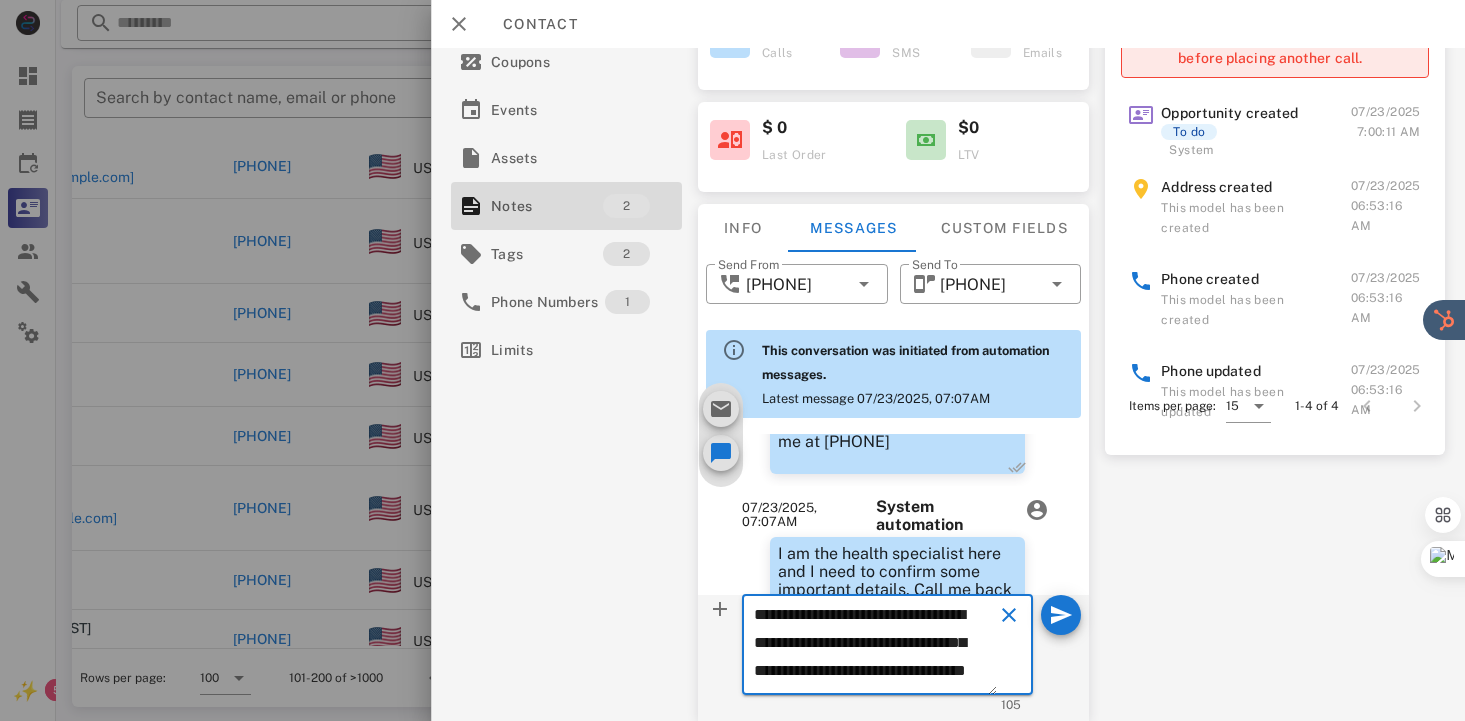 scroll, scrollTop: 13, scrollLeft: 0, axis: vertical 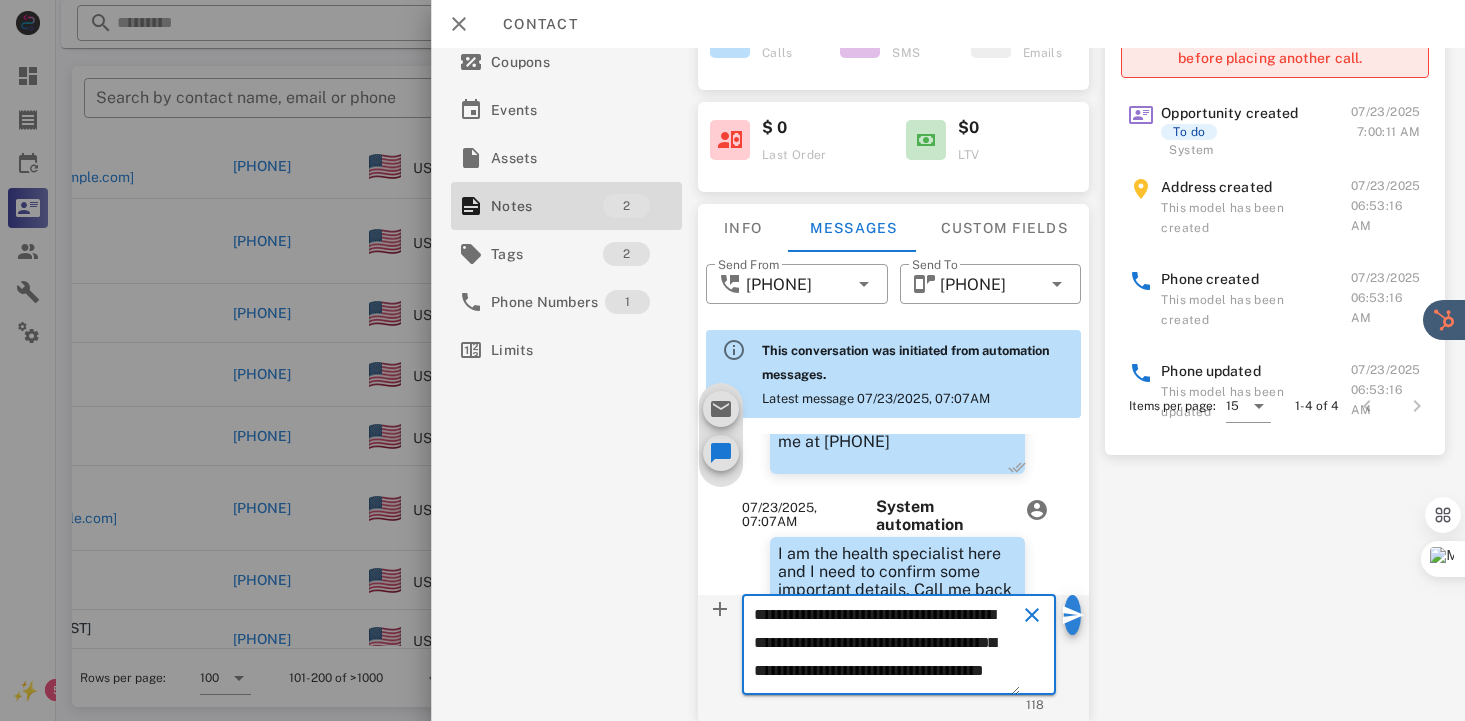 type on "**********" 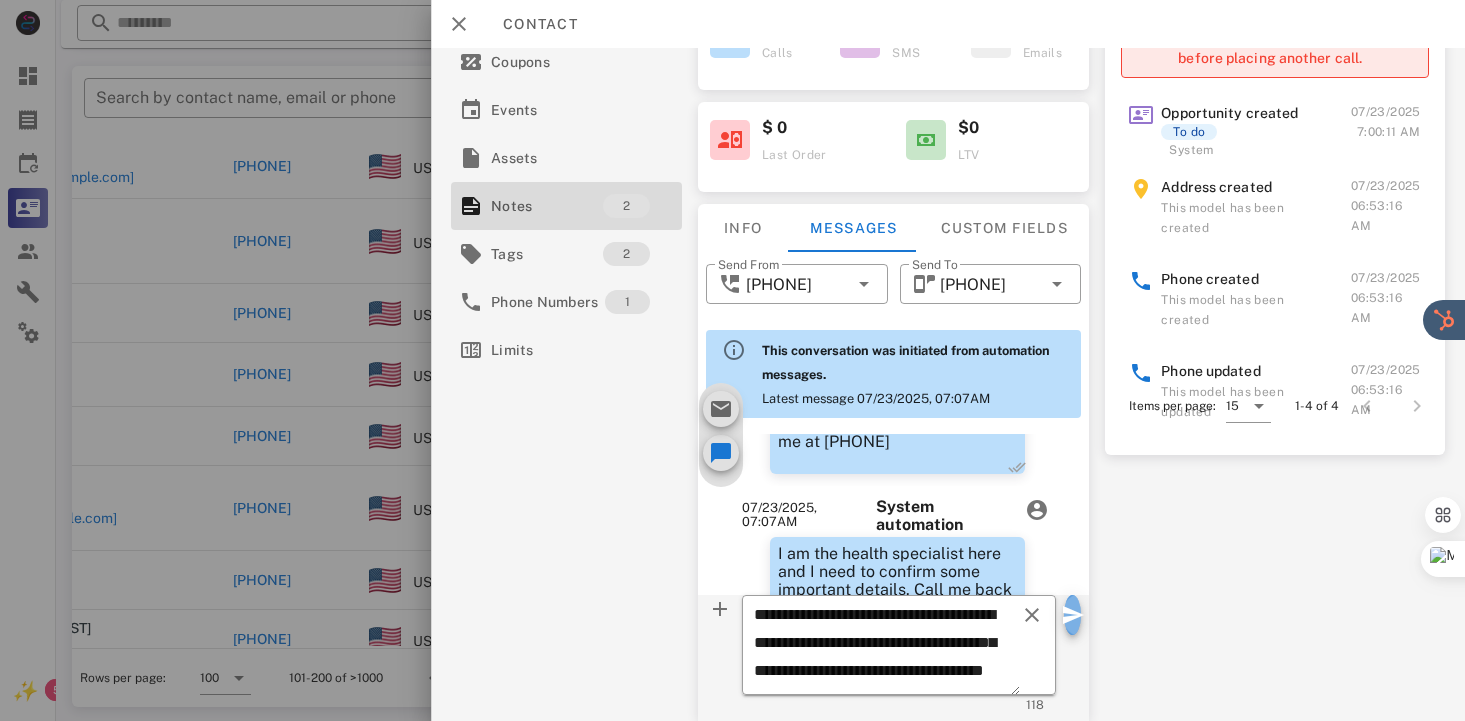 click at bounding box center [1073, 615] 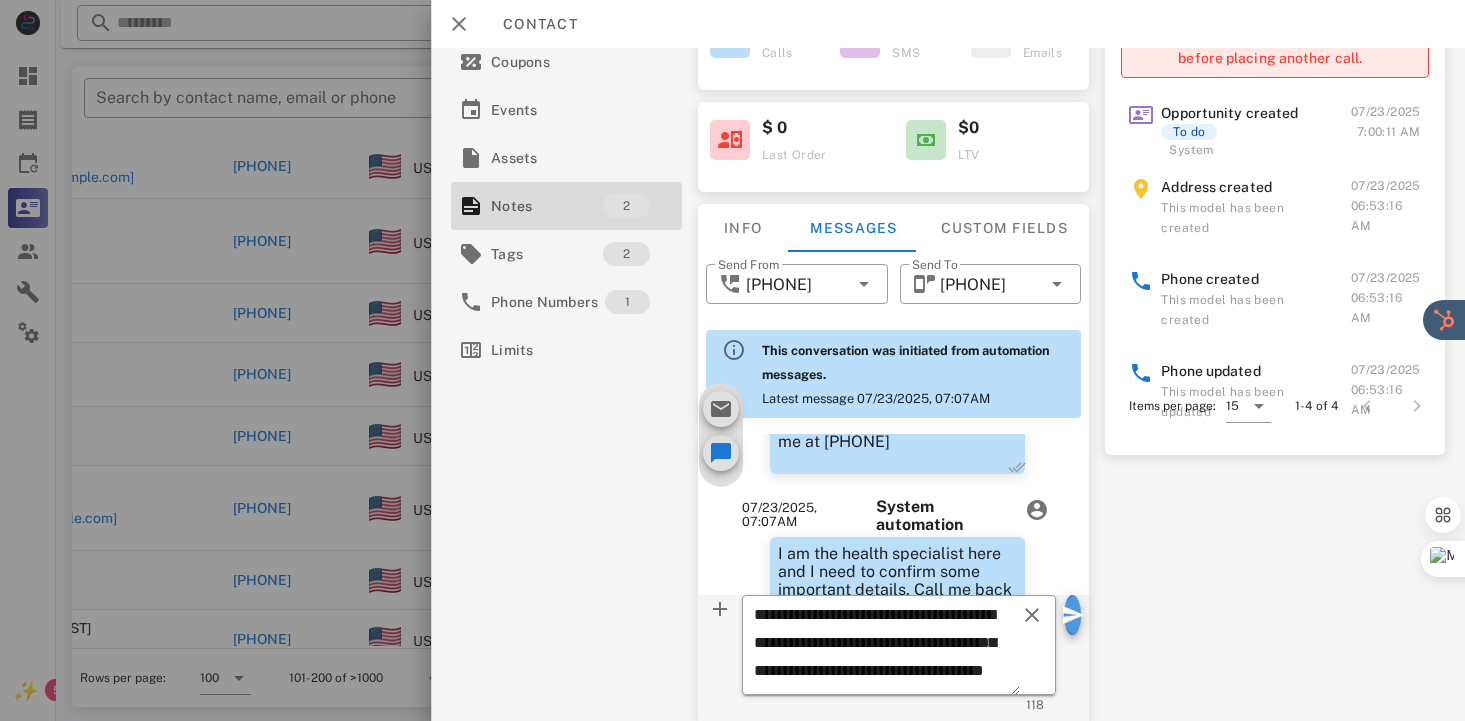 click on "**********" at bounding box center [893, 658] 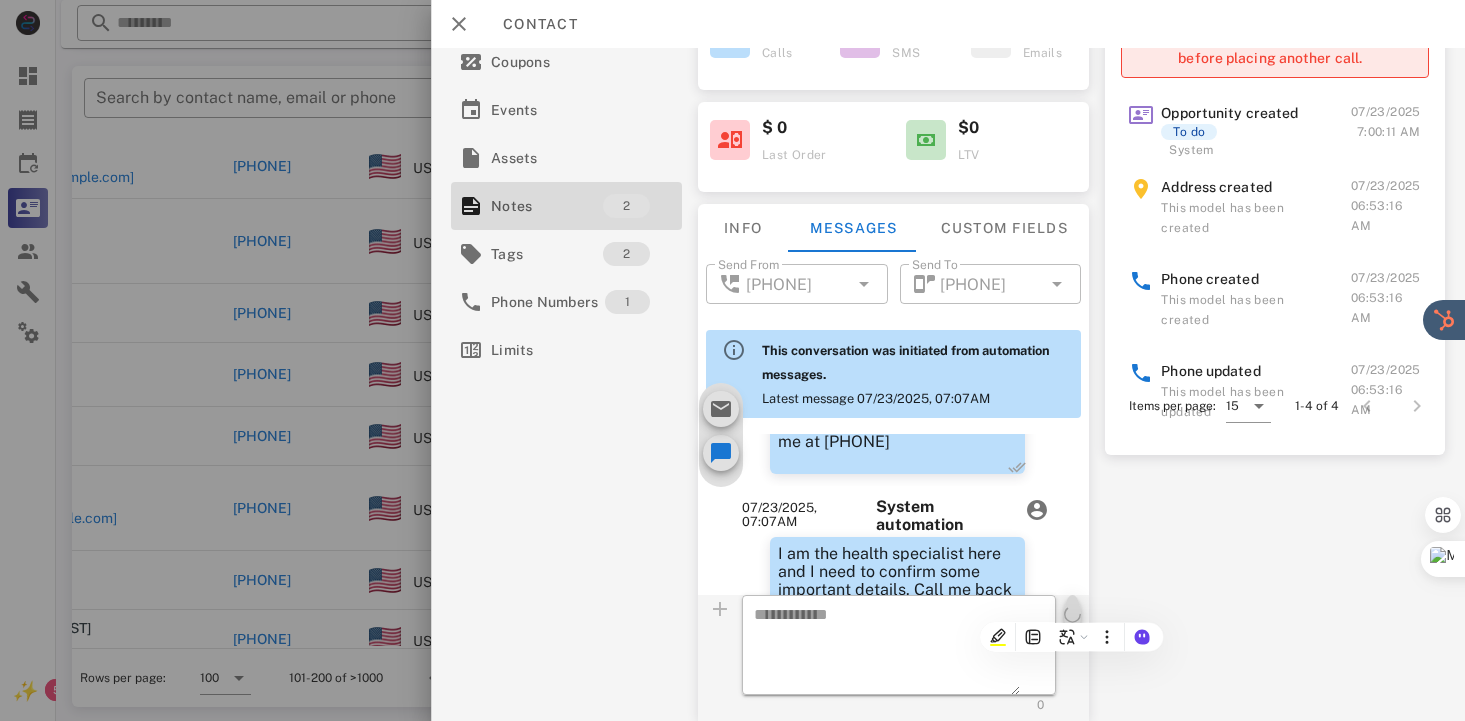 scroll, scrollTop: 0, scrollLeft: 0, axis: both 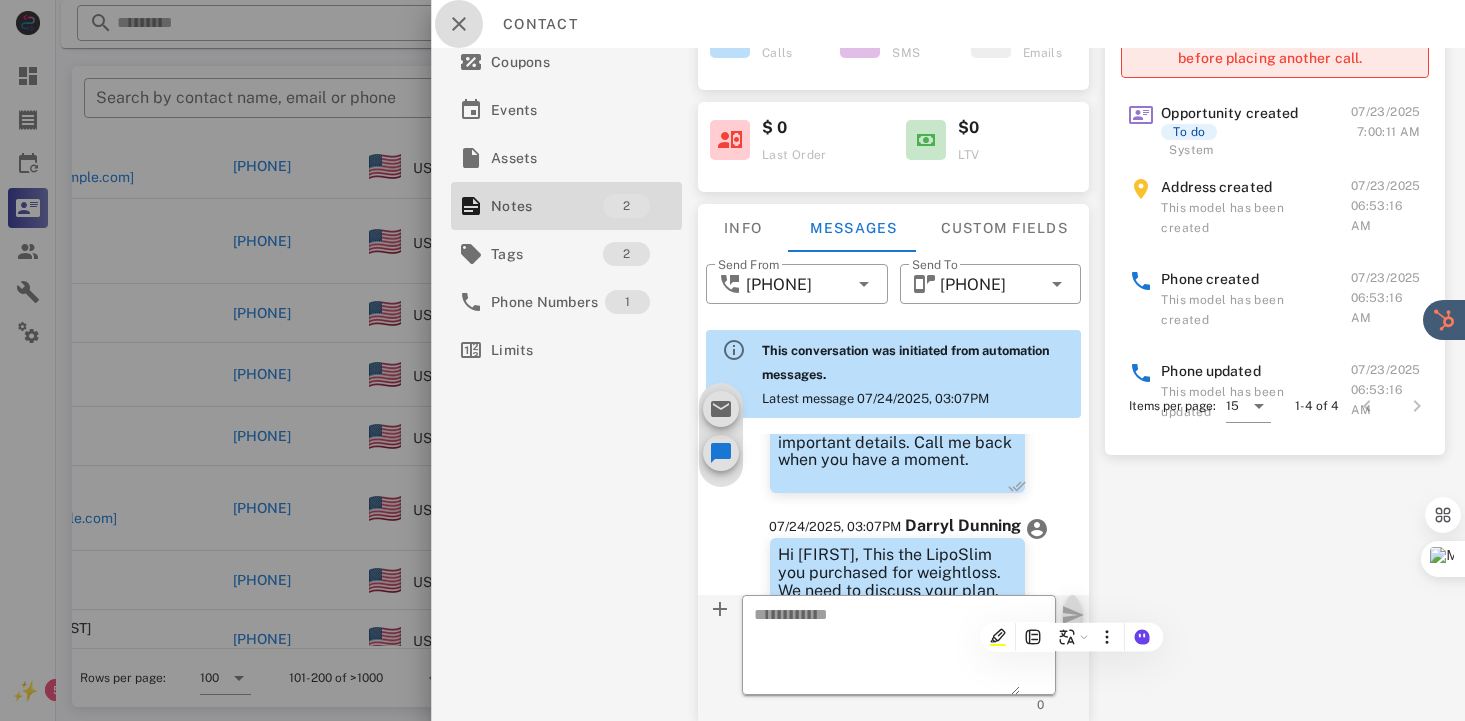 click at bounding box center (459, 24) 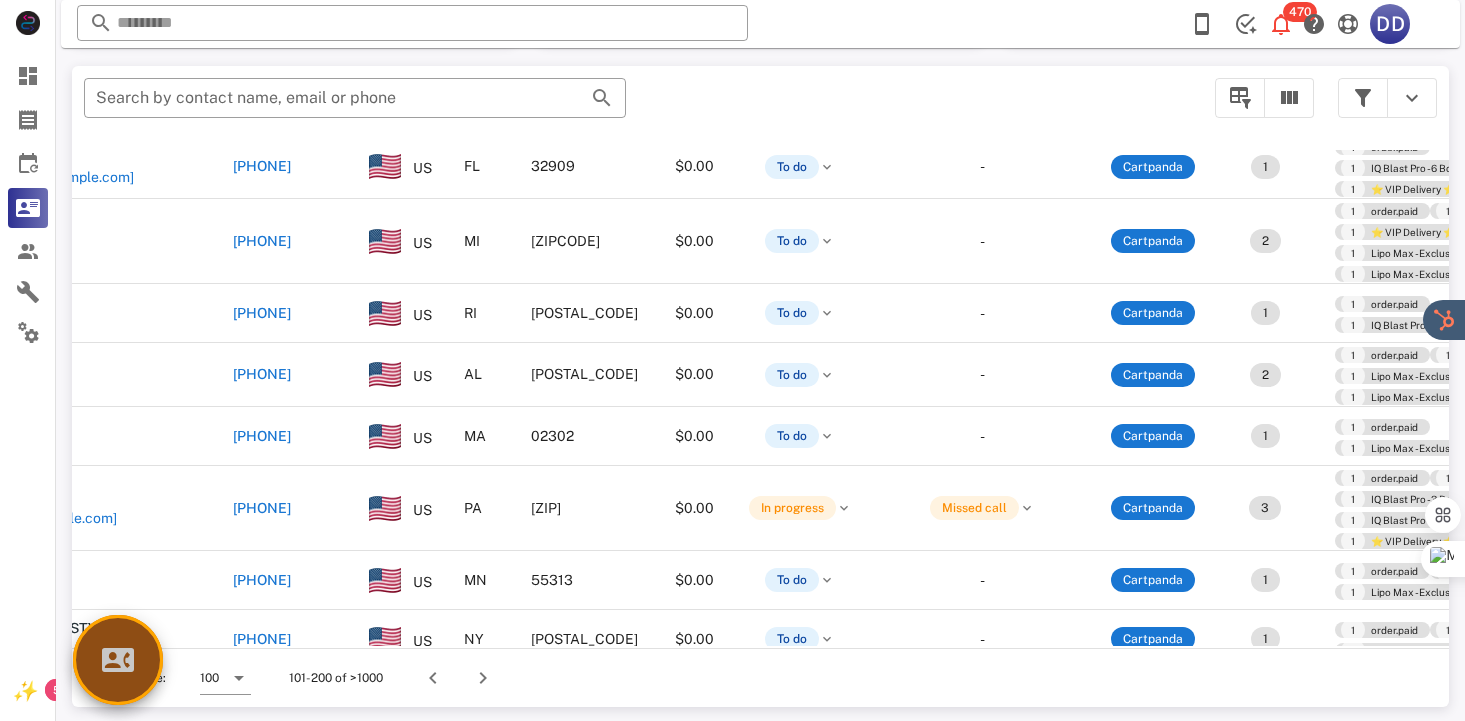 click at bounding box center [118, 660] 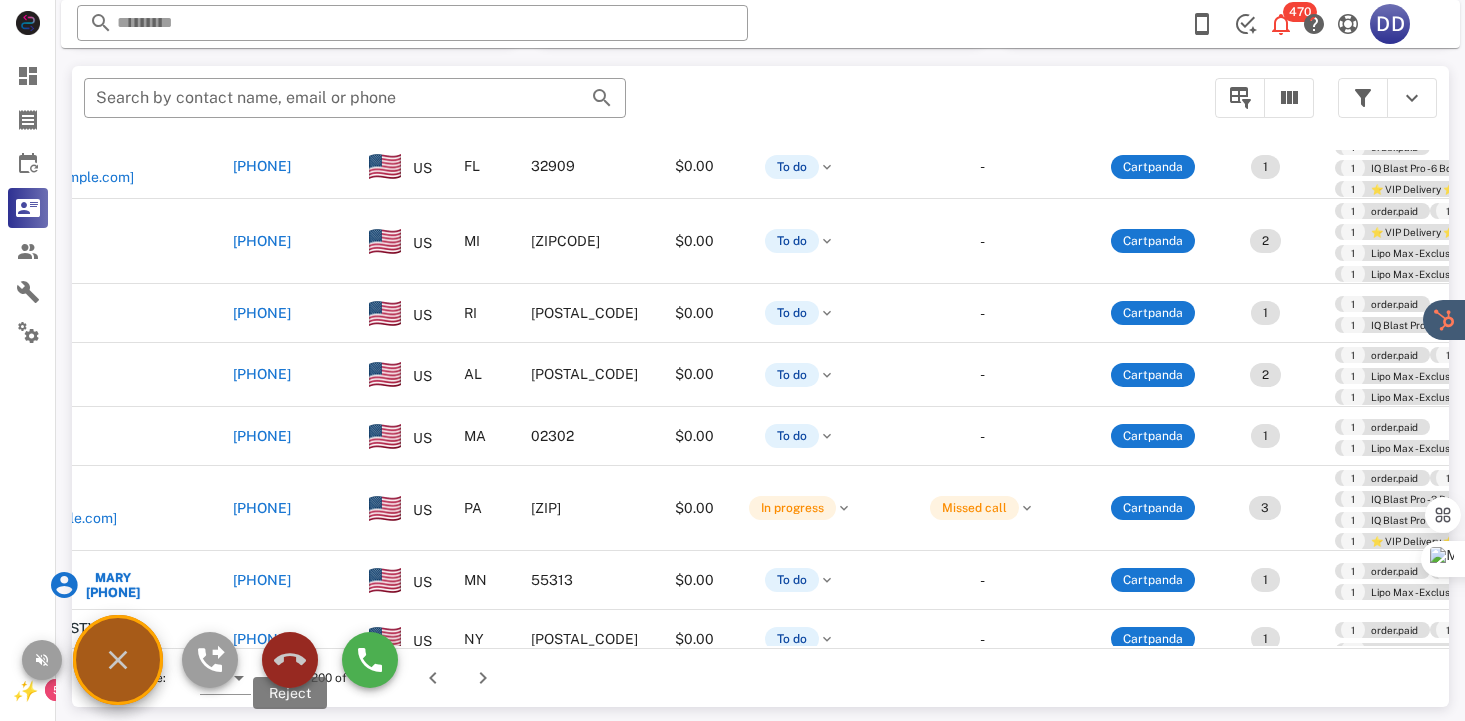 click at bounding box center [290, 660] 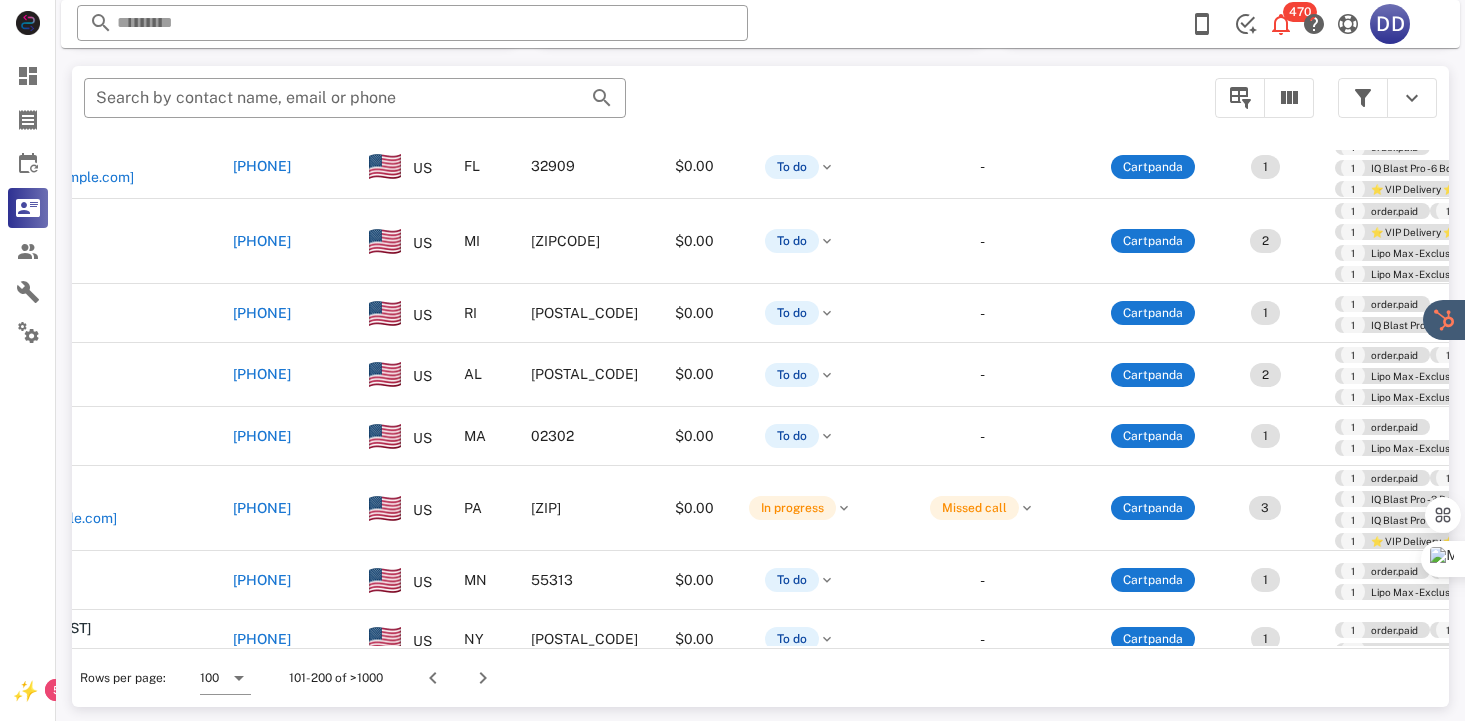 scroll, scrollTop: 2811, scrollLeft: 0, axis: vertical 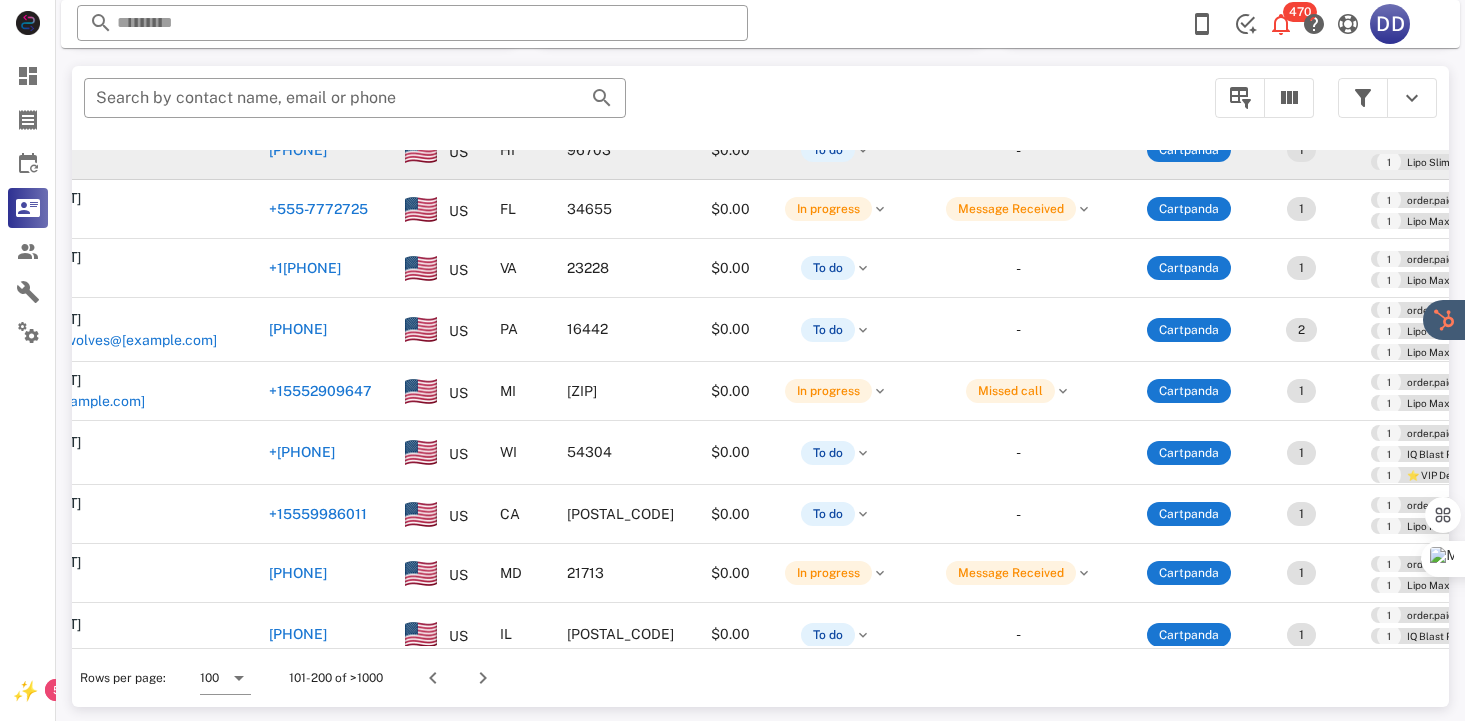 click on "[PHONE]" at bounding box center [298, 150] 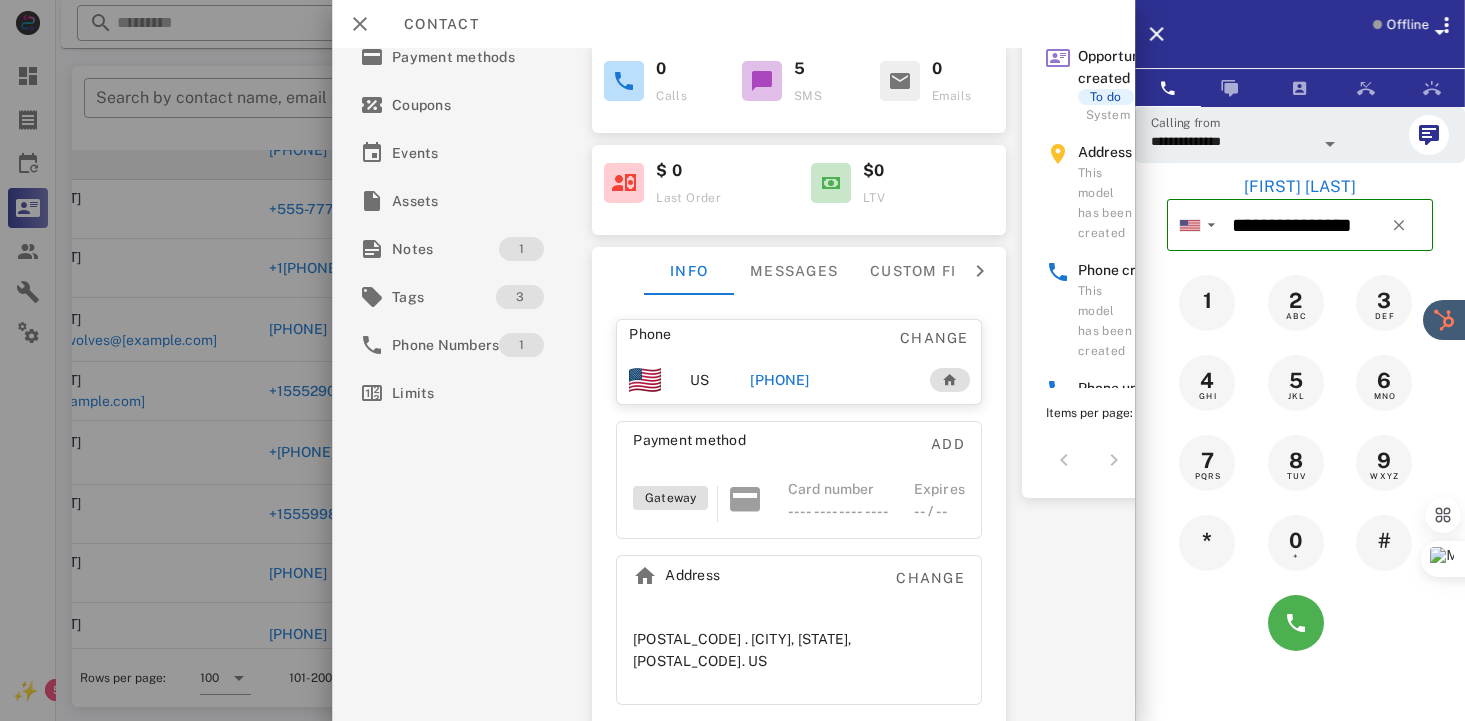 scroll, scrollTop: 0, scrollLeft: 0, axis: both 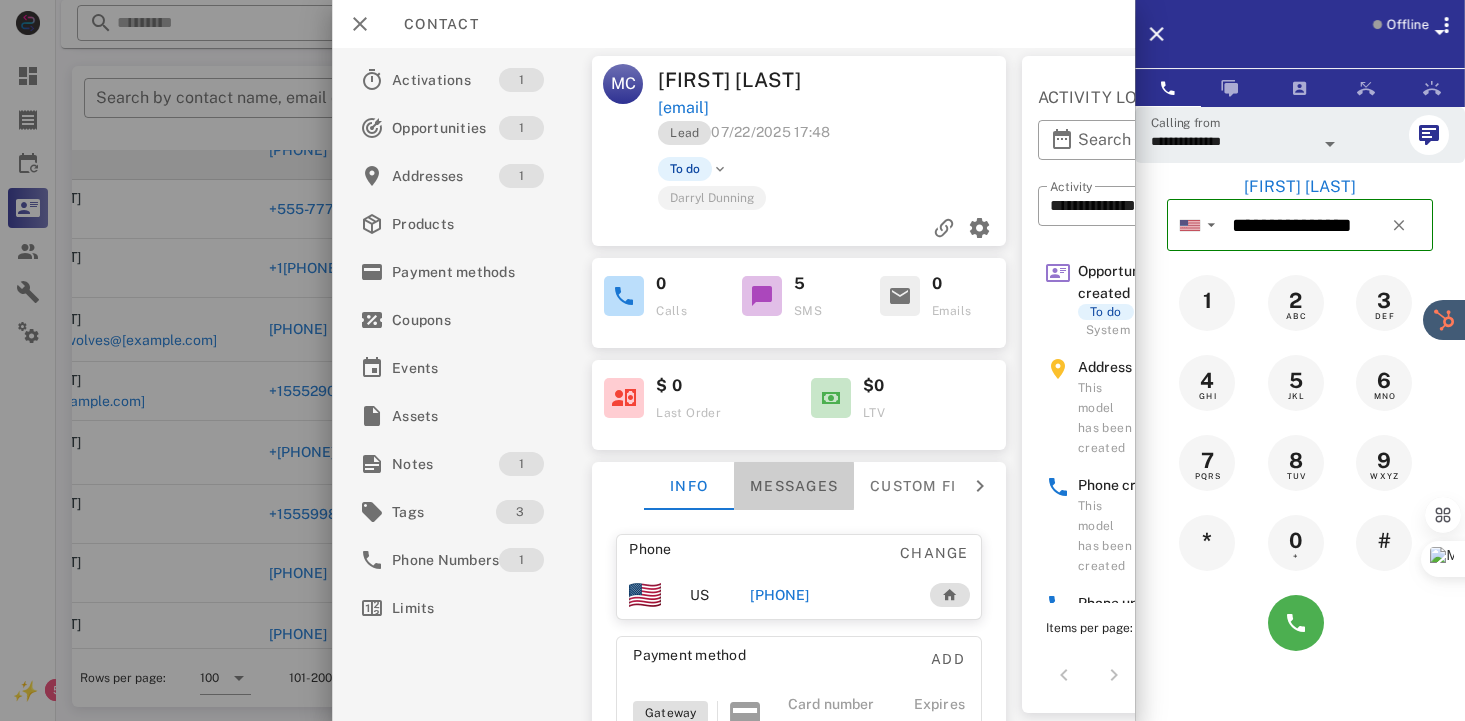 click on "Messages" at bounding box center (794, 486) 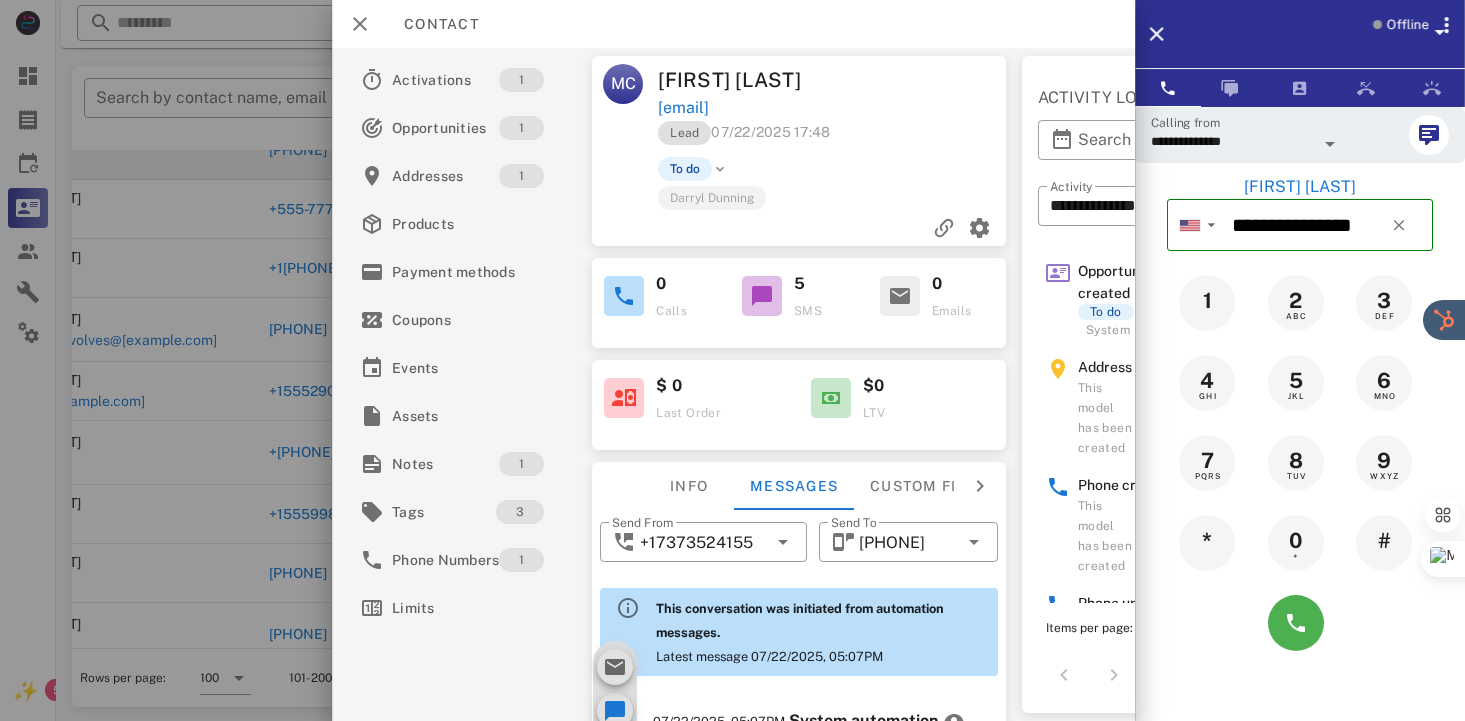scroll, scrollTop: 653, scrollLeft: 0, axis: vertical 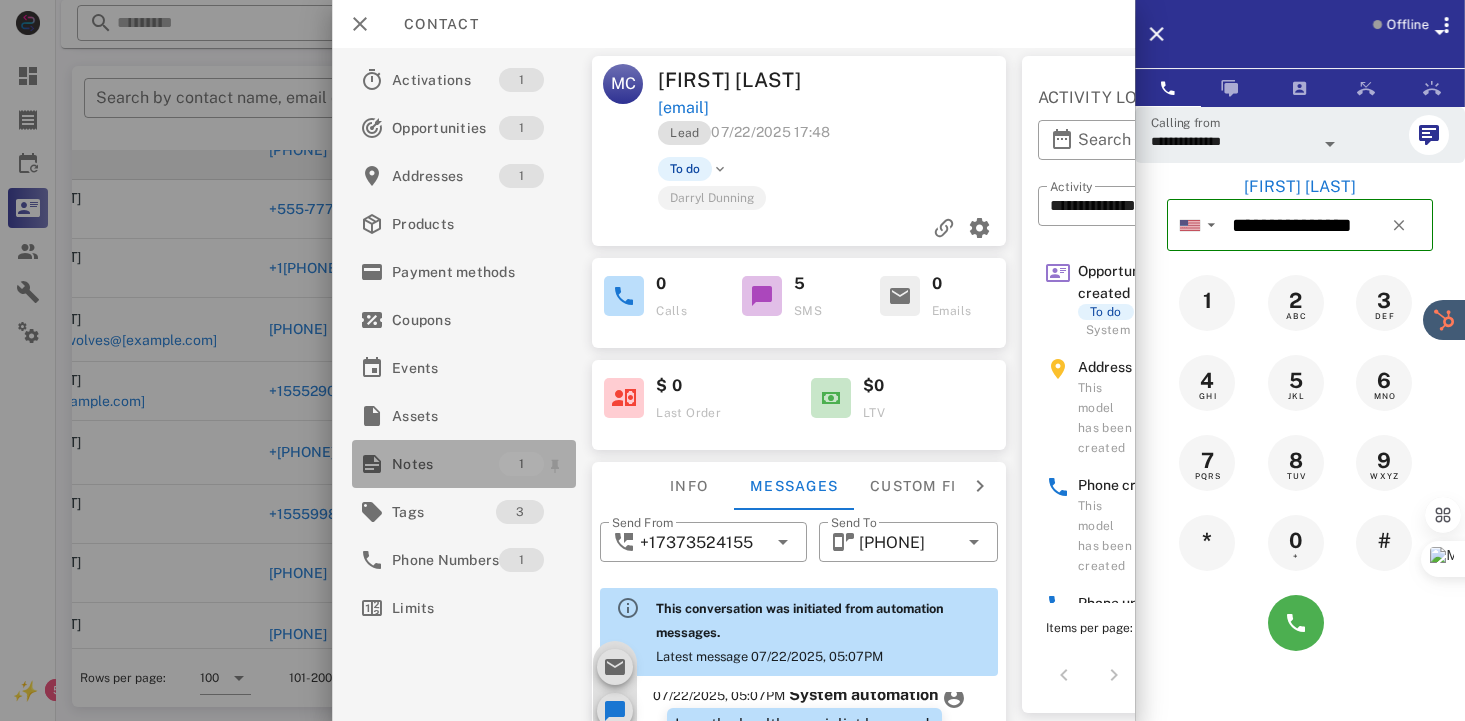 click on "Notes" at bounding box center [445, 464] 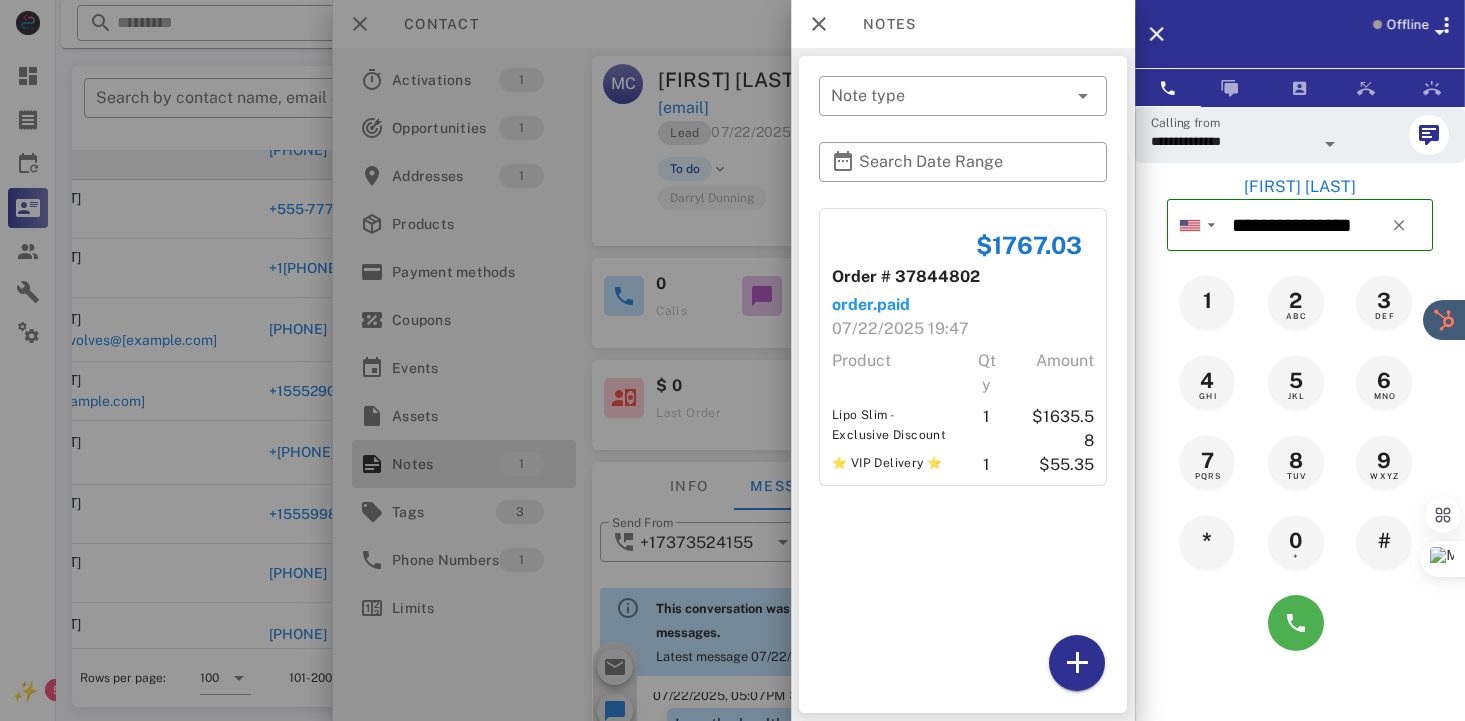 click on "$1767.03   Order # 37844802   order.paid   07/22/2025 19:47   Product Qty Amount  Lipo Slim - Exclusive Discount  1 $1635.58  ⭐ VIP Delivery ⭐  1 $55.35" at bounding box center (963, 456) 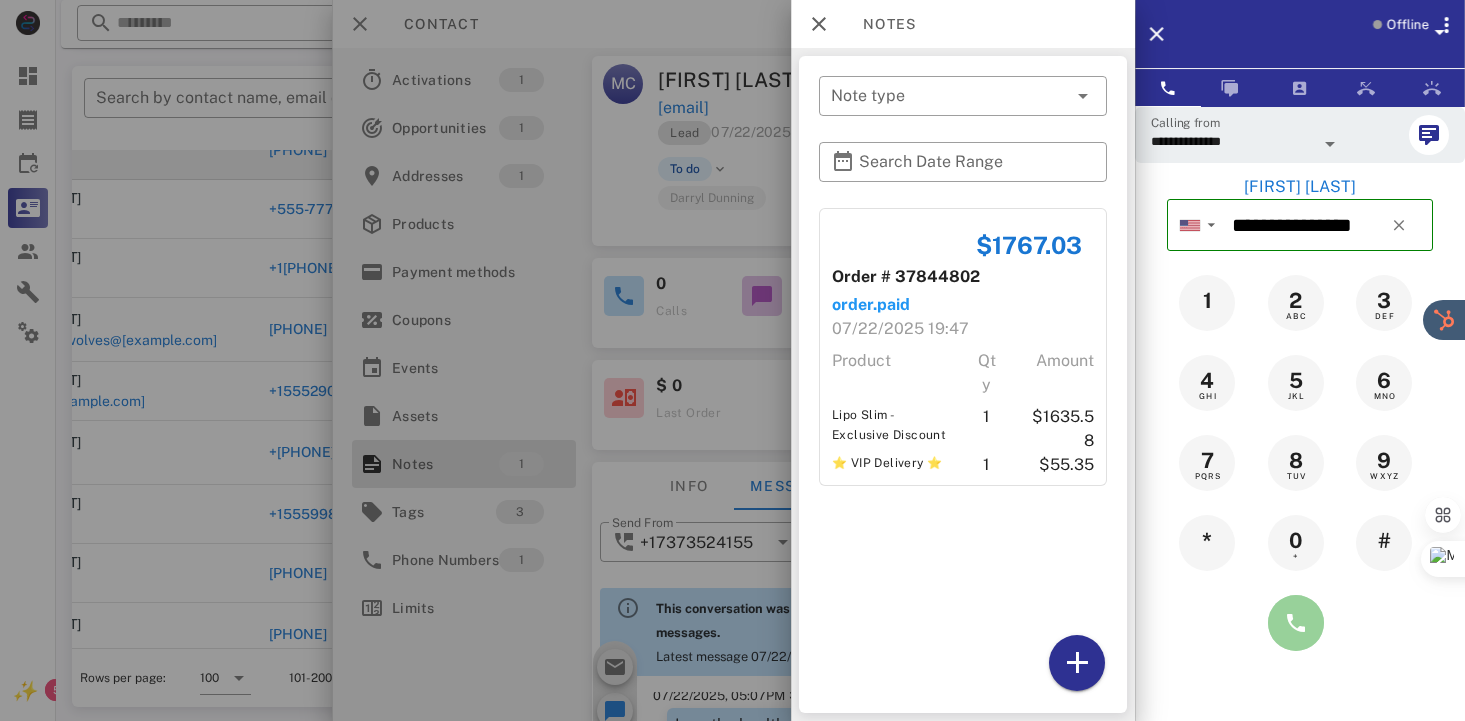click at bounding box center (1296, 623) 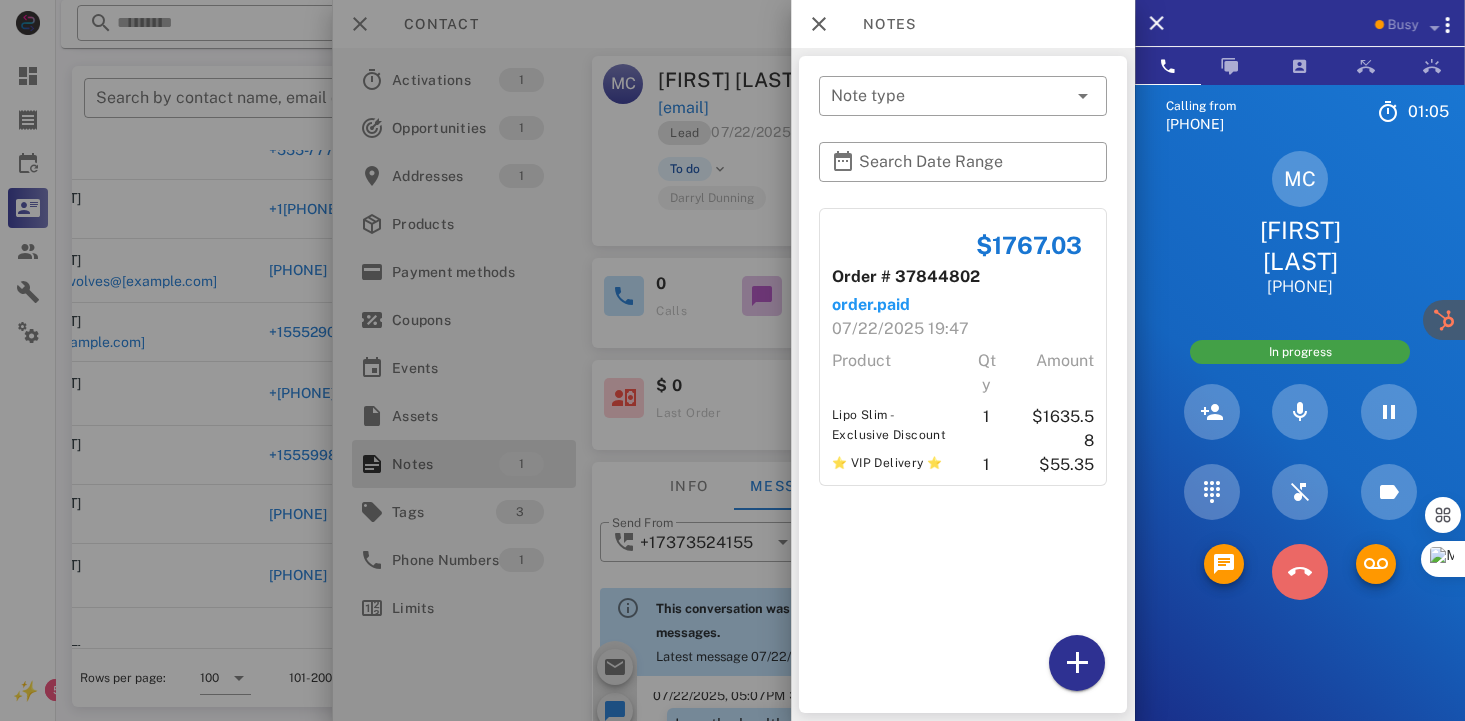 click at bounding box center [1300, 572] 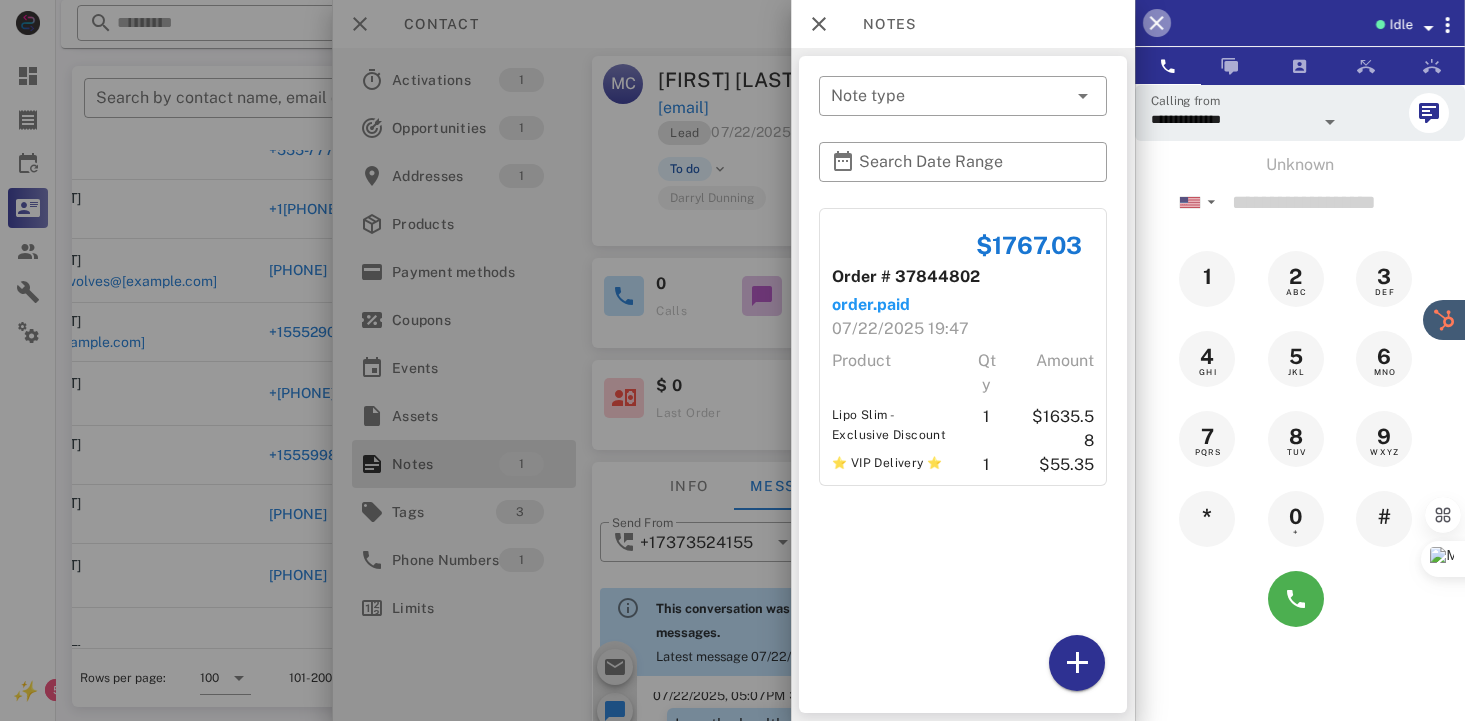 click at bounding box center (1157, 23) 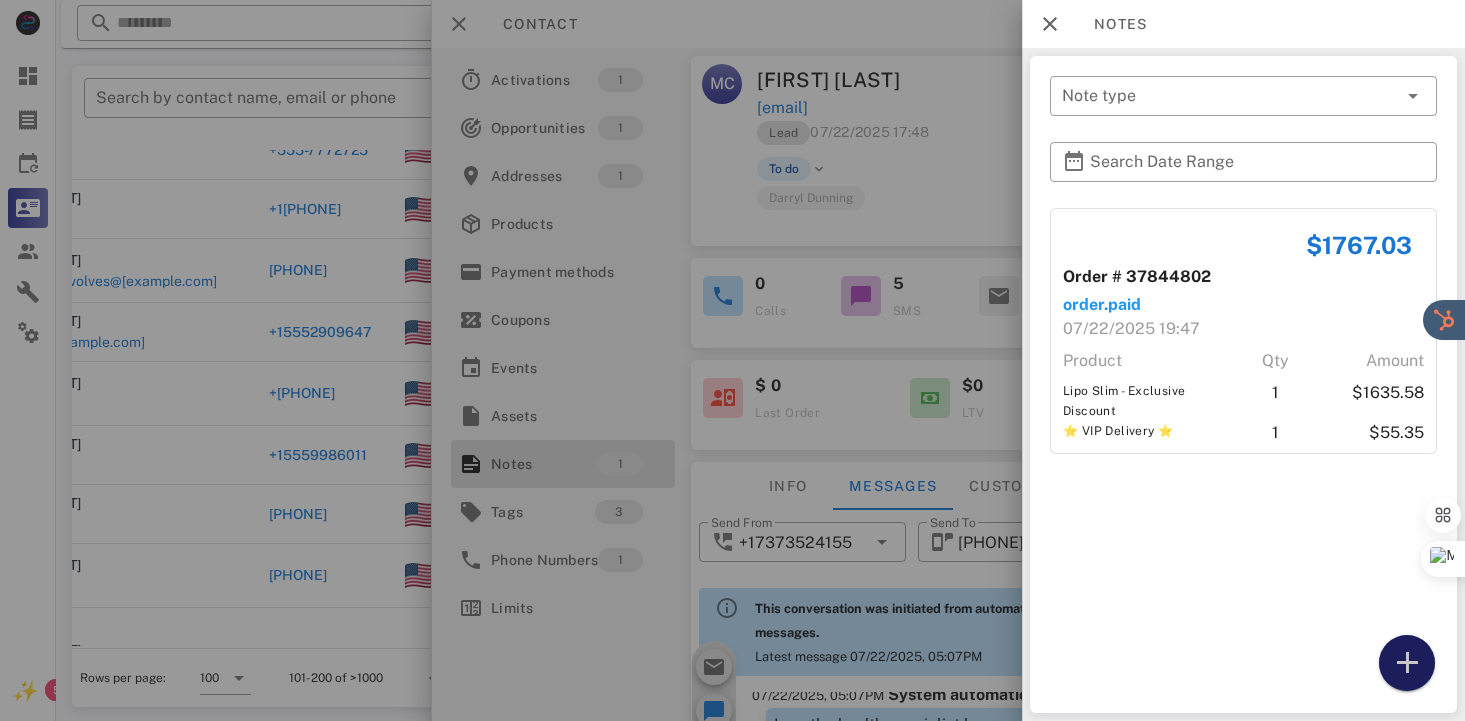 click at bounding box center (1407, 663) 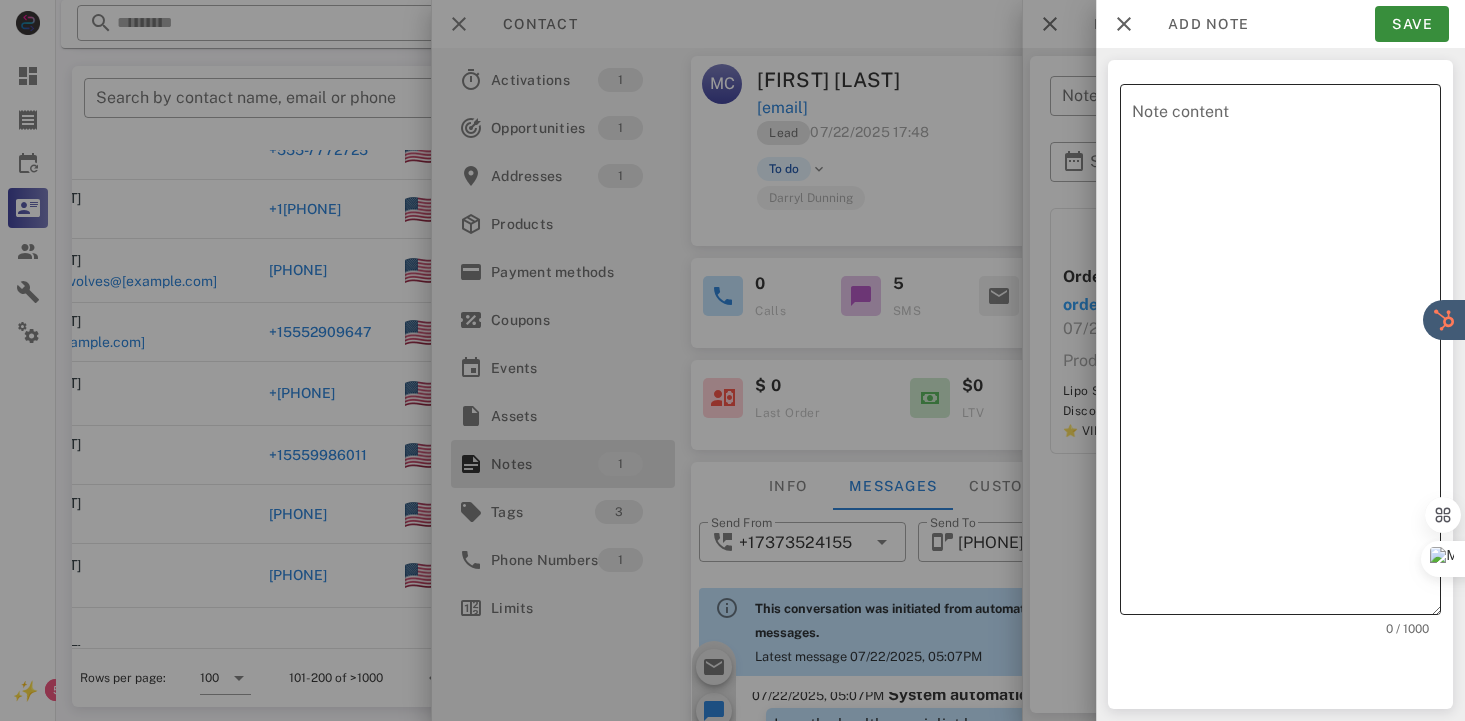 click on "Note content" at bounding box center [1286, 354] 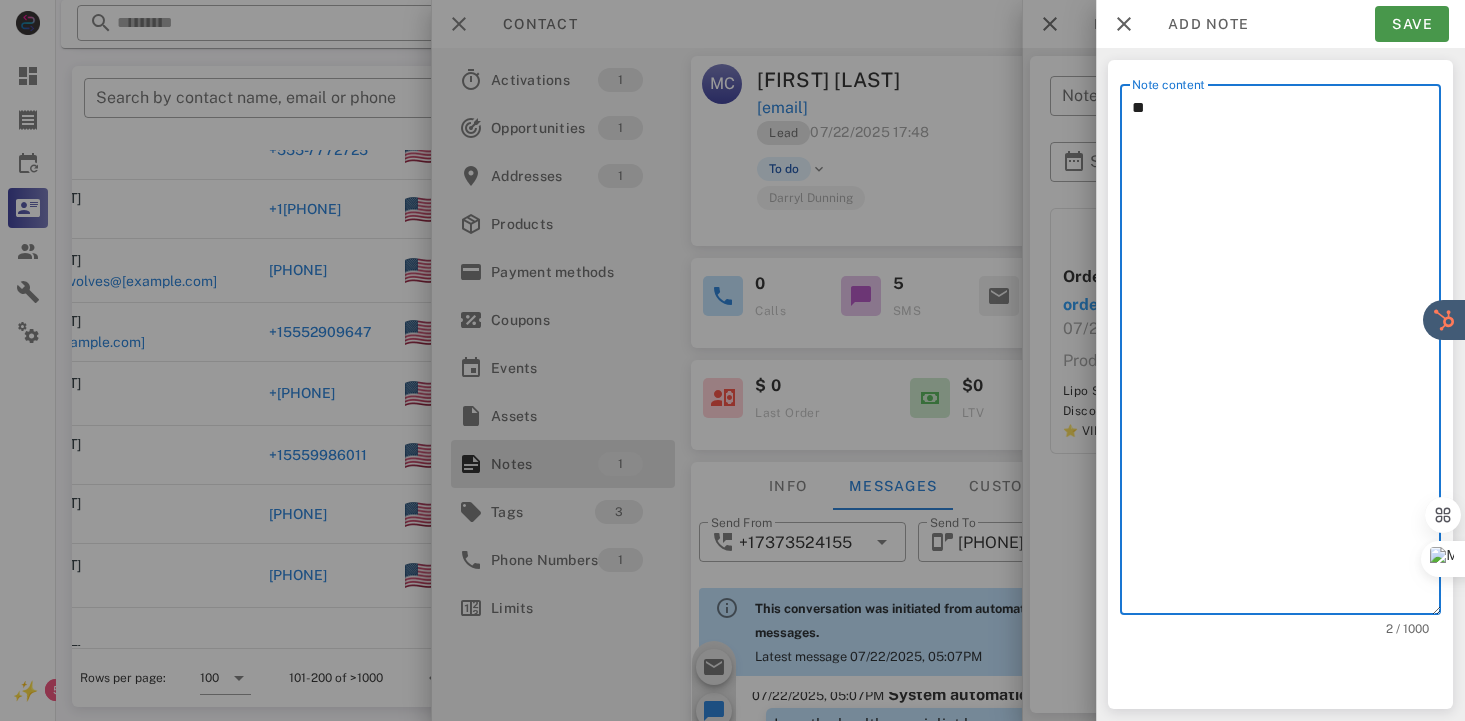 type on "**" 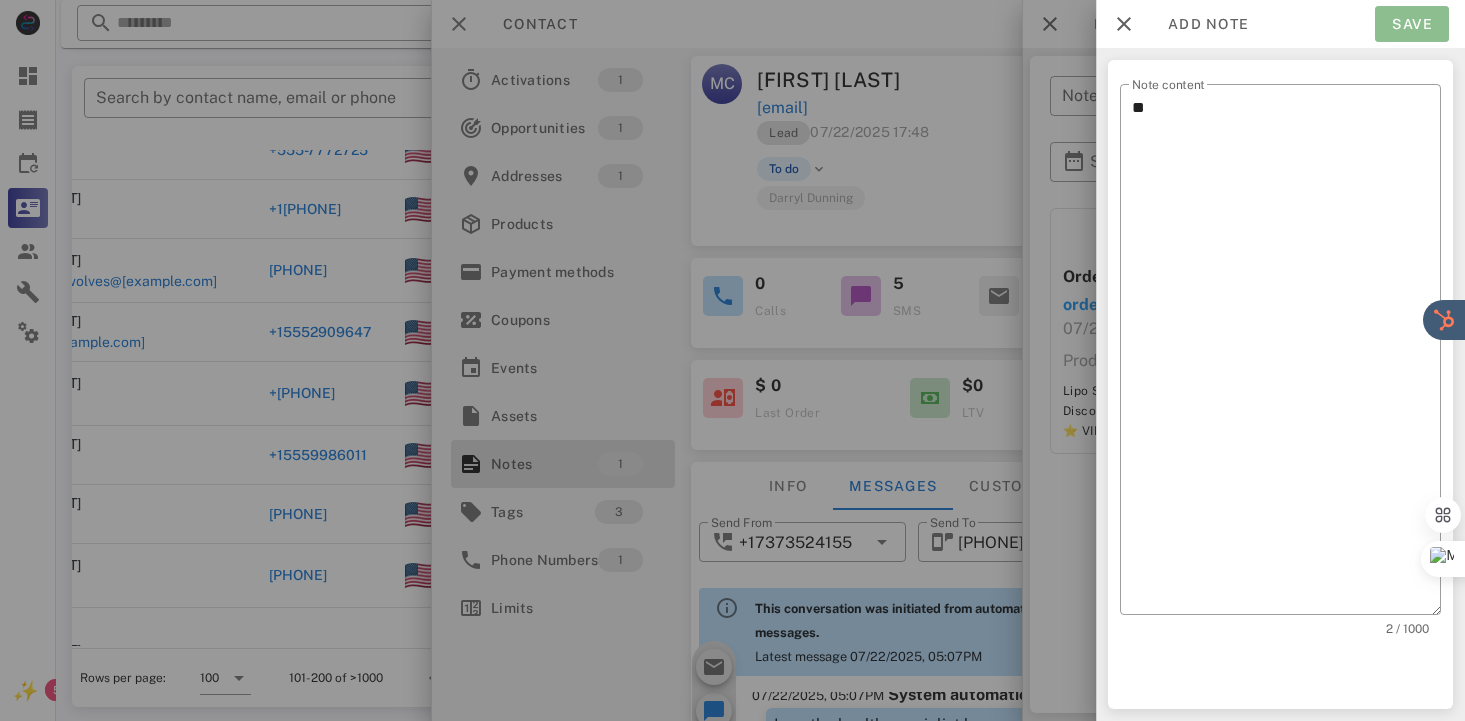 click on "Save" at bounding box center (1412, 24) 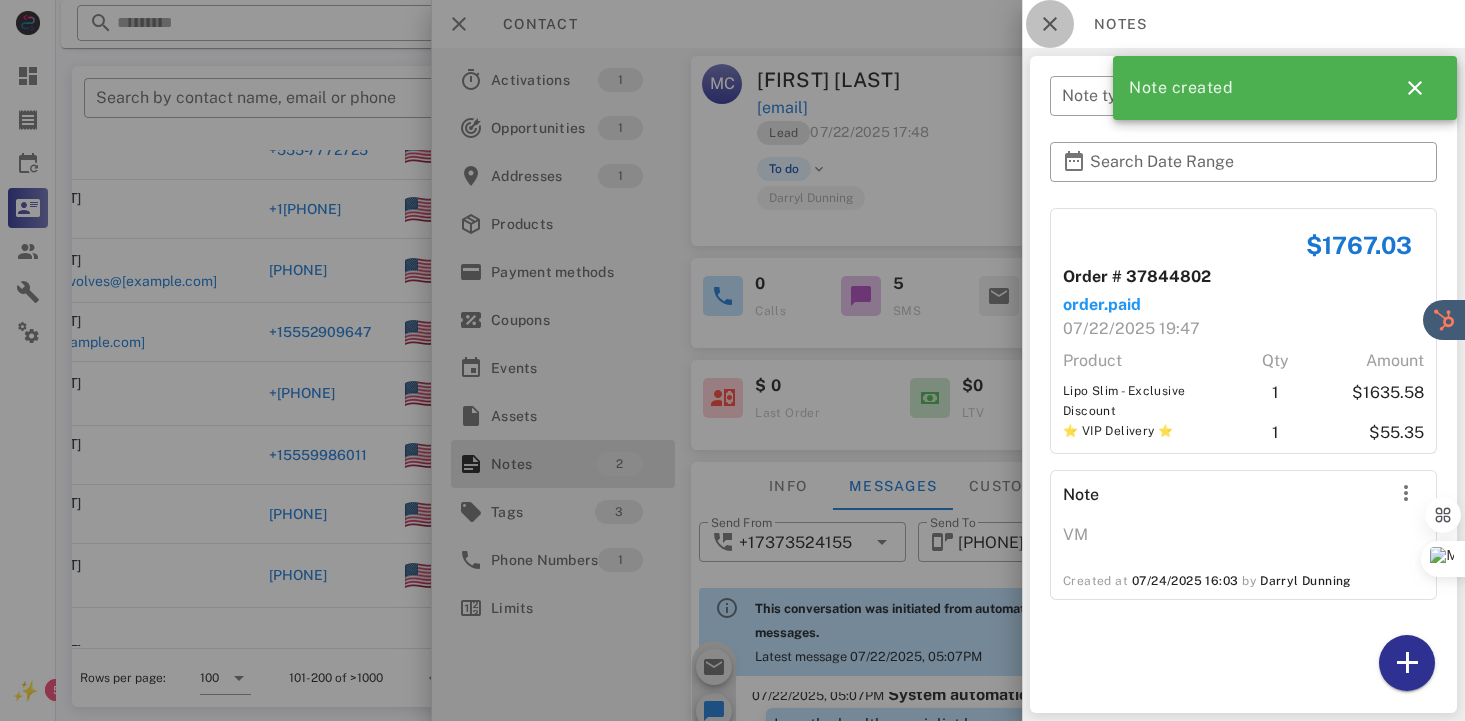 click at bounding box center (1050, 24) 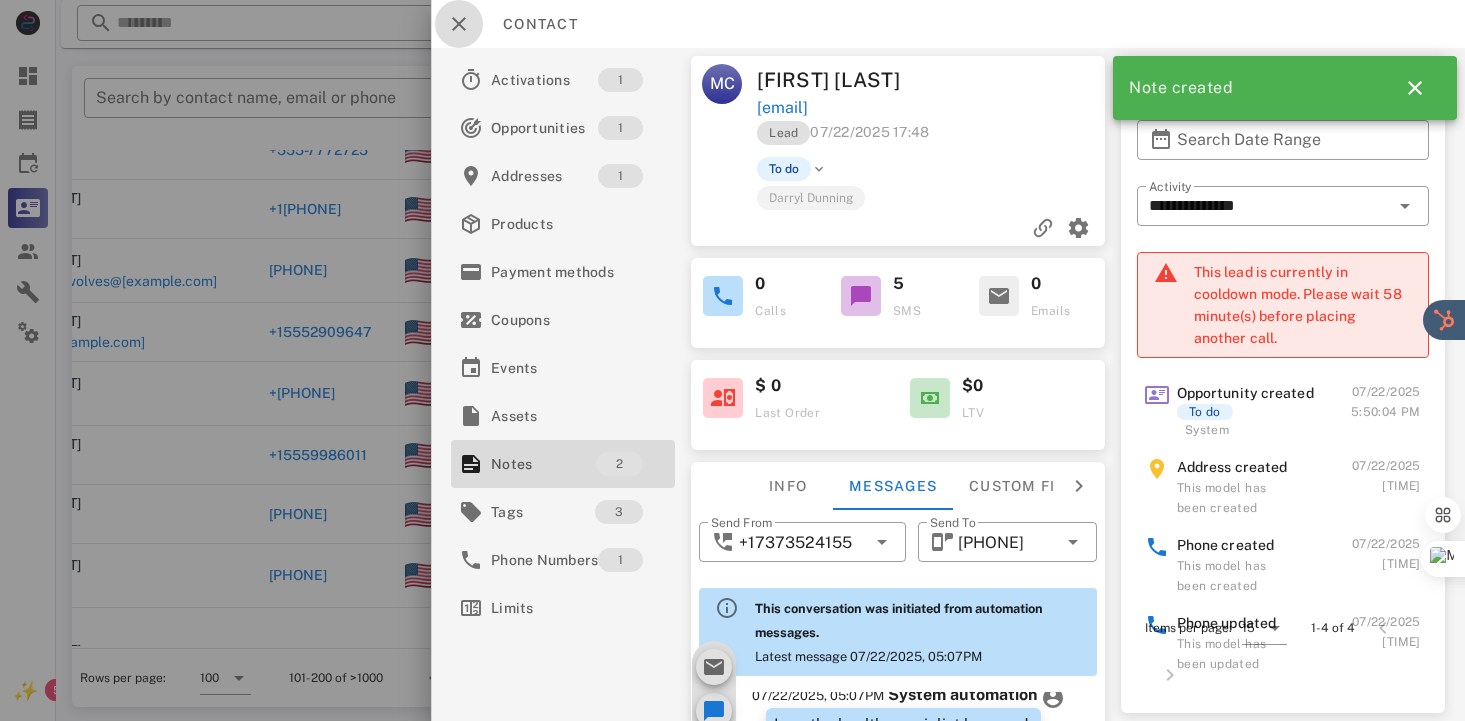 click at bounding box center (459, 24) 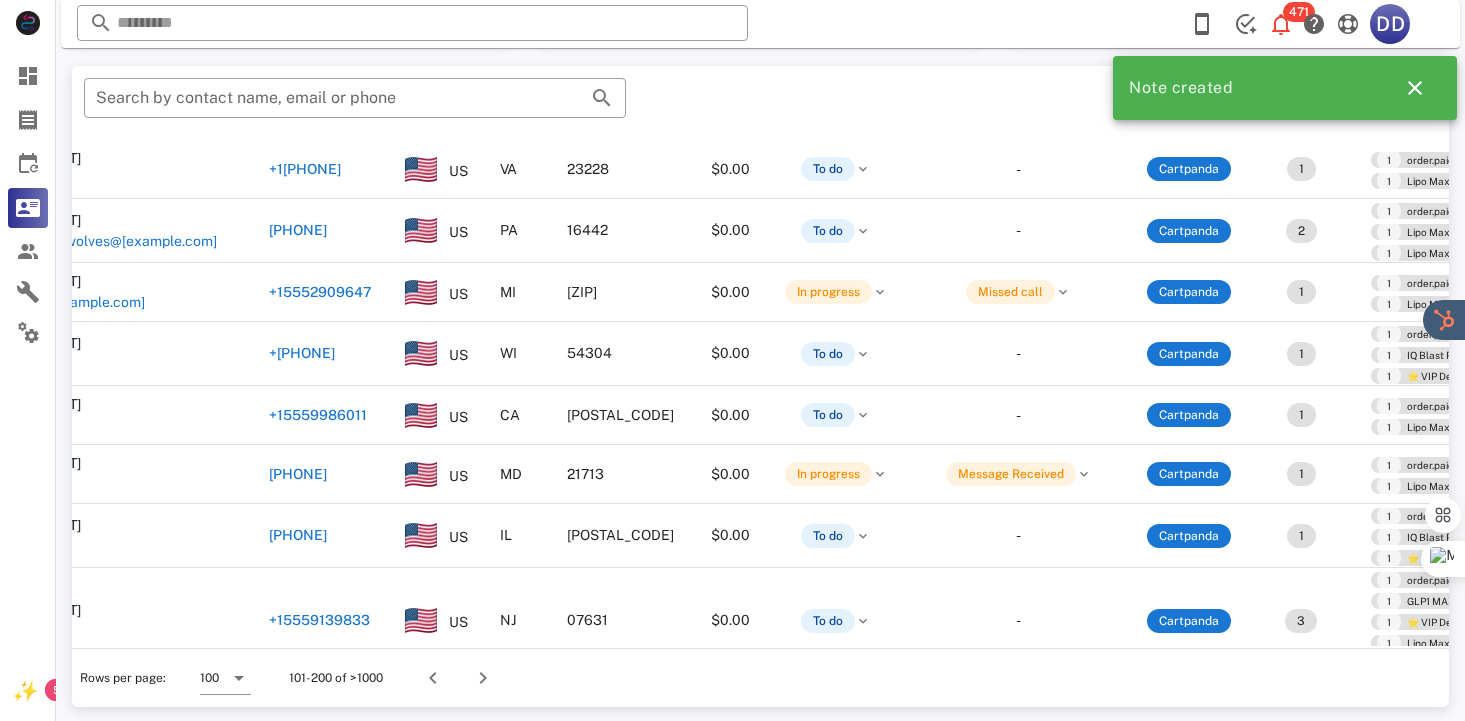 scroll, scrollTop: 5311, scrollLeft: 100, axis: both 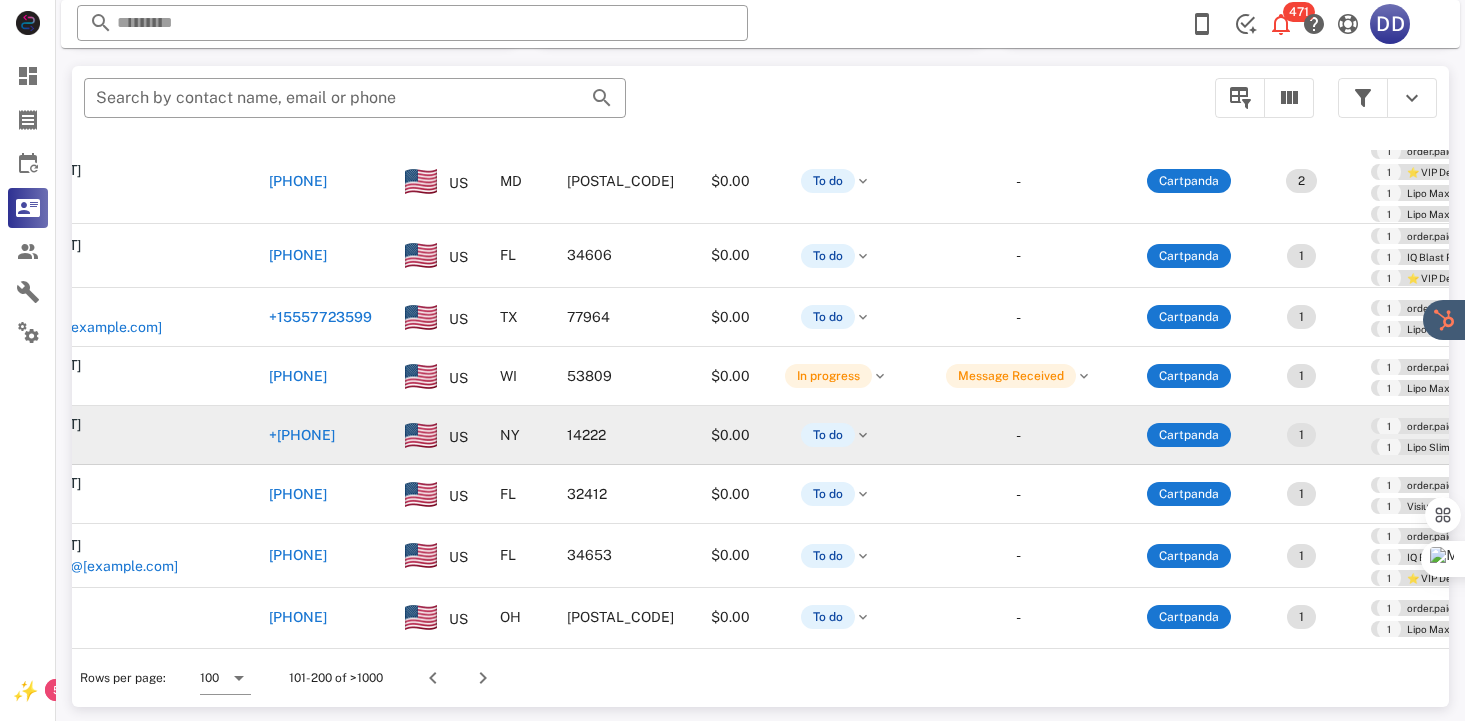 click on "+[PHONE]" at bounding box center [302, 435] 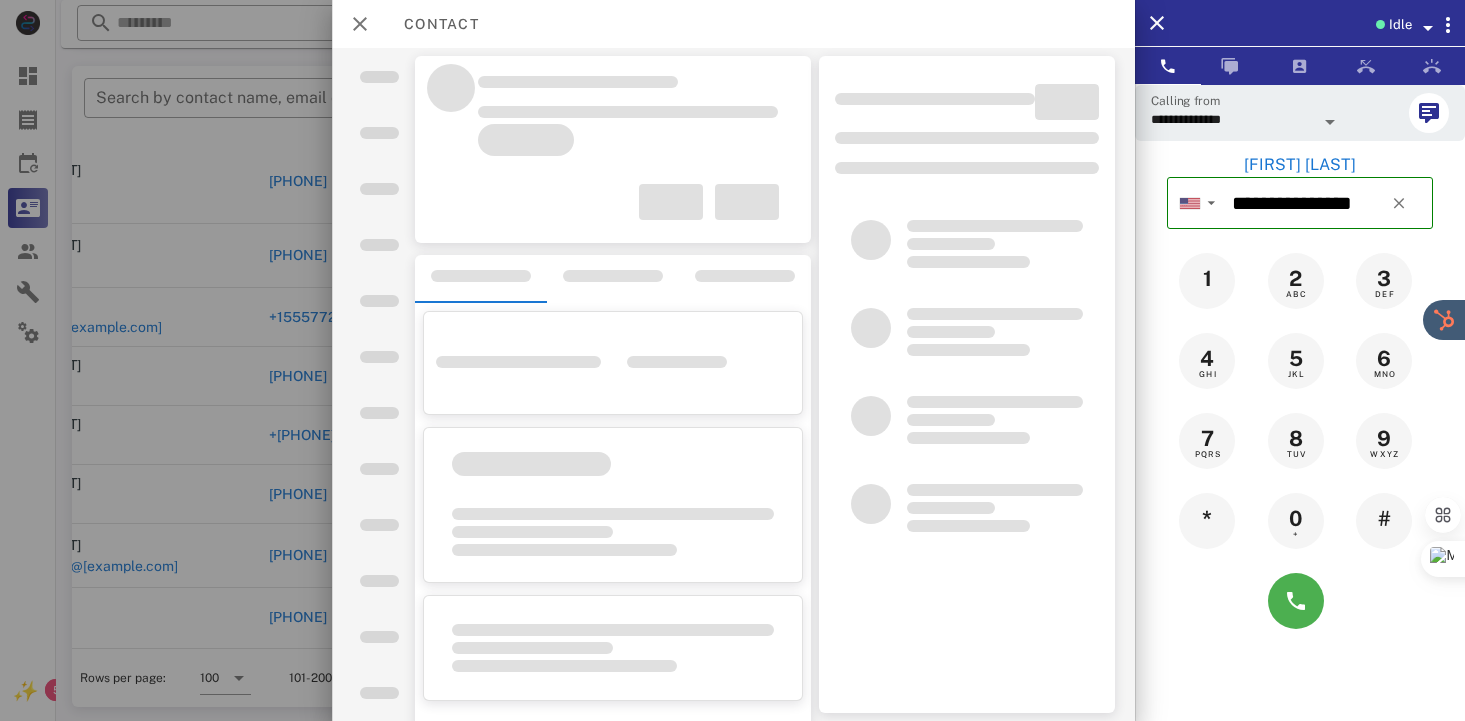 click at bounding box center (1300, 601) 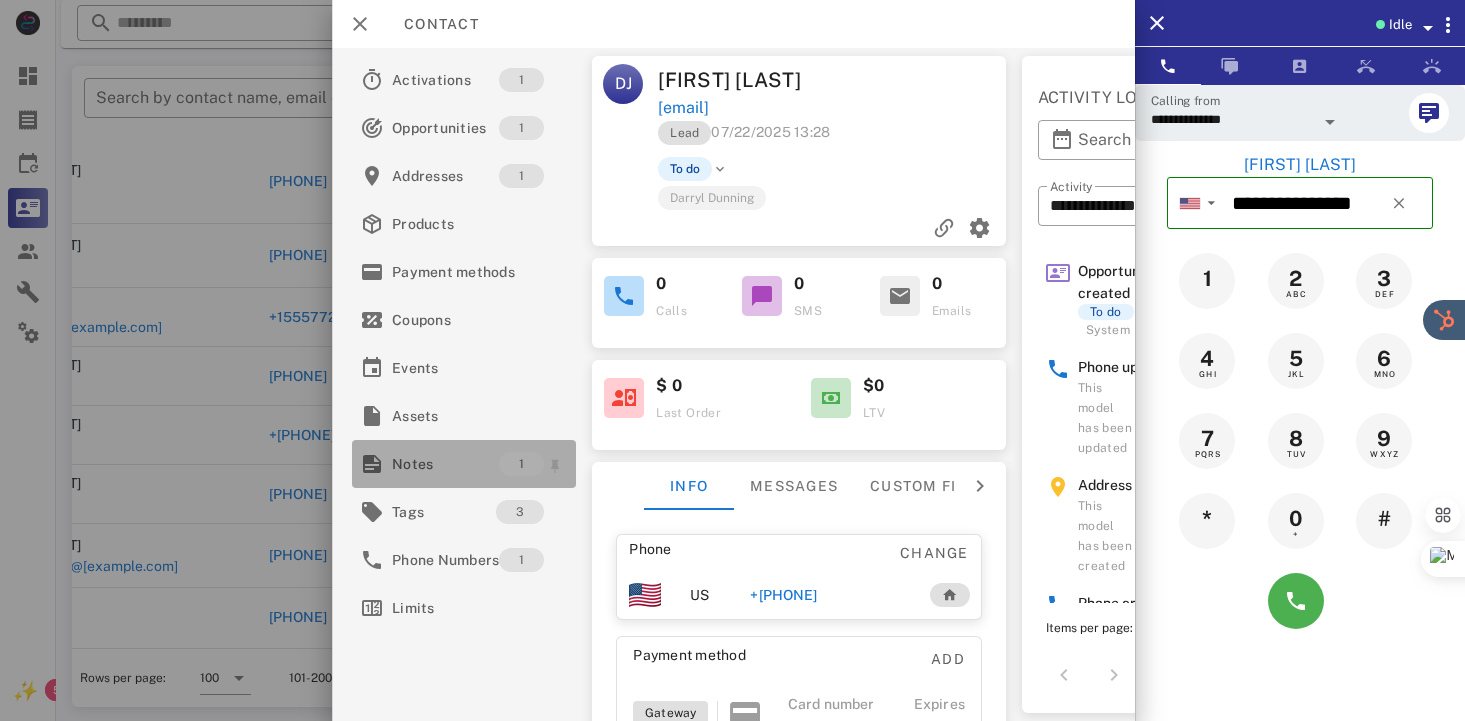 click on "Notes" at bounding box center (445, 464) 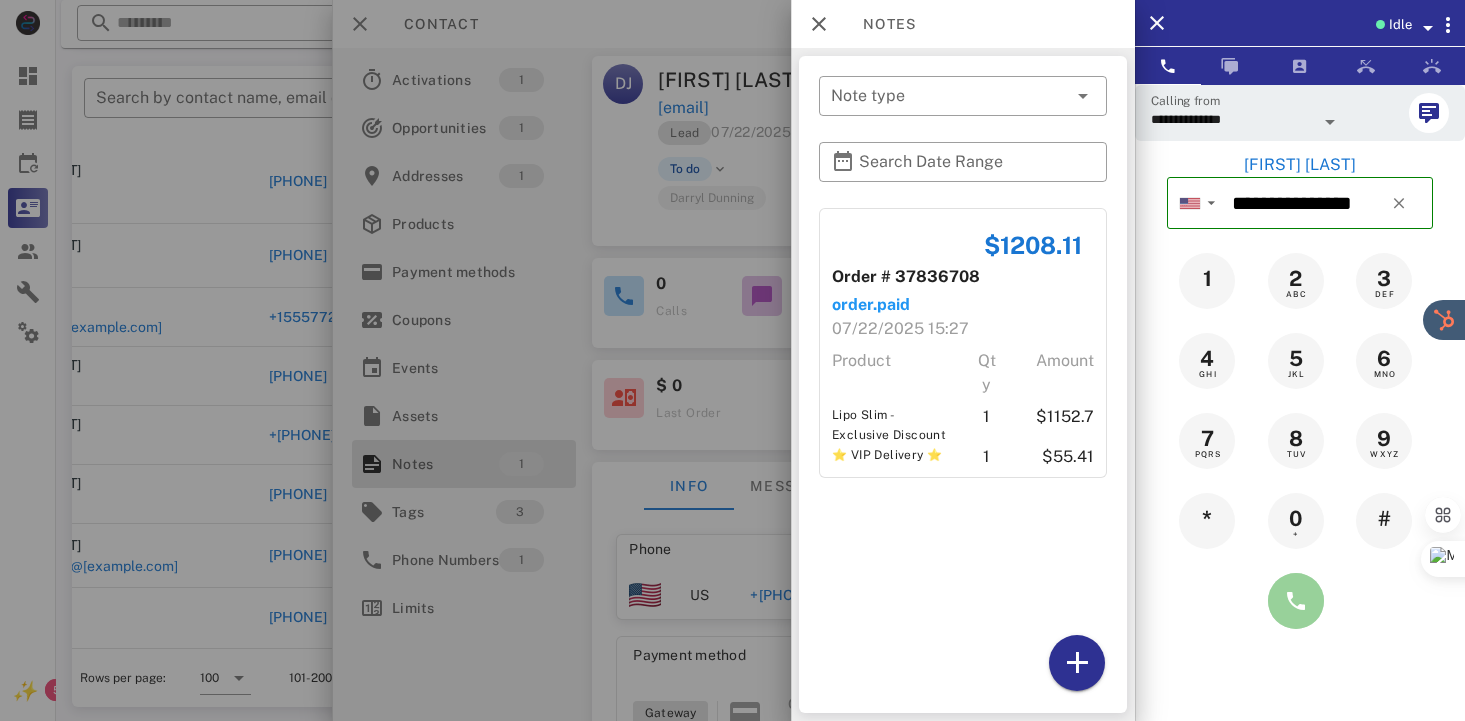 click at bounding box center [1296, 601] 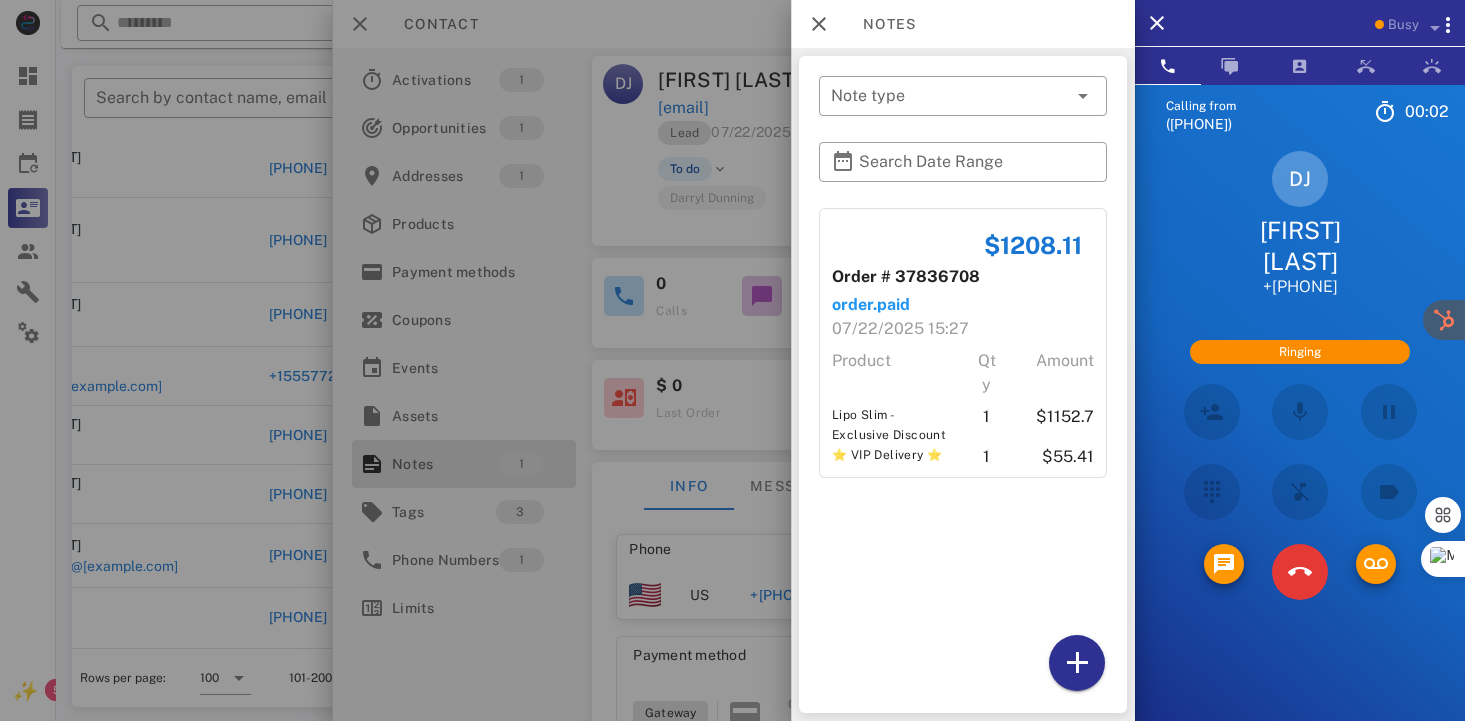 scroll, scrollTop: 6420, scrollLeft: 100, axis: both 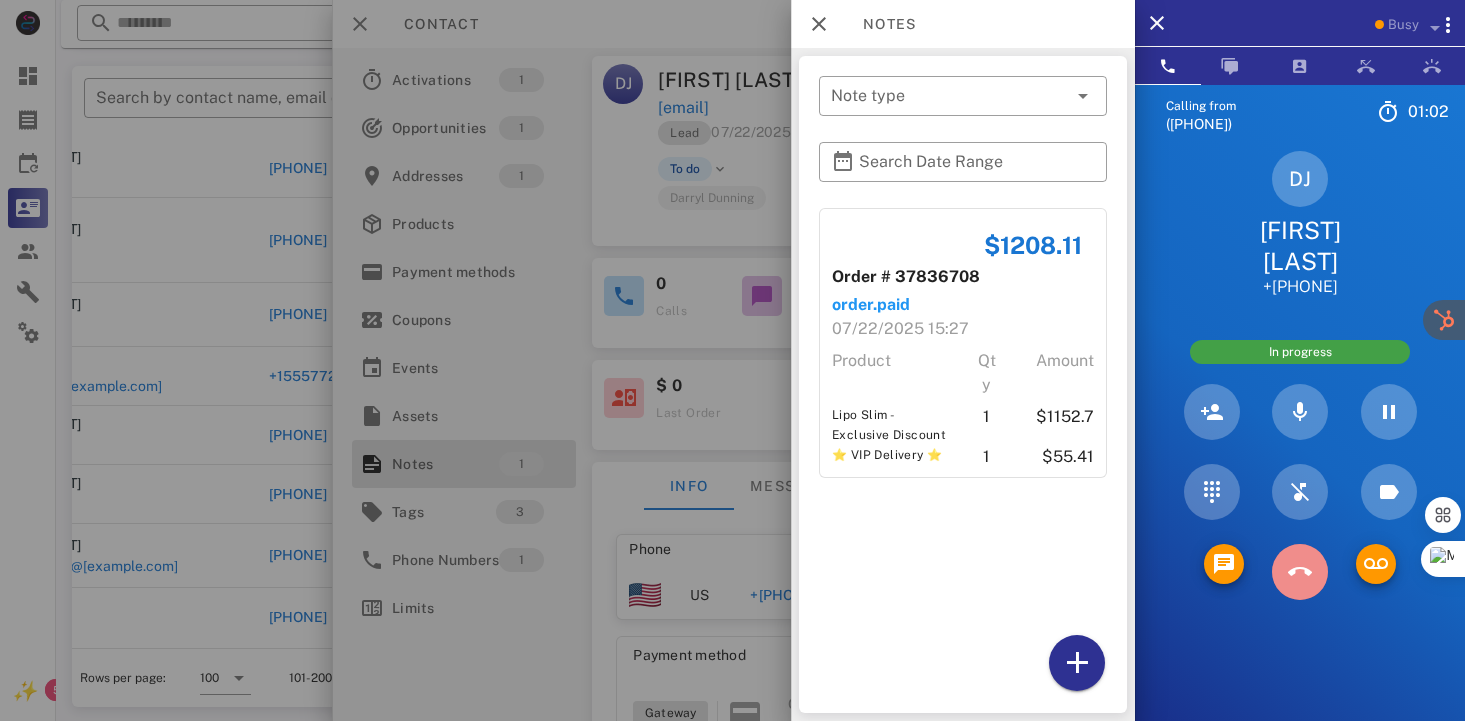 click at bounding box center (1300, 572) 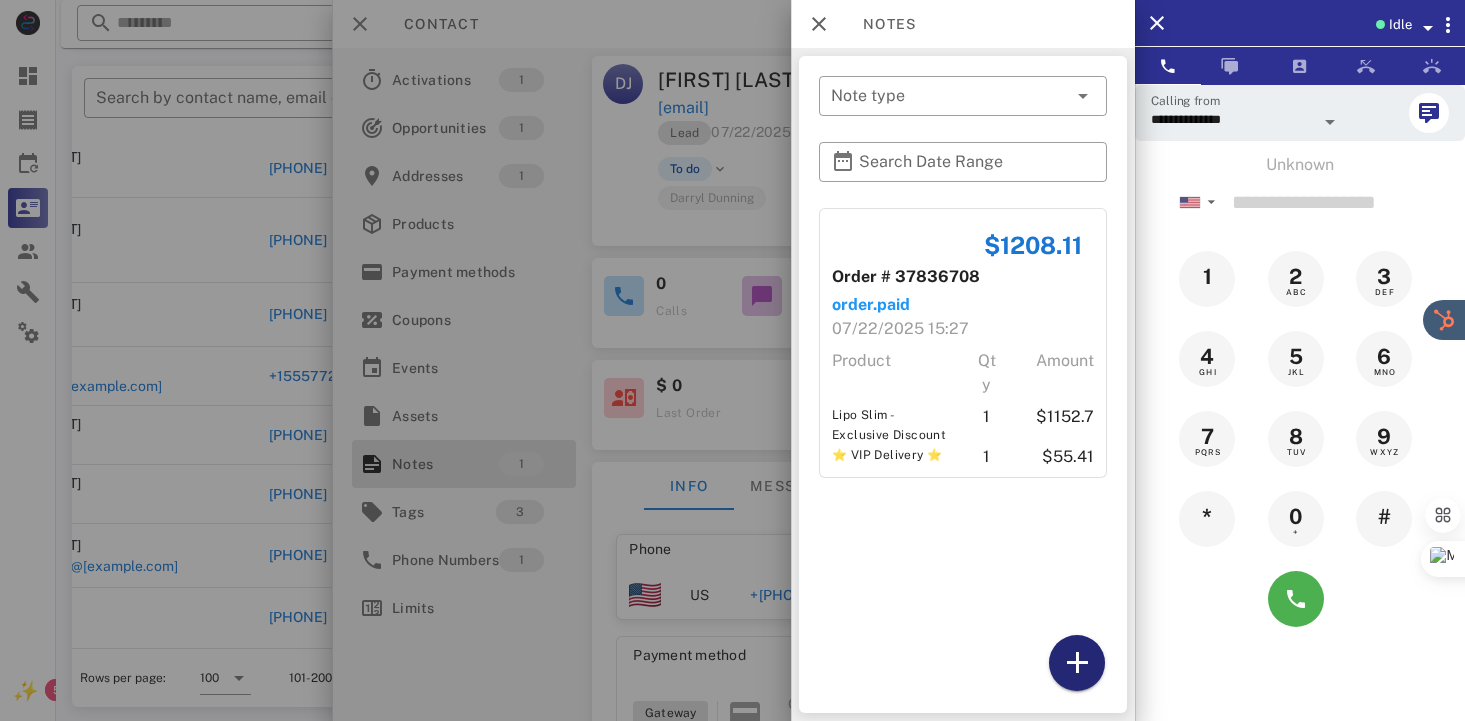 click at bounding box center (1077, 663) 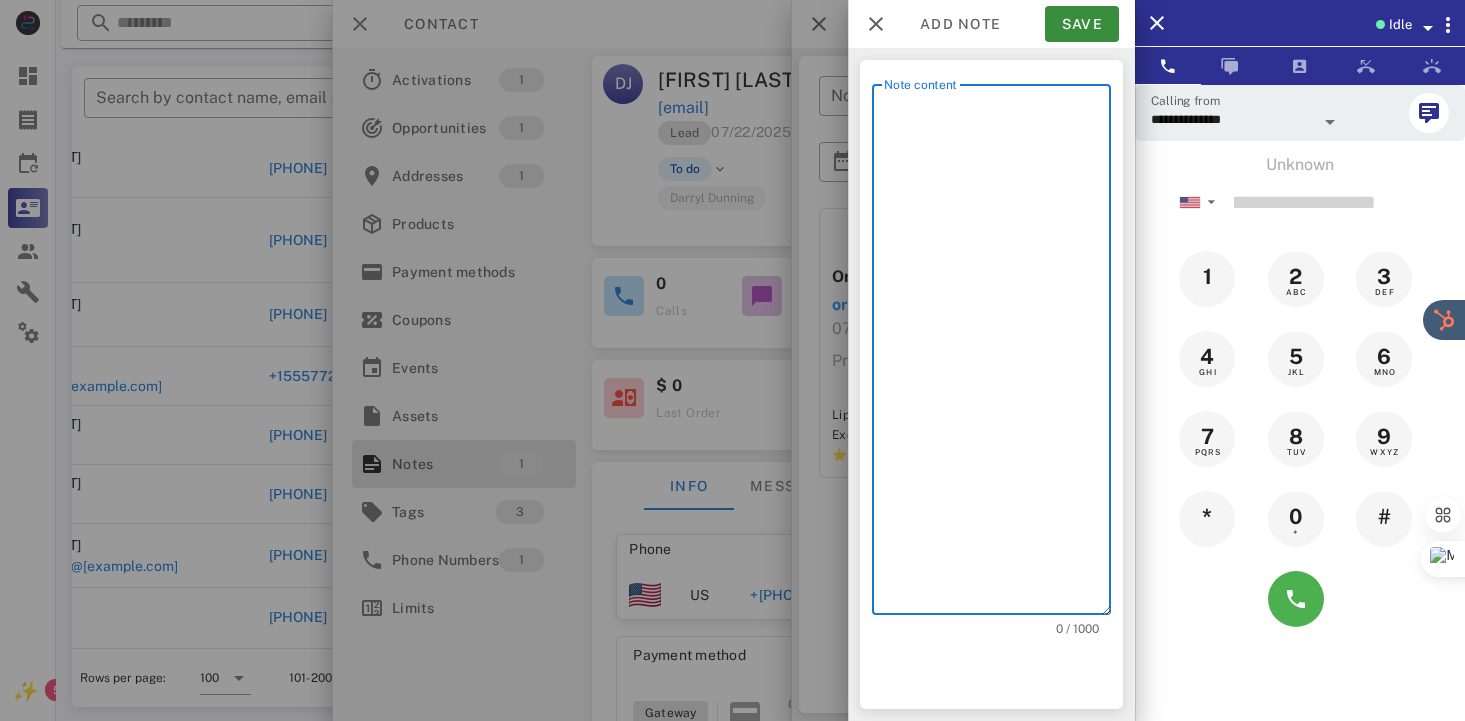 click on "Note content" at bounding box center [997, 354] 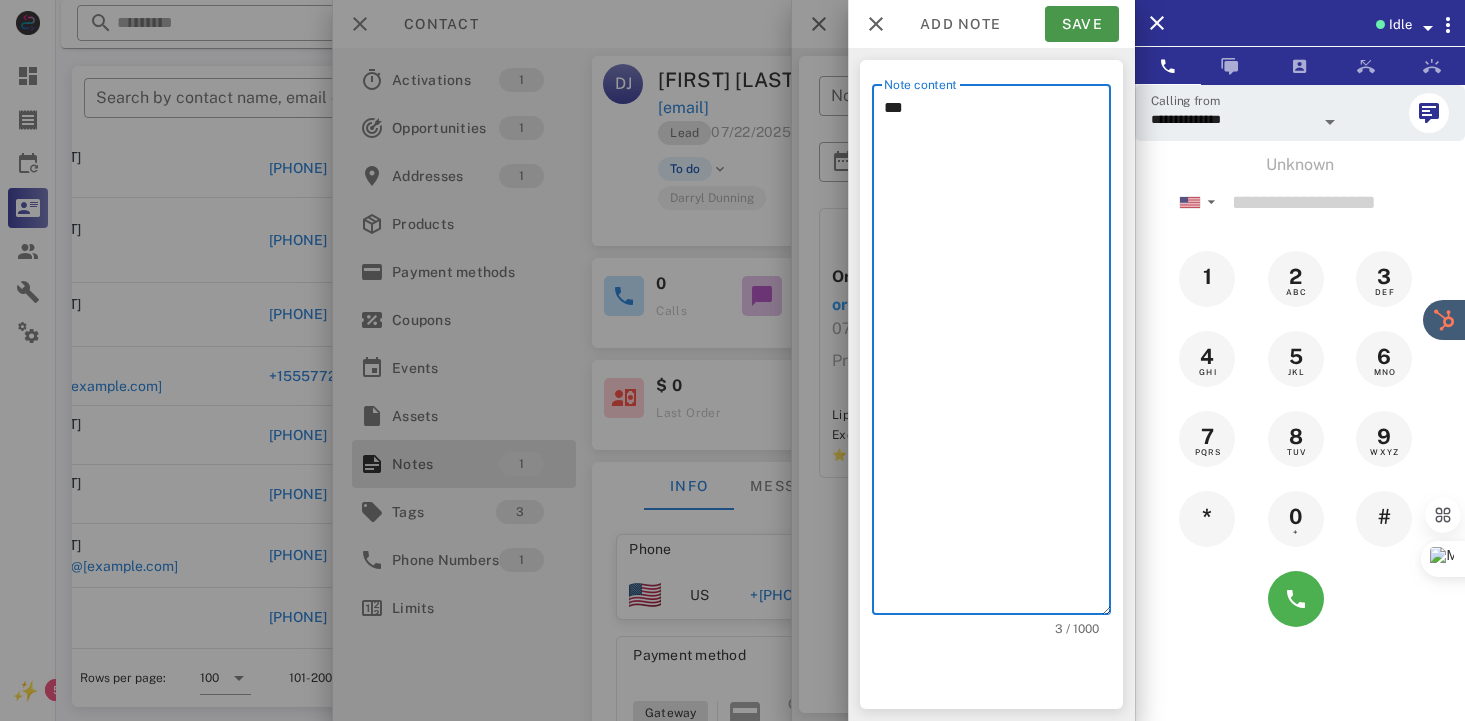 type on "**" 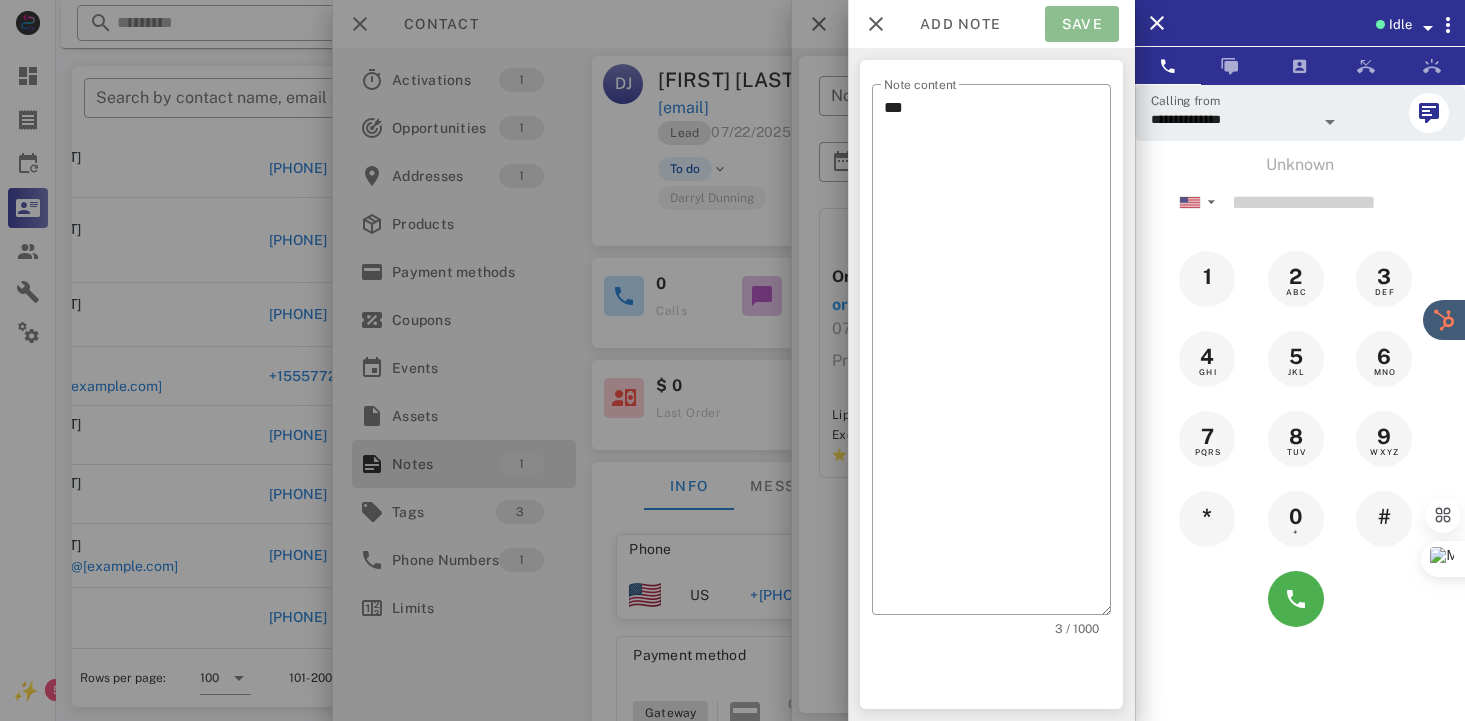 click on "Save" at bounding box center [1082, 24] 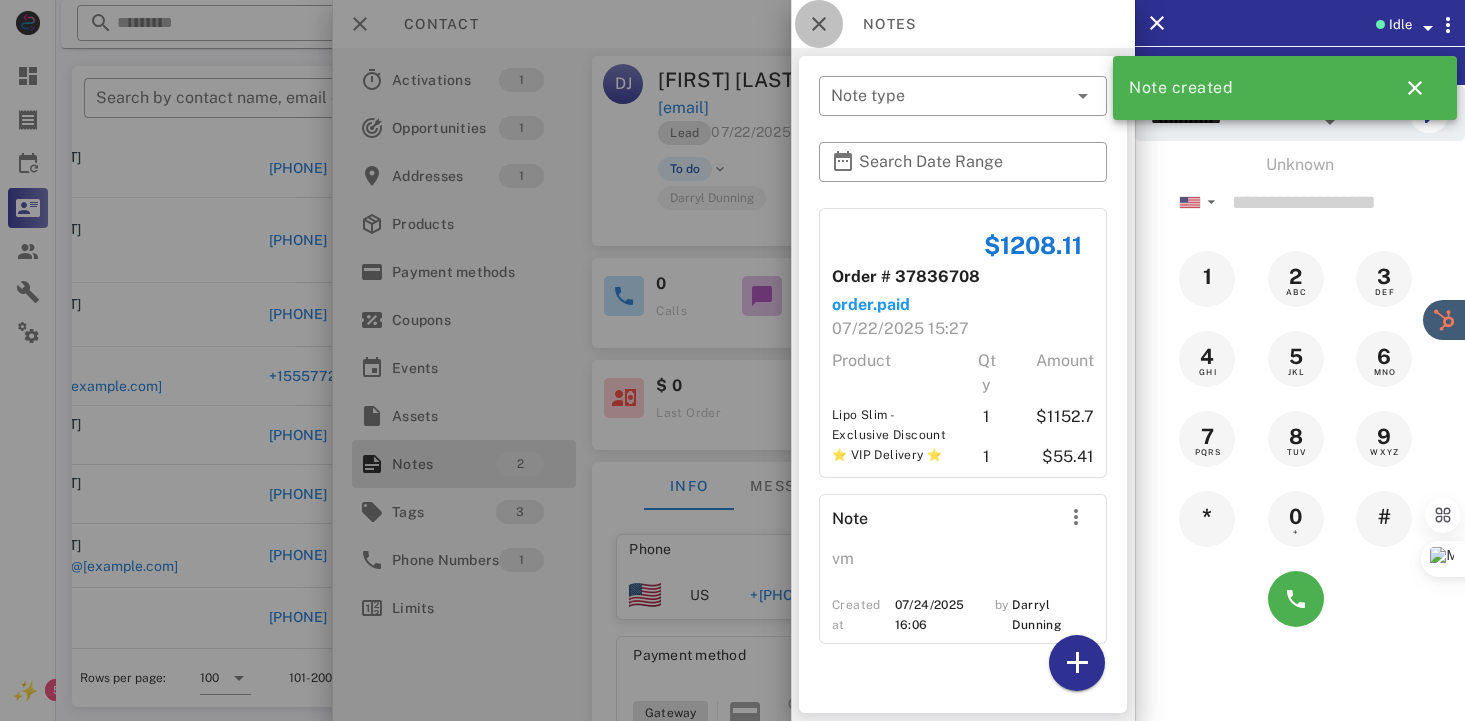 click at bounding box center [819, 24] 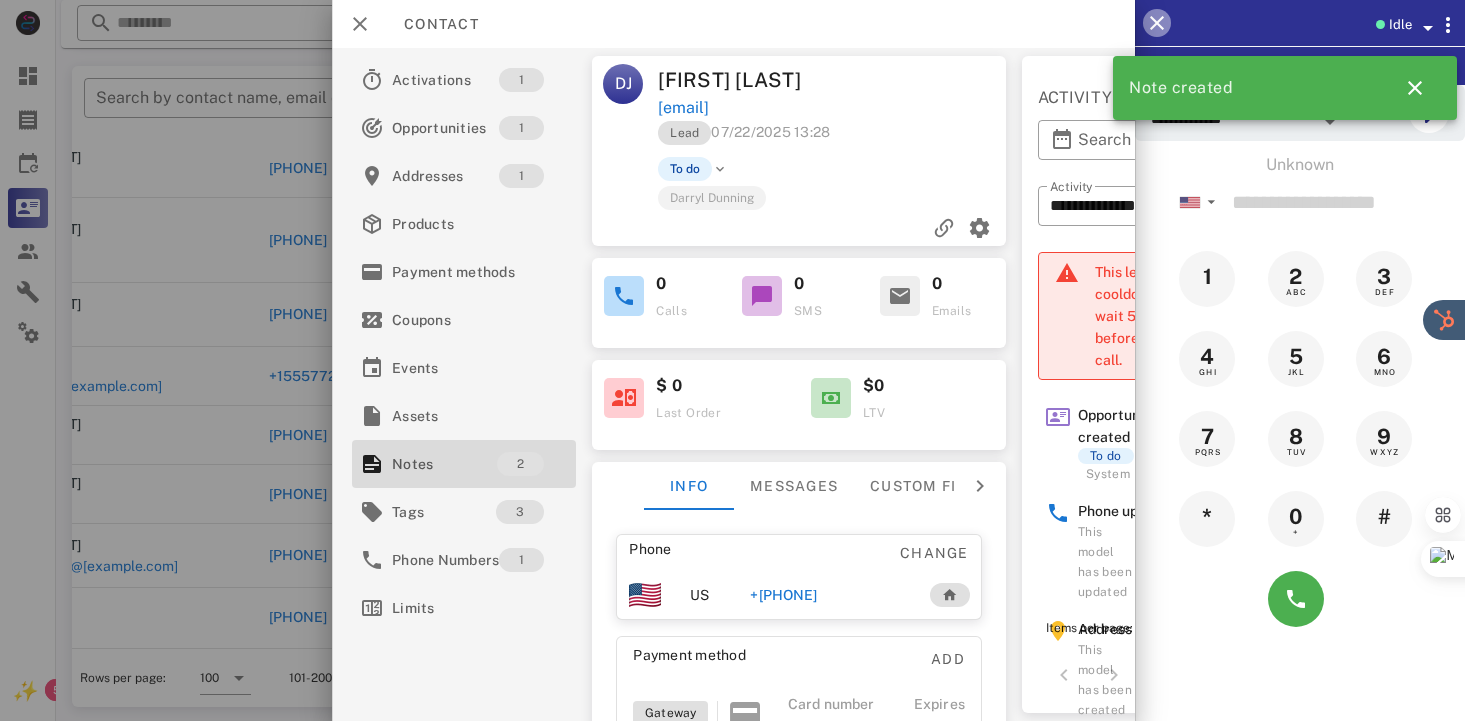 click at bounding box center (1157, 23) 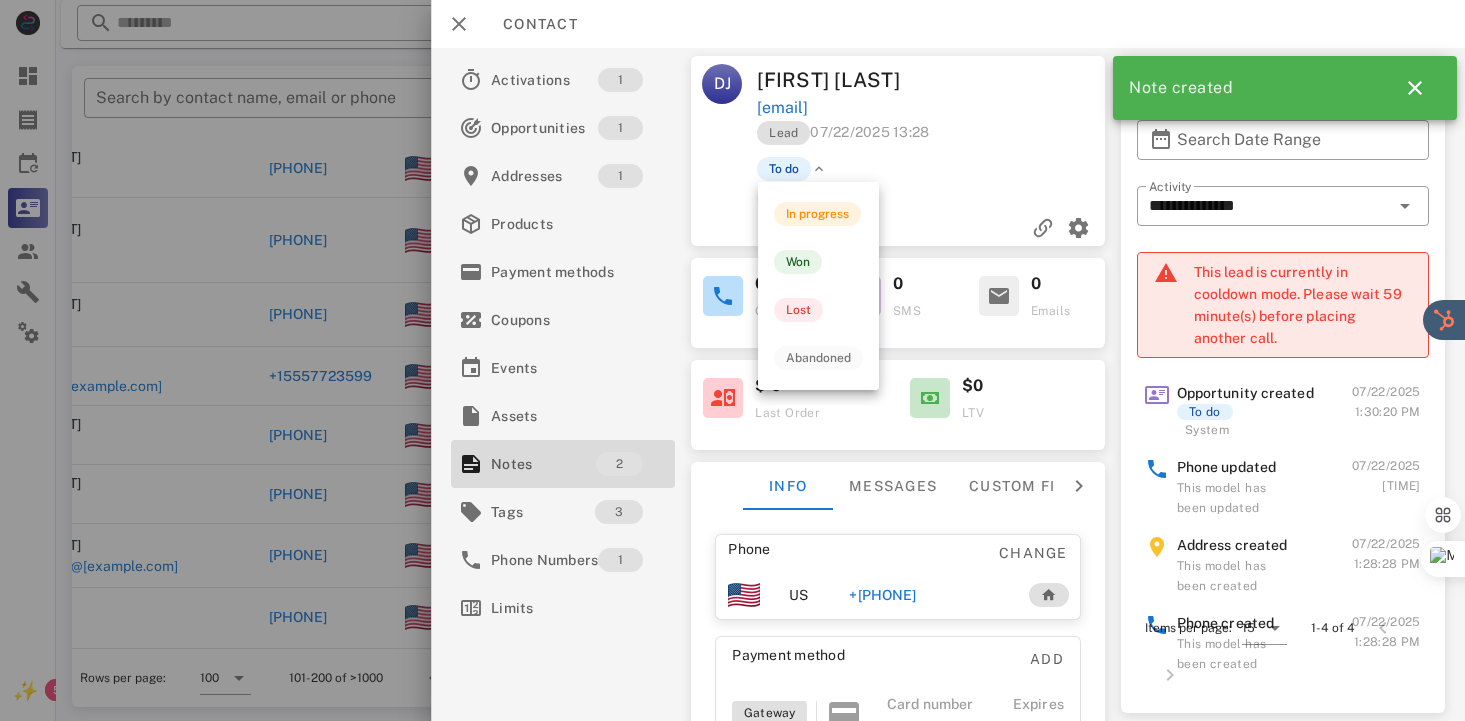 click at bounding box center [820, 169] 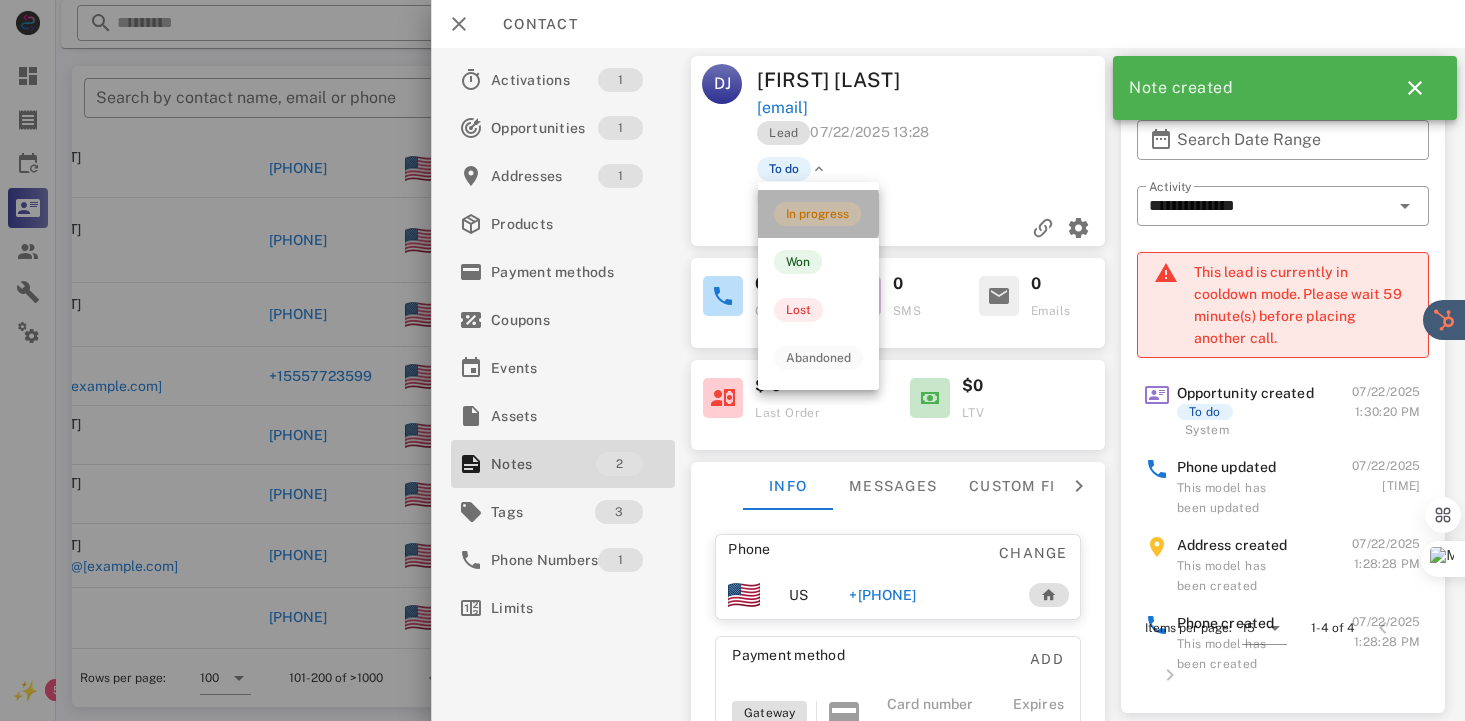 click on "In progress" at bounding box center (817, 214) 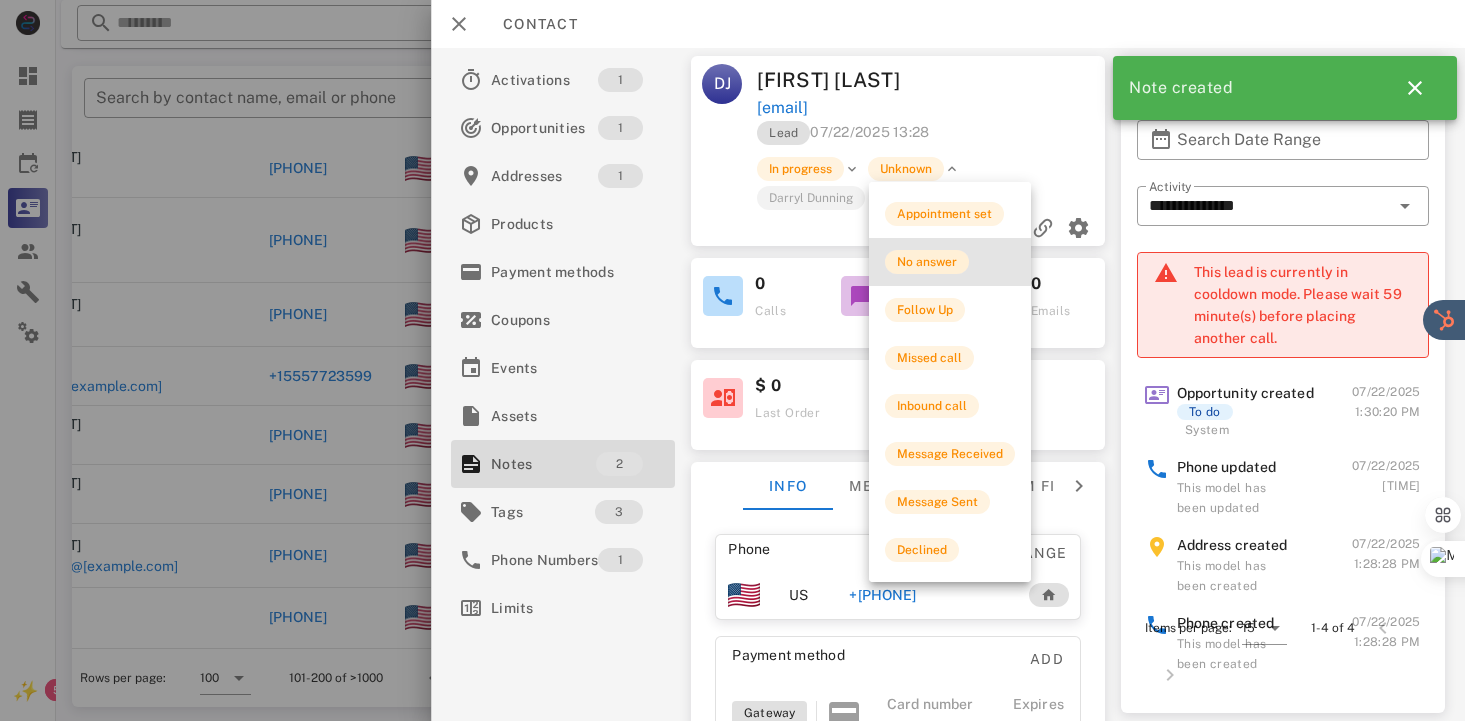 click on "No answer" at bounding box center [927, 262] 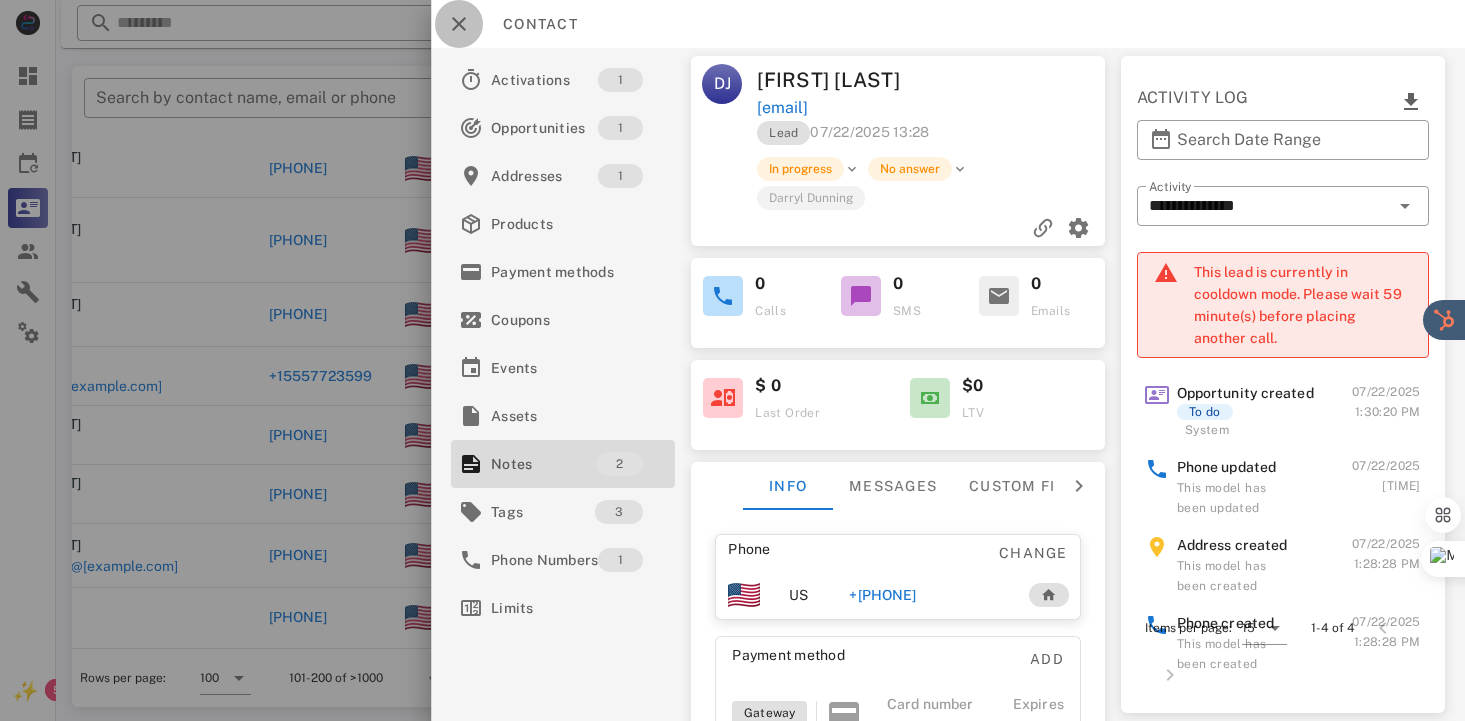 click at bounding box center (459, 24) 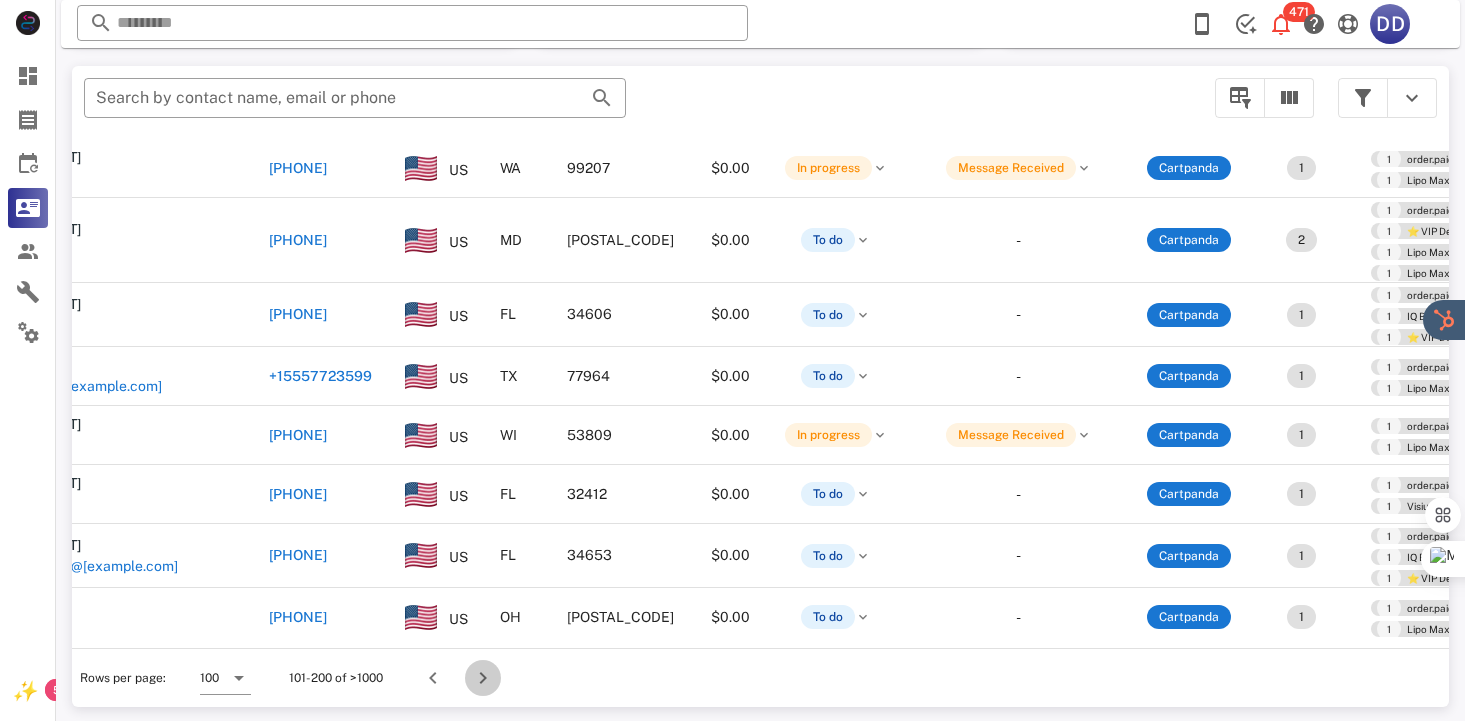 click at bounding box center (483, 678) 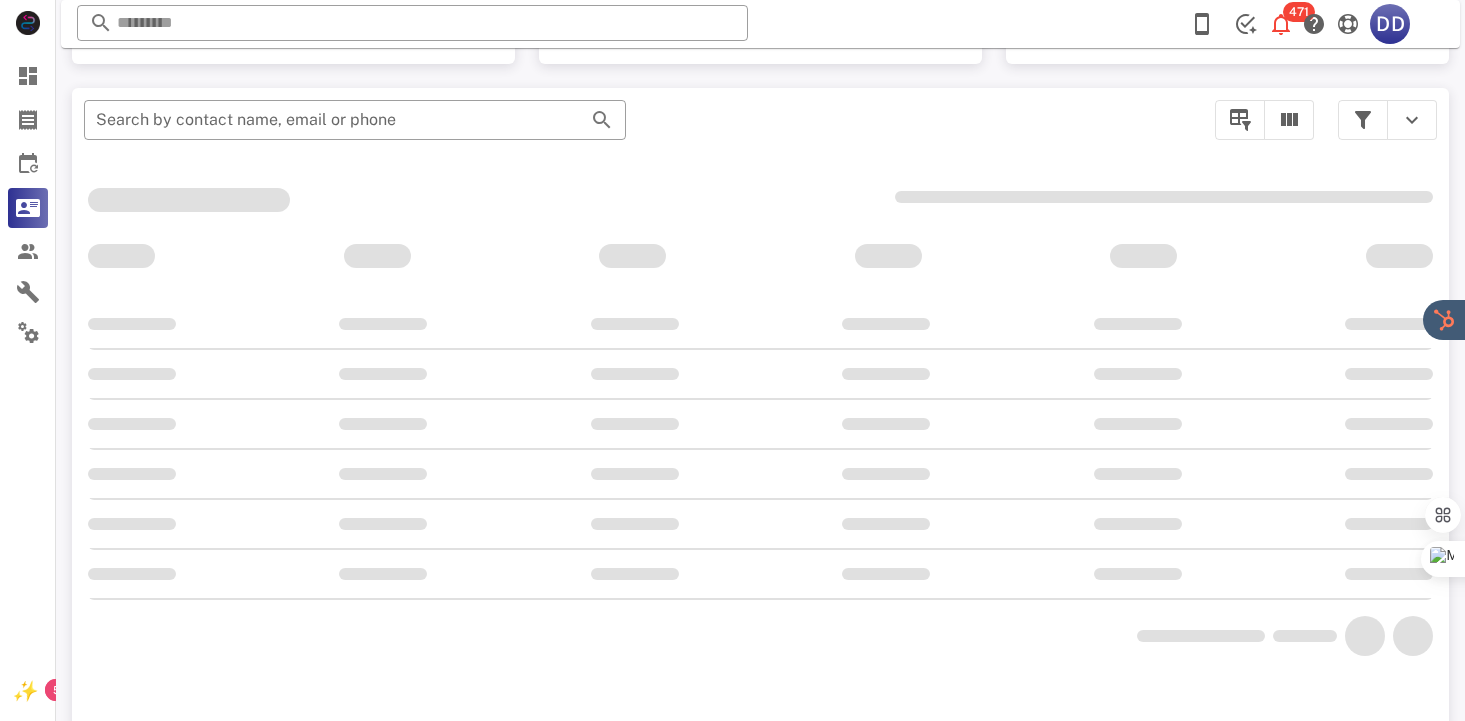 scroll, scrollTop: 378, scrollLeft: 0, axis: vertical 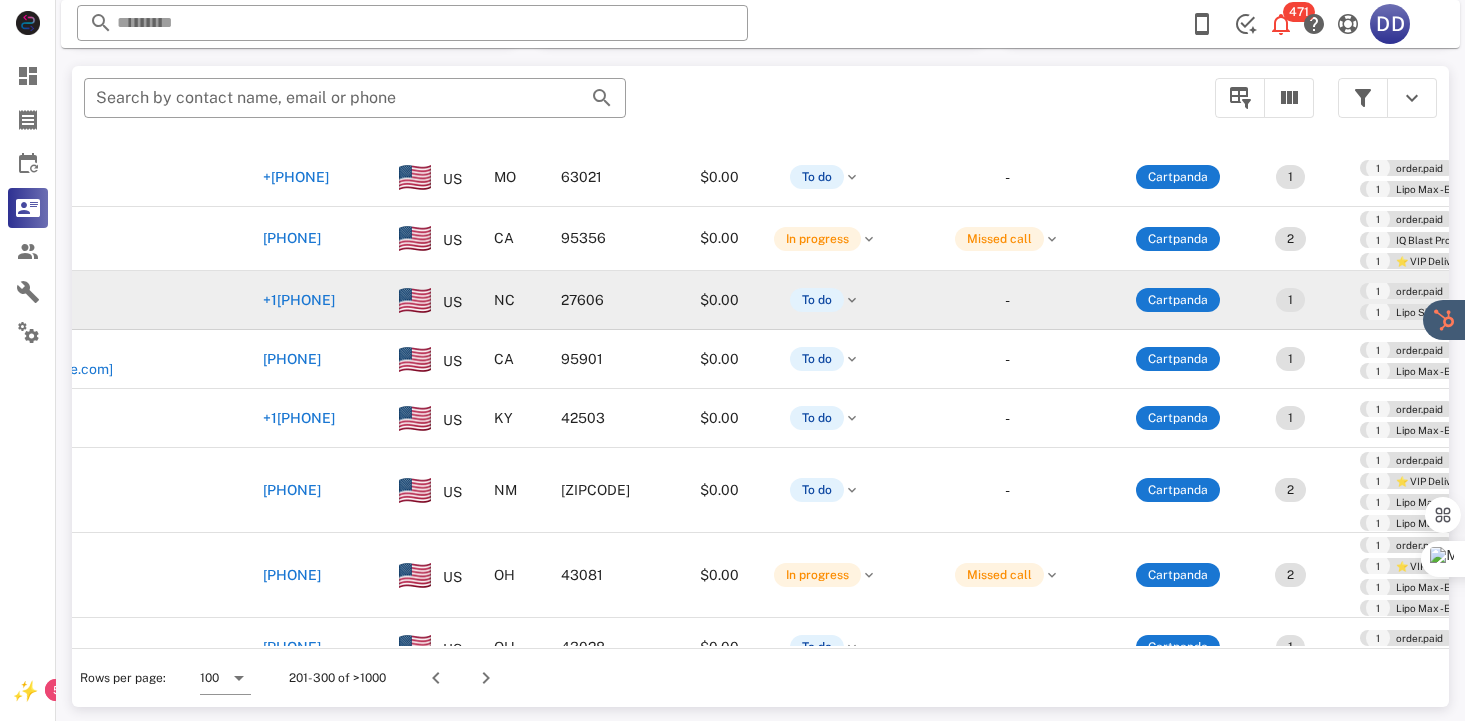 click on "+1[PHONE]" at bounding box center (299, 300) 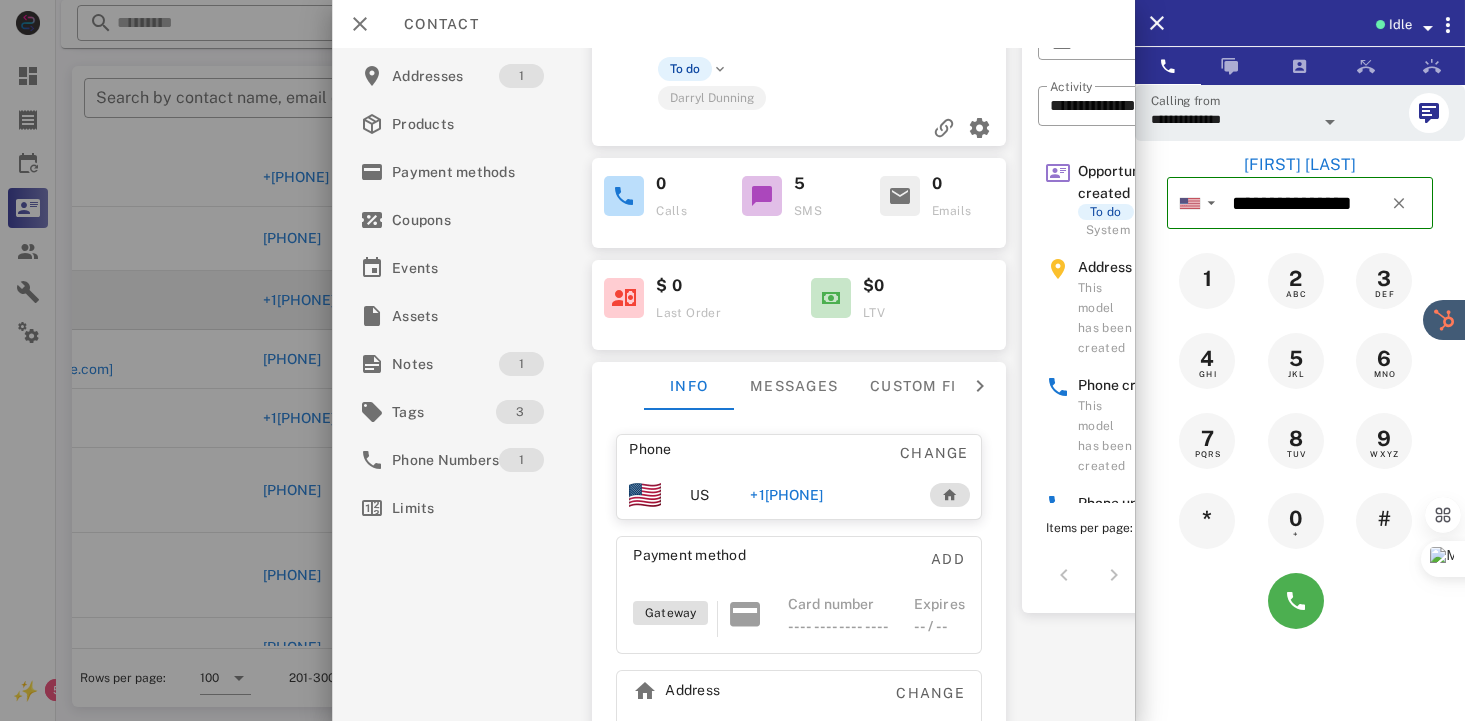 scroll, scrollTop: 150, scrollLeft: 0, axis: vertical 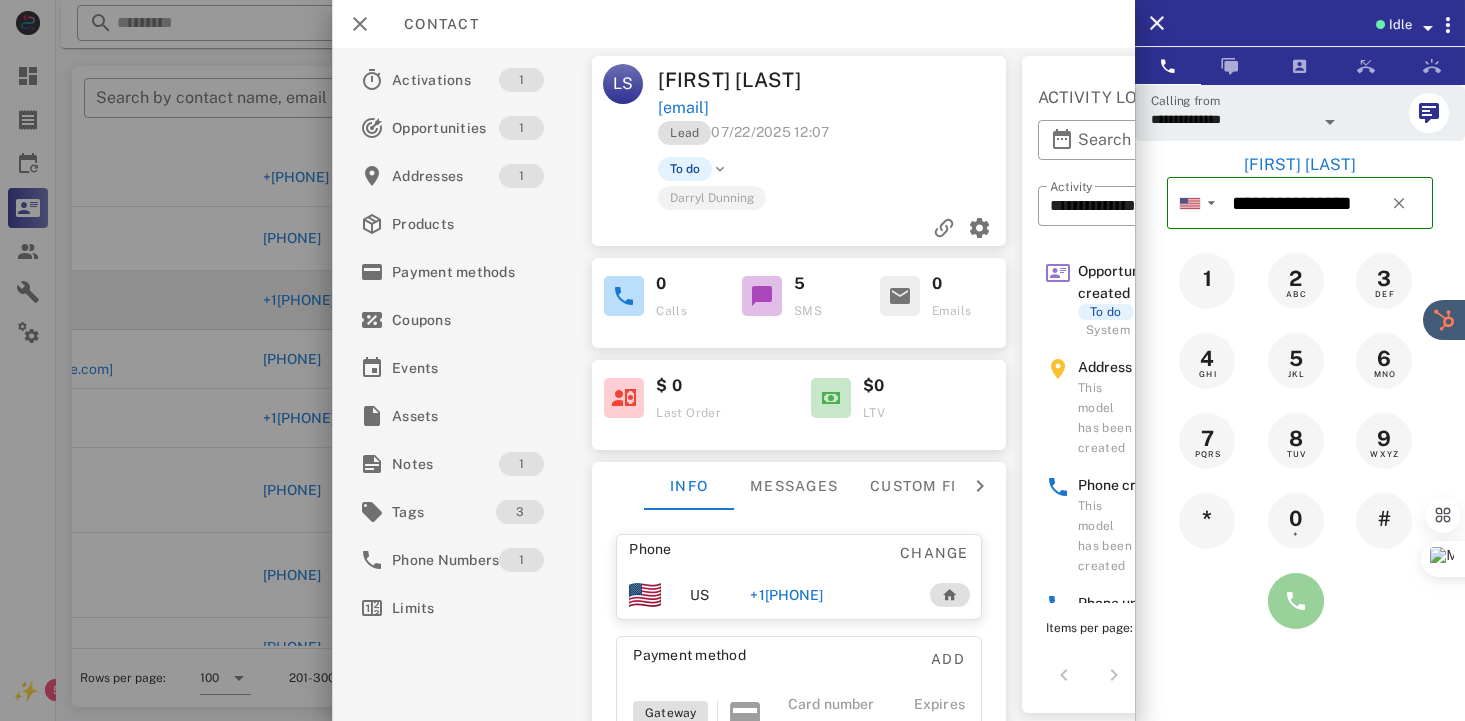 click at bounding box center [1296, 601] 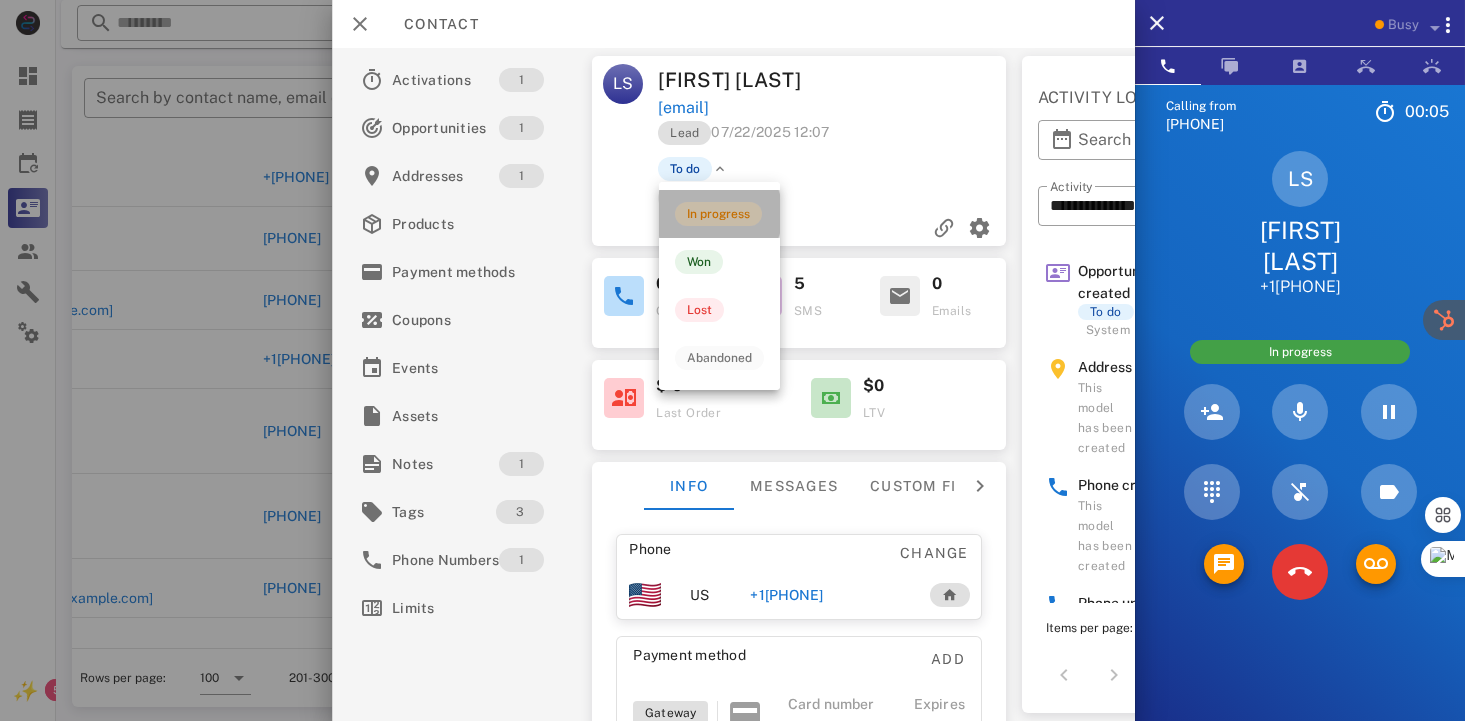 click on "In progress" at bounding box center (718, 214) 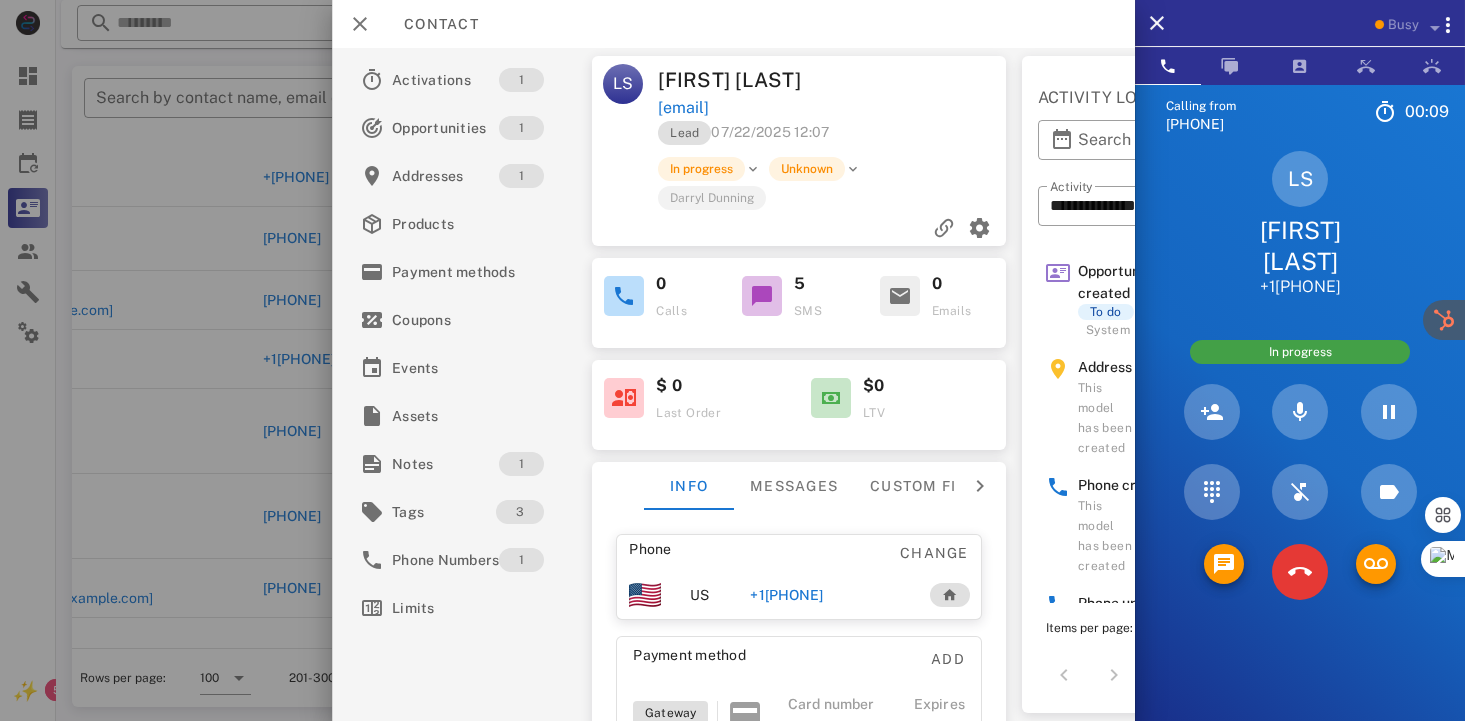 click at bounding box center [854, 169] 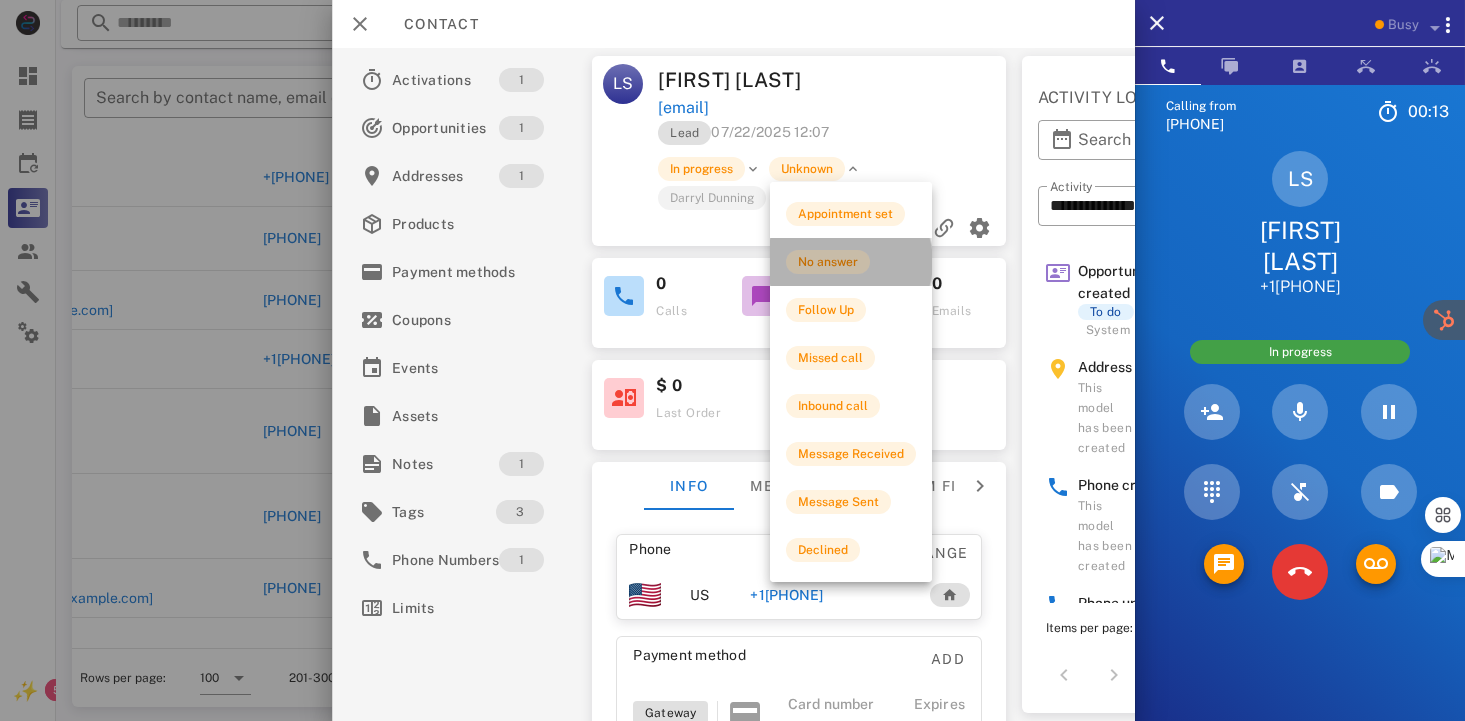 click on "No answer" at bounding box center (828, 262) 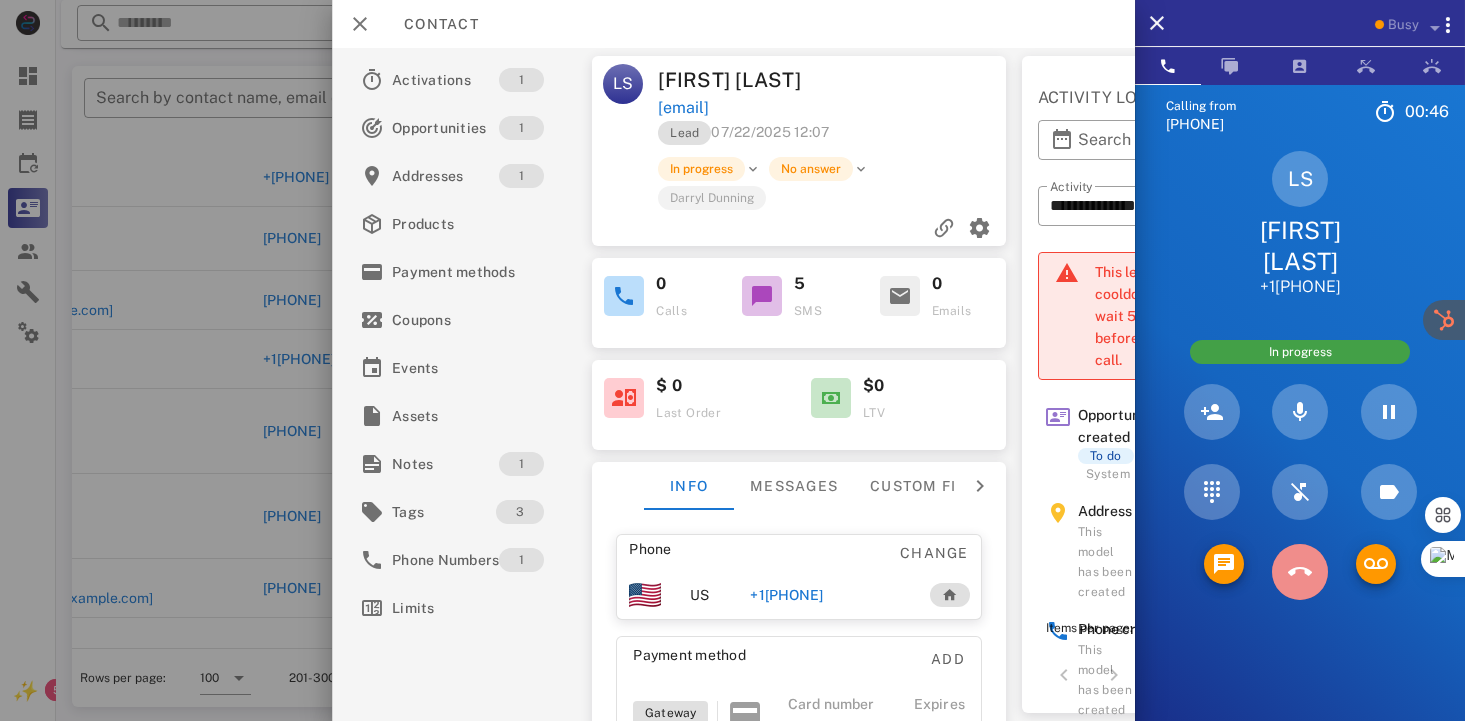click at bounding box center [1300, 572] 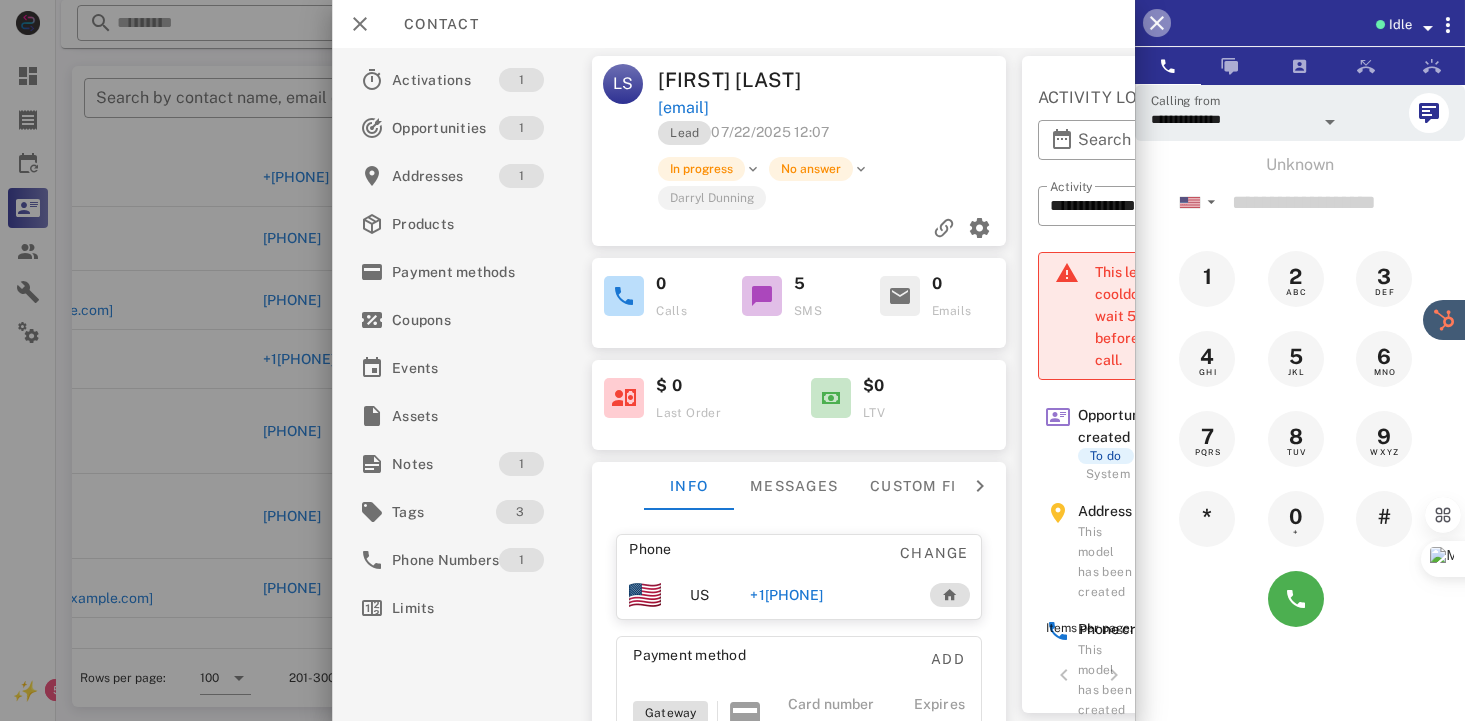 click at bounding box center [1157, 23] 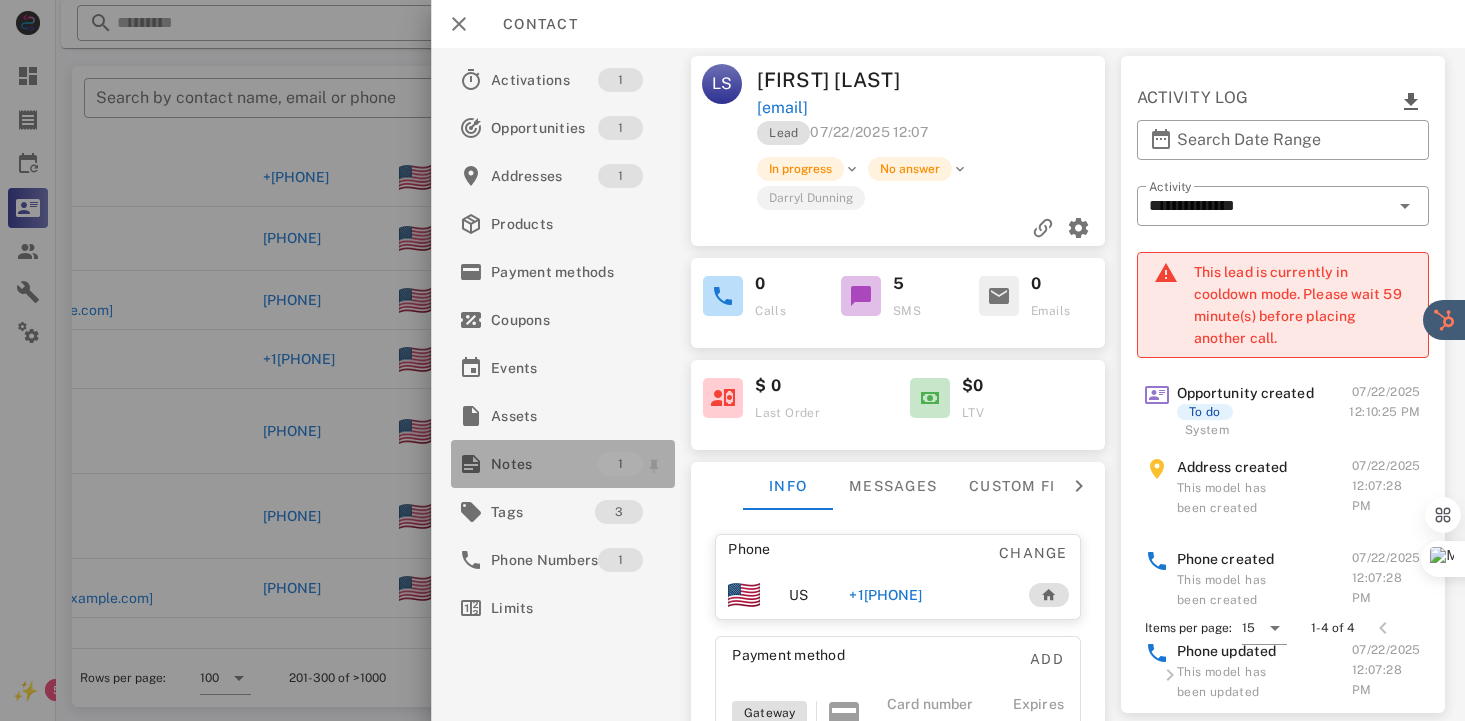 click on "Notes" at bounding box center (544, 464) 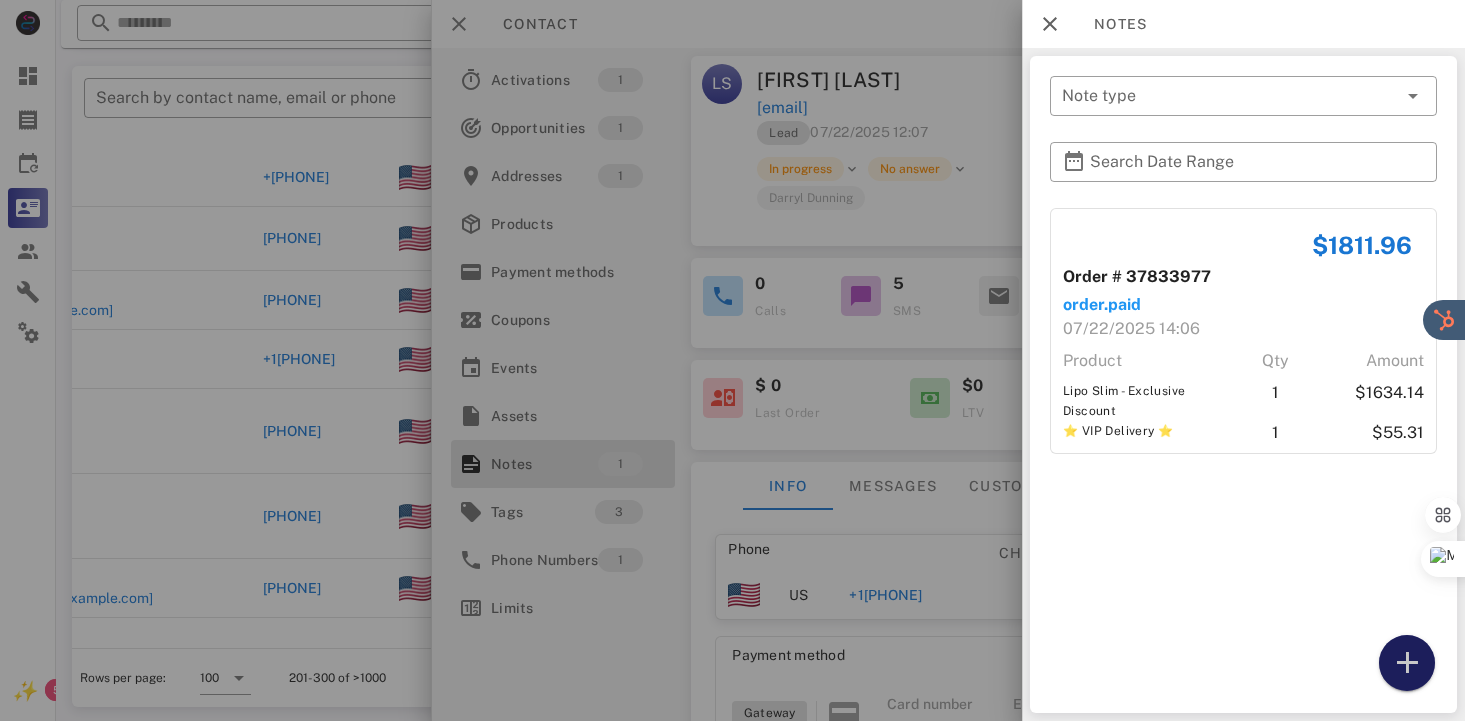 click at bounding box center (1407, 663) 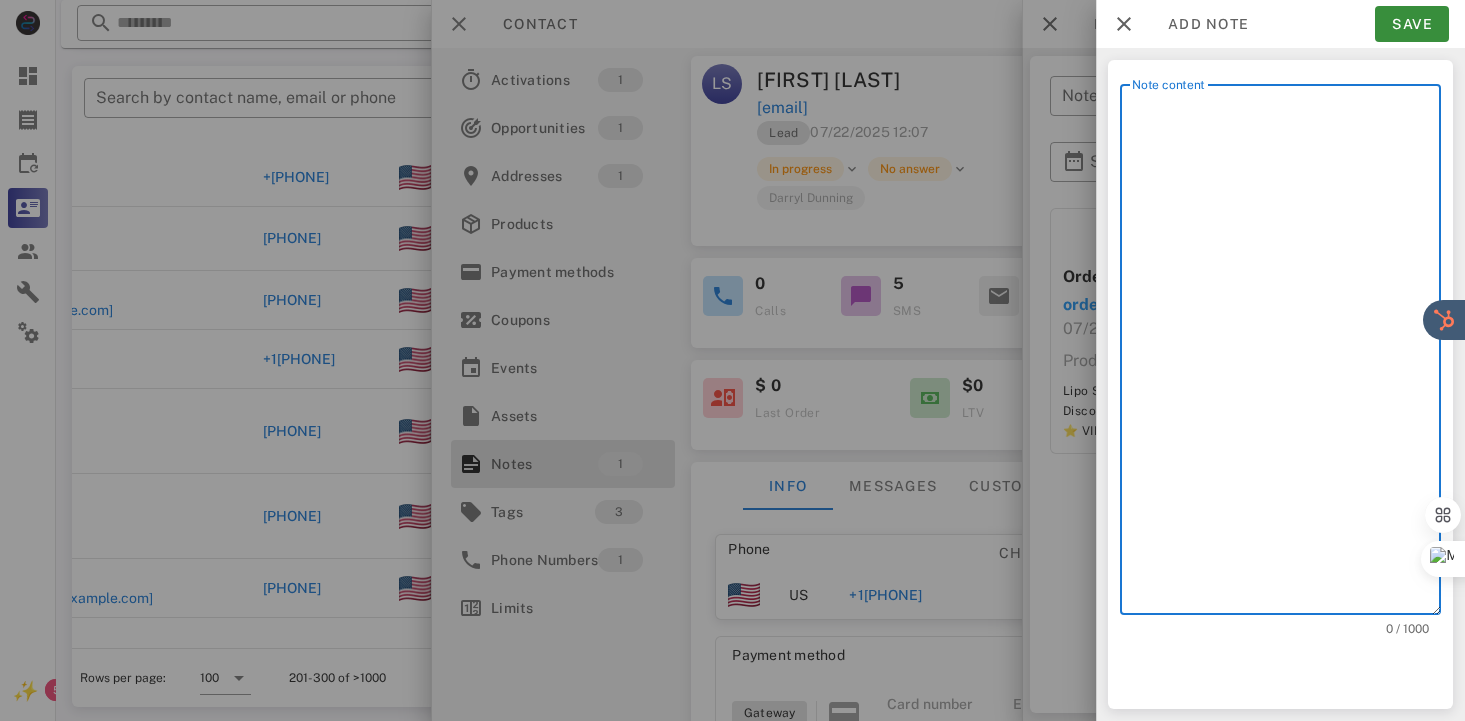 click on "Note content" at bounding box center (1286, 354) 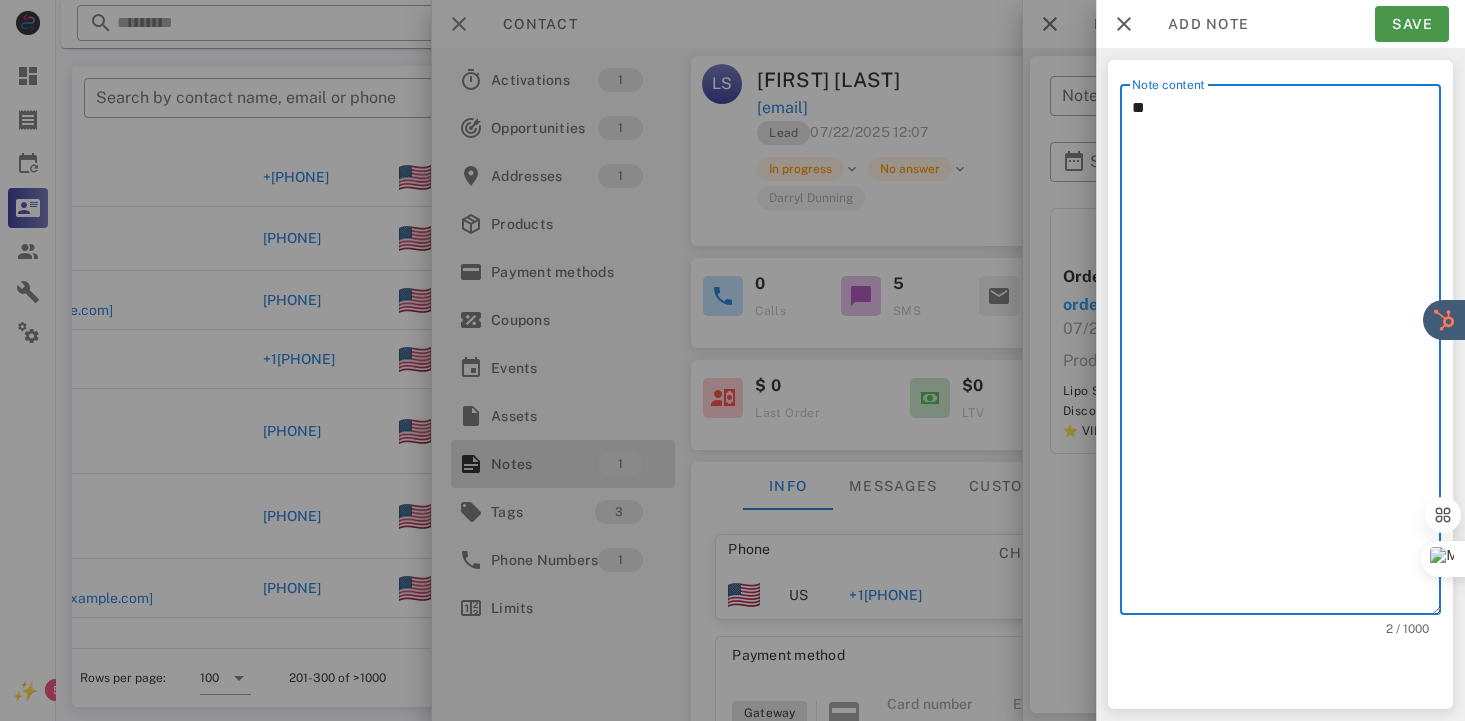 type on "**" 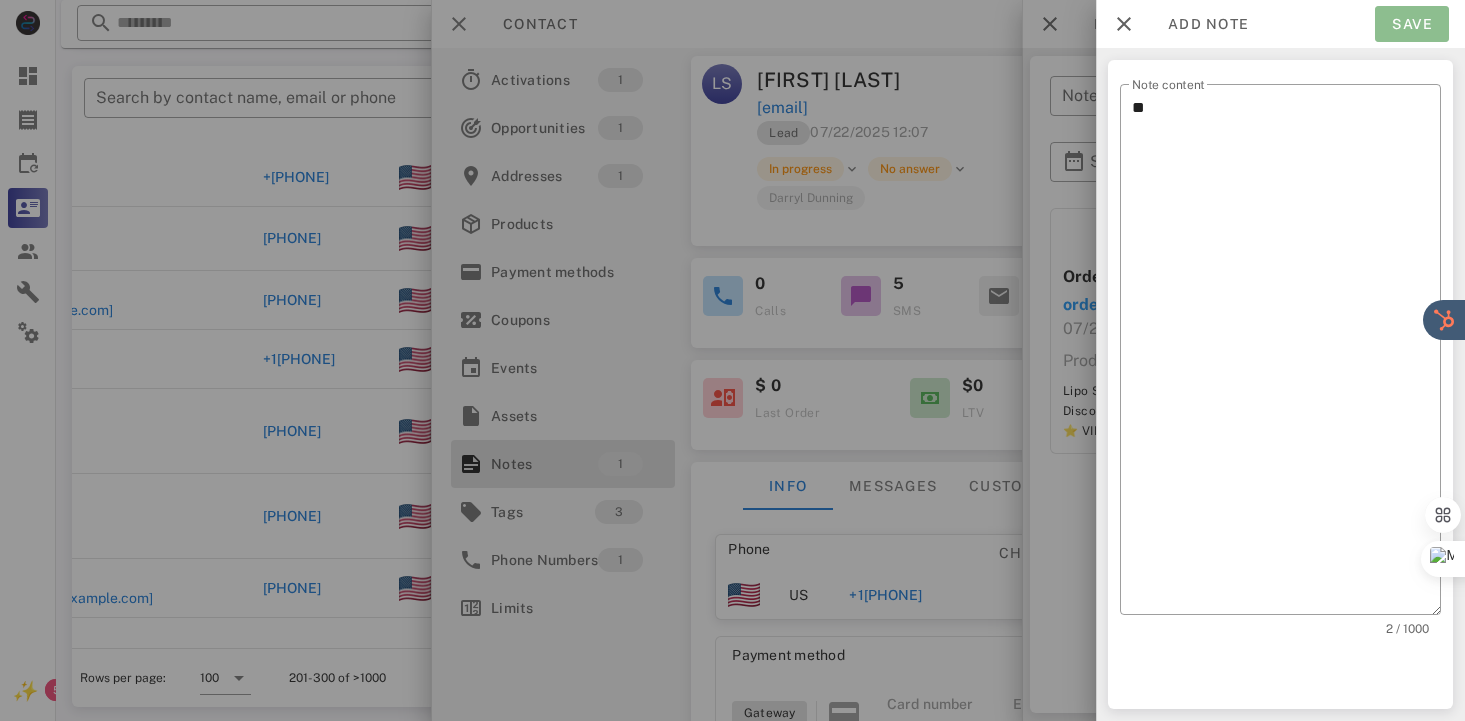 click on "Save" at bounding box center (1412, 24) 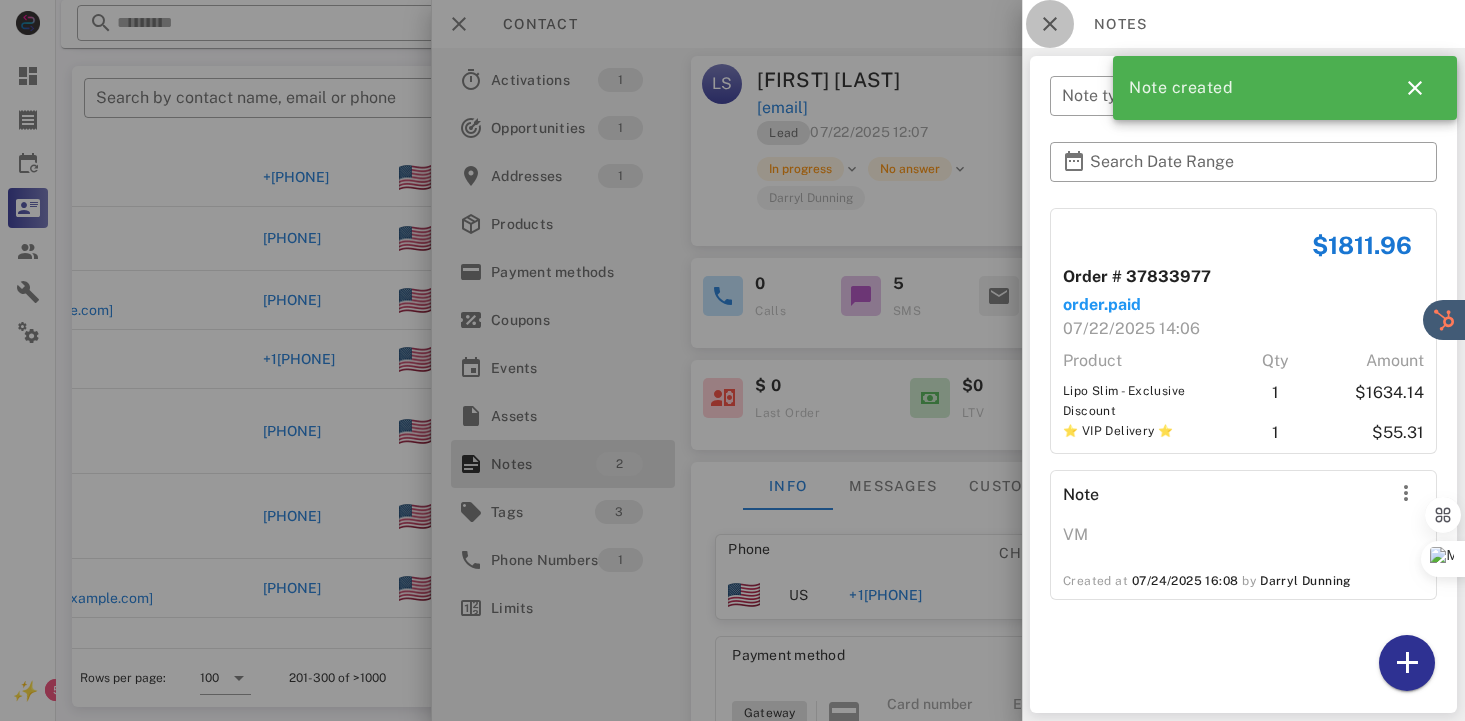 click at bounding box center (1050, 24) 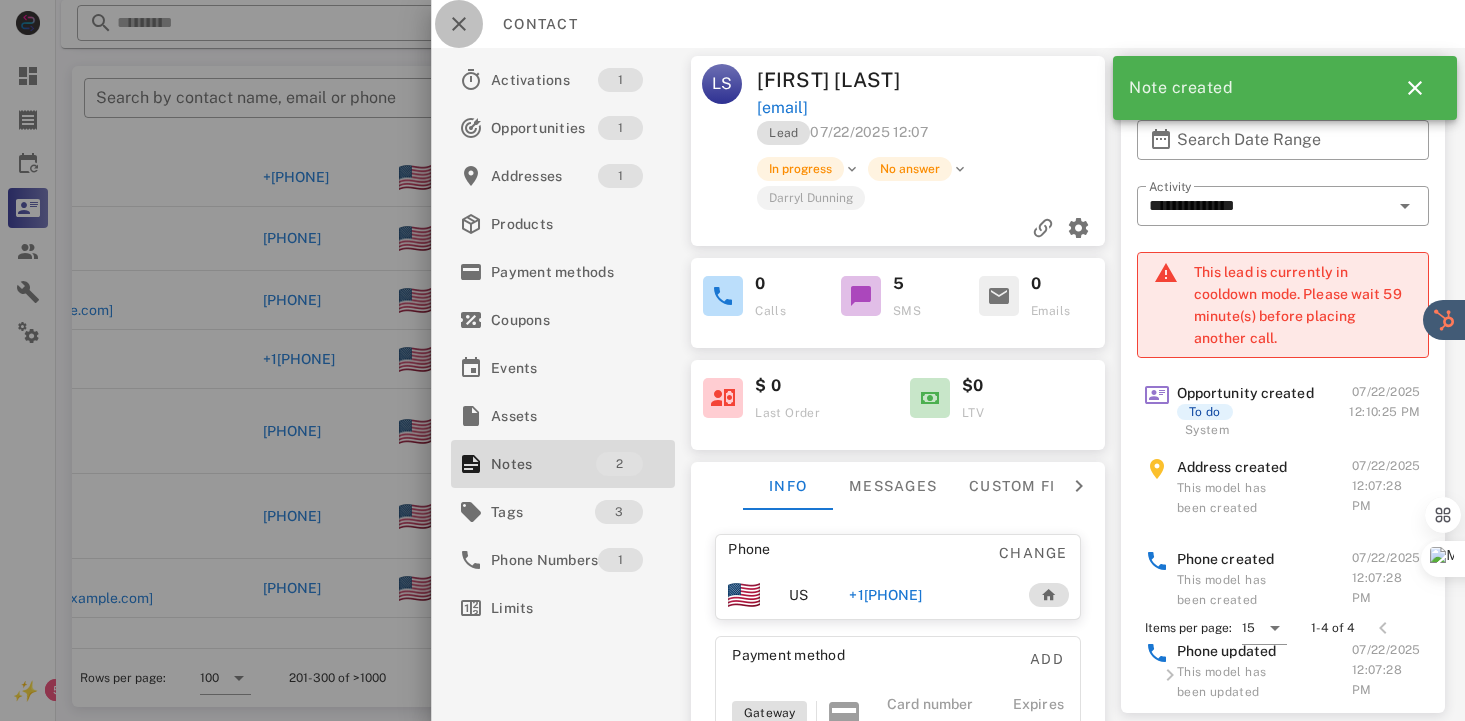click at bounding box center (459, 24) 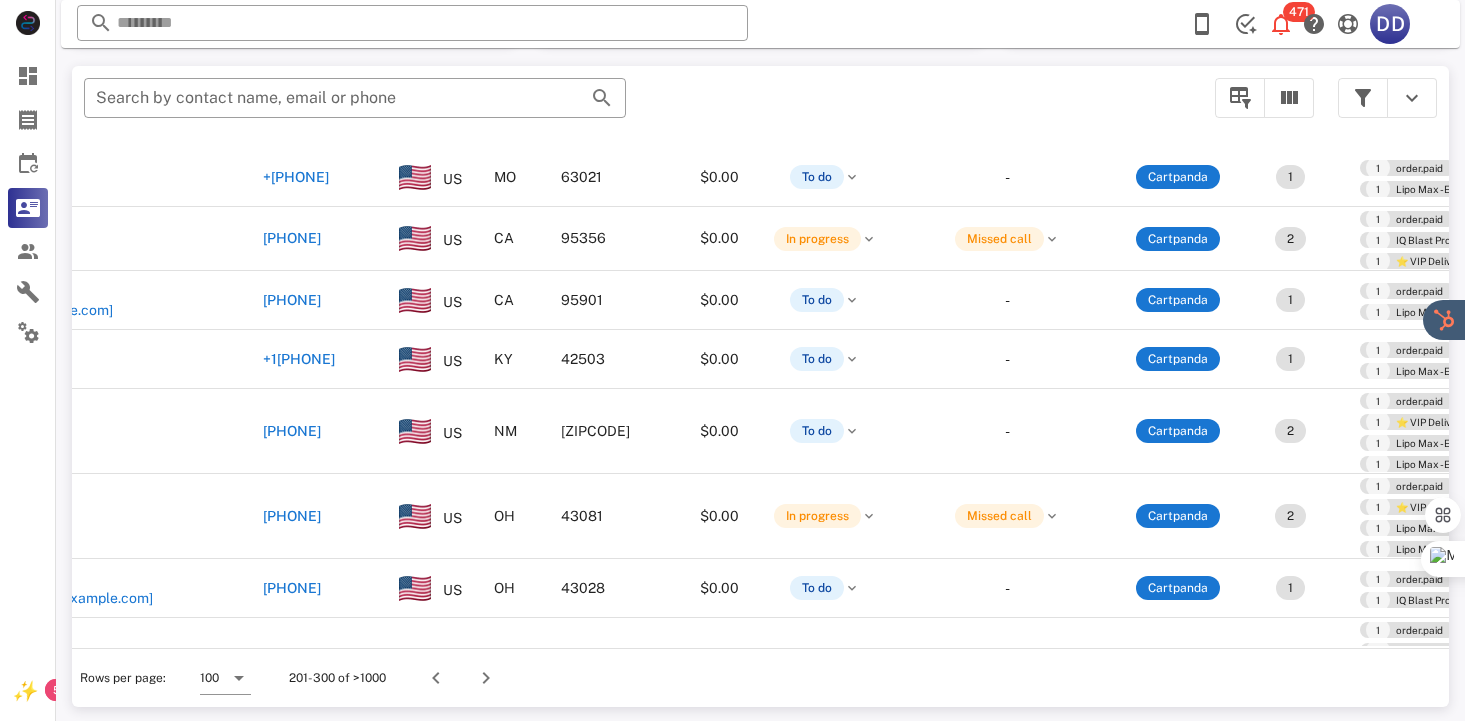 scroll, scrollTop: 100, scrollLeft: 150, axis: both 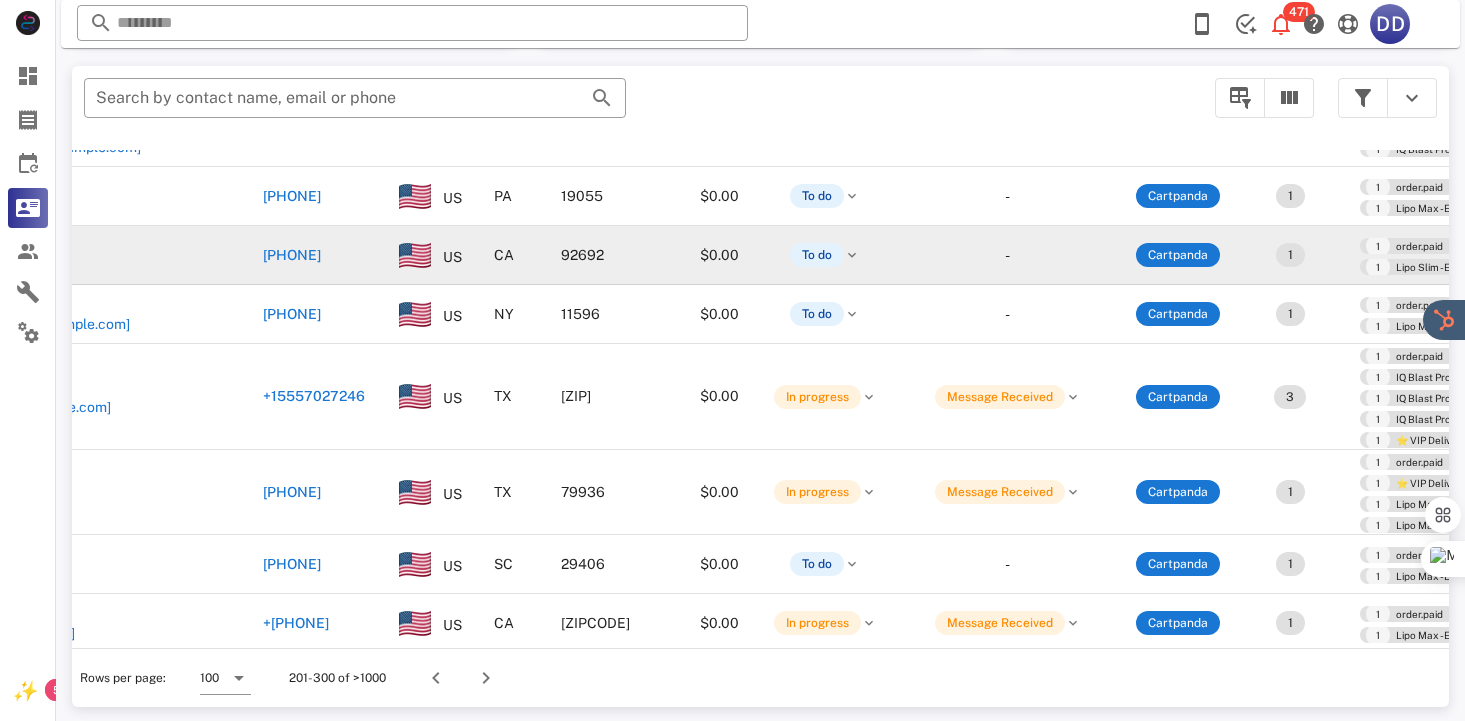 click on "[PHONE]" at bounding box center (292, 255) 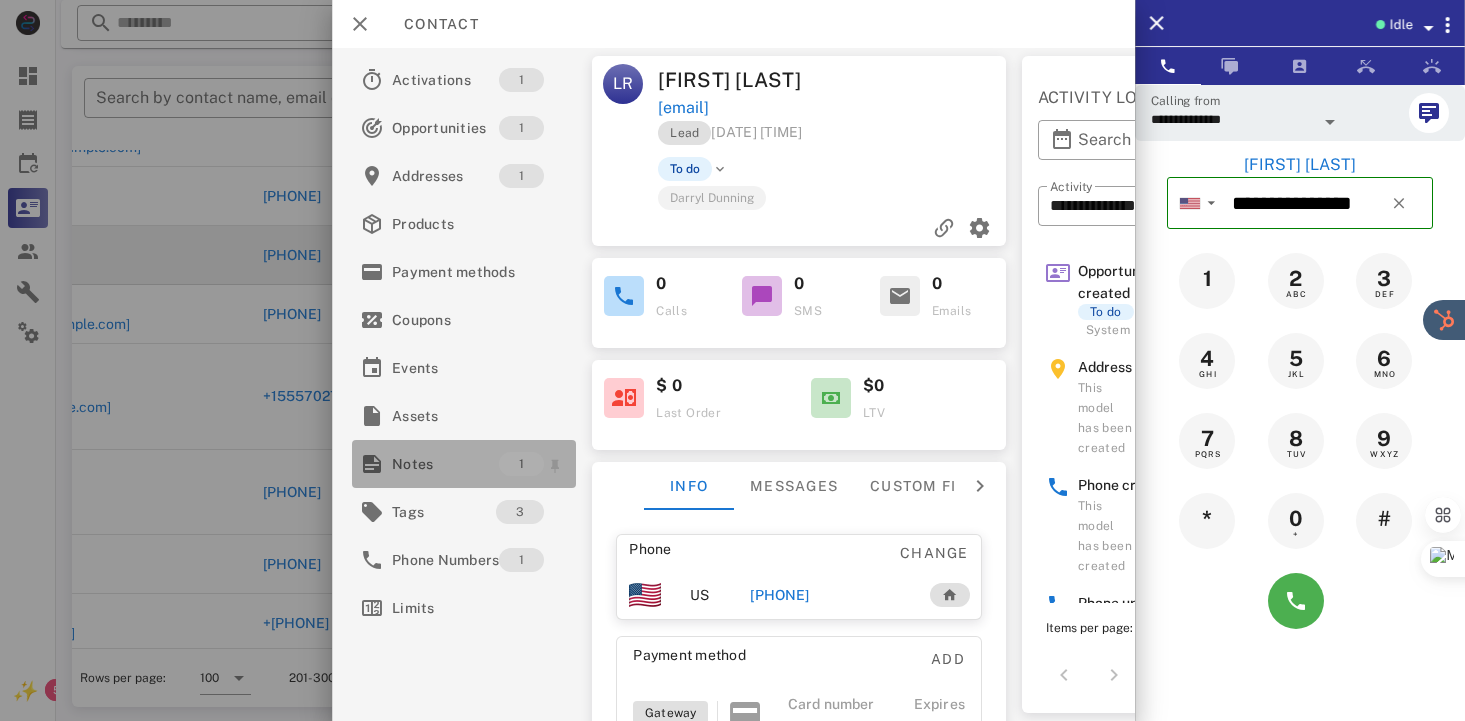 click on "Notes" at bounding box center (445, 464) 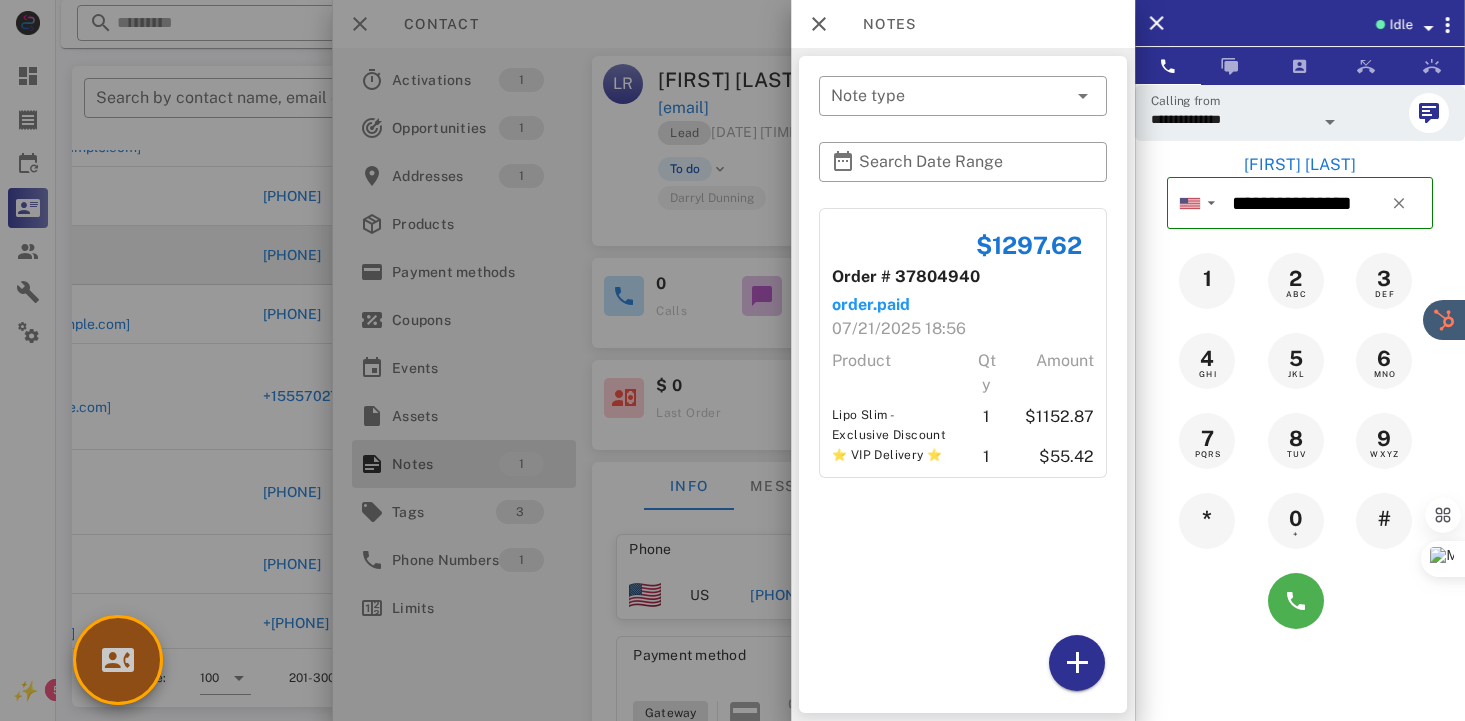 click at bounding box center (118, 660) 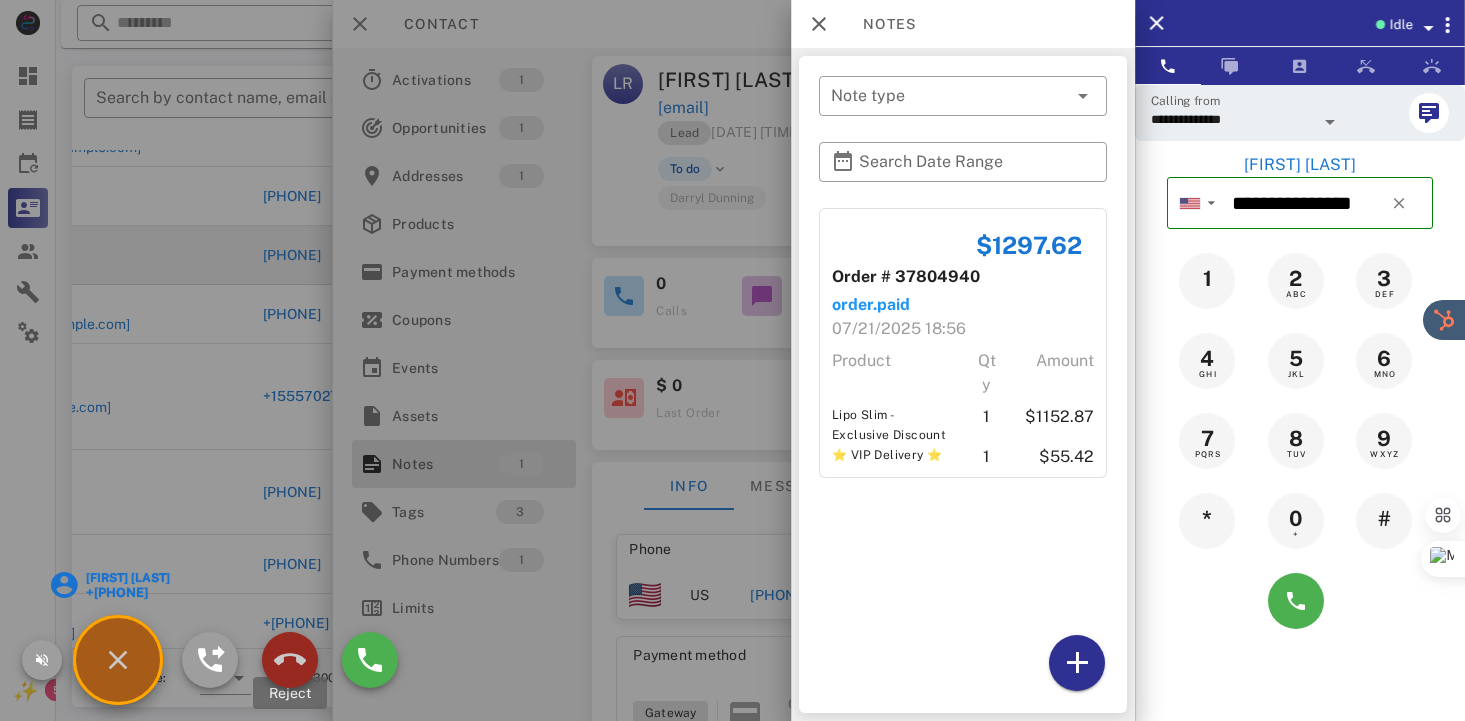 click at bounding box center [290, 660] 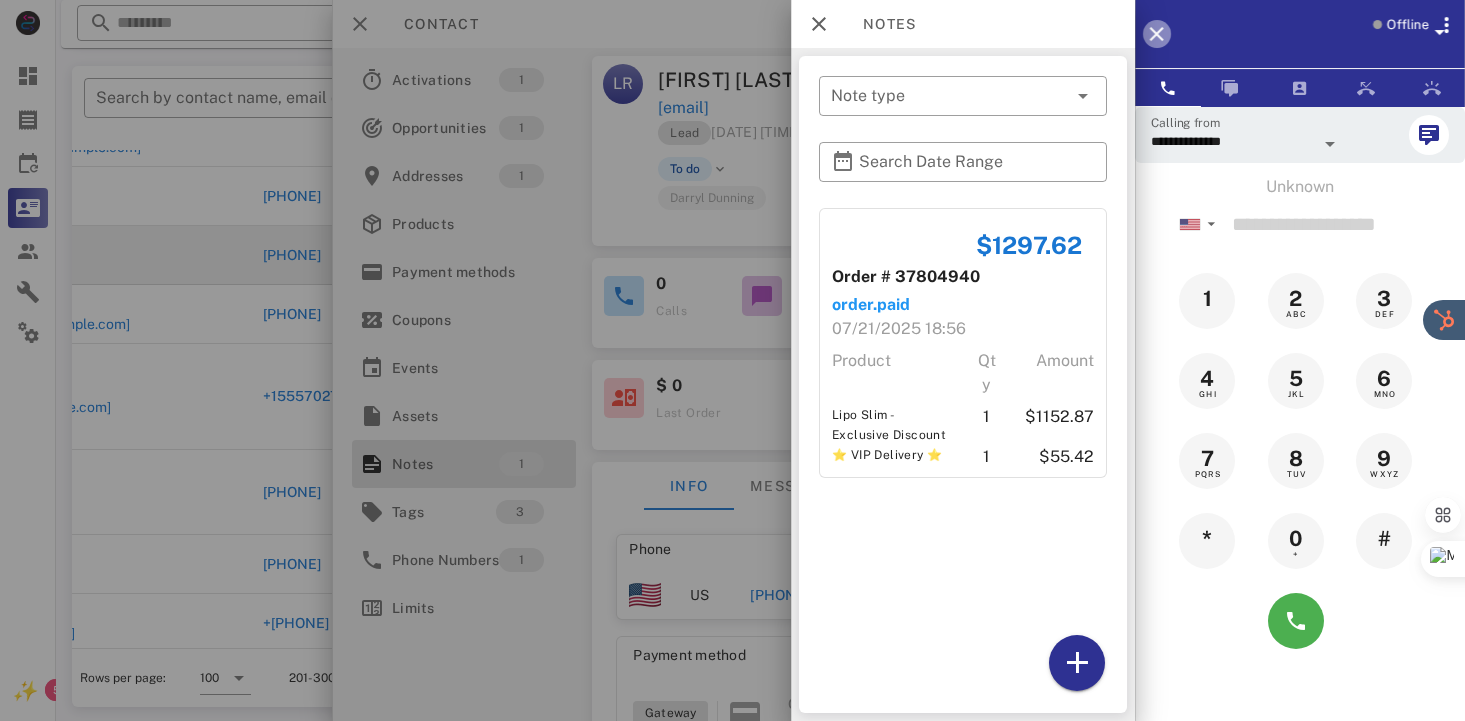 click at bounding box center (1157, 34) 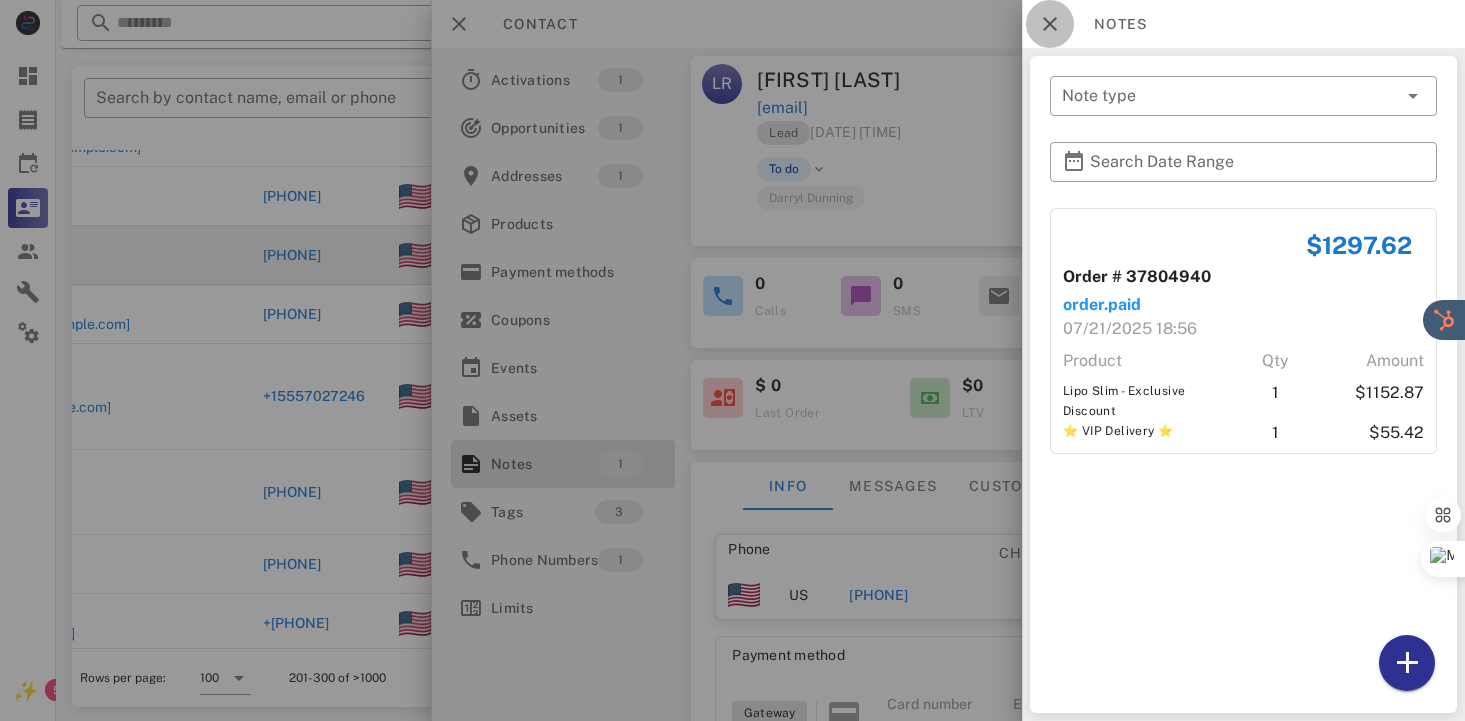 click at bounding box center [1050, 24] 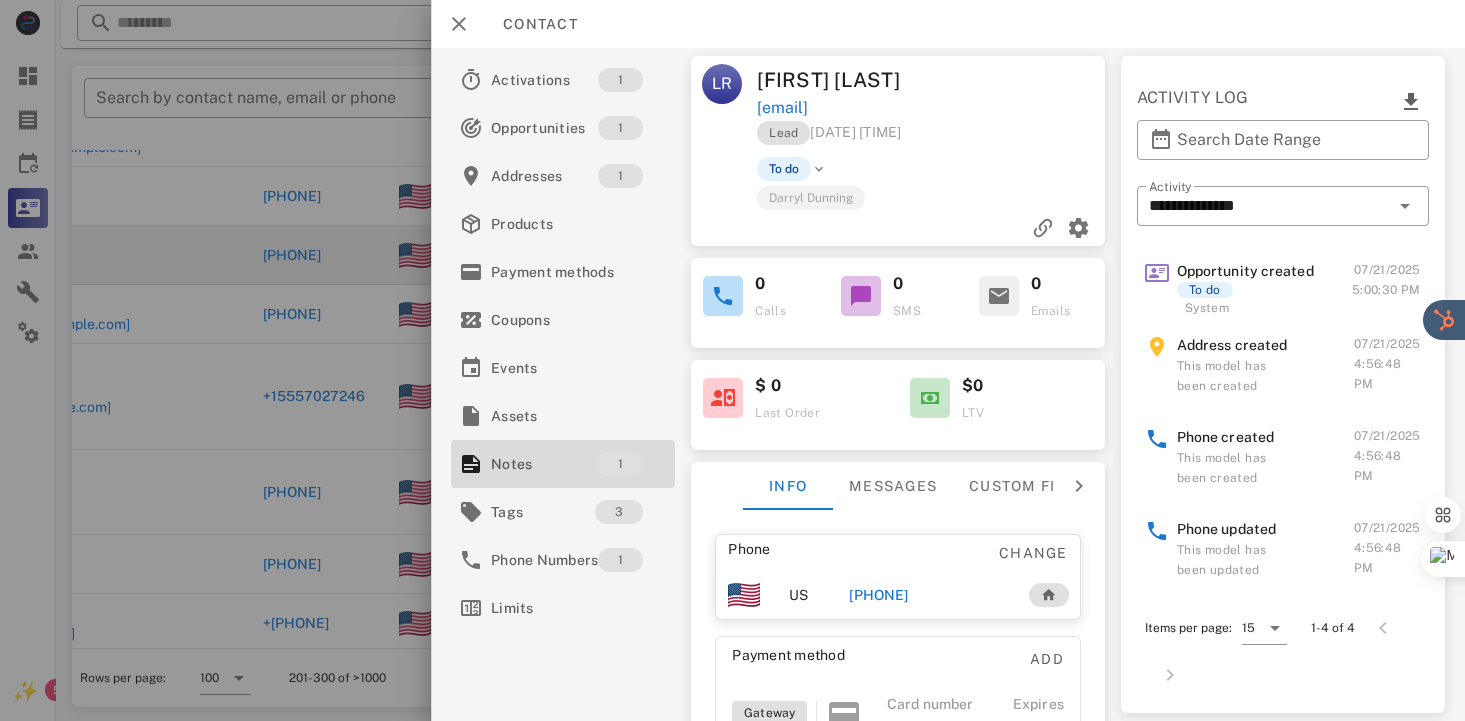 click on "[PHONE]" at bounding box center [879, 595] 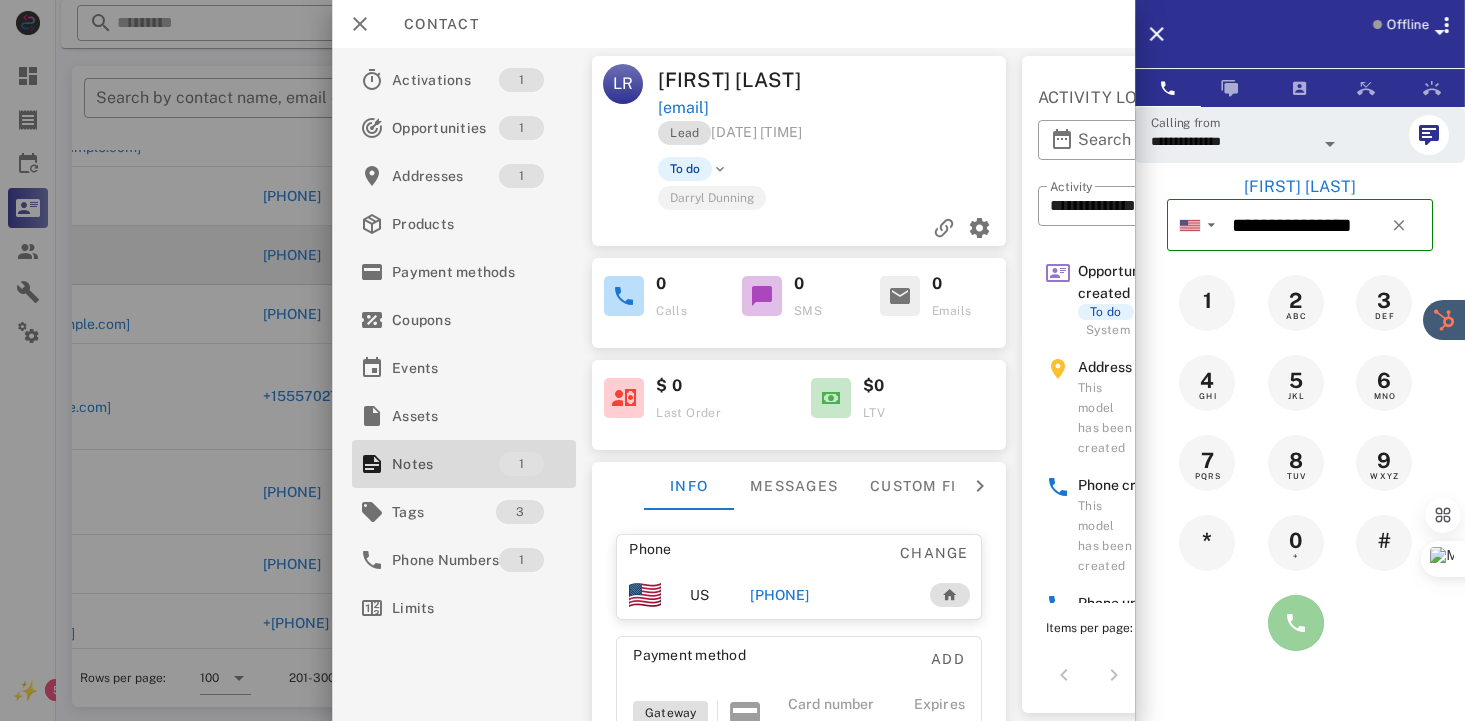 click at bounding box center (1296, 623) 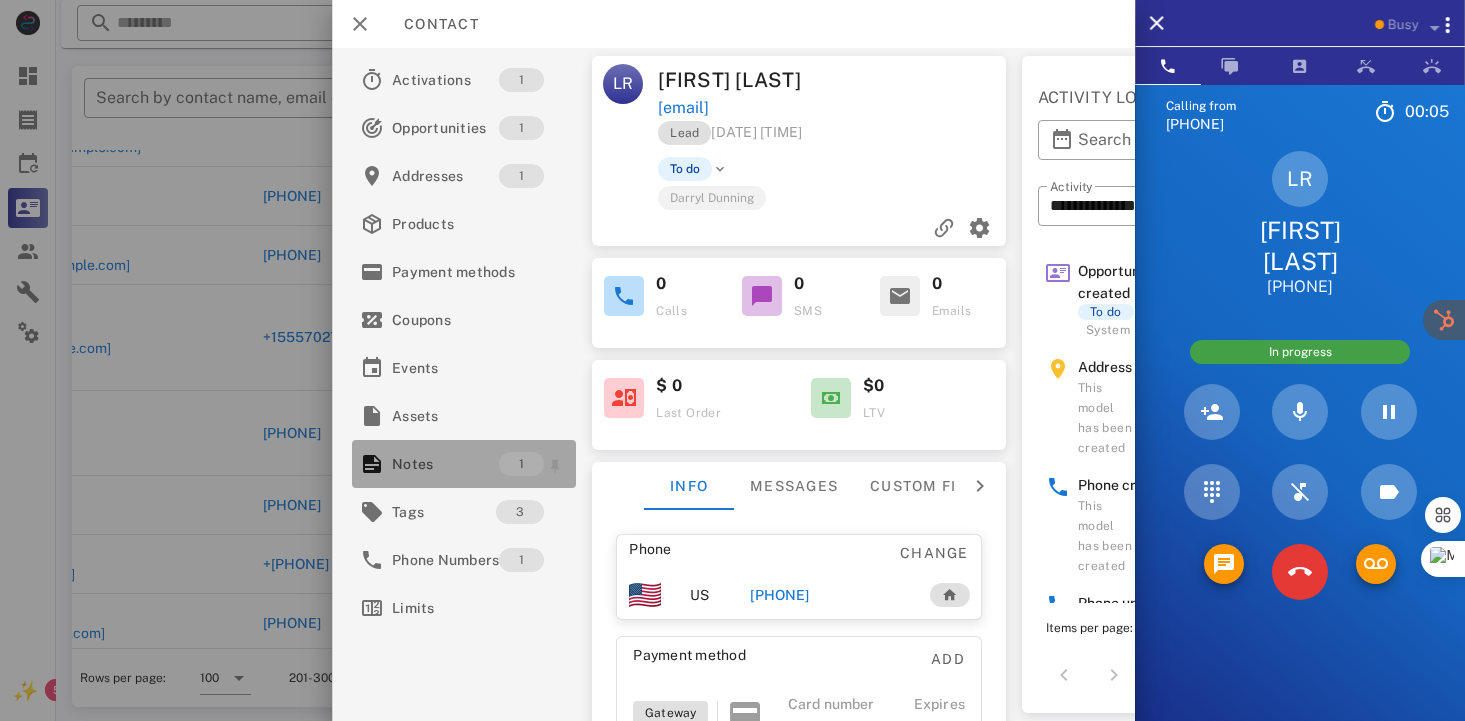 click on "Notes" at bounding box center [445, 464] 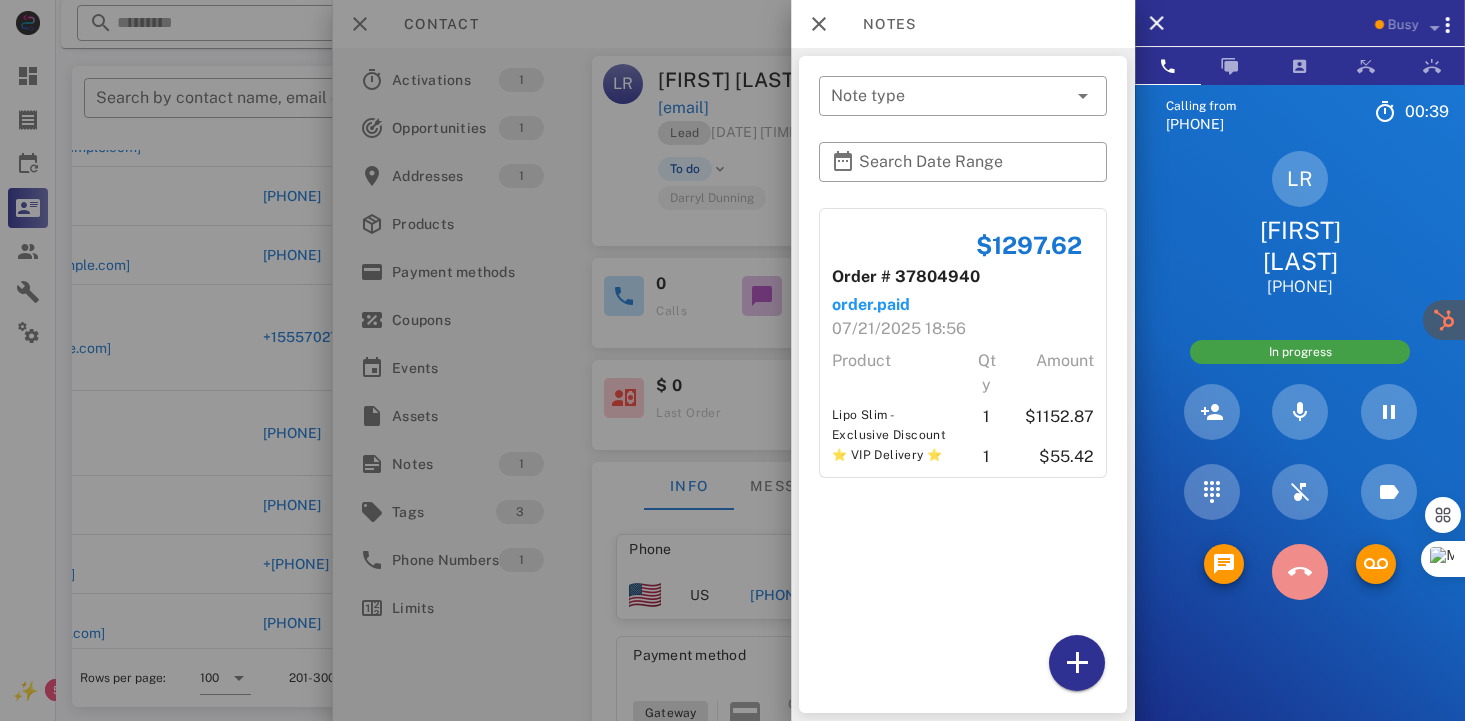 click at bounding box center [1300, 572] 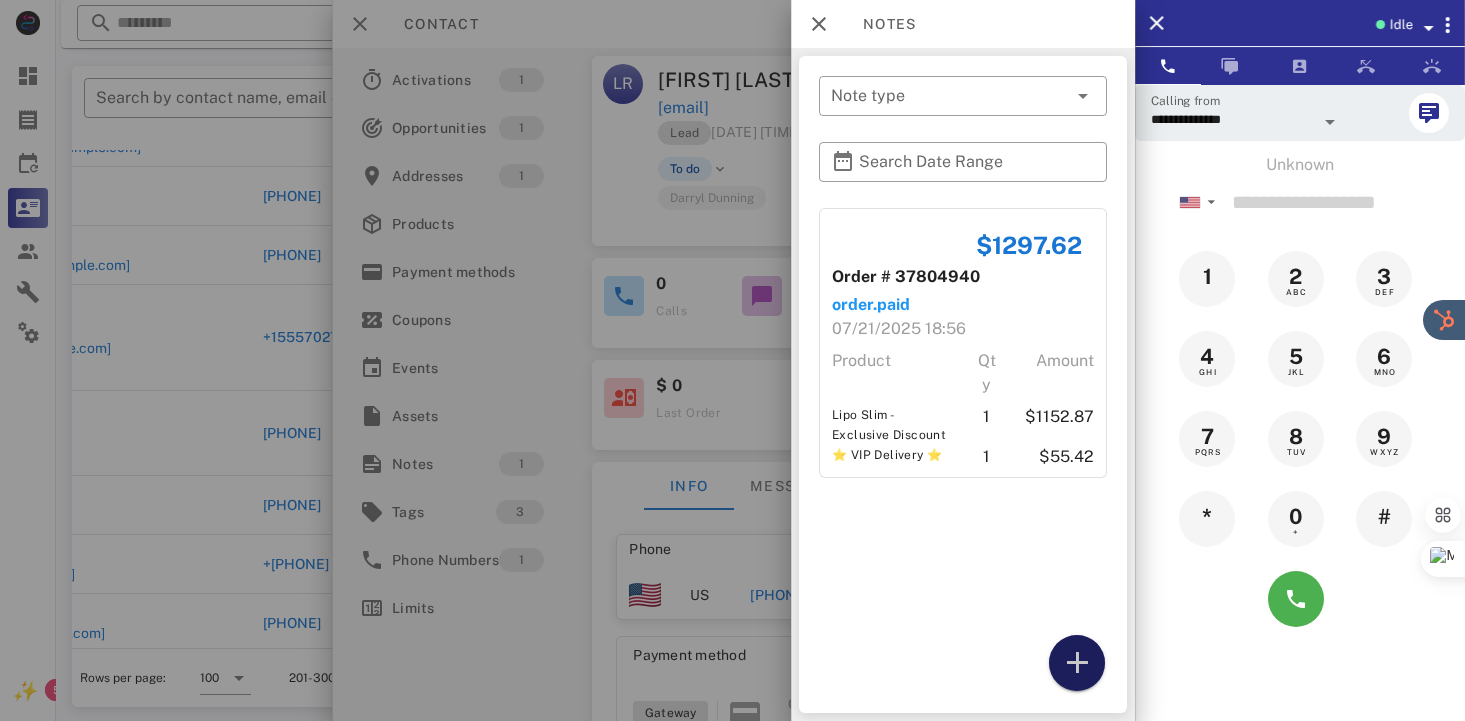 click at bounding box center (1077, 663) 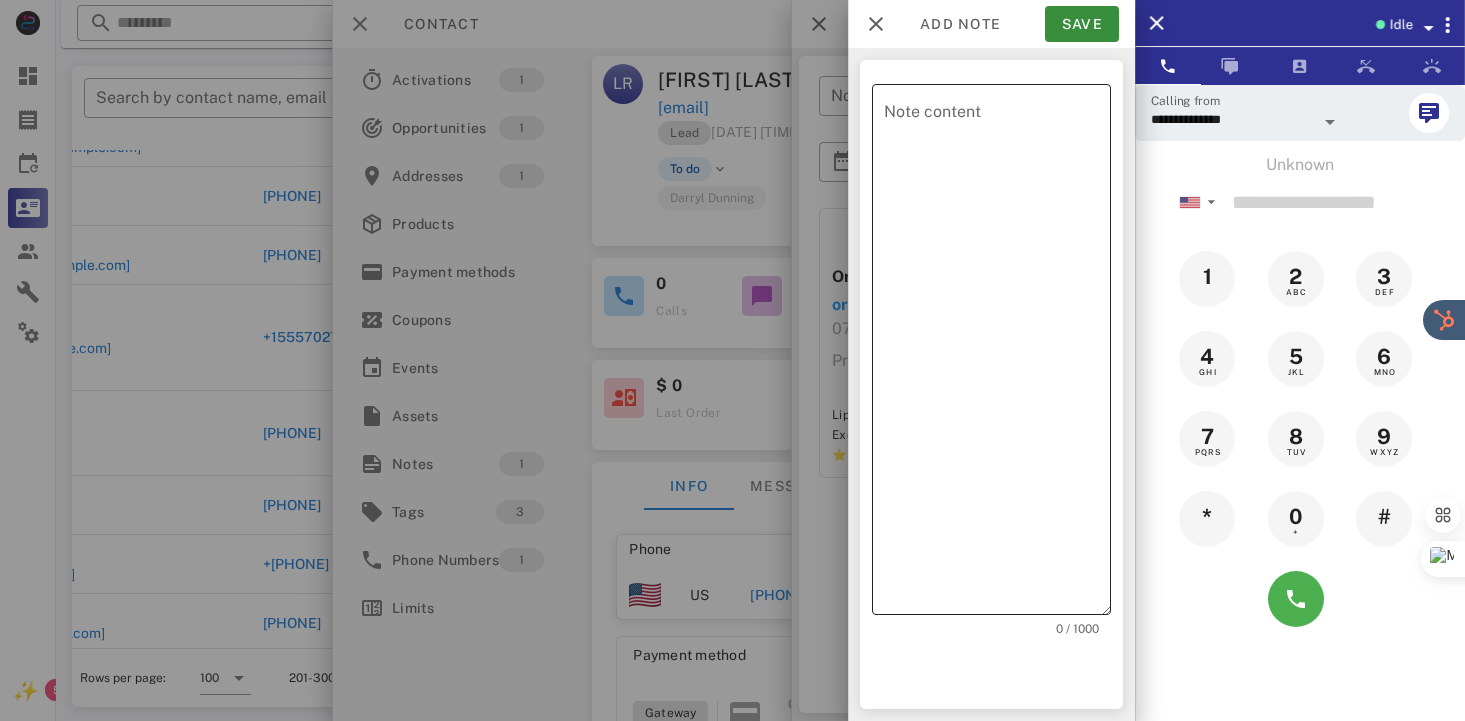click on "Note content" at bounding box center [997, 354] 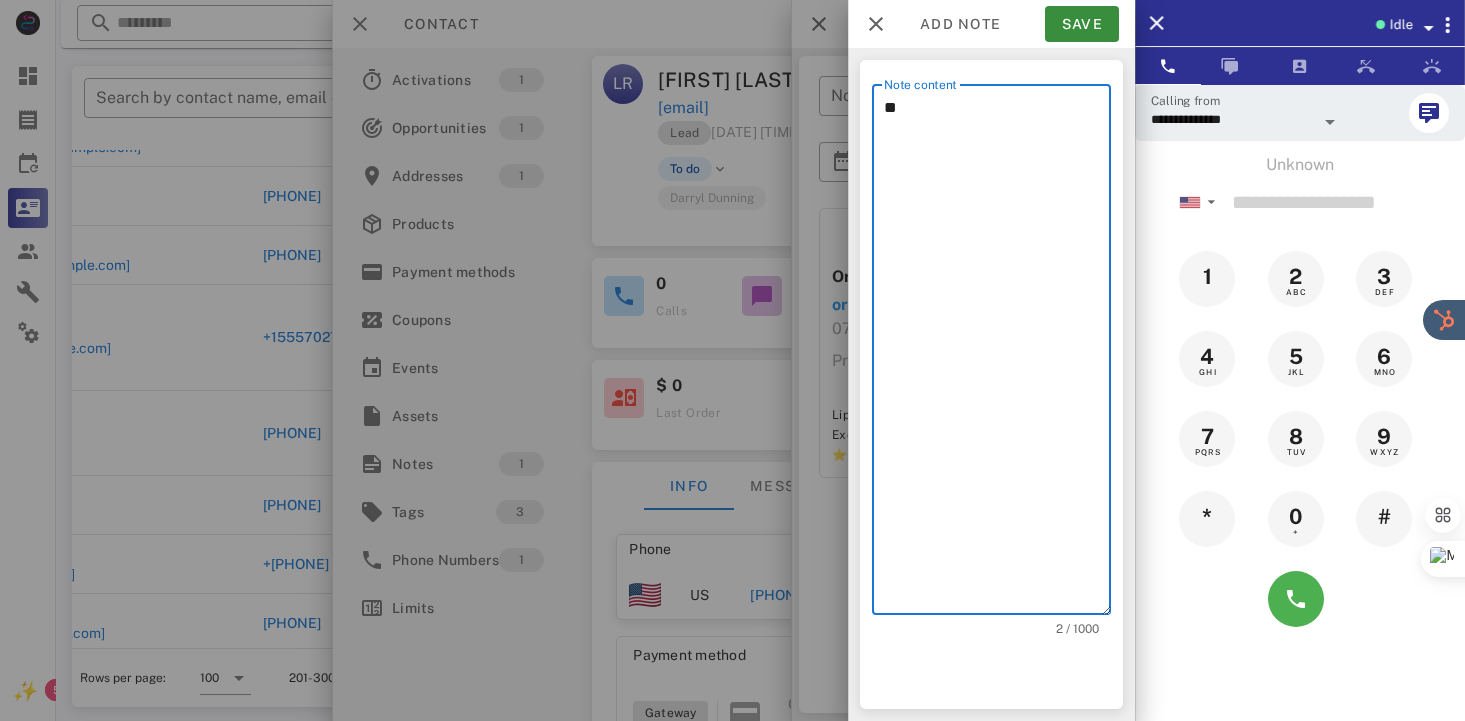 type on "*" 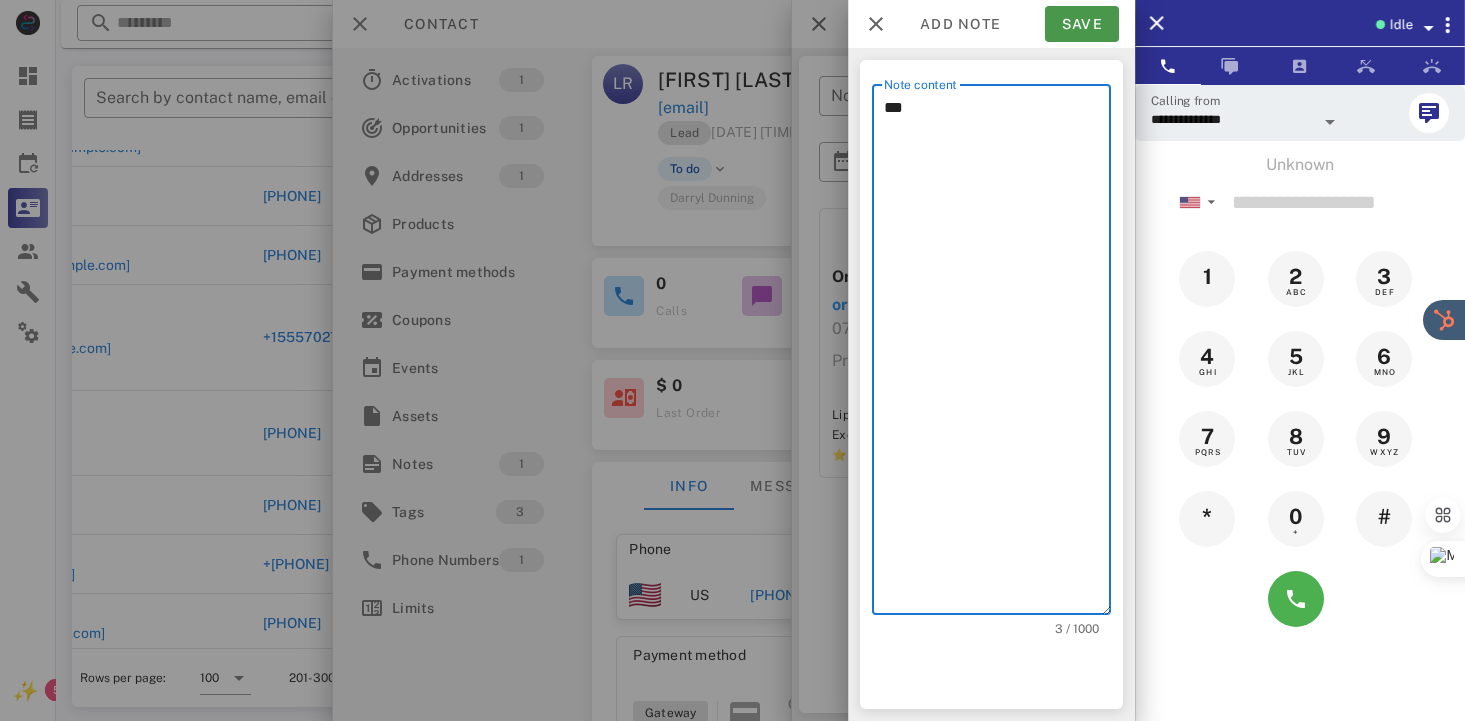 type on "**" 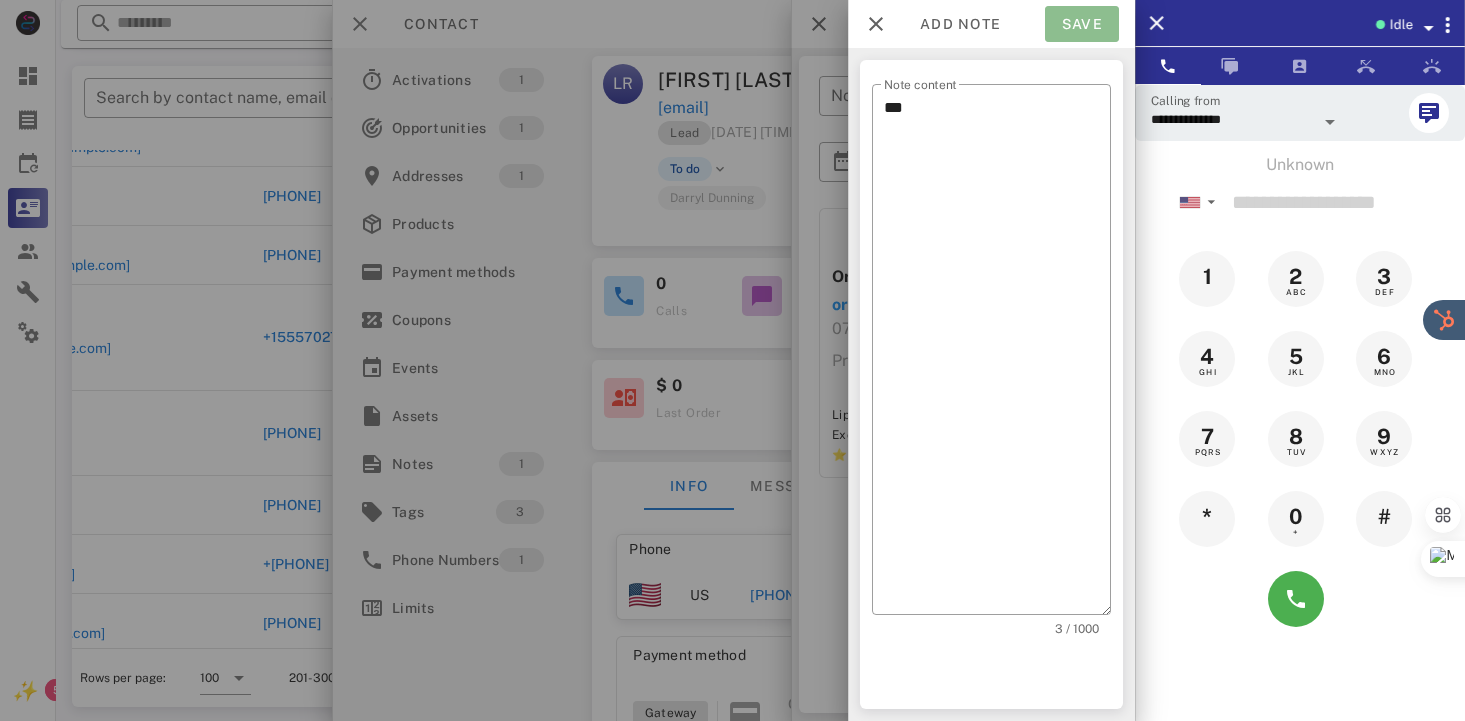 click on "Save" at bounding box center [1082, 24] 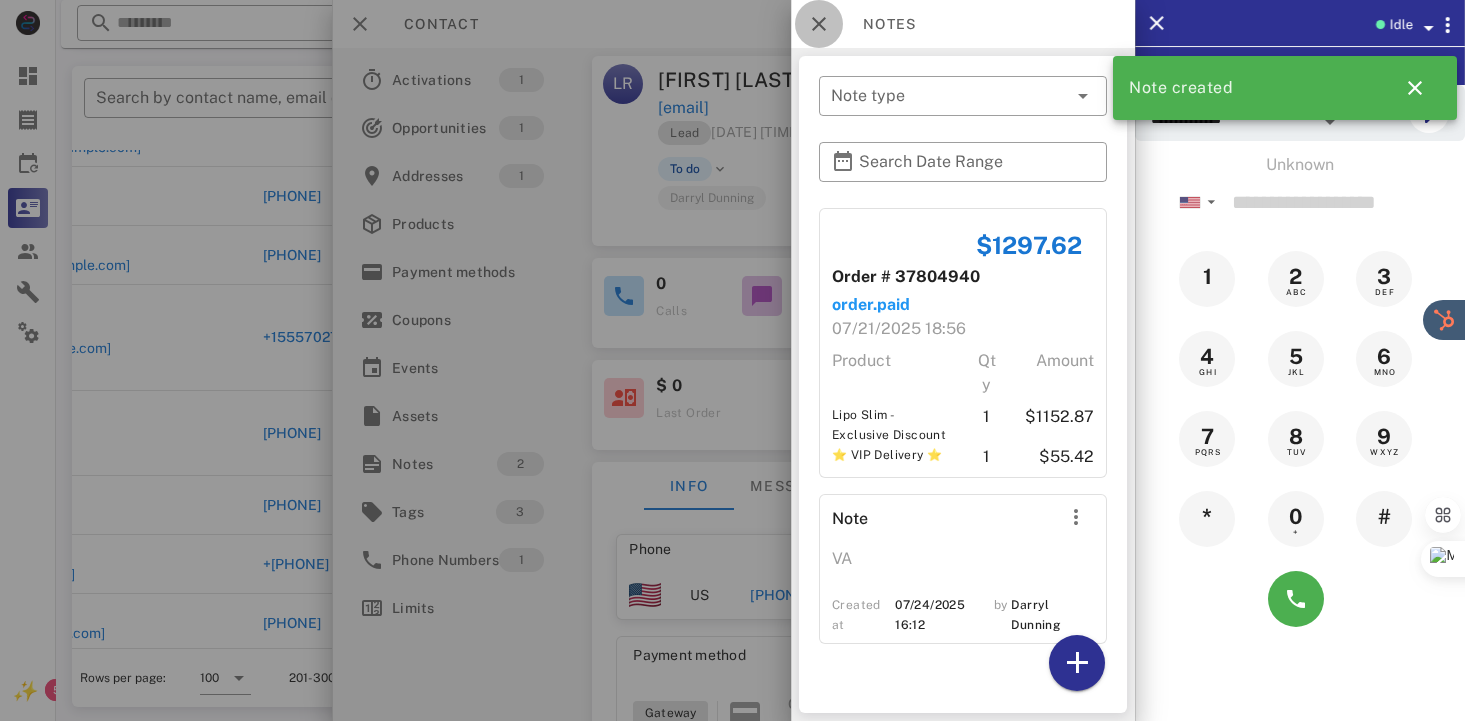 click at bounding box center [819, 24] 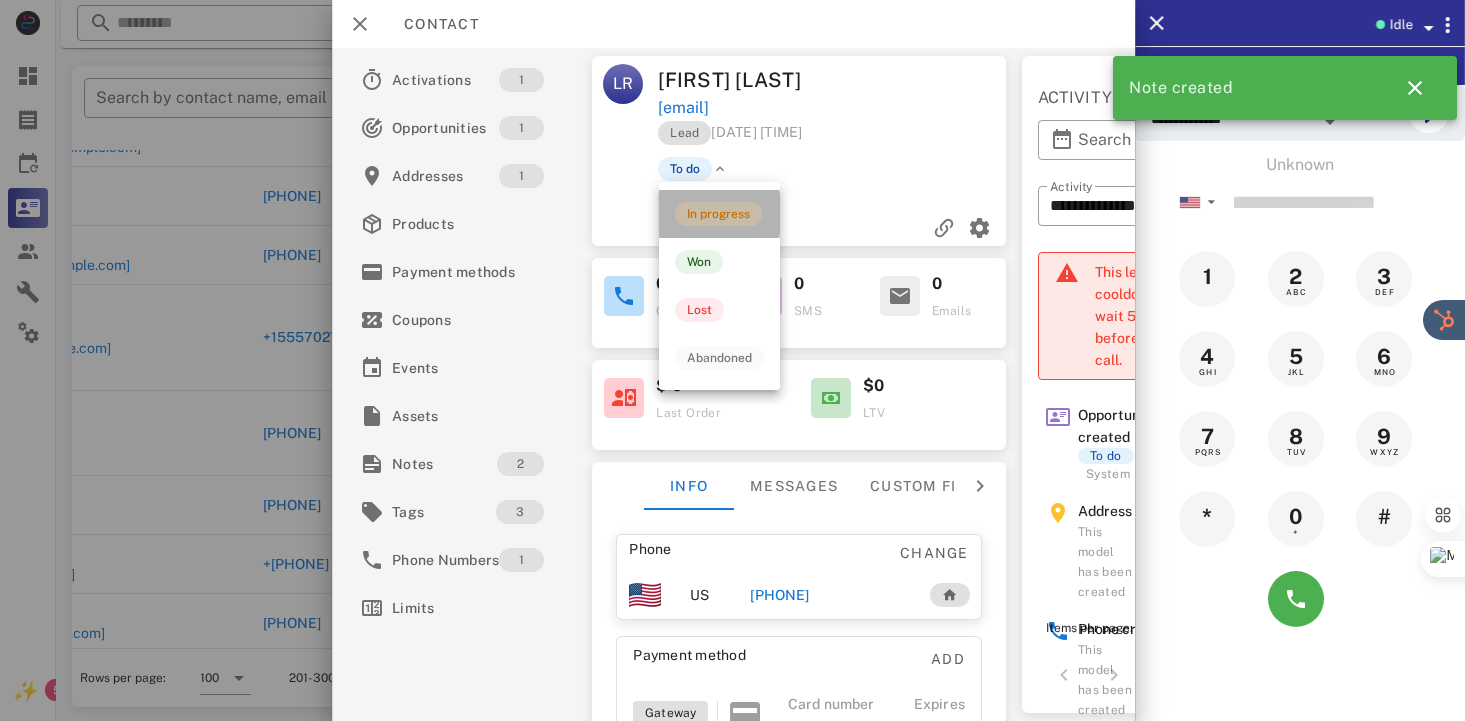 click on "In progress" at bounding box center (718, 214) 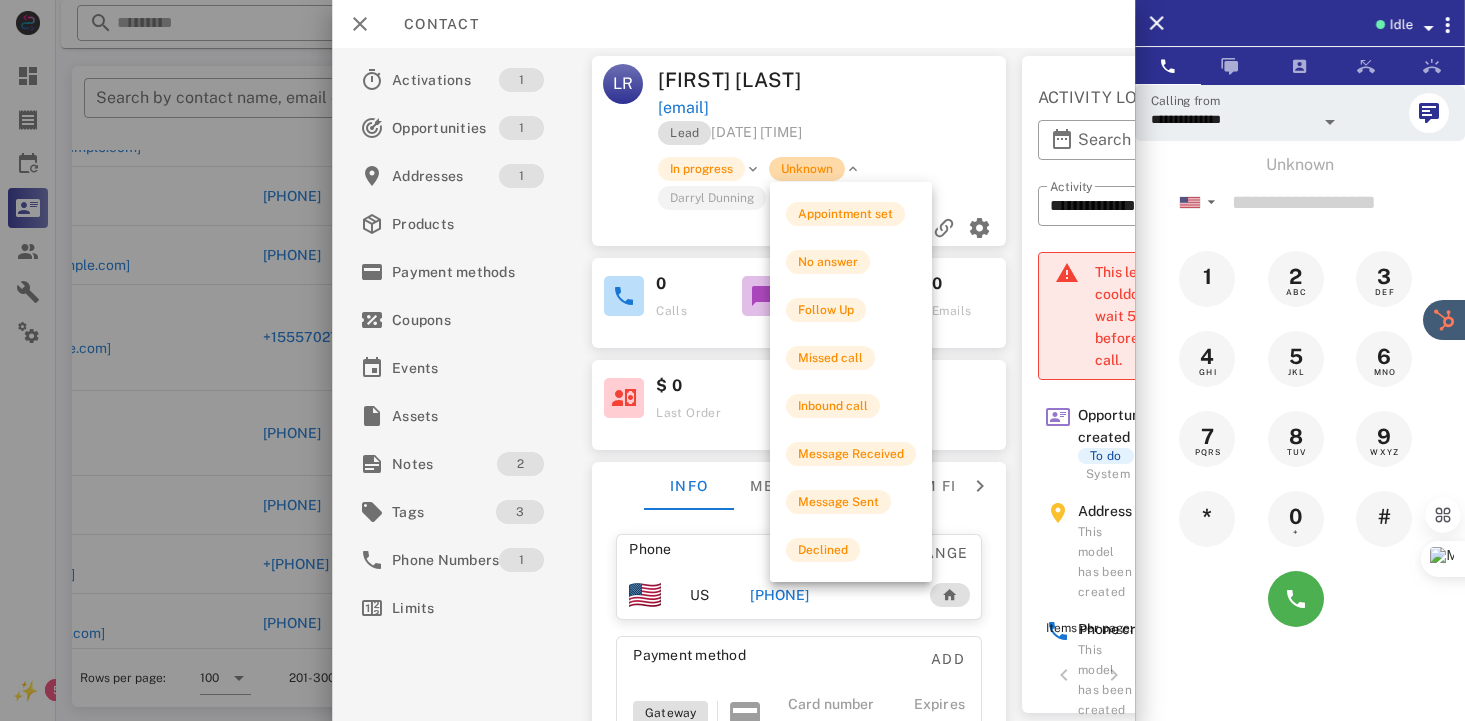 click on "Unknown" at bounding box center (808, 169) 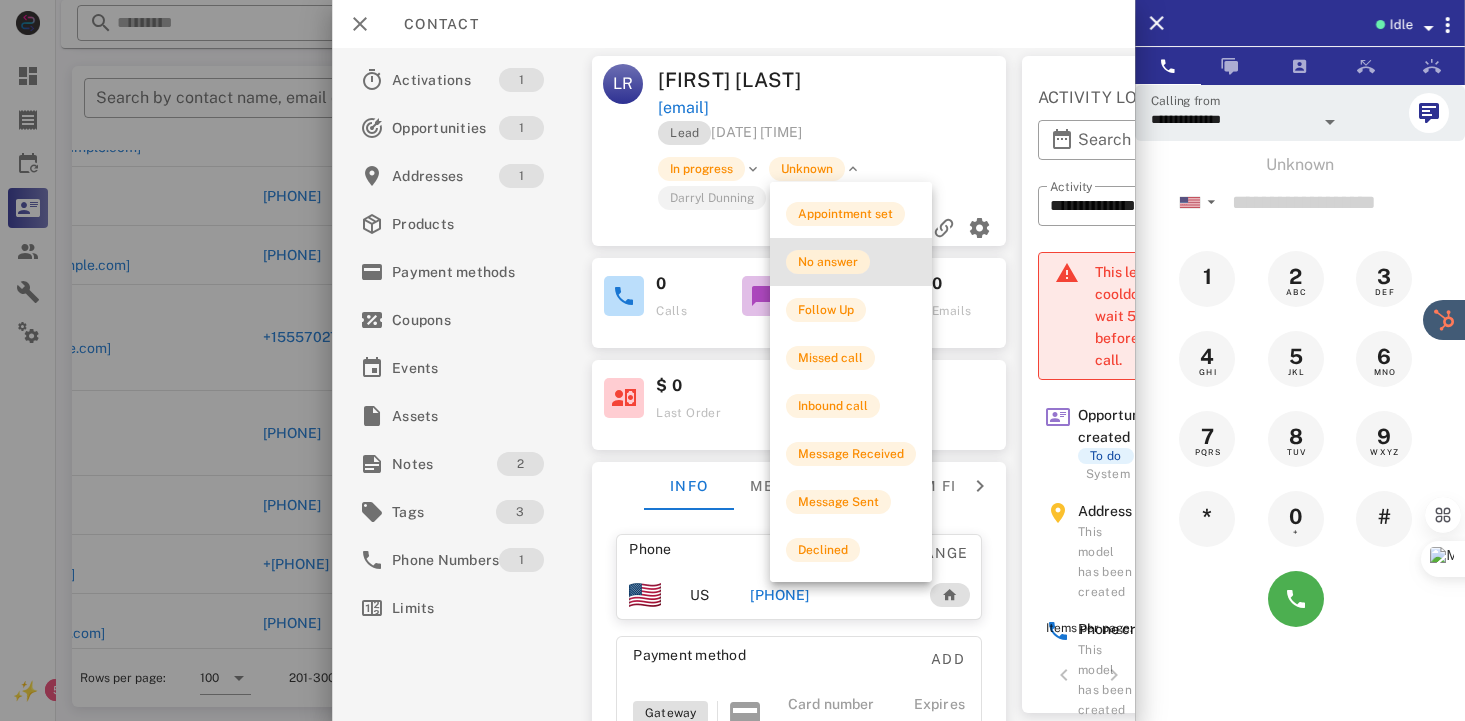 click on "No answer" at bounding box center (828, 262) 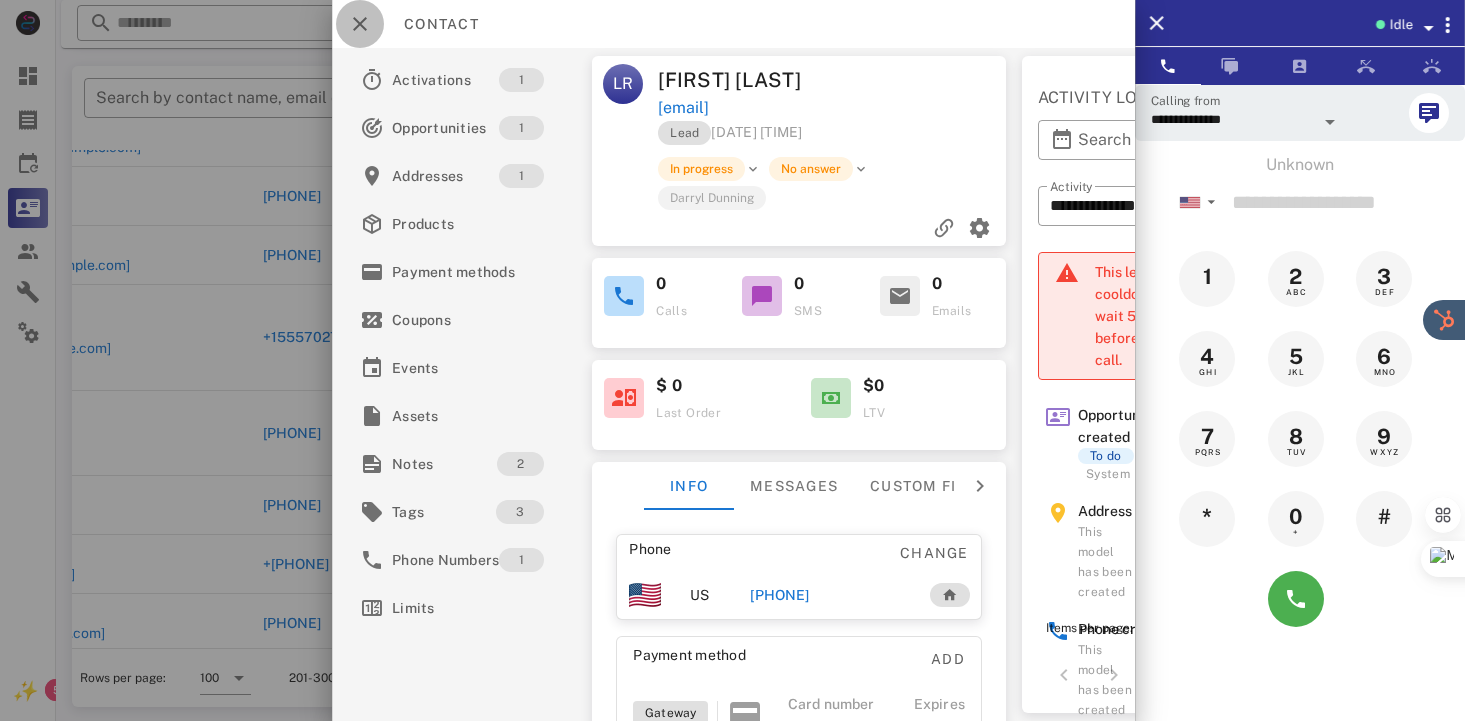 click at bounding box center [360, 24] 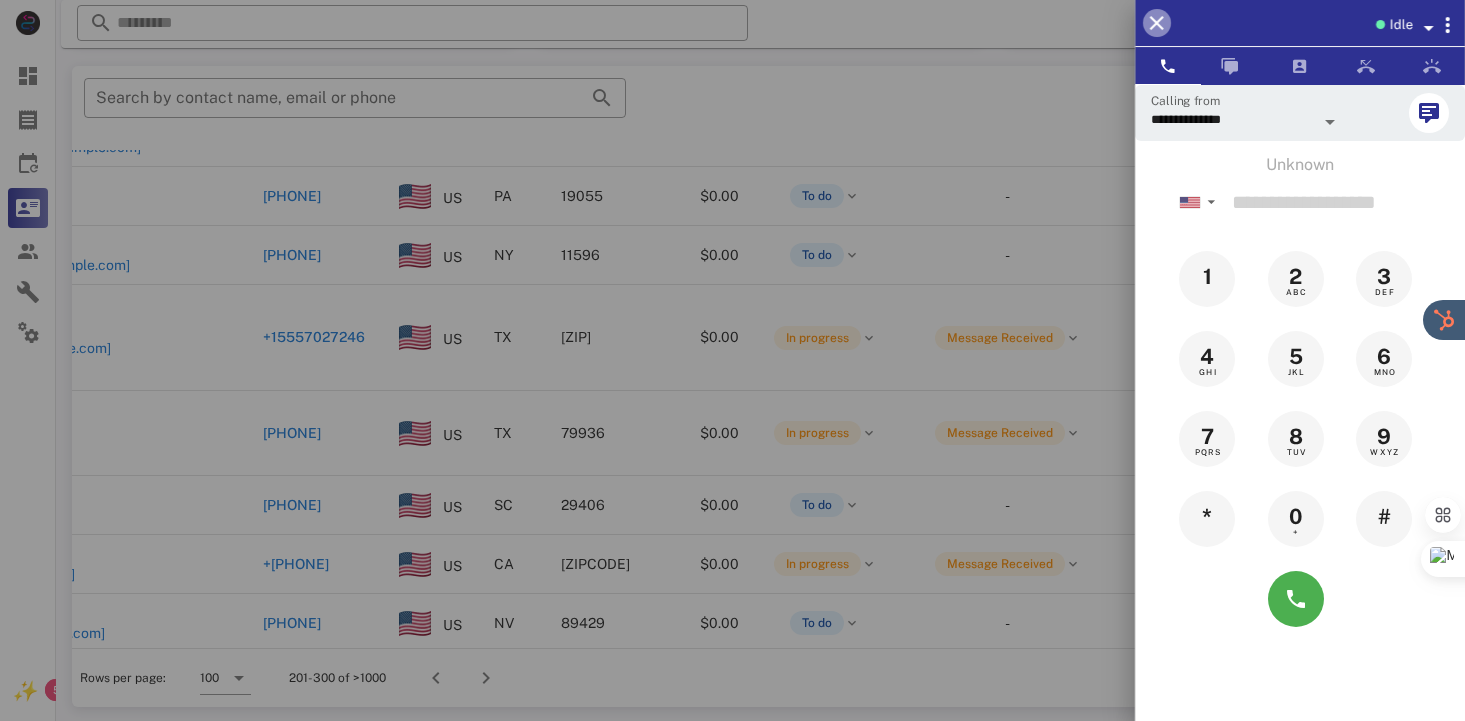 click at bounding box center [1157, 23] 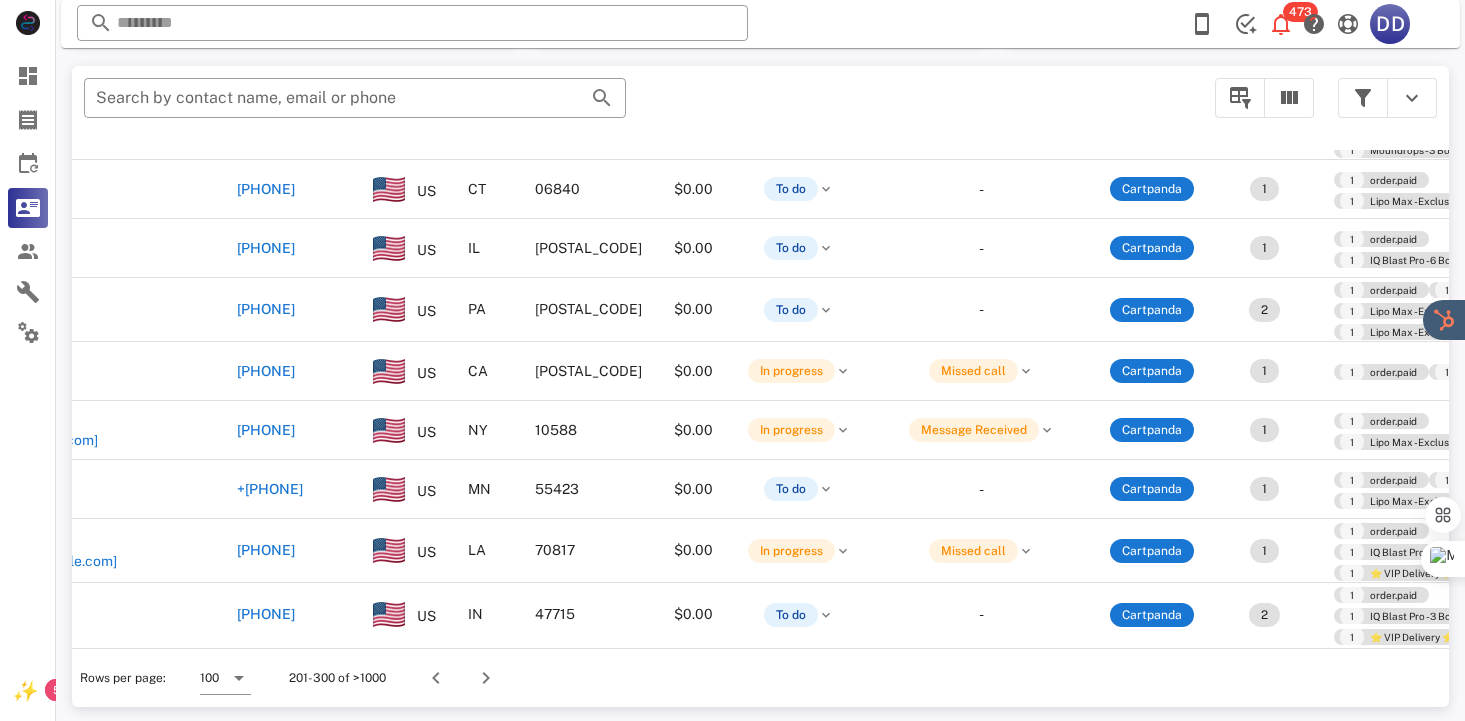 scroll, scrollTop: 6118, scrollLeft: 200, axis: both 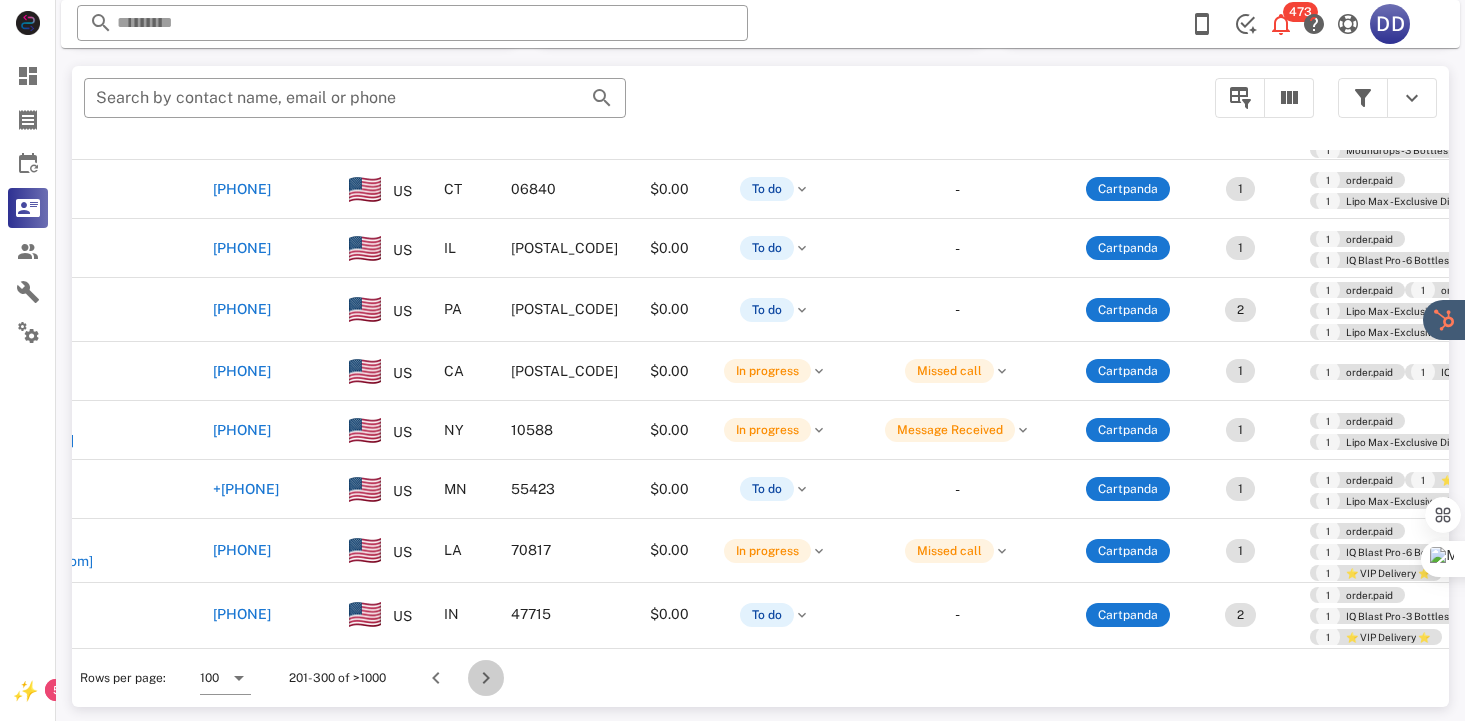 click at bounding box center [486, 678] 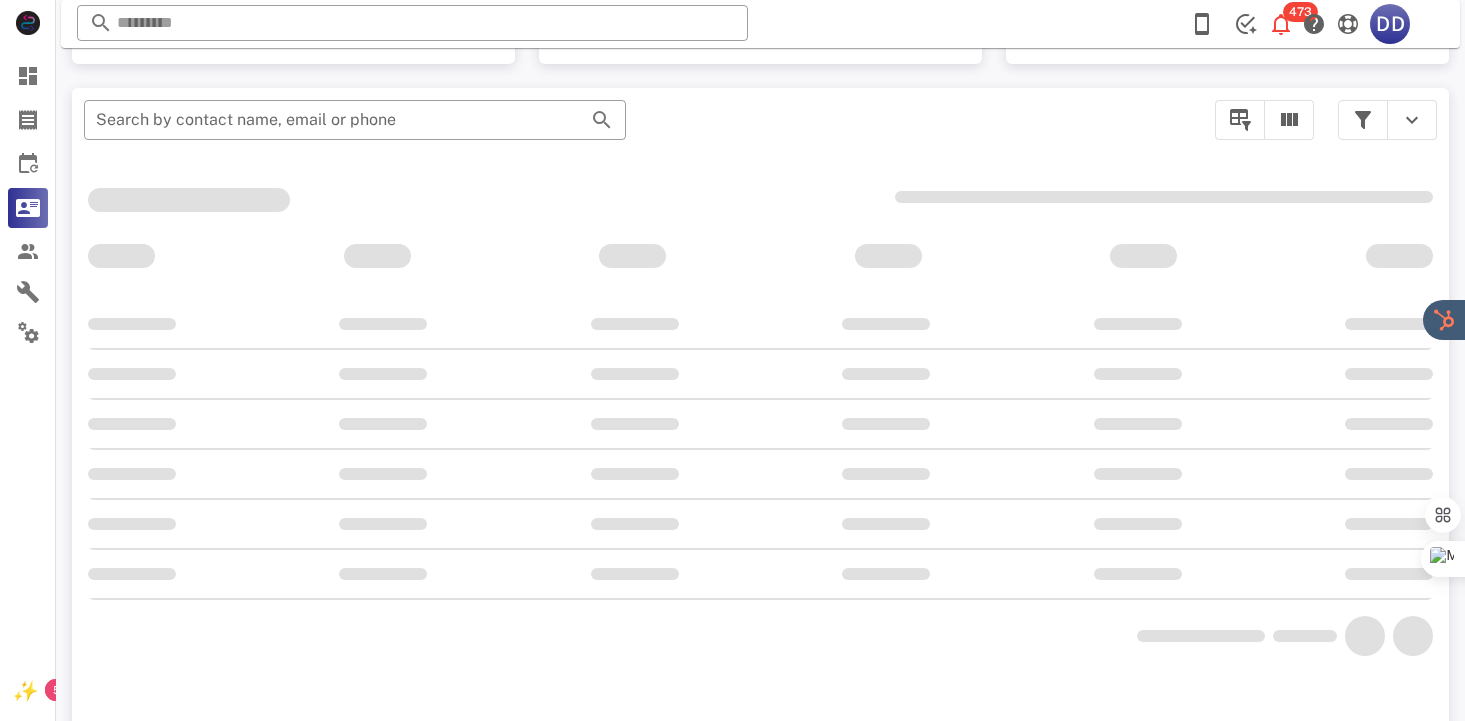 scroll, scrollTop: 378, scrollLeft: 0, axis: vertical 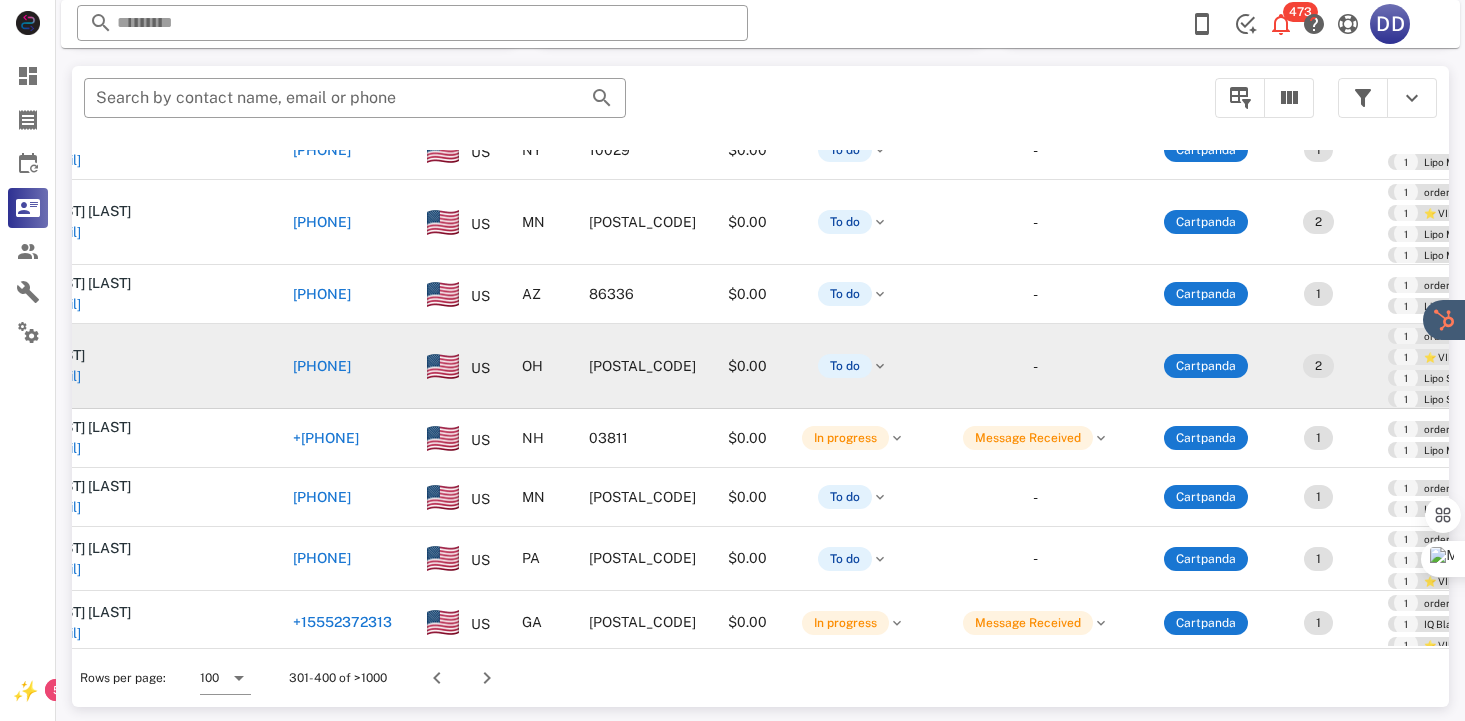 click on "[PHONE]" at bounding box center (322, 366) 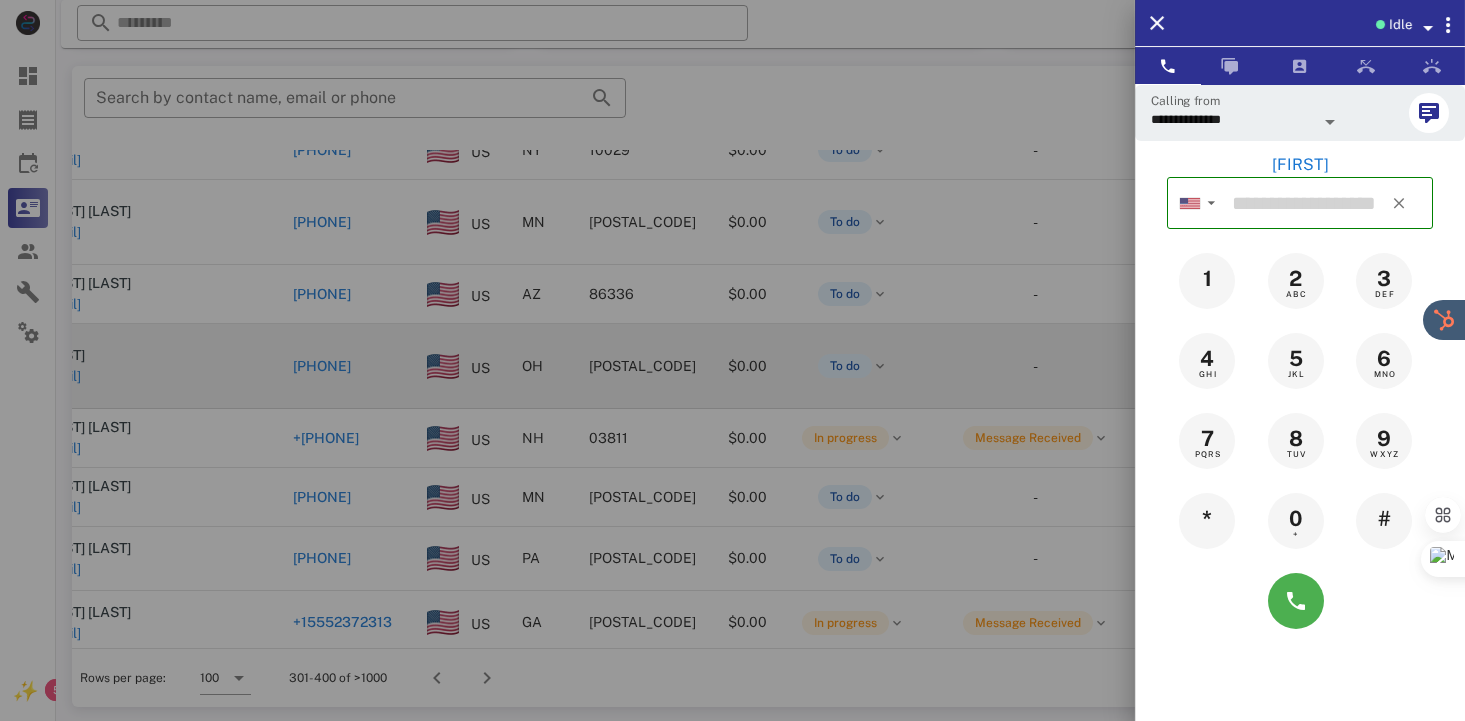 type on "**********" 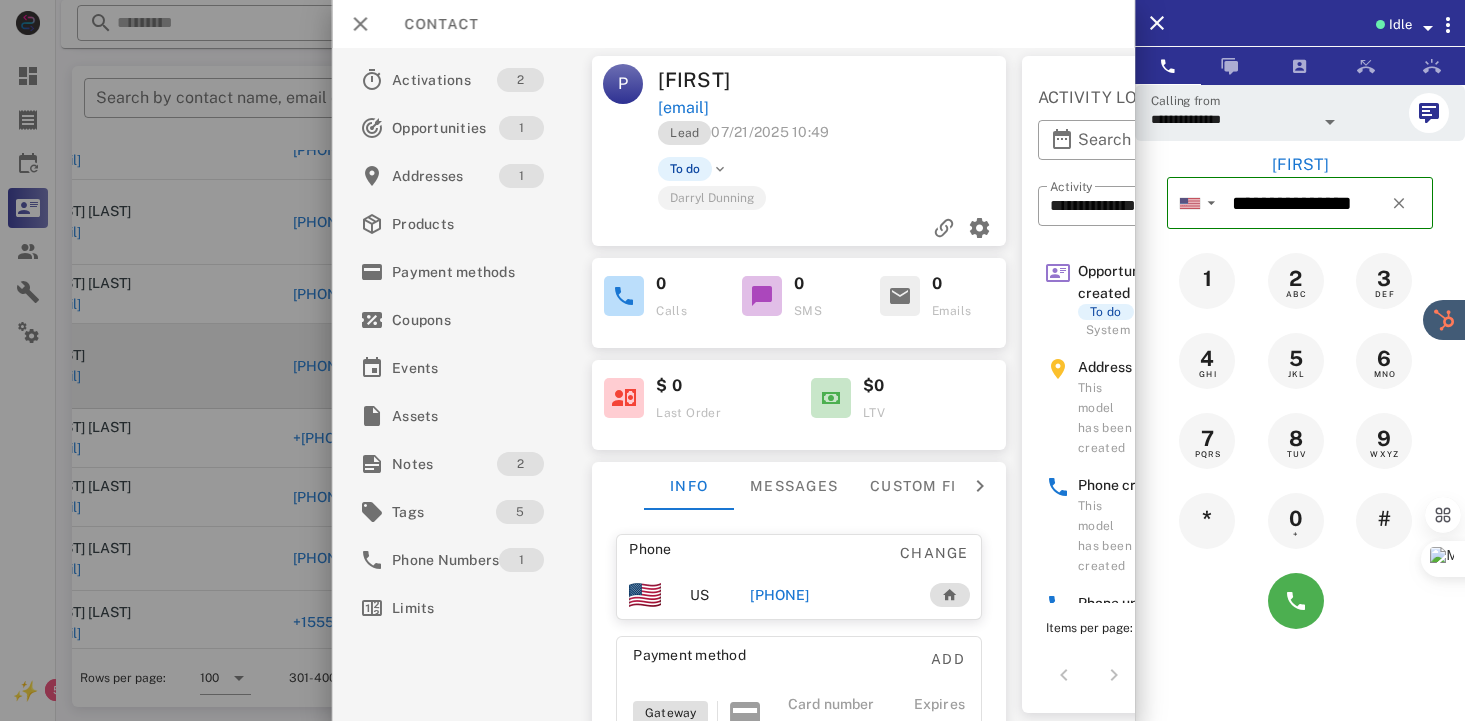 scroll, scrollTop: 50, scrollLeft: 0, axis: vertical 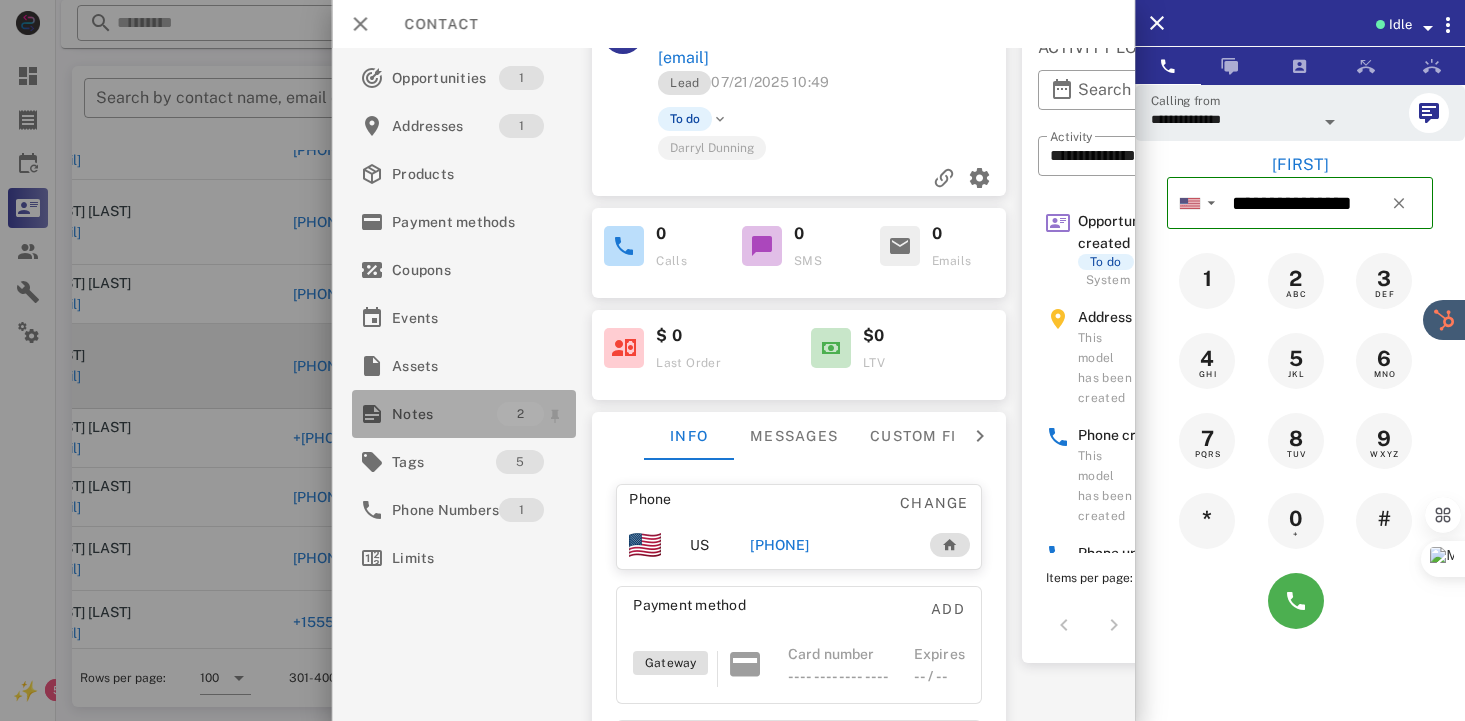 click on "Notes" at bounding box center (444, 414) 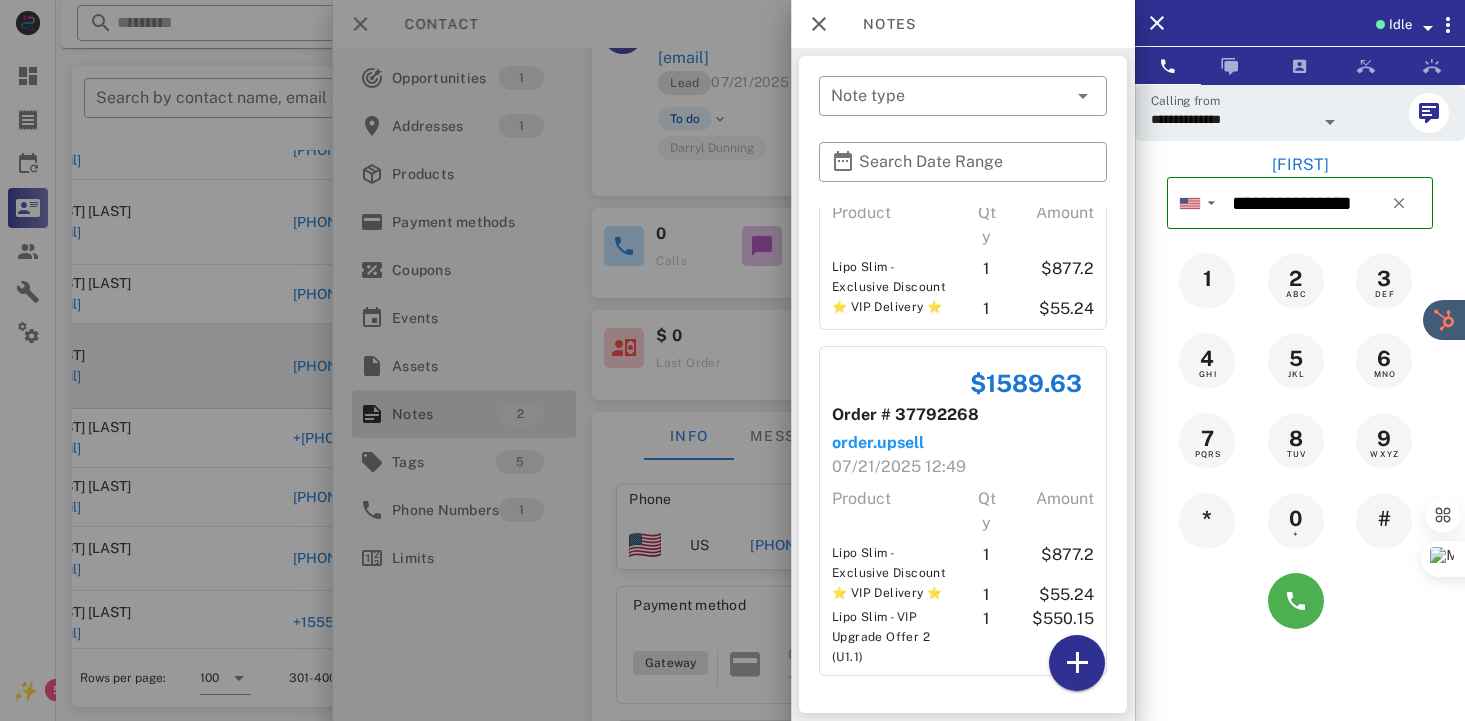 scroll, scrollTop: 0, scrollLeft: 0, axis: both 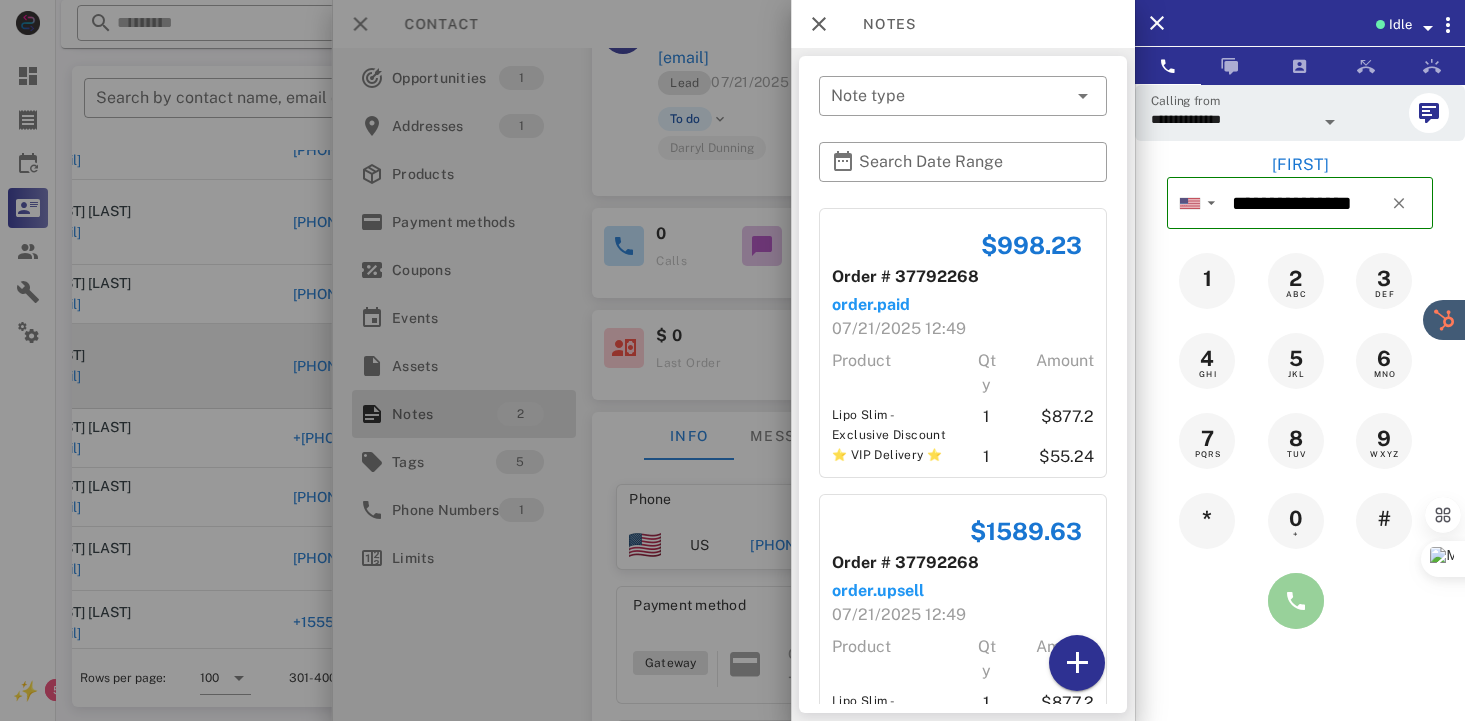 click at bounding box center [1296, 601] 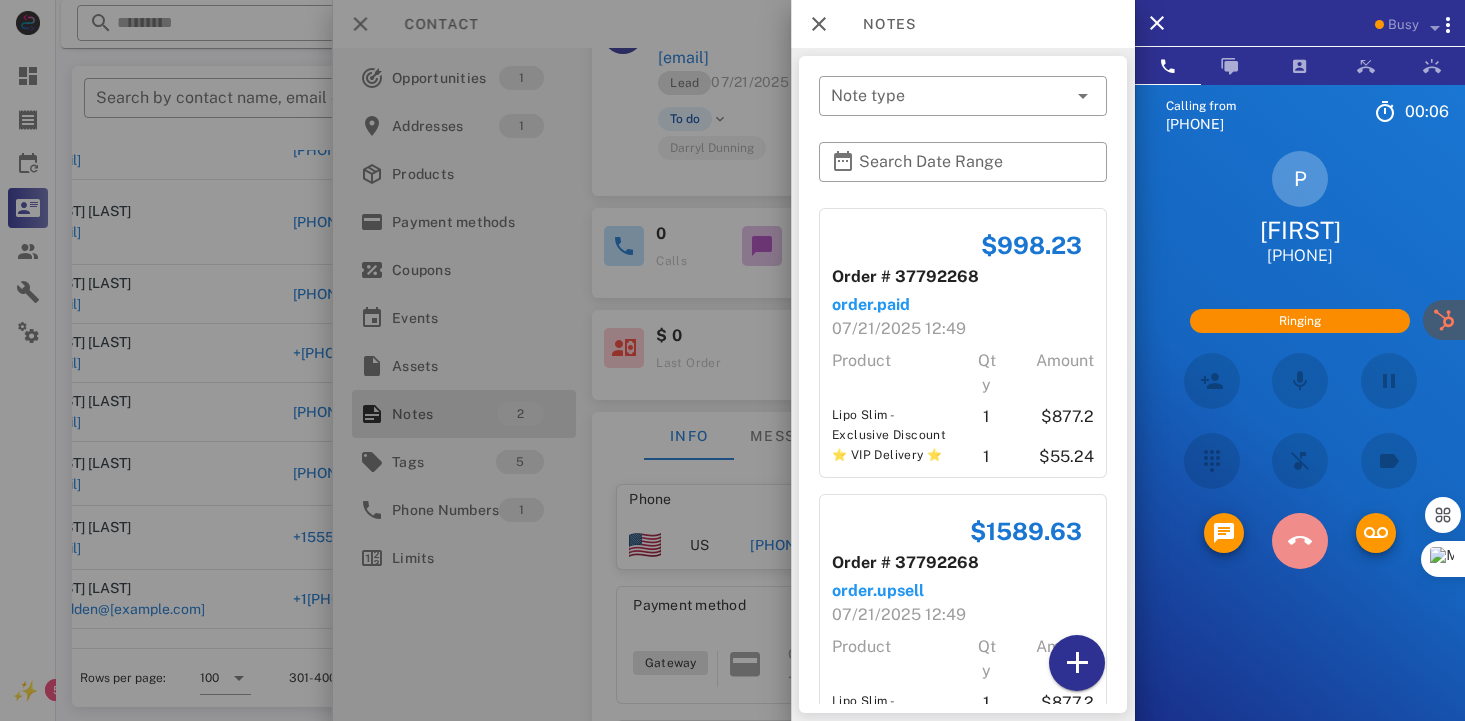 click at bounding box center [1300, 541] 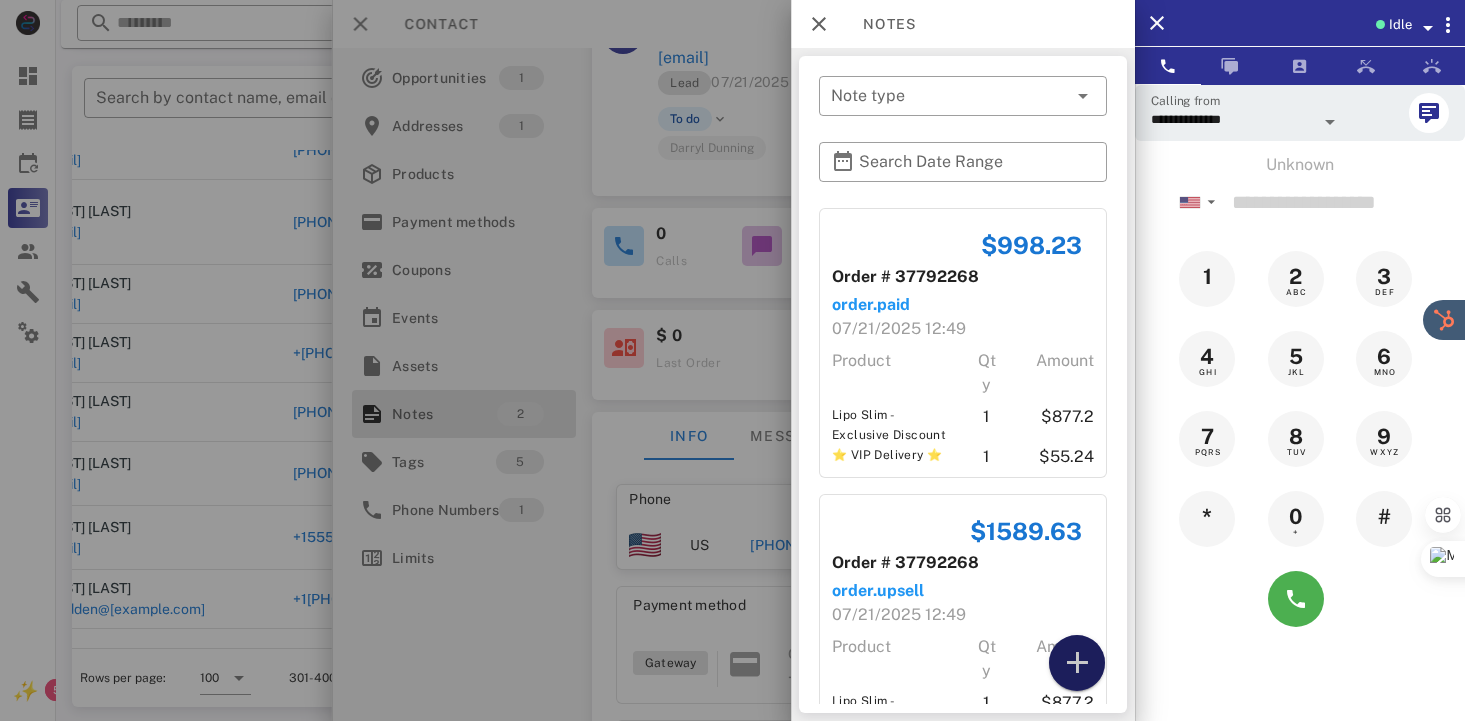 click at bounding box center (1077, 663) 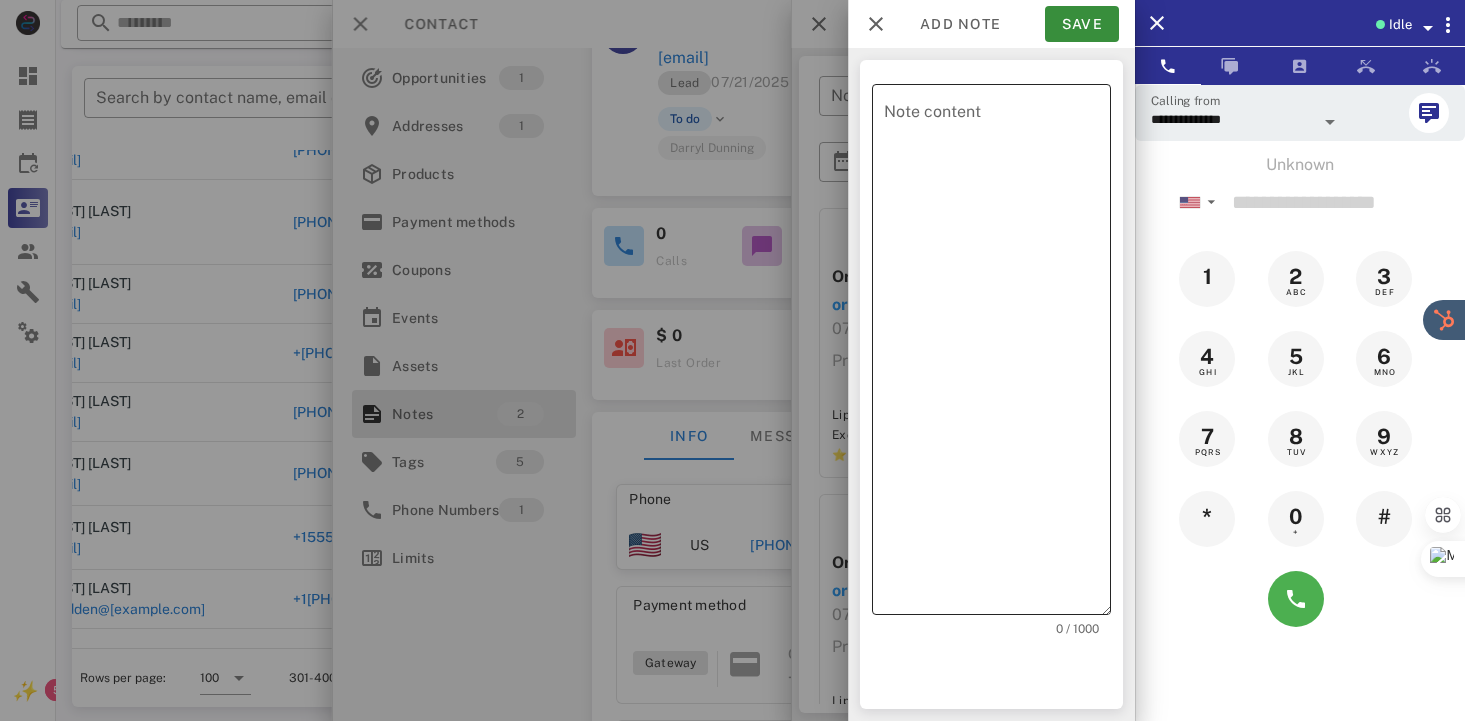 click on "Note content" at bounding box center [997, 354] 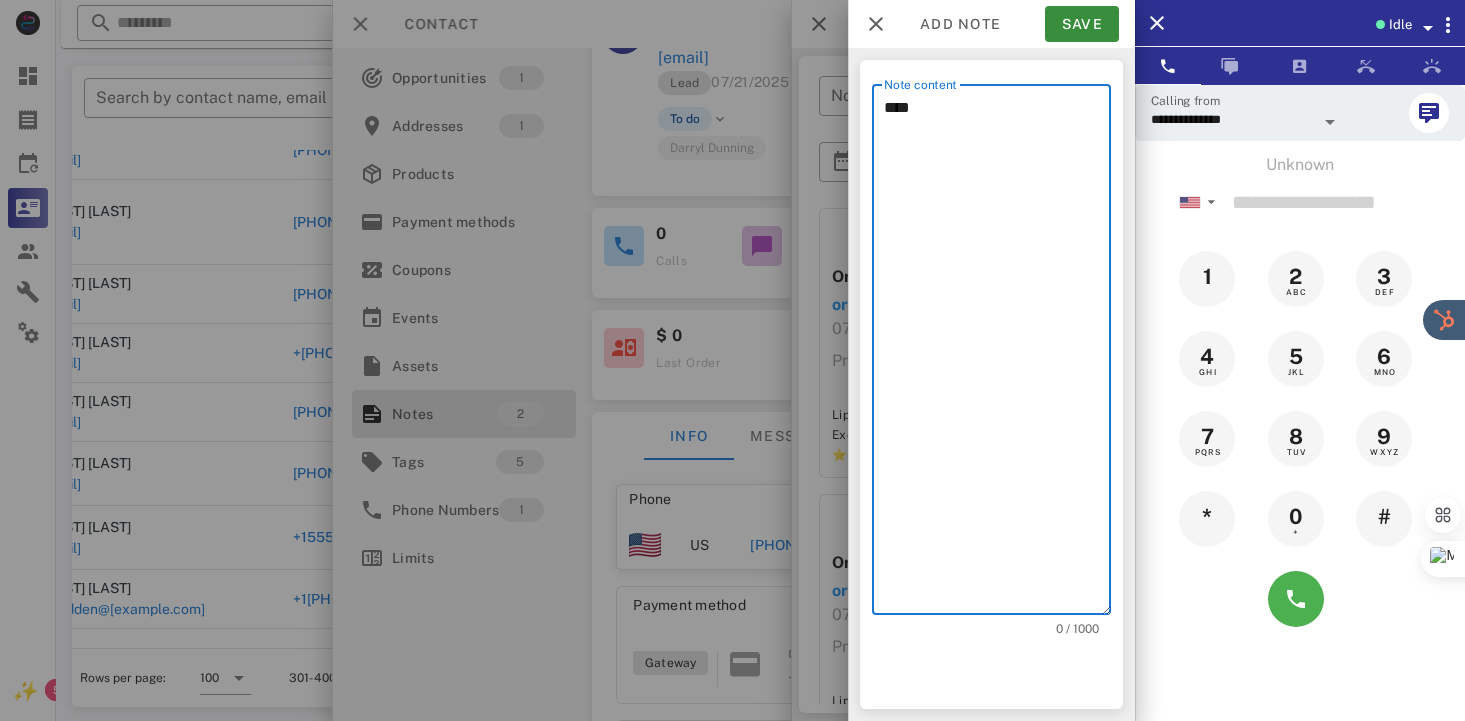 click on "****" at bounding box center [997, 354] 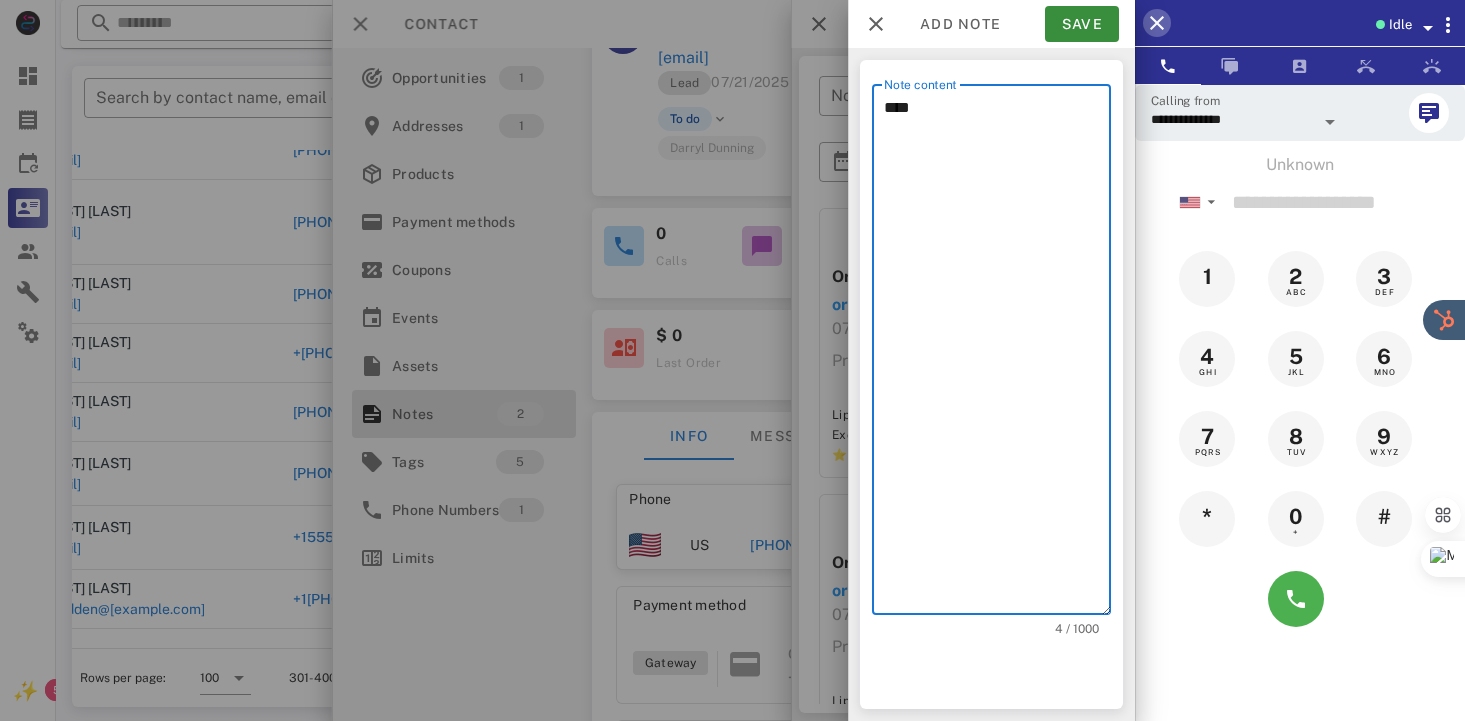 click at bounding box center [1157, 23] 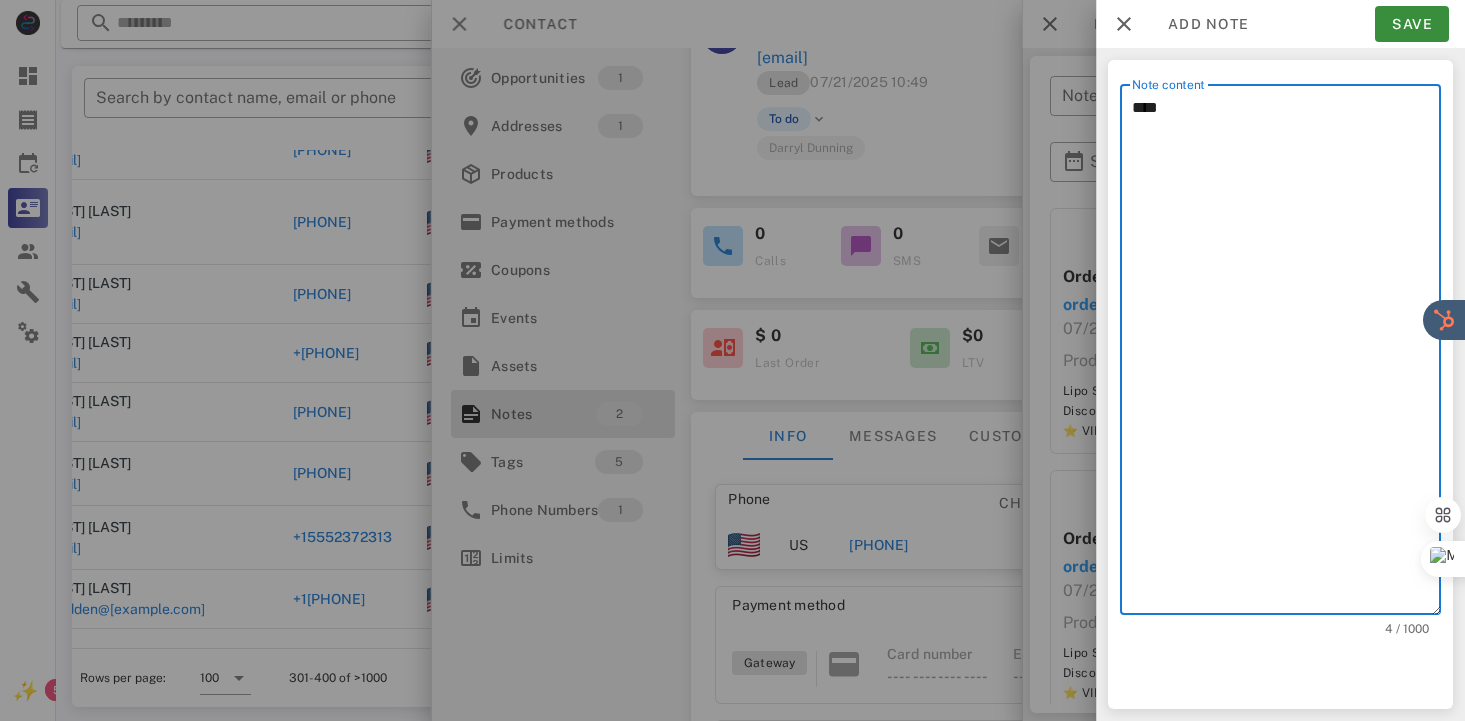 click on "****" at bounding box center [1286, 354] 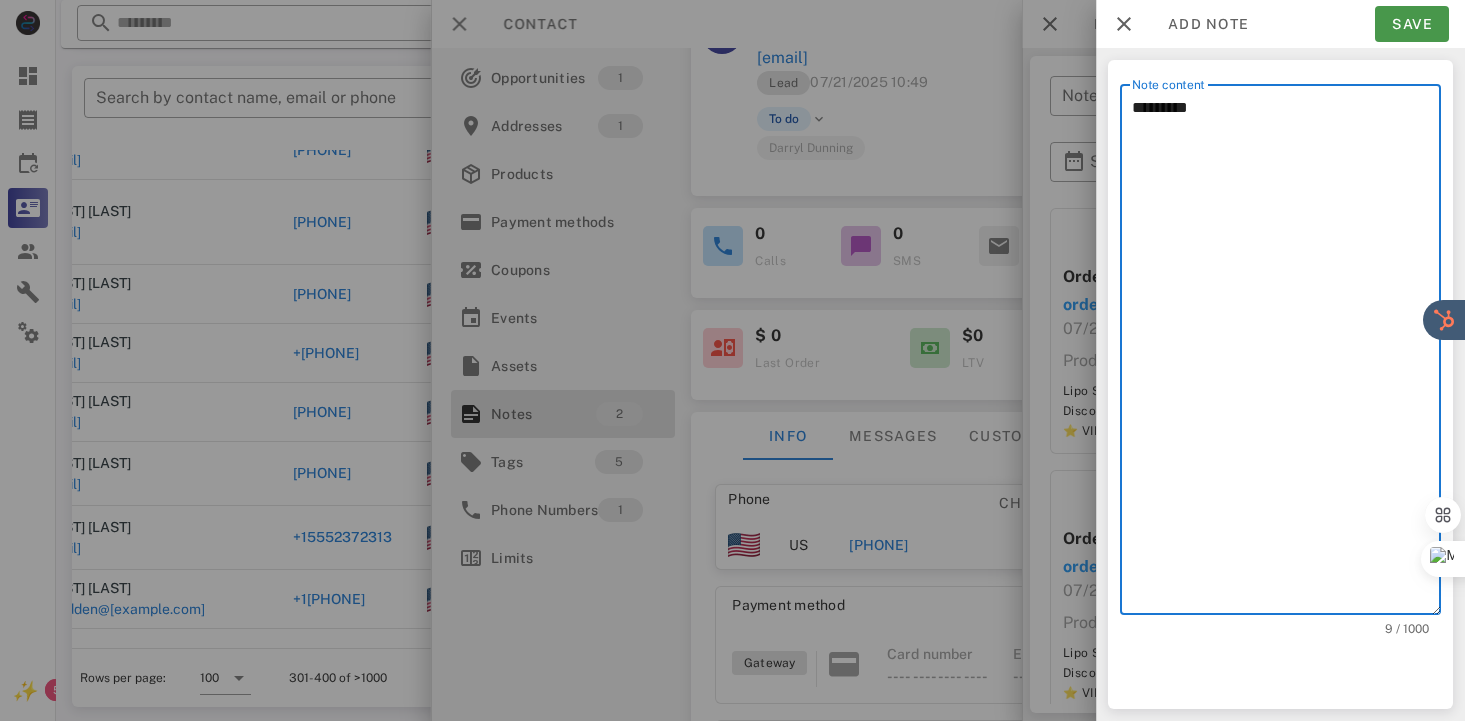 type on "*********" 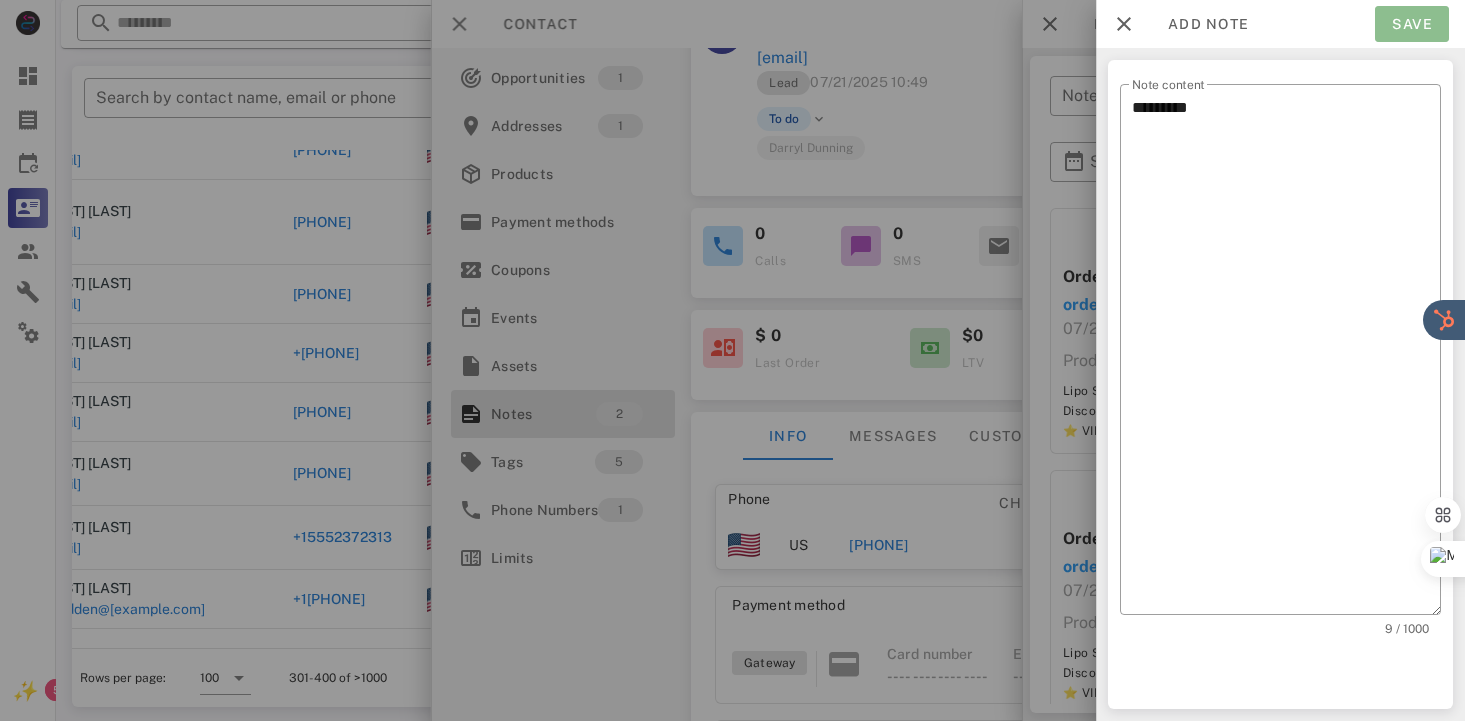 click on "Save" at bounding box center [1412, 24] 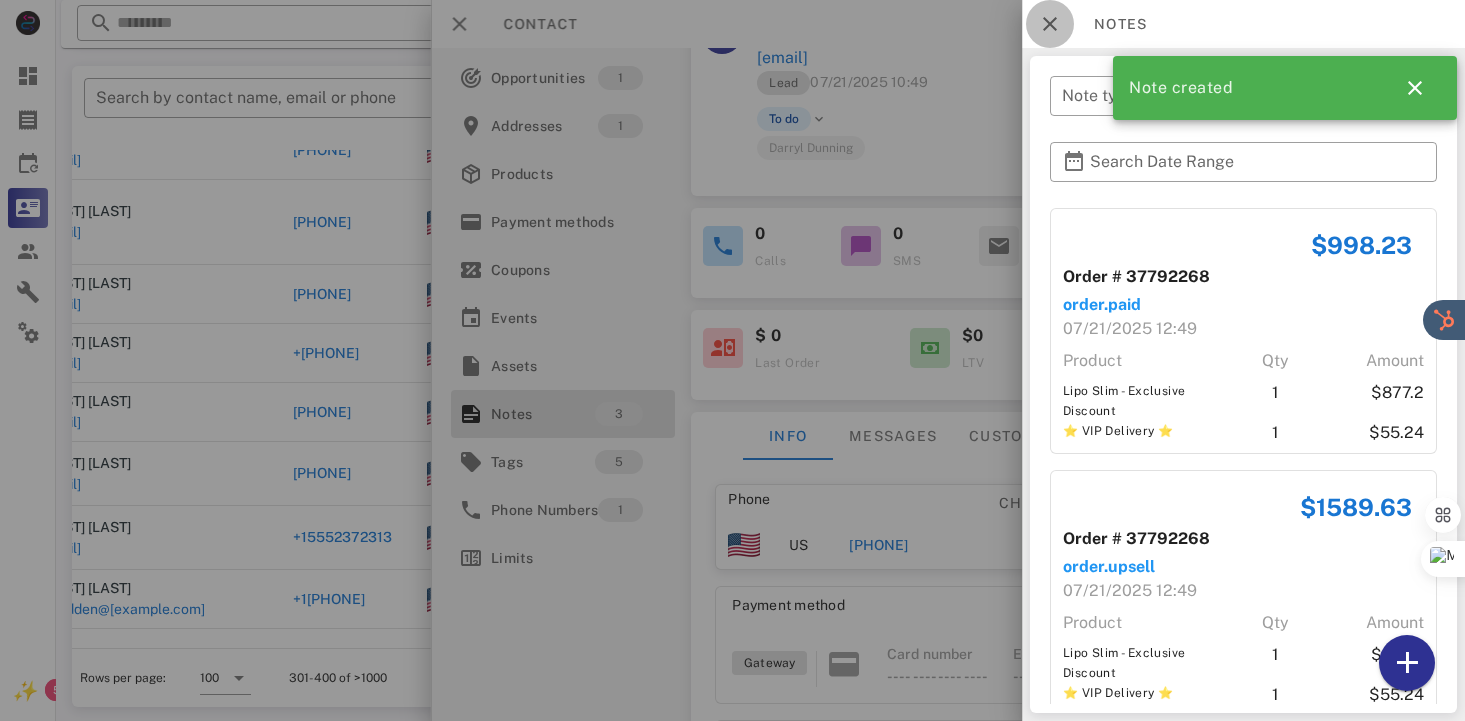 click at bounding box center [1050, 24] 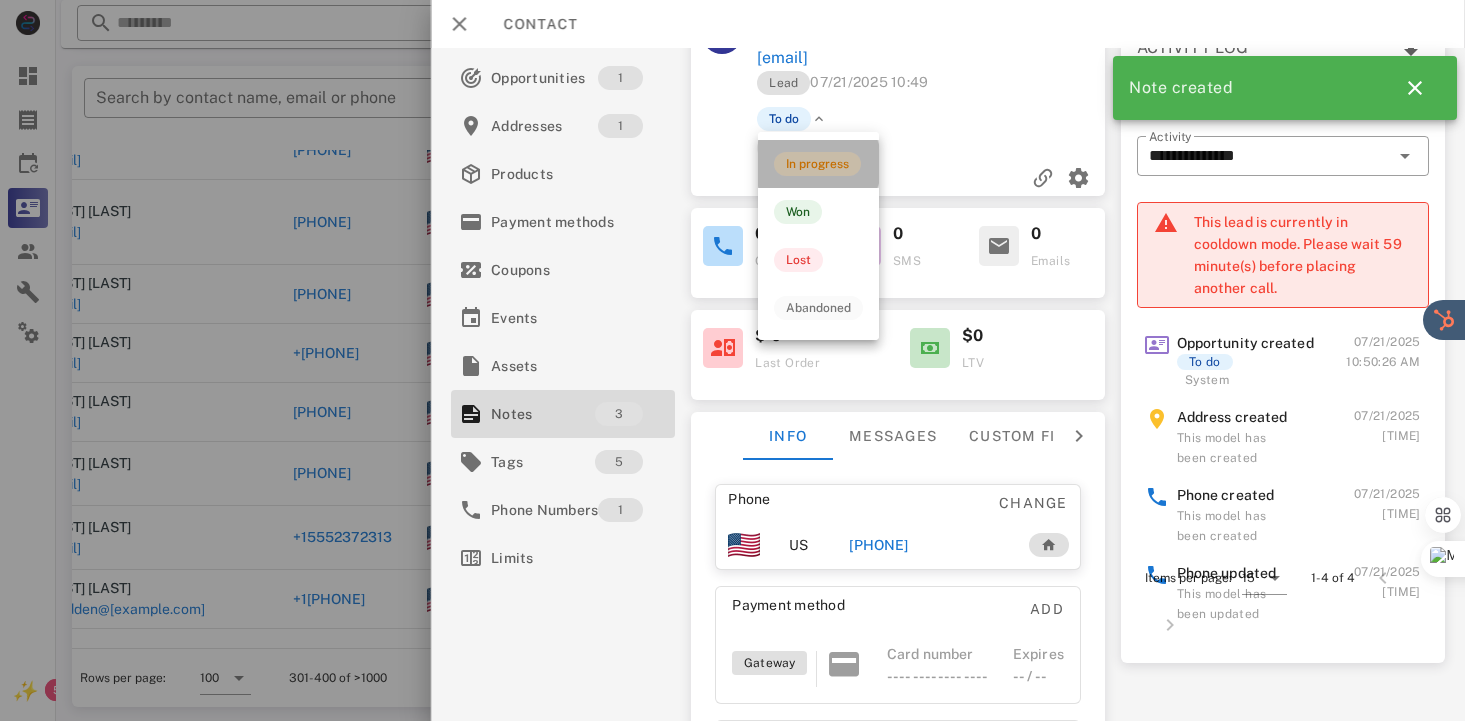 click on "In progress" at bounding box center [817, 164] 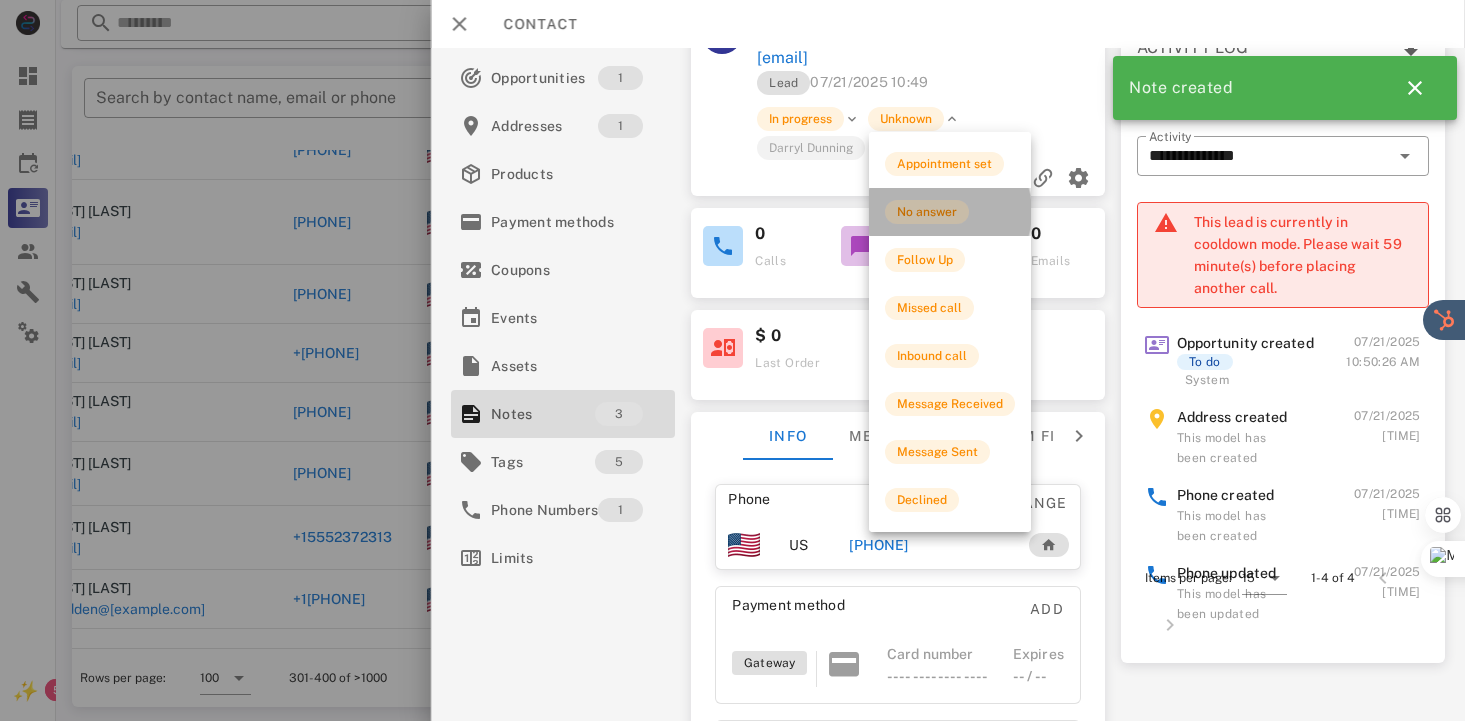 click on "No answer" at bounding box center (927, 212) 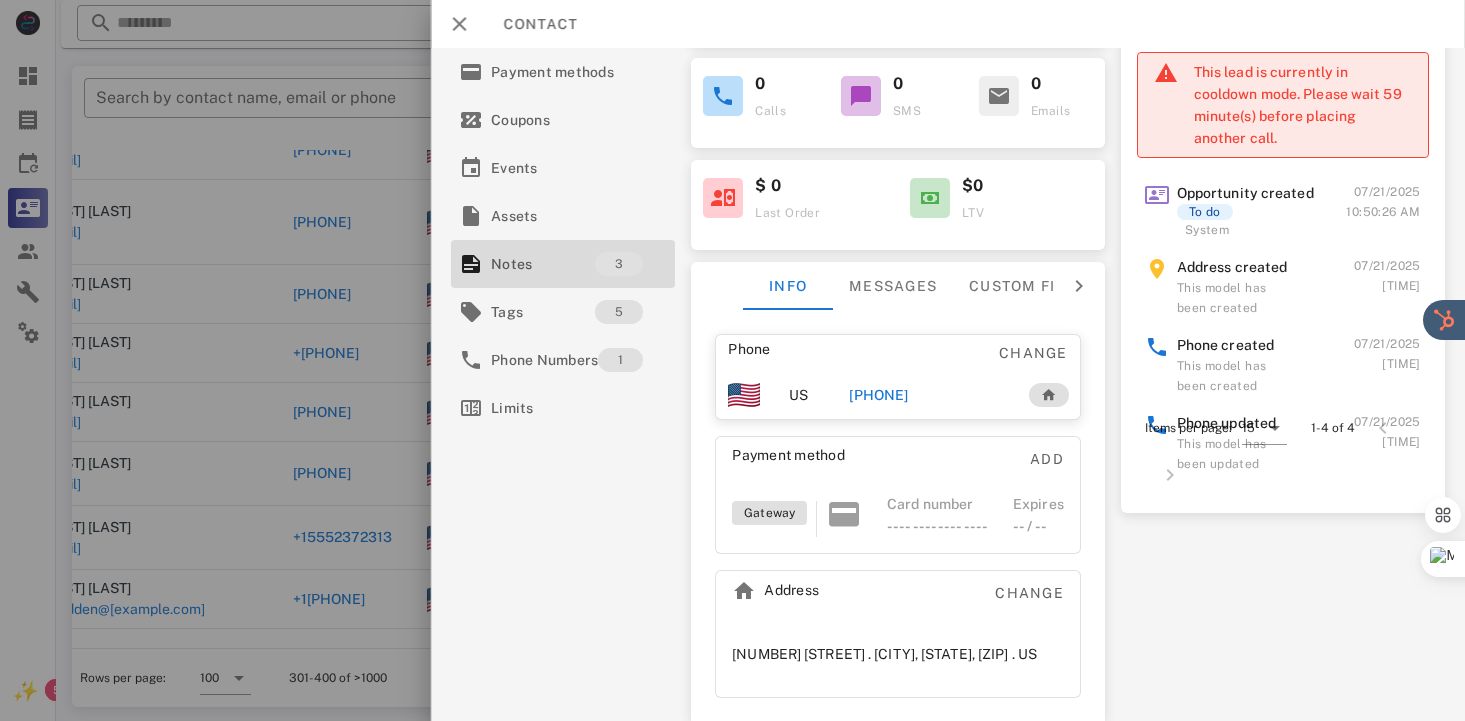 scroll, scrollTop: 202, scrollLeft: 0, axis: vertical 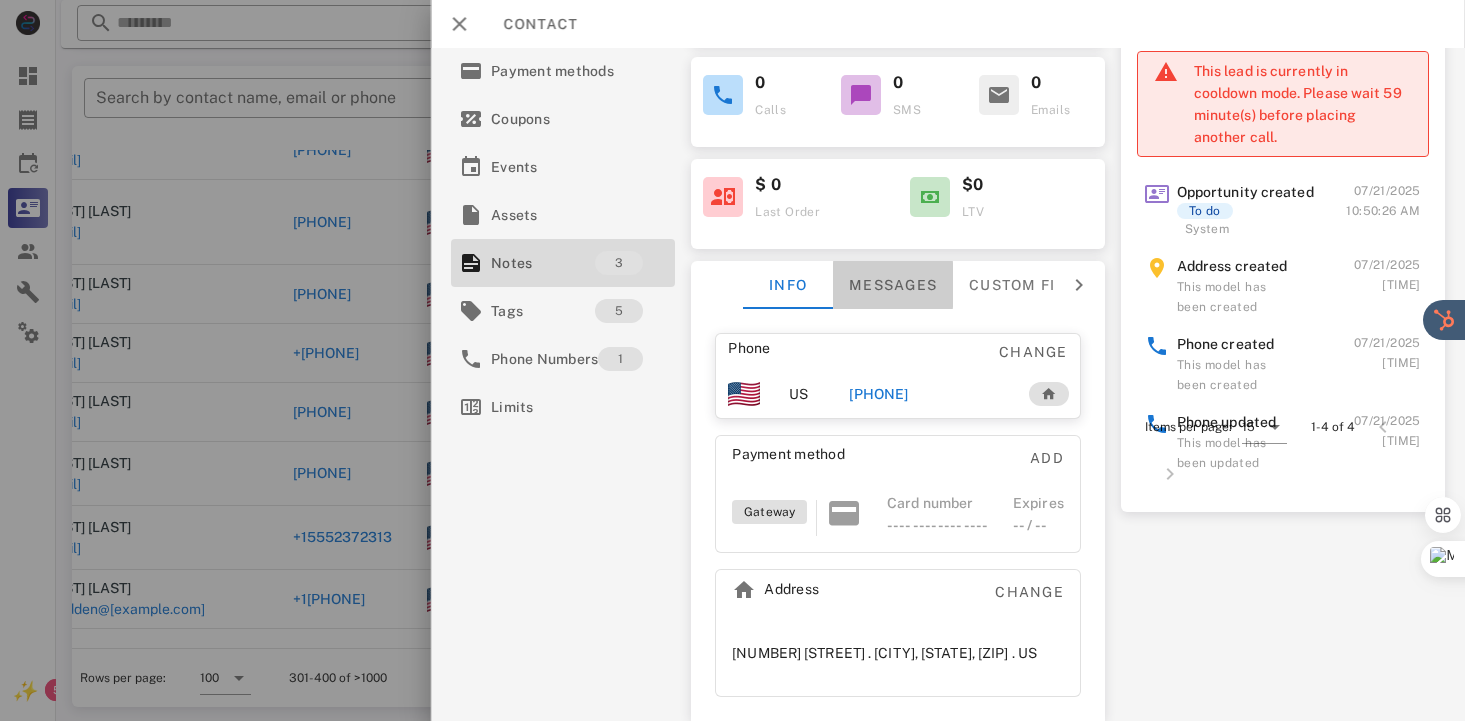 click on "Messages" at bounding box center [893, 285] 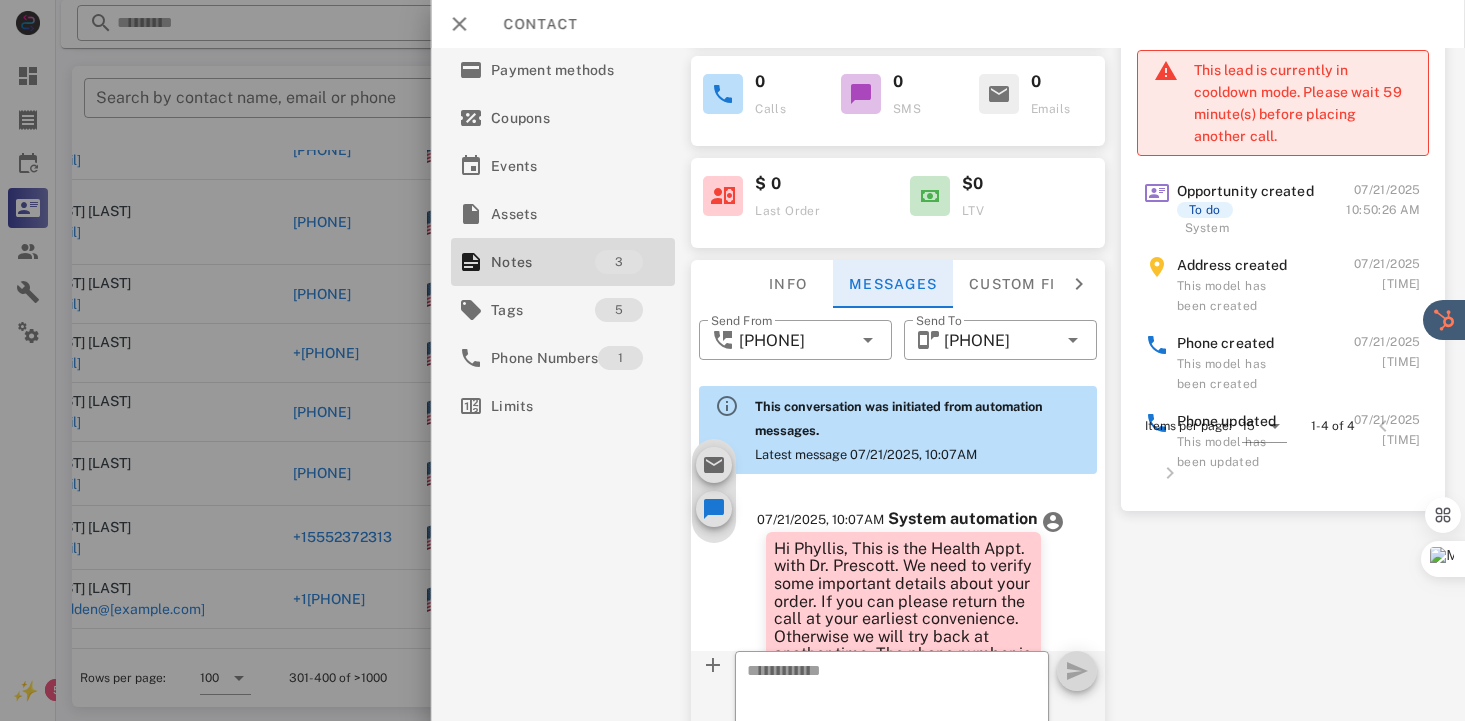 scroll, scrollTop: 653, scrollLeft: 0, axis: vertical 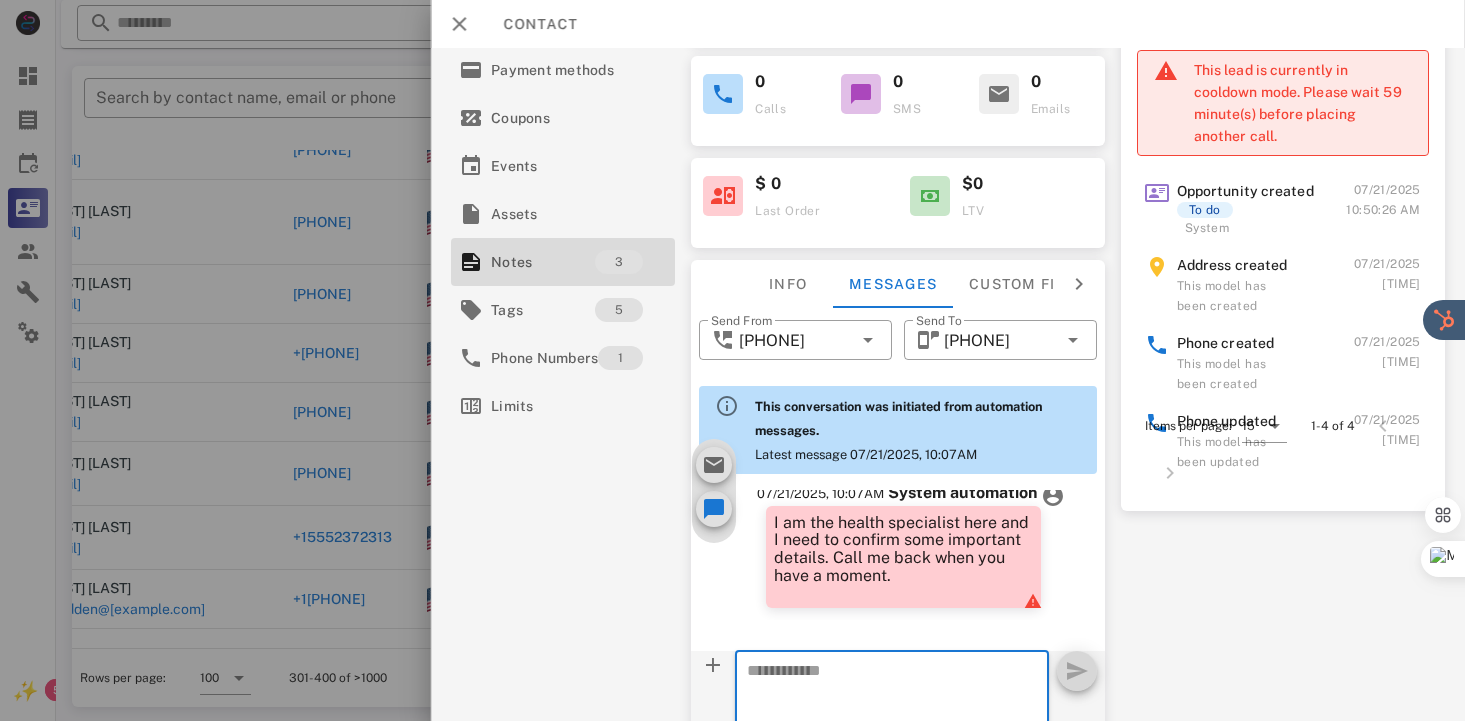 click at bounding box center [880, 704] 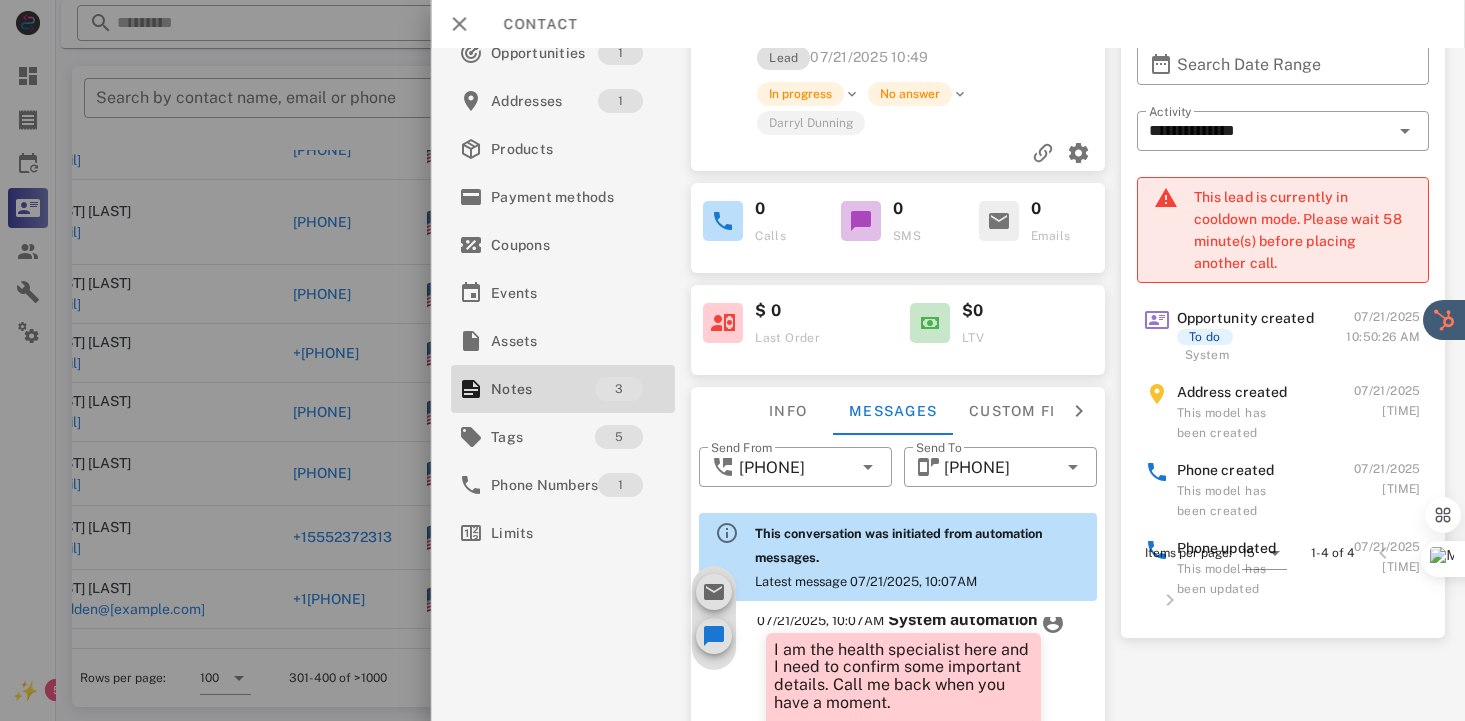 scroll, scrollTop: 52, scrollLeft: 0, axis: vertical 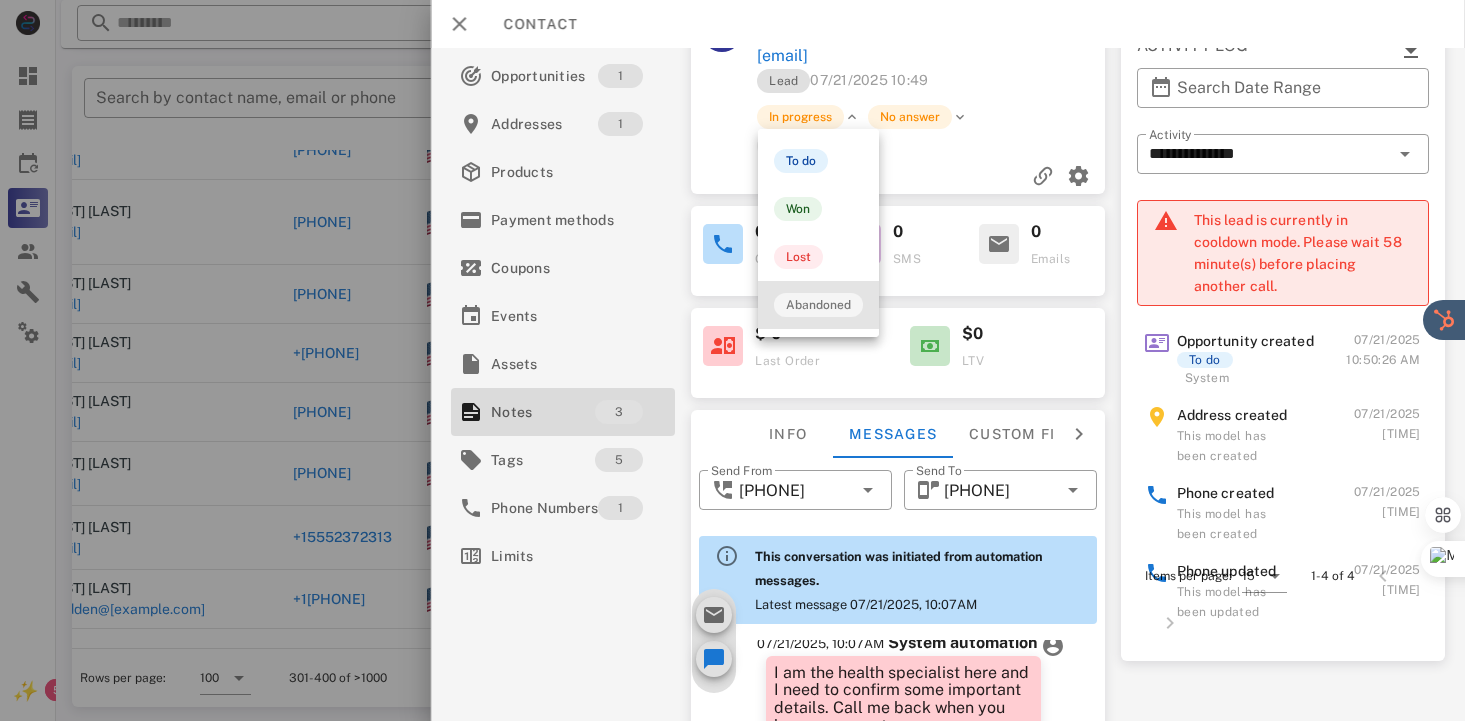 click on "Abandoned" at bounding box center (818, 305) 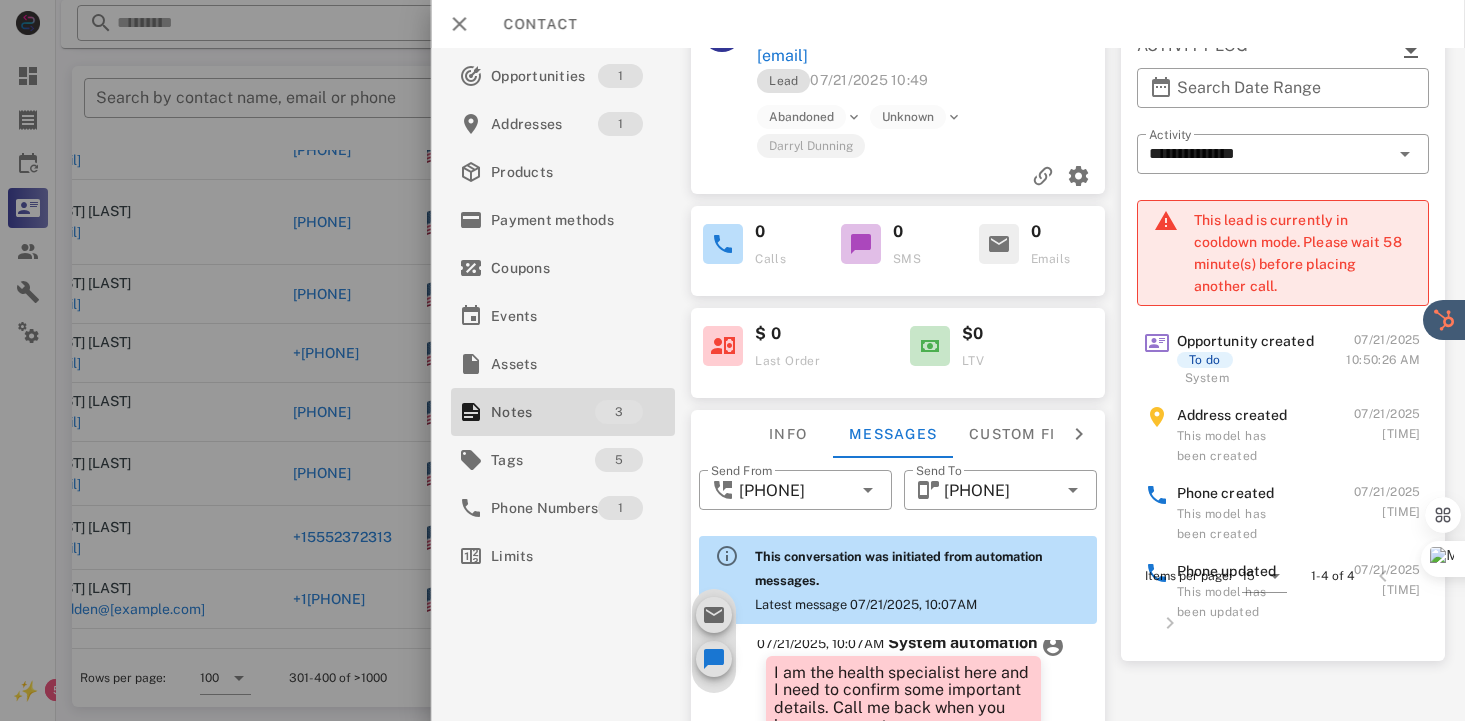 scroll, scrollTop: 0, scrollLeft: 0, axis: both 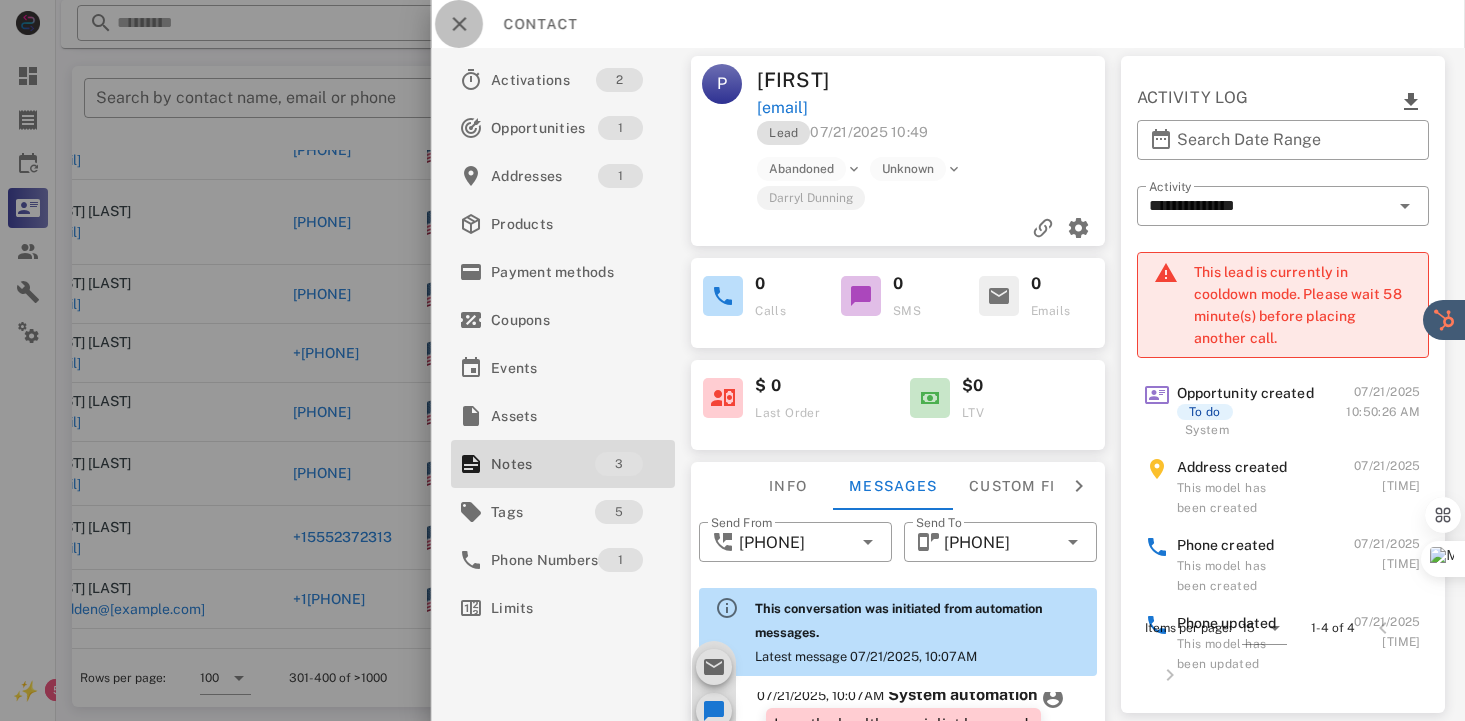 click at bounding box center (459, 24) 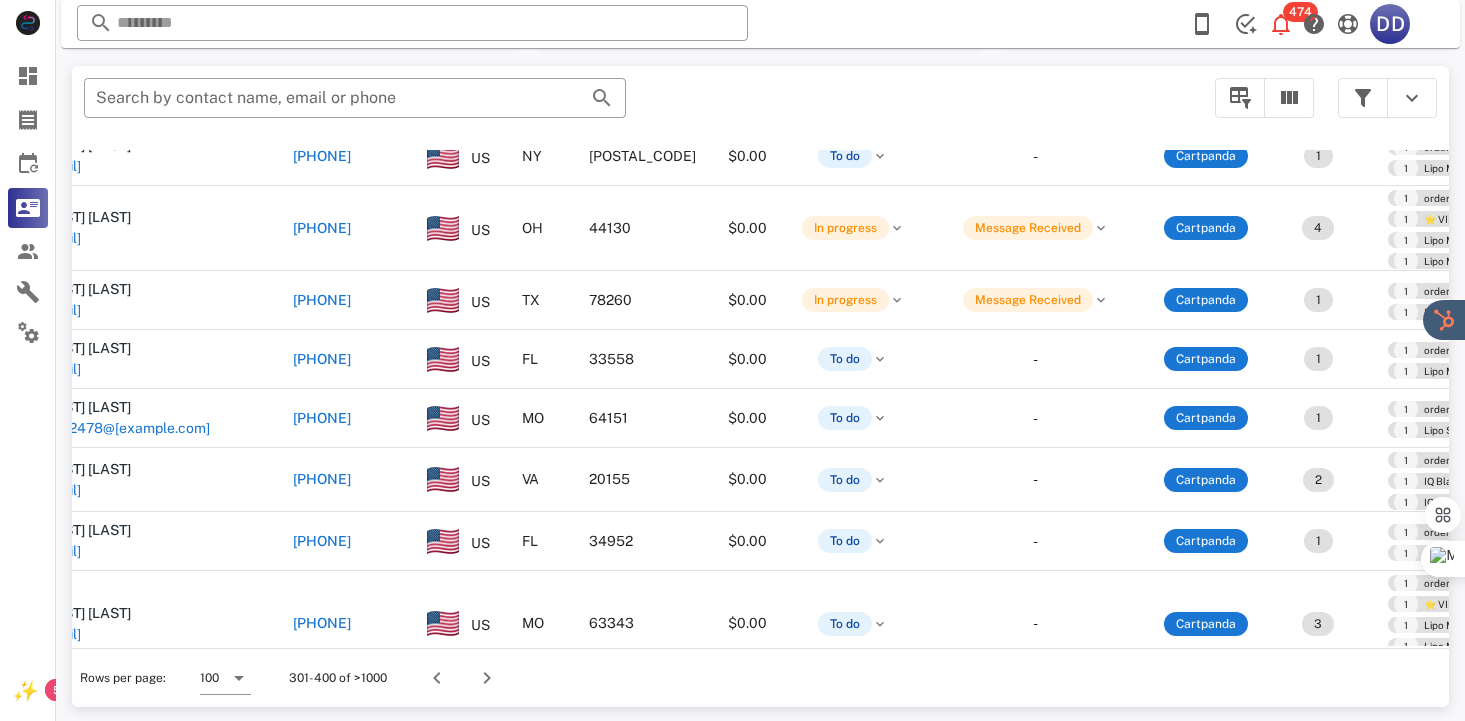 scroll, scrollTop: 1400, scrollLeft: 50, axis: both 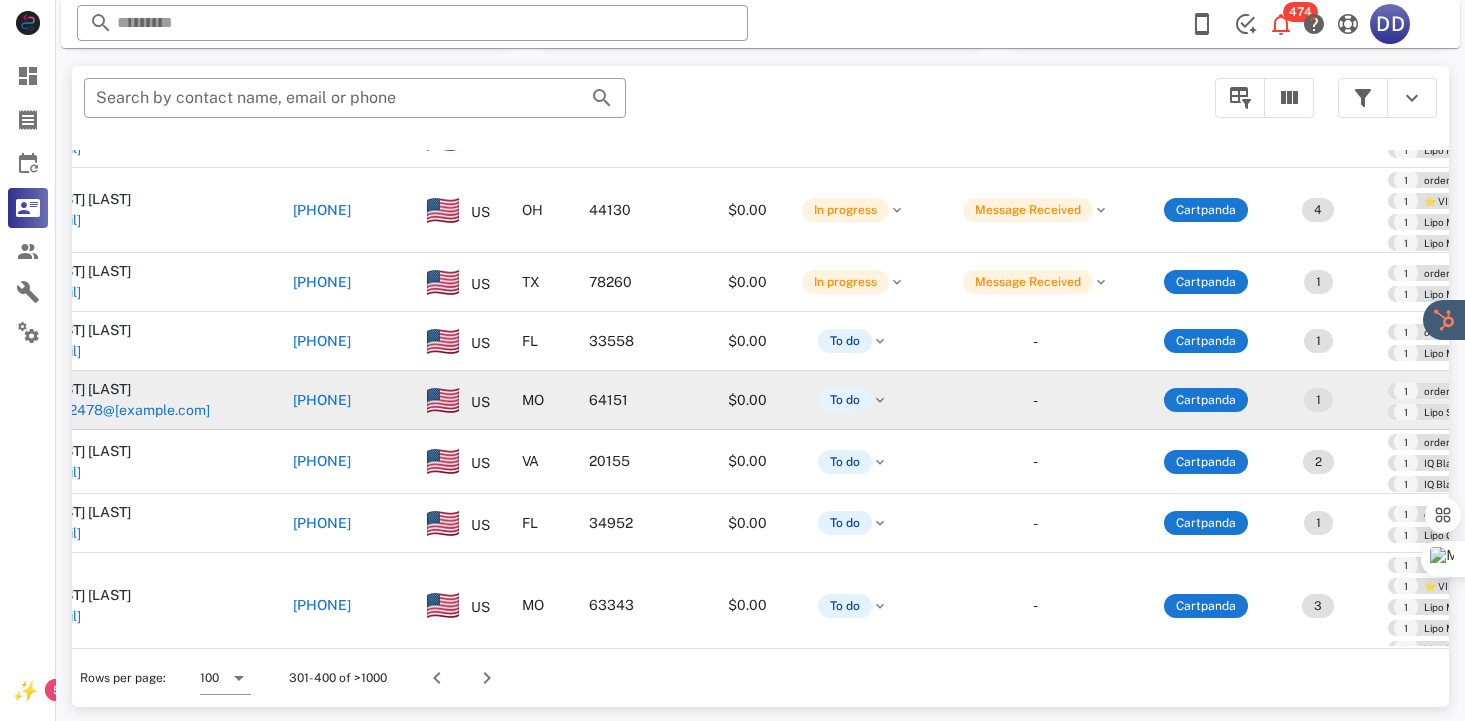 click on "[PHONE]" at bounding box center [322, 400] 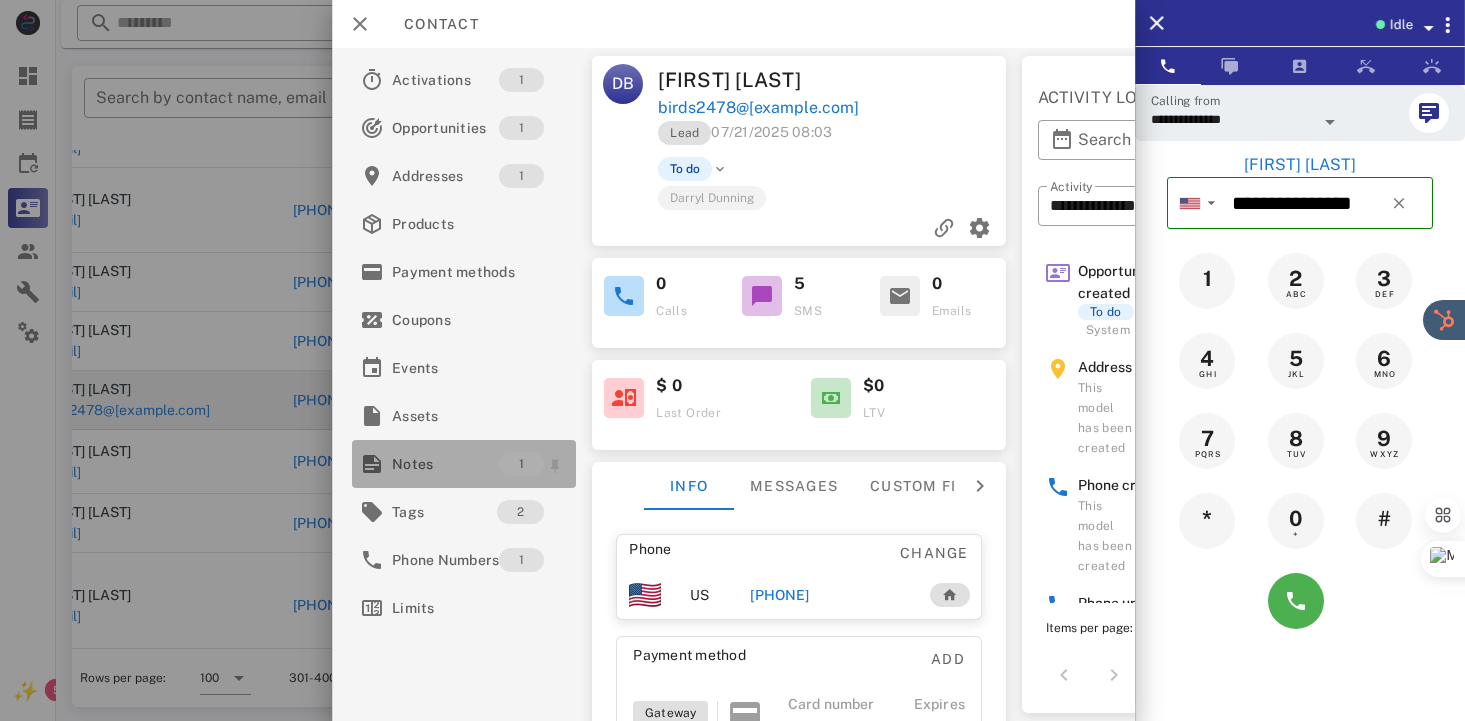 click on "Notes" at bounding box center (445, 464) 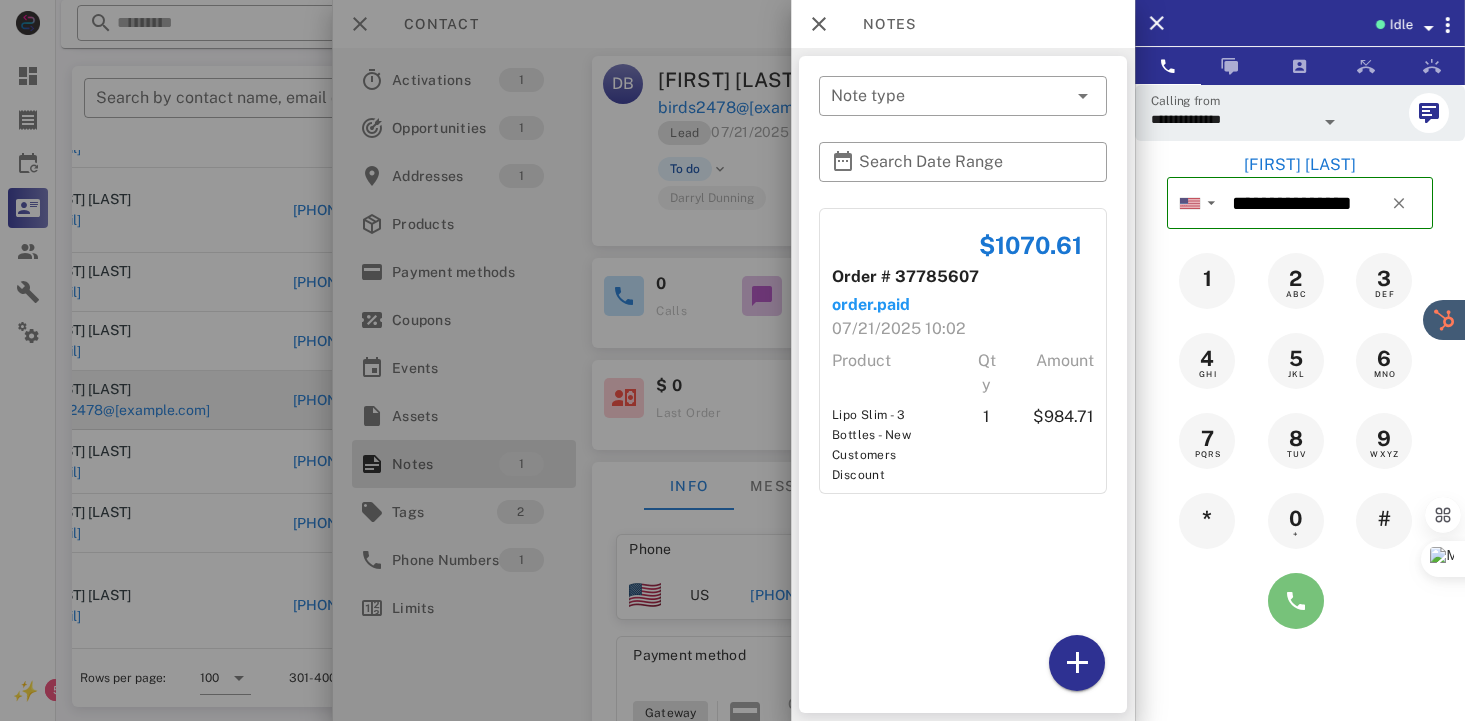 click at bounding box center [1296, 601] 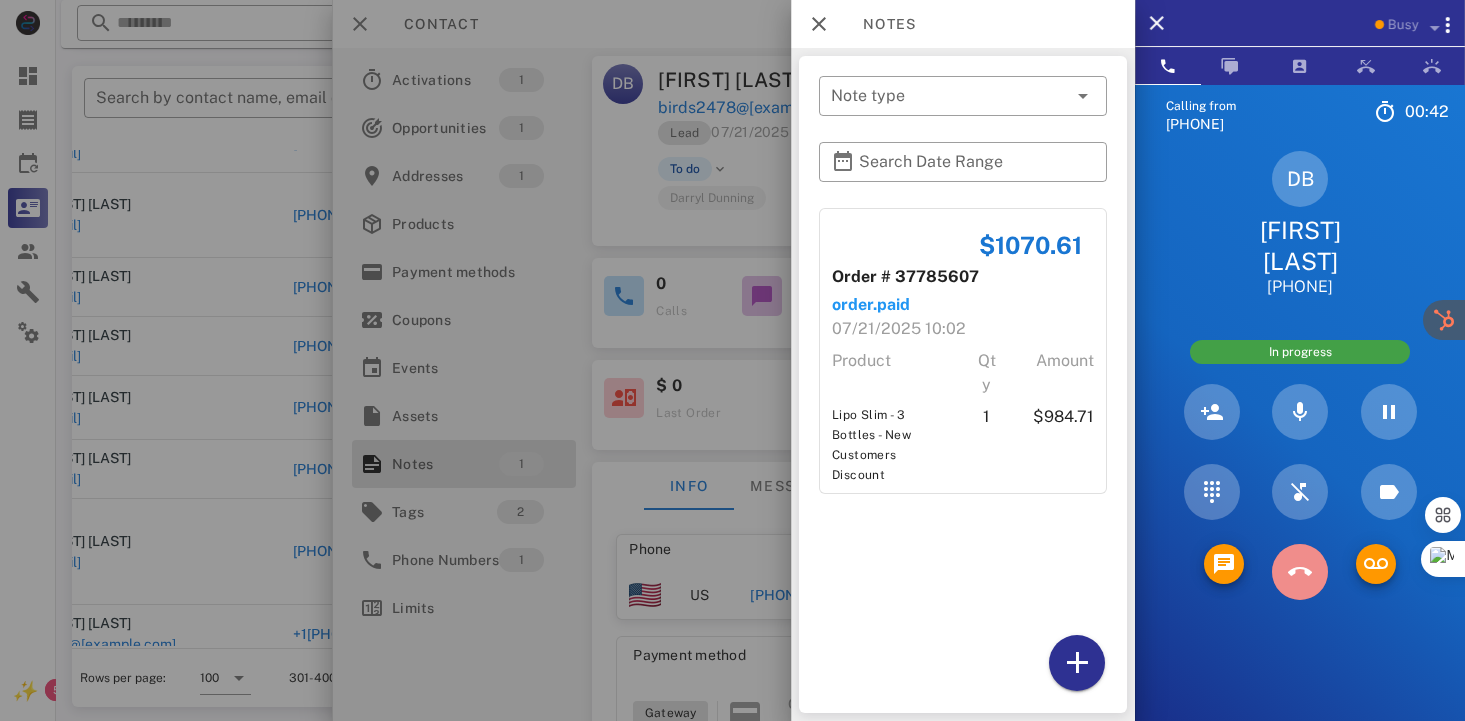 click at bounding box center [1300, 572] 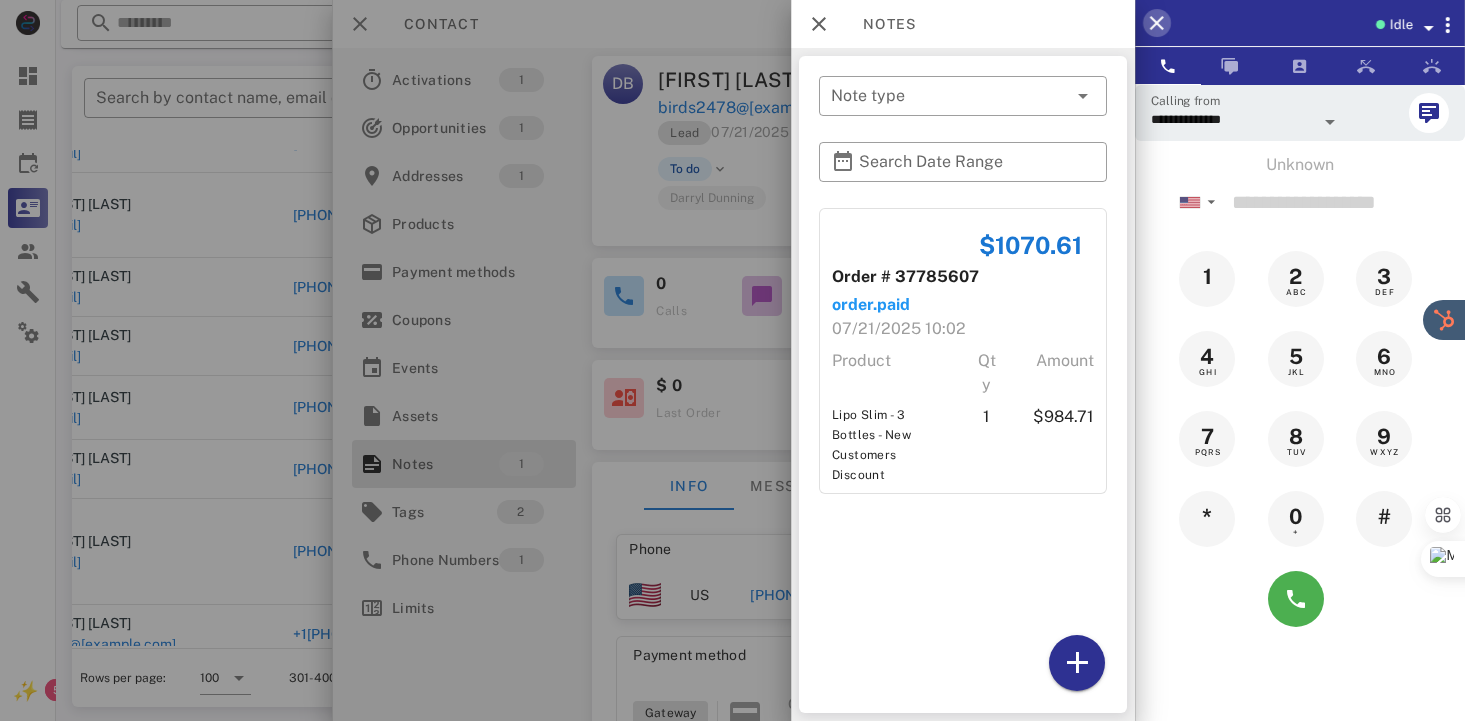 click at bounding box center (1157, 23) 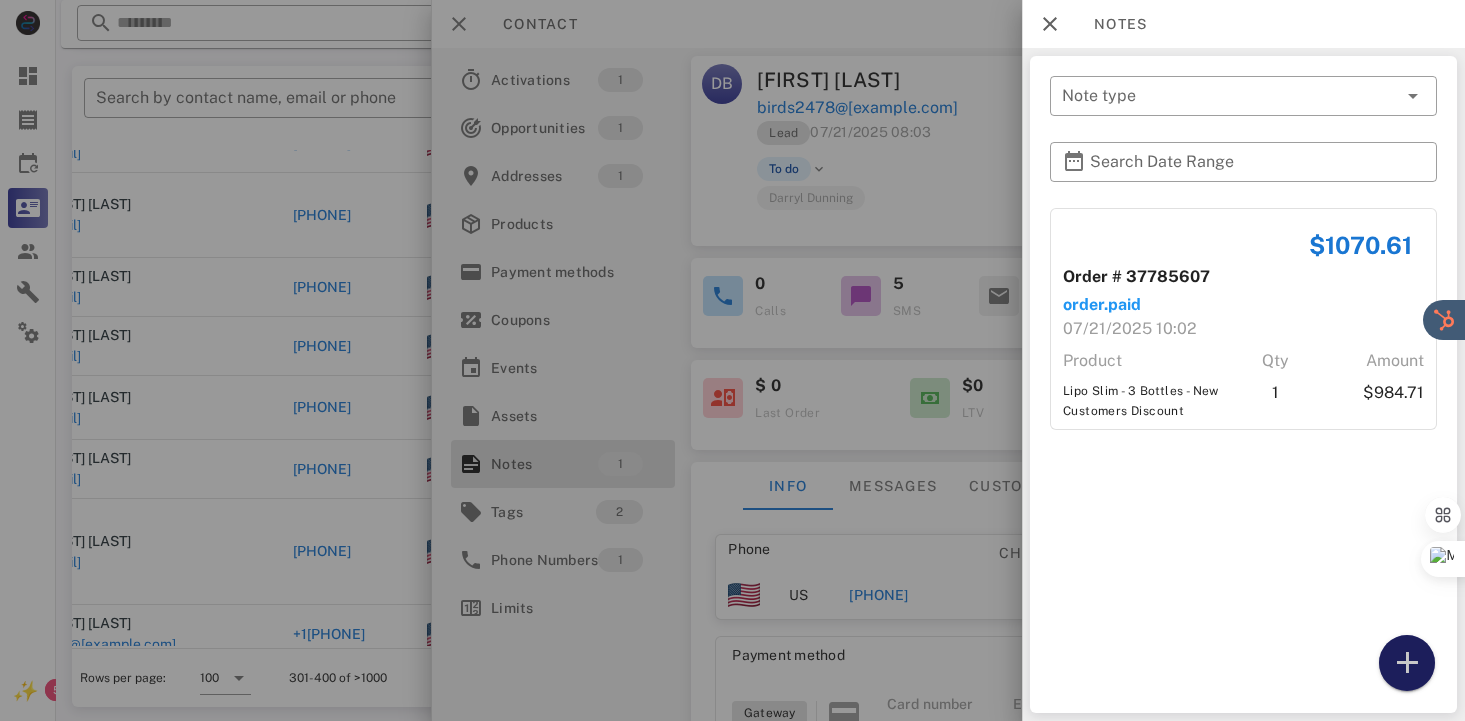 click at bounding box center [1407, 663] 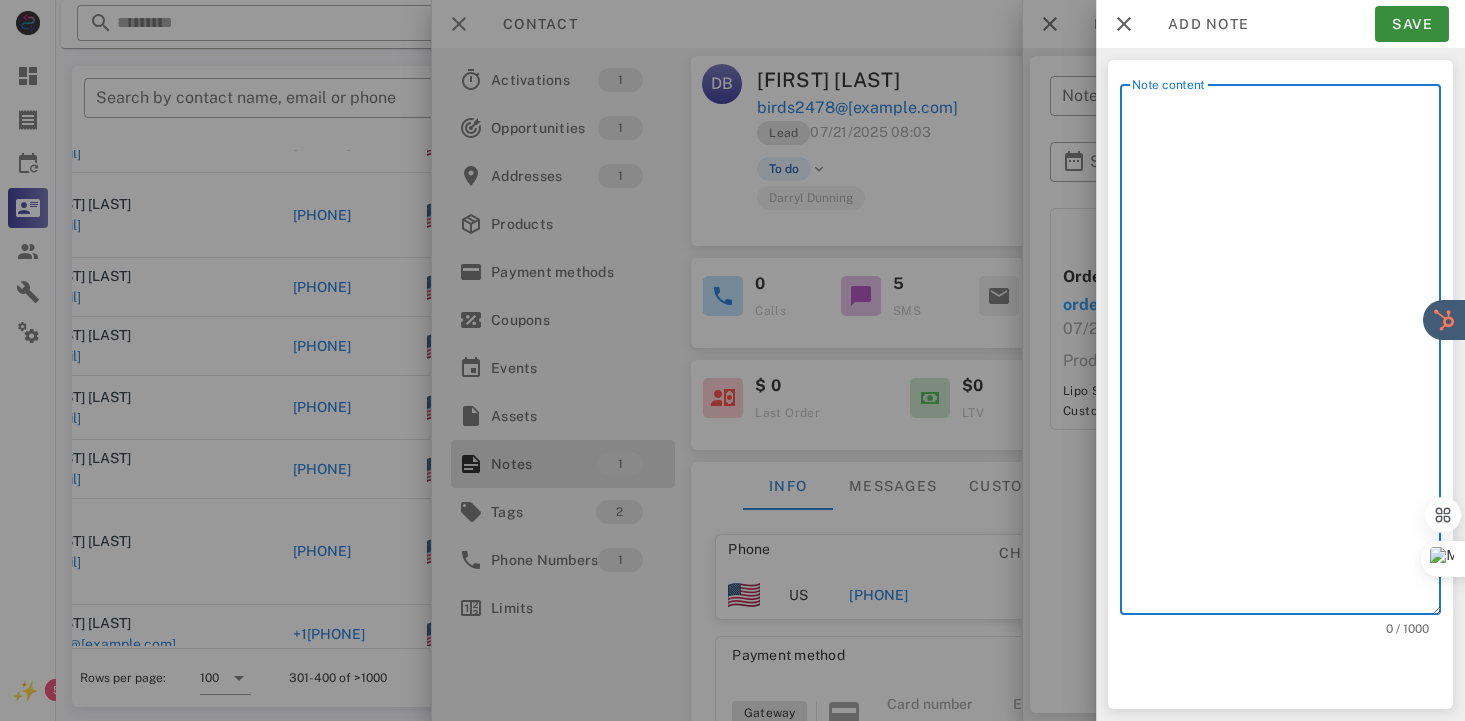 click on "Note content" at bounding box center [1286, 354] 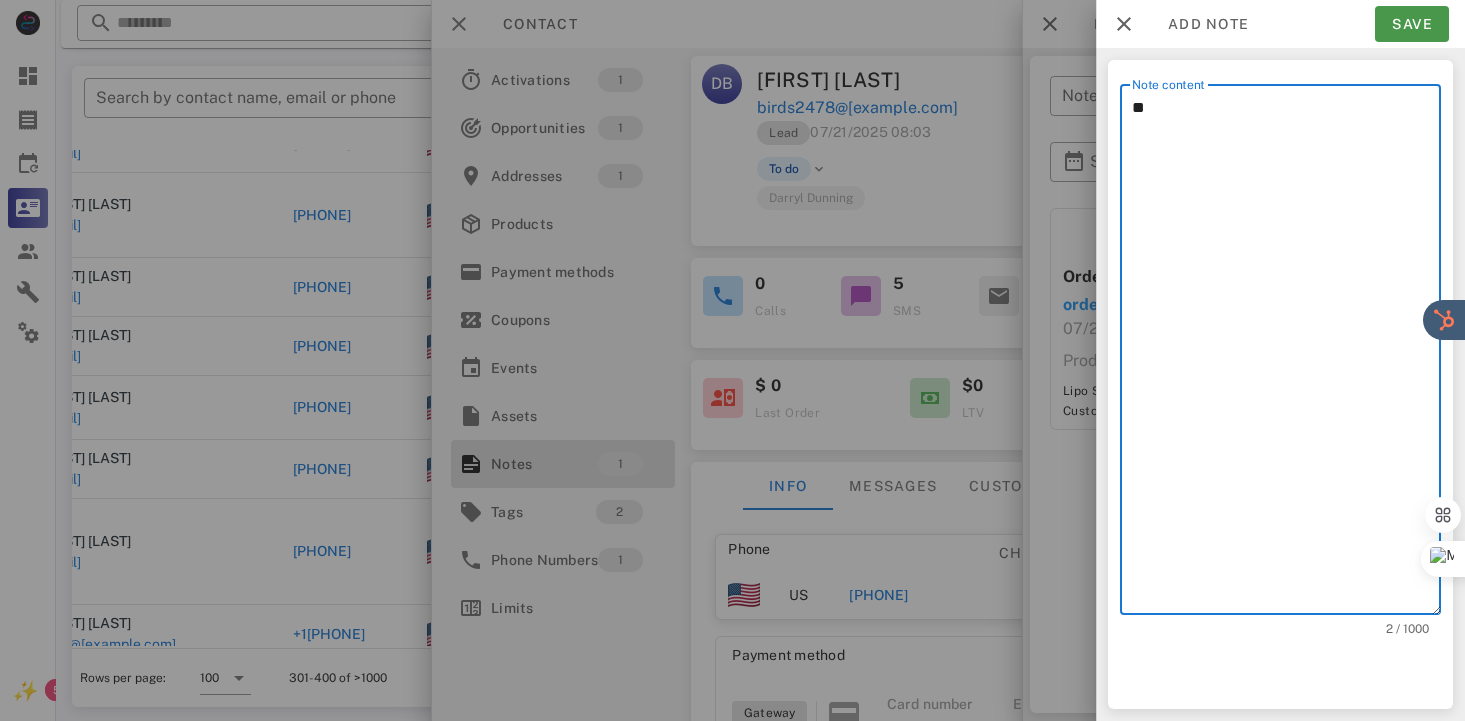 type on "**" 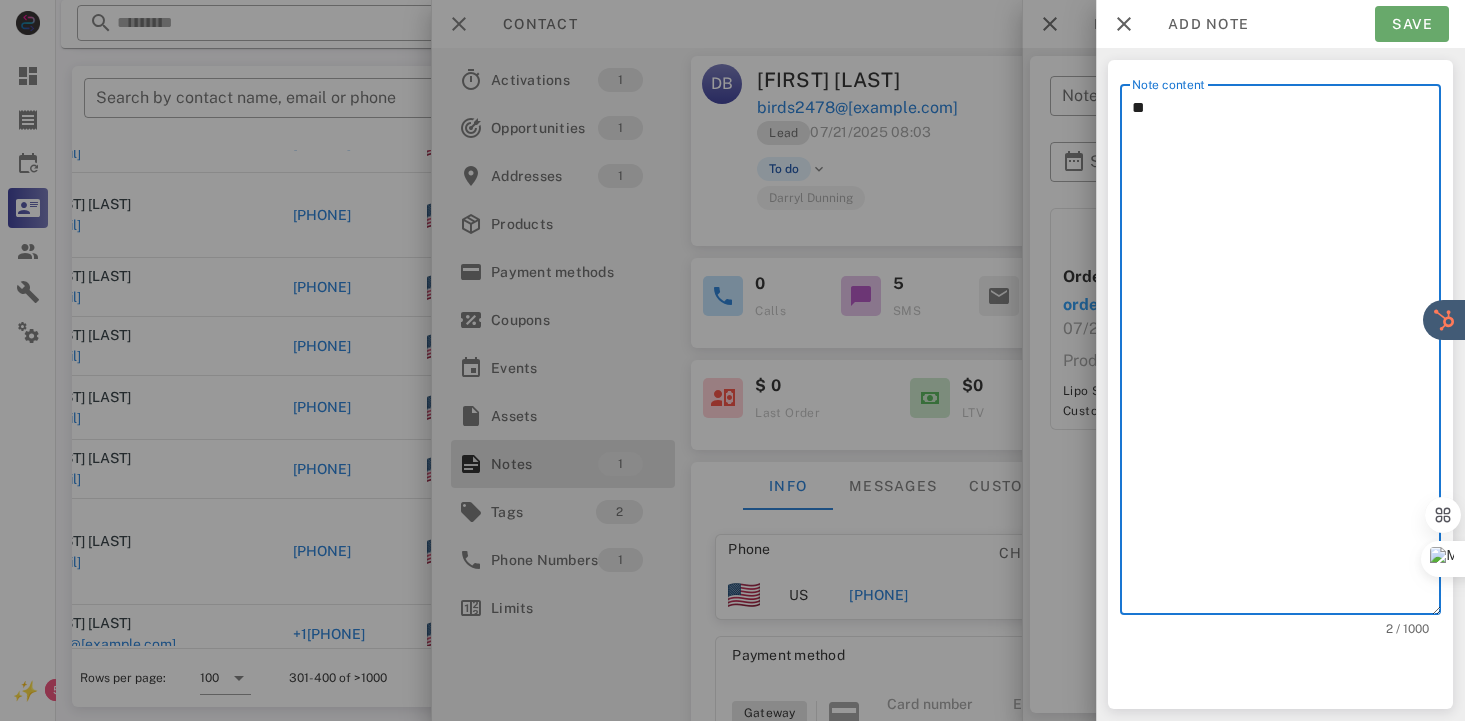 click on "Save" at bounding box center (1412, 24) 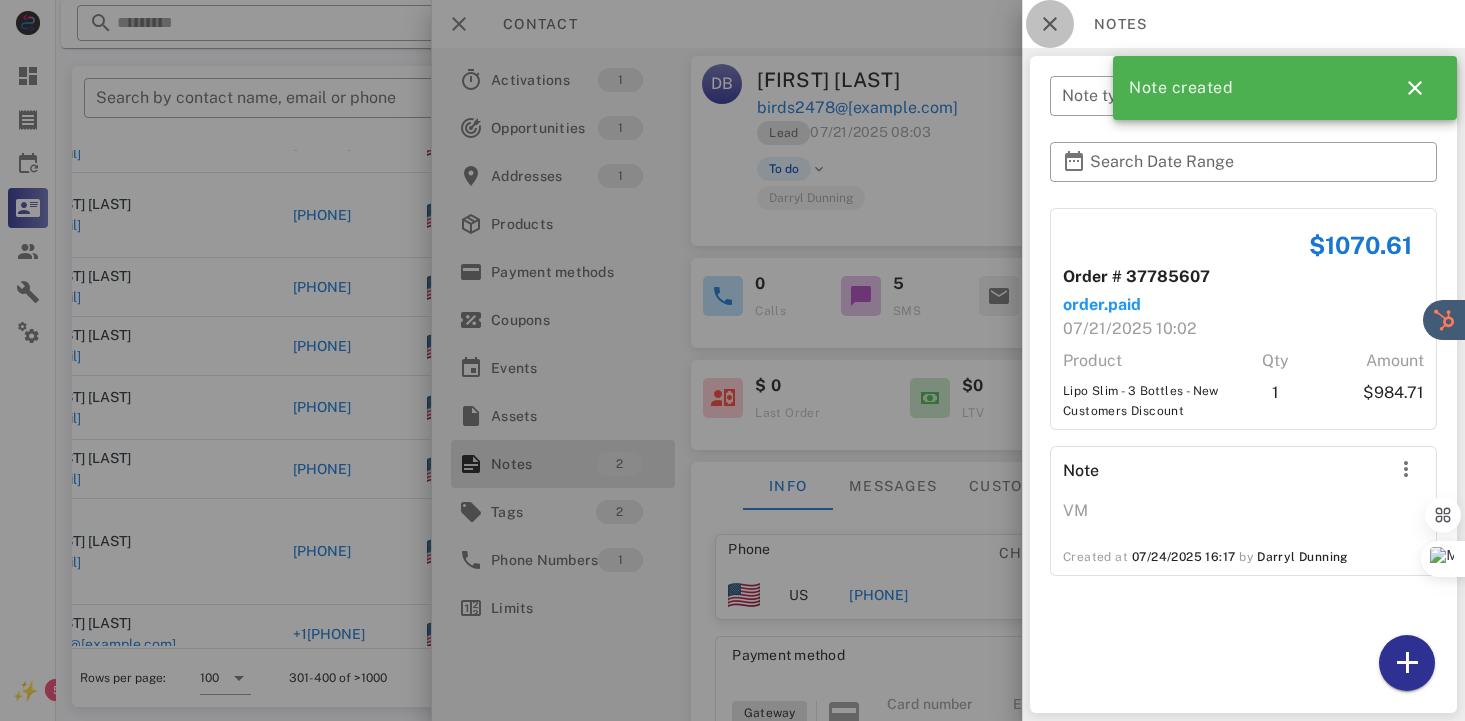click at bounding box center [1050, 24] 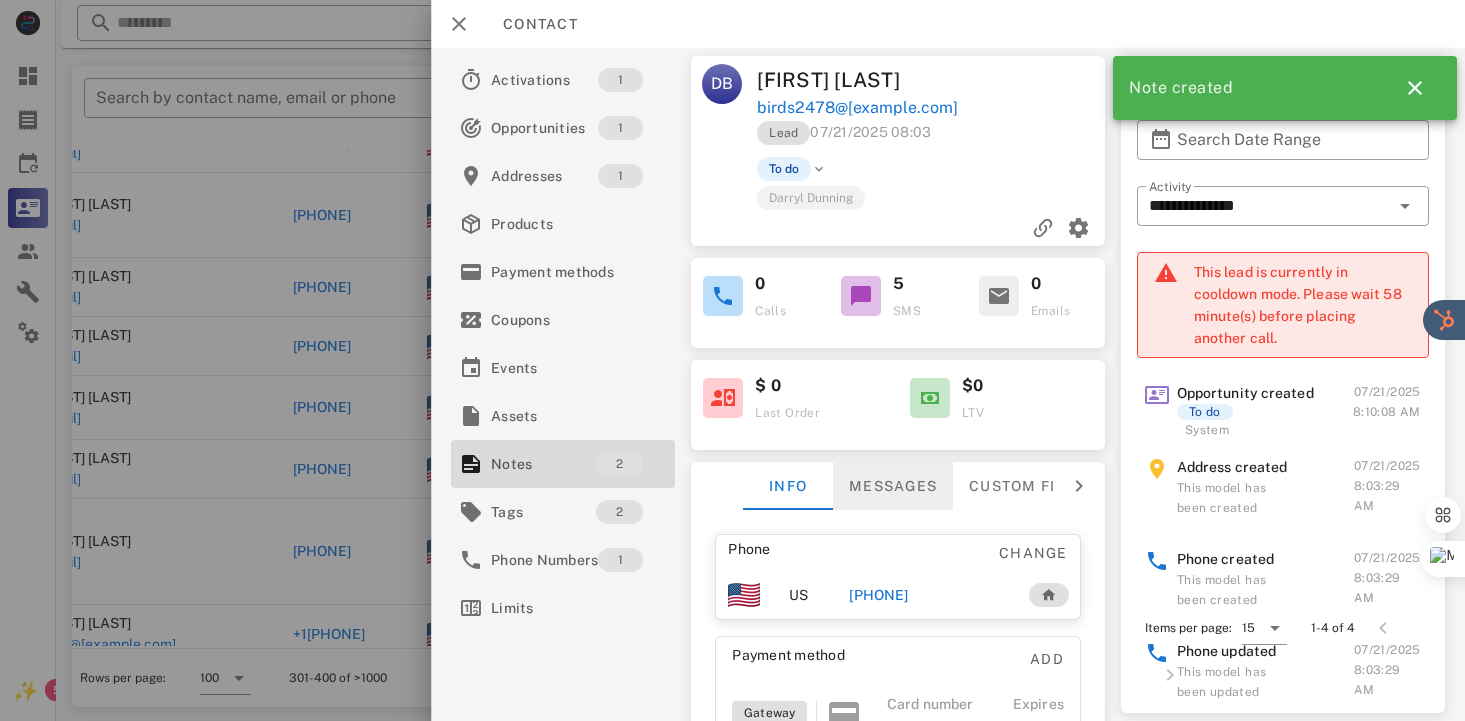 click on "Messages" at bounding box center [893, 486] 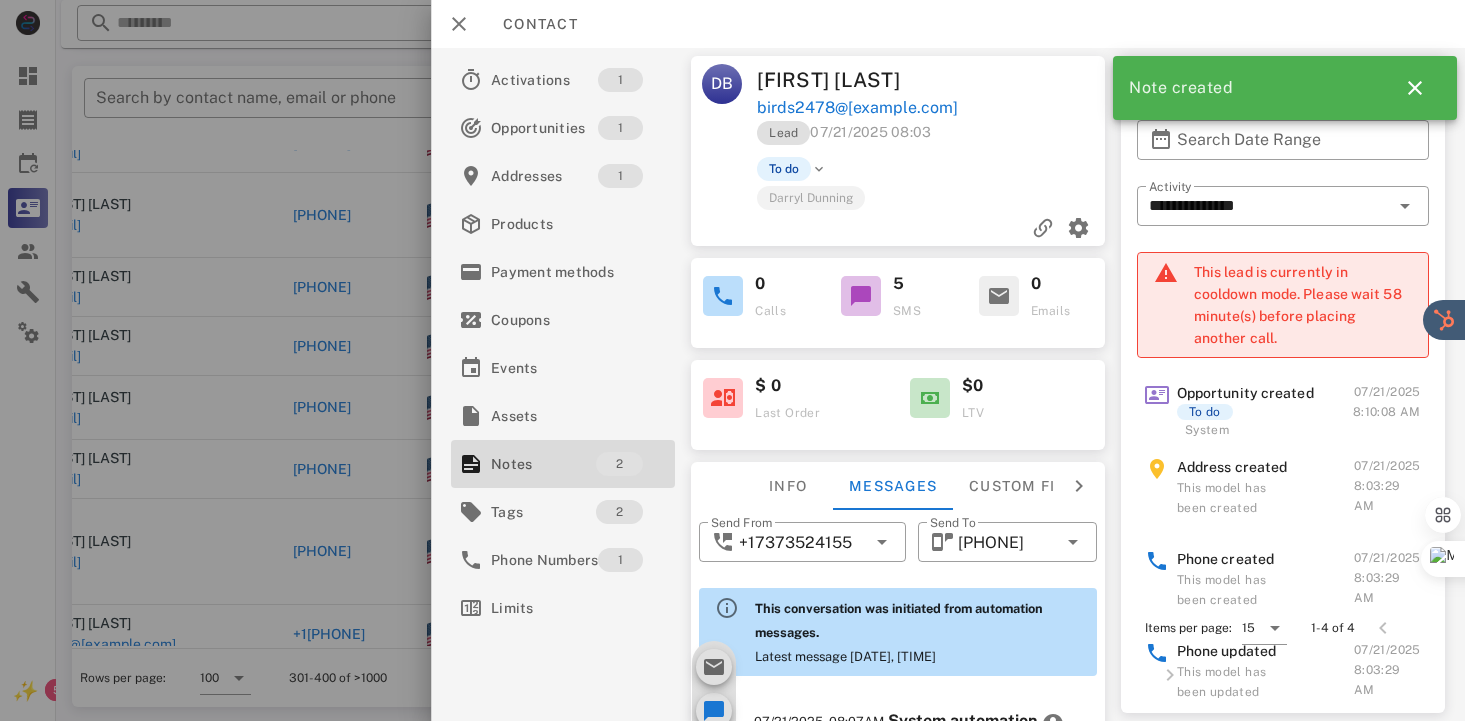 scroll, scrollTop: 671, scrollLeft: 0, axis: vertical 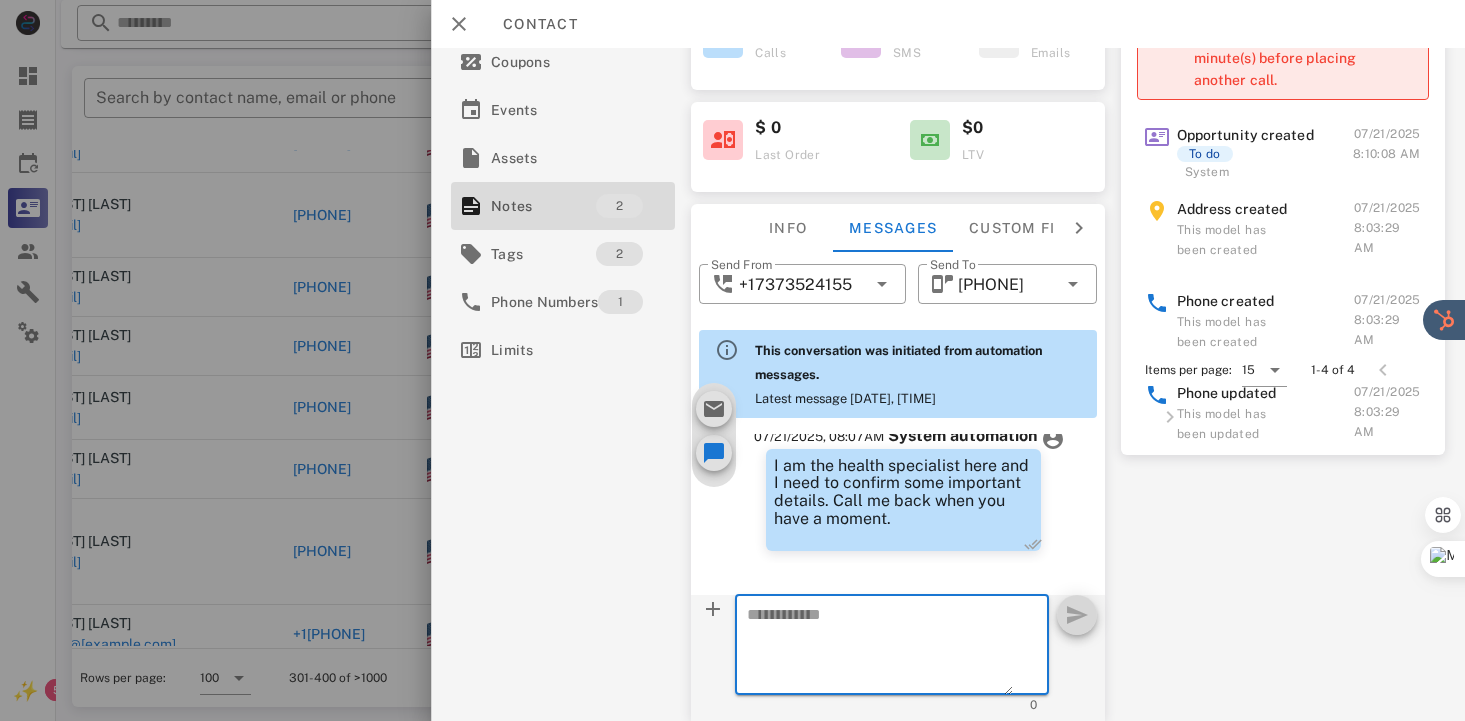 click at bounding box center (880, 648) 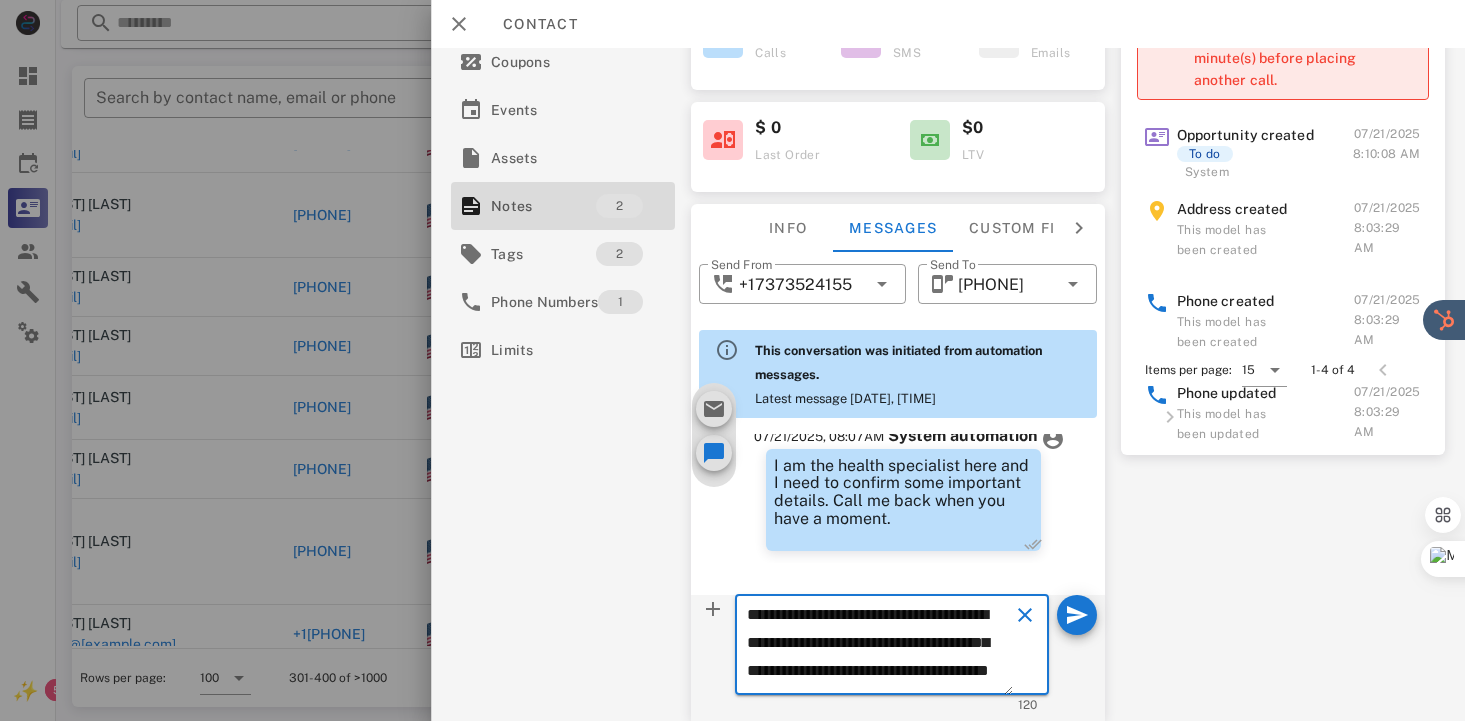 scroll, scrollTop: 41, scrollLeft: 0, axis: vertical 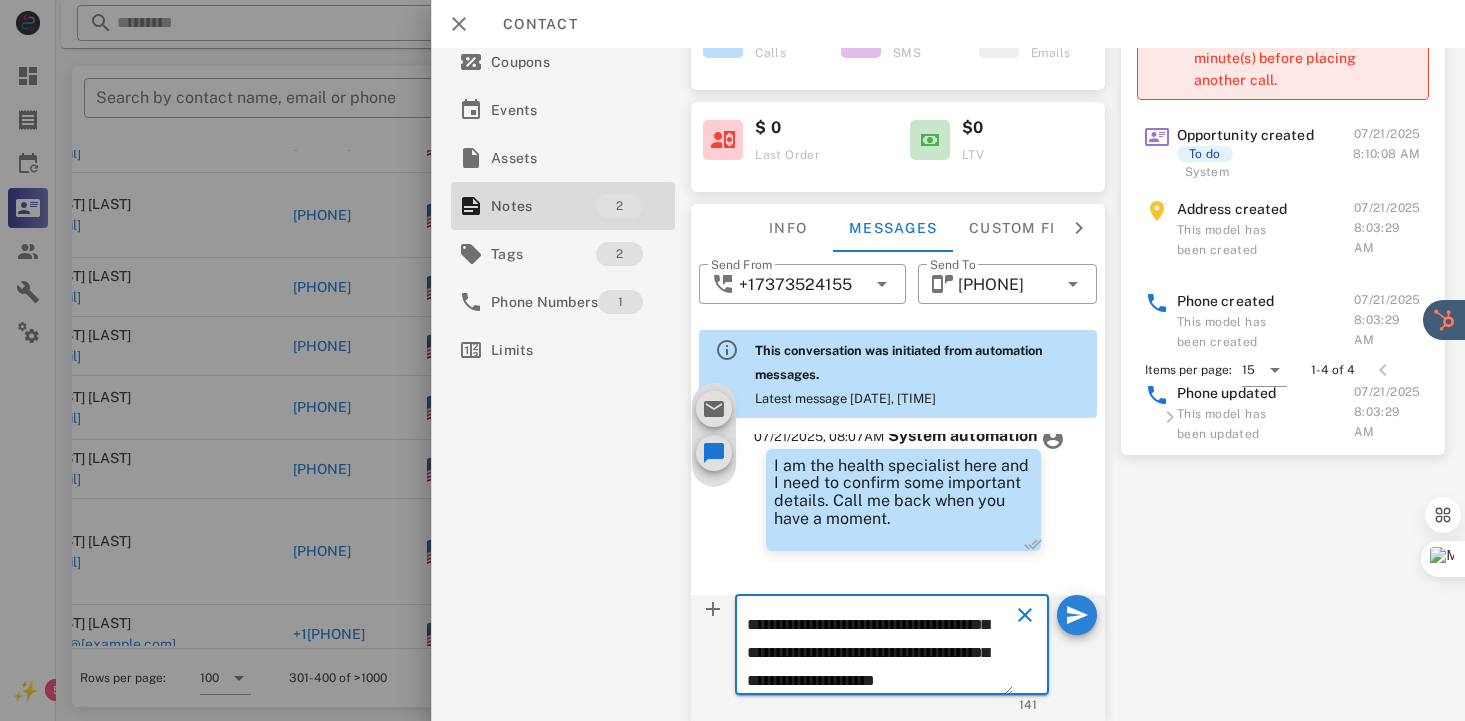 type on "**********" 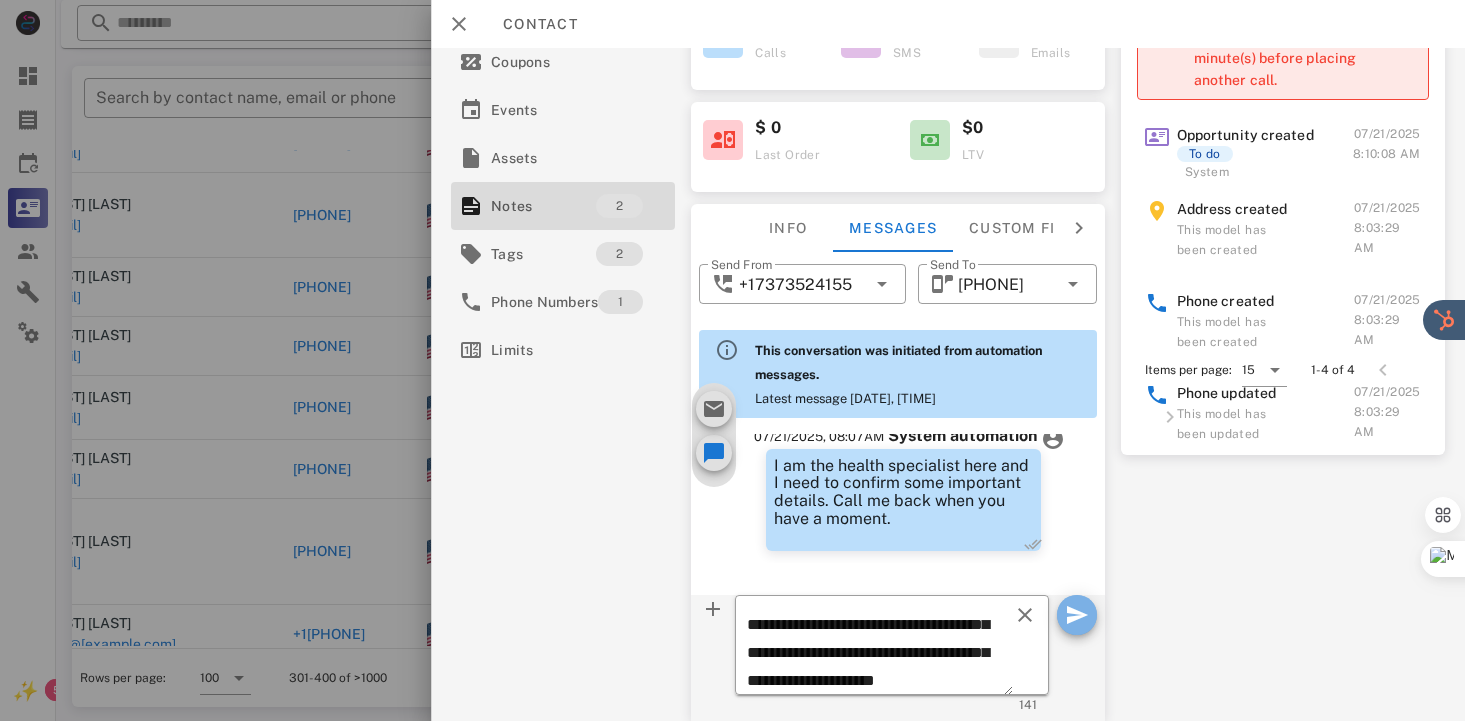 click at bounding box center (1077, 615) 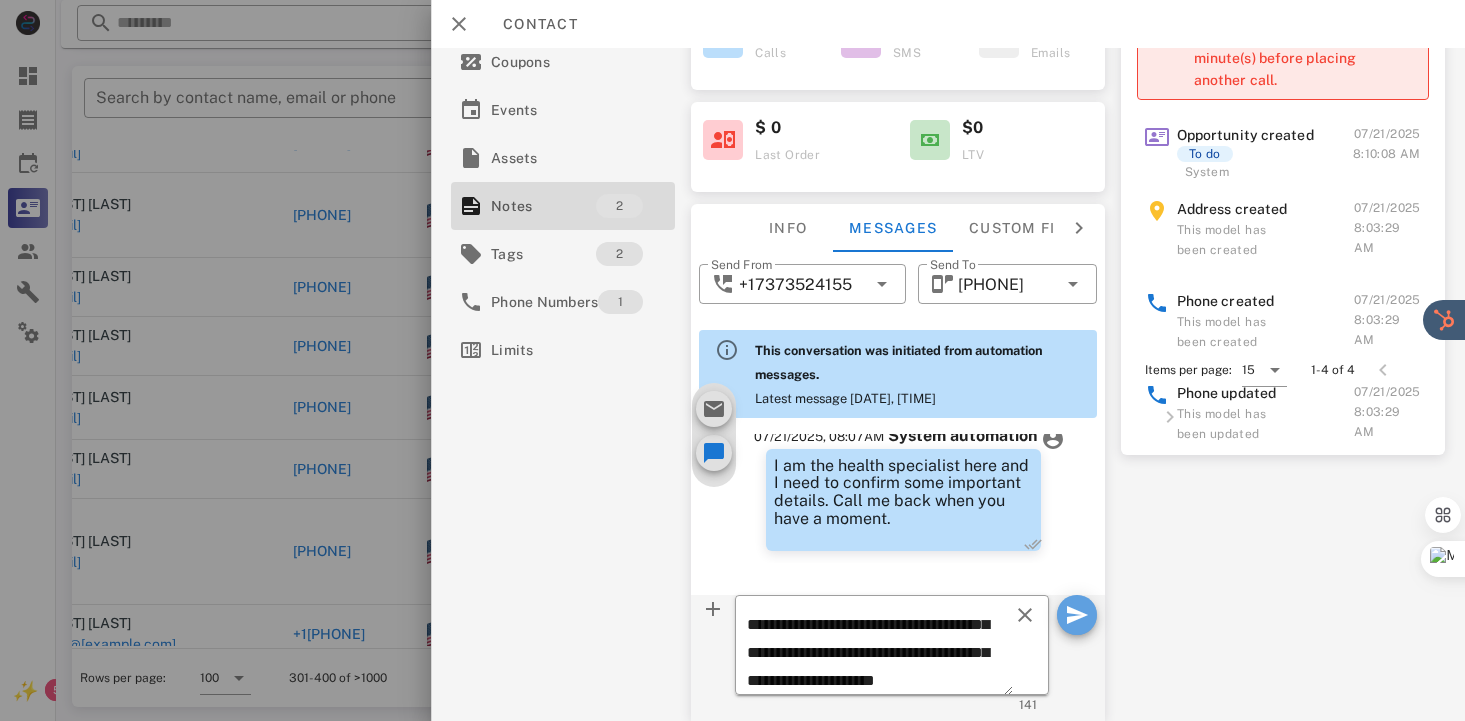 type 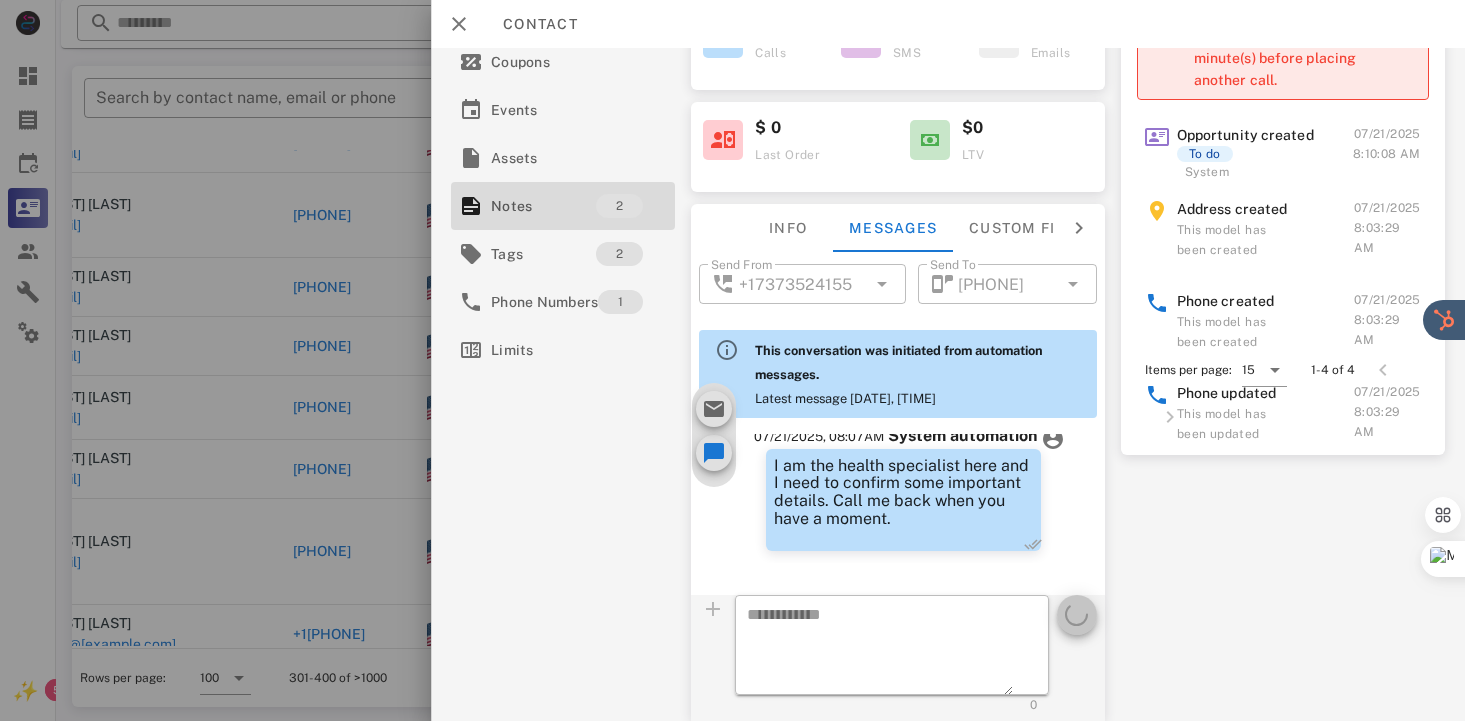 scroll, scrollTop: 0, scrollLeft: 0, axis: both 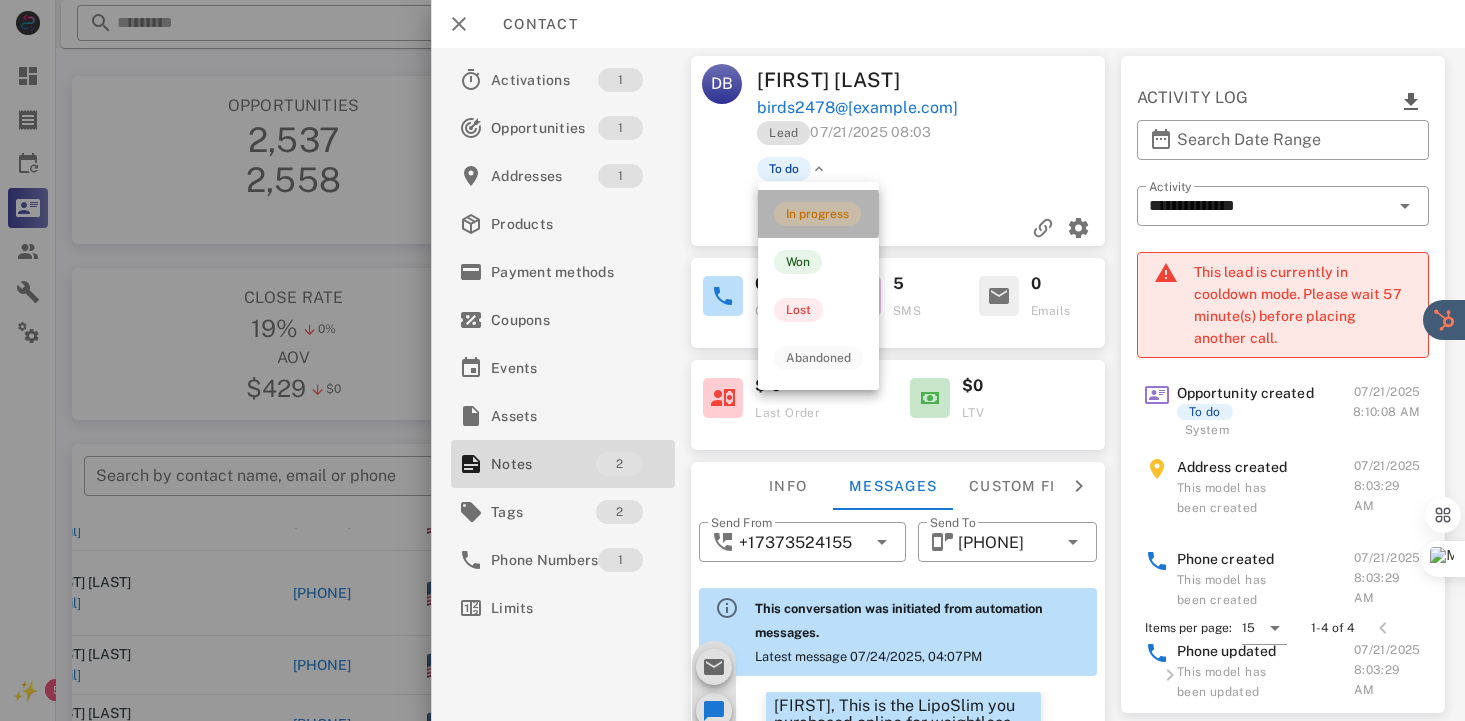 click on "In progress" at bounding box center [817, 214] 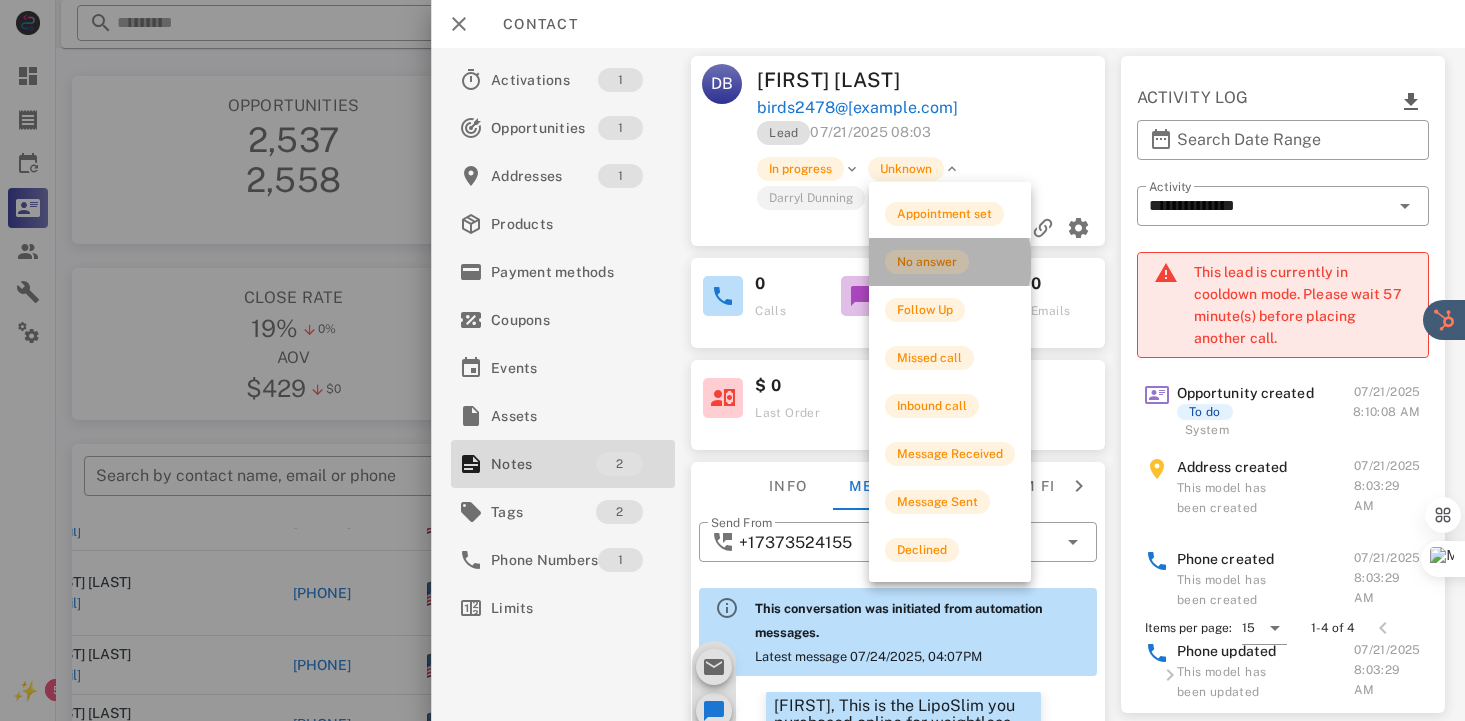 click on "No answer" at bounding box center (927, 262) 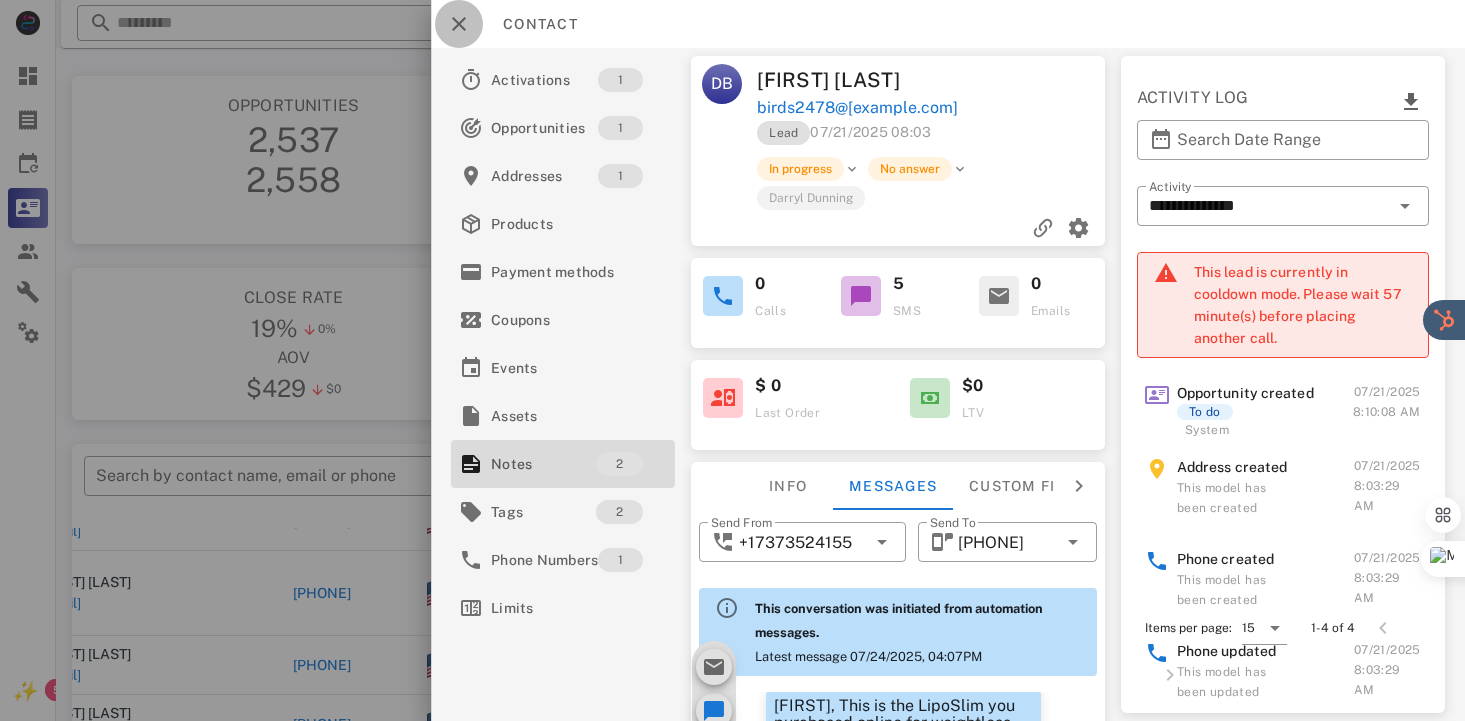 click at bounding box center (459, 24) 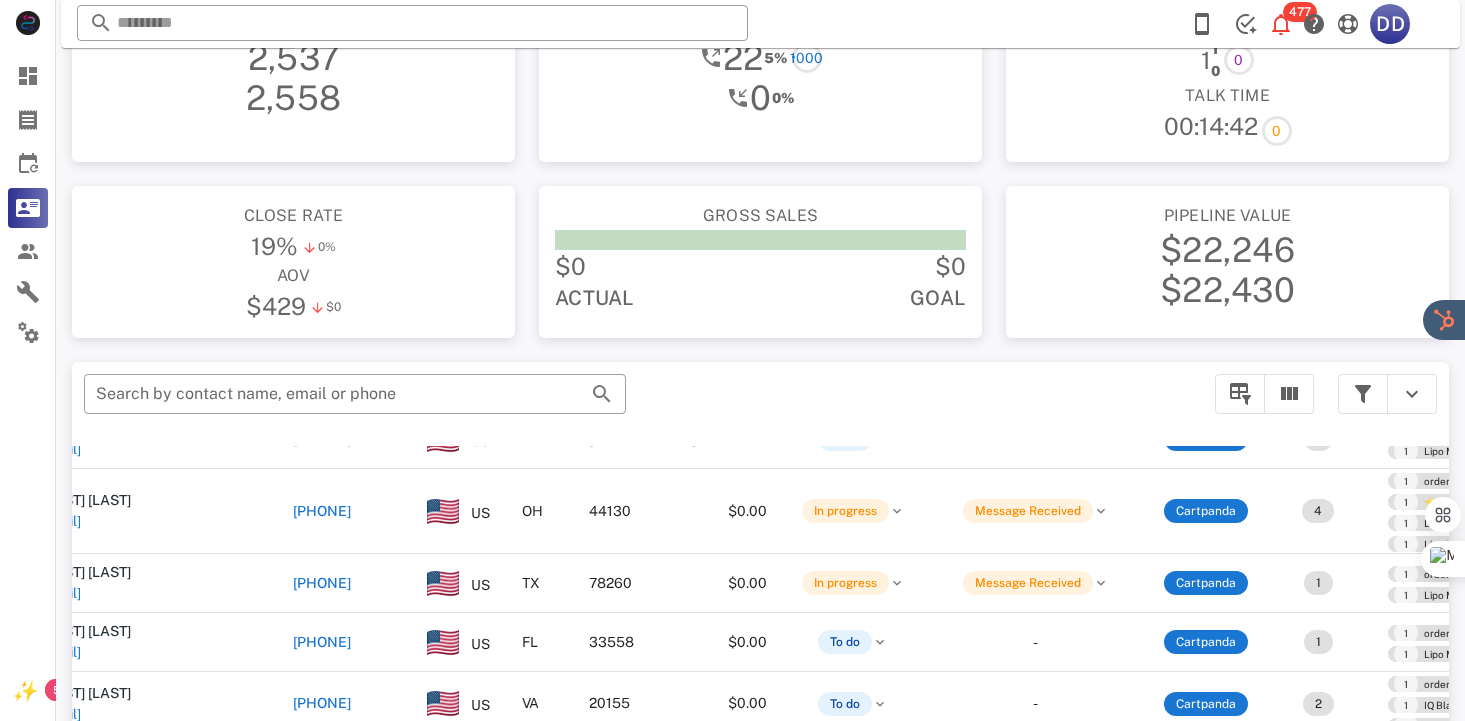 scroll, scrollTop: 100, scrollLeft: 0, axis: vertical 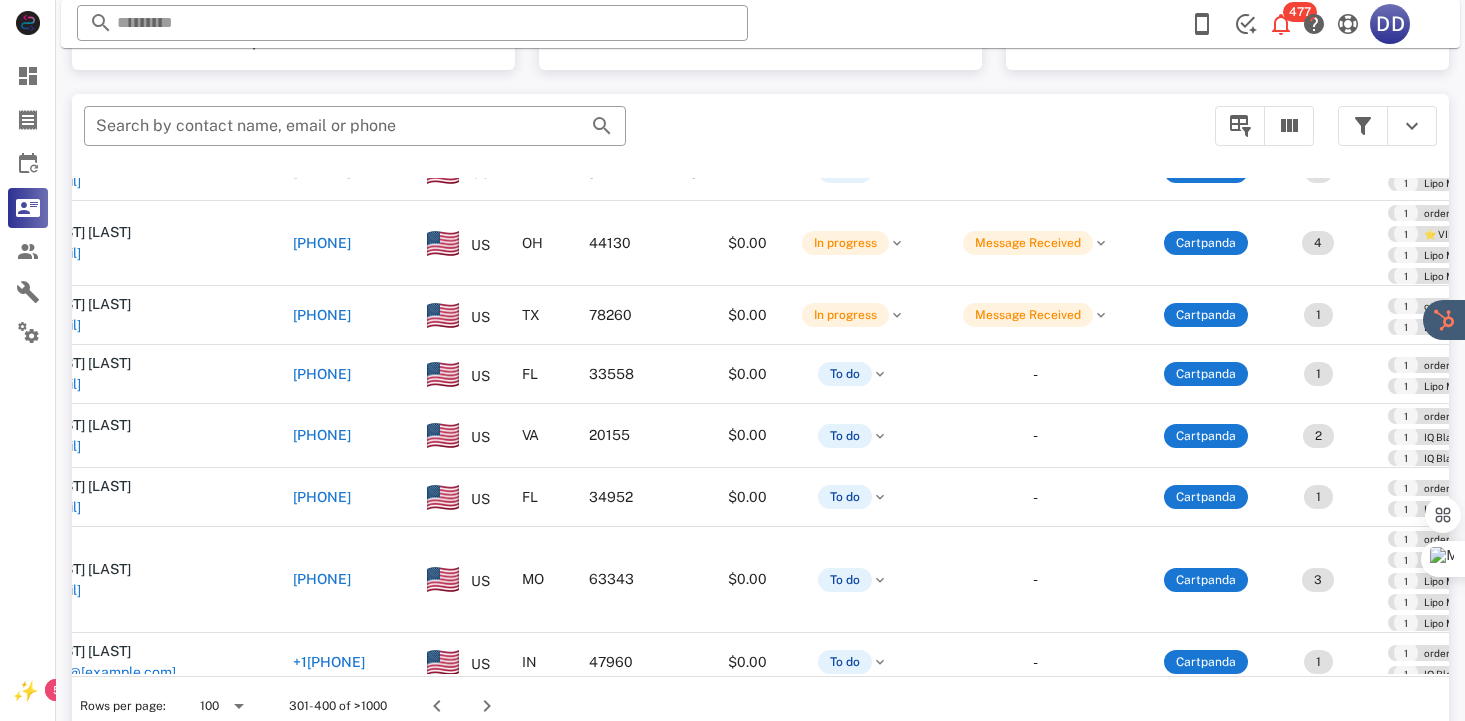 click on "?" at bounding box center [1430, 676] 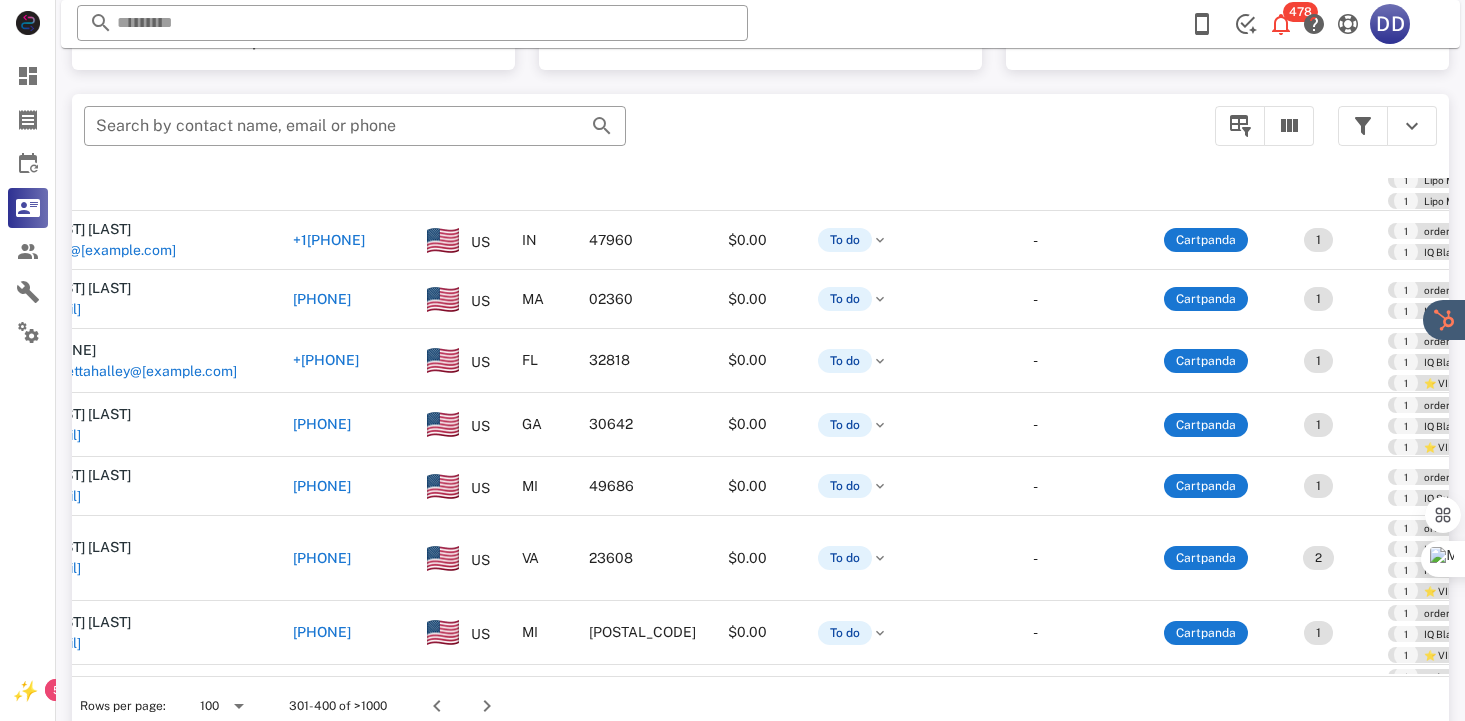 click on "?" at bounding box center [1430, 676] 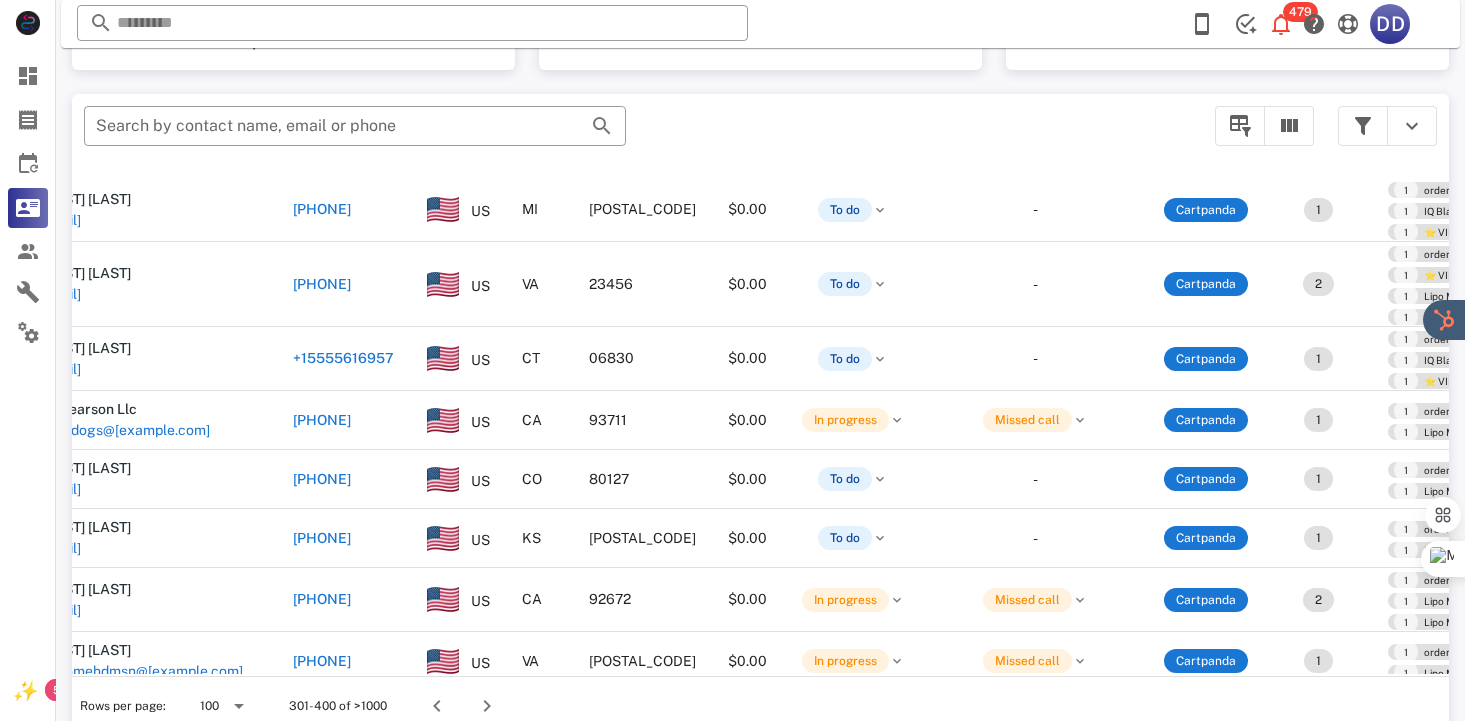 scroll, scrollTop: 2666, scrollLeft: 50, axis: both 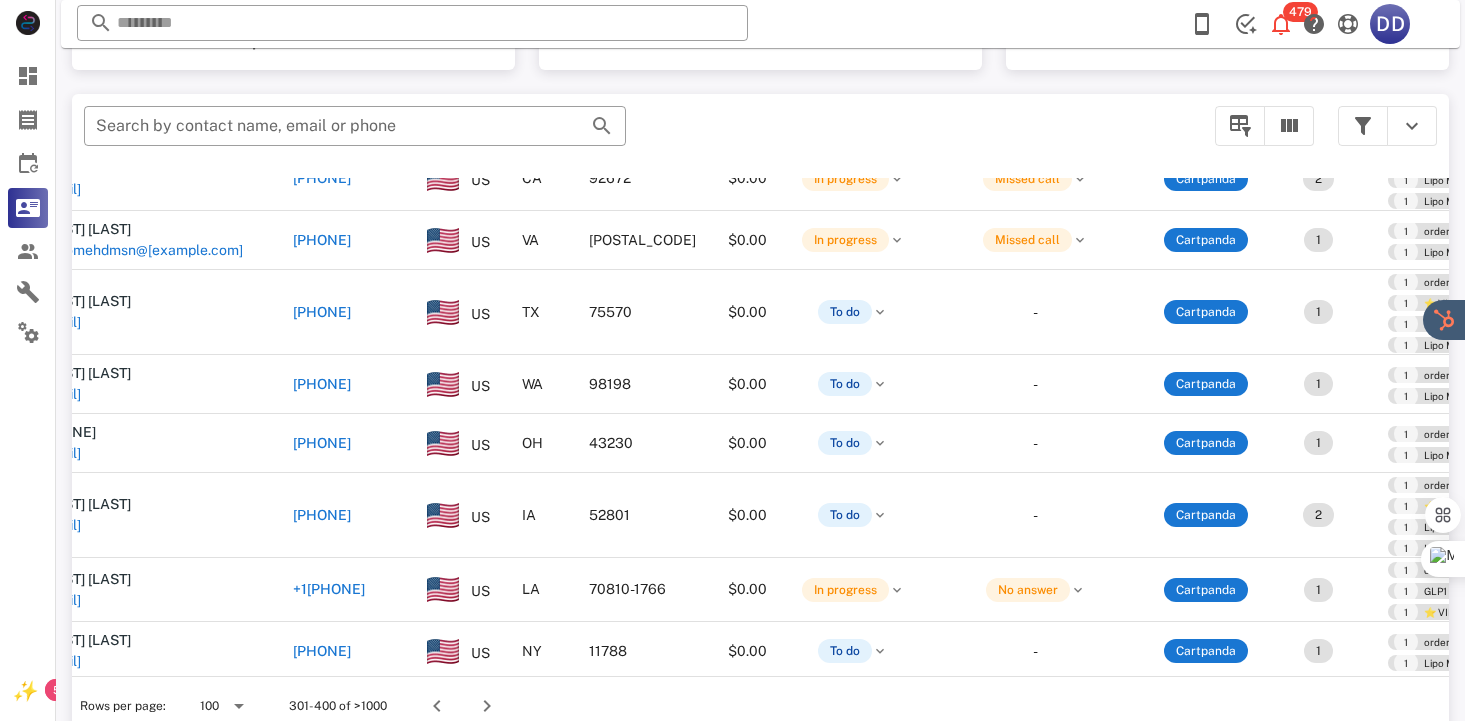 click on "?" at bounding box center [1430, 676] 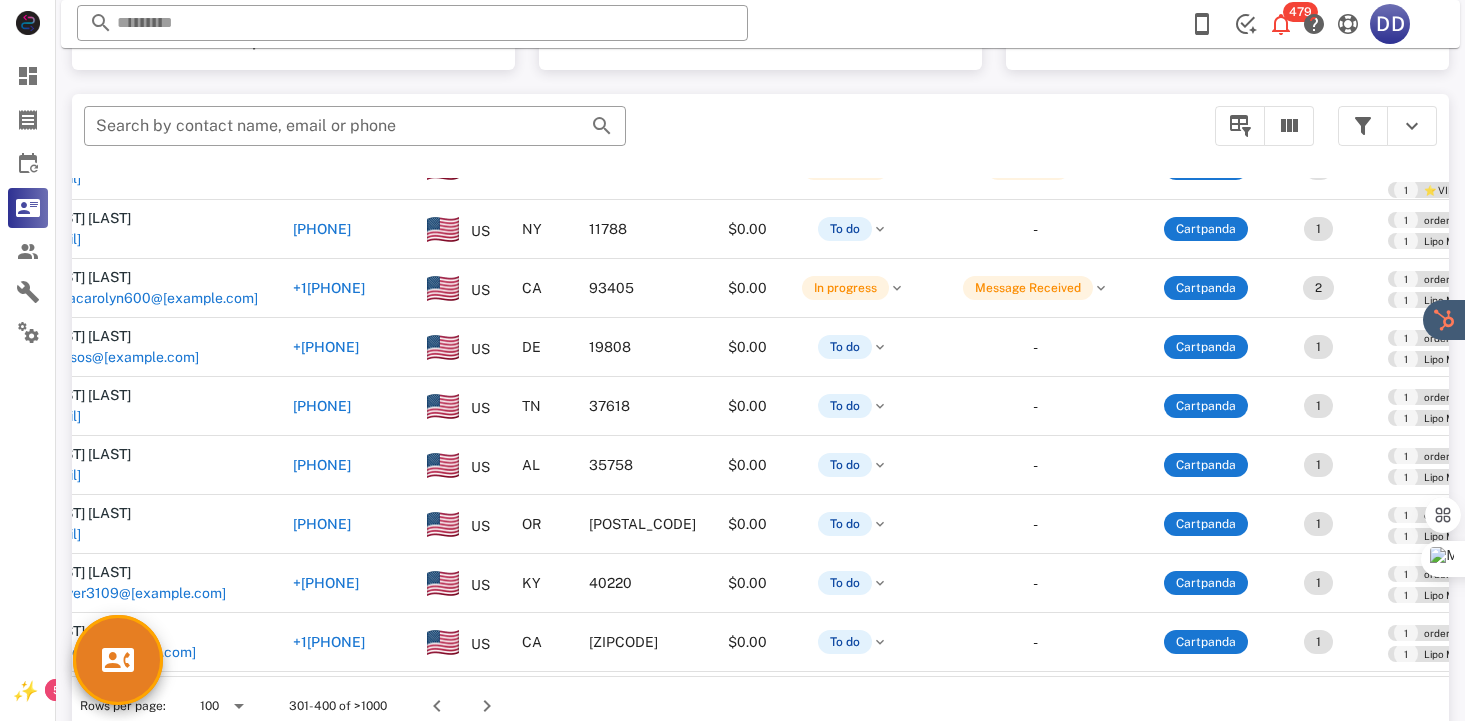 click on "?" at bounding box center (1430, 676) 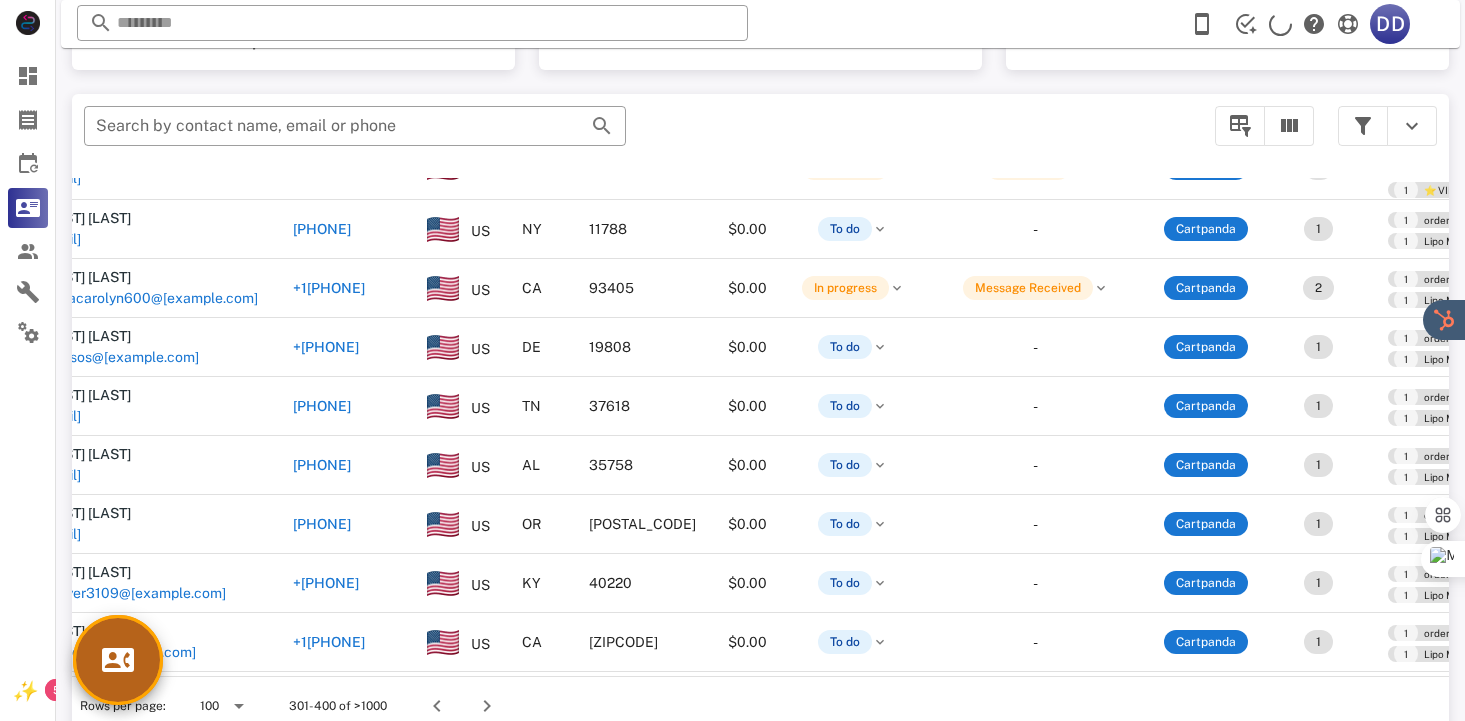 click at bounding box center [118, 660] 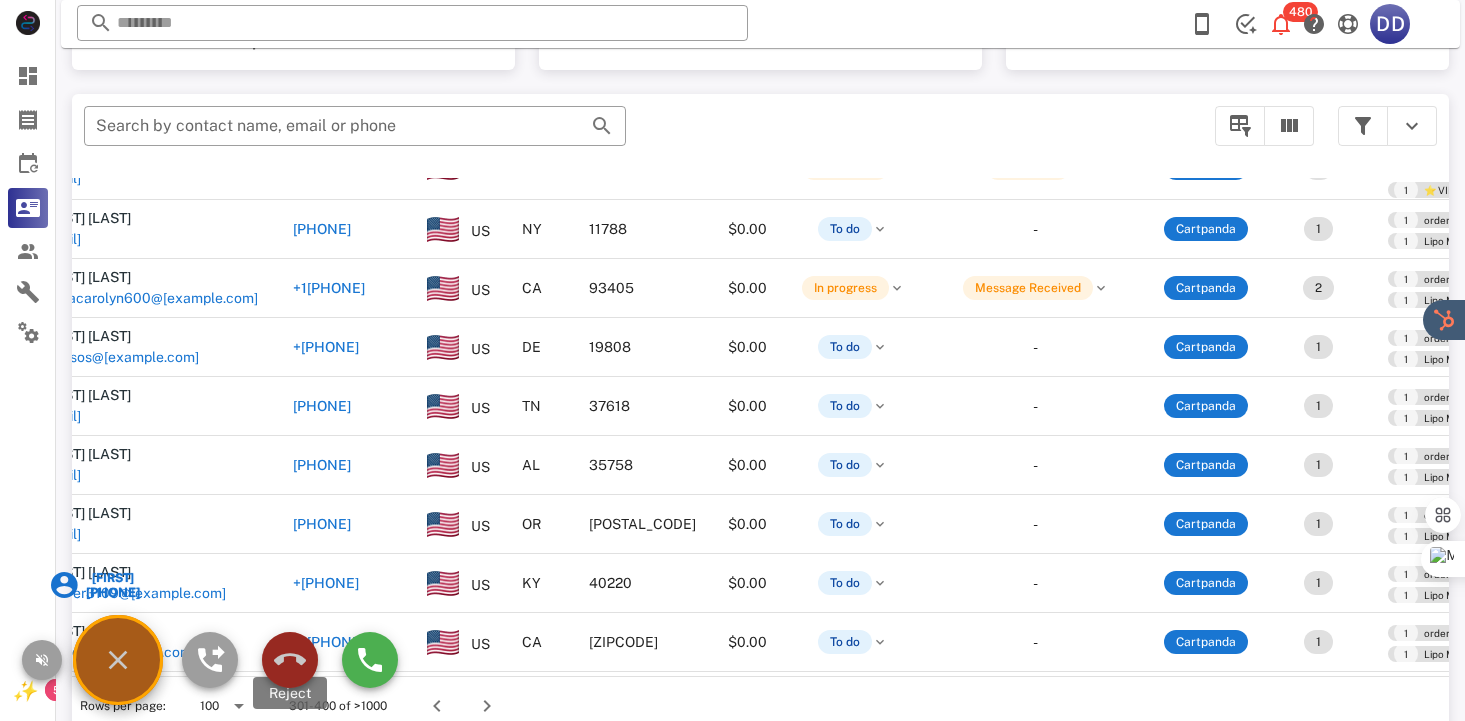 click at bounding box center (290, 660) 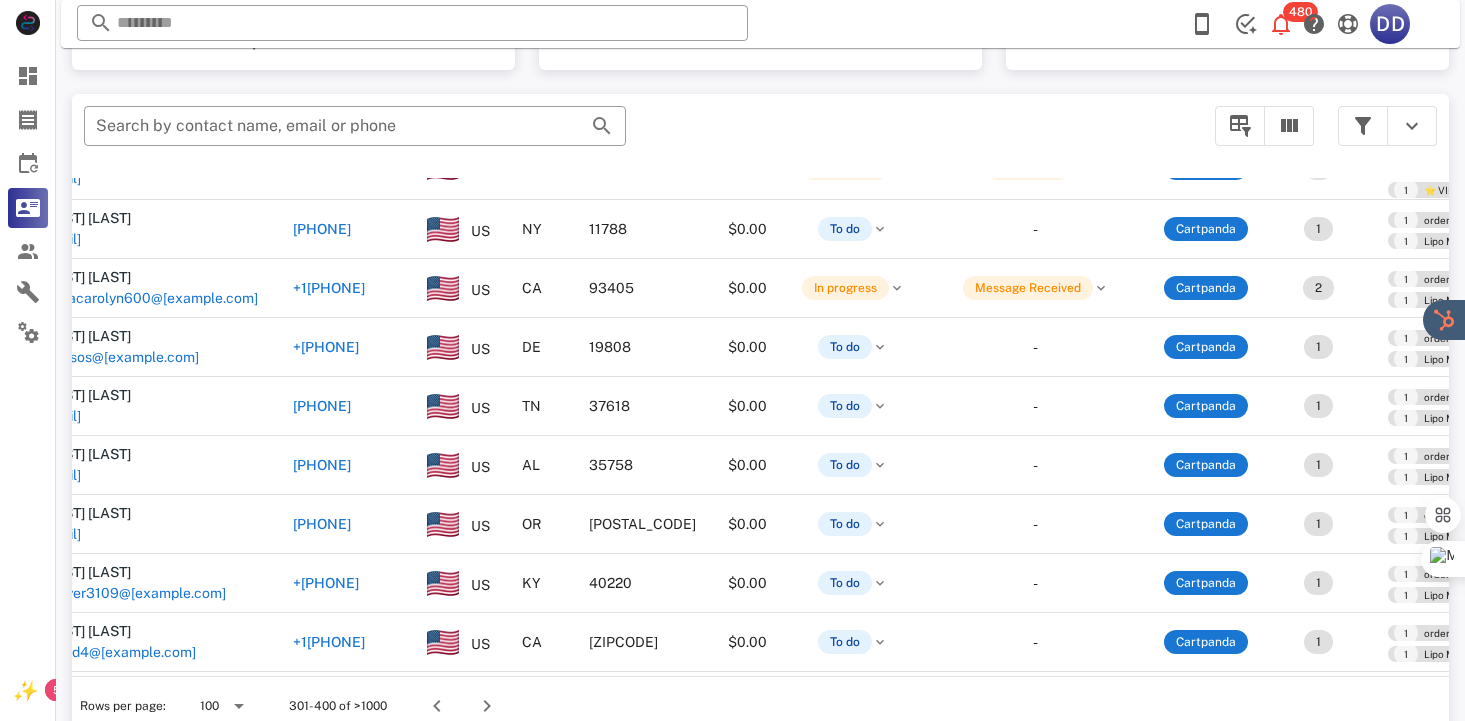 click on "?" at bounding box center (1430, 676) 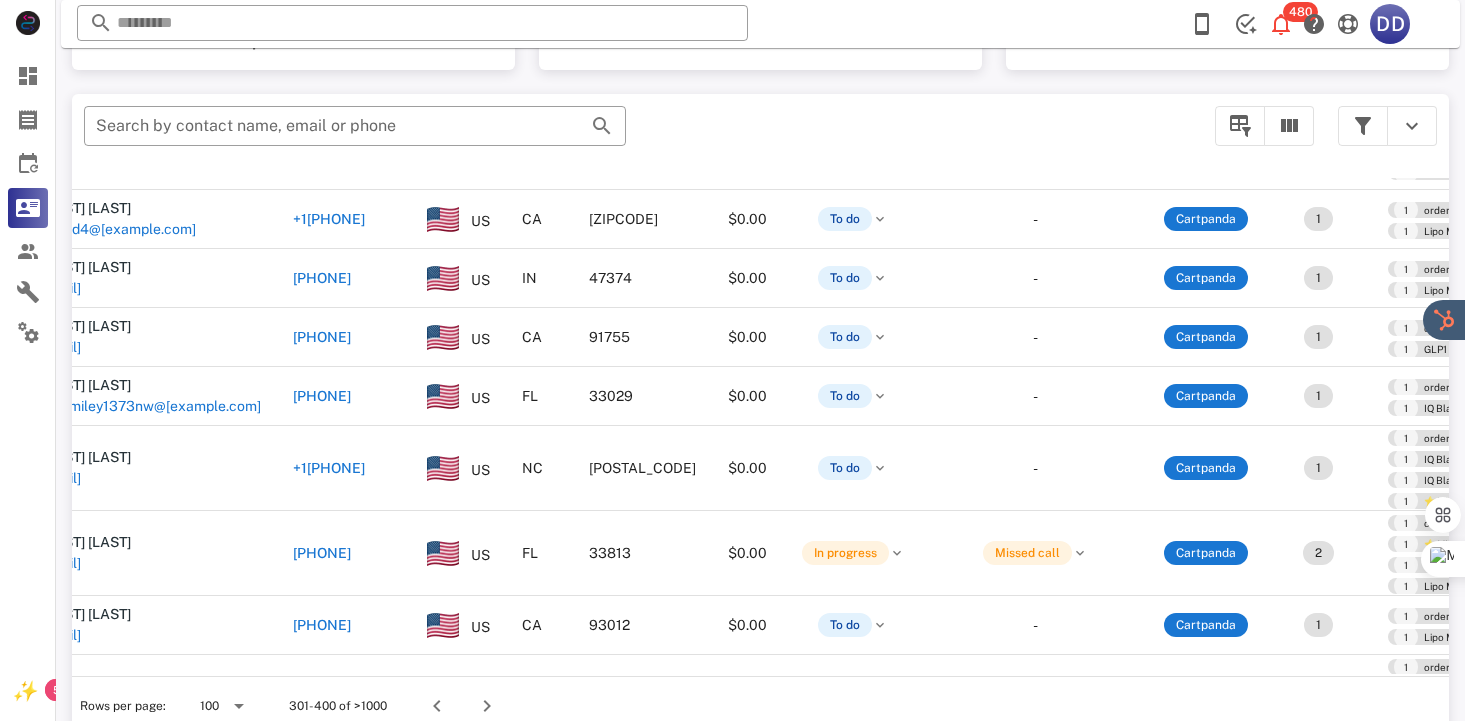 click on "?" at bounding box center [1430, 676] 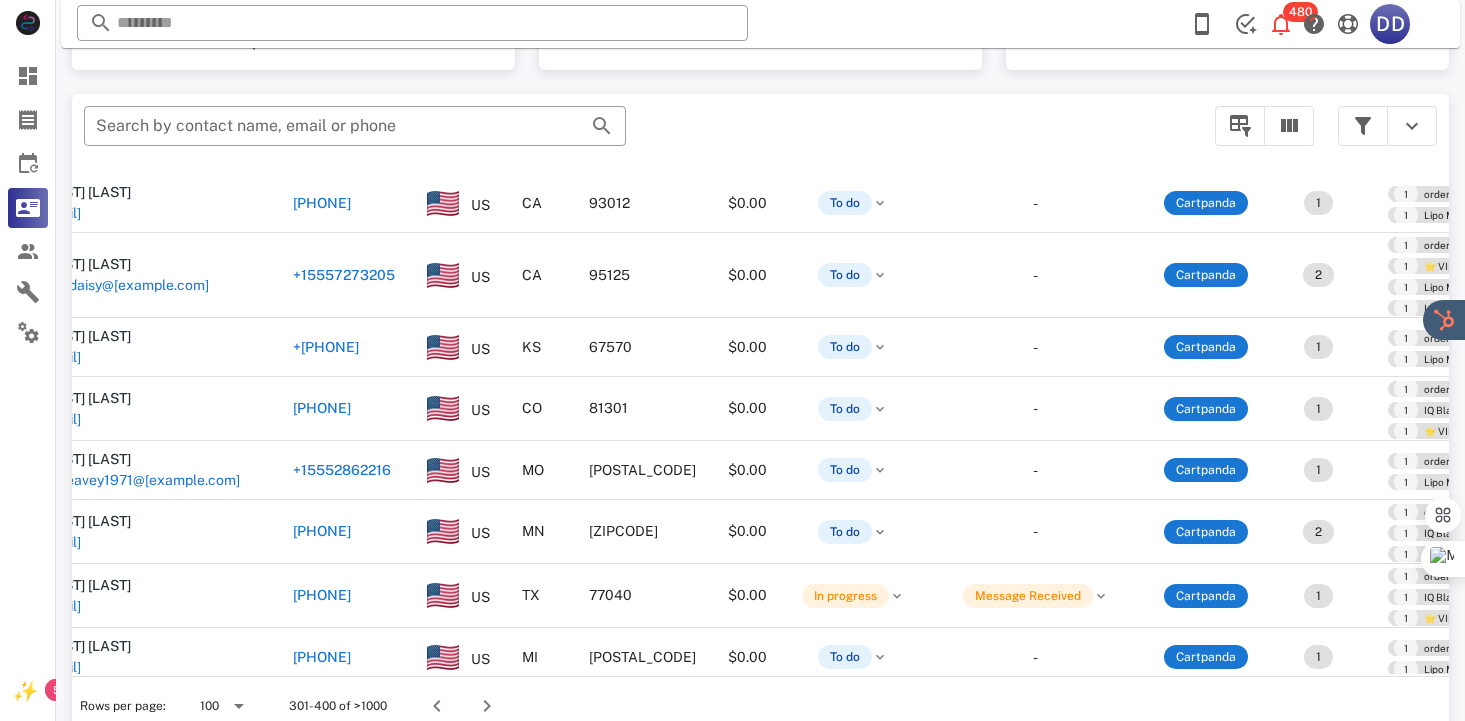 scroll, scrollTop: 4355, scrollLeft: 50, axis: both 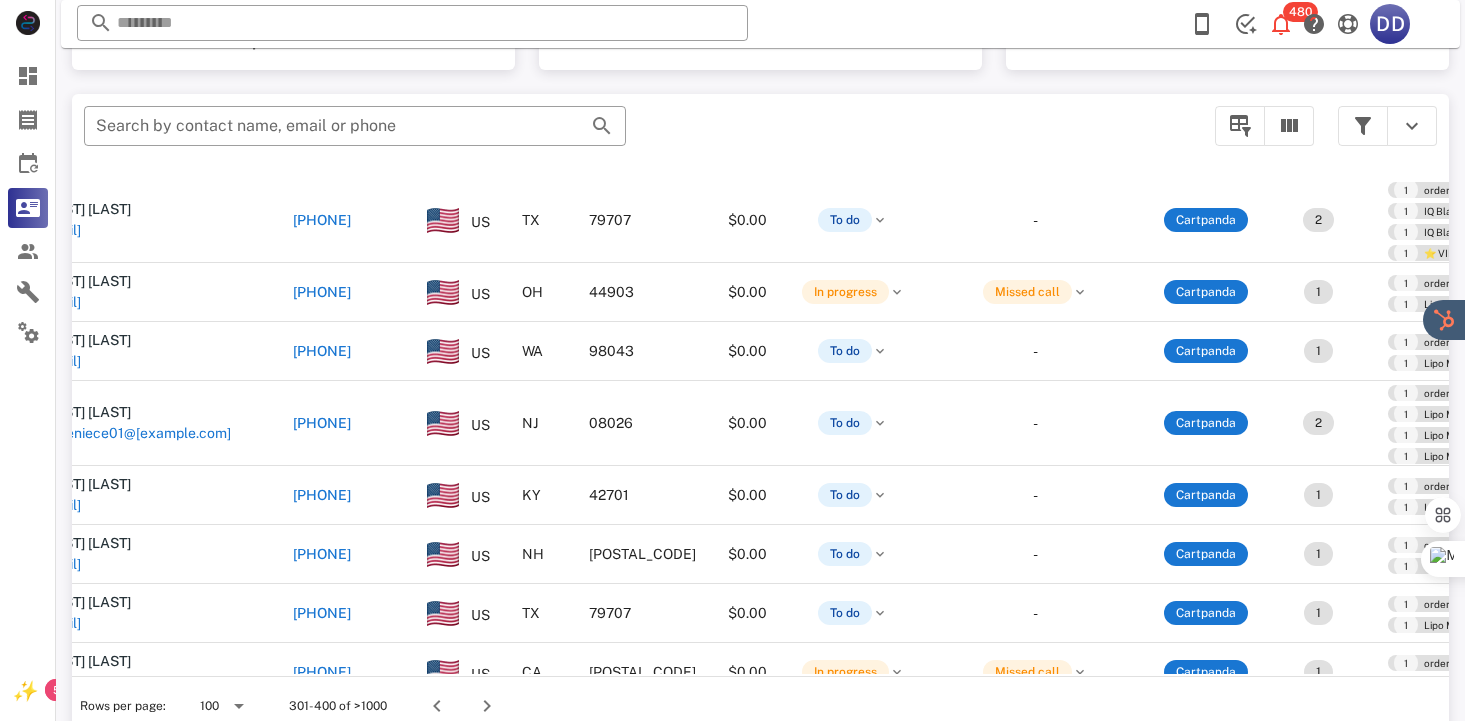 click on "?" at bounding box center [1430, 676] 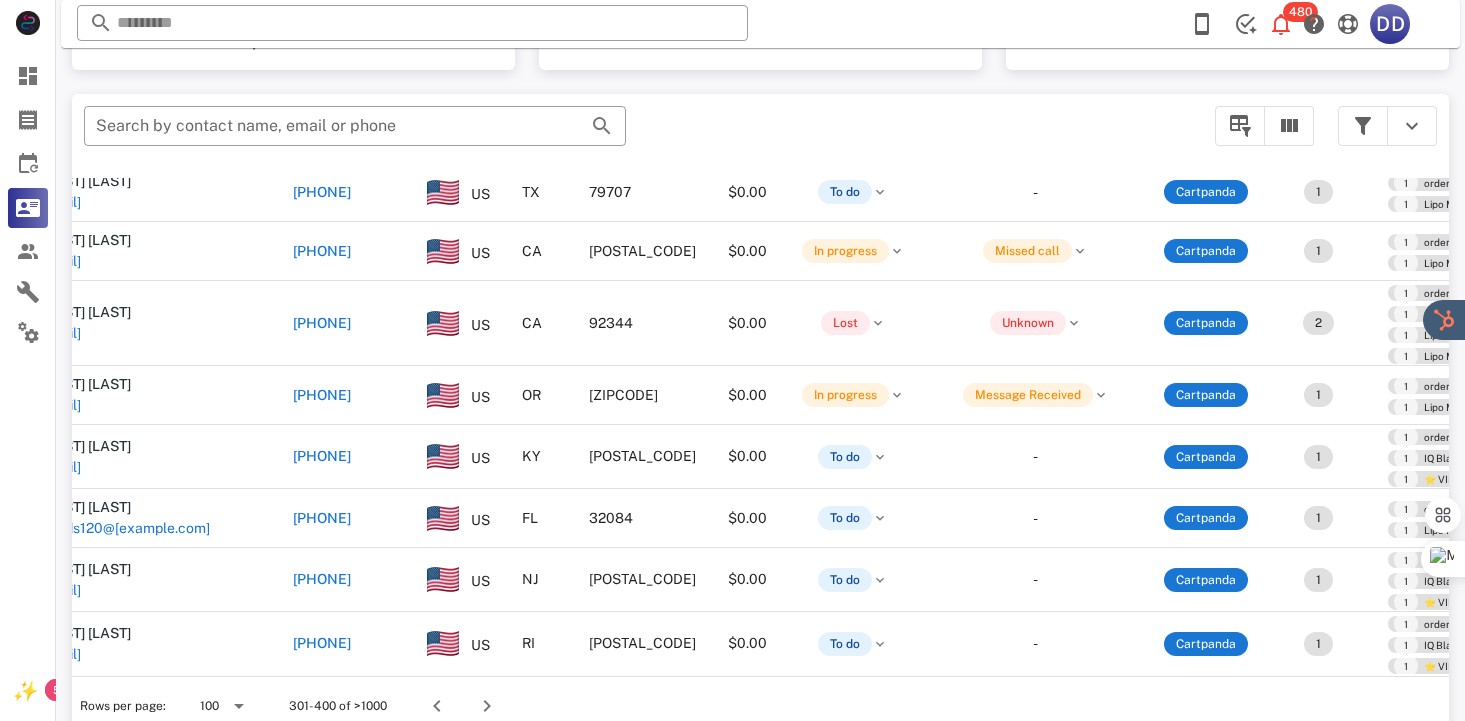 scroll, scrollTop: 5200, scrollLeft: 50, axis: both 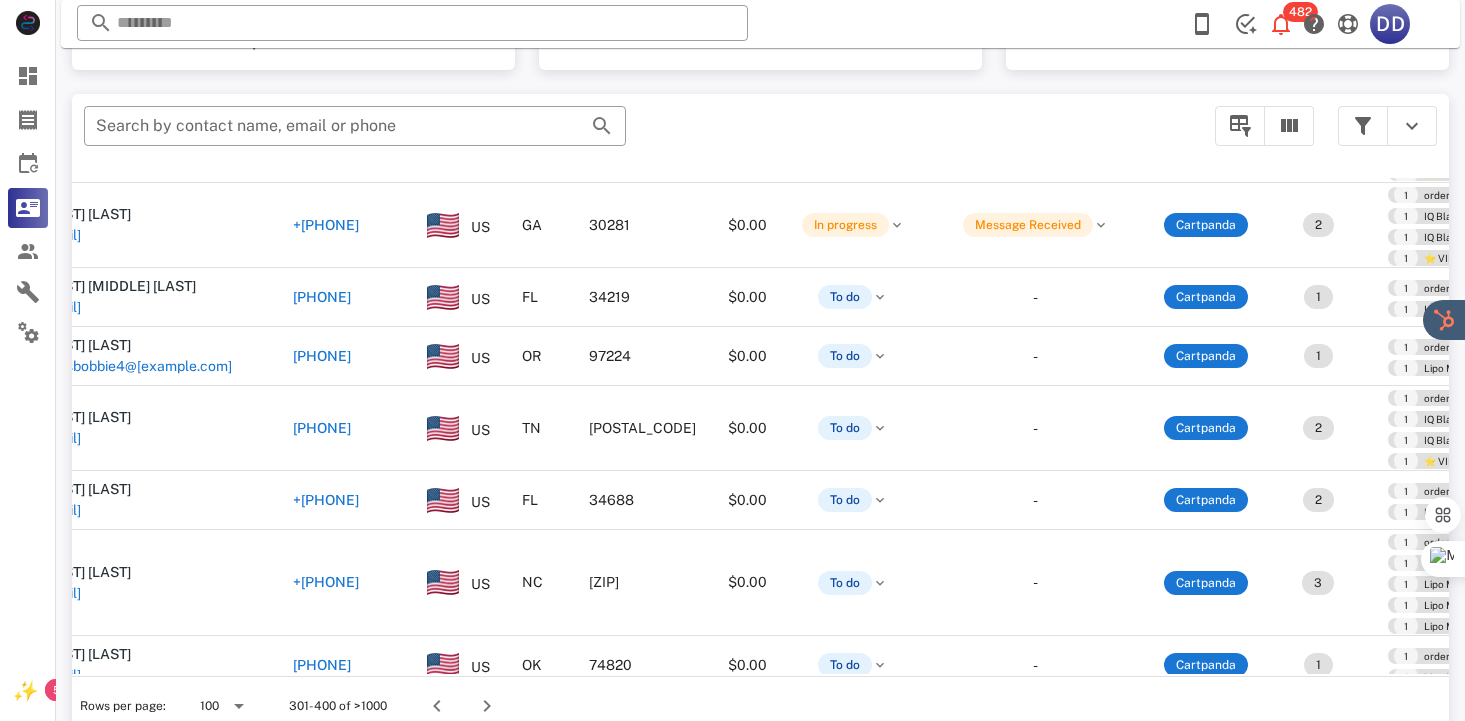 click on "?" at bounding box center (1430, 676) 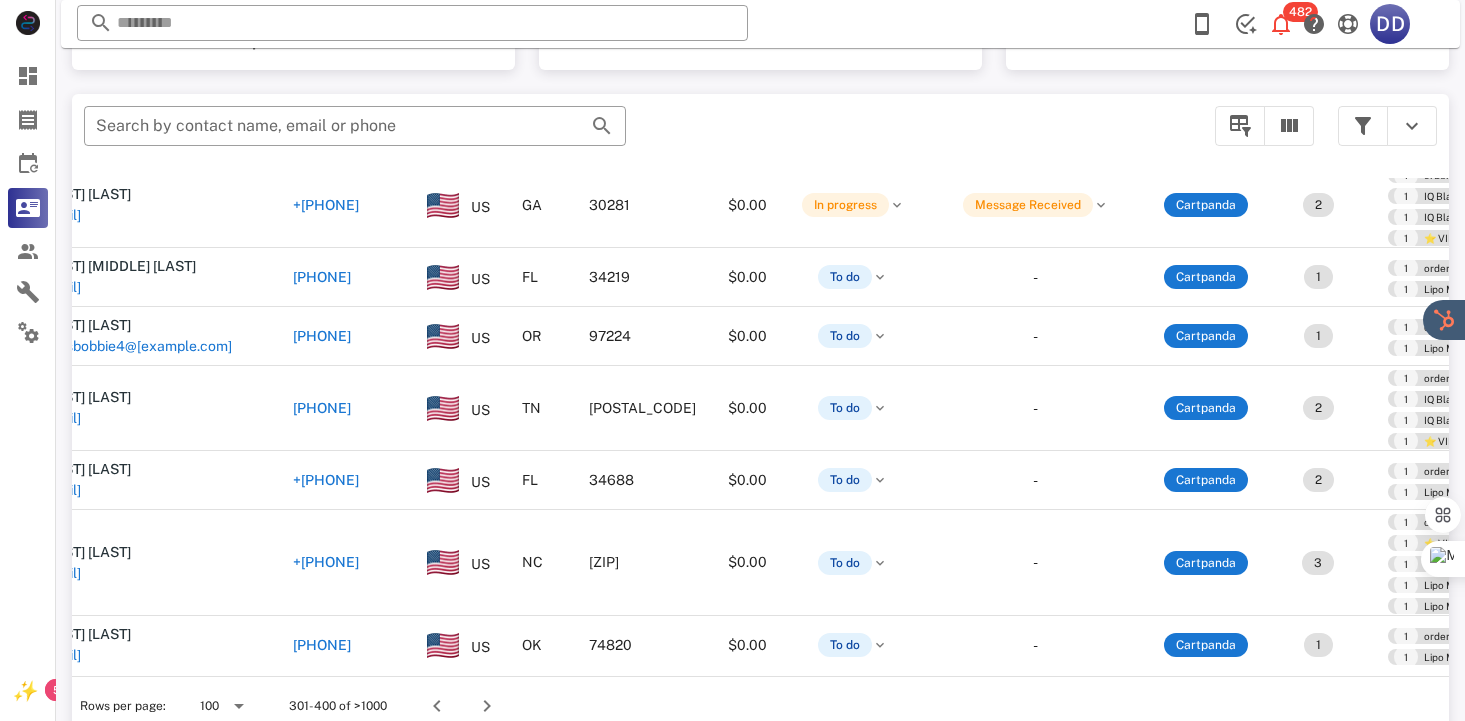 click on "?" at bounding box center (1430, 676) 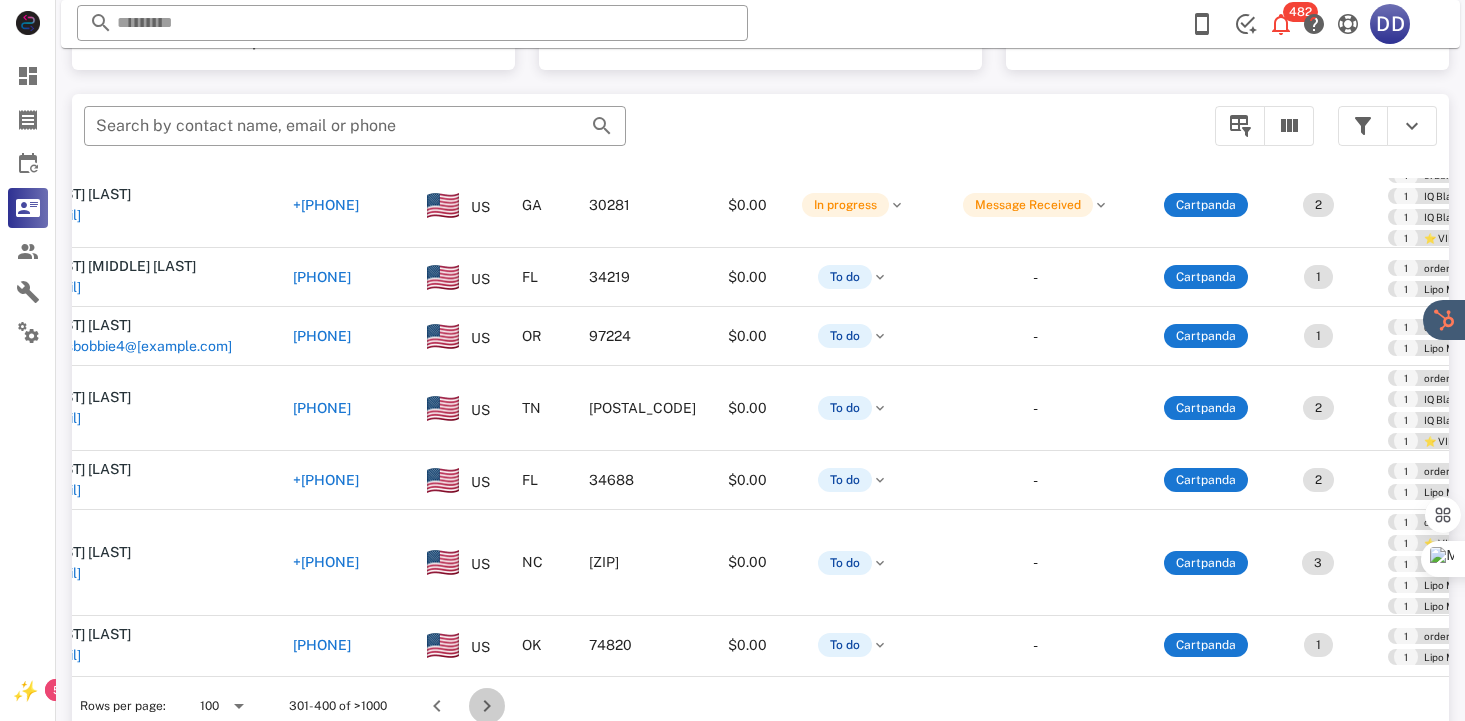 click at bounding box center (487, 706) 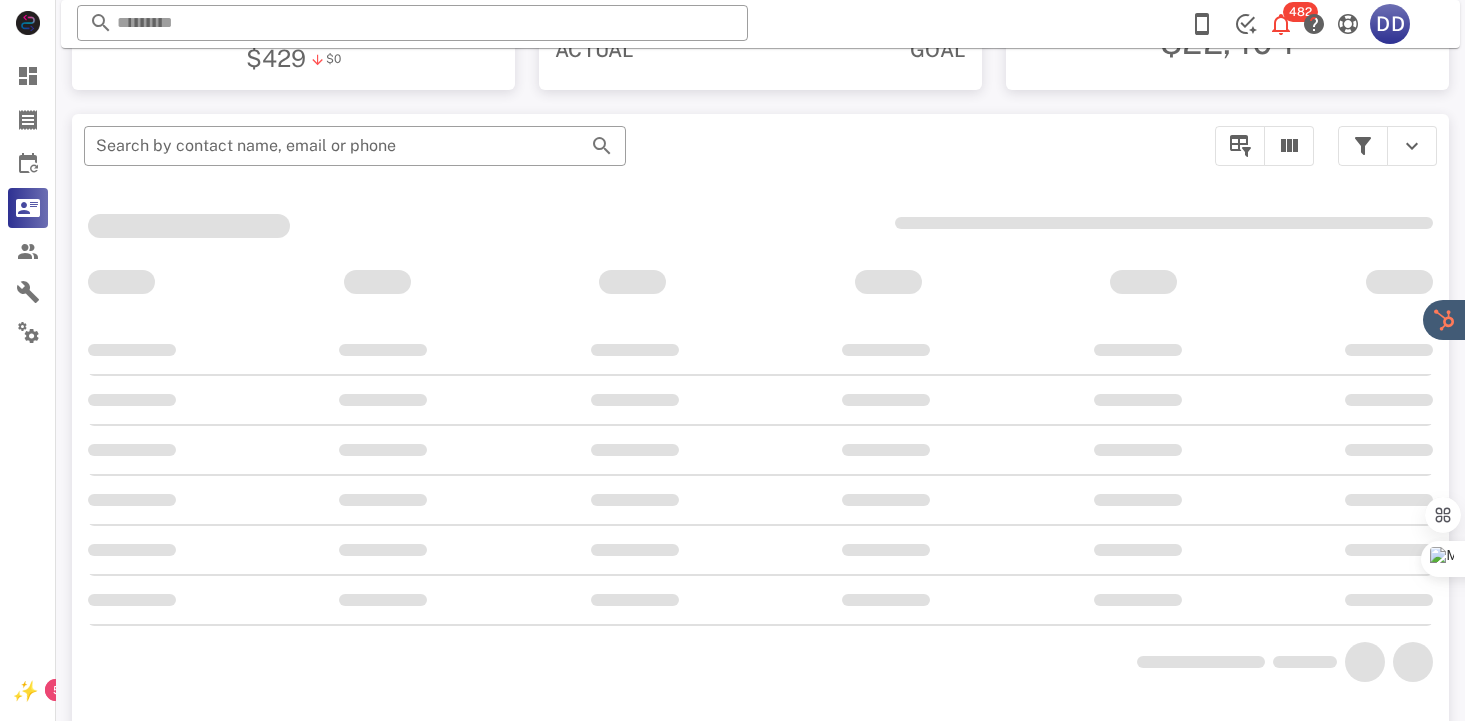 scroll, scrollTop: 350, scrollLeft: 0, axis: vertical 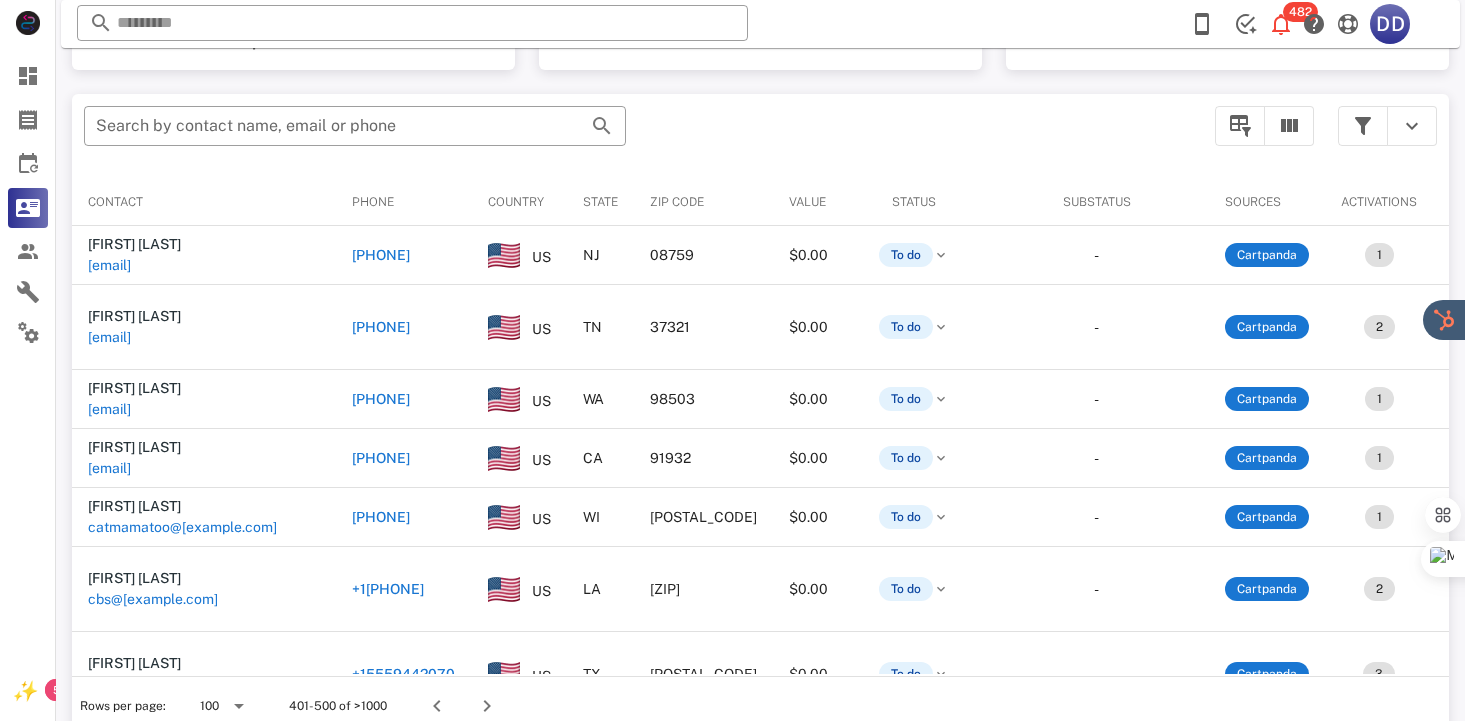 click on "?" at bounding box center (1430, 676) 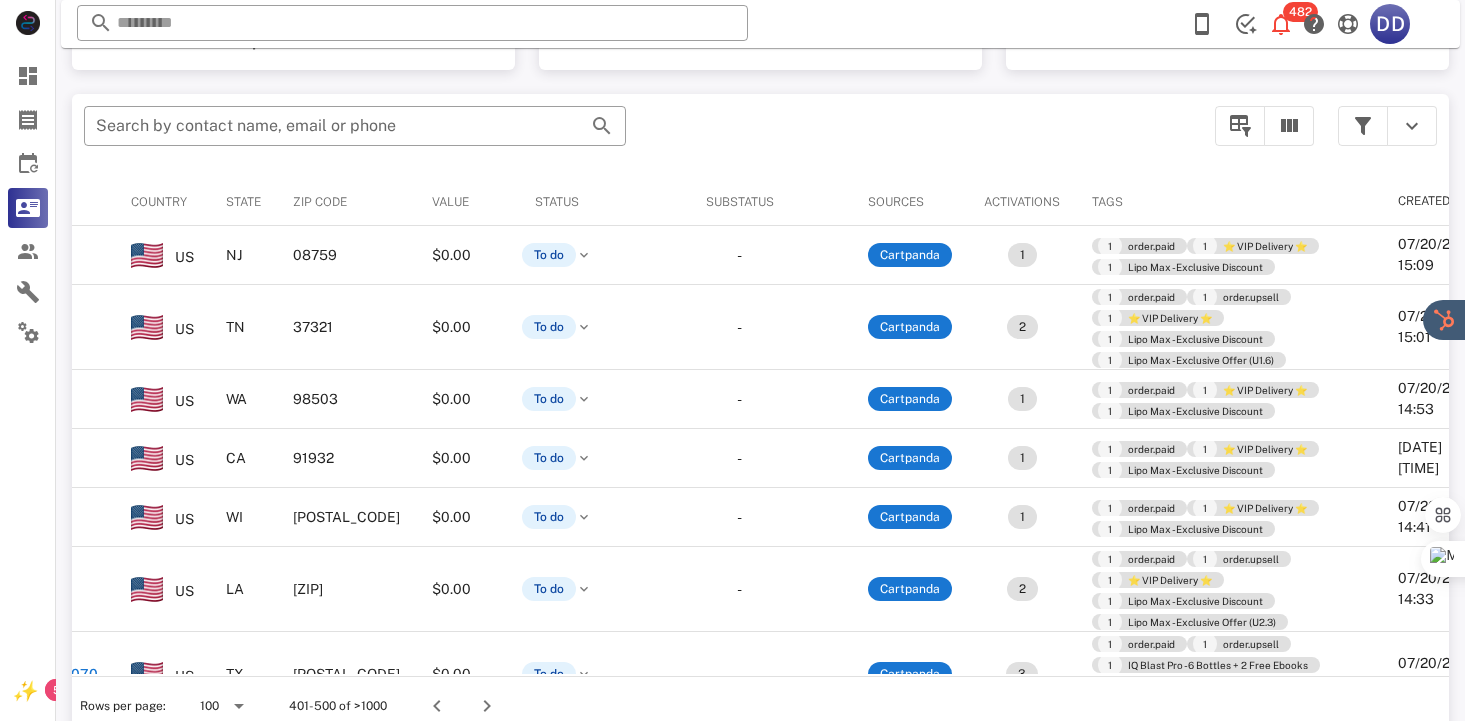 scroll, scrollTop: 0, scrollLeft: 72, axis: horizontal 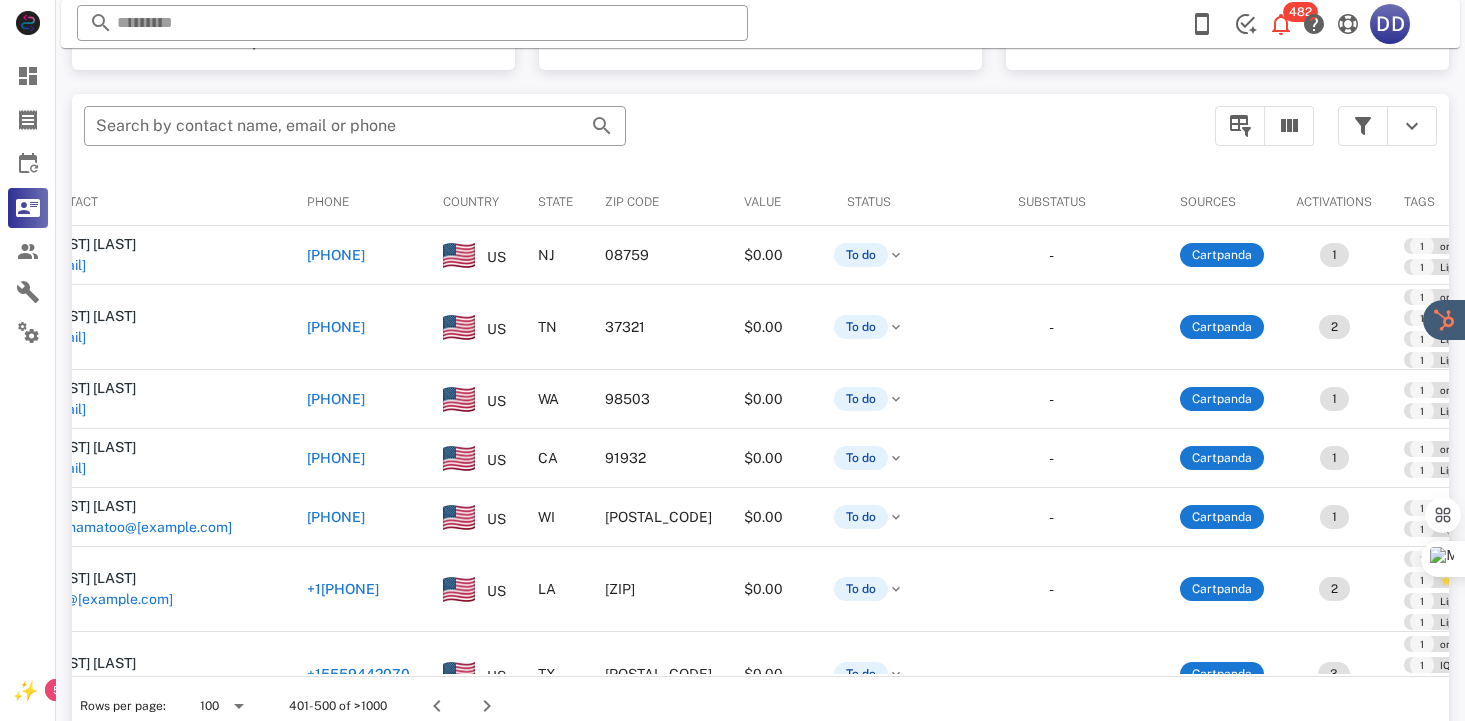 click on "?" at bounding box center (1430, 676) 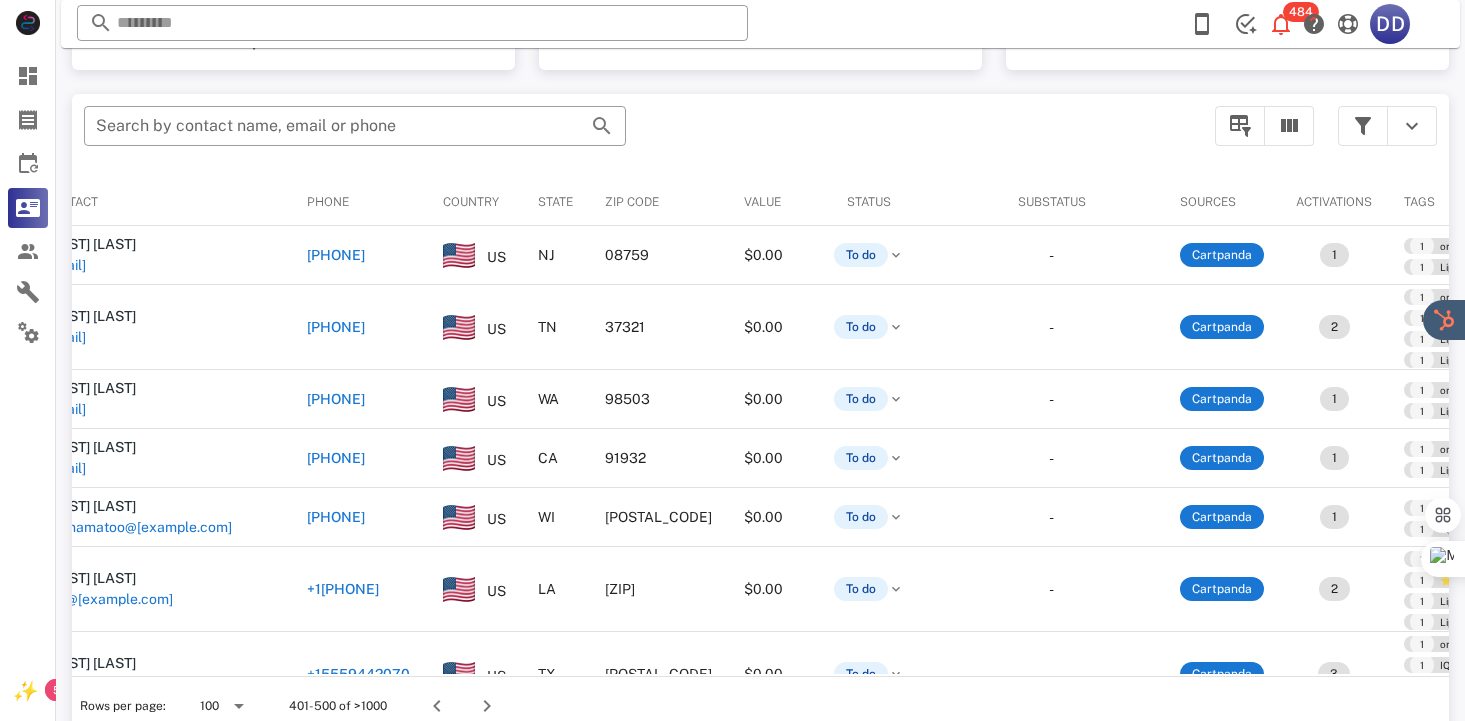 scroll, scrollTop: 422, scrollLeft: 45, axis: both 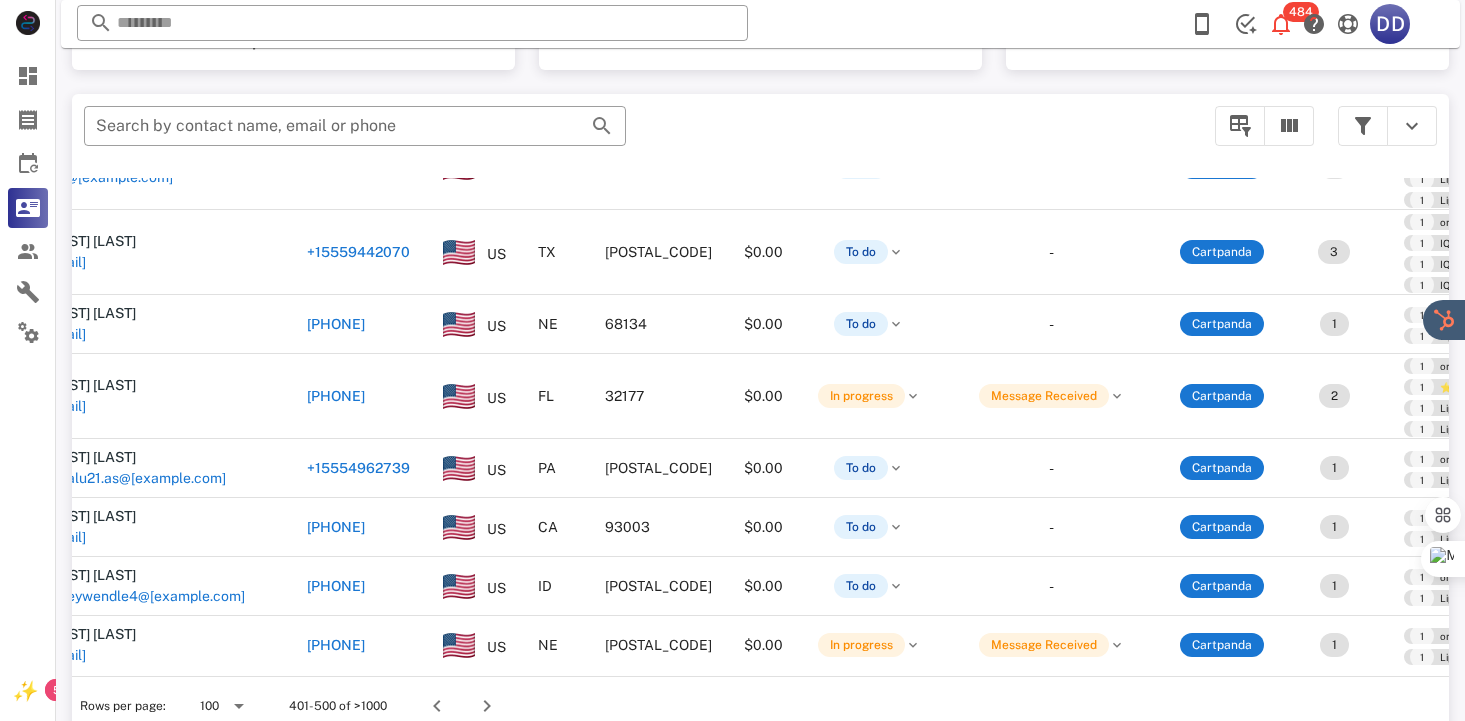 click on "?" at bounding box center [1430, 676] 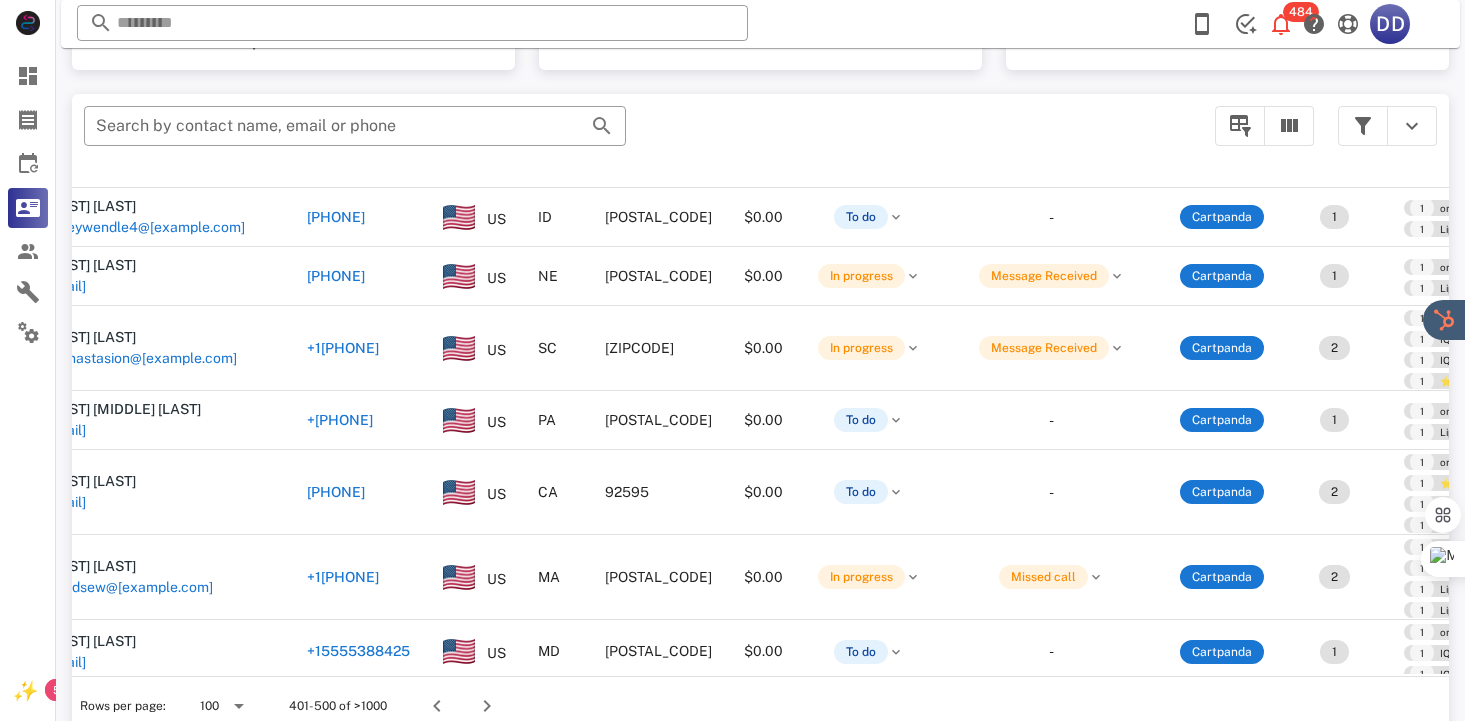 scroll, scrollTop: 845, scrollLeft: 45, axis: both 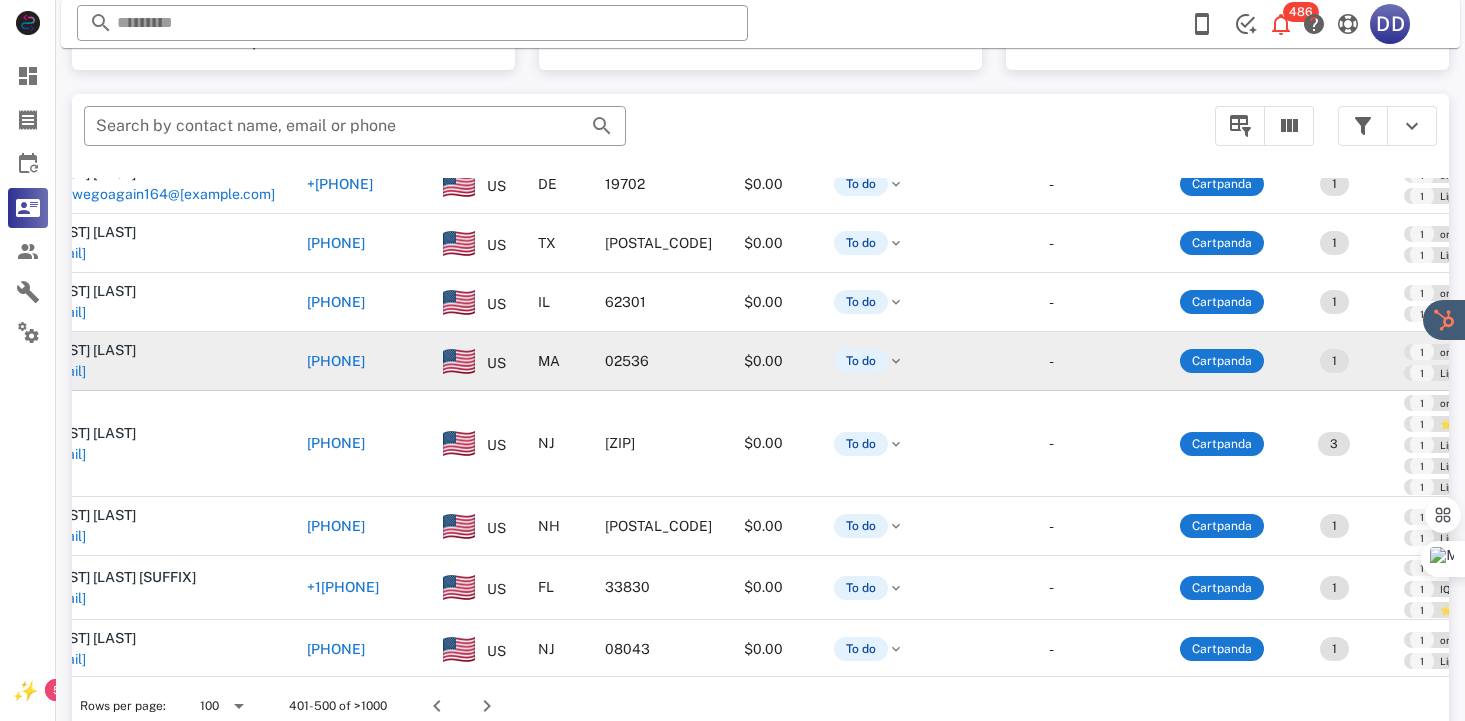 click on "[PHONE]" at bounding box center [336, 361] 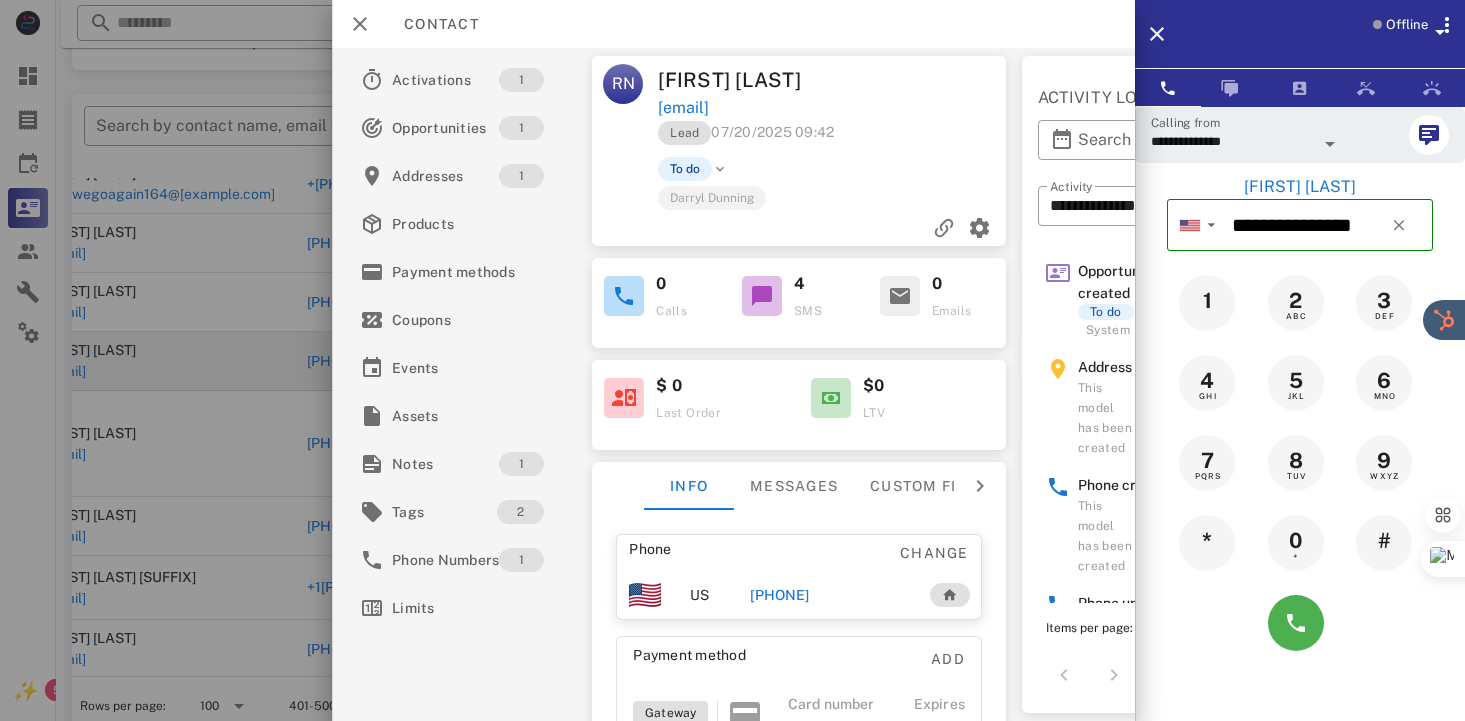 scroll, scrollTop: 50, scrollLeft: 0, axis: vertical 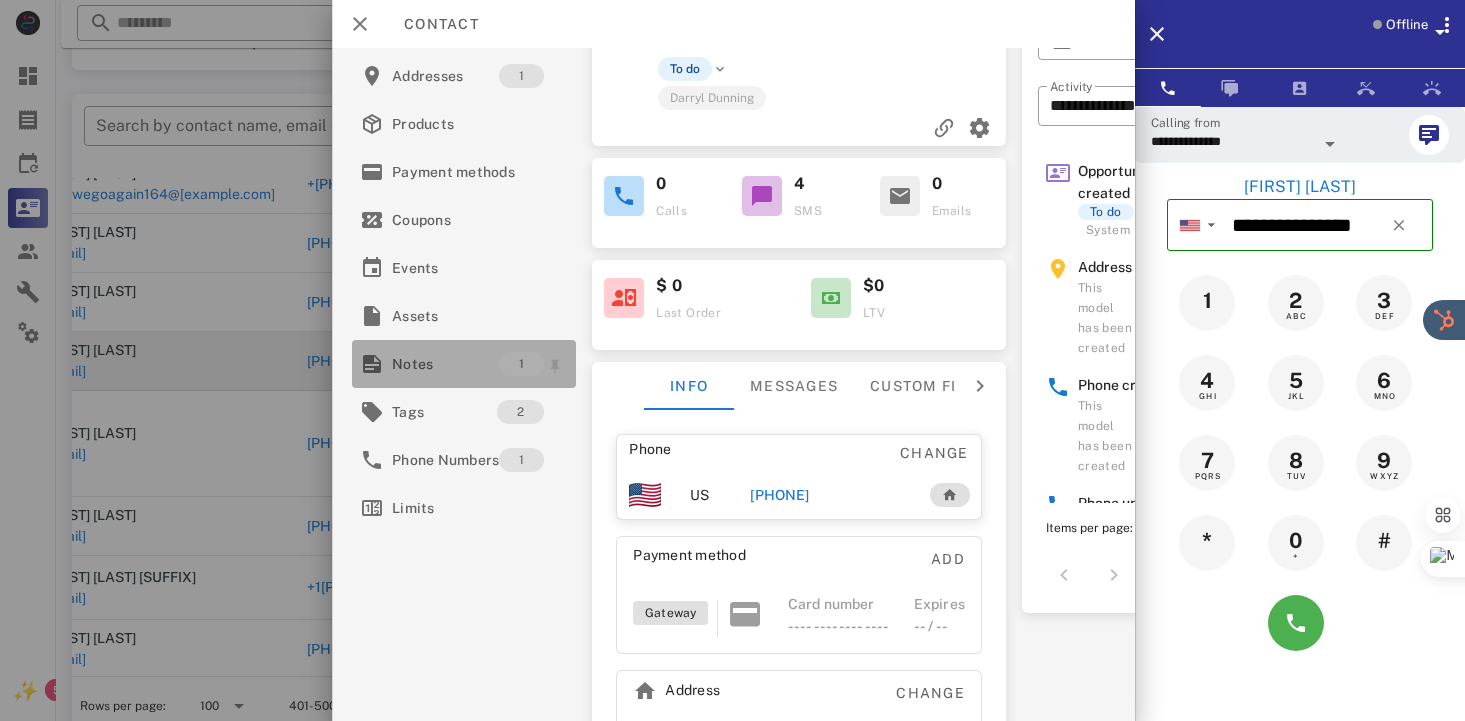 click on "Notes" at bounding box center (445, 364) 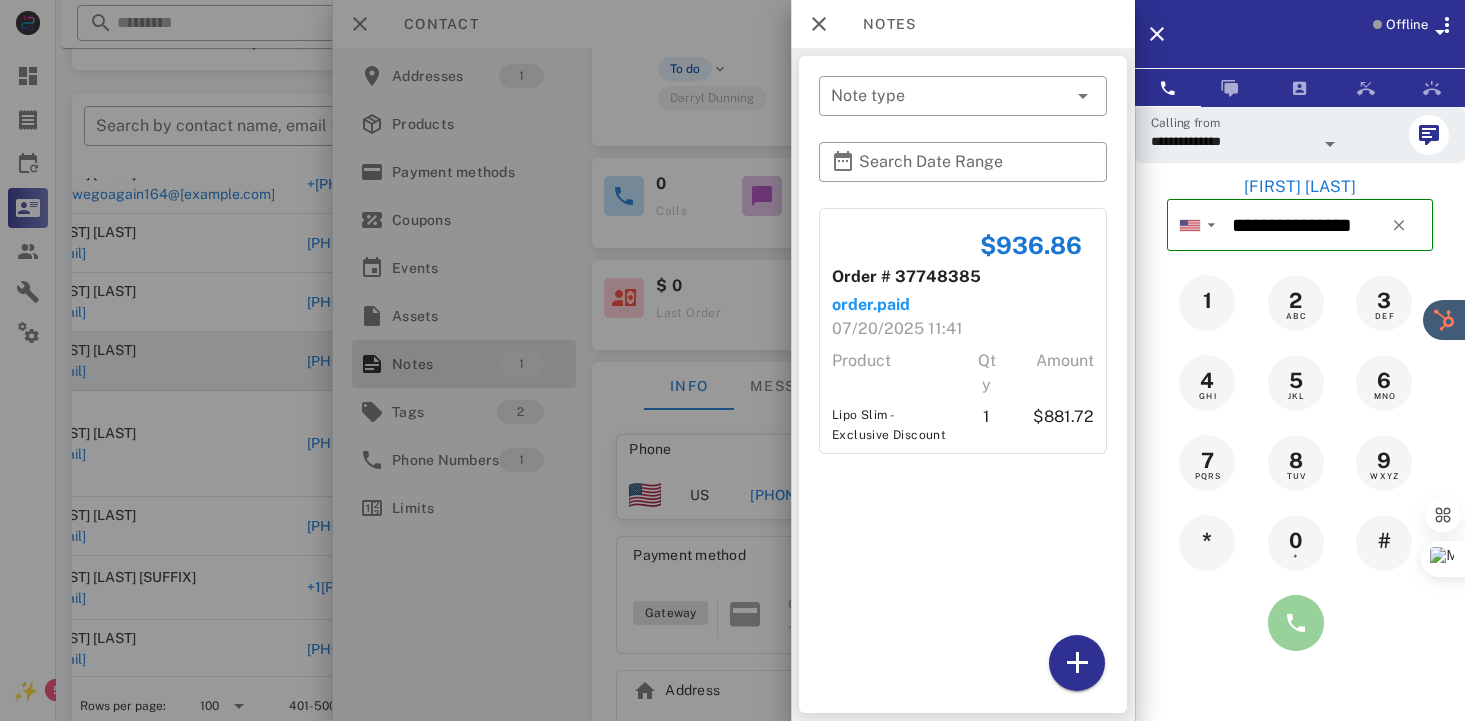 click at bounding box center (1296, 623) 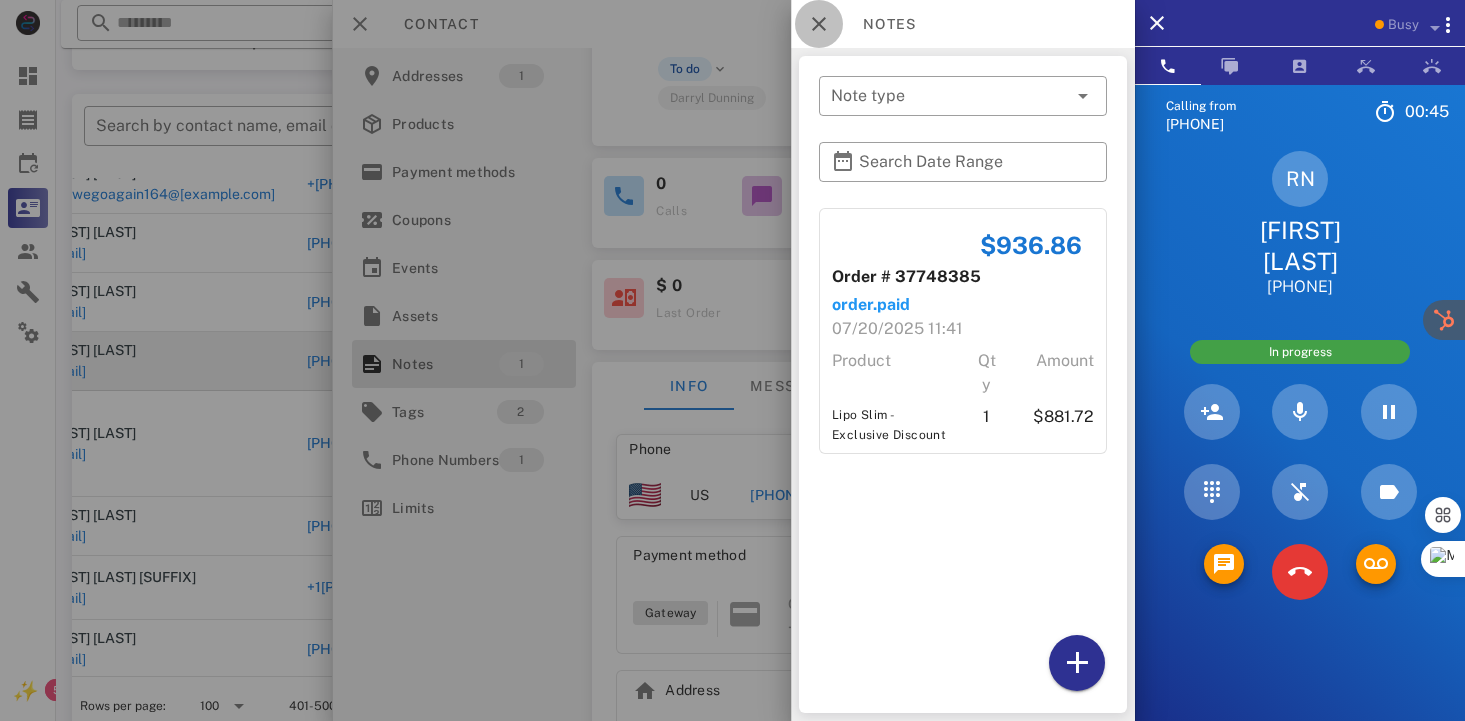 click at bounding box center (819, 24) 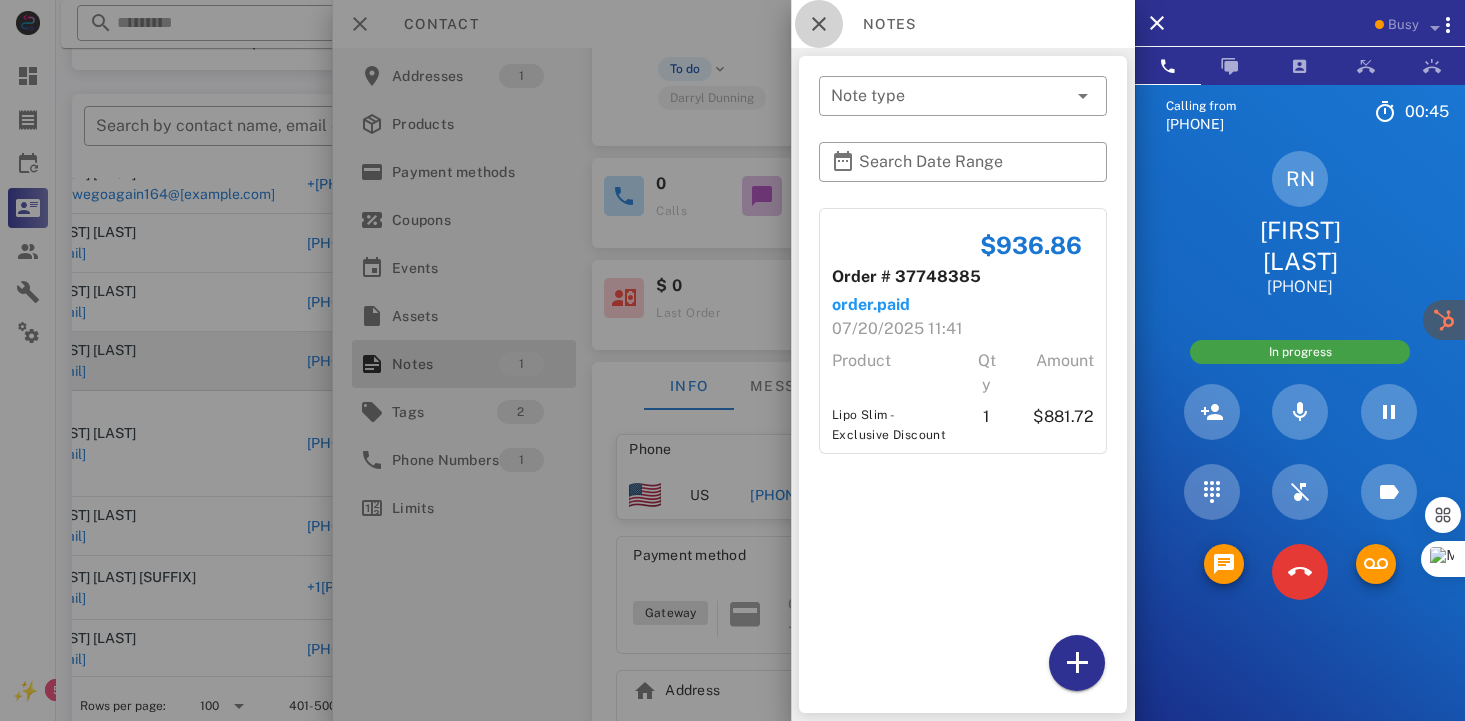 click on "Contact" at bounding box center (733, 24) 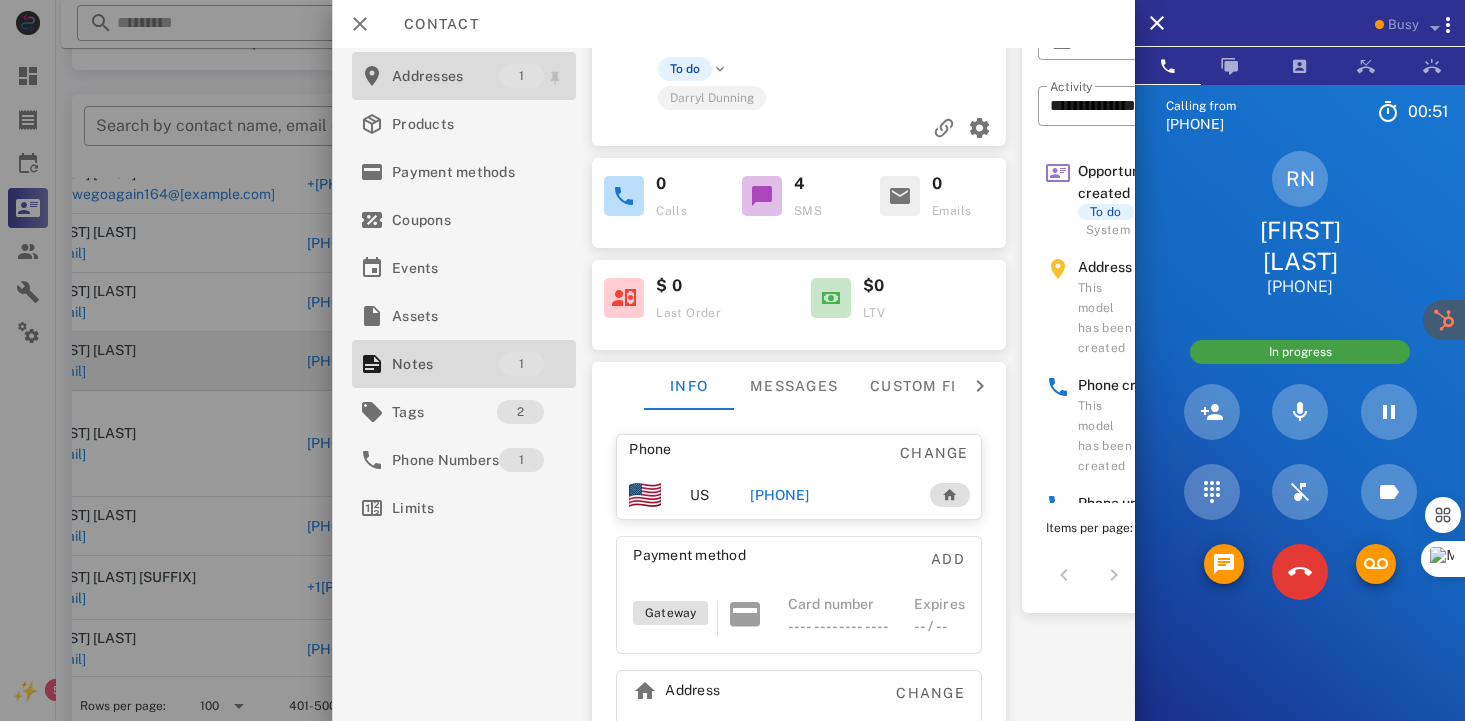 click on "Addresses" at bounding box center [445, 76] 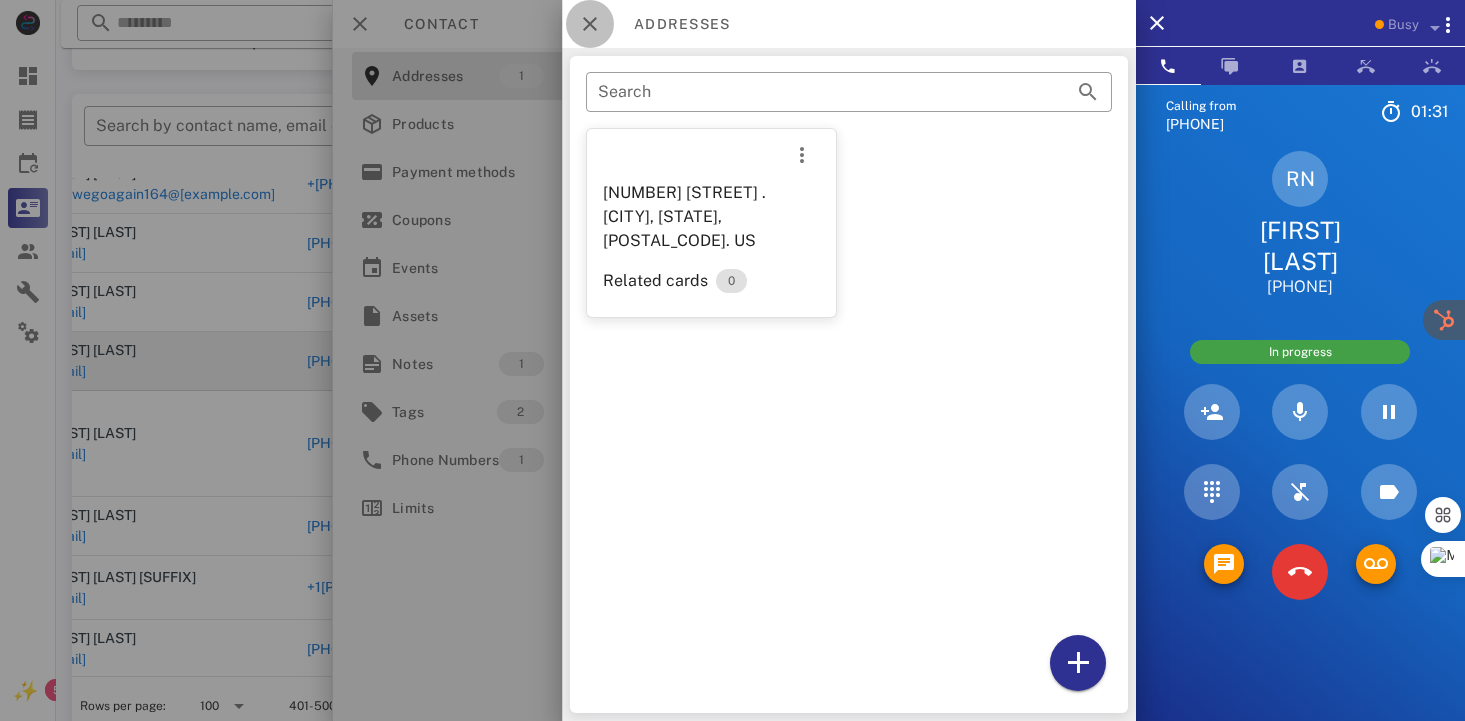 click at bounding box center [590, 24] 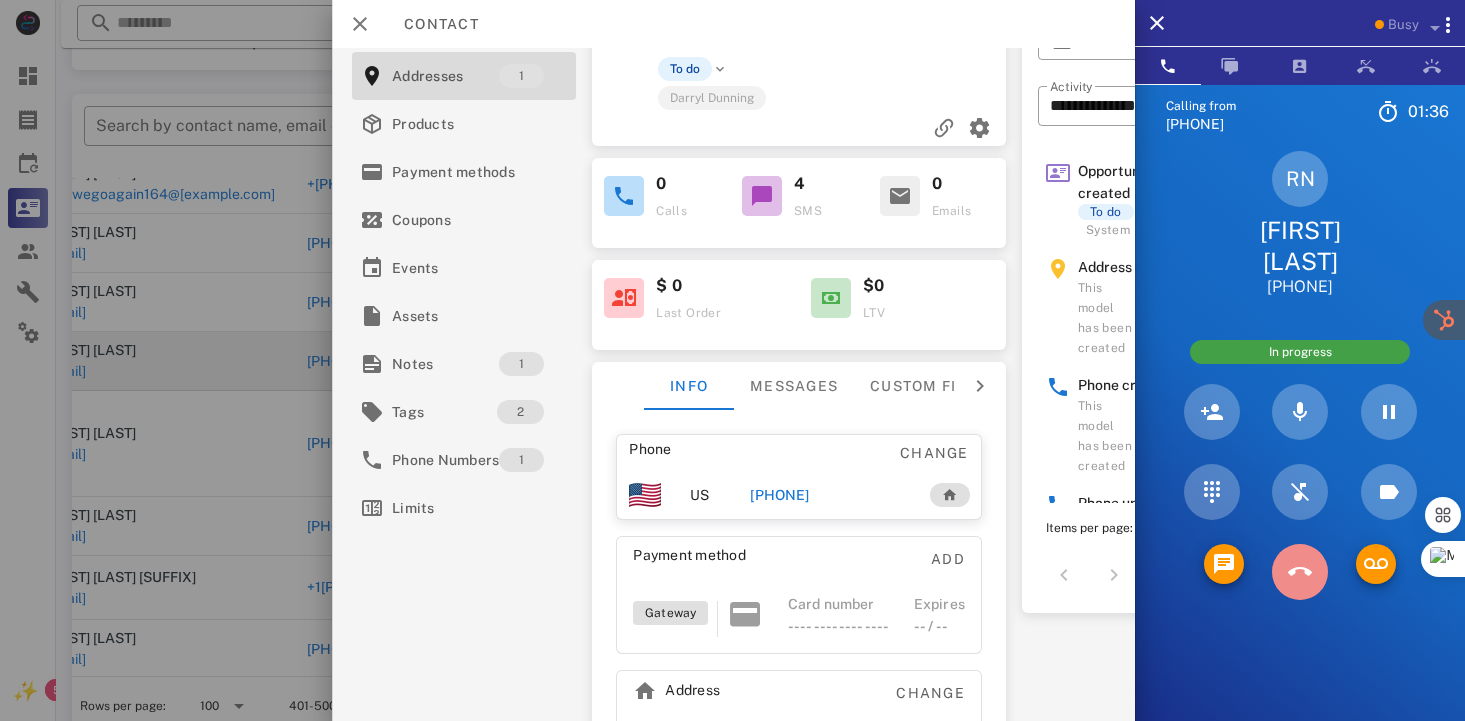 click at bounding box center [1300, 572] 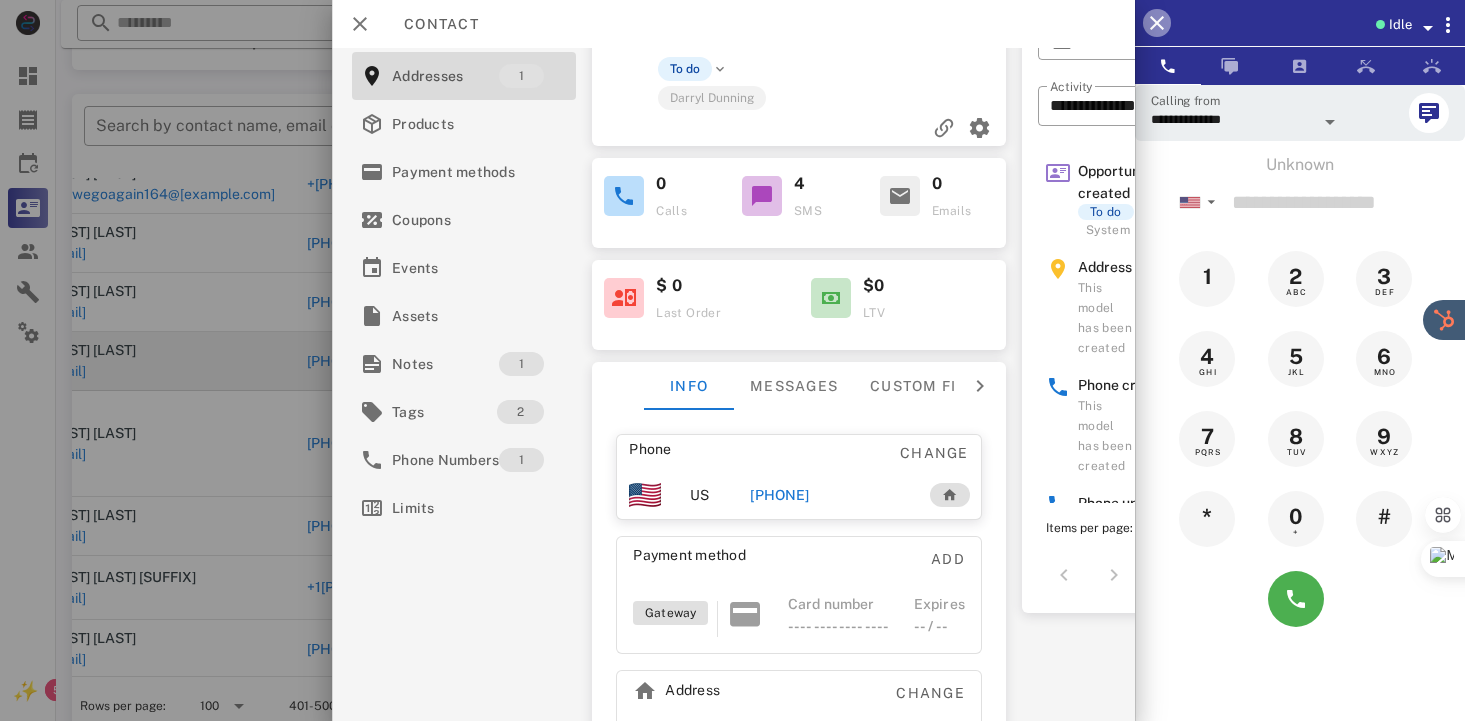 click at bounding box center (1157, 23) 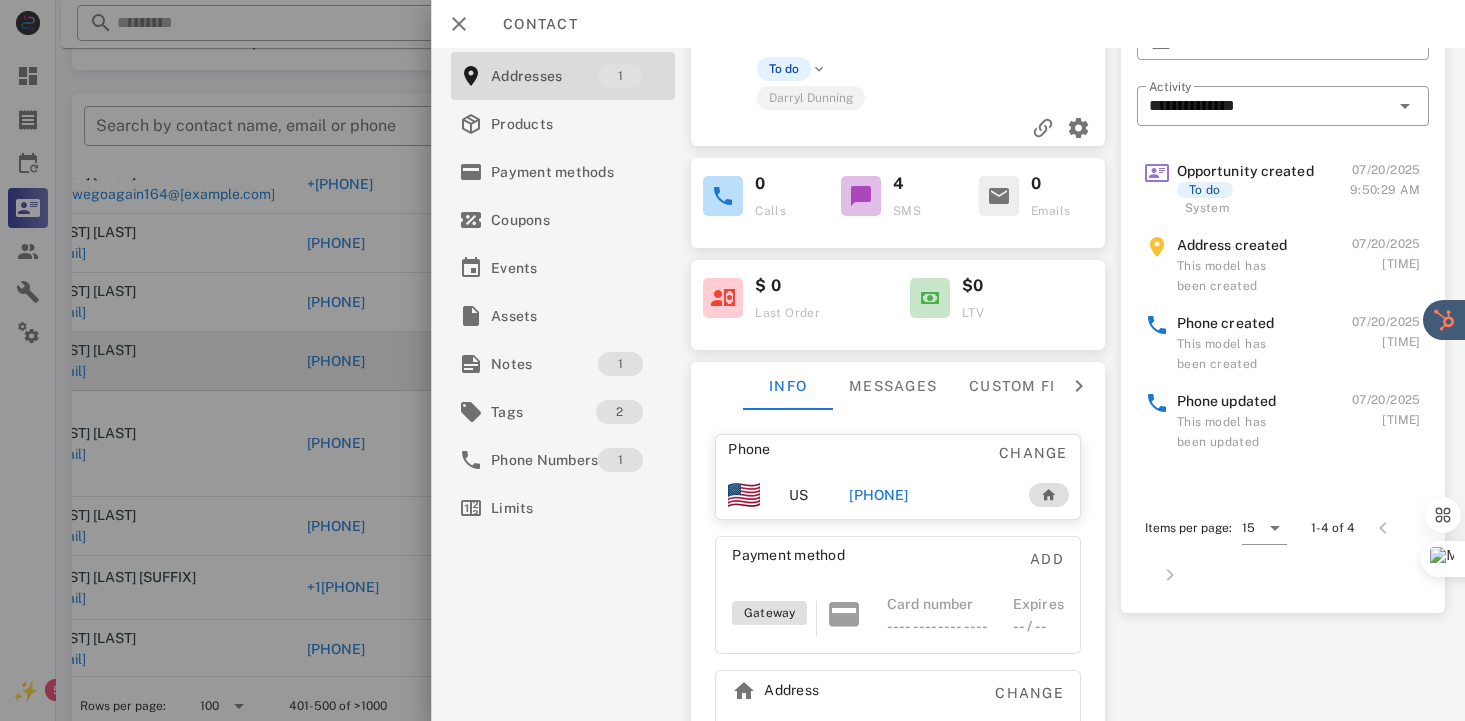 scroll, scrollTop: 35, scrollLeft: 0, axis: vertical 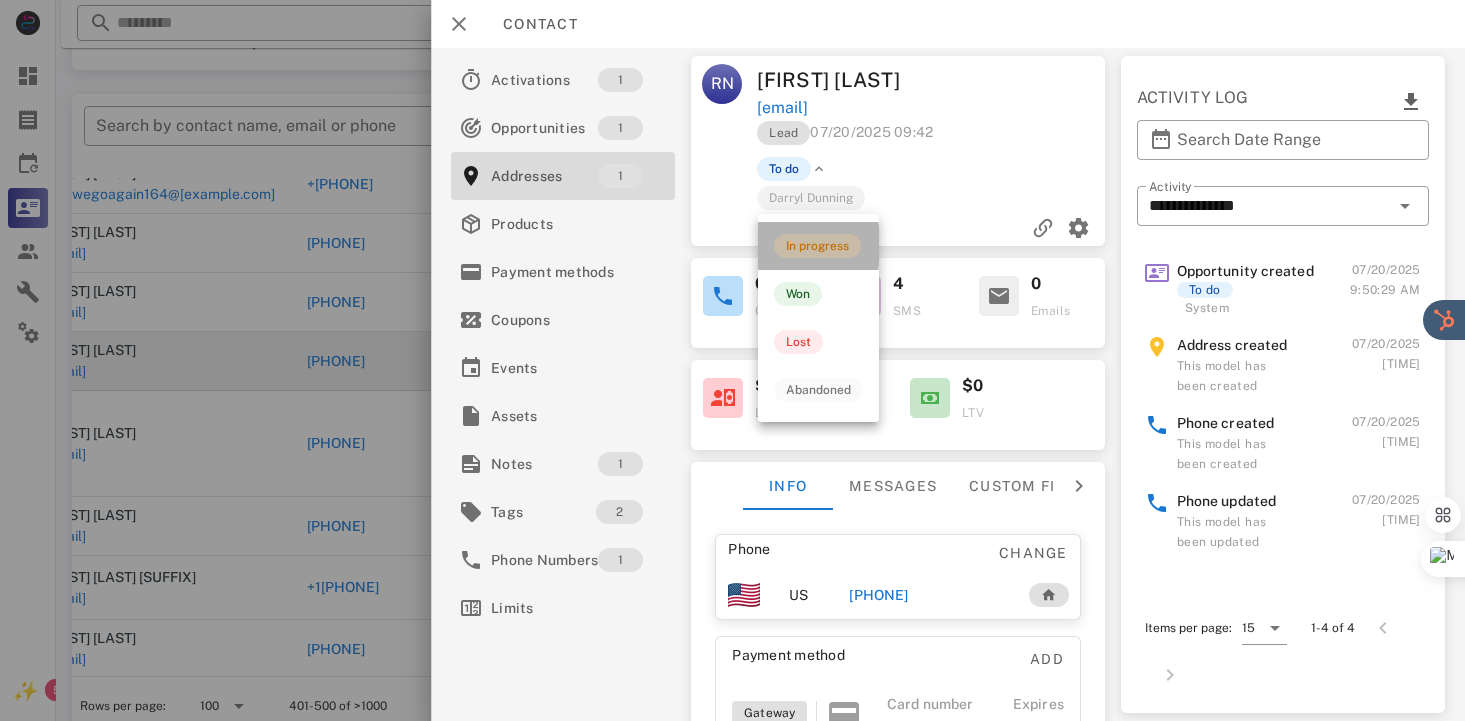 click on "In progress" at bounding box center [817, 246] 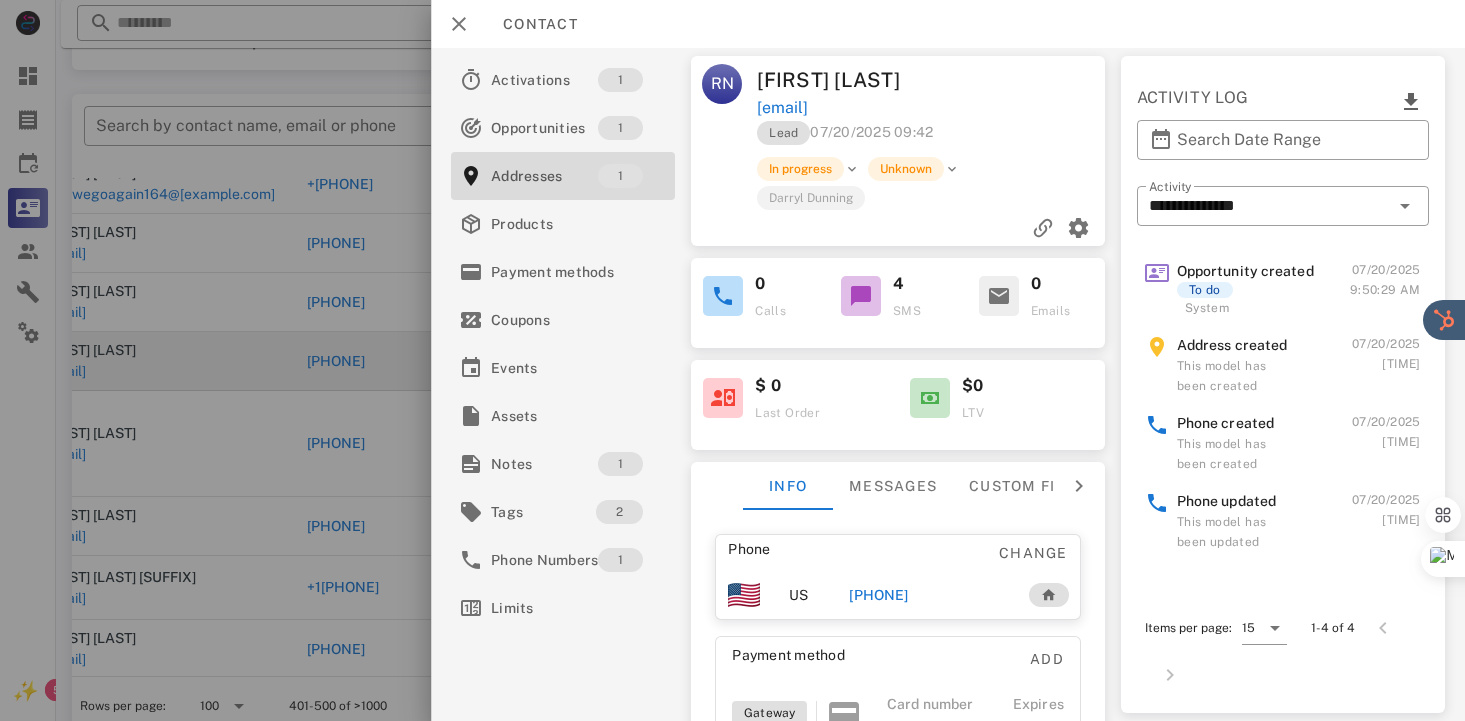click on "[PHONE]" at bounding box center (879, 595) 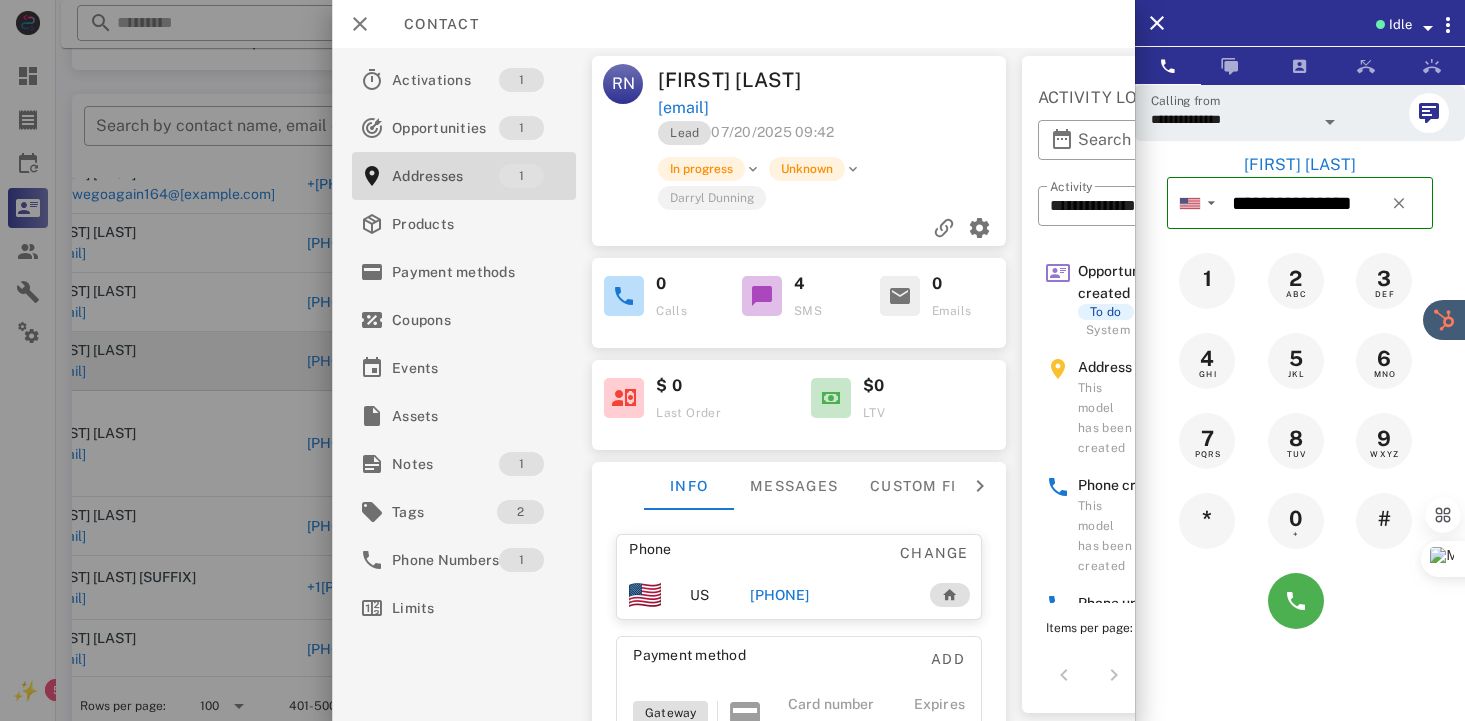 click on "[PHONE]" at bounding box center (830, 595) 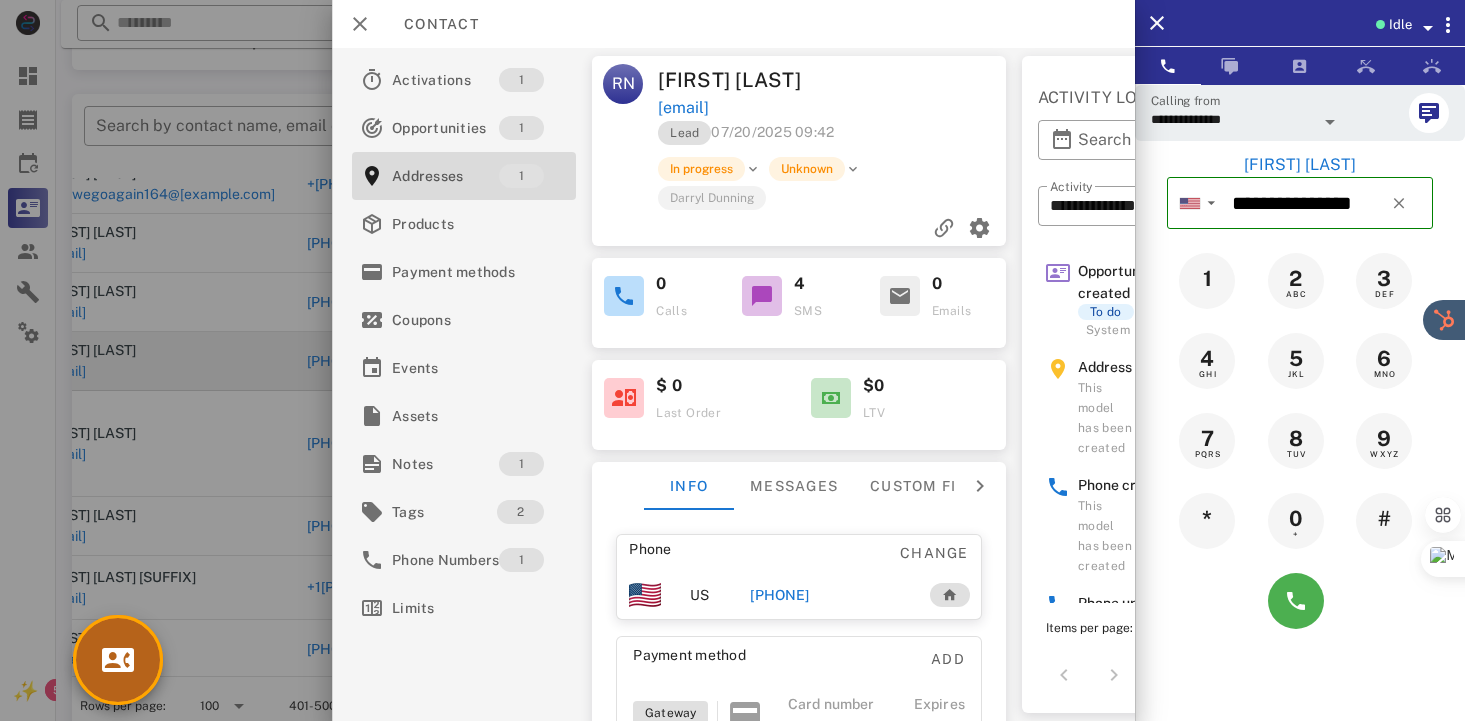 click at bounding box center (118, 660) 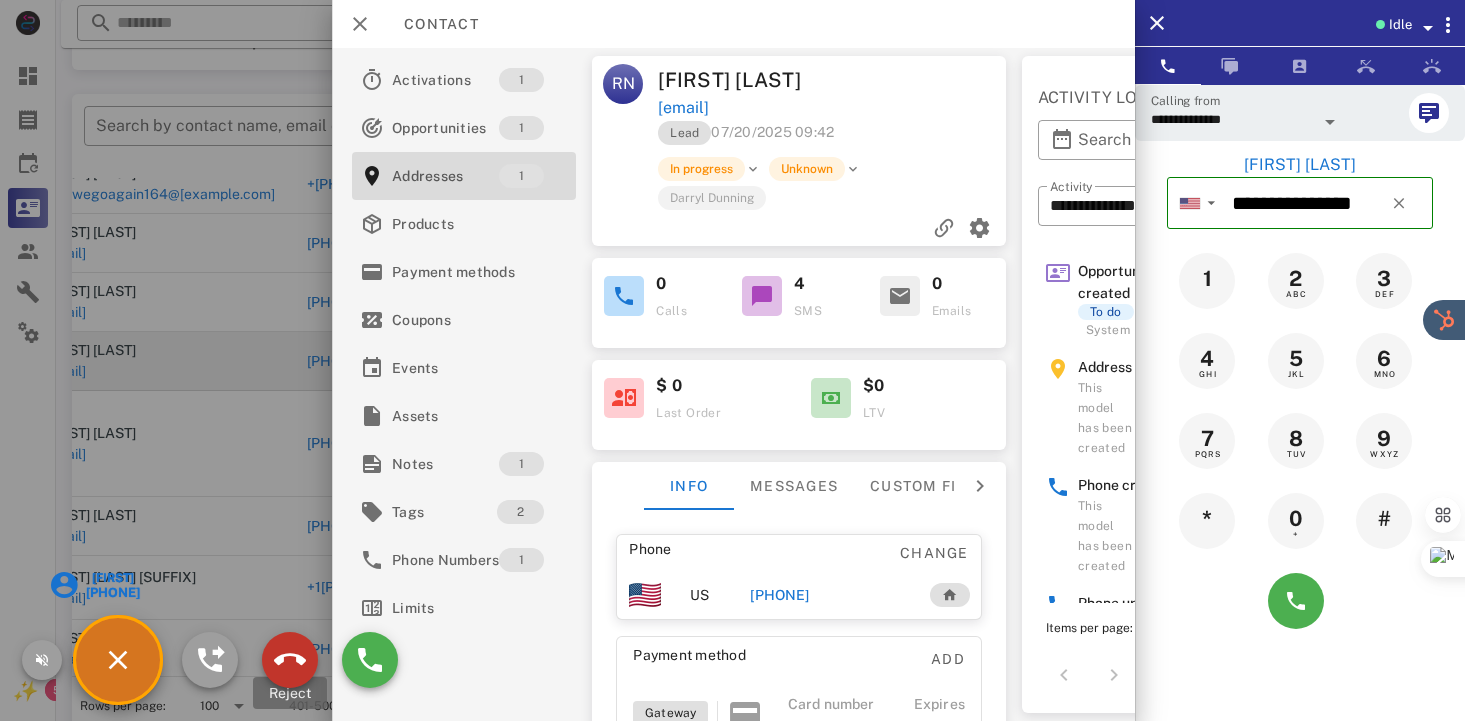 click at bounding box center [290, 660] 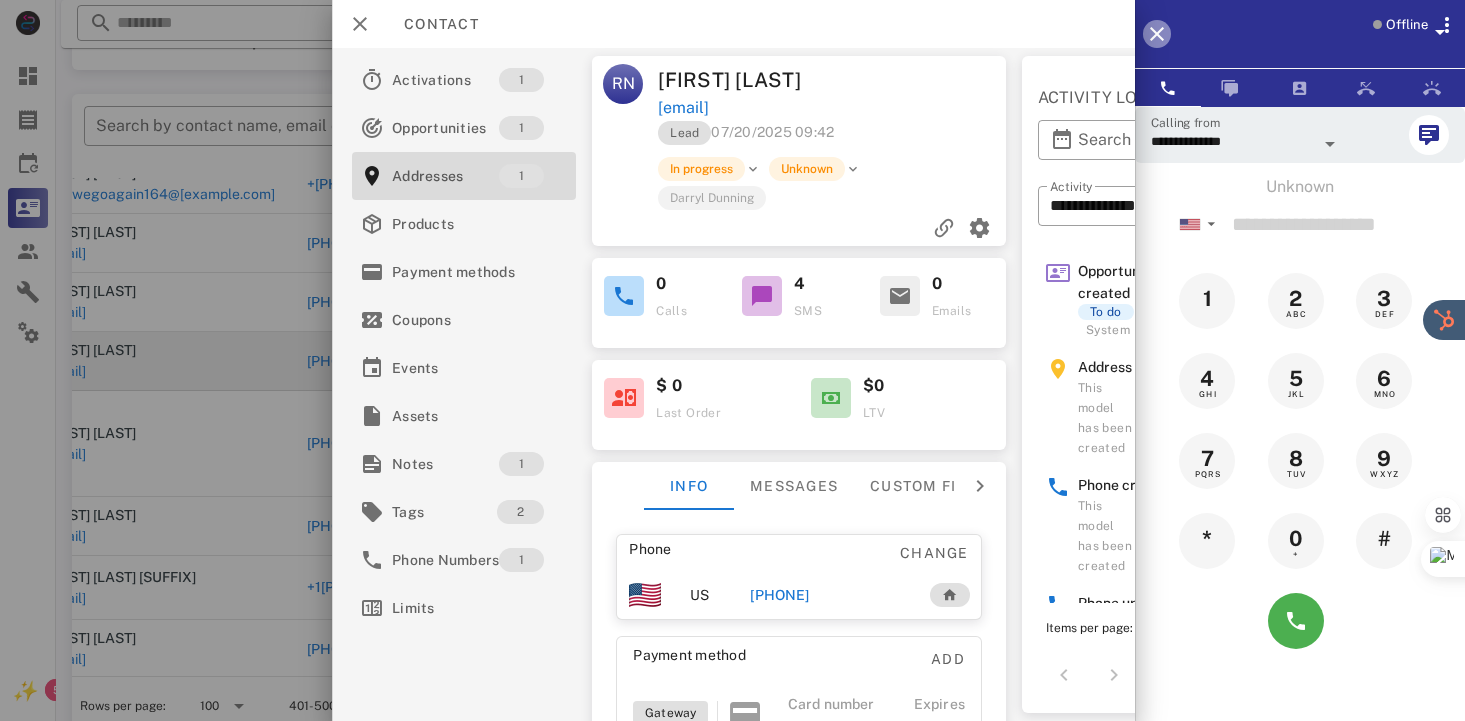 click at bounding box center (1157, 34) 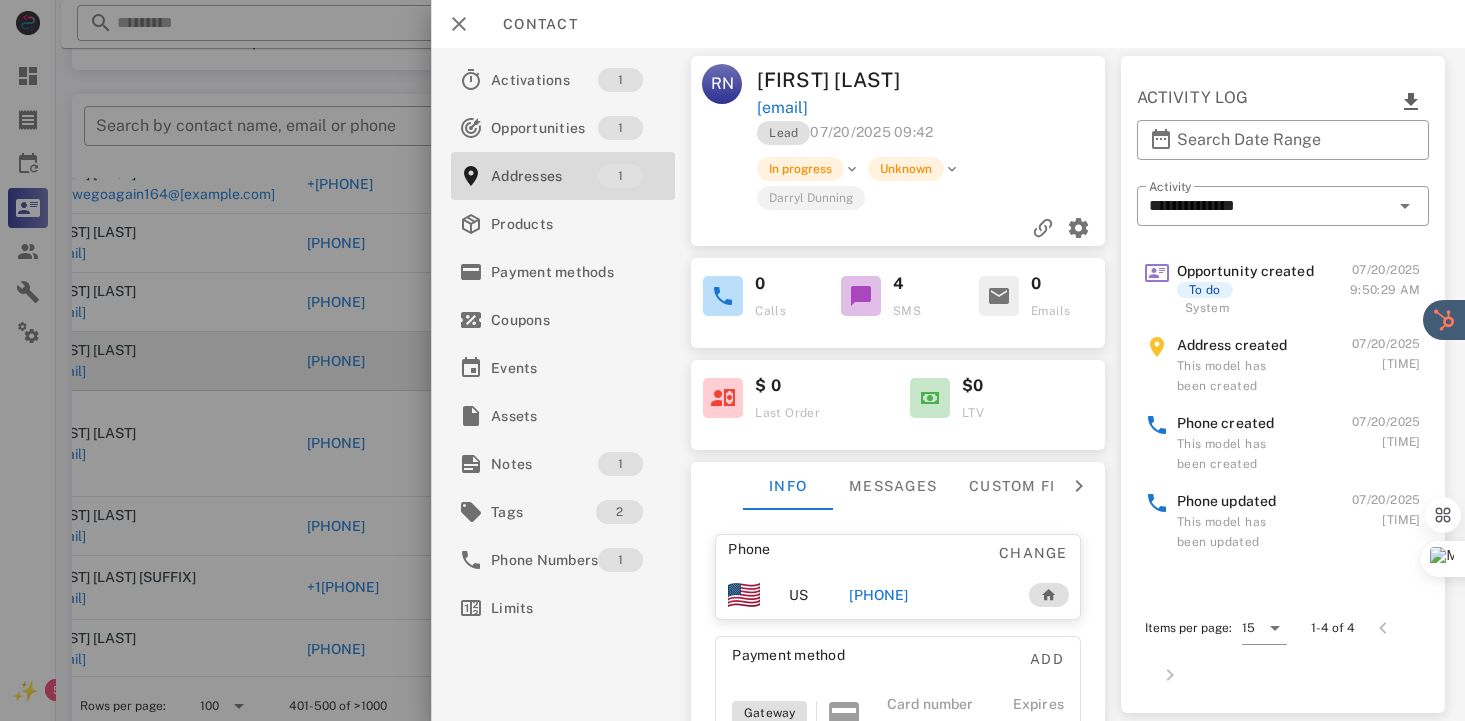 click on "[PHONE]" at bounding box center [879, 595] 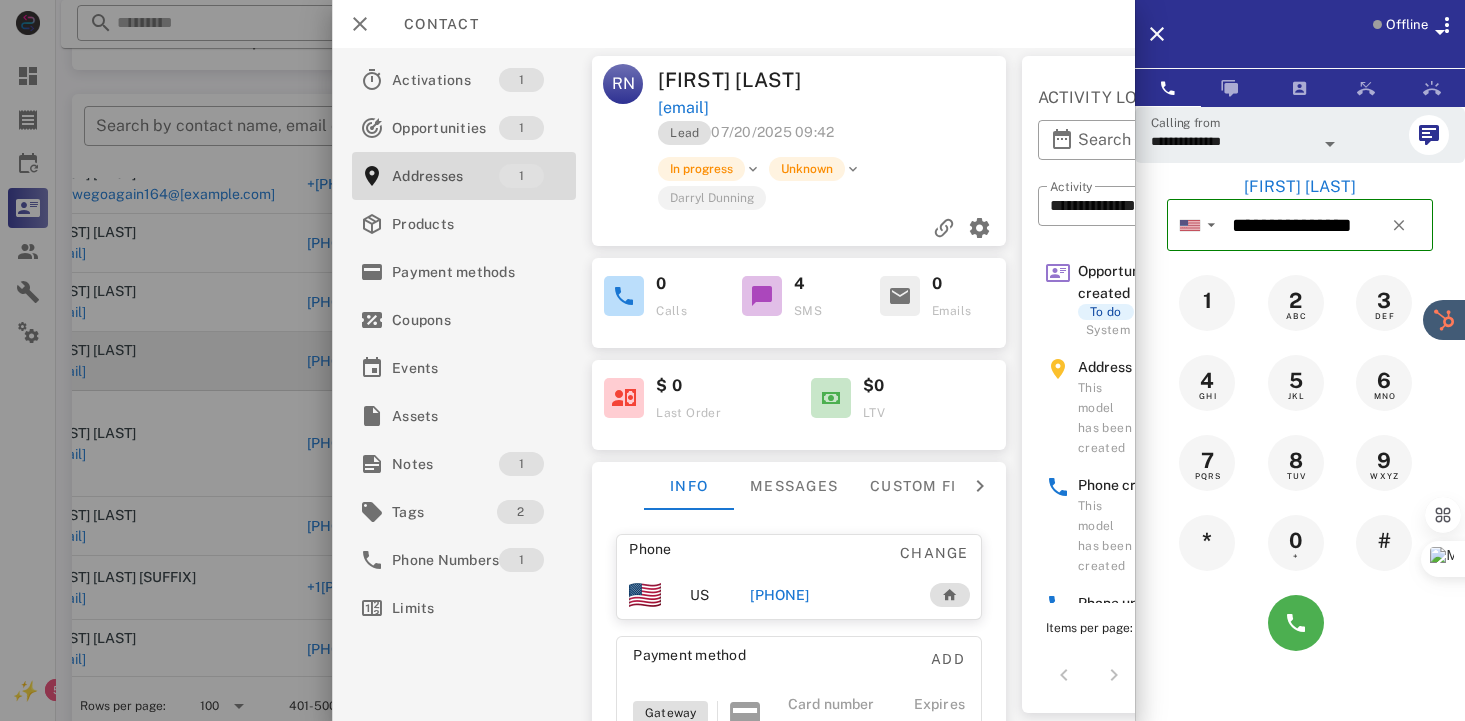 click on "**********" at bounding box center [1300, 467] 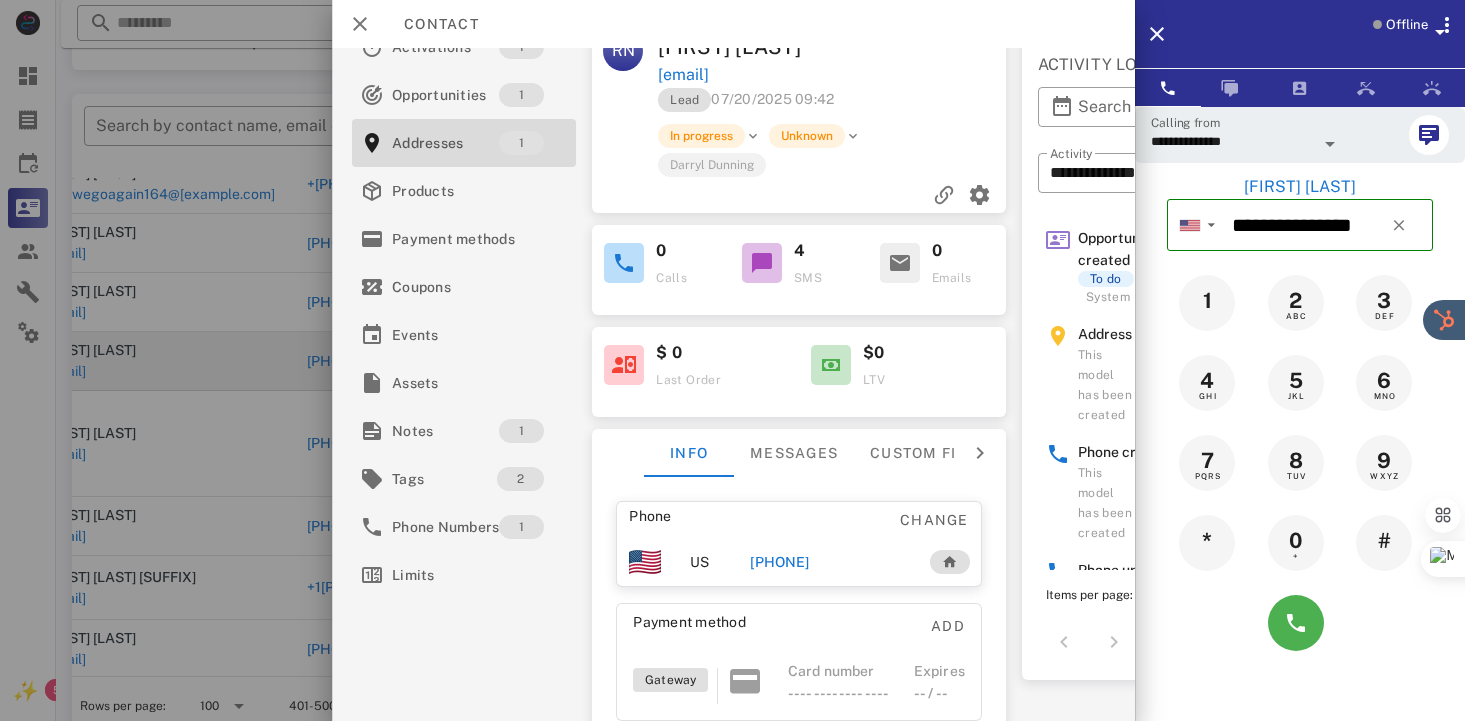 scroll, scrollTop: 50, scrollLeft: 0, axis: vertical 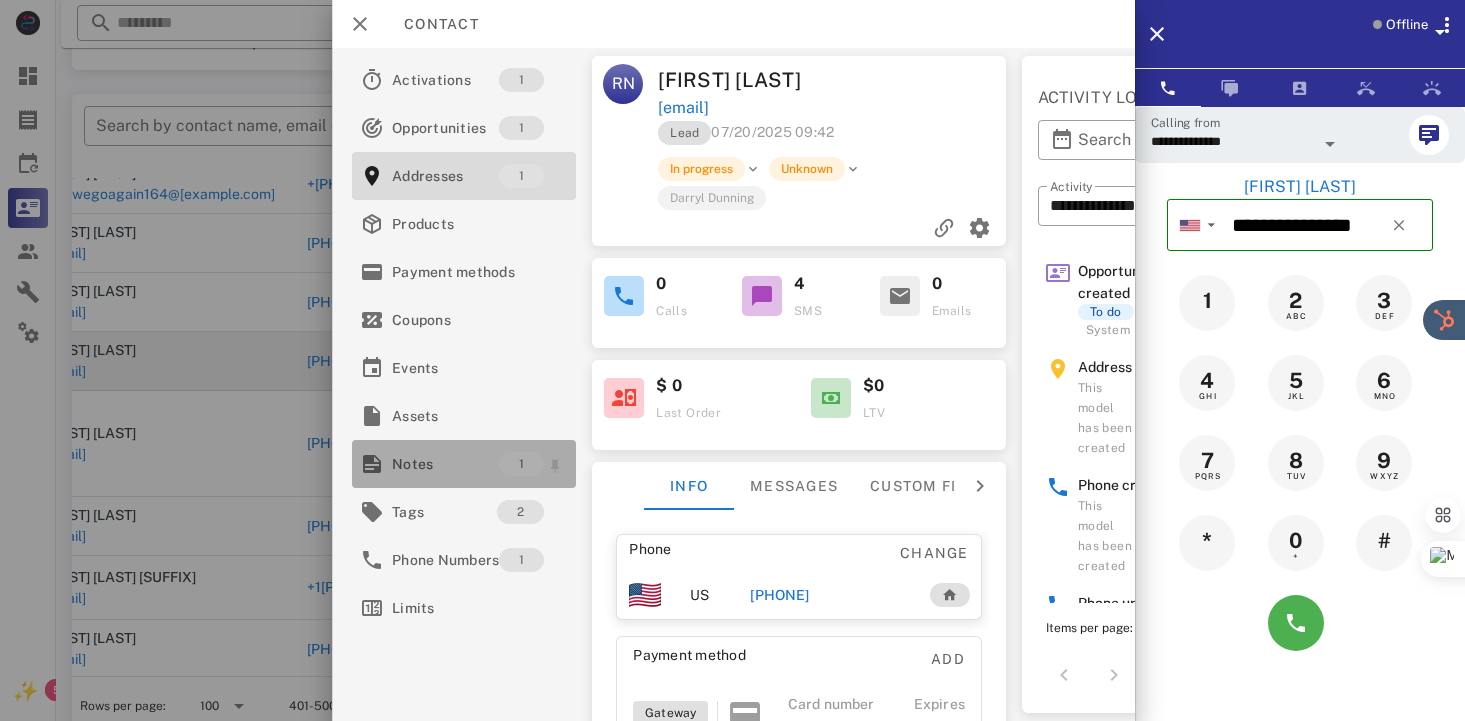 click on "Notes" at bounding box center (445, 464) 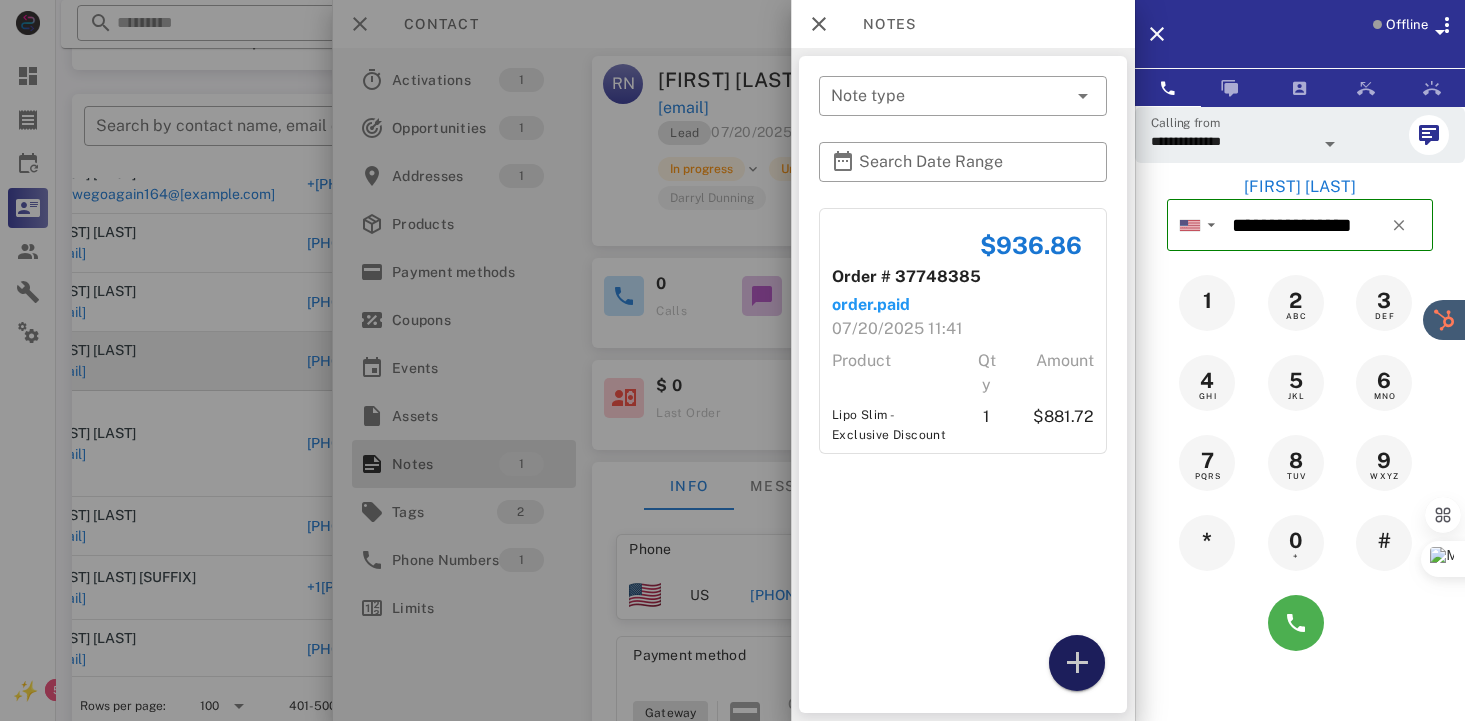click at bounding box center [1077, 663] 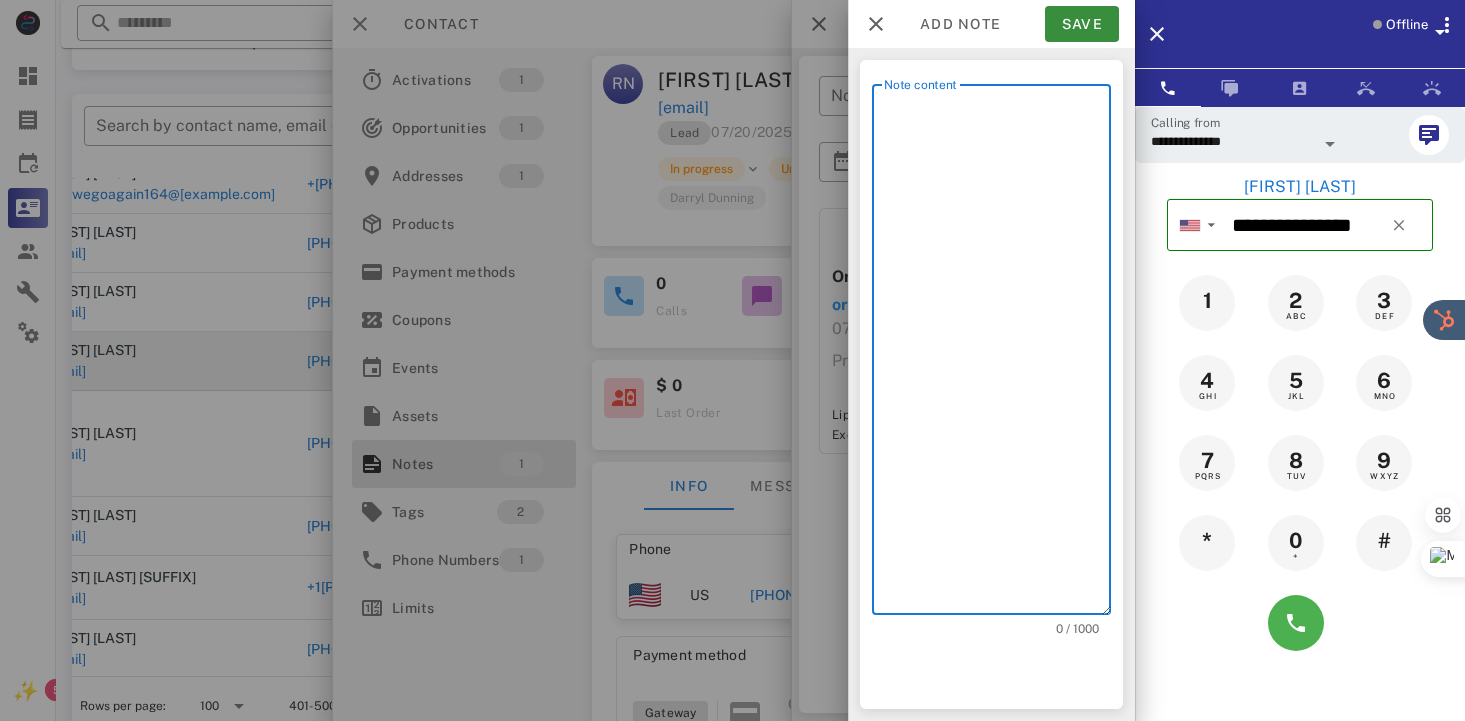 click on "Note content" at bounding box center (997, 354) 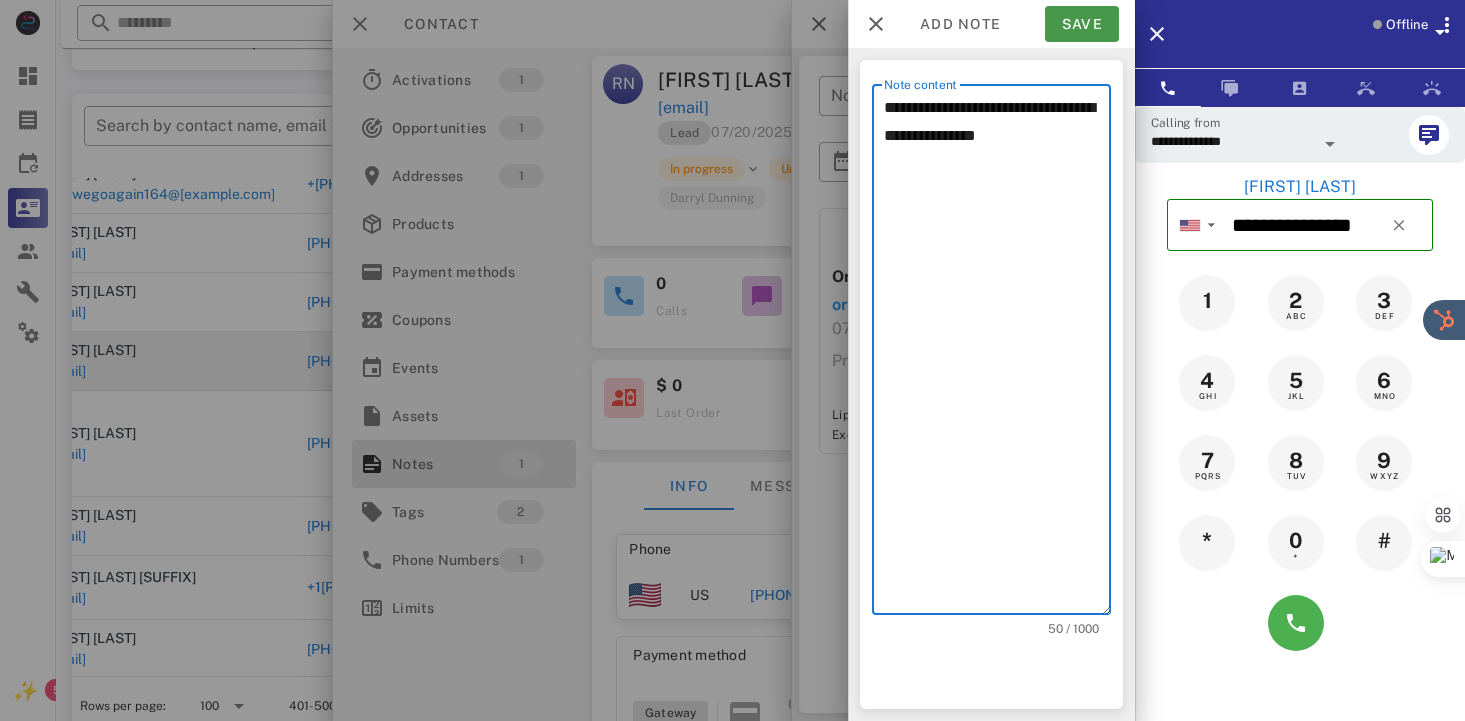 type on "**********" 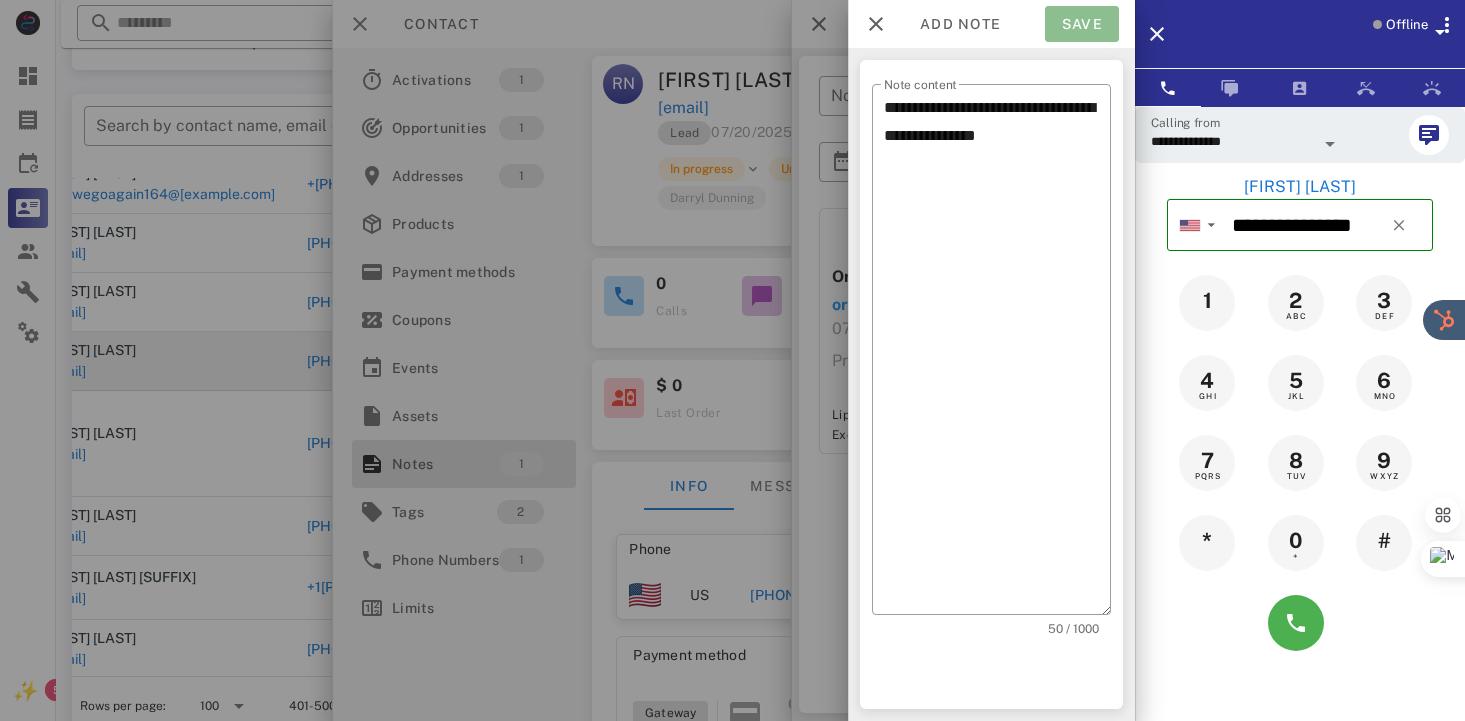 click on "Save" at bounding box center (1082, 24) 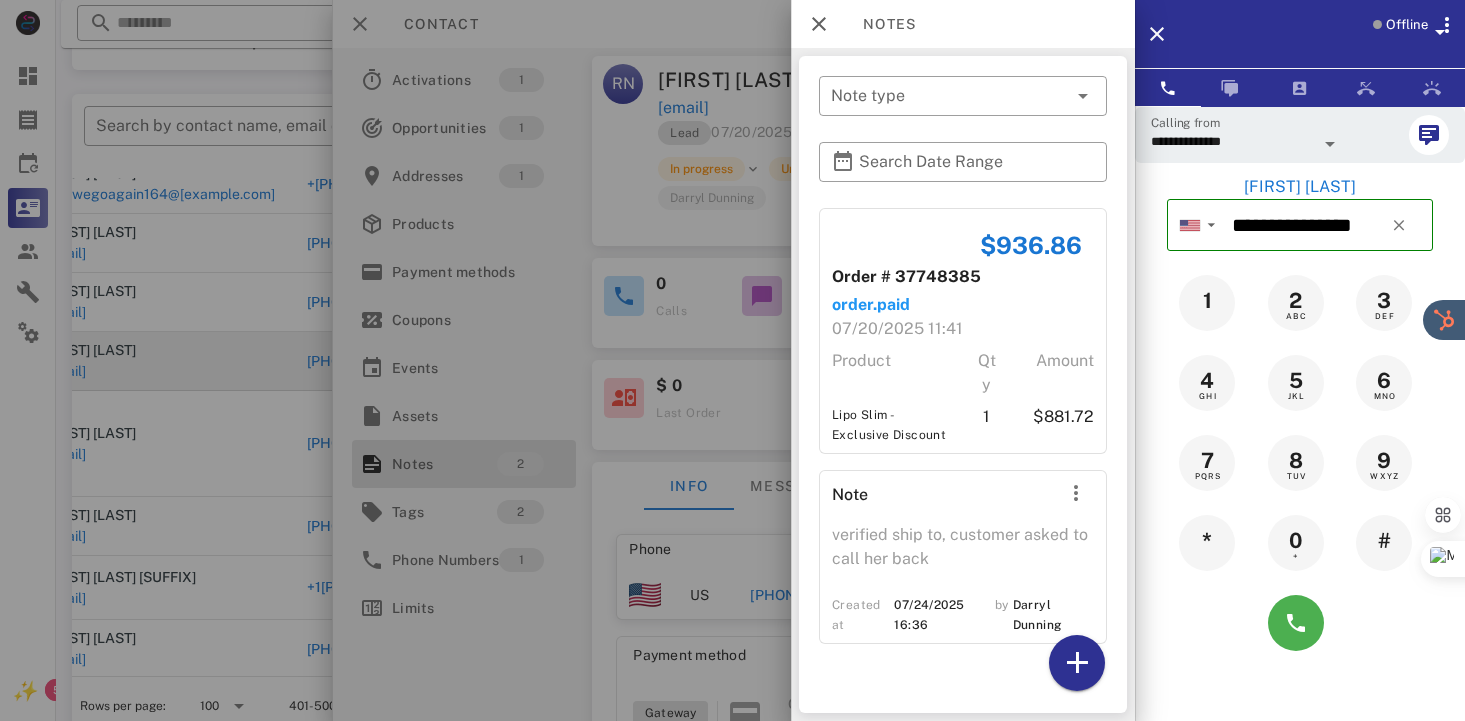 click at bounding box center [900, 235] 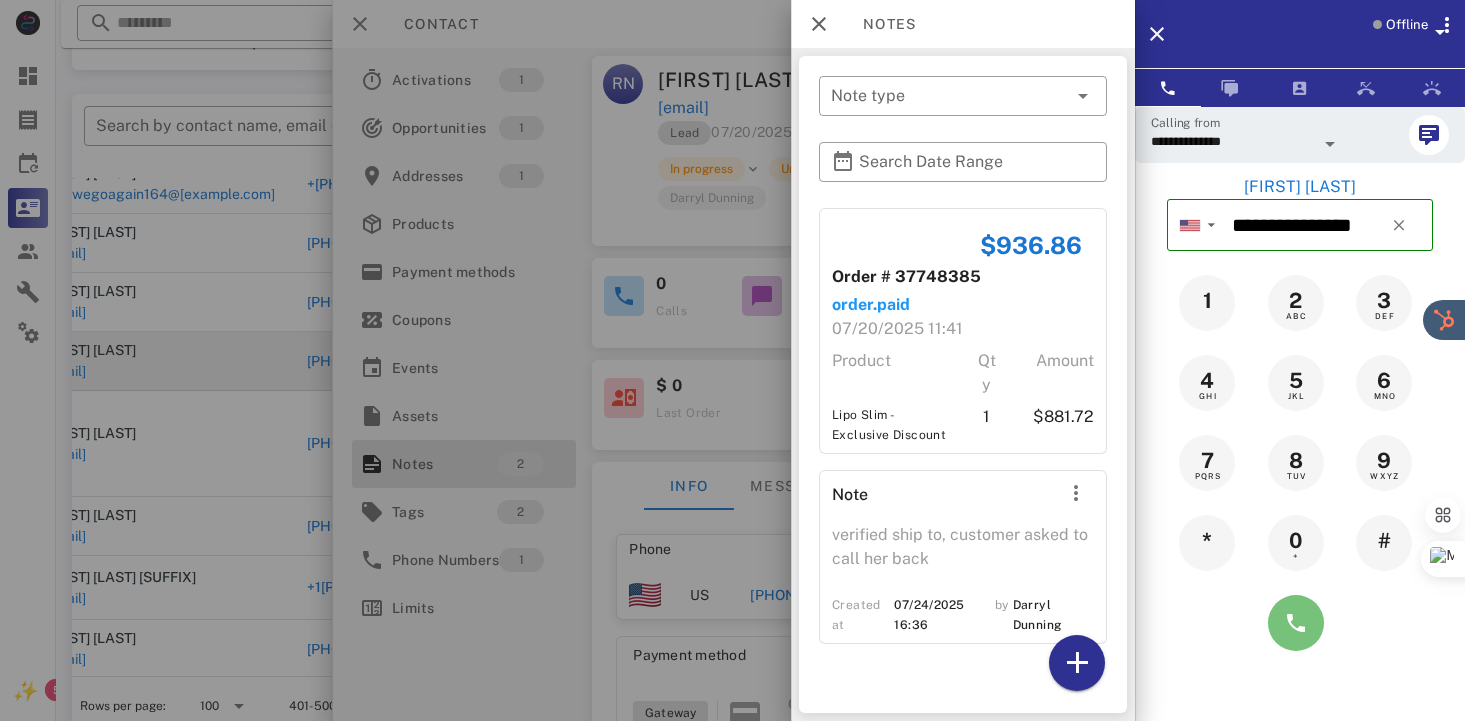 click at bounding box center (1296, 623) 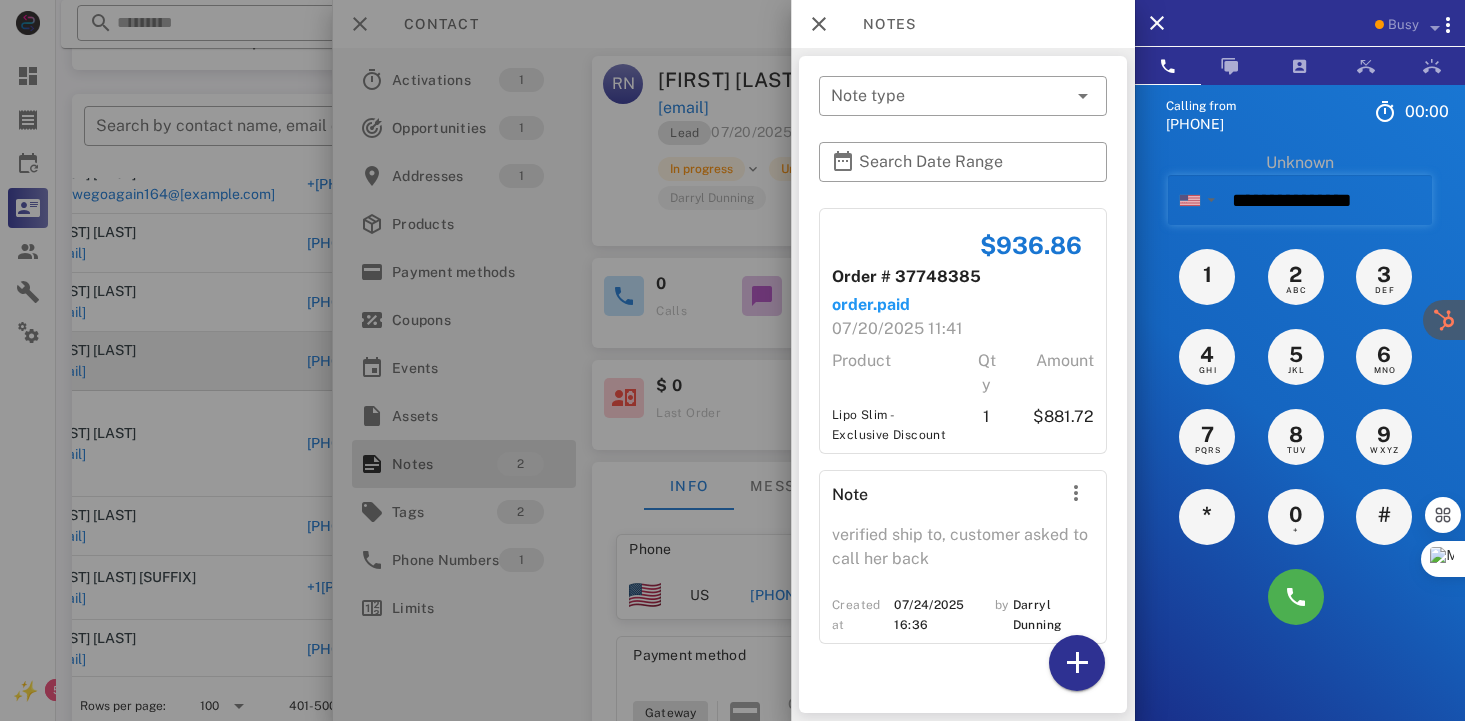 type 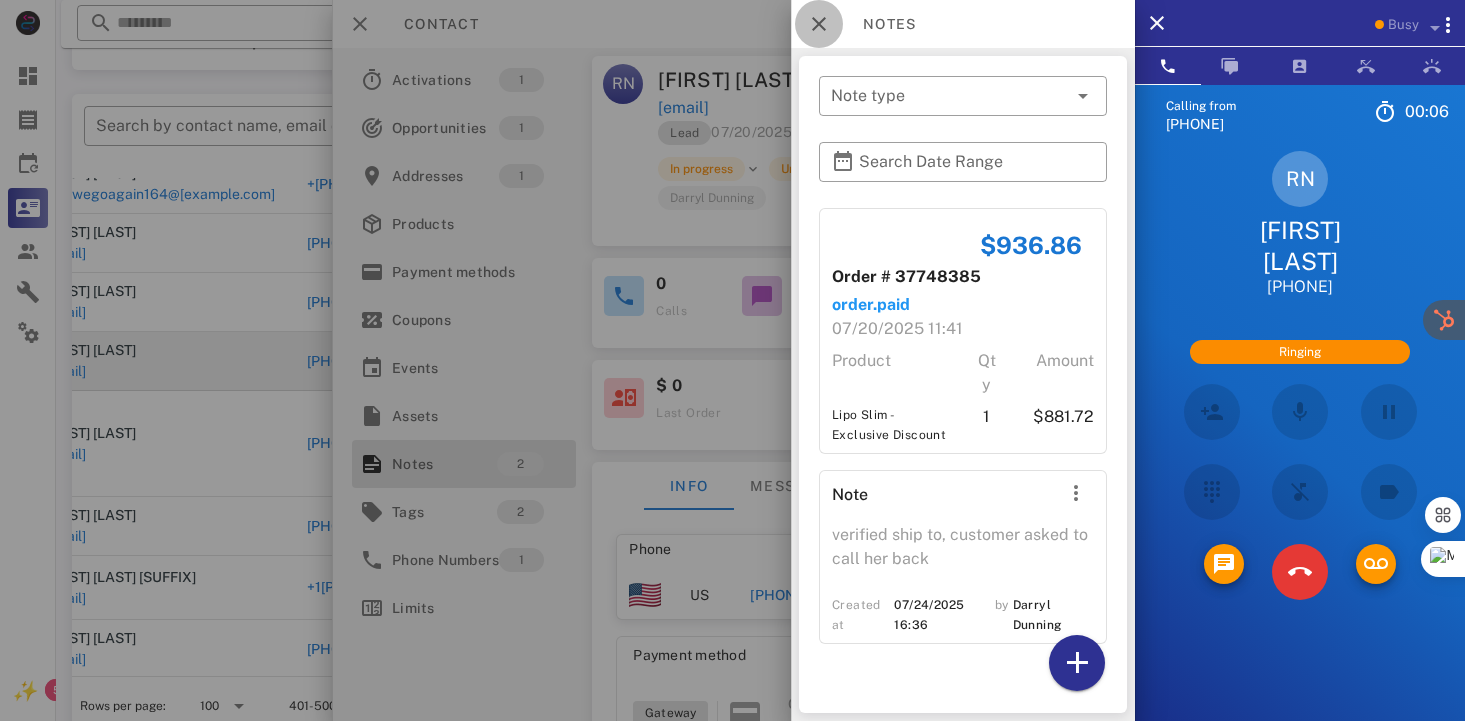 click at bounding box center (819, 24) 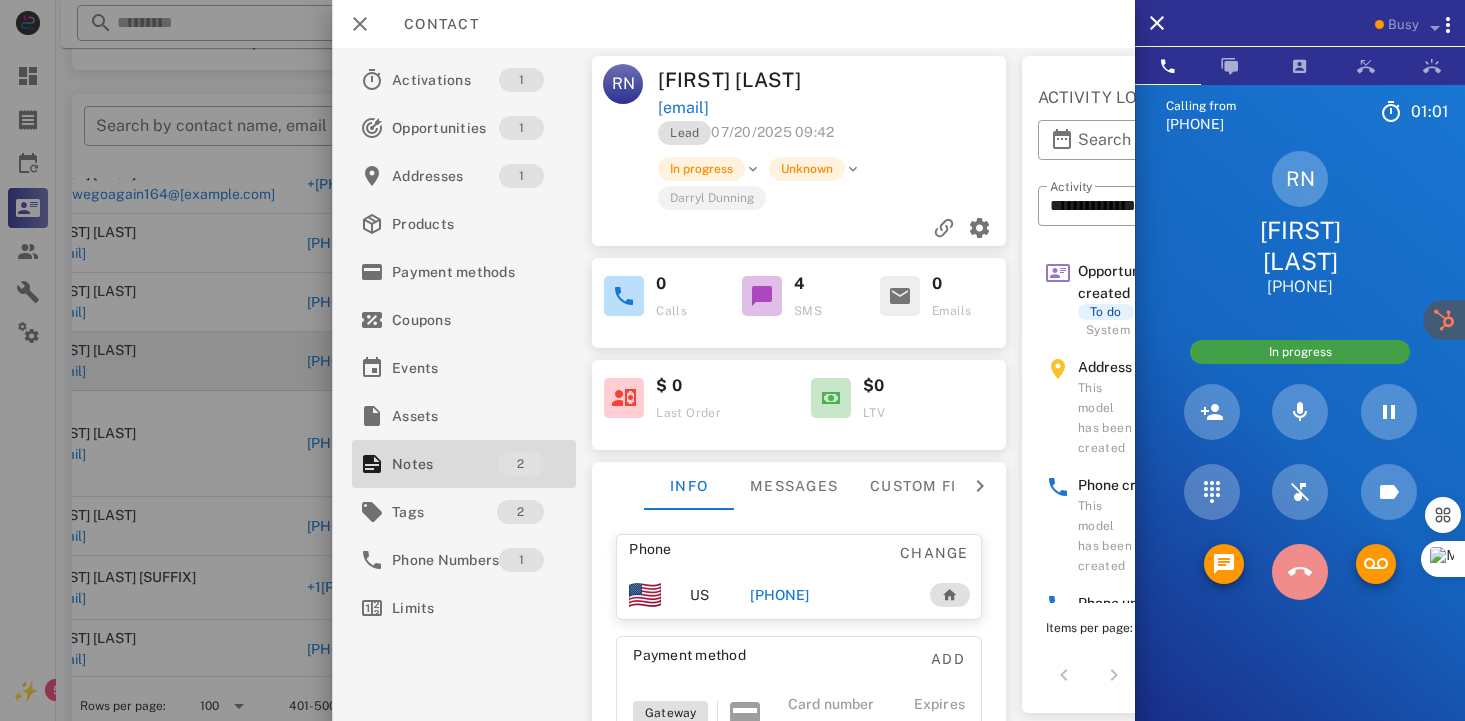 click at bounding box center (1300, 572) 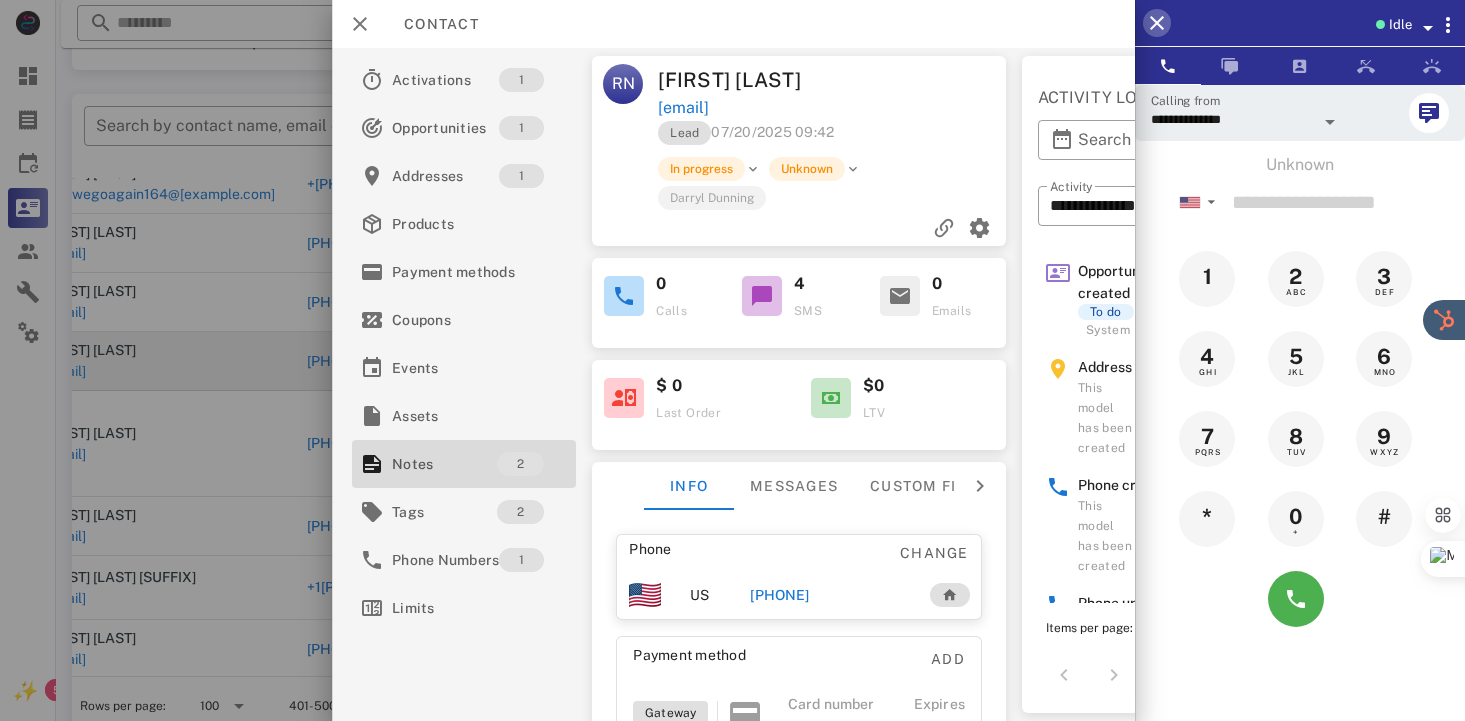 click at bounding box center (1157, 23) 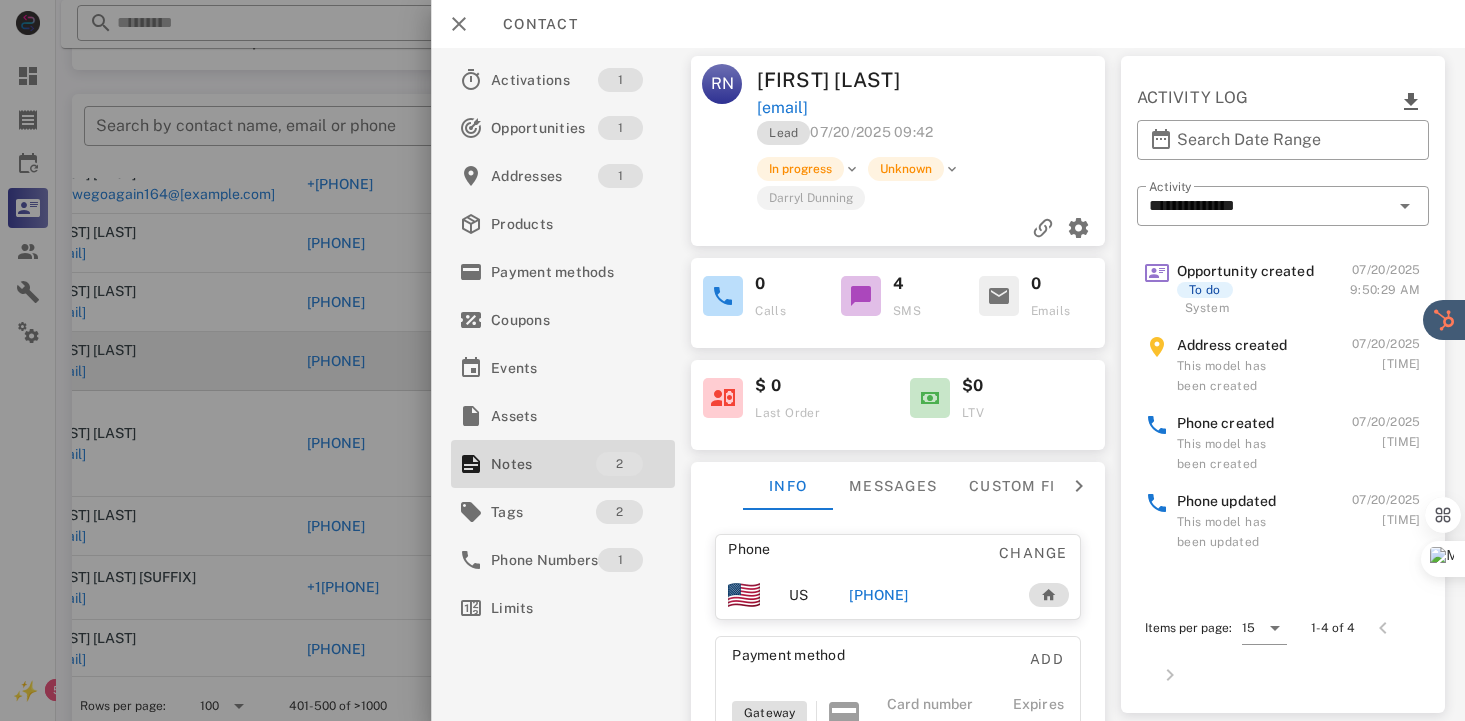 click at bounding box center (953, 169) 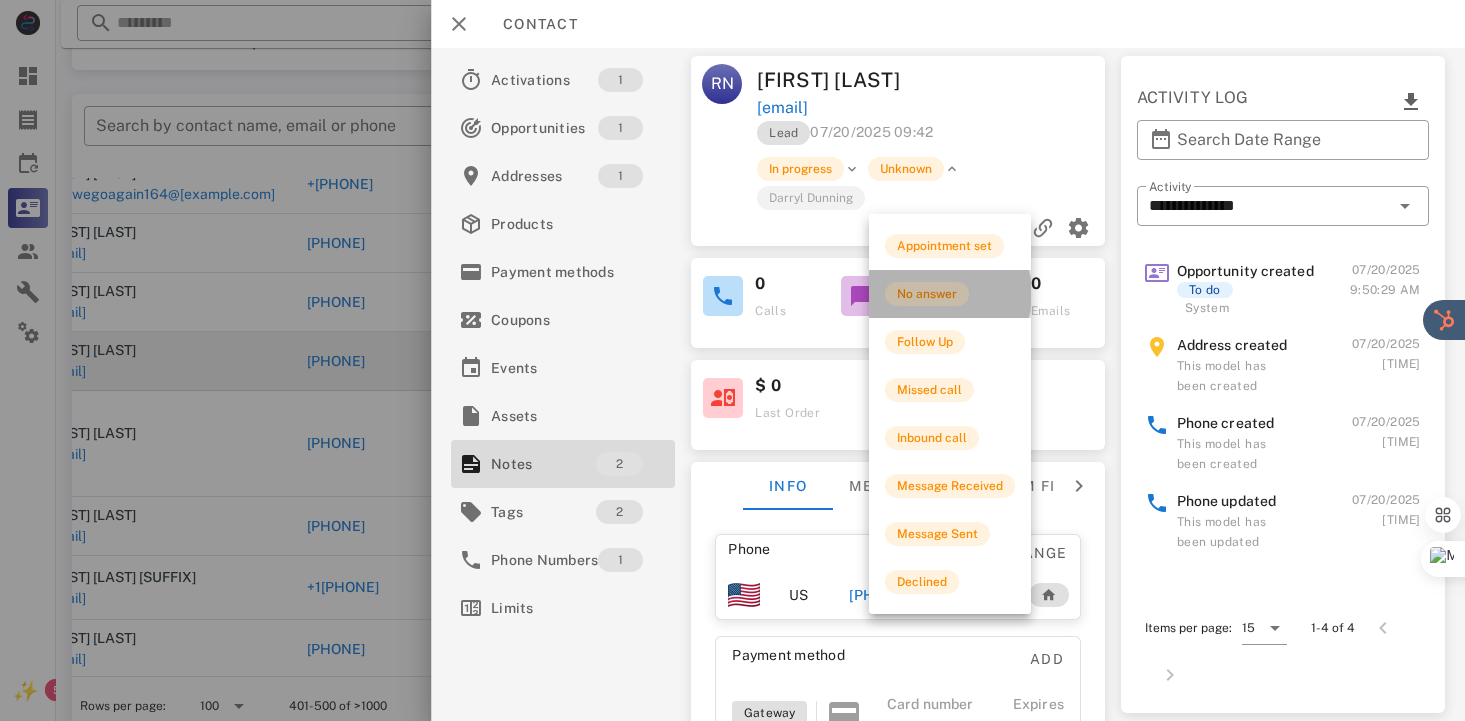 click on "No answer" at bounding box center [927, 294] 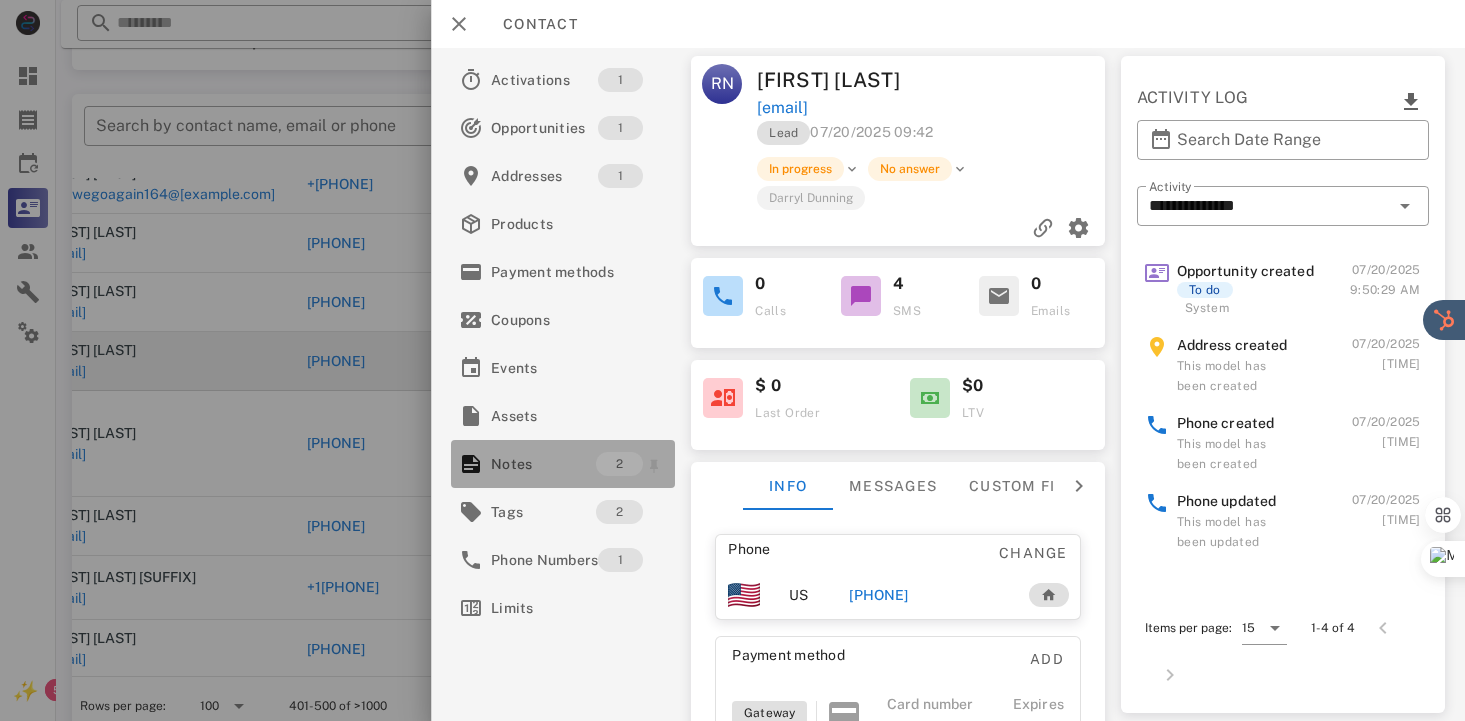 click on "Notes" at bounding box center (543, 464) 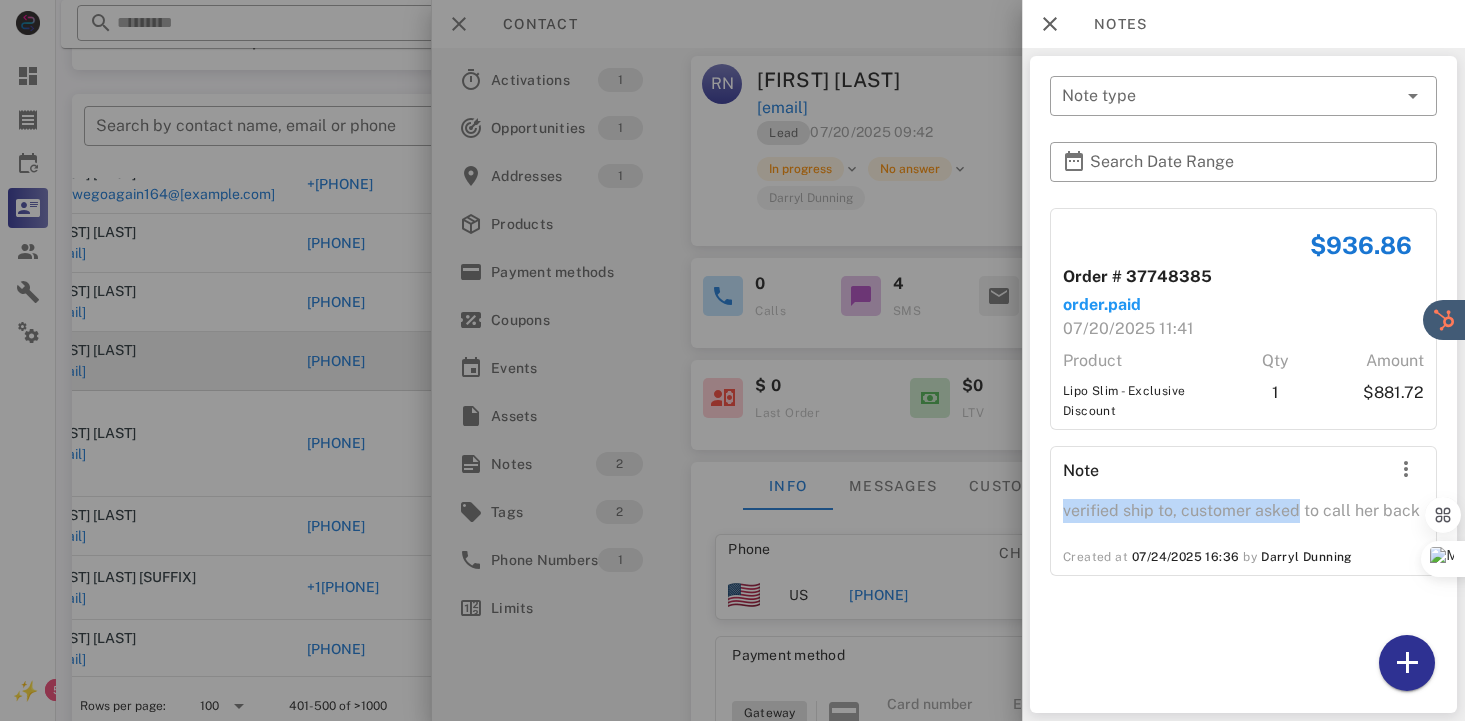 drag, startPoint x: 1093, startPoint y: 480, endPoint x: 1306, endPoint y: 548, distance: 223.59114 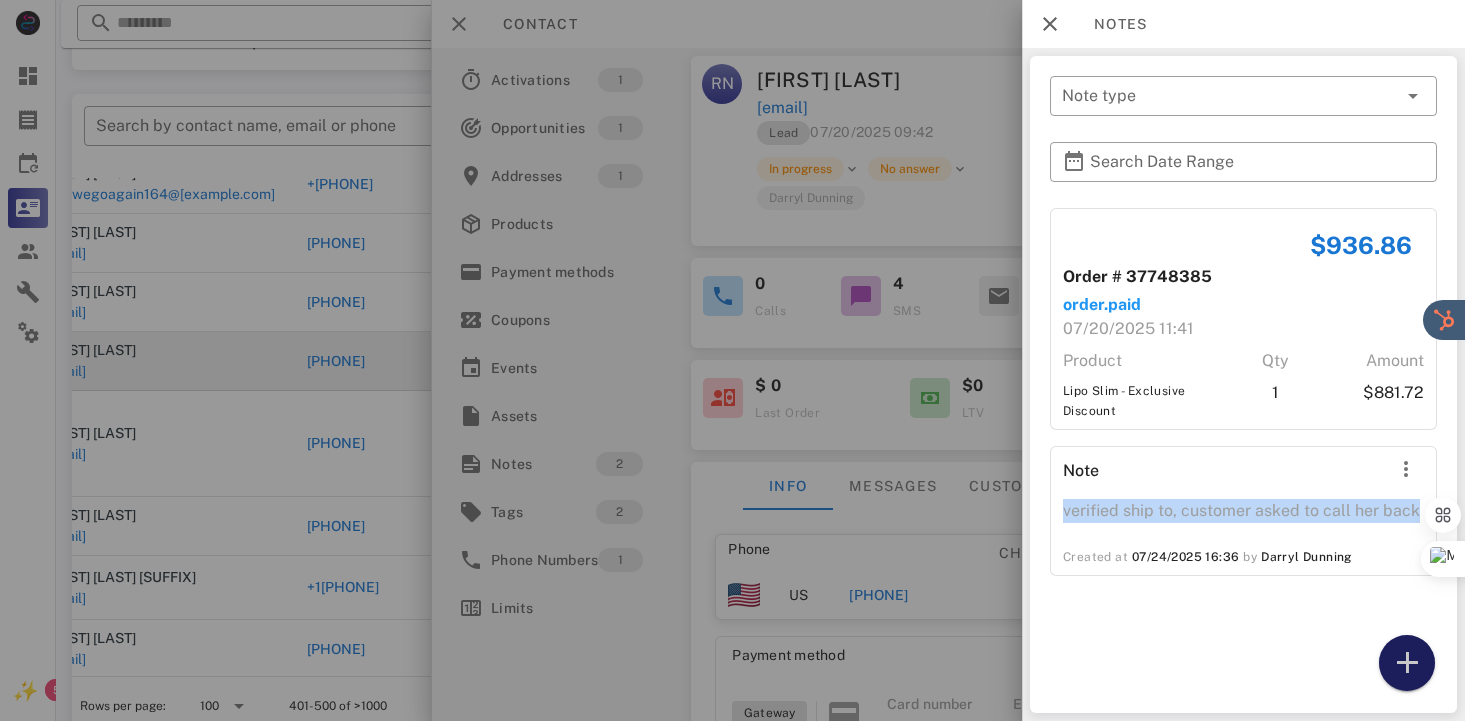 click at bounding box center (1407, 663) 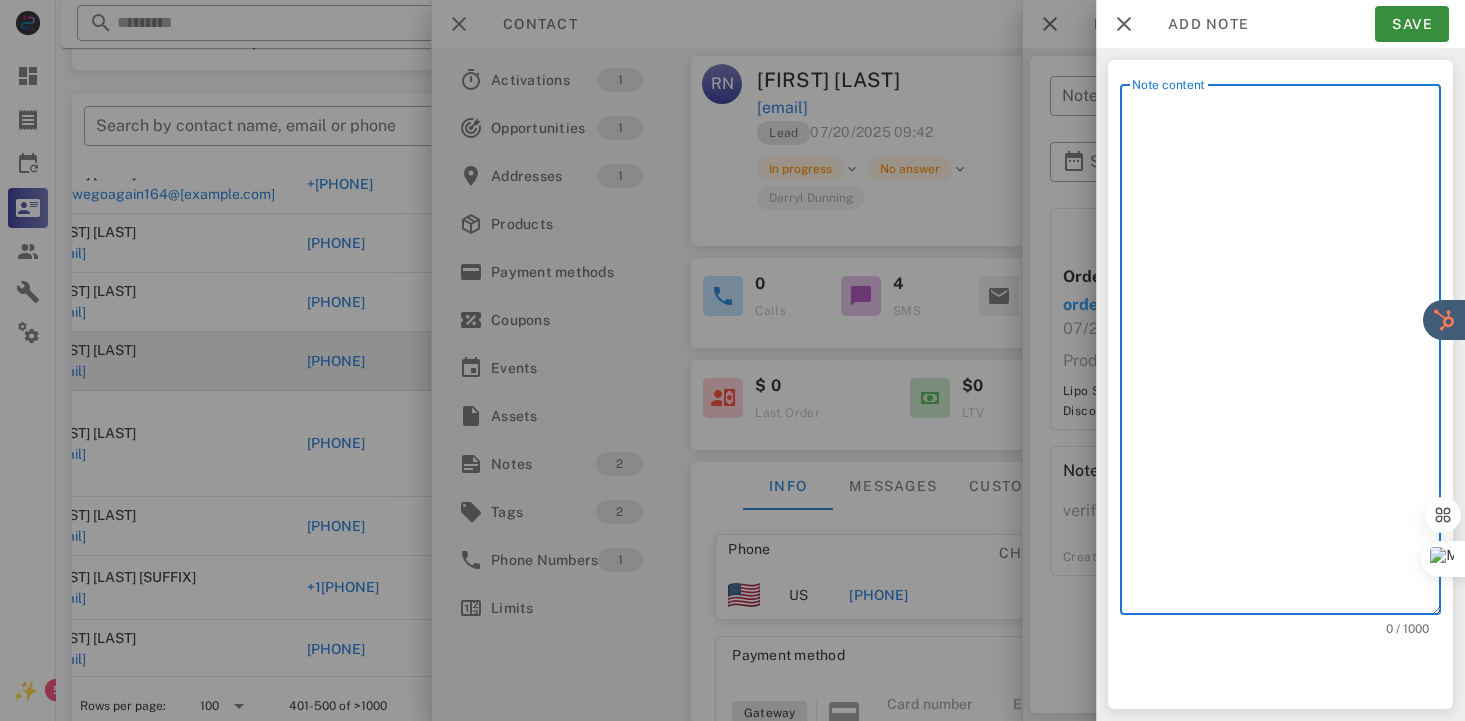 click on "Note content" at bounding box center (1286, 354) 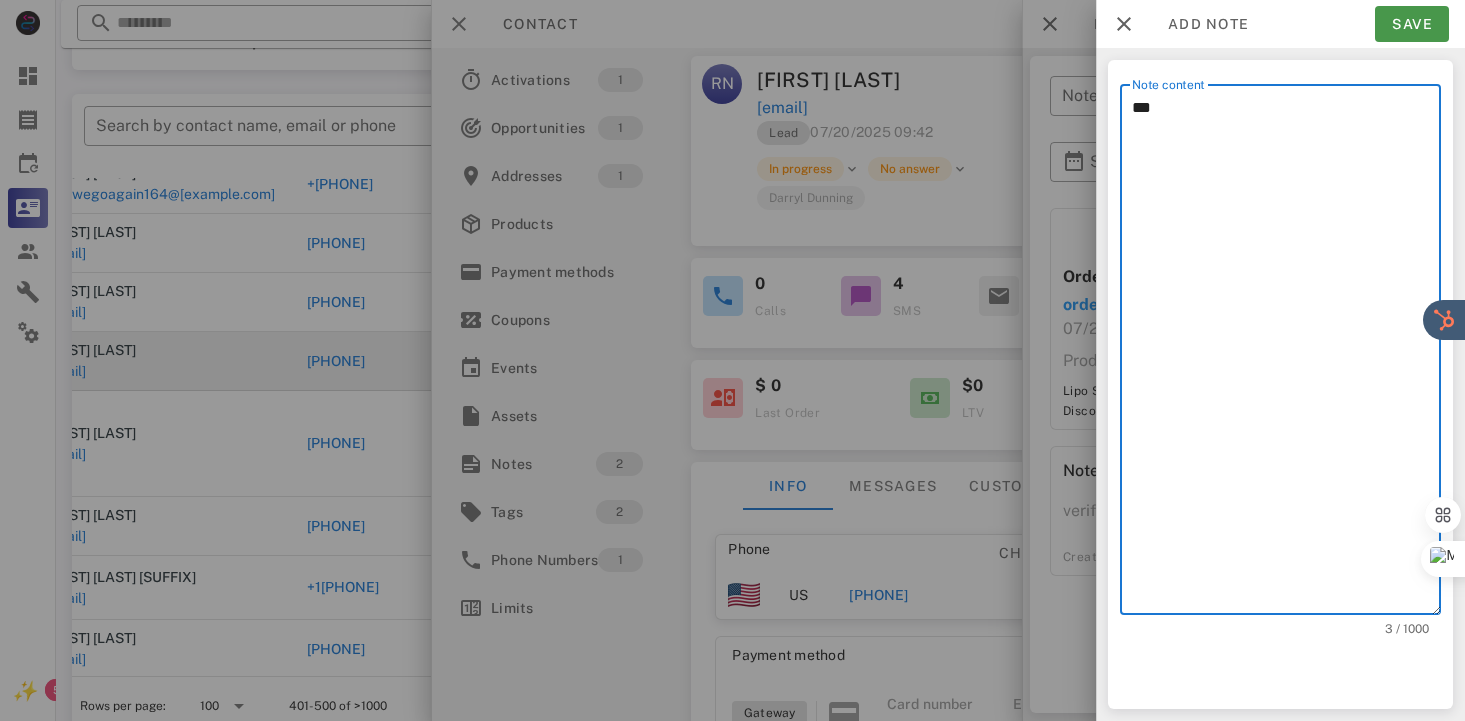 type on "**" 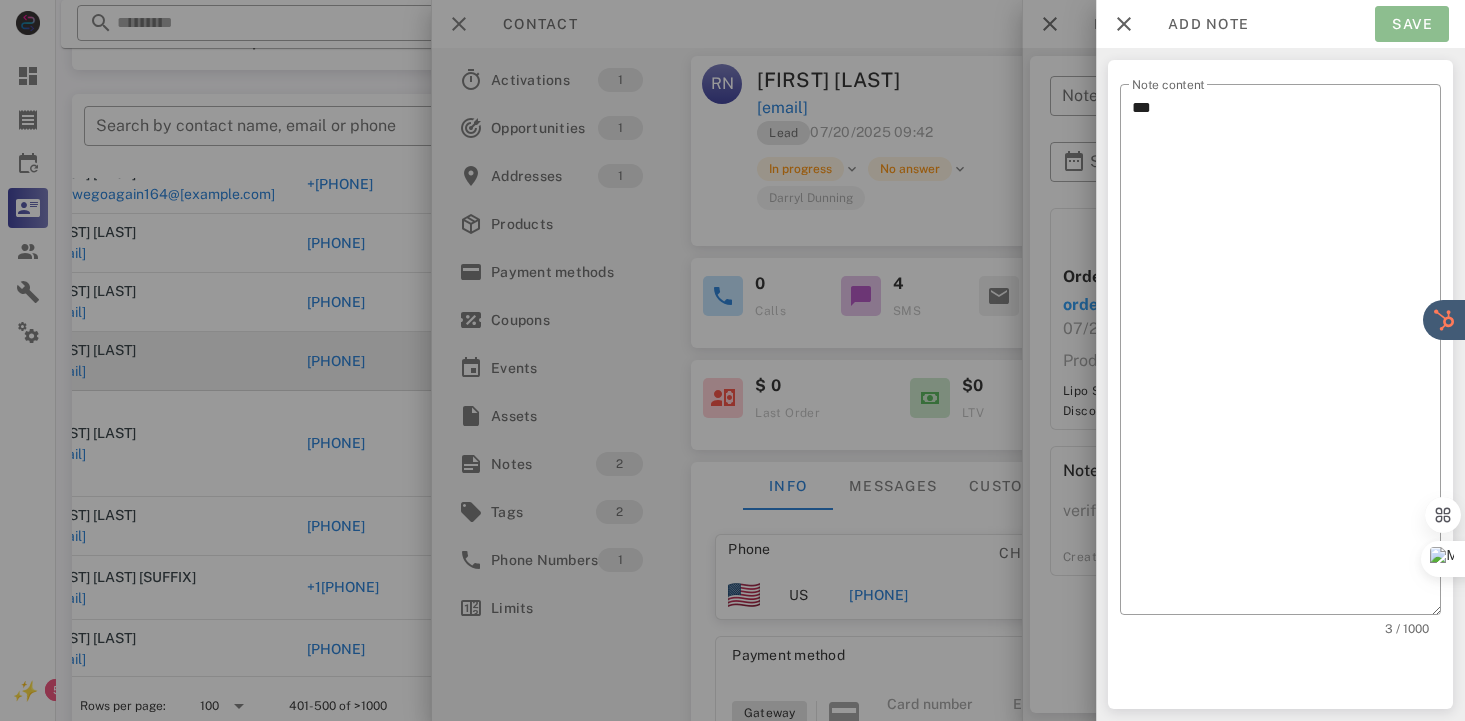click on "Save" at bounding box center [1412, 24] 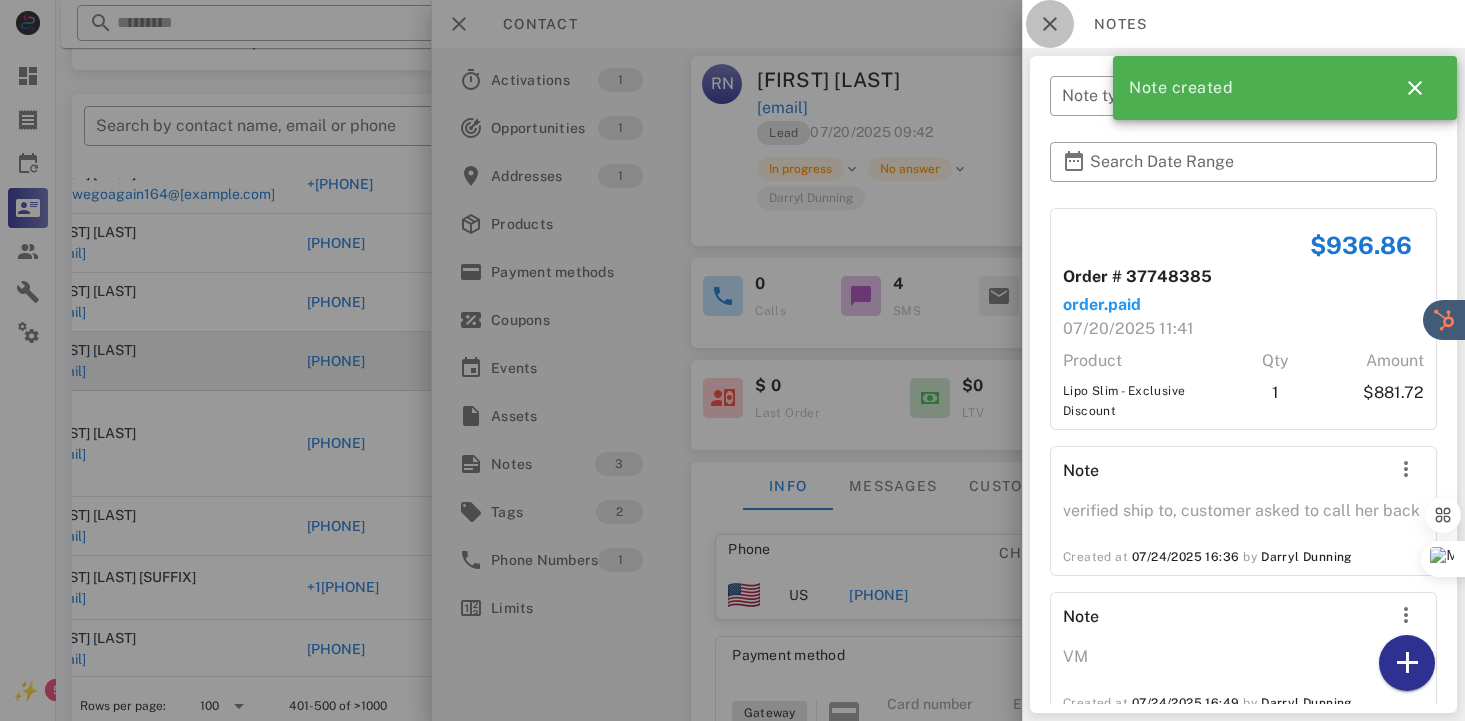 click at bounding box center [1050, 24] 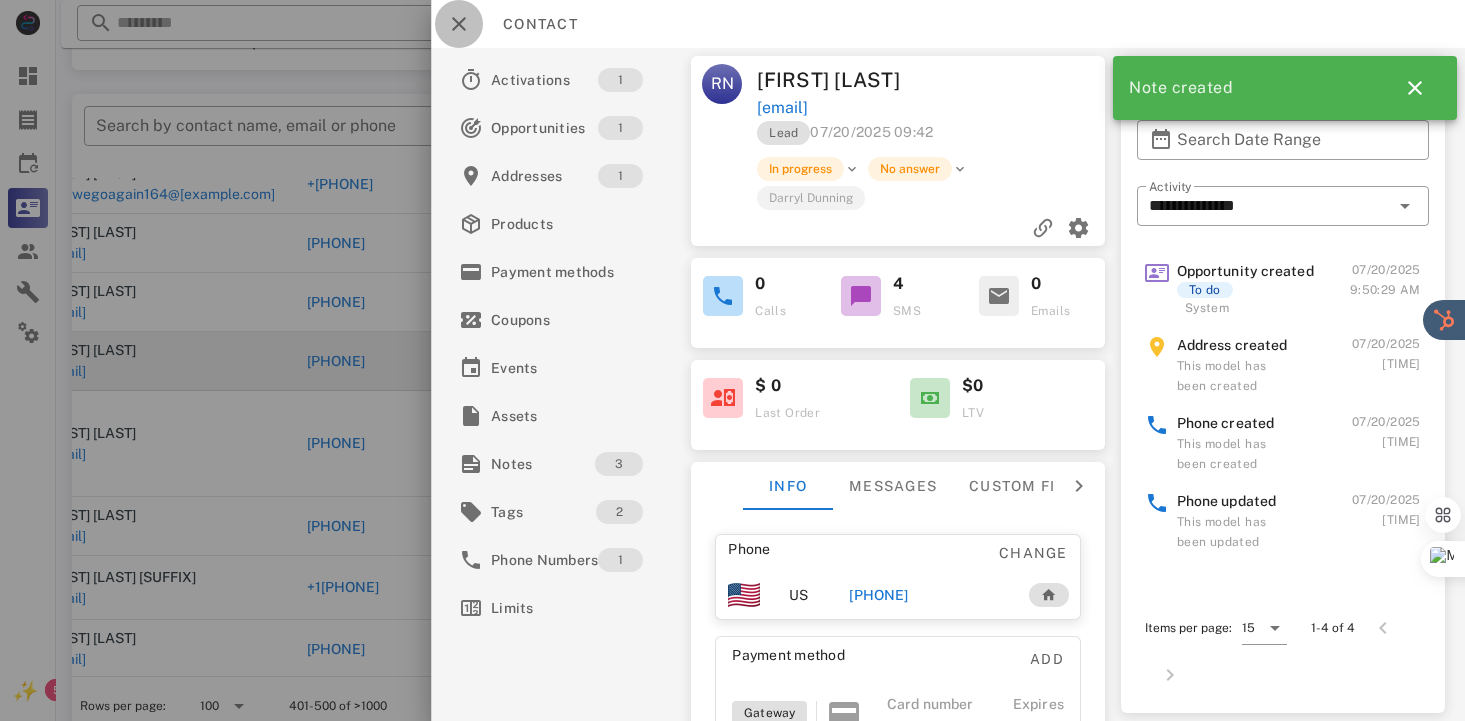 click at bounding box center [459, 24] 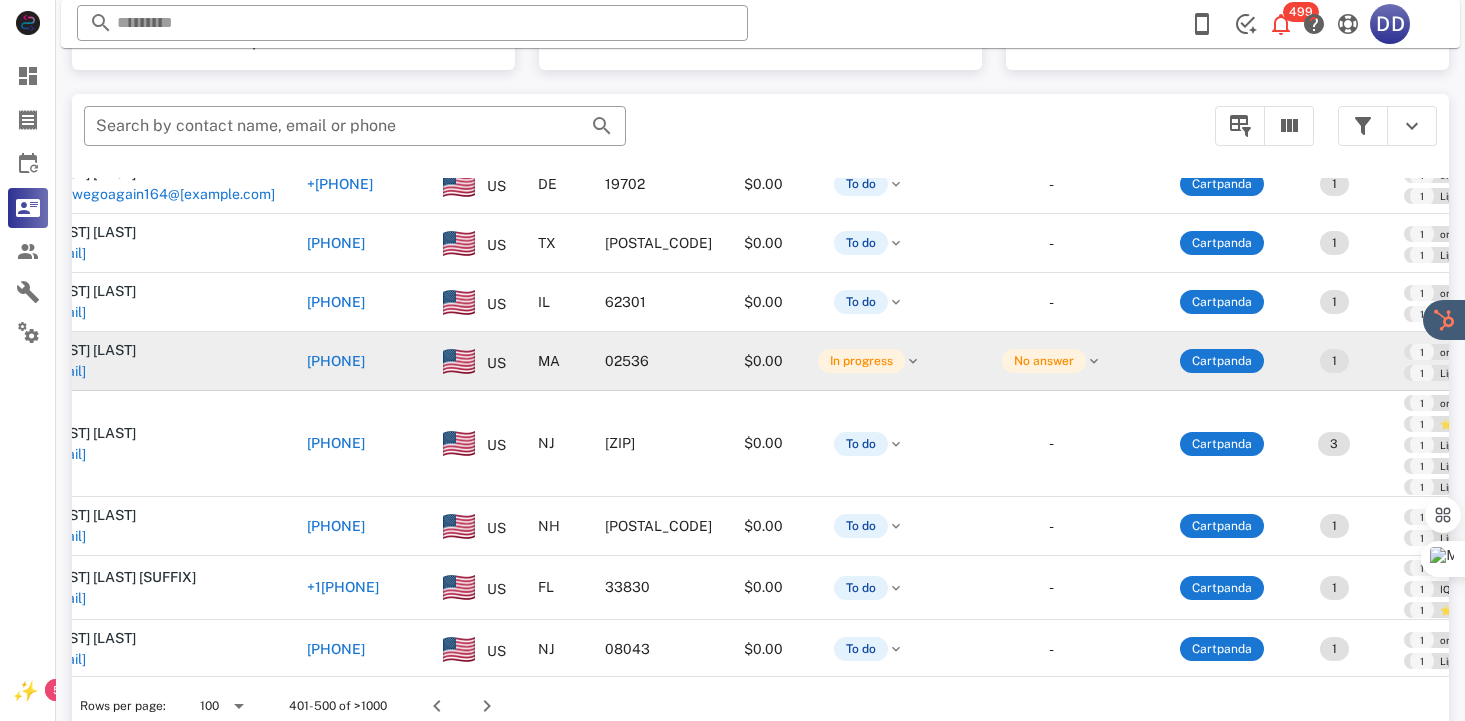 click on "?" at bounding box center (1430, 676) 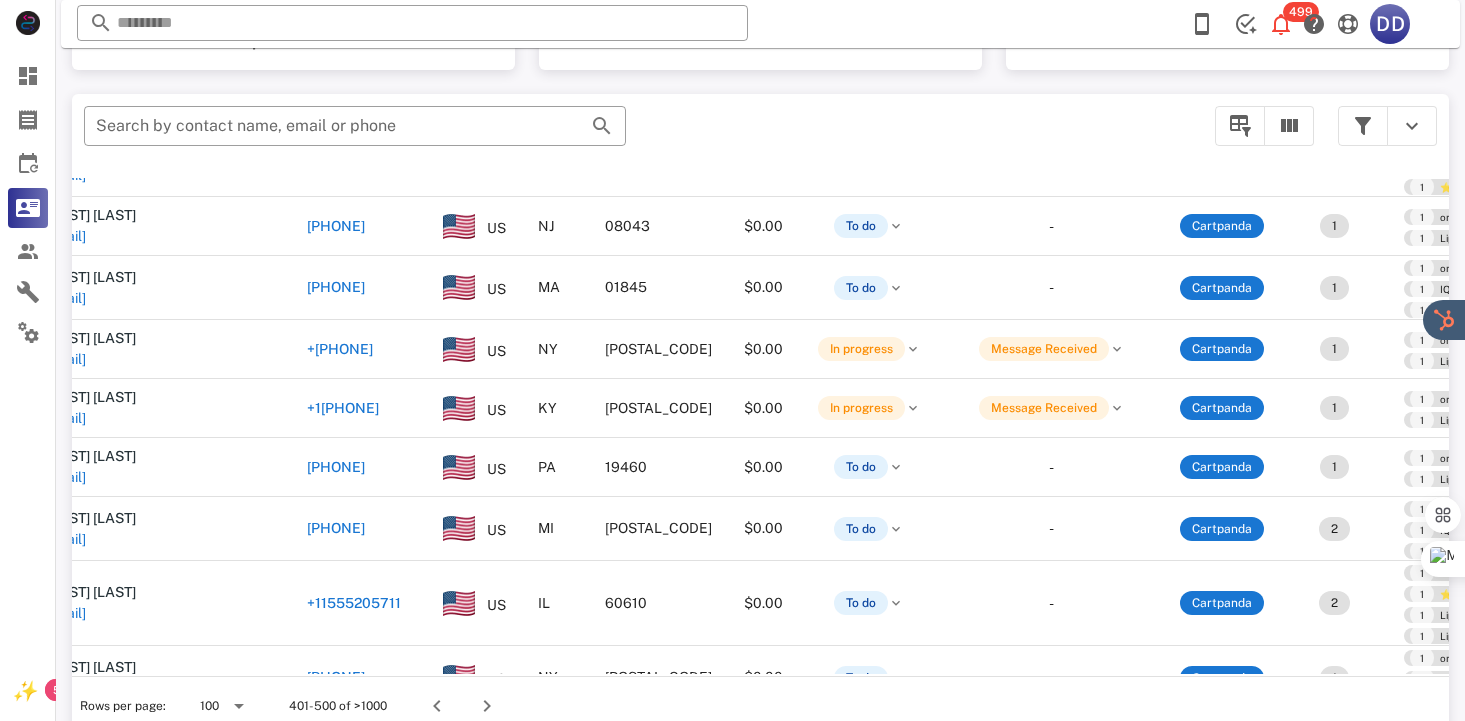 click on "?" at bounding box center [1430, 676] 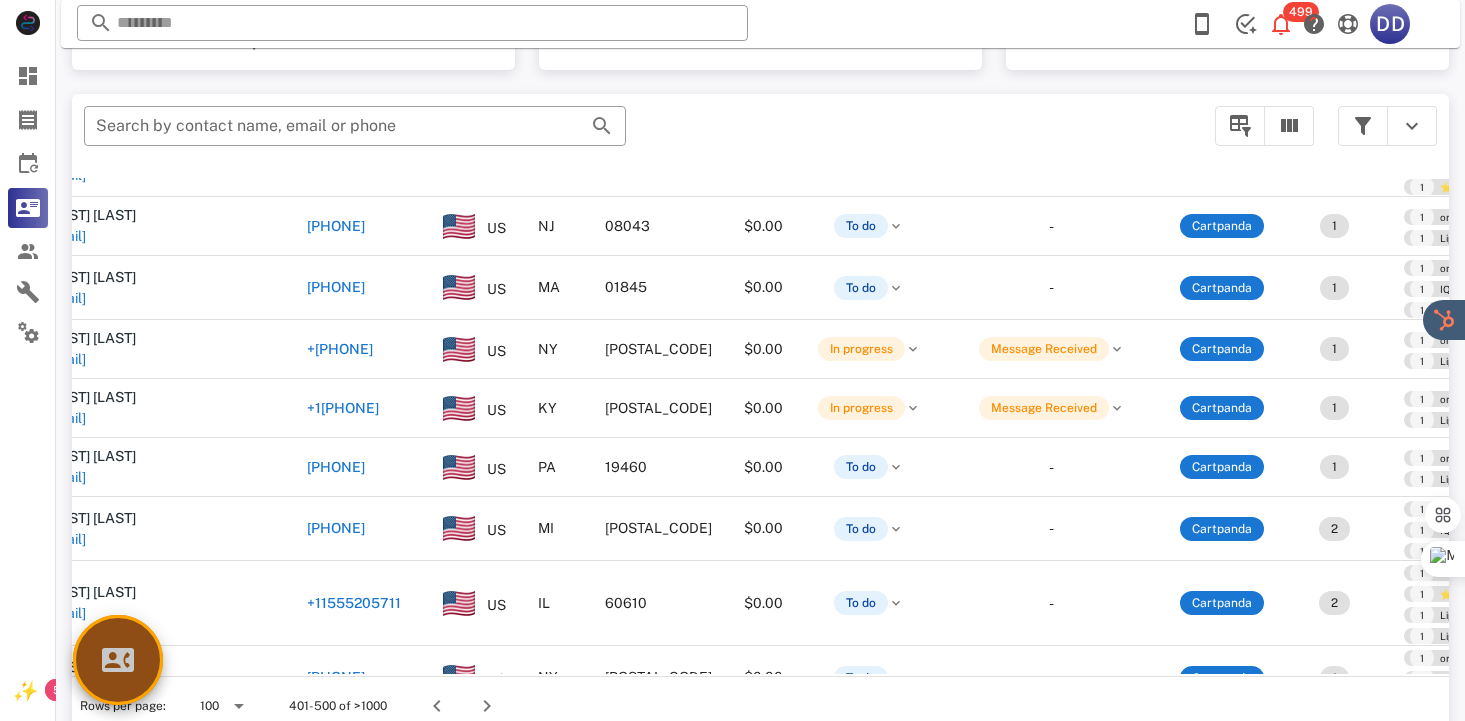 click at bounding box center (118, 660) 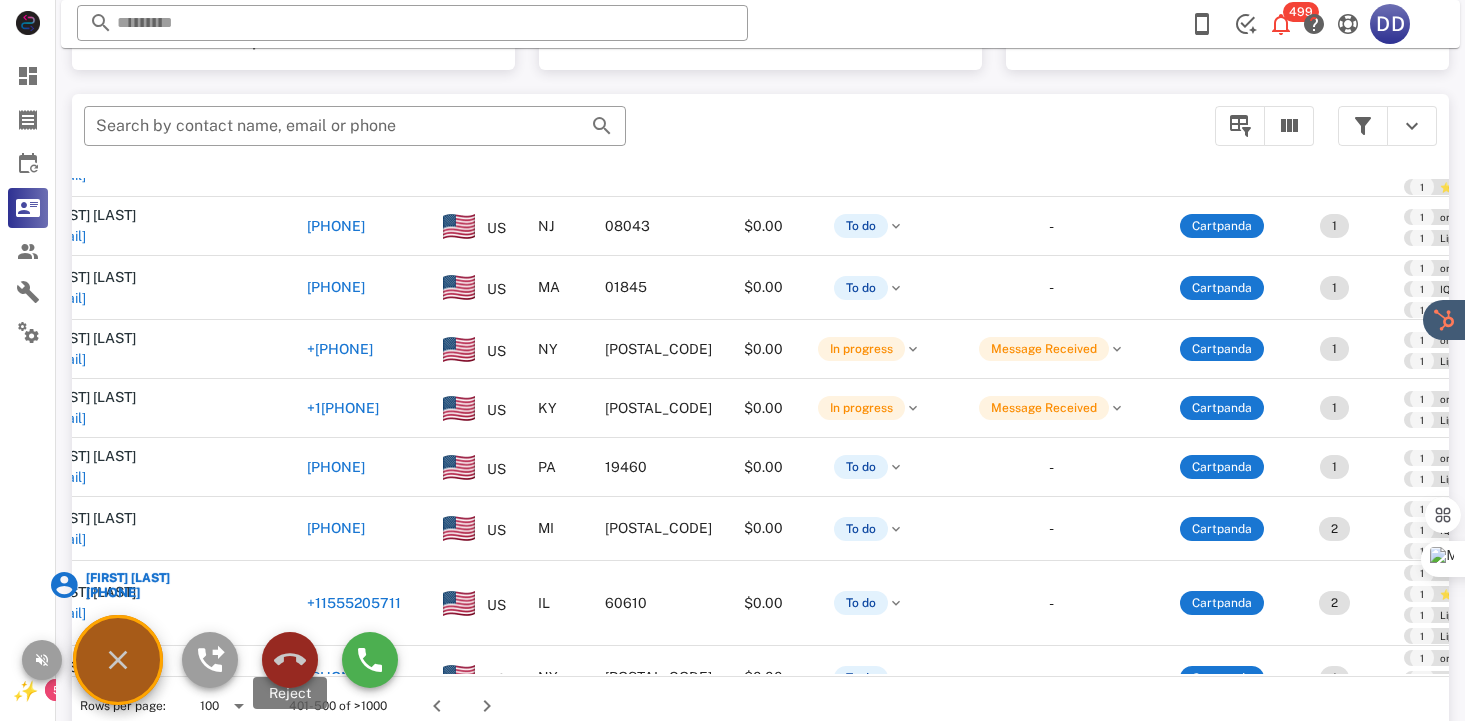 click at bounding box center [290, 660] 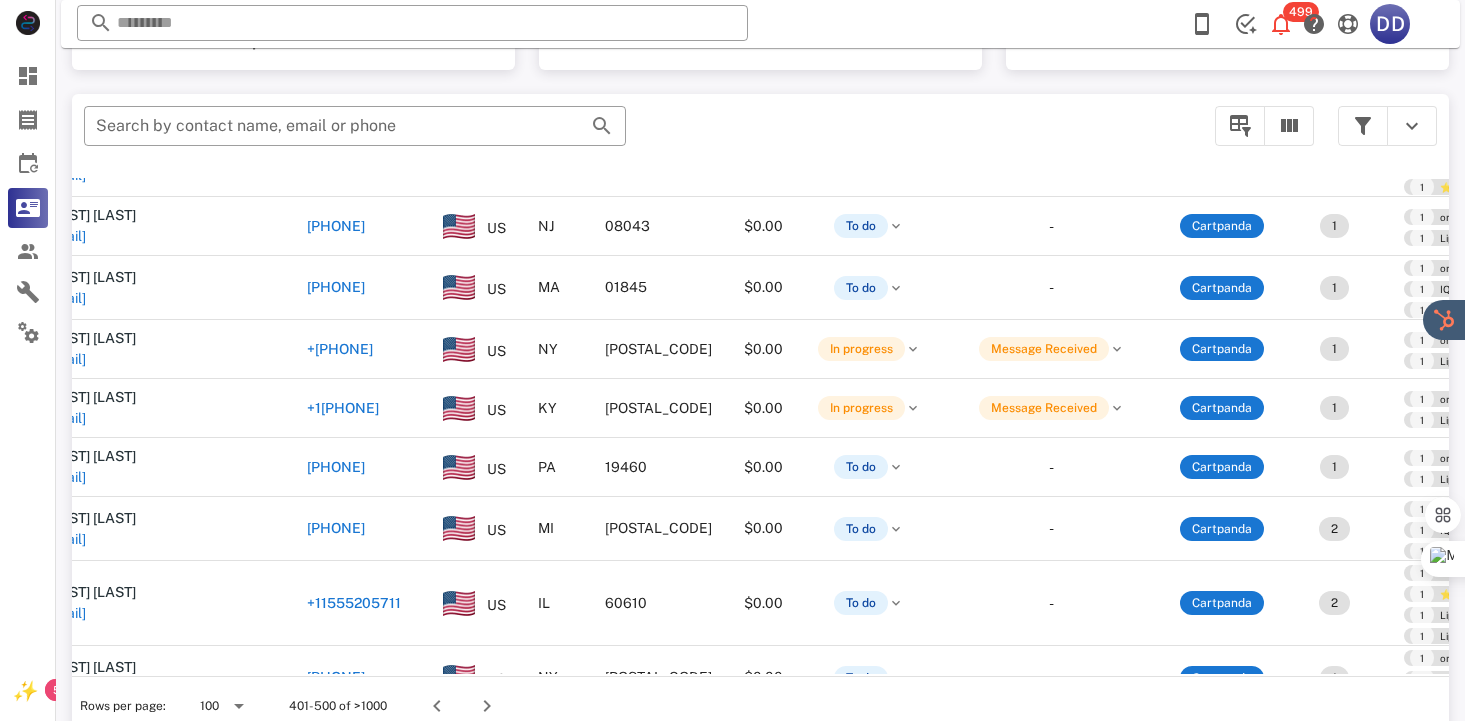 click on "?" at bounding box center [1430, 676] 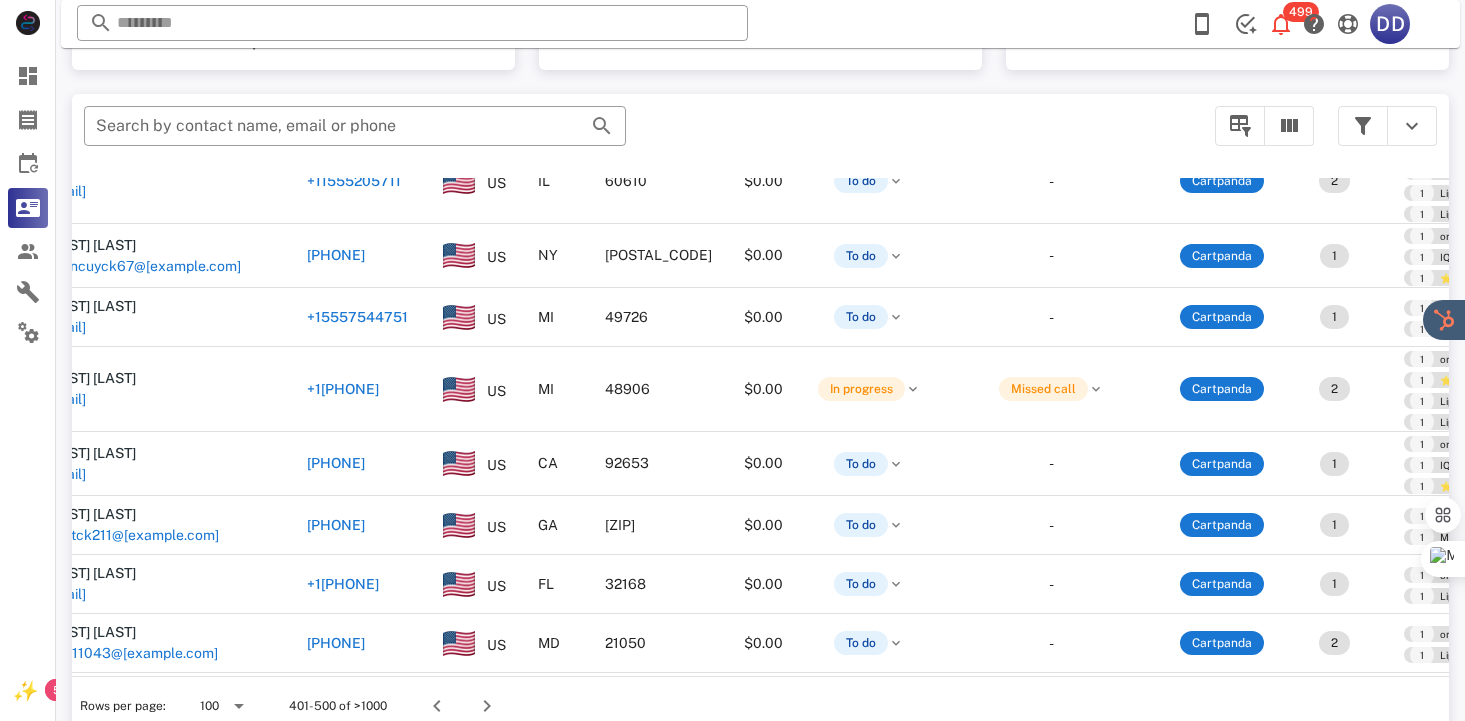 click on "?" at bounding box center (1430, 676) 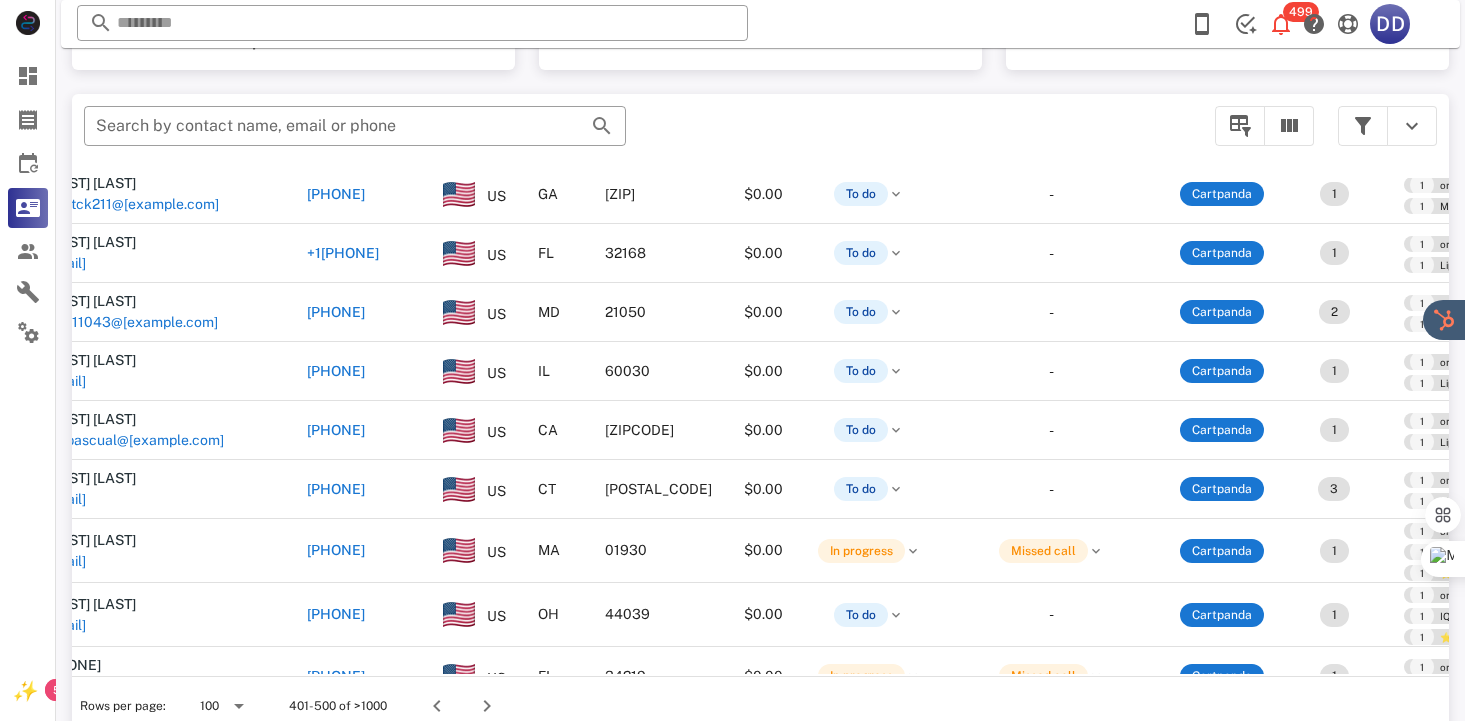 scroll, scrollTop: 4543, scrollLeft: 45, axis: both 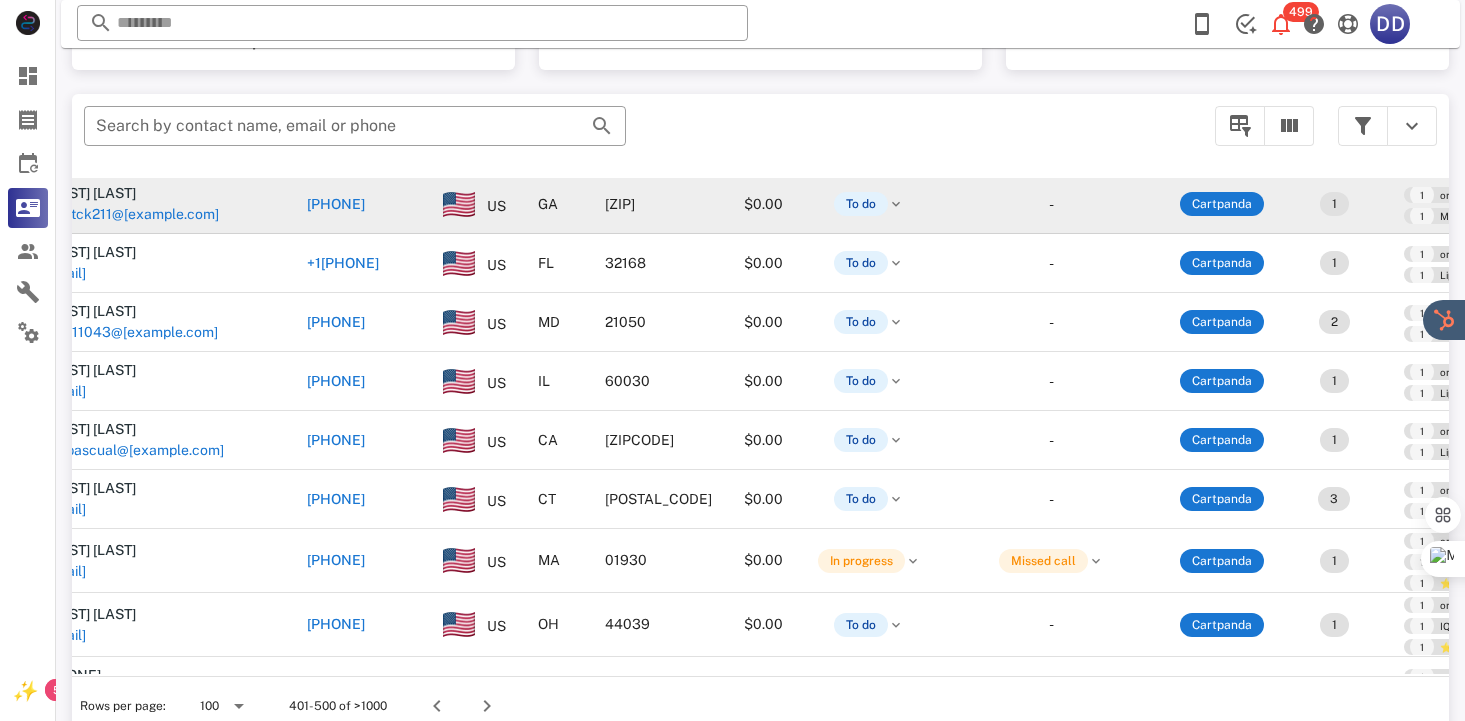 click on "[PHONE]" at bounding box center (336, 204) 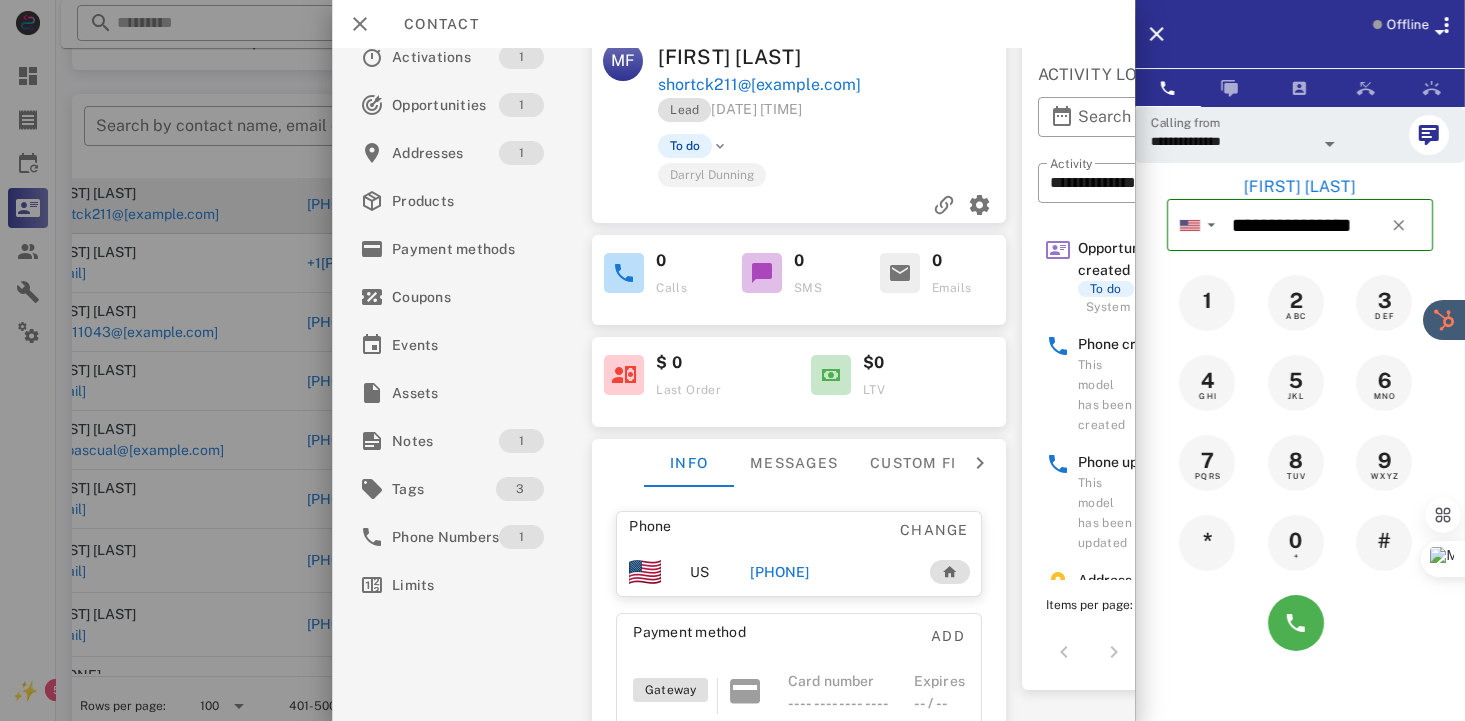 scroll, scrollTop: 0, scrollLeft: 0, axis: both 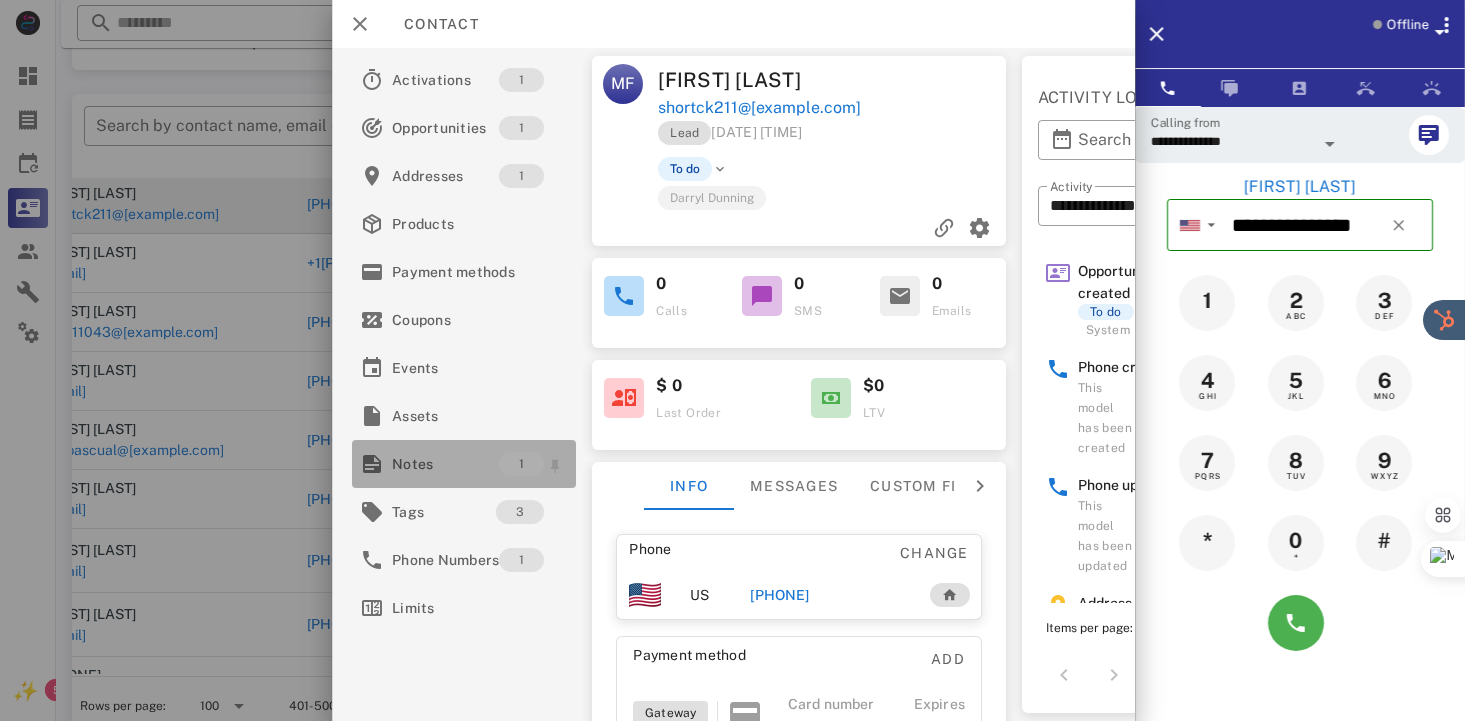 click on "Notes" at bounding box center (445, 464) 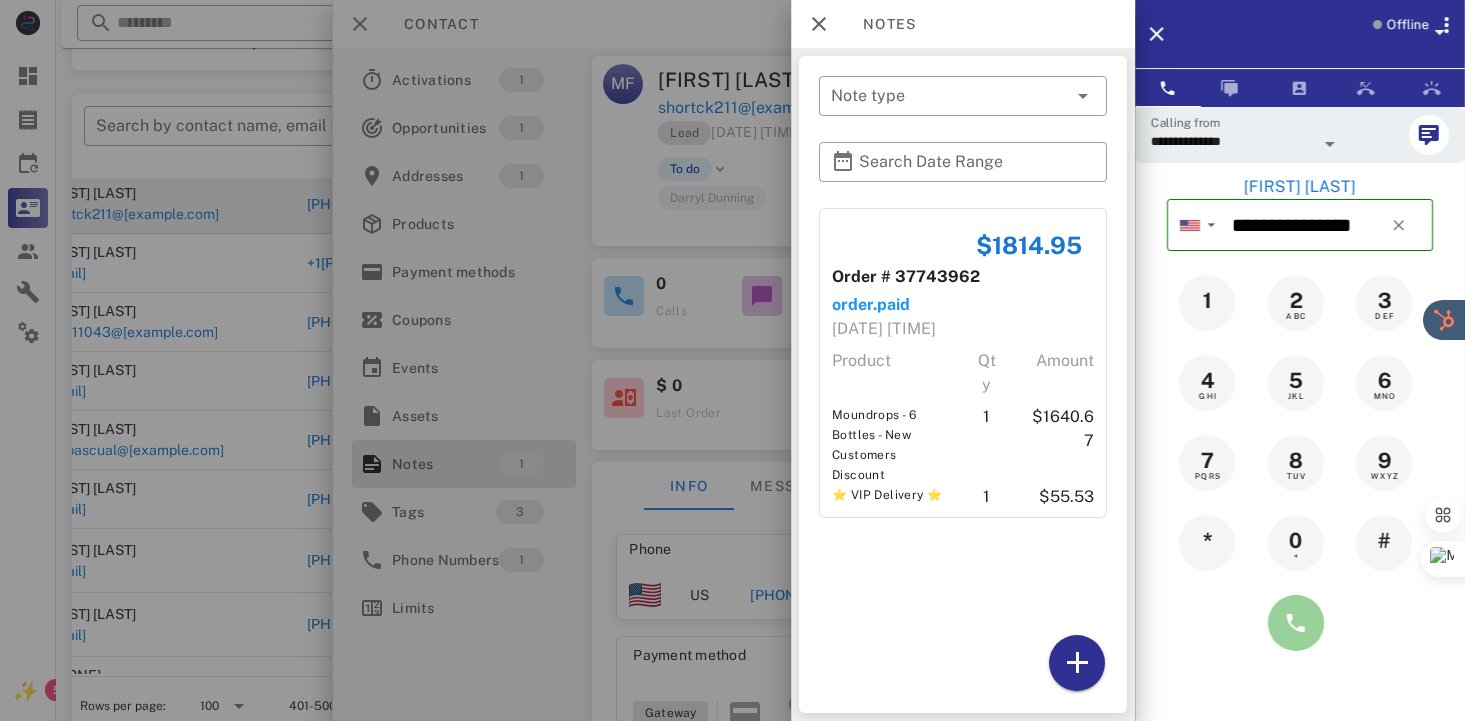click at bounding box center [1296, 623] 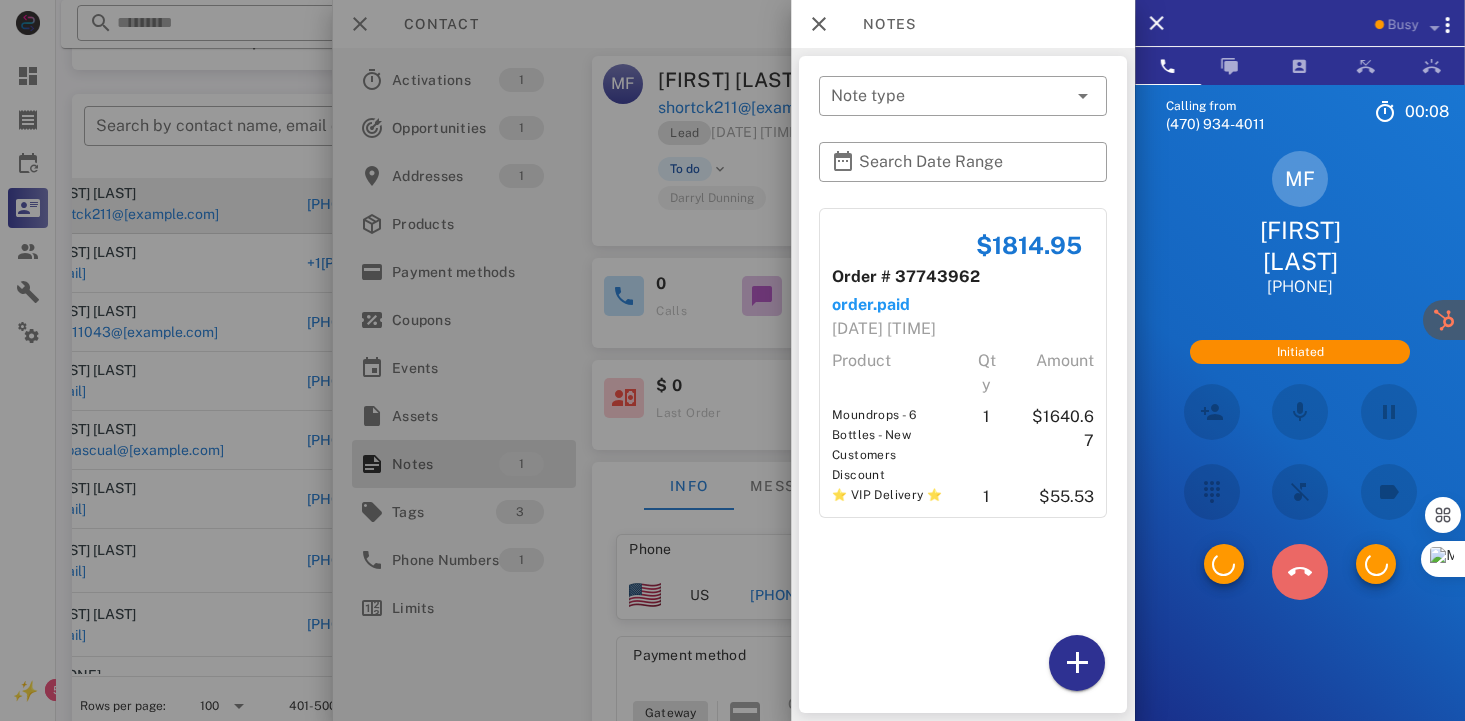 click at bounding box center [1300, 572] 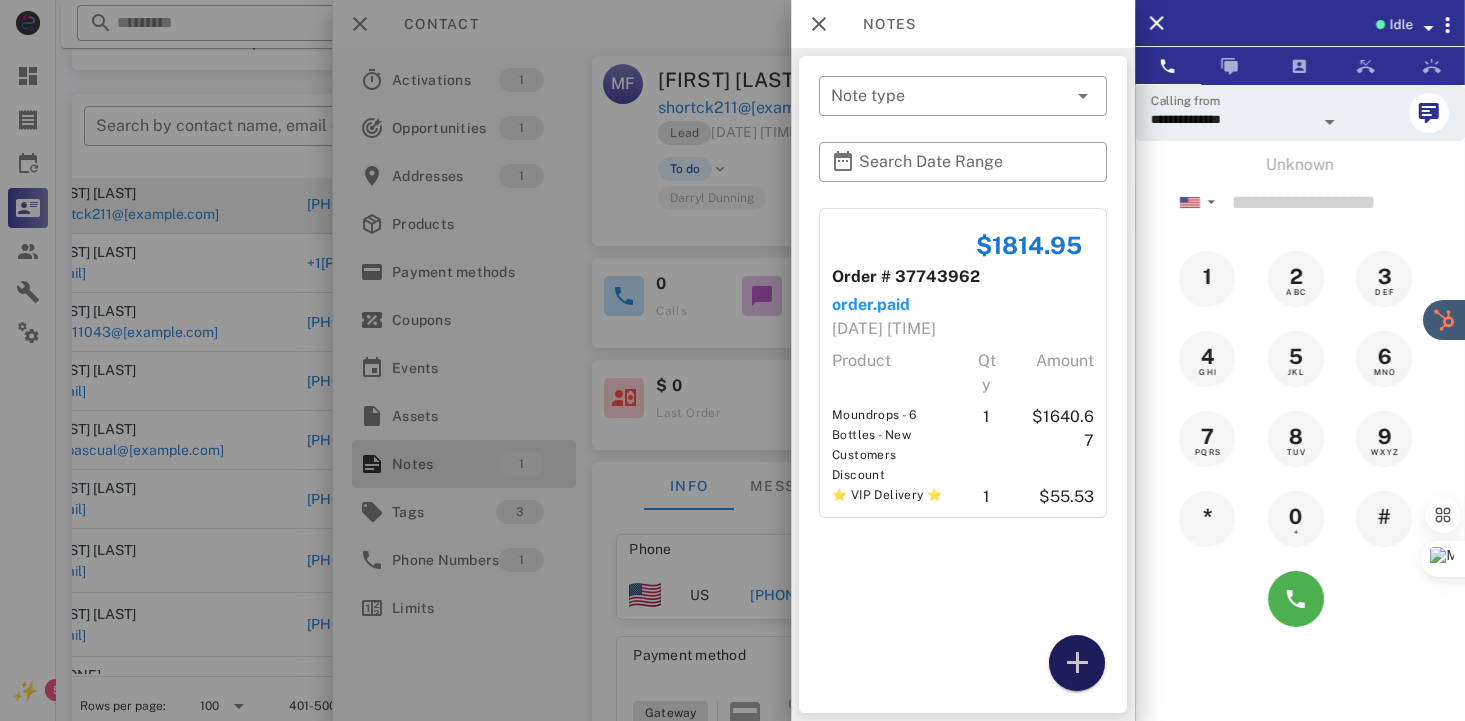 click at bounding box center (1077, 663) 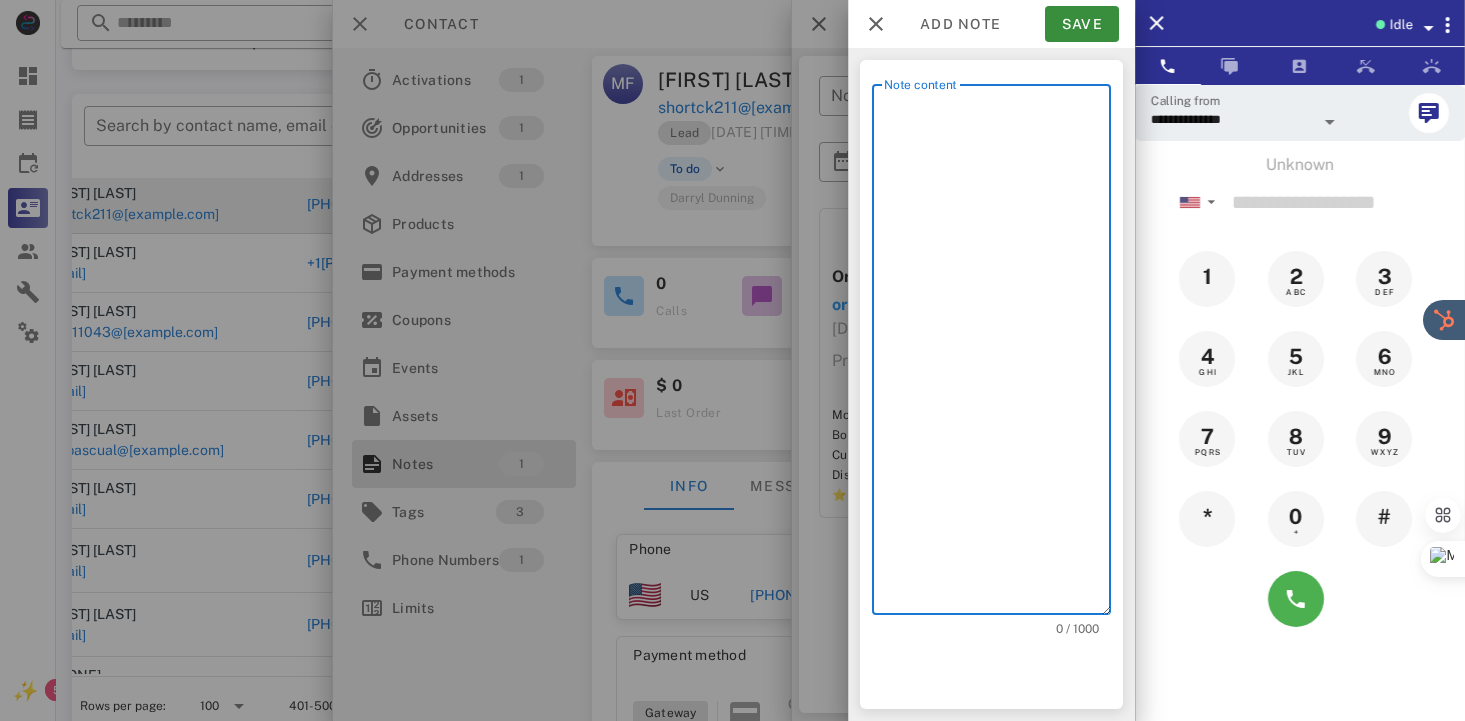 click on "Note content" at bounding box center (997, 354) 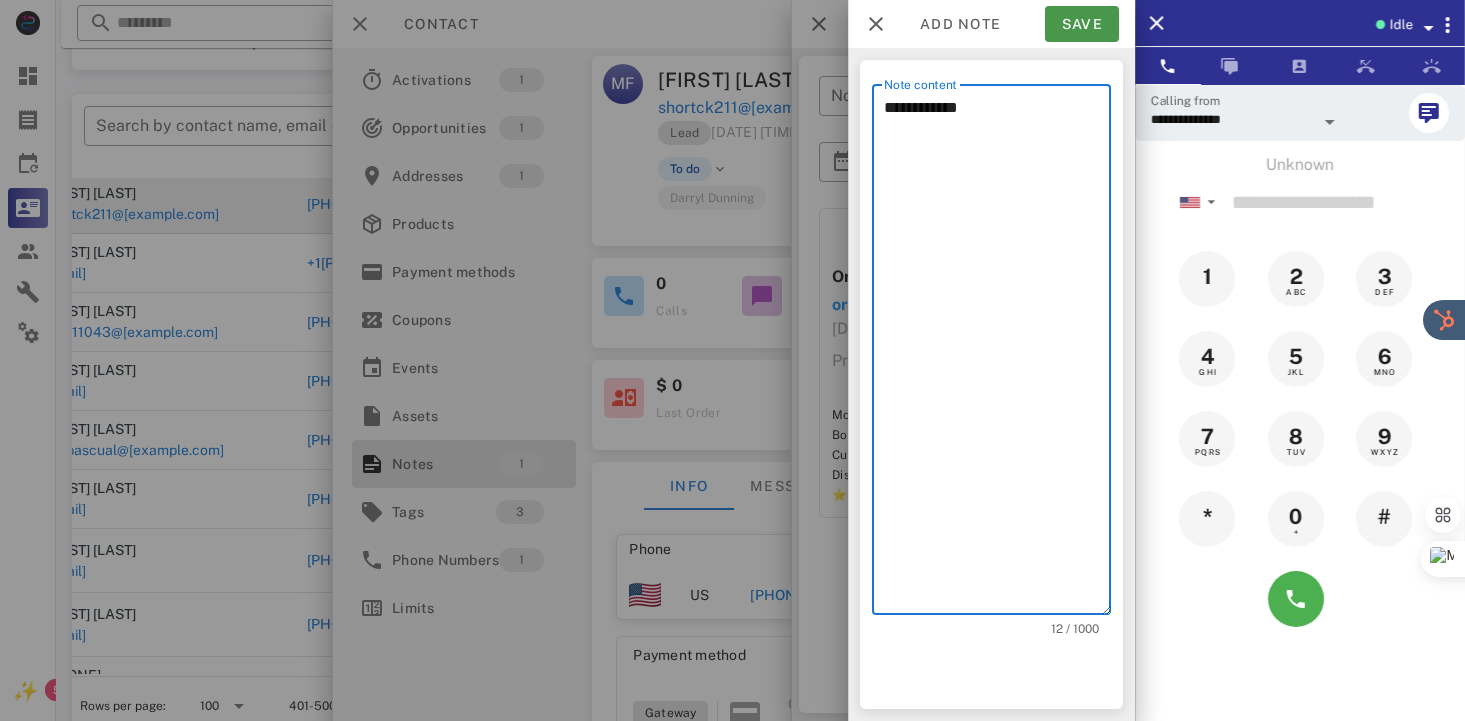 type on "**********" 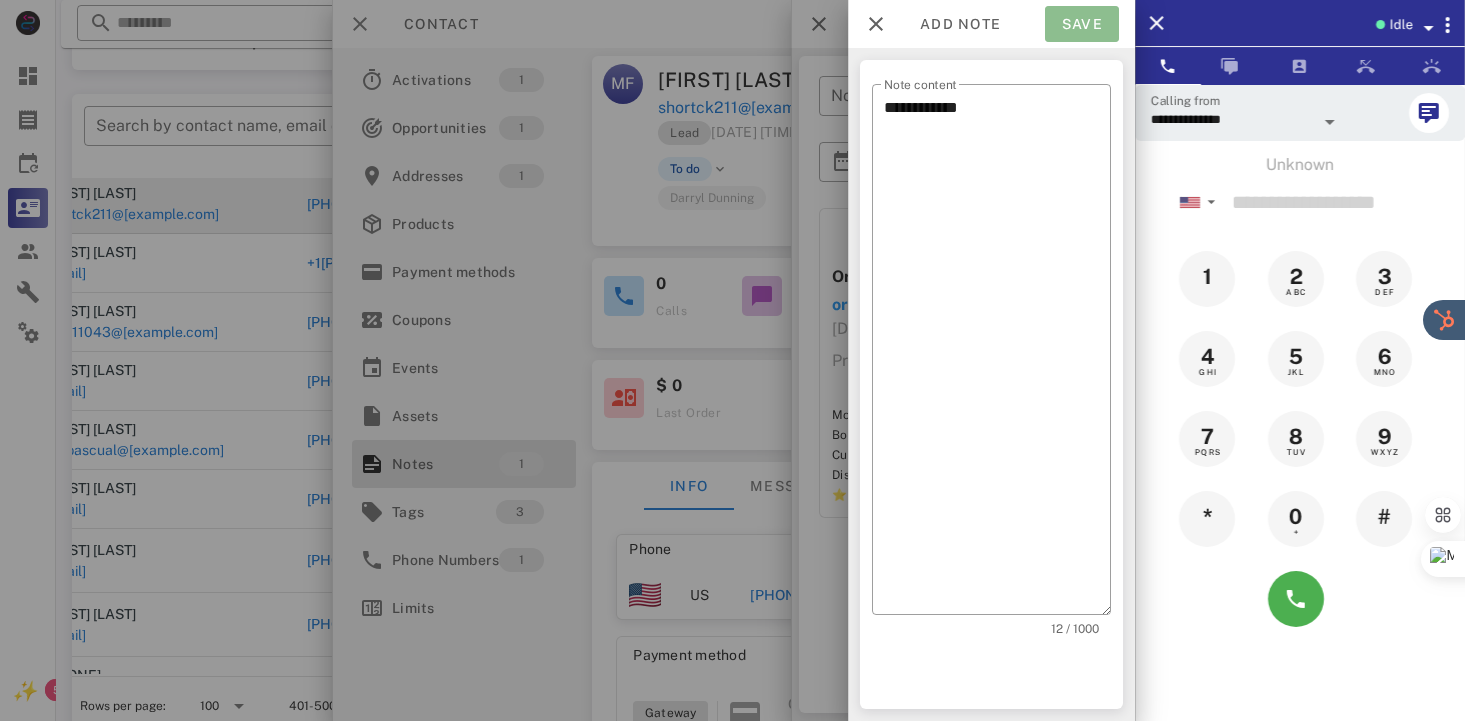 click on "Save" at bounding box center (1082, 24) 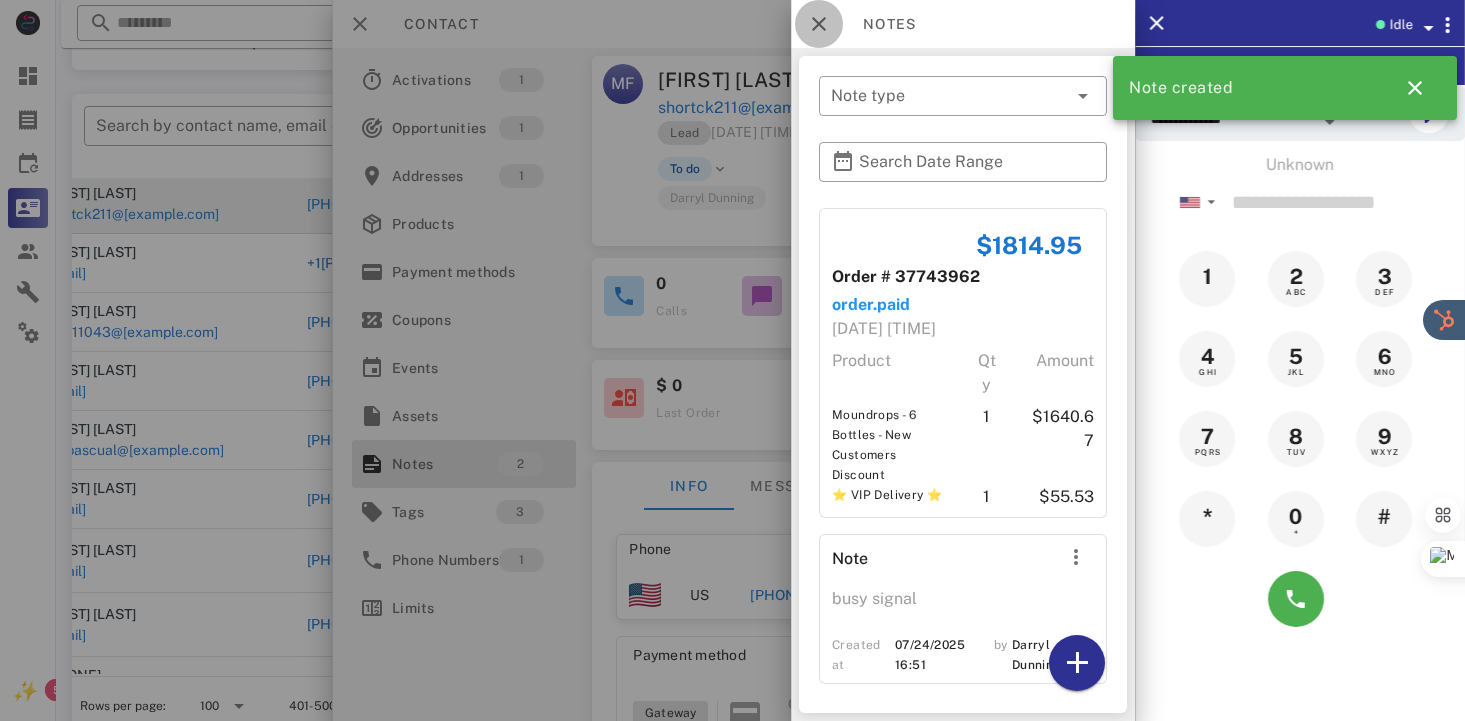 click at bounding box center (819, 24) 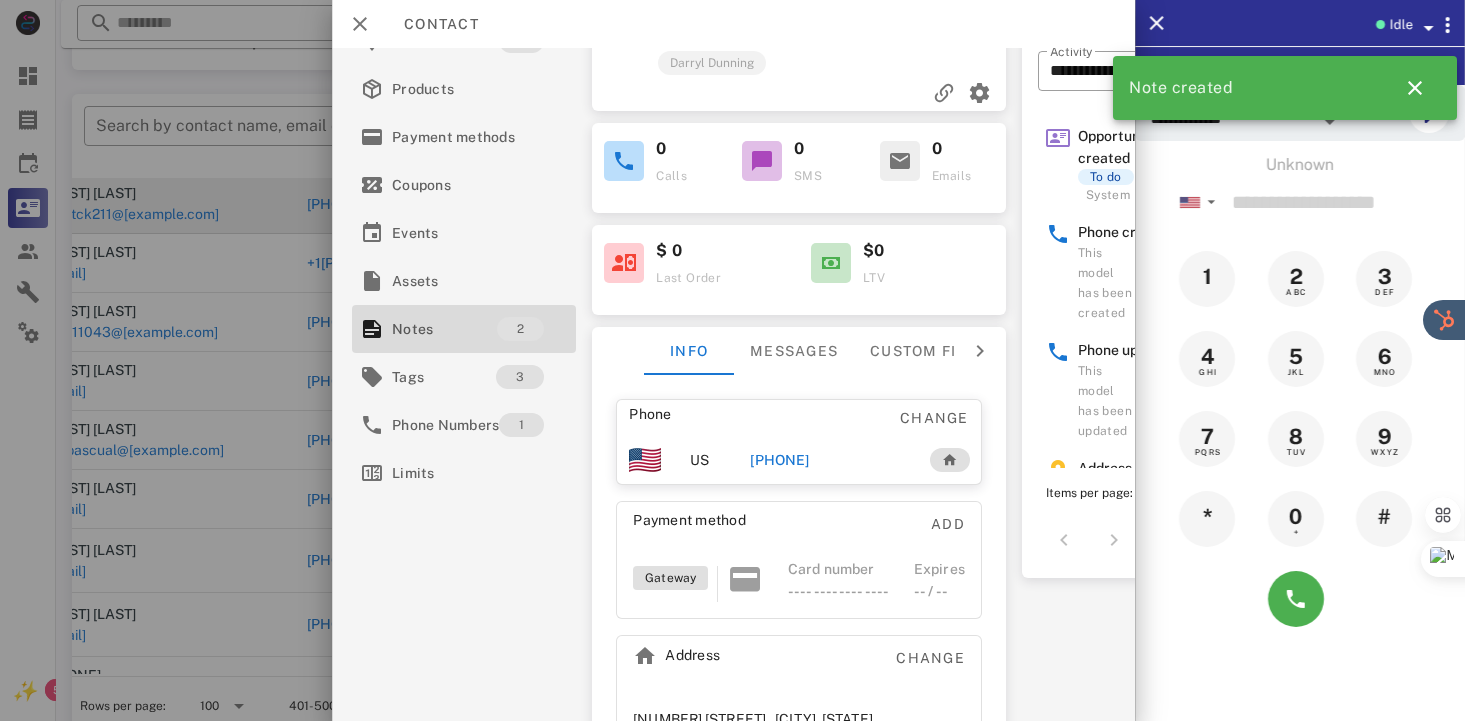 scroll, scrollTop: 150, scrollLeft: 0, axis: vertical 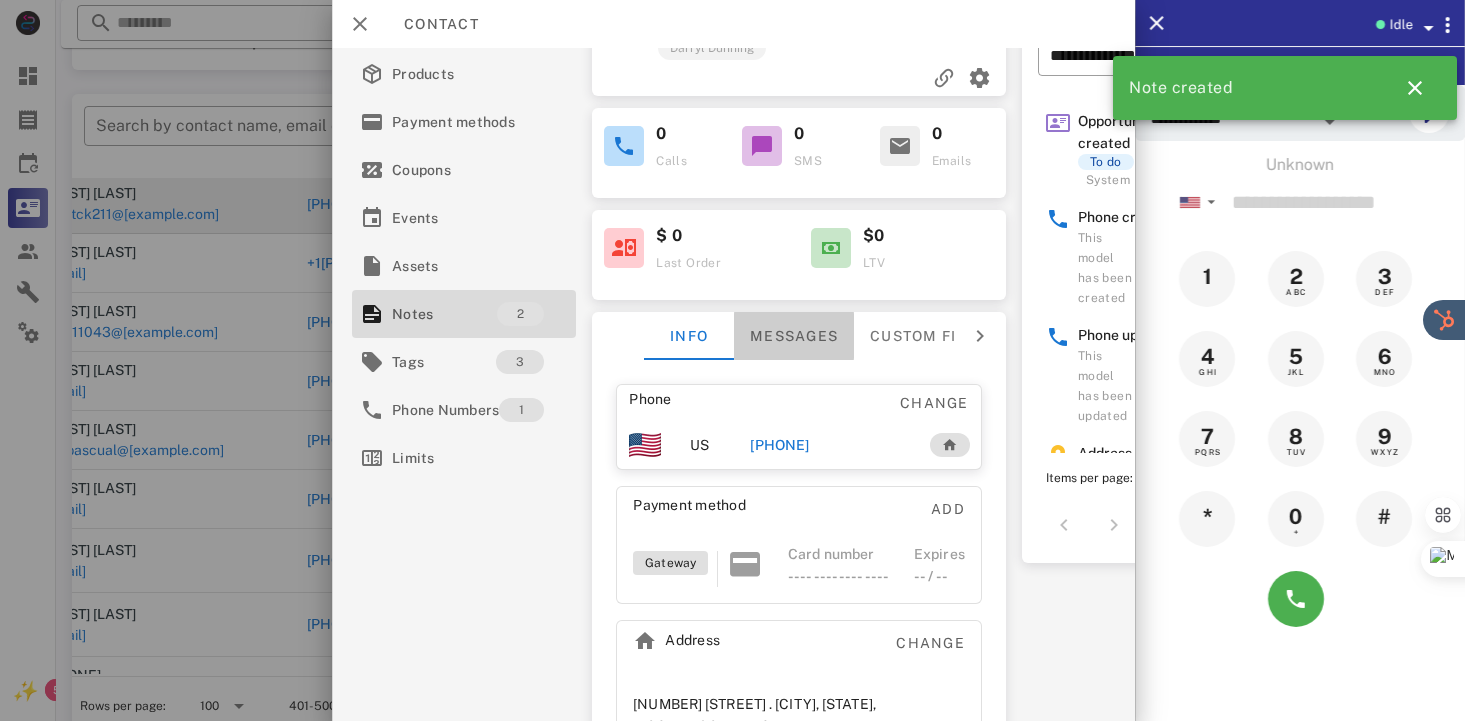click on "Messages" at bounding box center (794, 336) 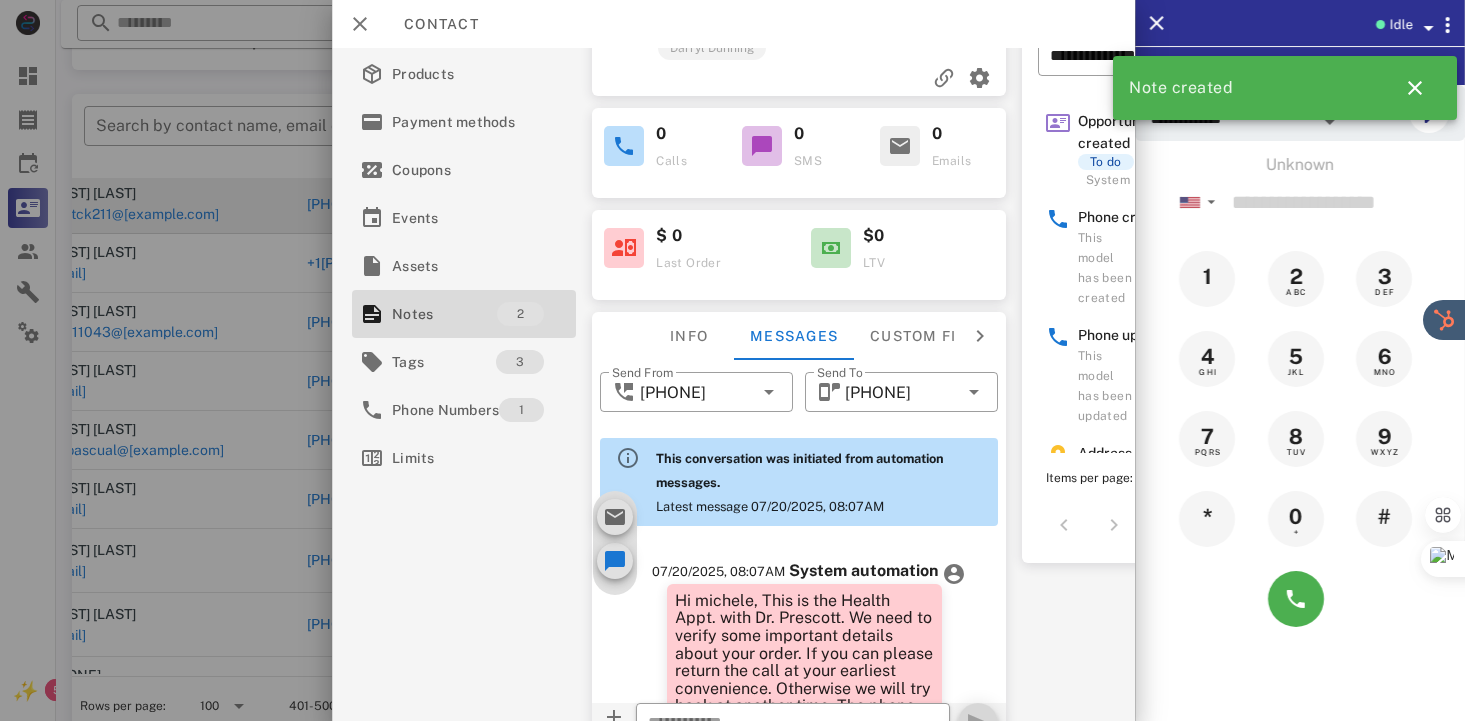 scroll, scrollTop: 653, scrollLeft: 0, axis: vertical 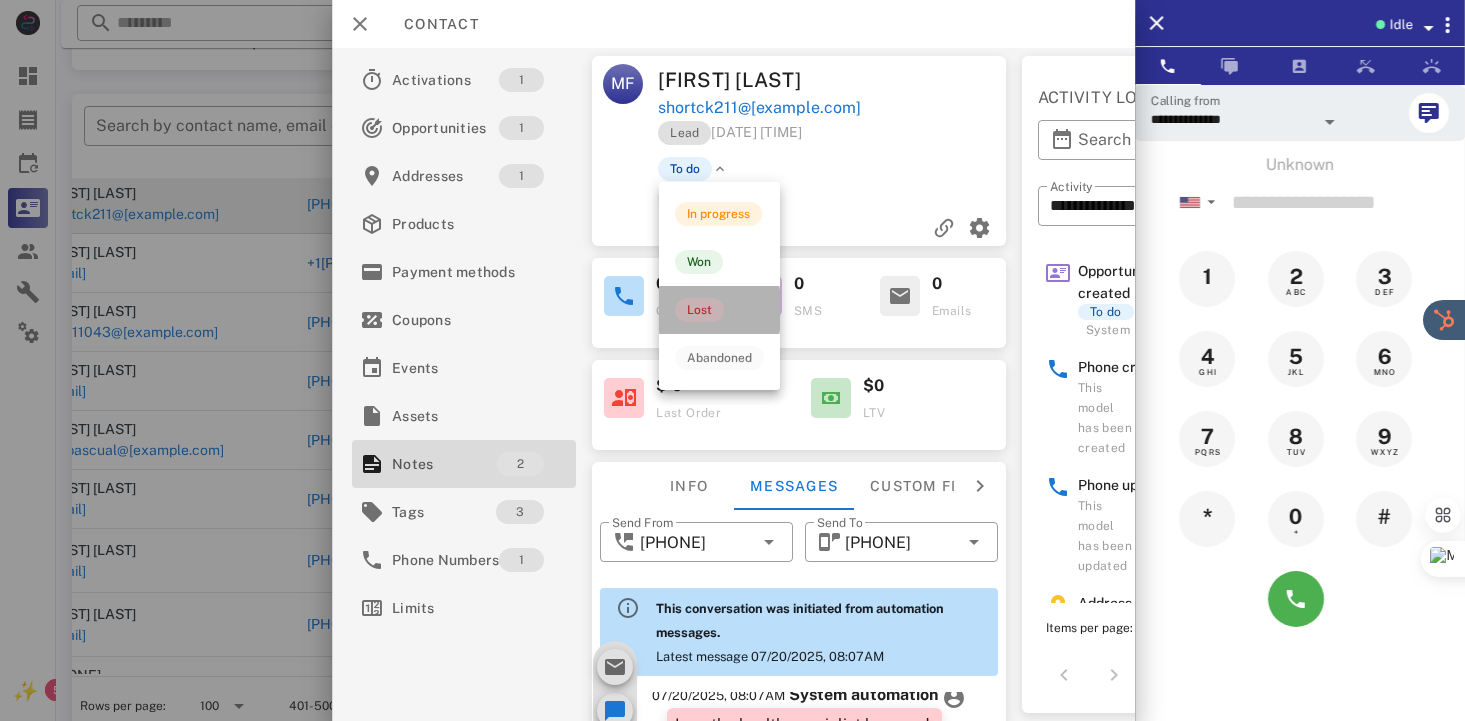 click on "Lost" at bounding box center (699, 310) 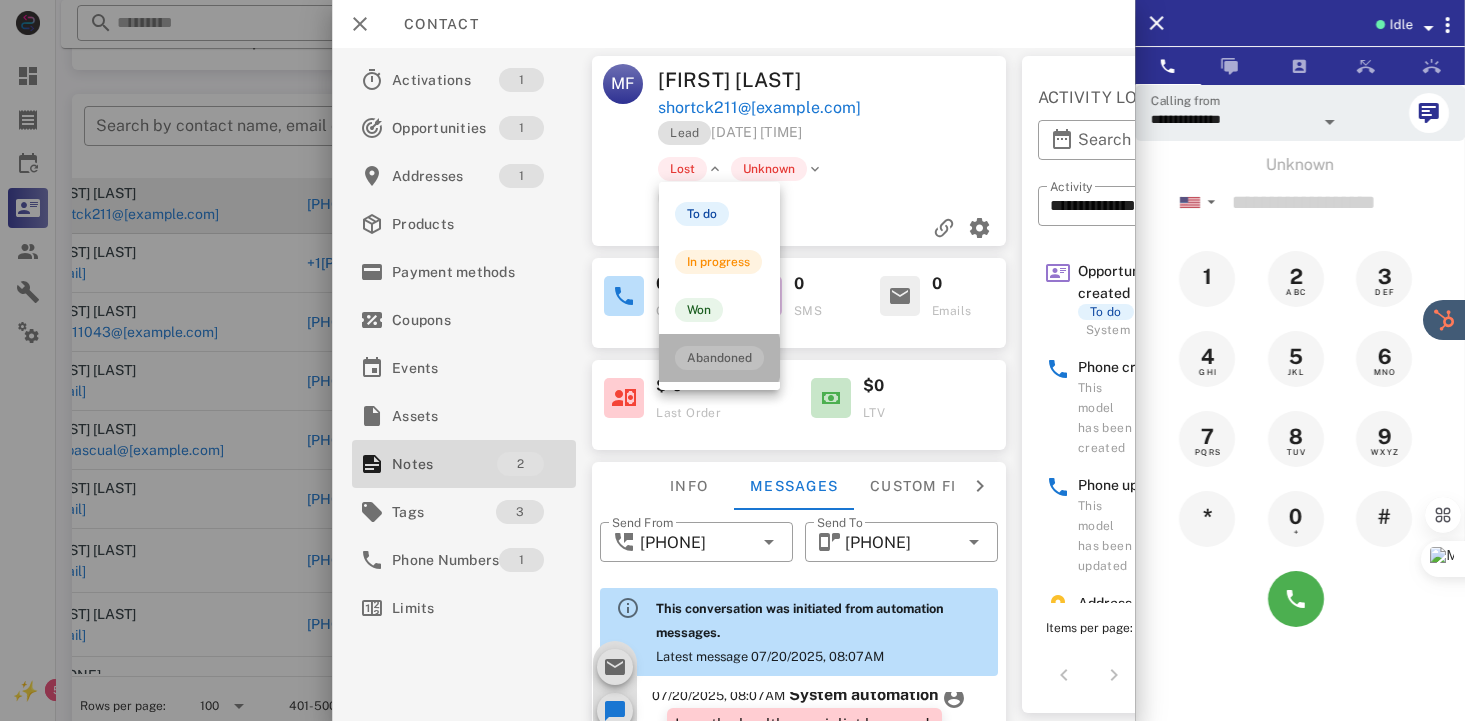 click on "Abandoned" at bounding box center [719, 358] 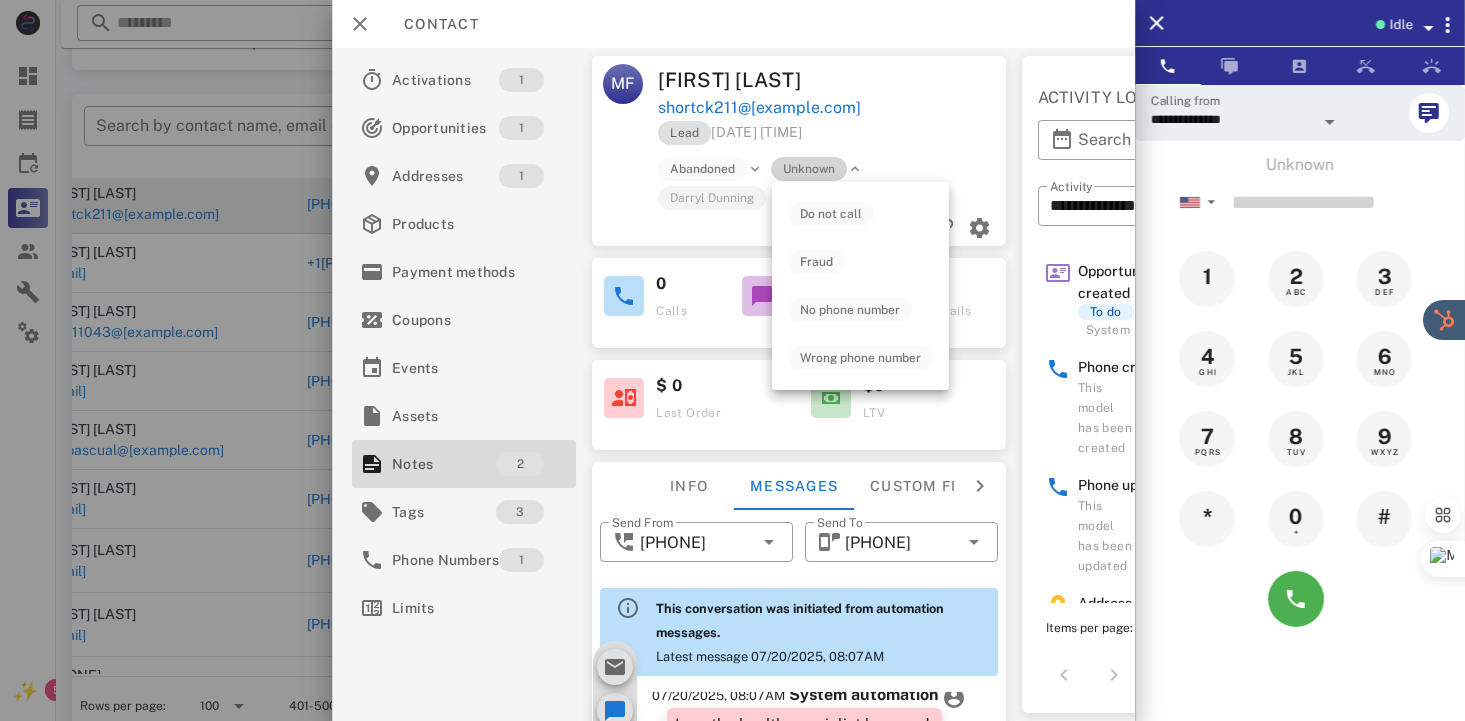 click on "Unknown" at bounding box center [810, 169] 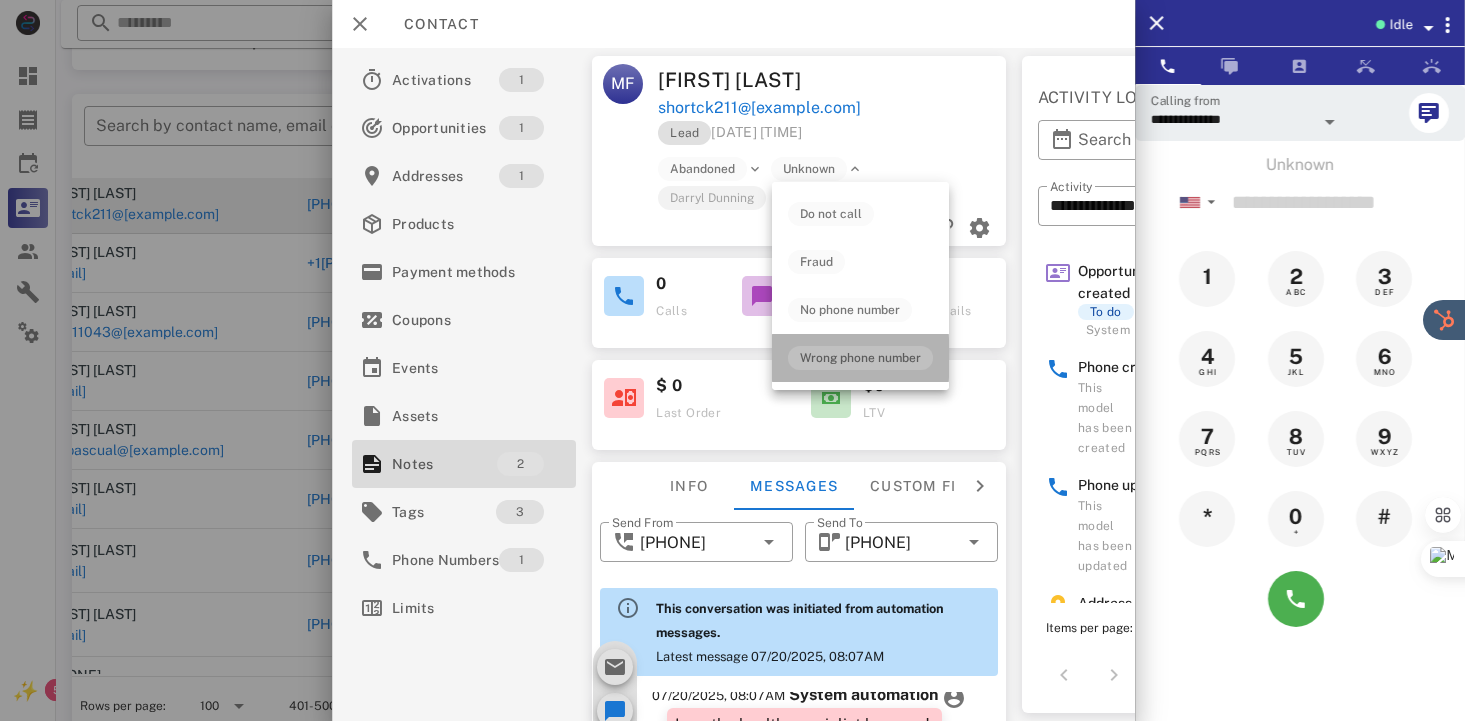 click on "Wrong phone number" at bounding box center [860, 358] 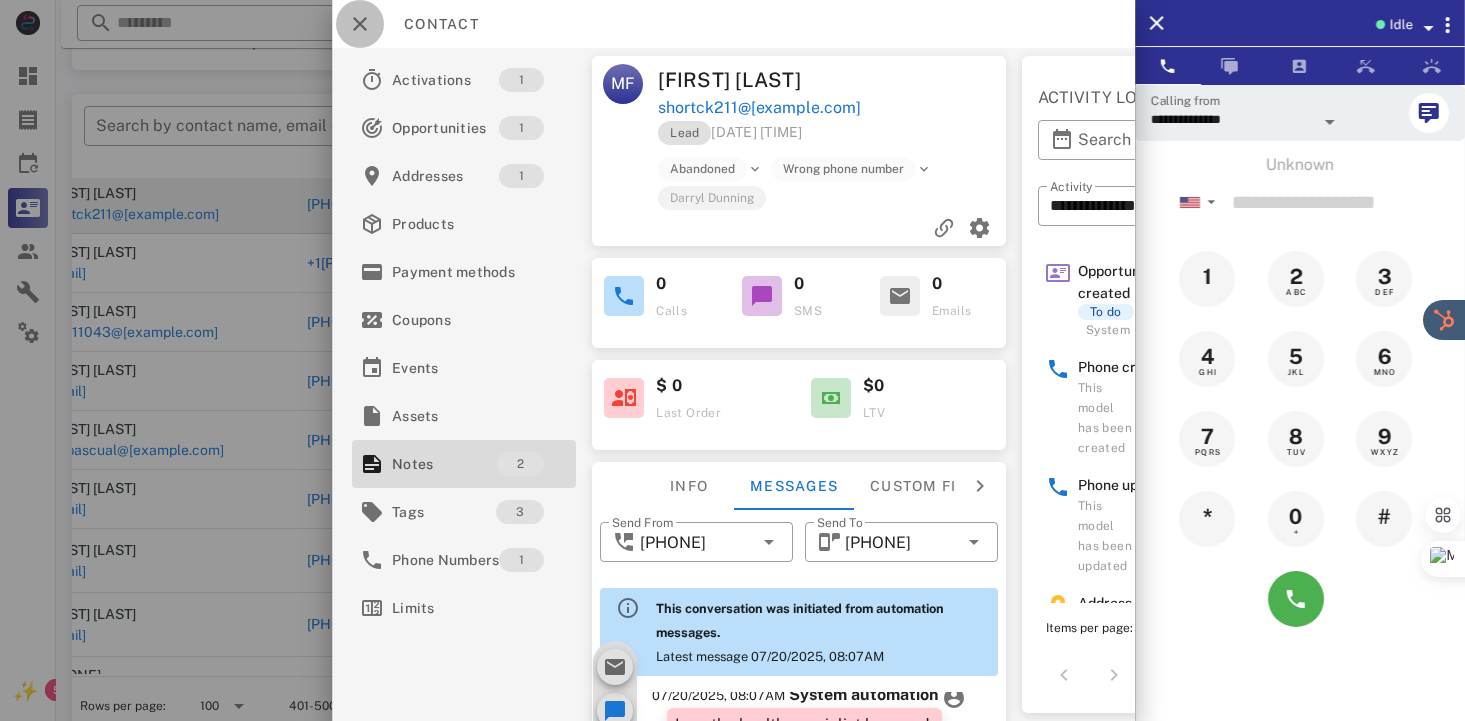 click at bounding box center (360, 24) 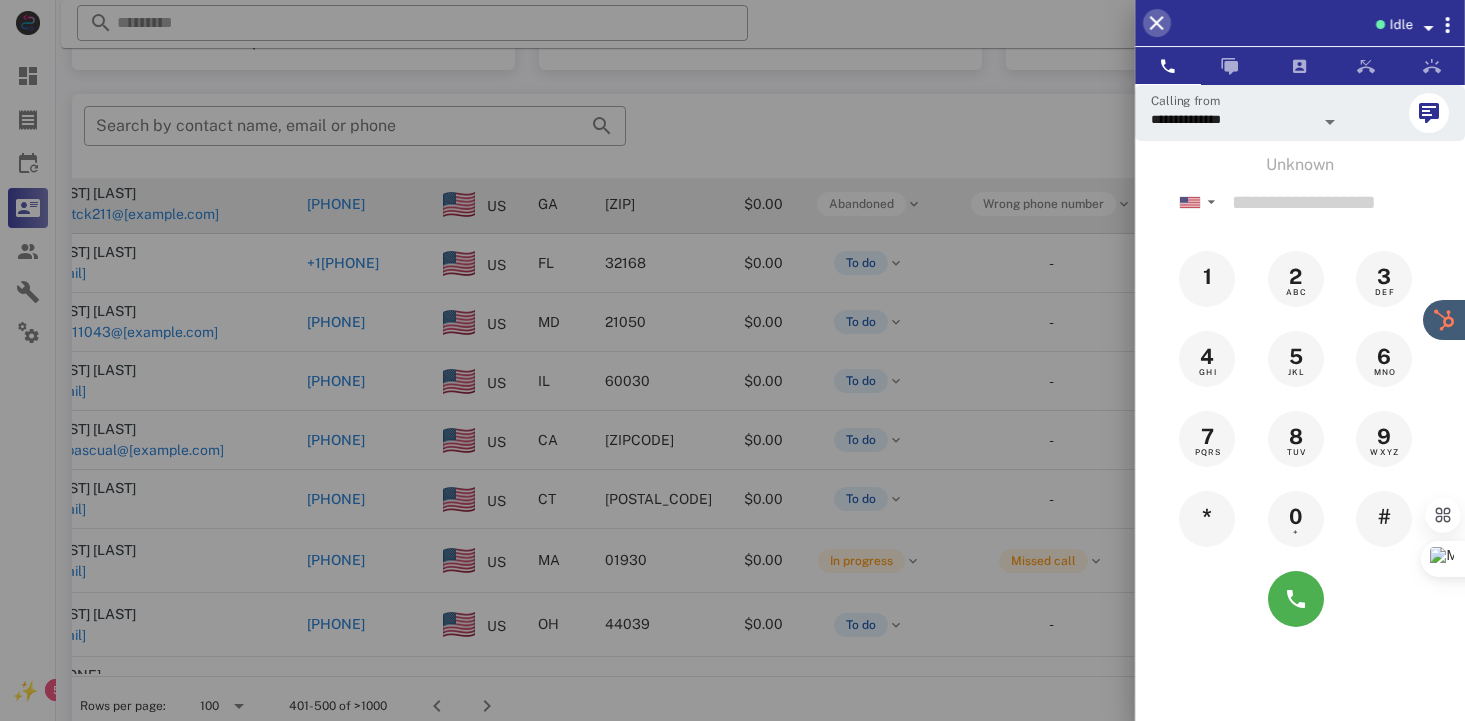 click at bounding box center (1157, 23) 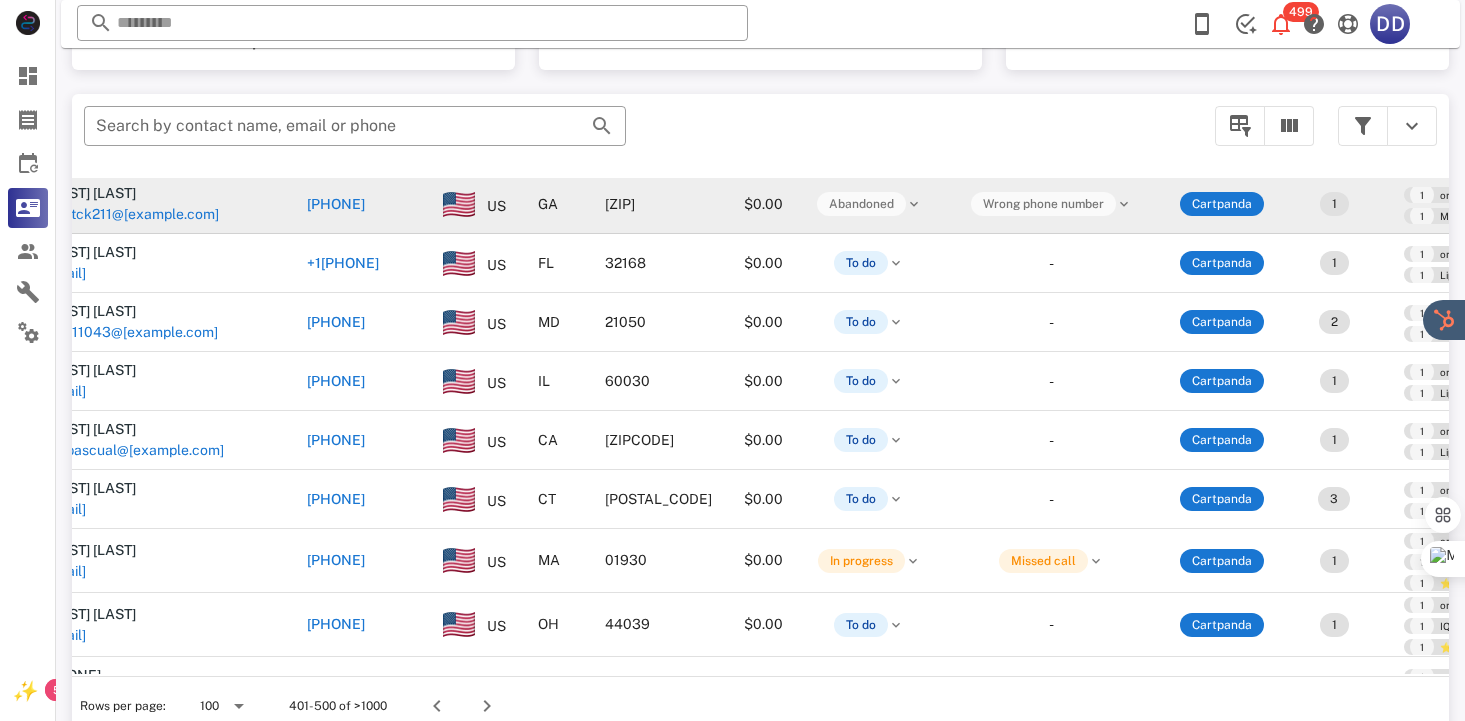 click on "?" at bounding box center [1430, 676] 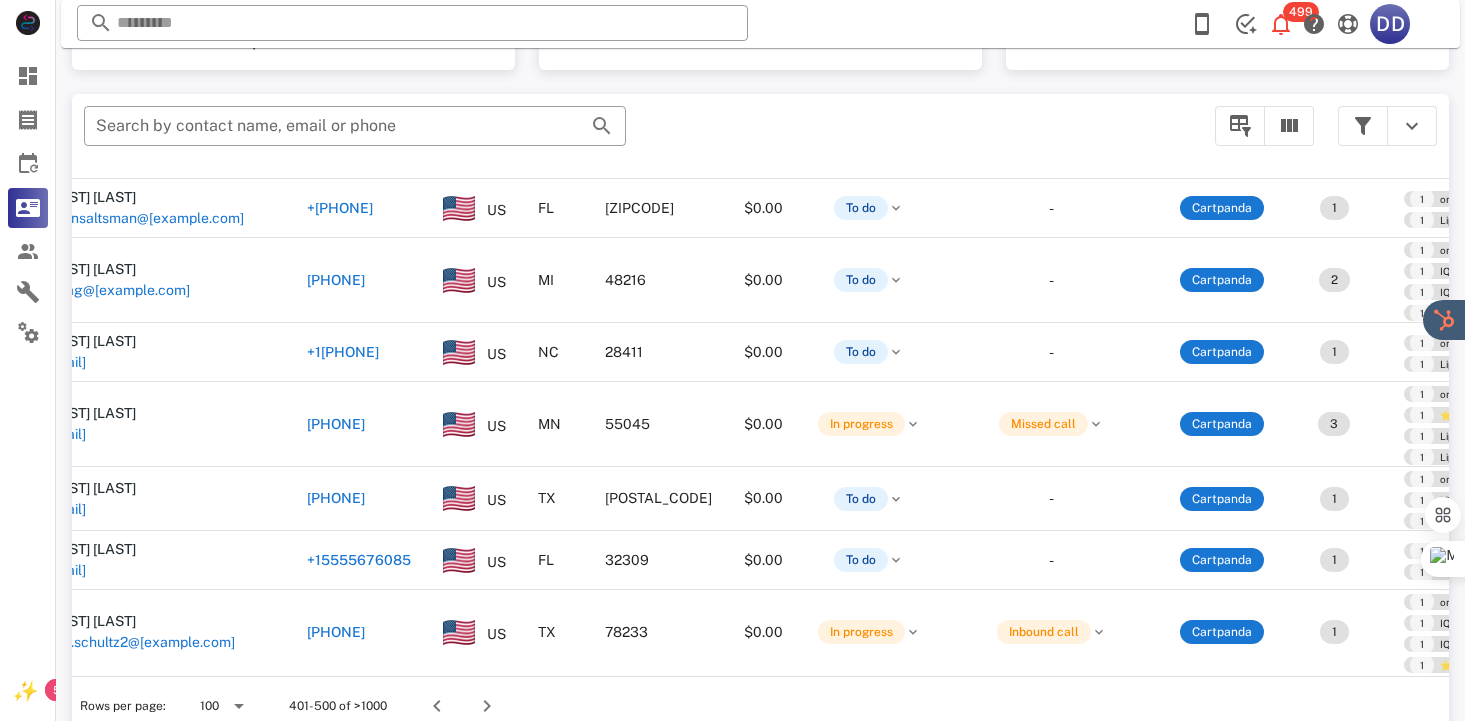 scroll, scrollTop: 6488, scrollLeft: 45, axis: both 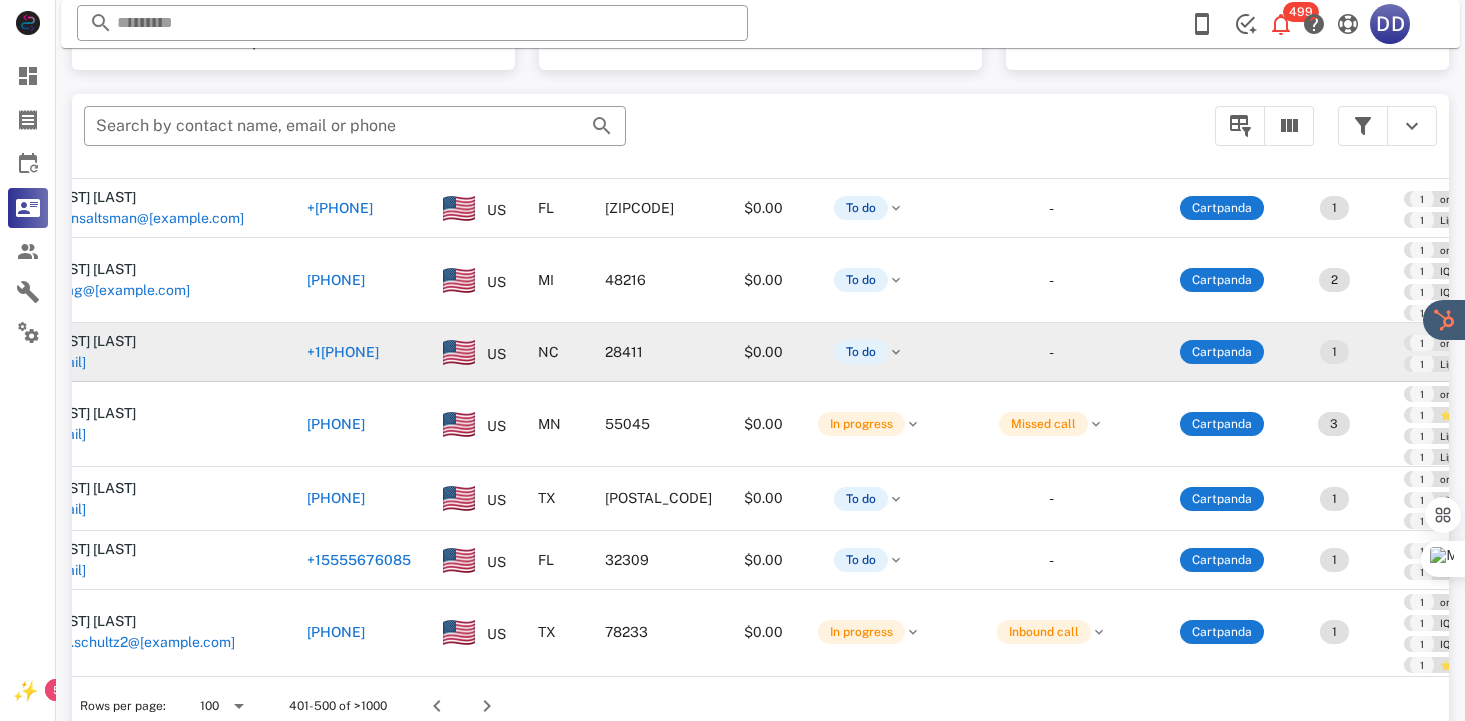 click on "+1[PHONE]" at bounding box center [343, 352] 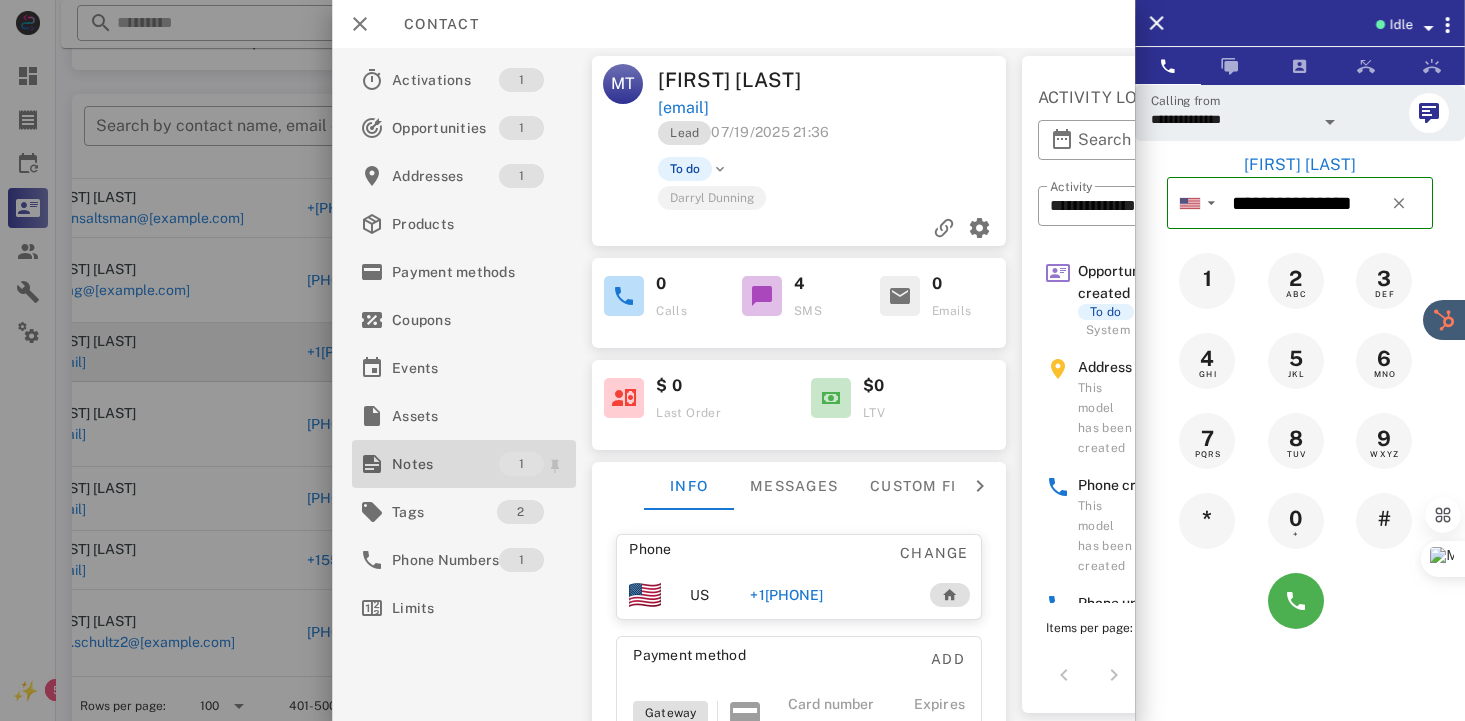 click on "Notes" at bounding box center (445, 464) 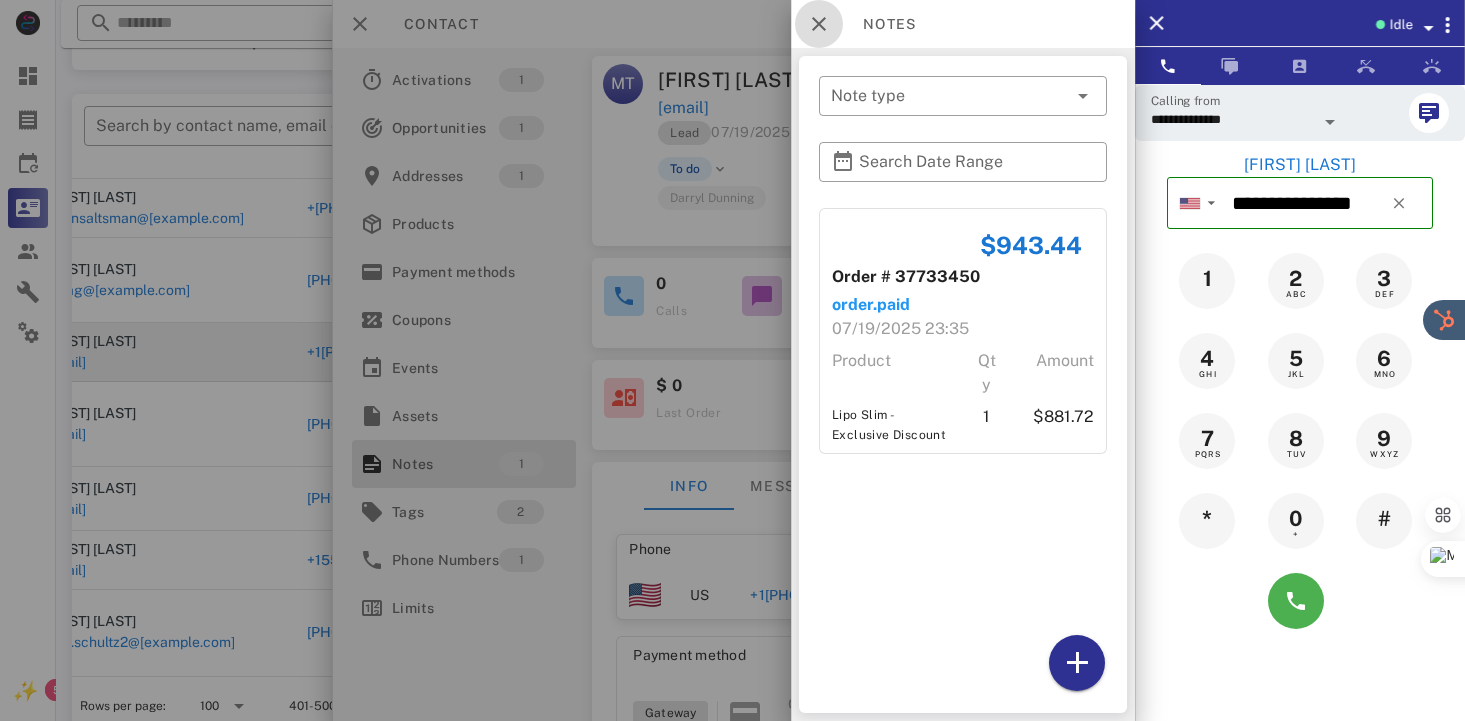 click at bounding box center (819, 24) 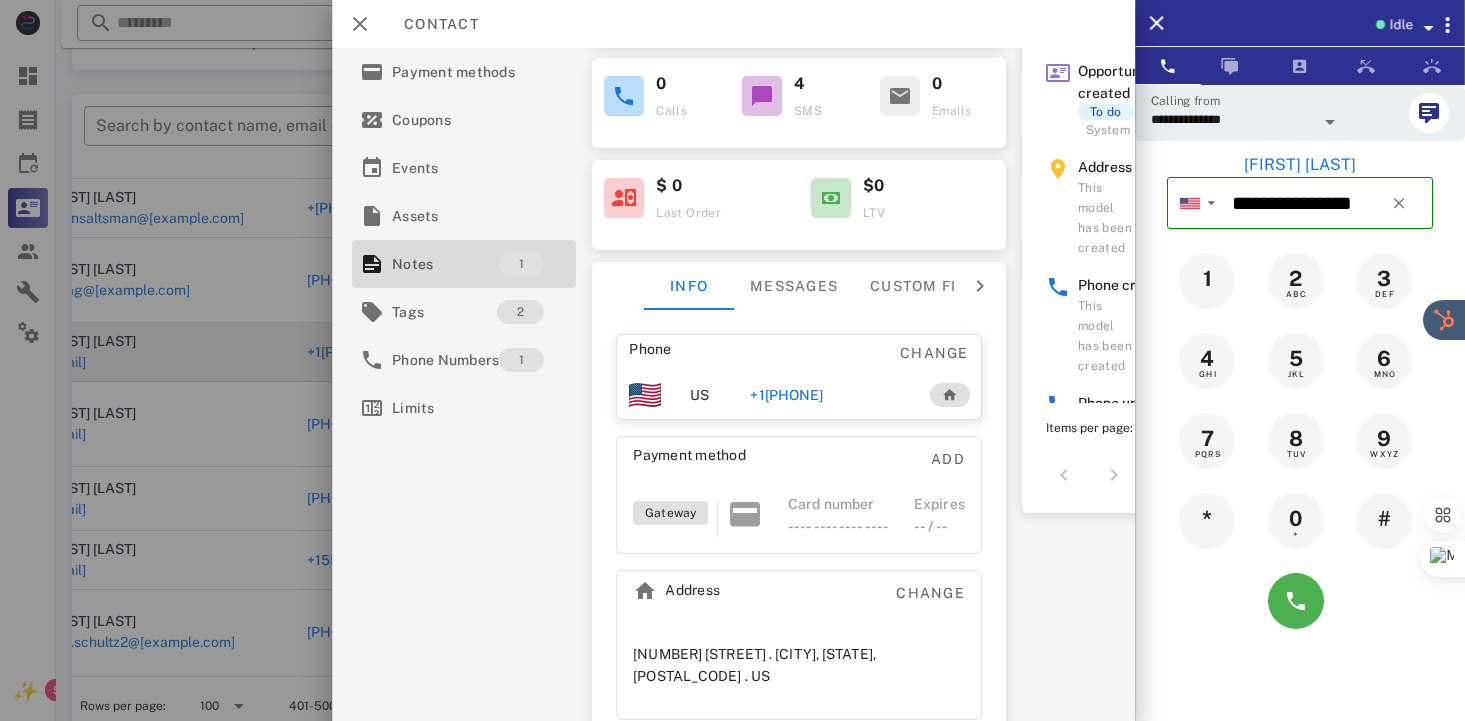 scroll, scrollTop: 215, scrollLeft: 0, axis: vertical 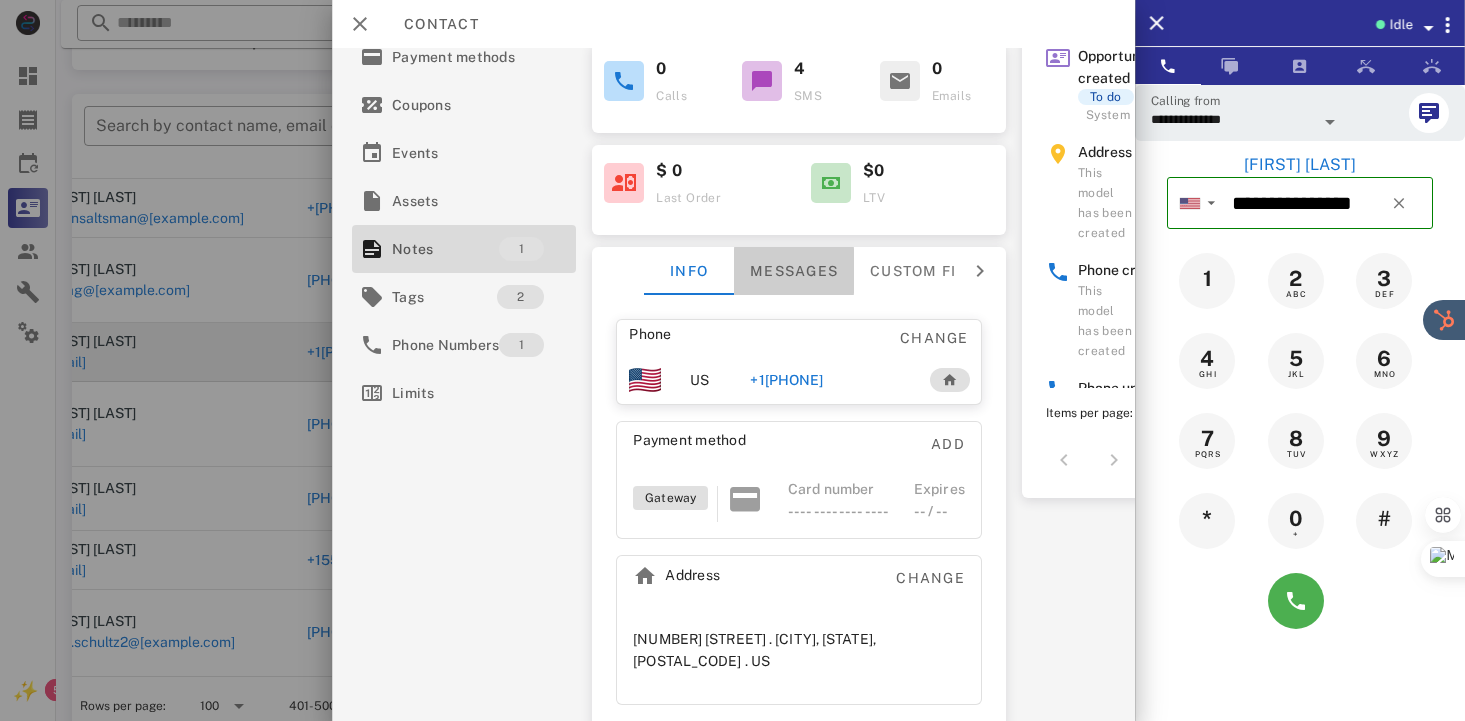 click on "Messages" at bounding box center [794, 271] 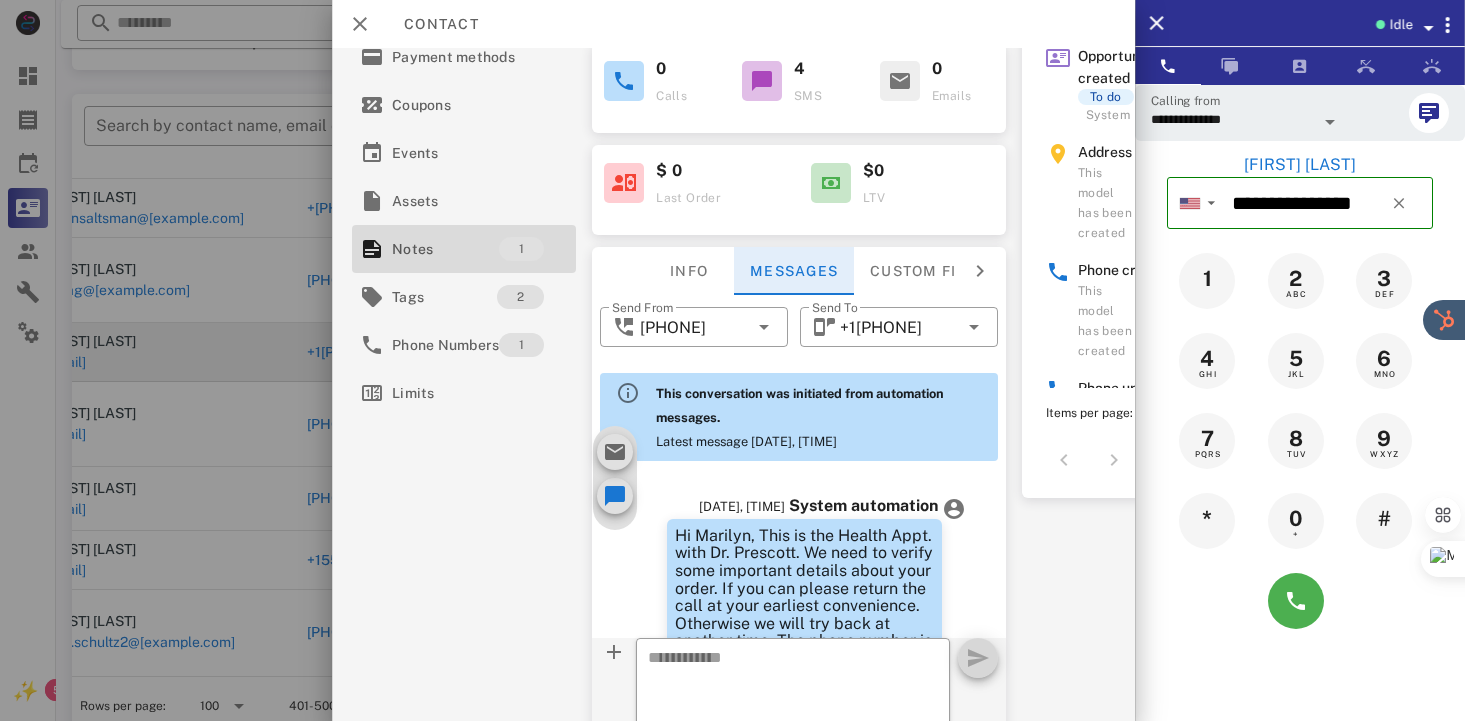 scroll, scrollTop: 653, scrollLeft: 0, axis: vertical 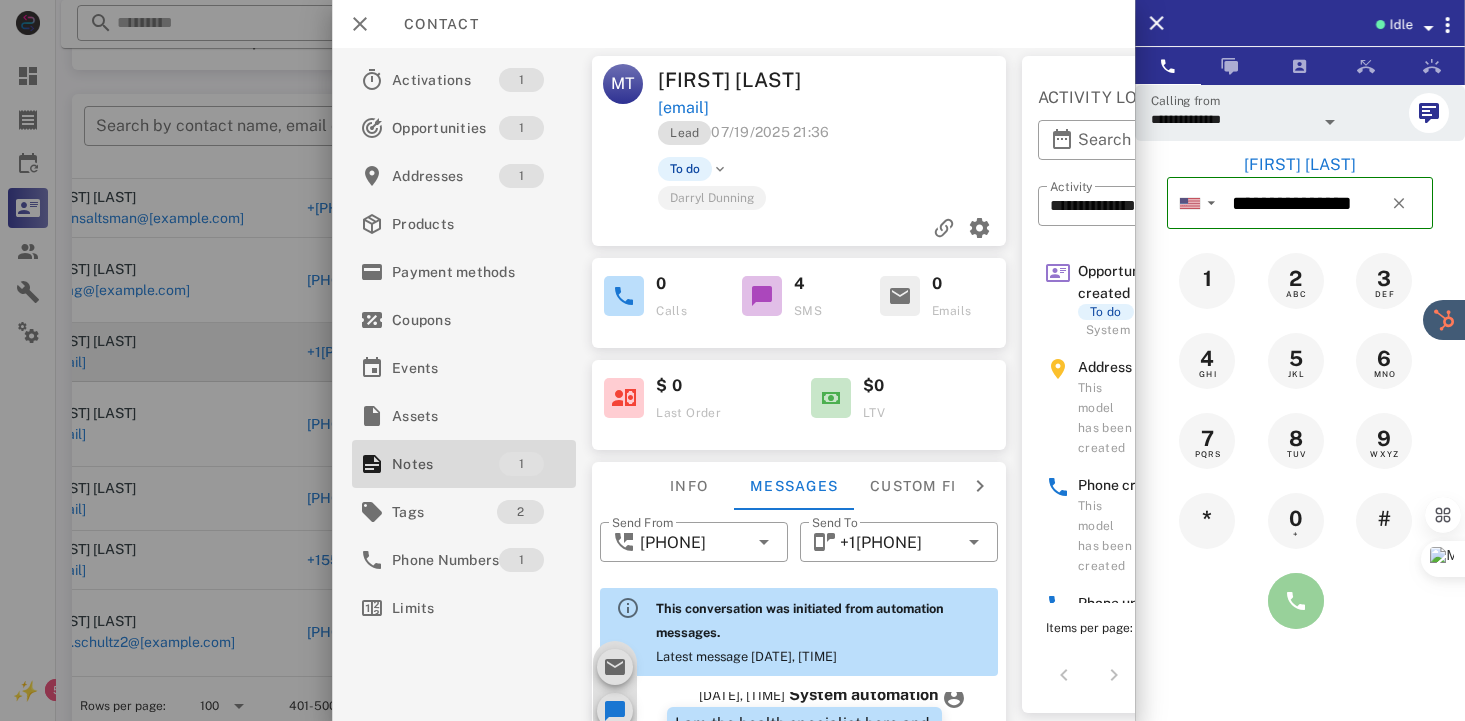 click at bounding box center [1296, 601] 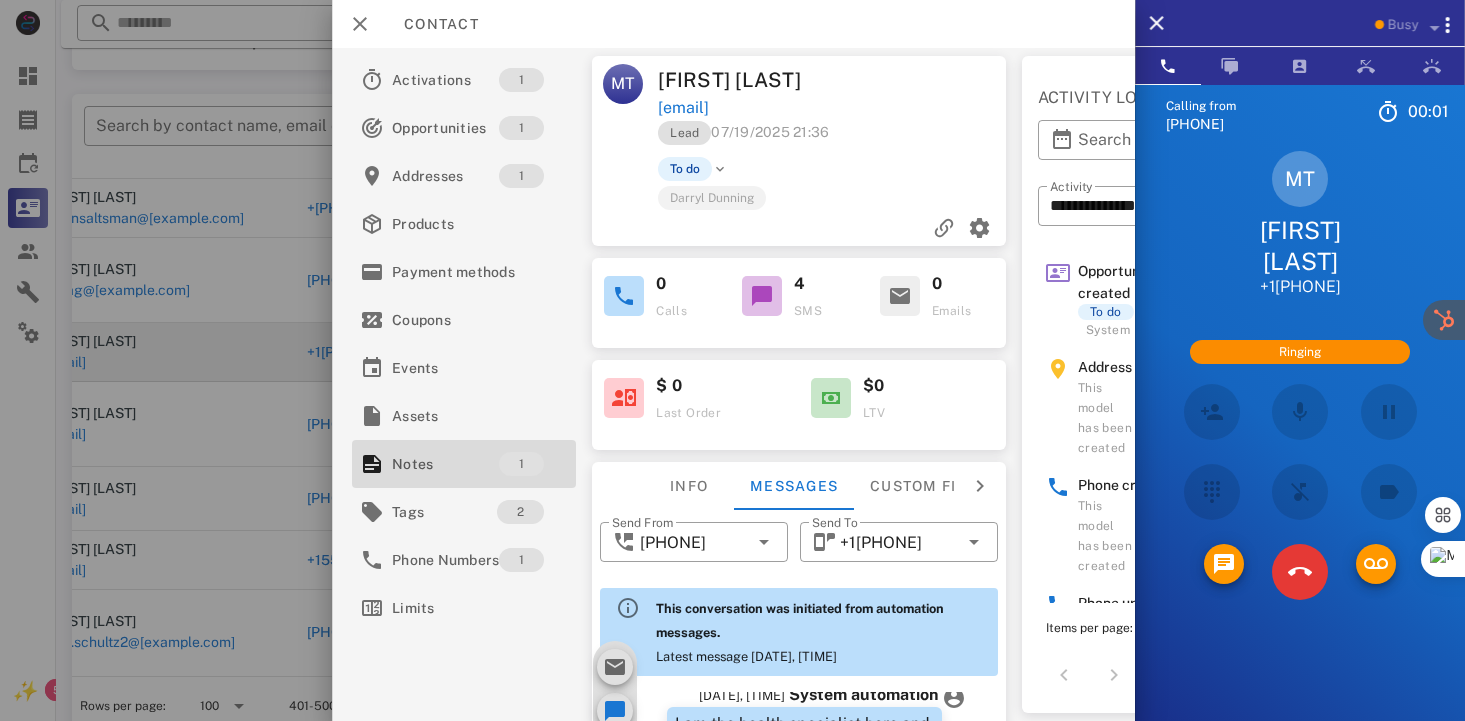 click at bounding box center (721, 169) 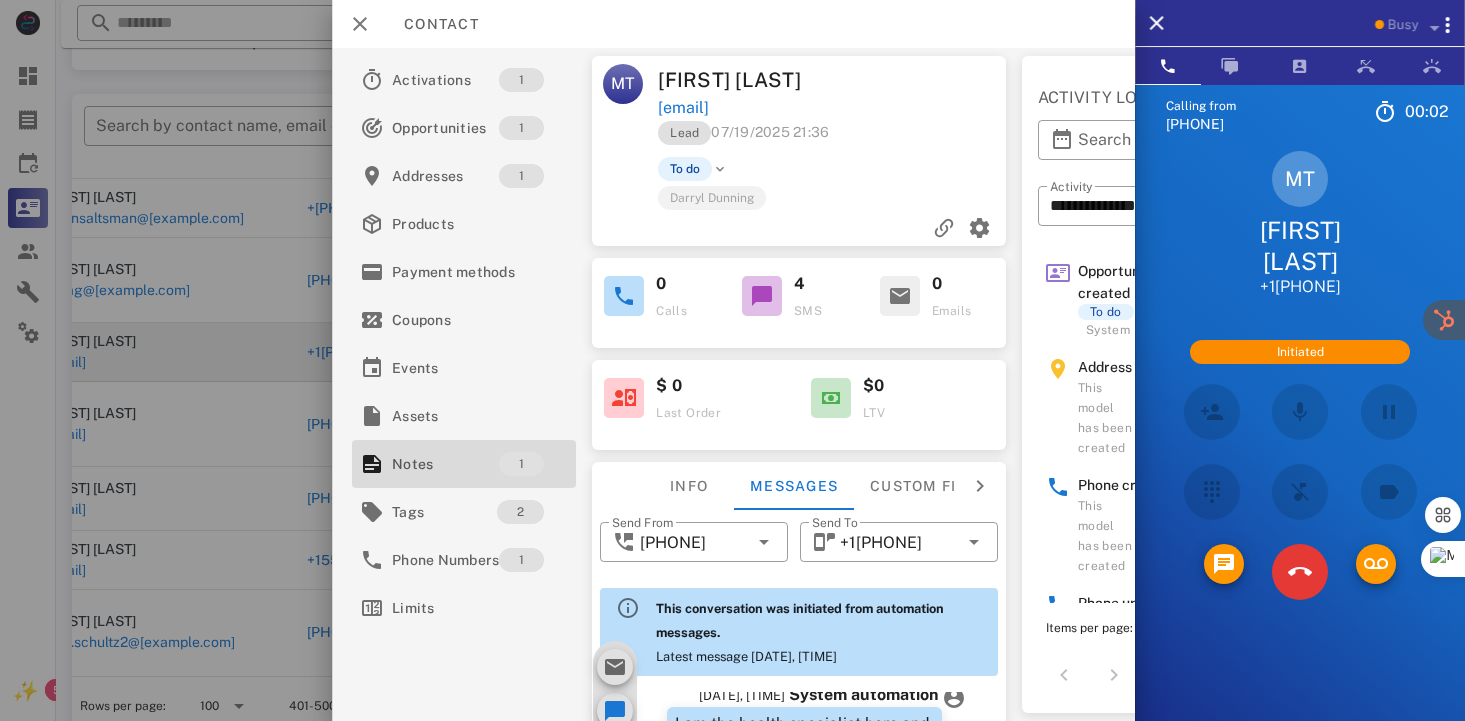 click at bounding box center (721, 169) 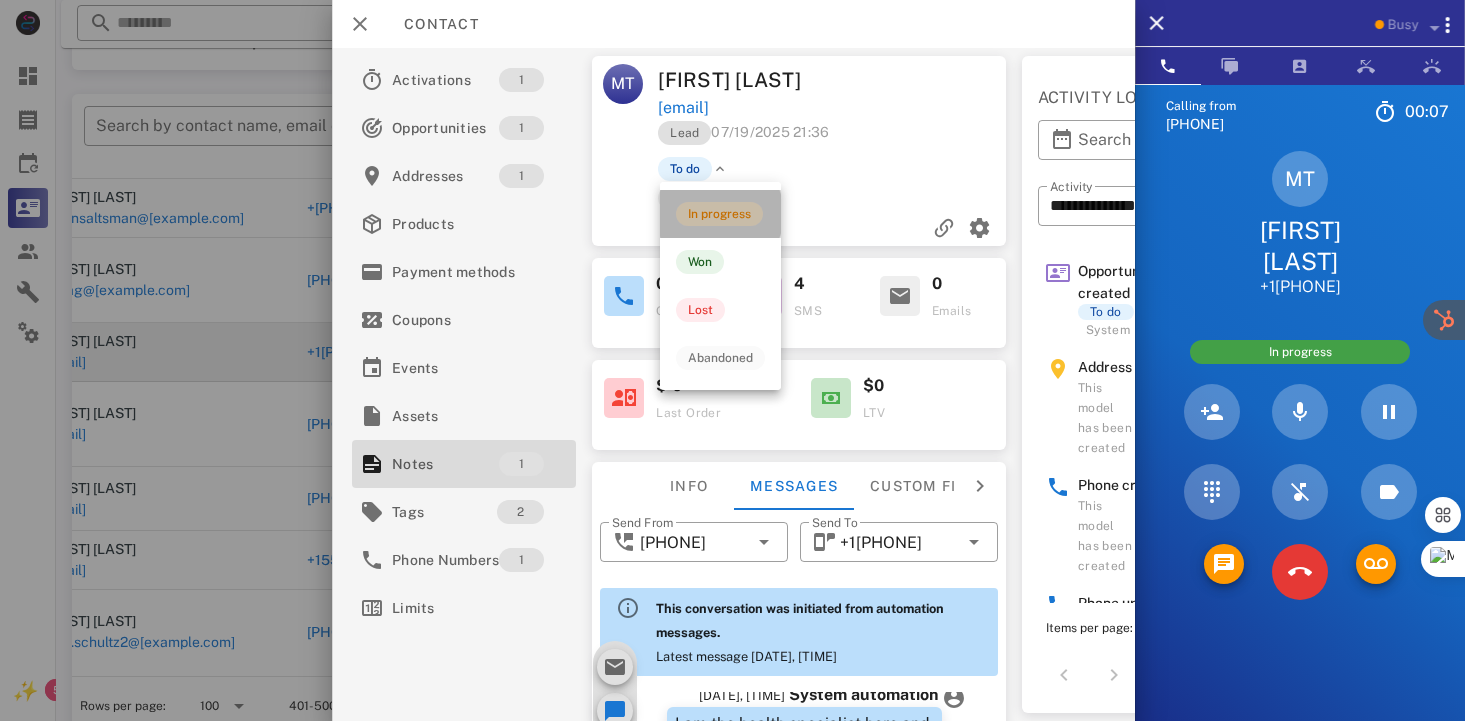 click on "In progress" at bounding box center [719, 214] 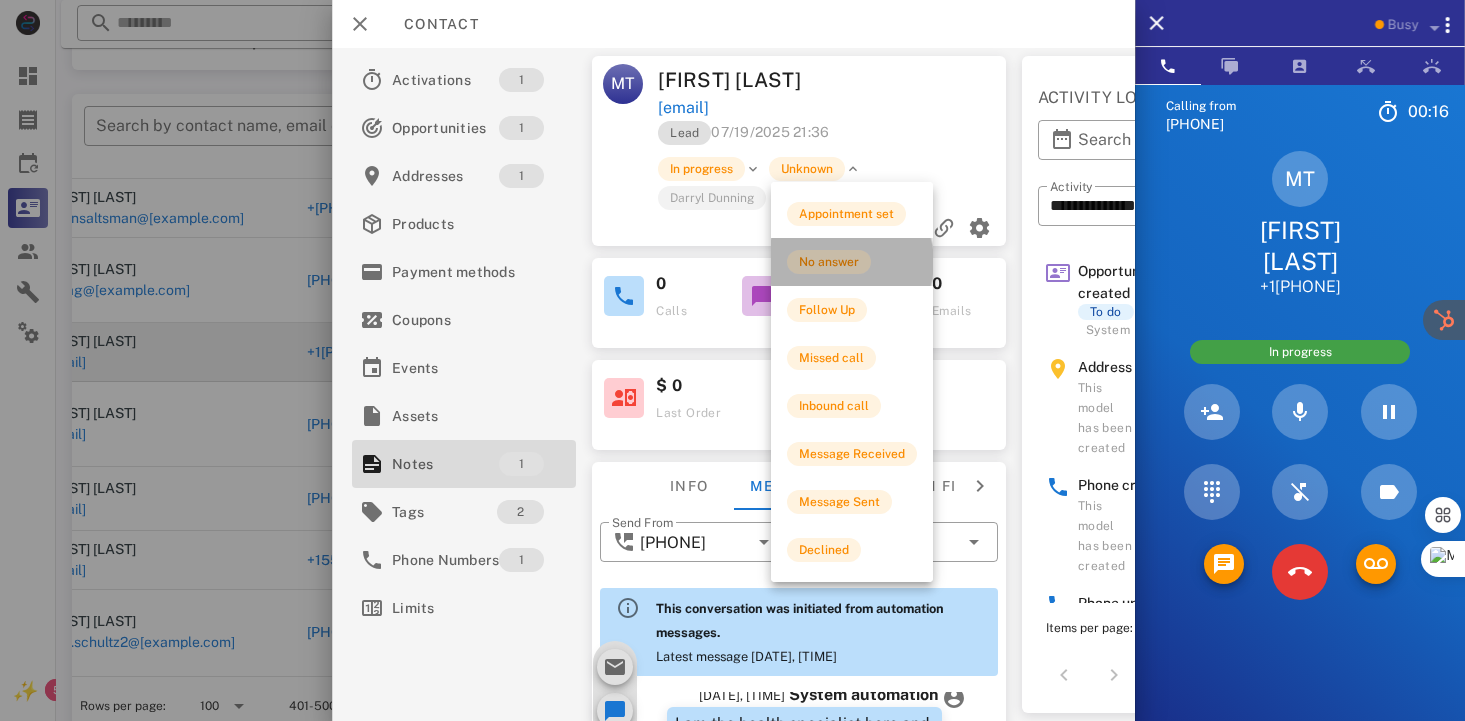 click on "No answer" at bounding box center [829, 262] 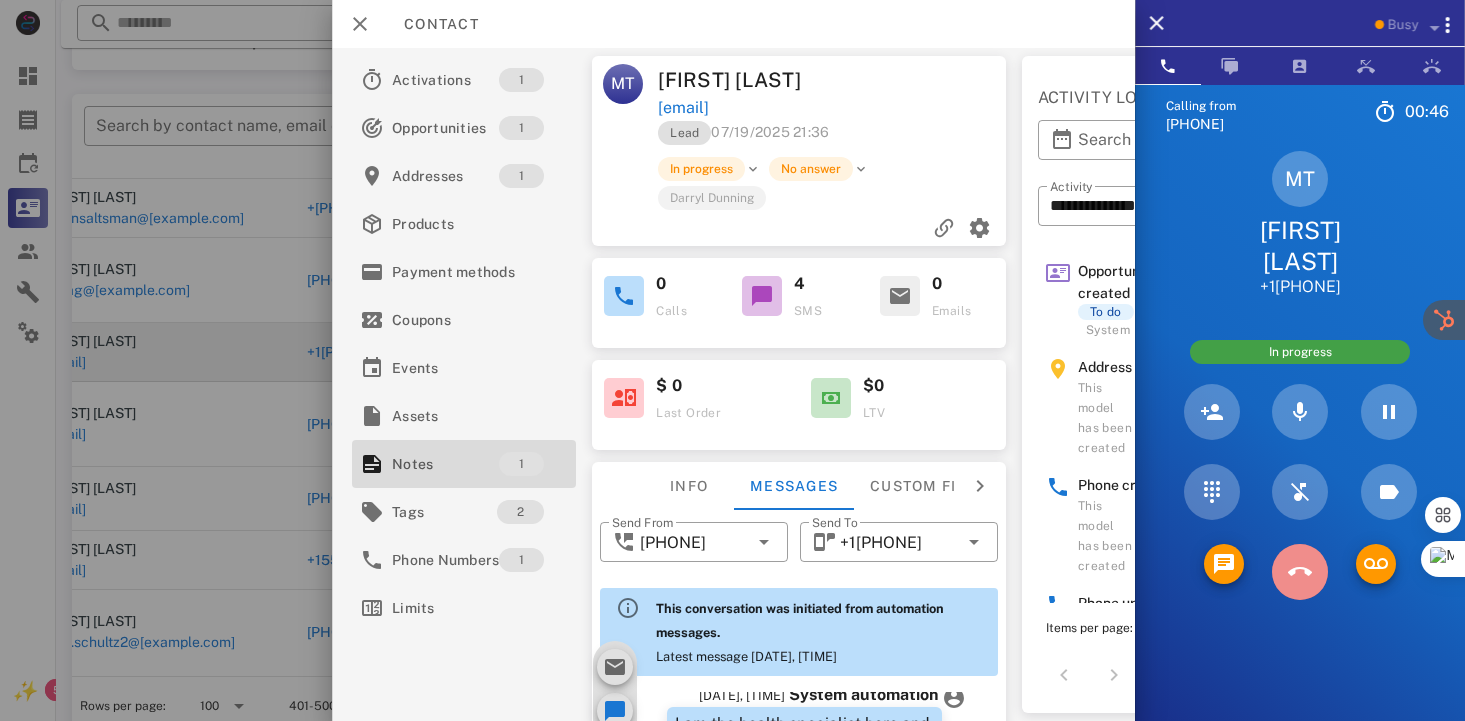 click at bounding box center (1300, 572) 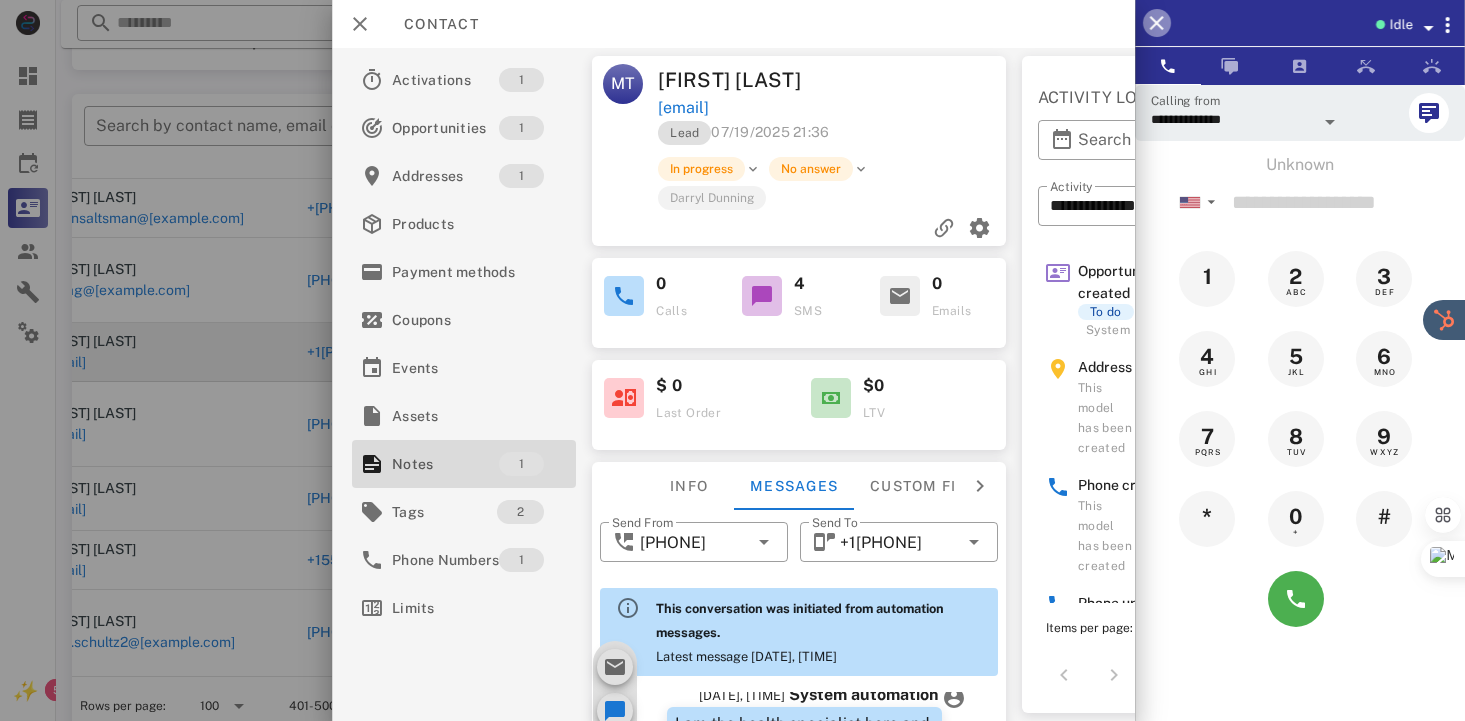 click at bounding box center [1157, 23] 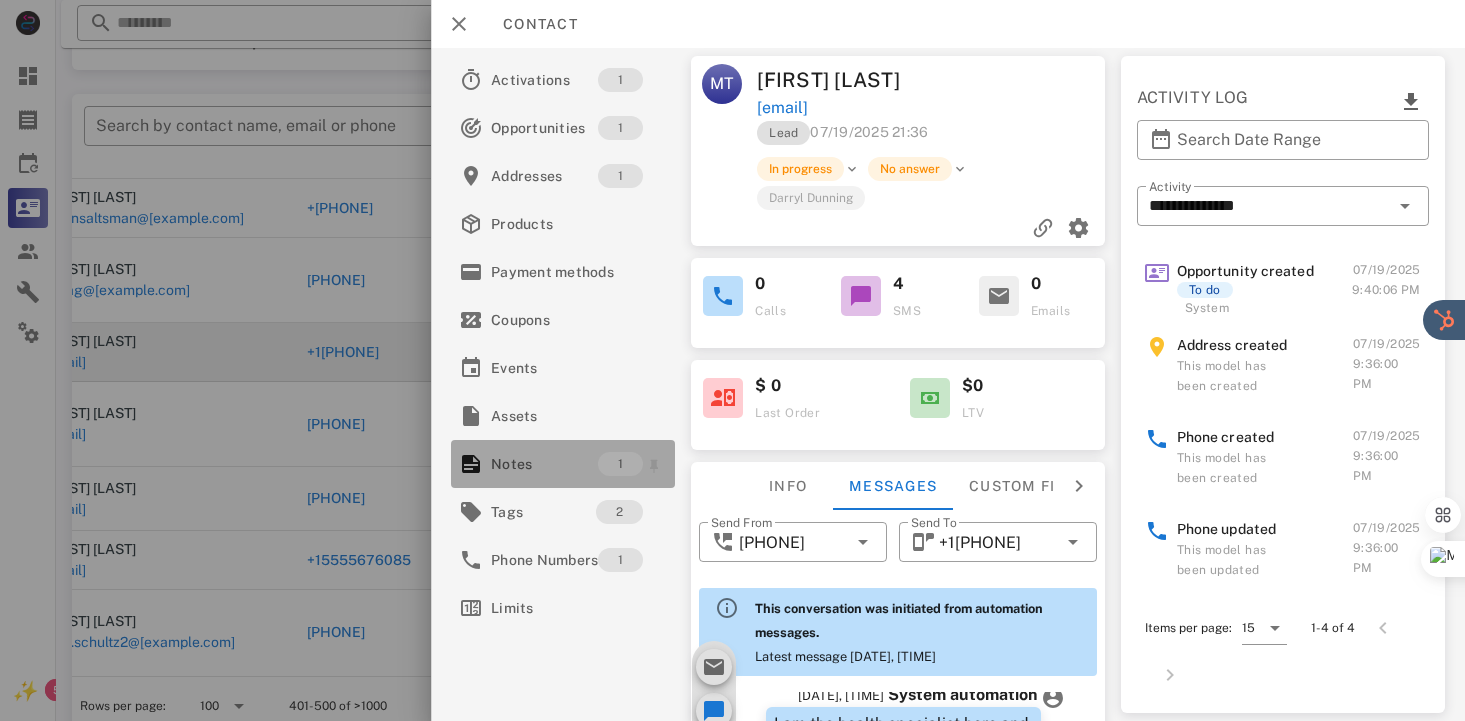 click on "Notes" at bounding box center (544, 464) 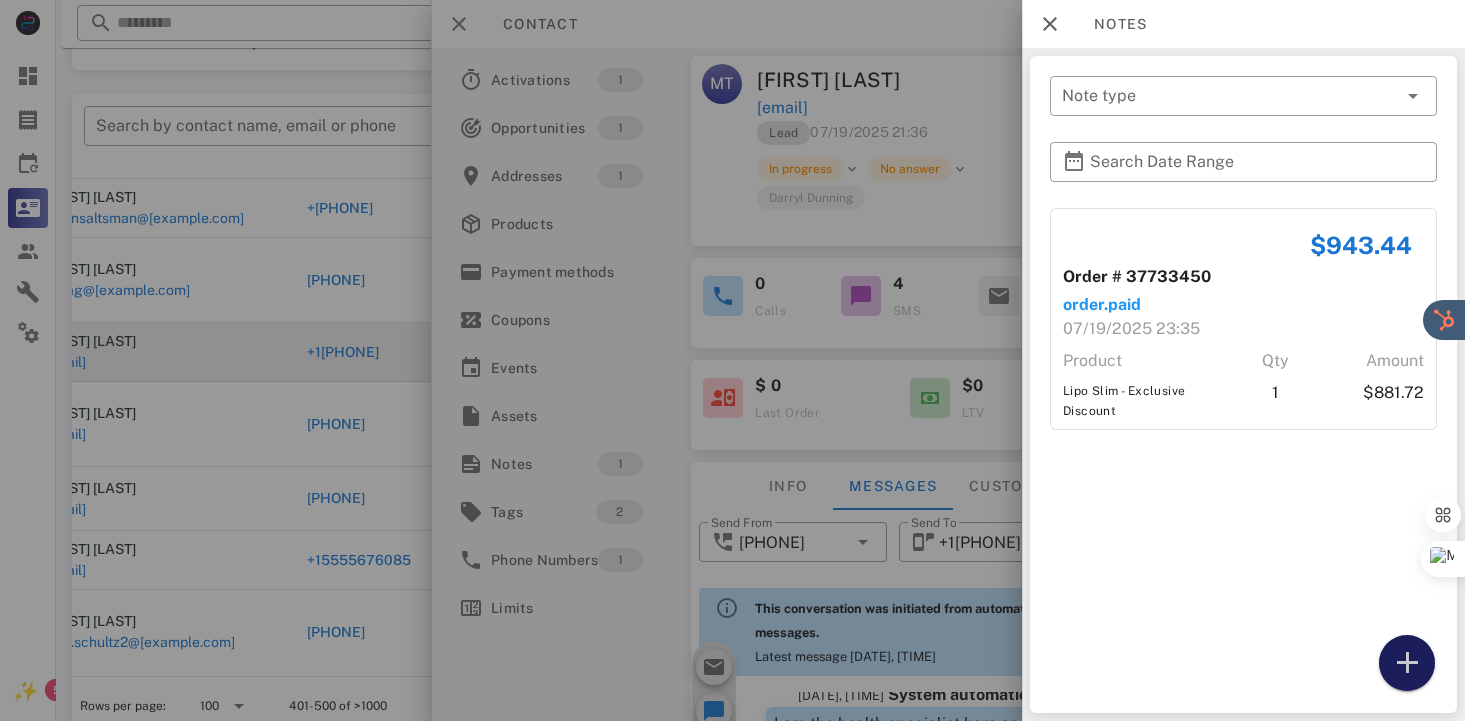 click at bounding box center (1407, 663) 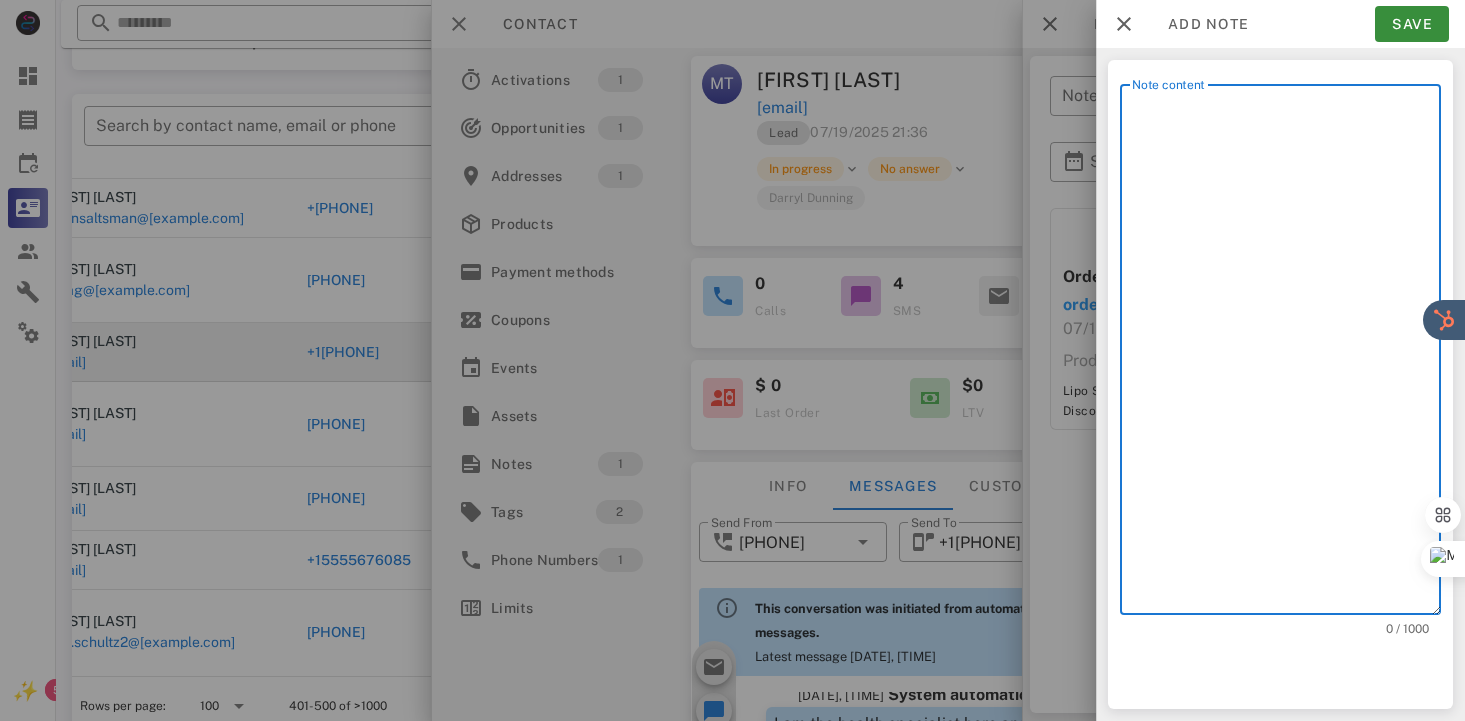 click on "Note content" at bounding box center (1286, 354) 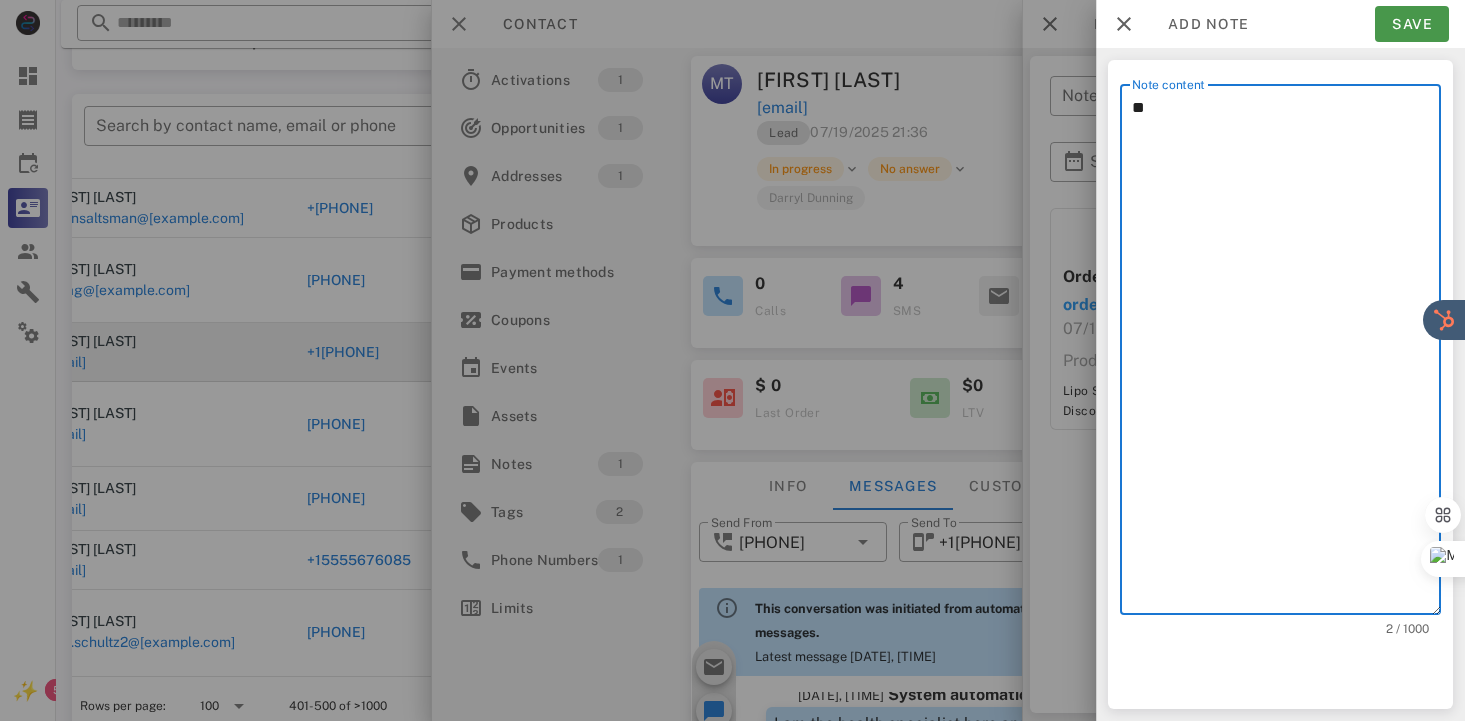 type on "**" 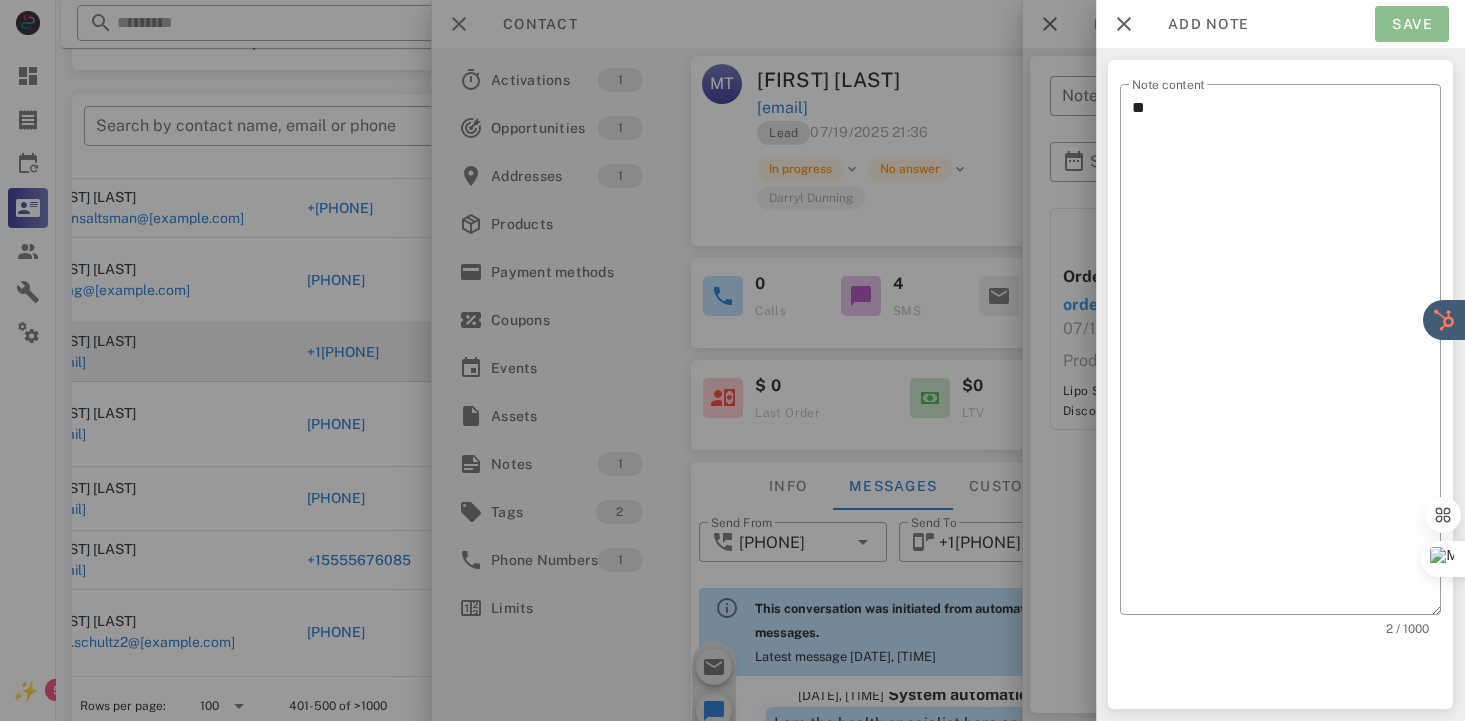 click on "Save" at bounding box center [1412, 24] 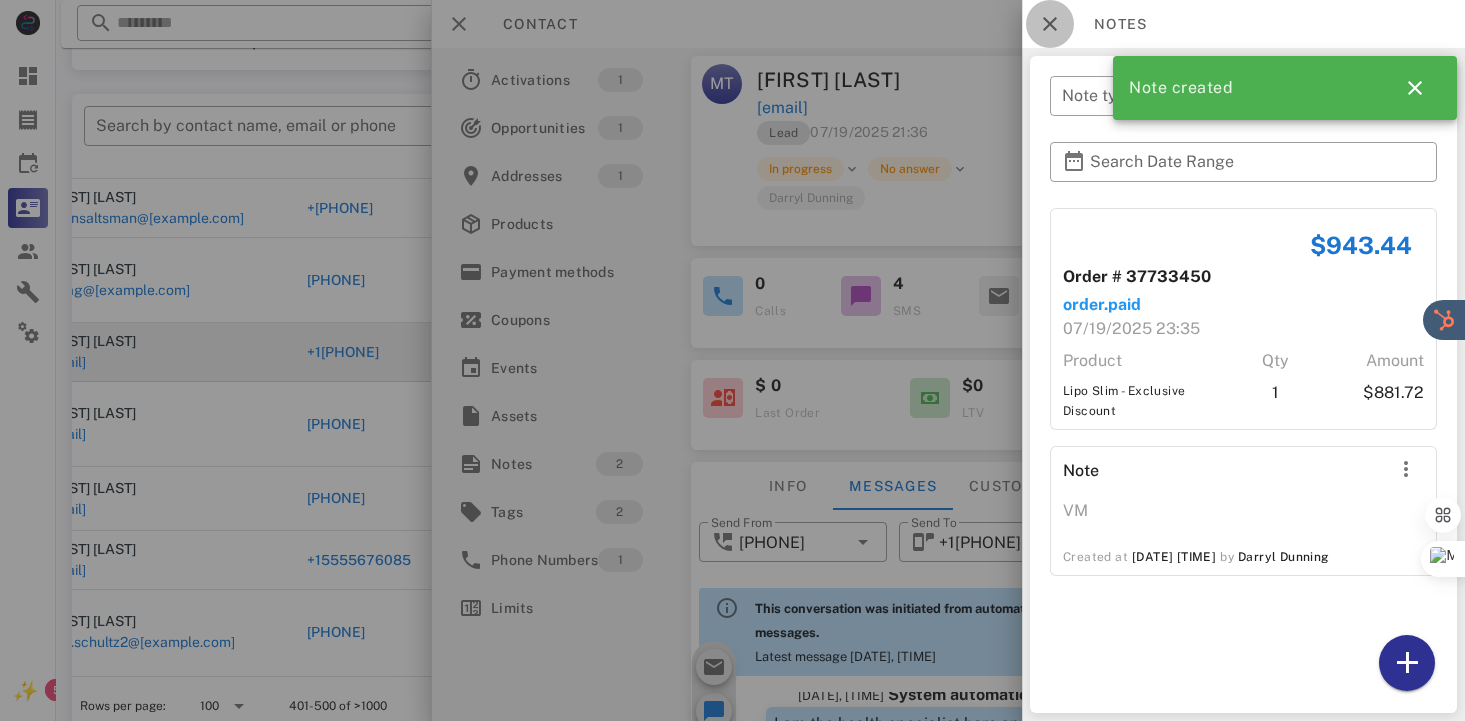 click at bounding box center [1050, 24] 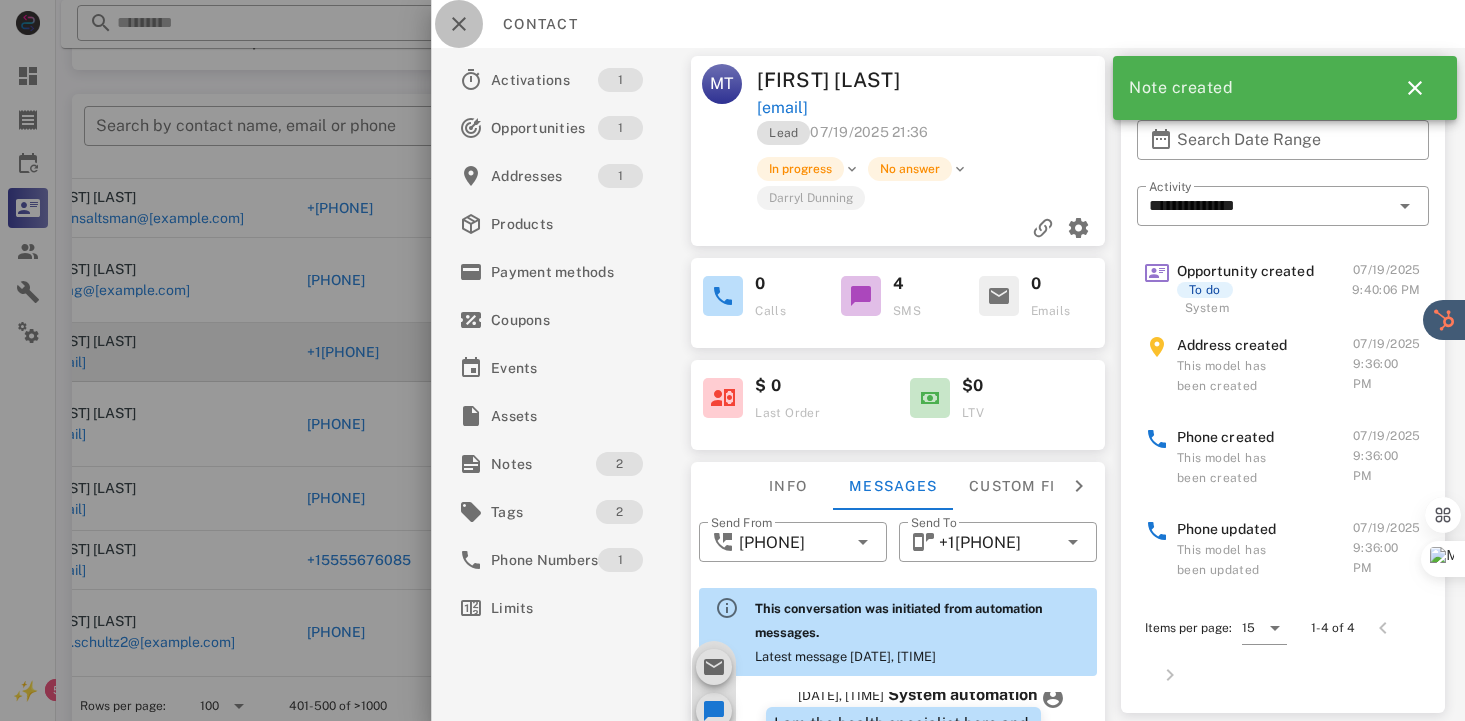 click at bounding box center (459, 24) 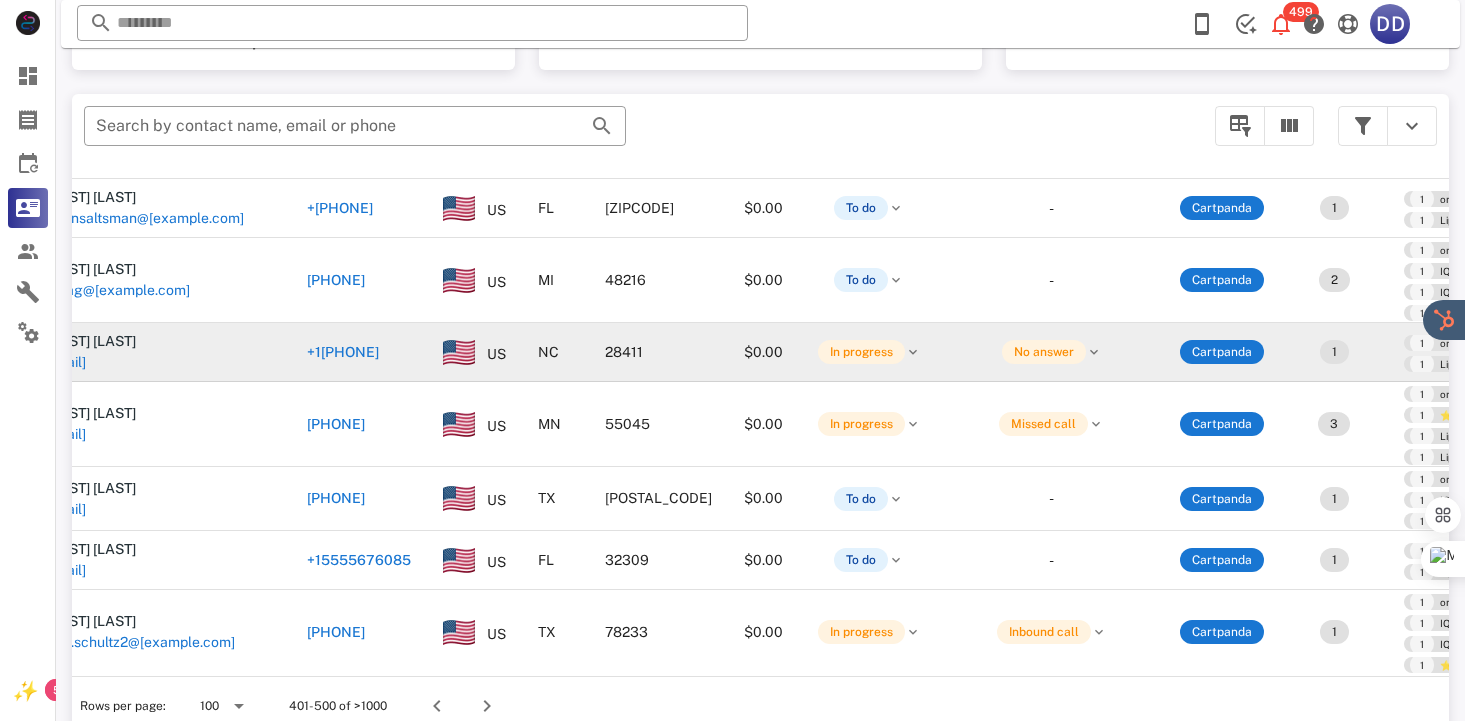 click on "?" at bounding box center [1430, 676] 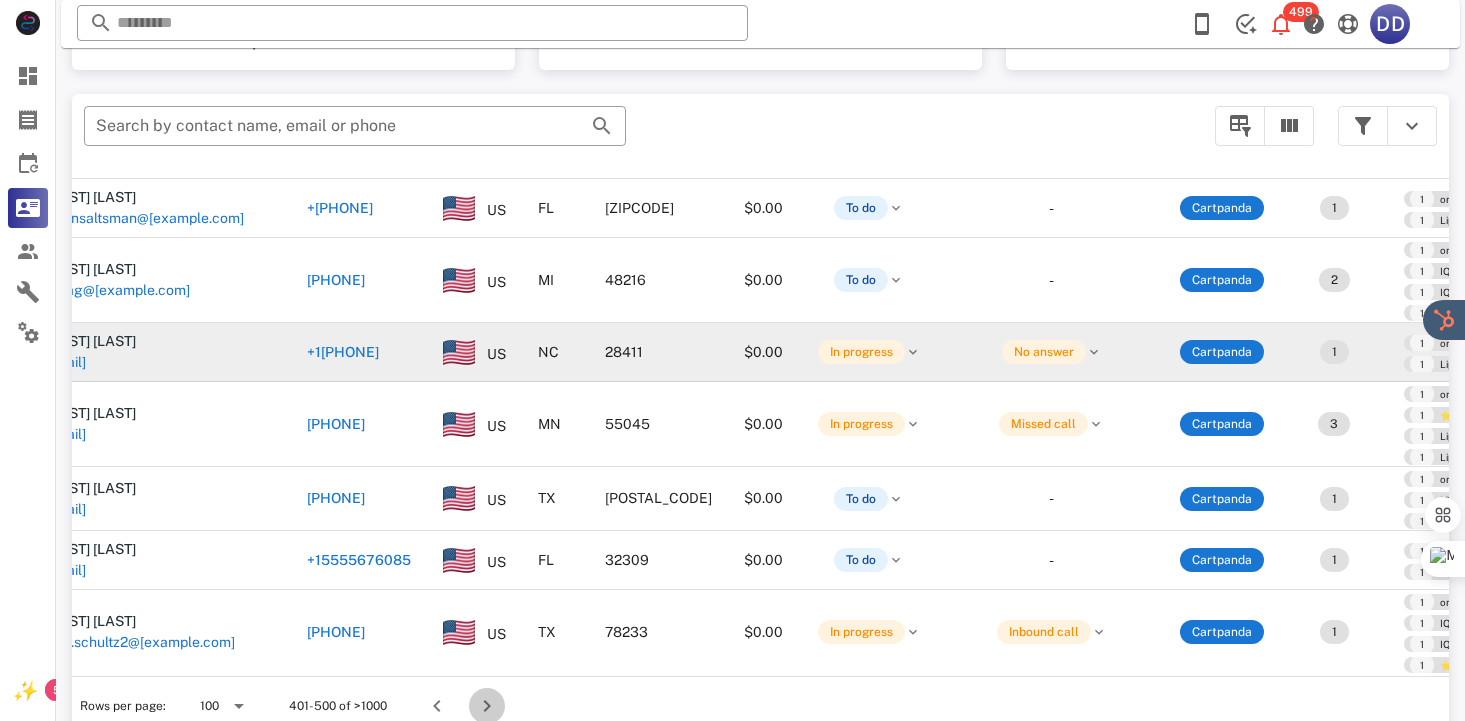 click at bounding box center [487, 706] 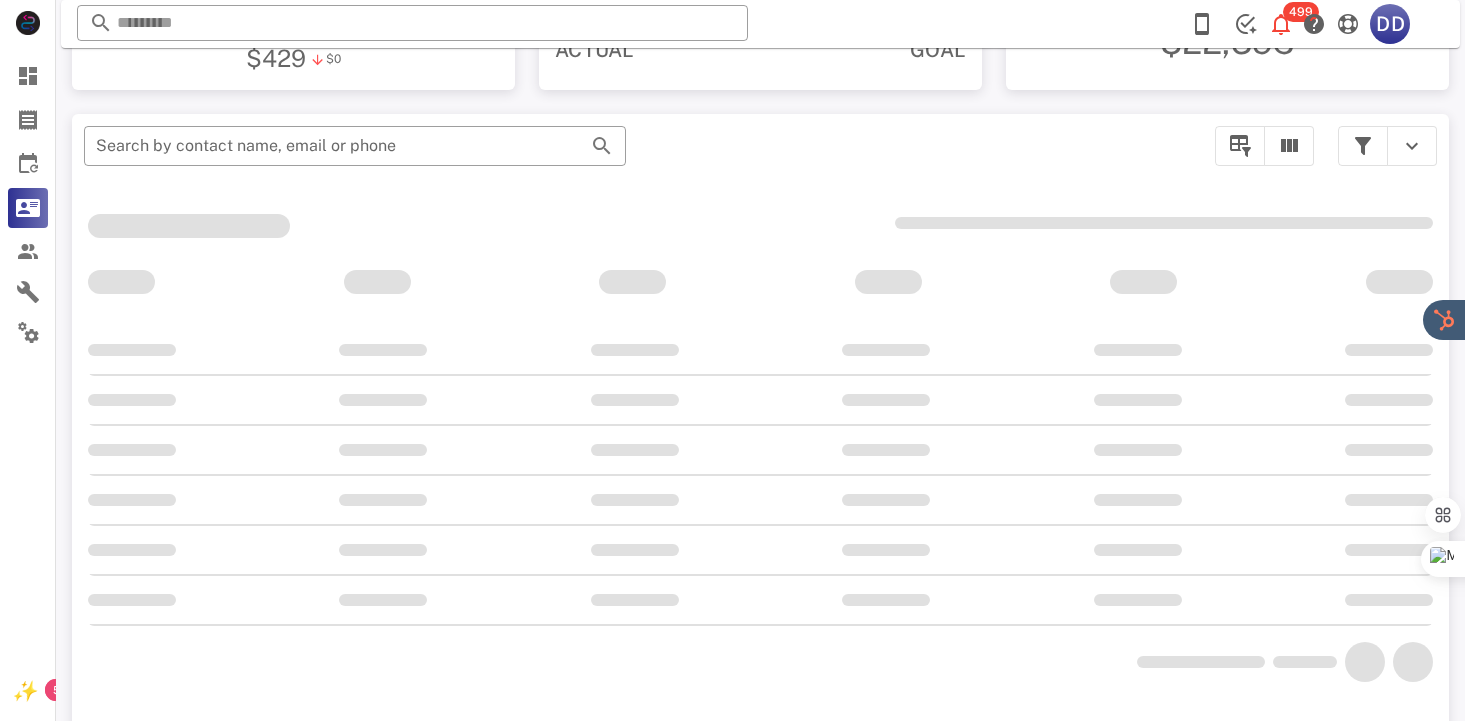 scroll, scrollTop: 350, scrollLeft: 0, axis: vertical 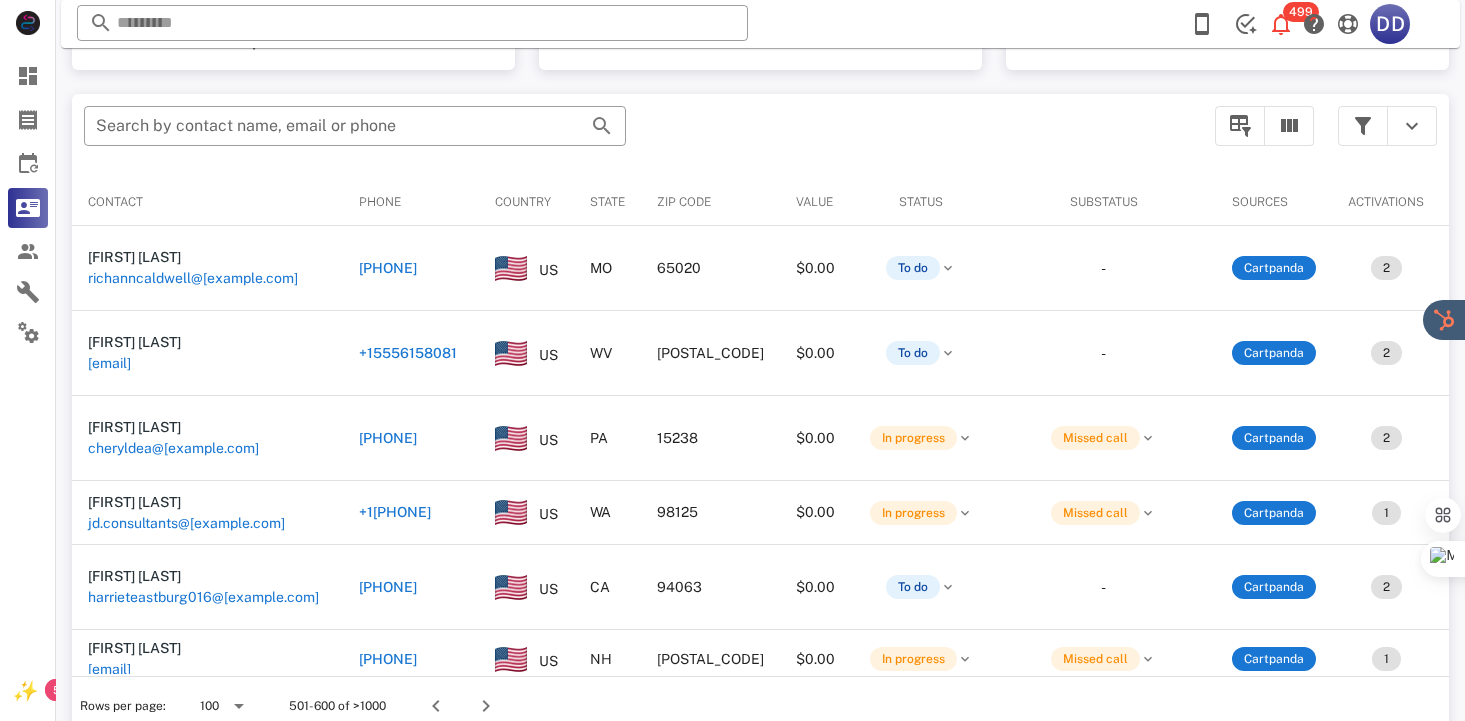 click on "?" at bounding box center [1430, 676] 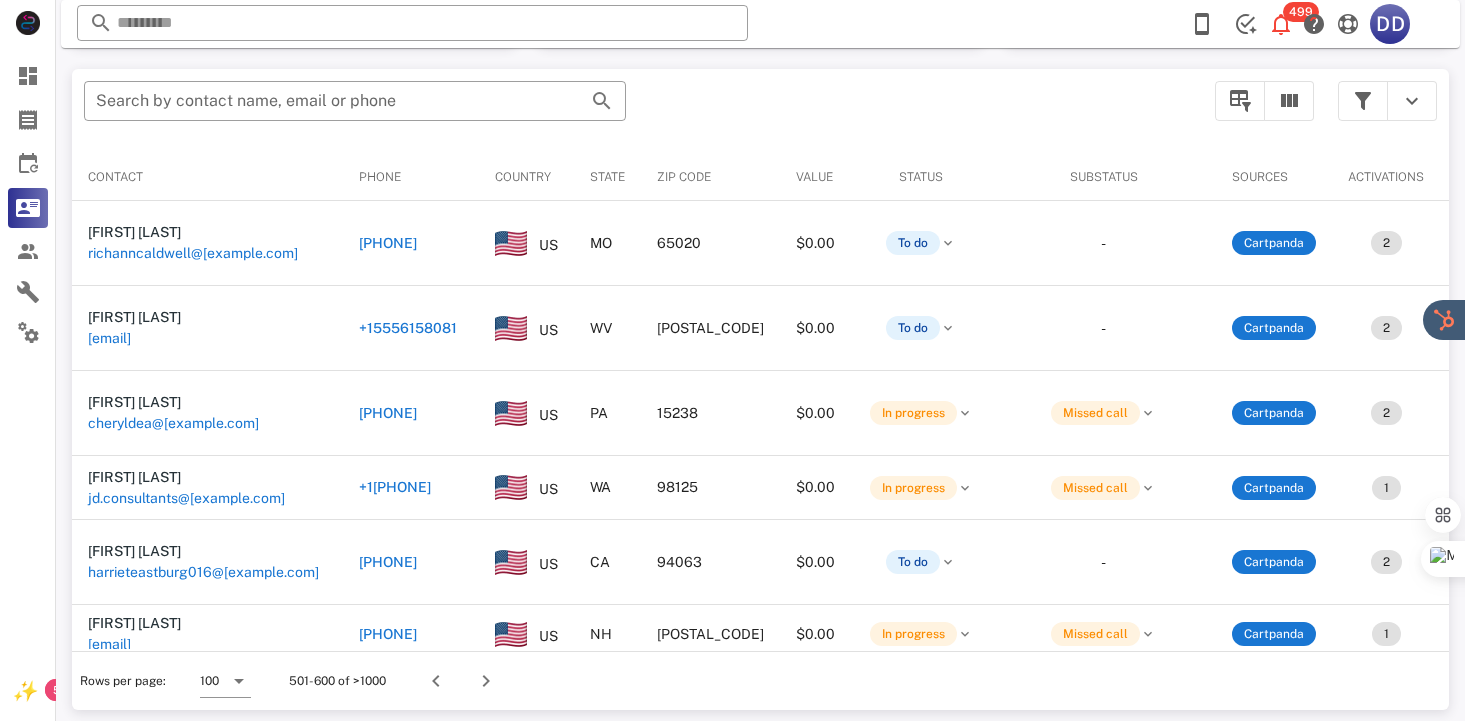 scroll, scrollTop: 378, scrollLeft: 0, axis: vertical 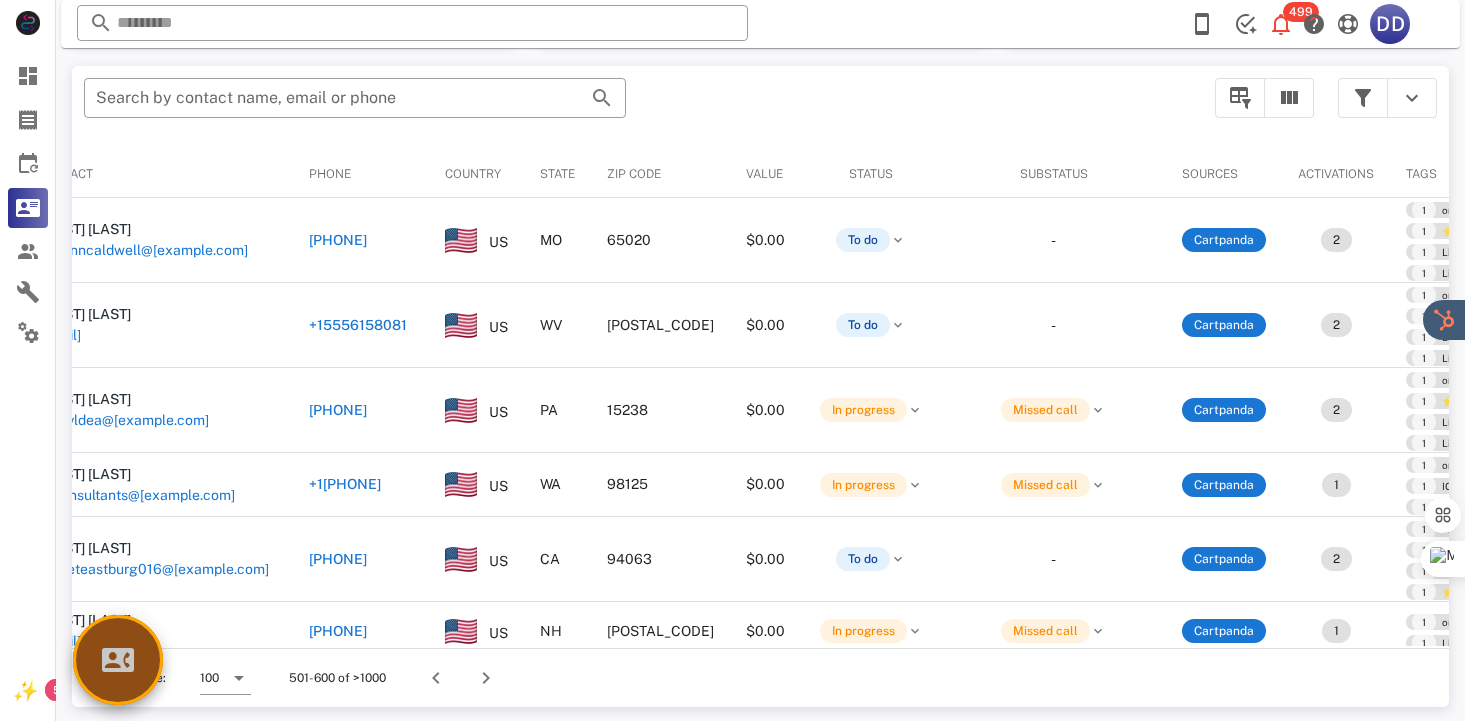click at bounding box center [118, 660] 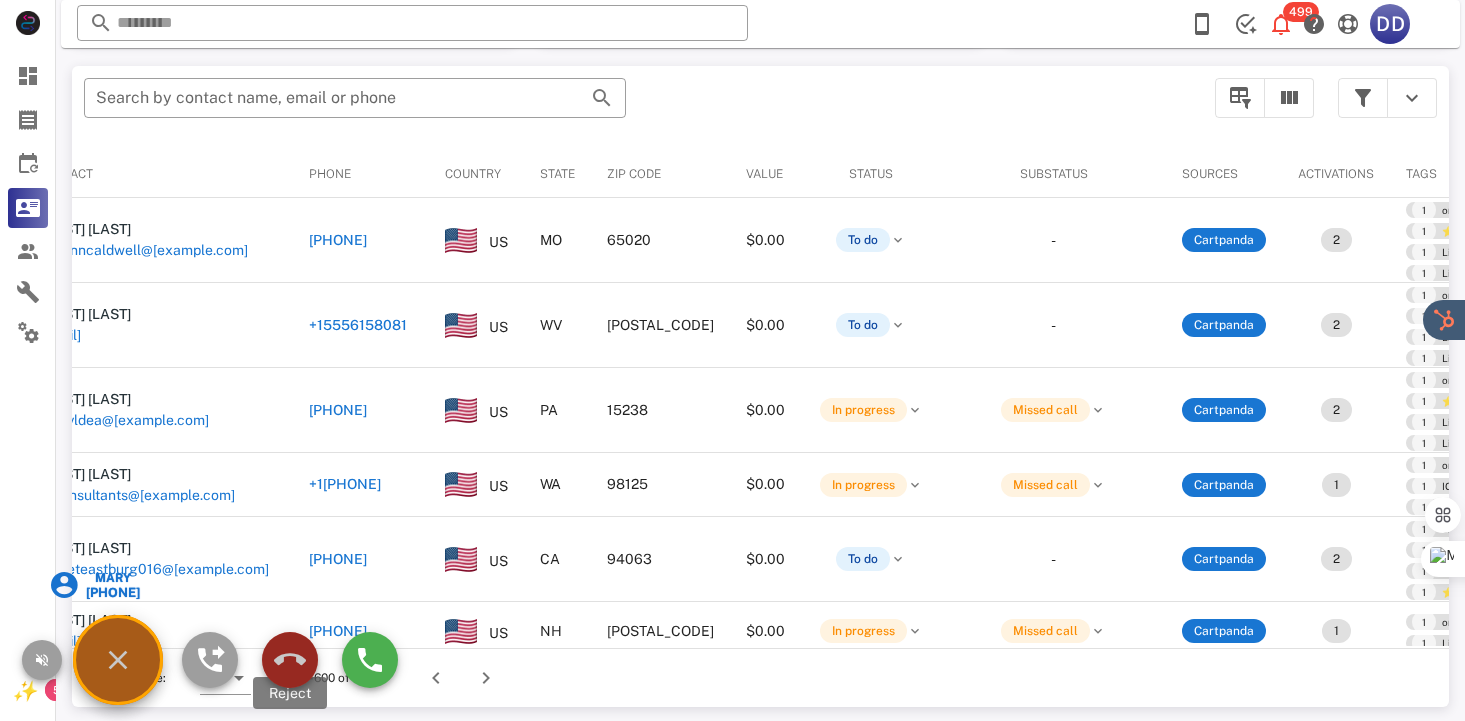 click at bounding box center [290, 660] 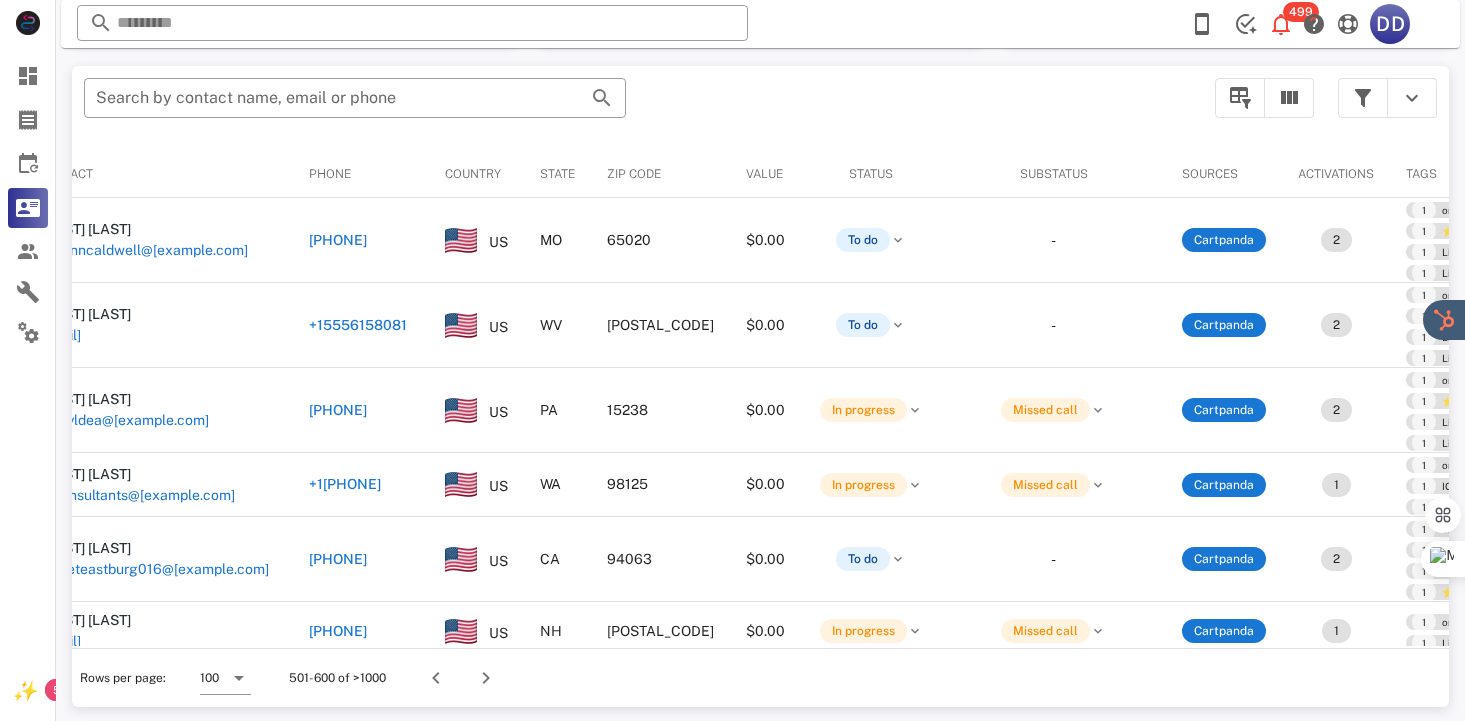 scroll, scrollTop: 50, scrollLeft: 50, axis: both 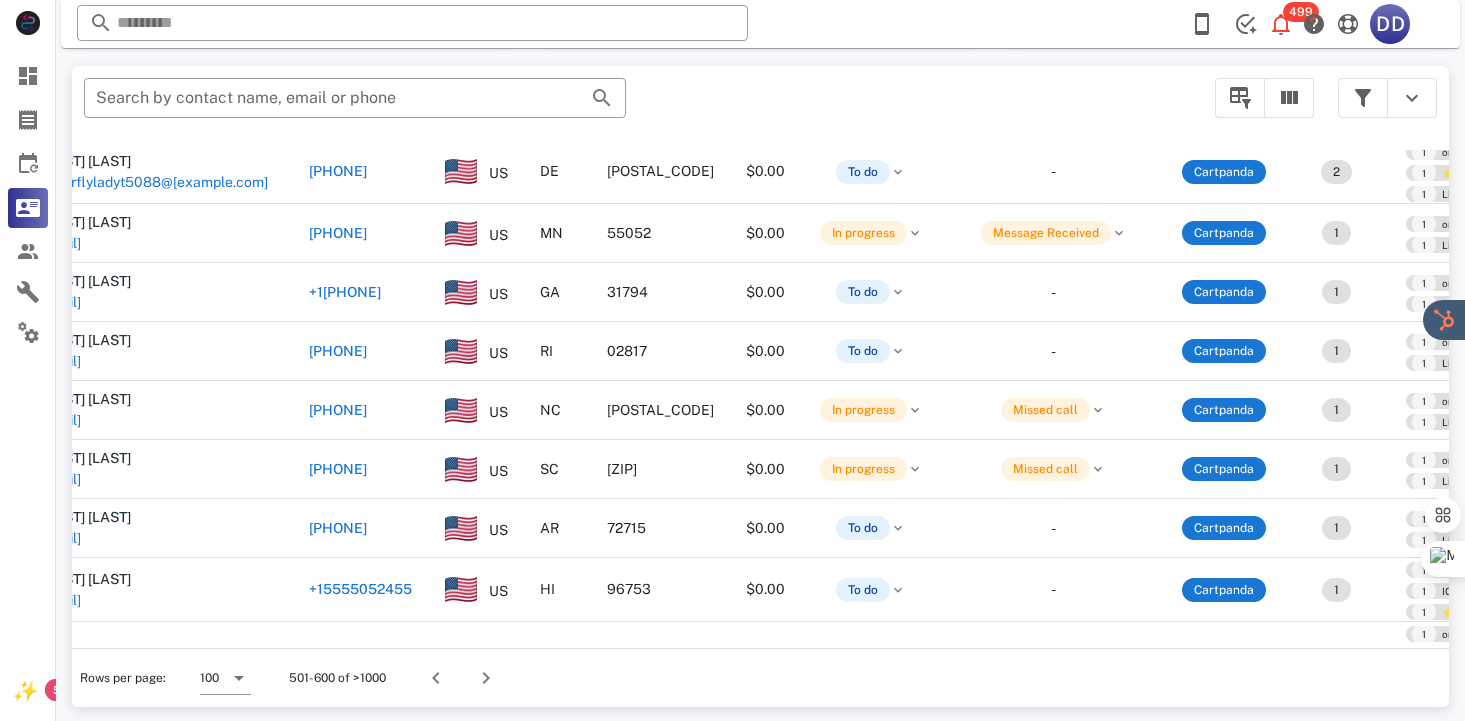 click on "Rows per page: 100  501-600 of >1000" at bounding box center [760, 677] 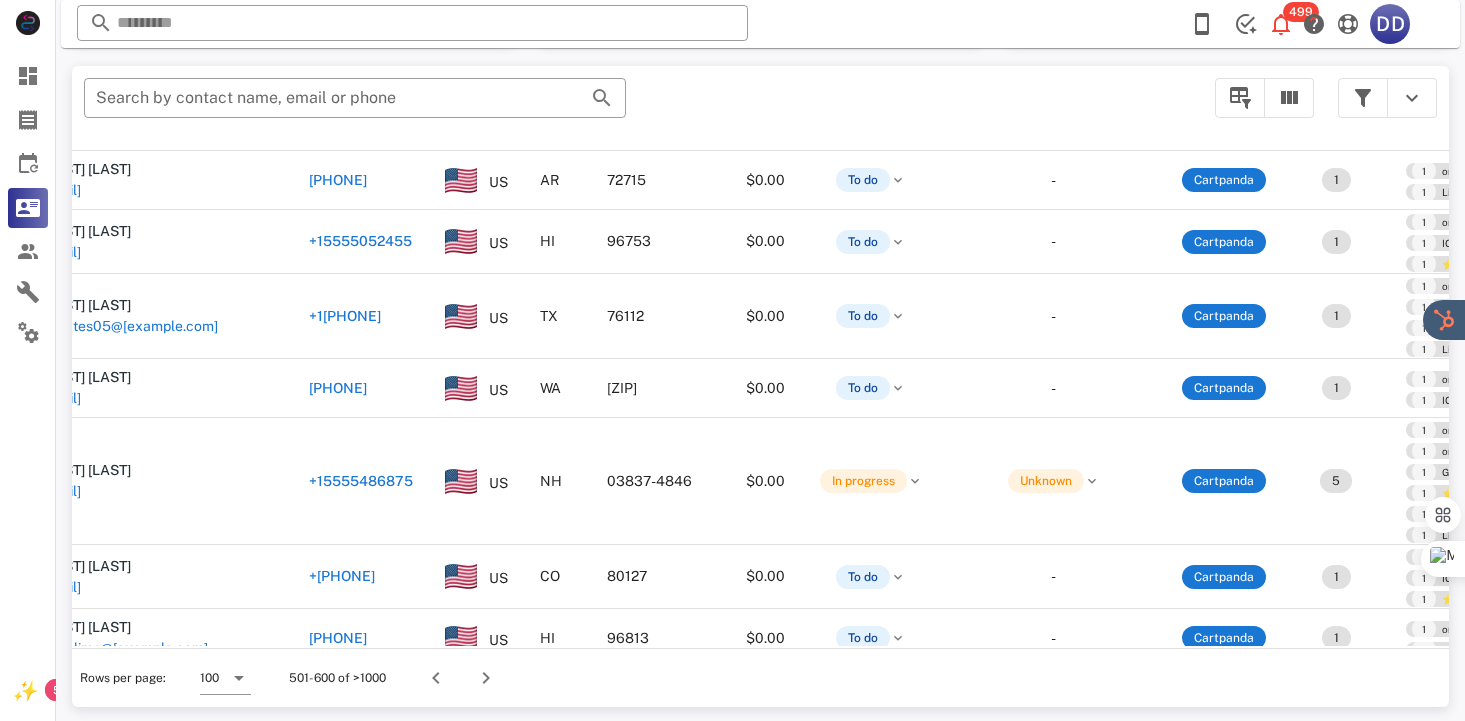 scroll, scrollTop: 2750, scrollLeft: 50, axis: both 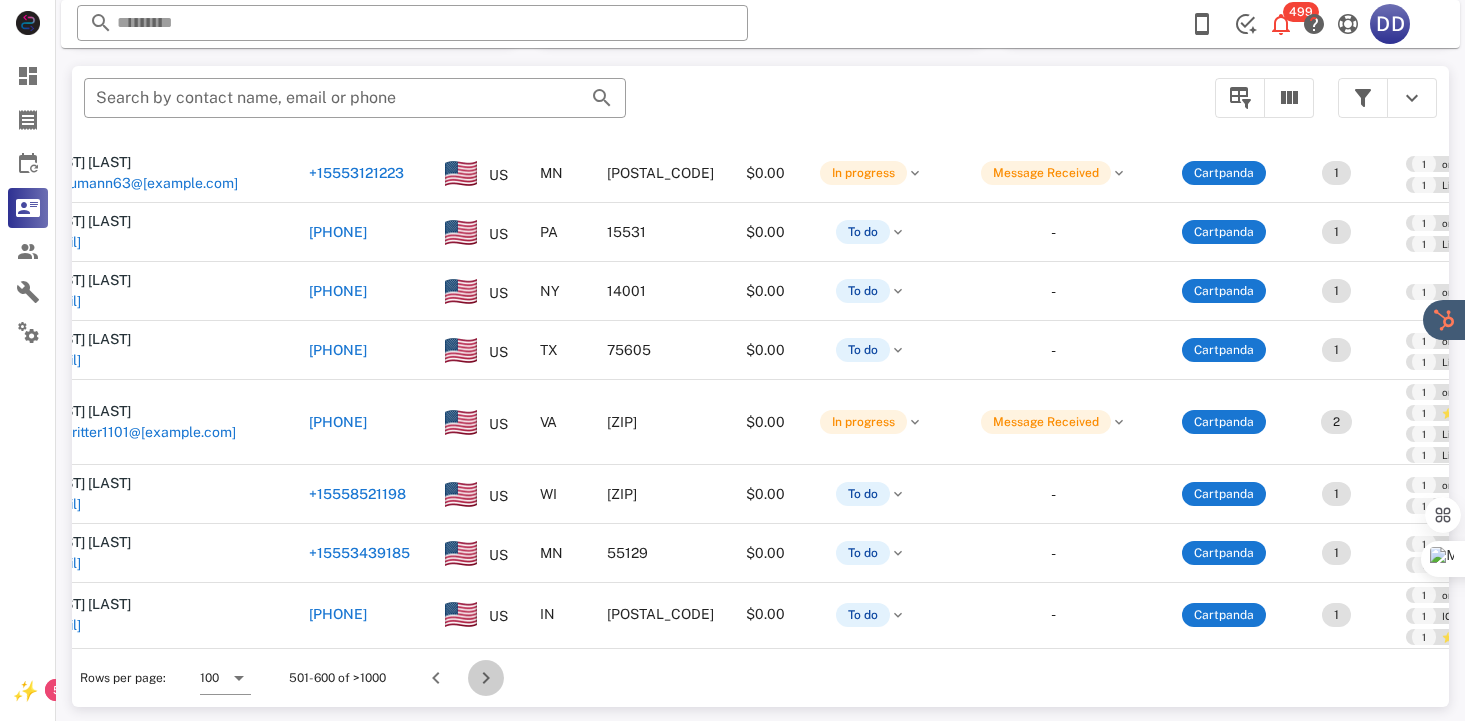 click at bounding box center [486, 678] 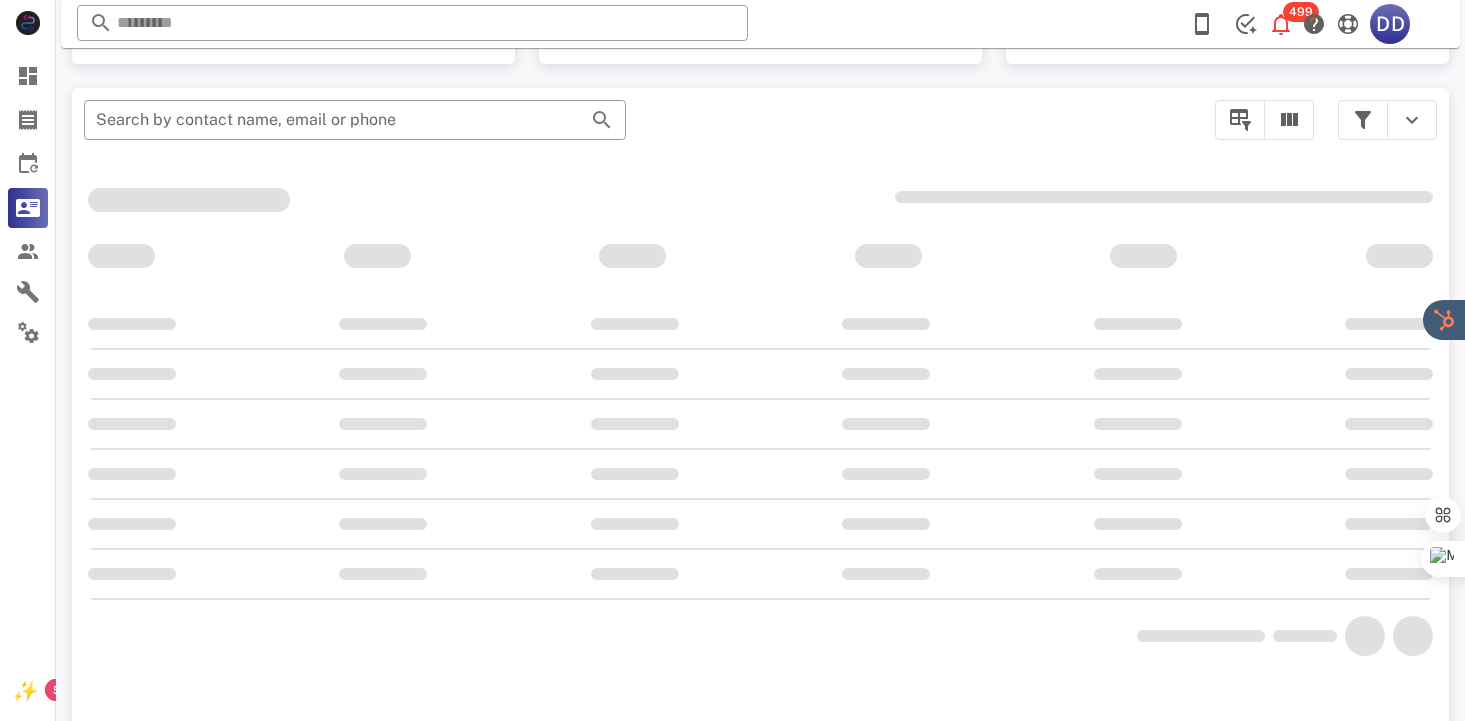 scroll, scrollTop: 378, scrollLeft: 0, axis: vertical 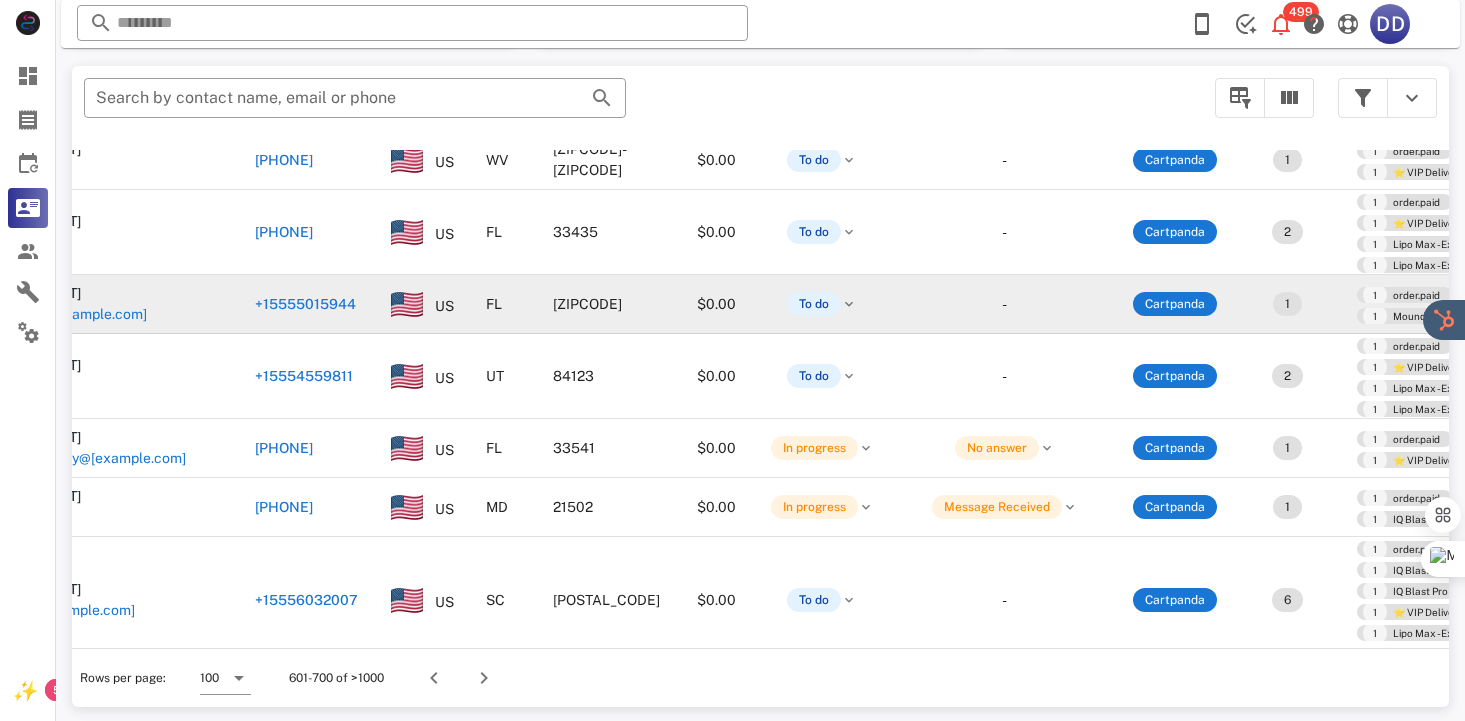 click on "+15555015944" at bounding box center [305, 304] 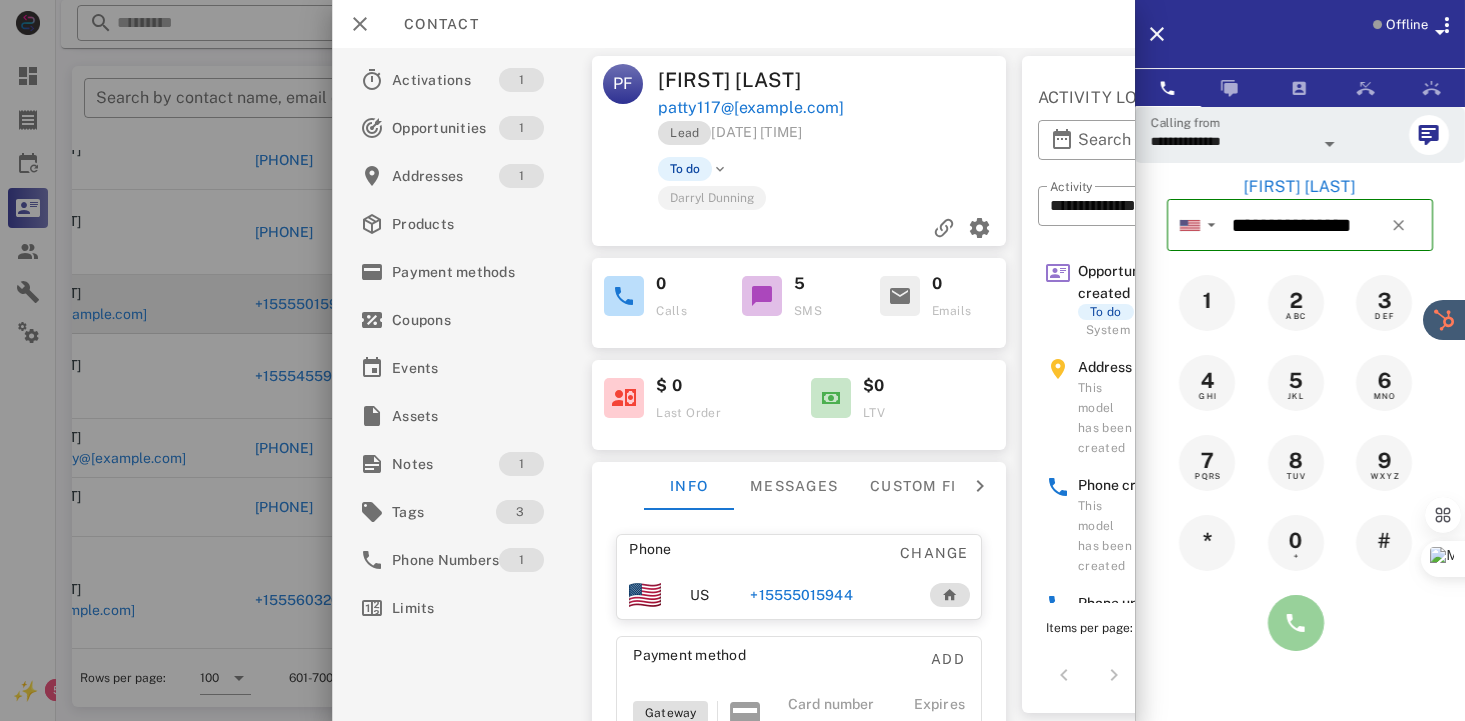 click at bounding box center (1296, 623) 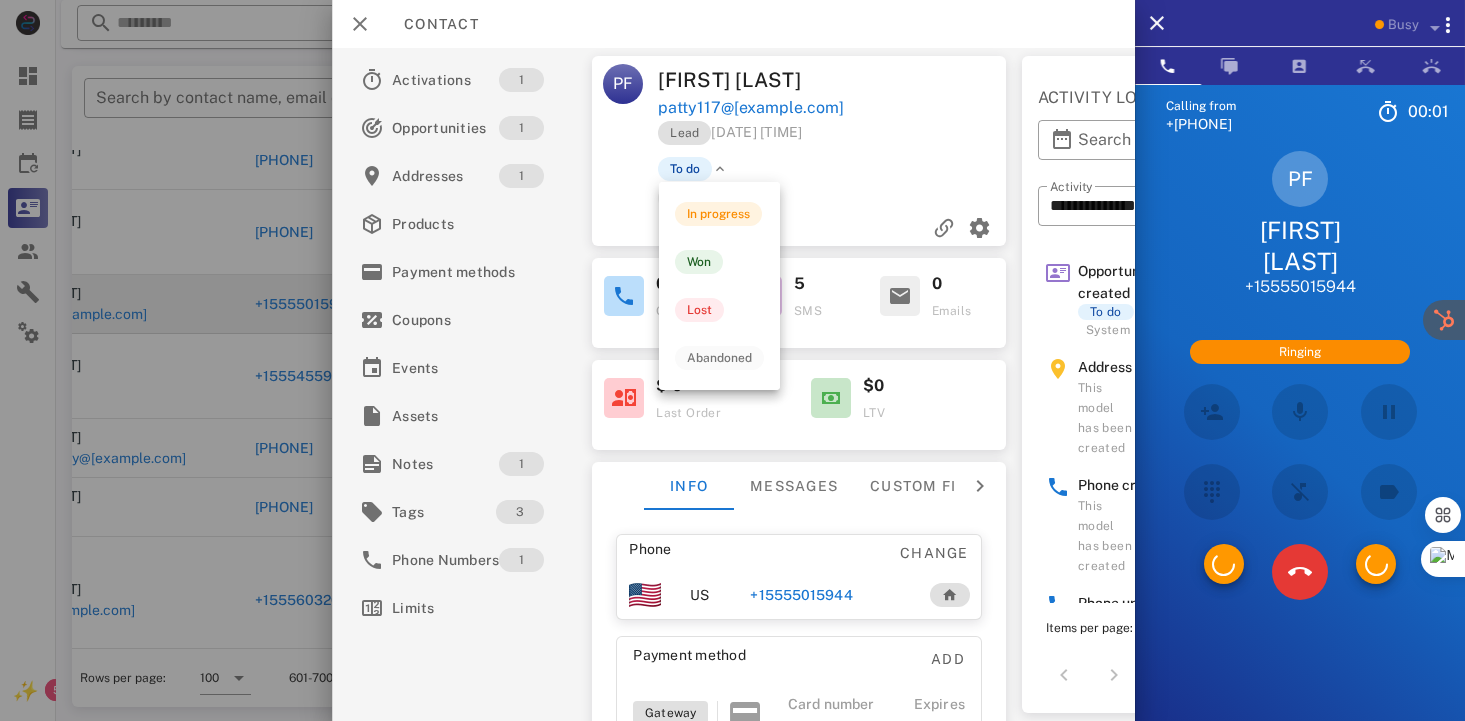 click at bounding box center [721, 169] 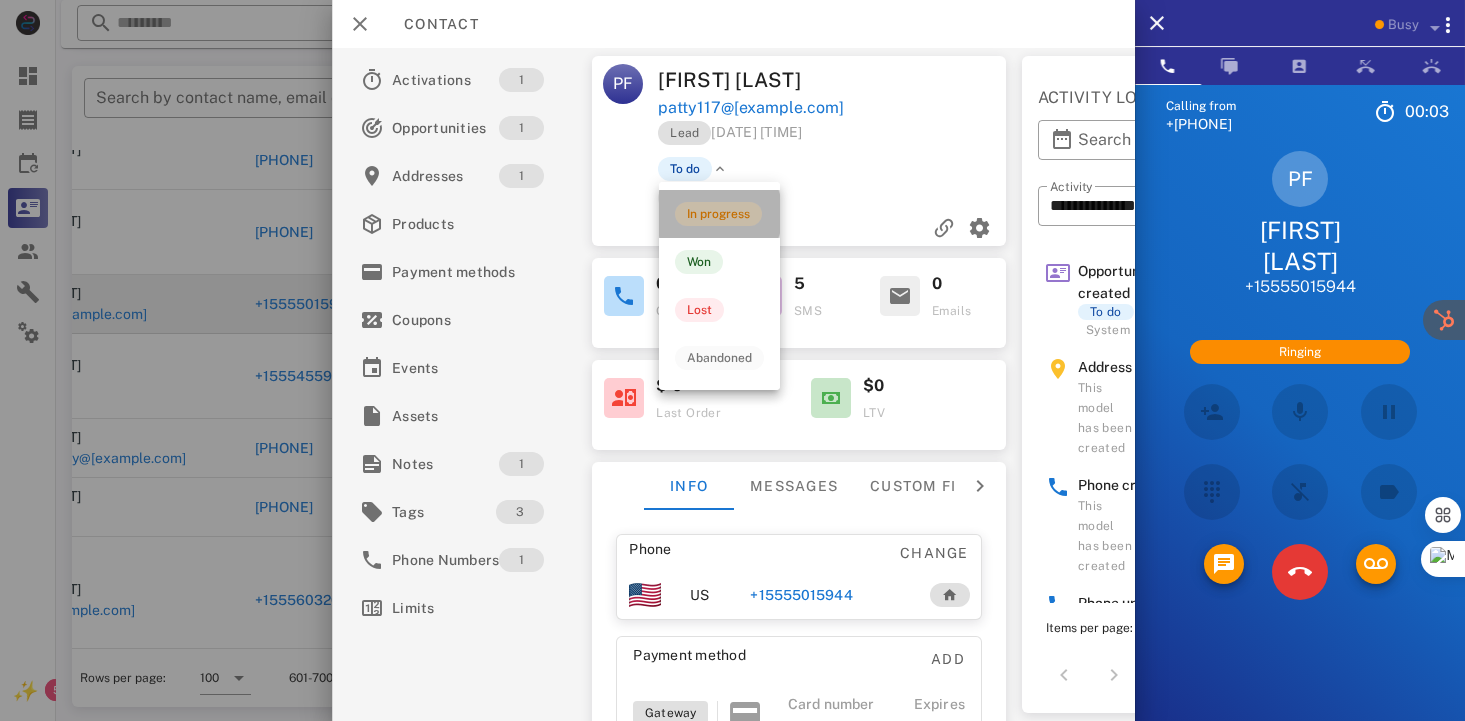click on "In progress" at bounding box center (718, 214) 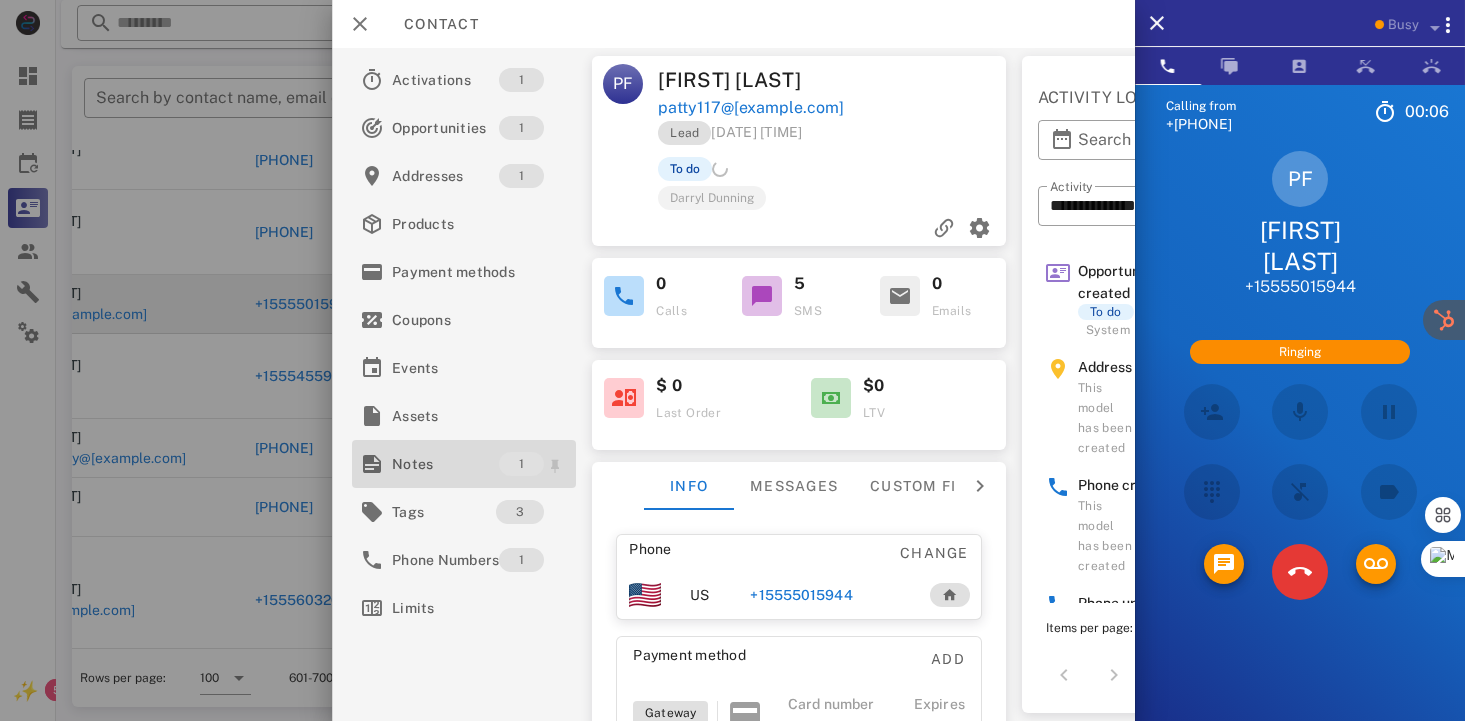 click on "Notes" at bounding box center (445, 464) 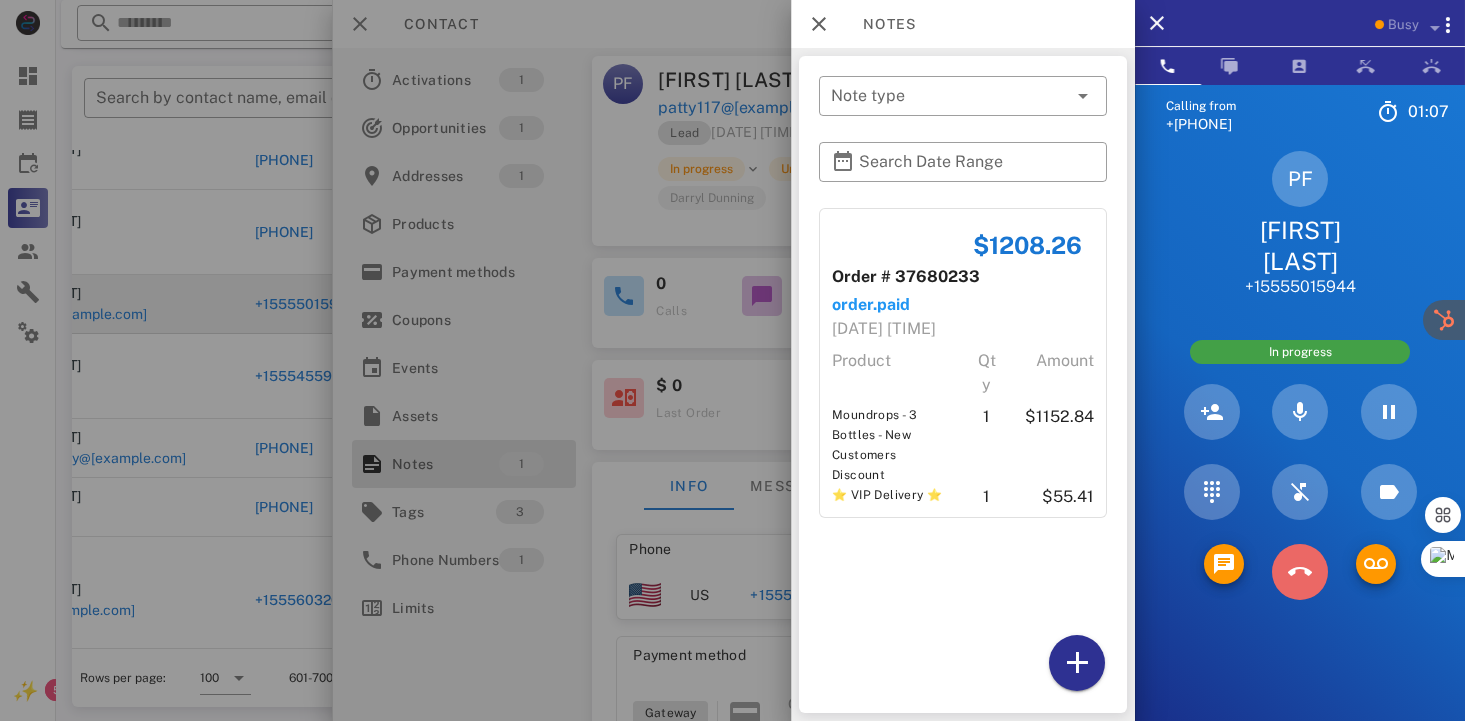 click at bounding box center [1299, 572] 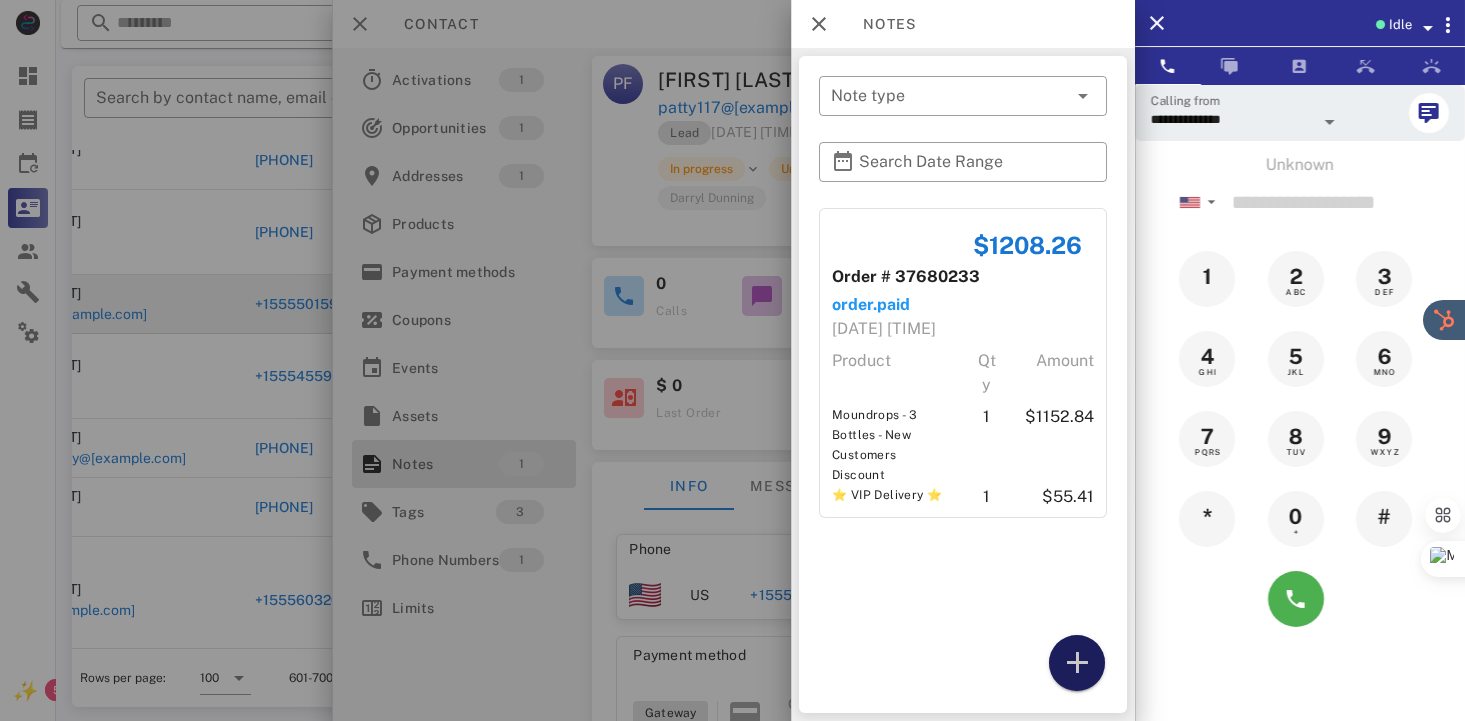 click at bounding box center [1077, 663] 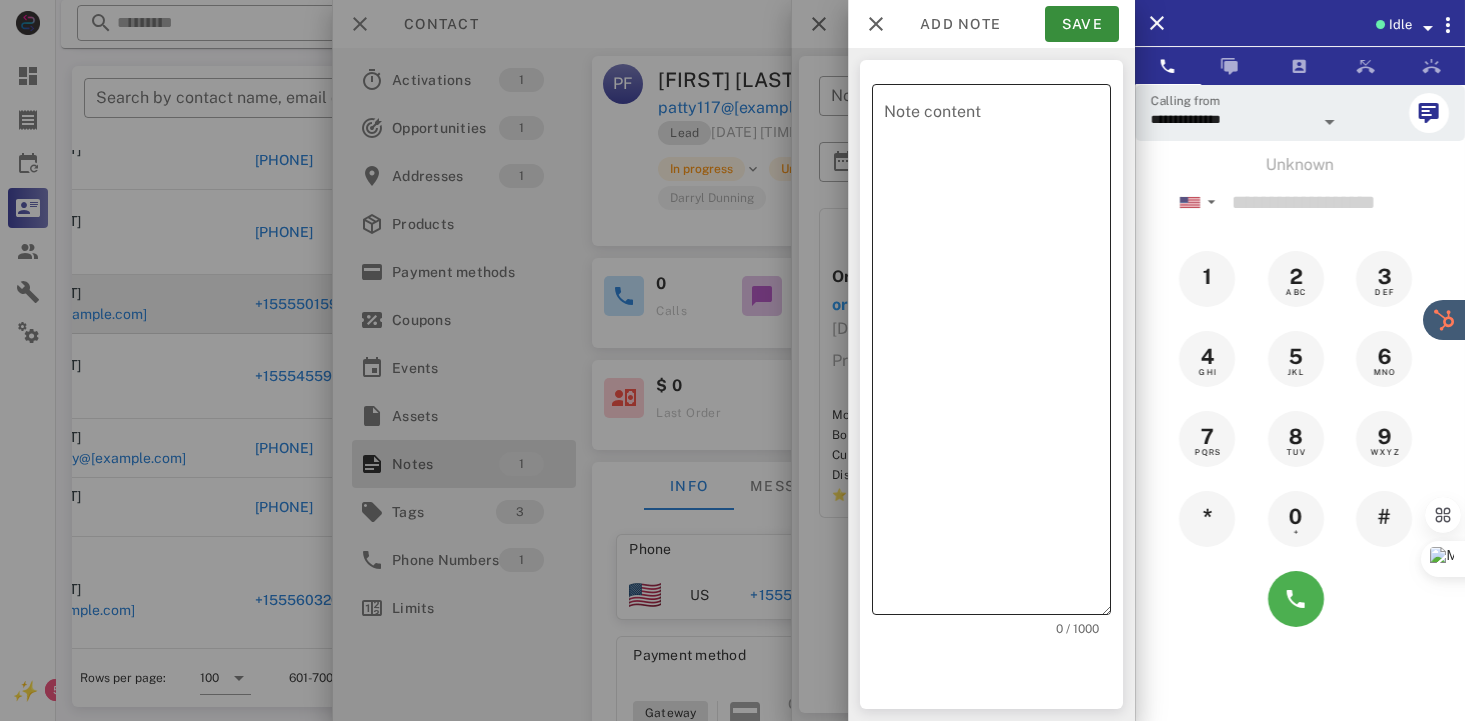 click on "Note content" at bounding box center [997, 354] 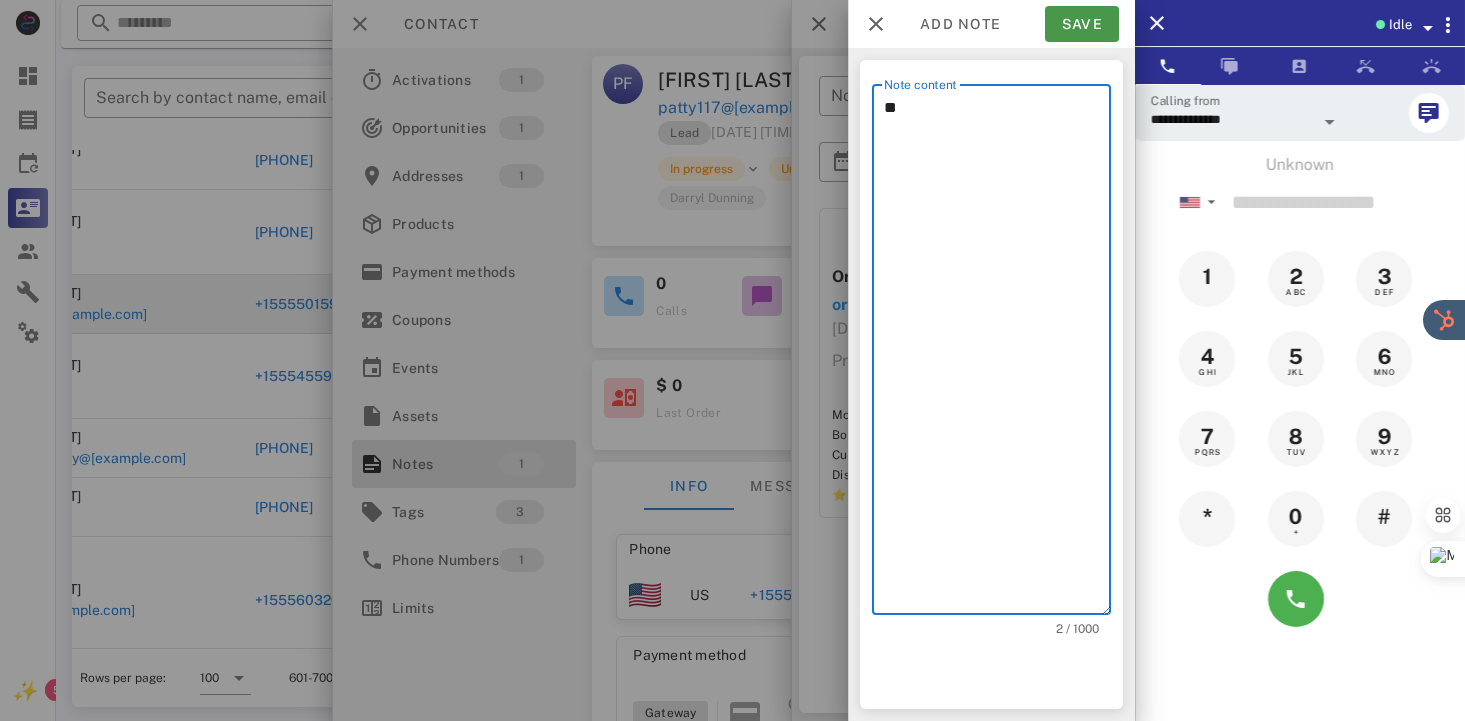 type on "**" 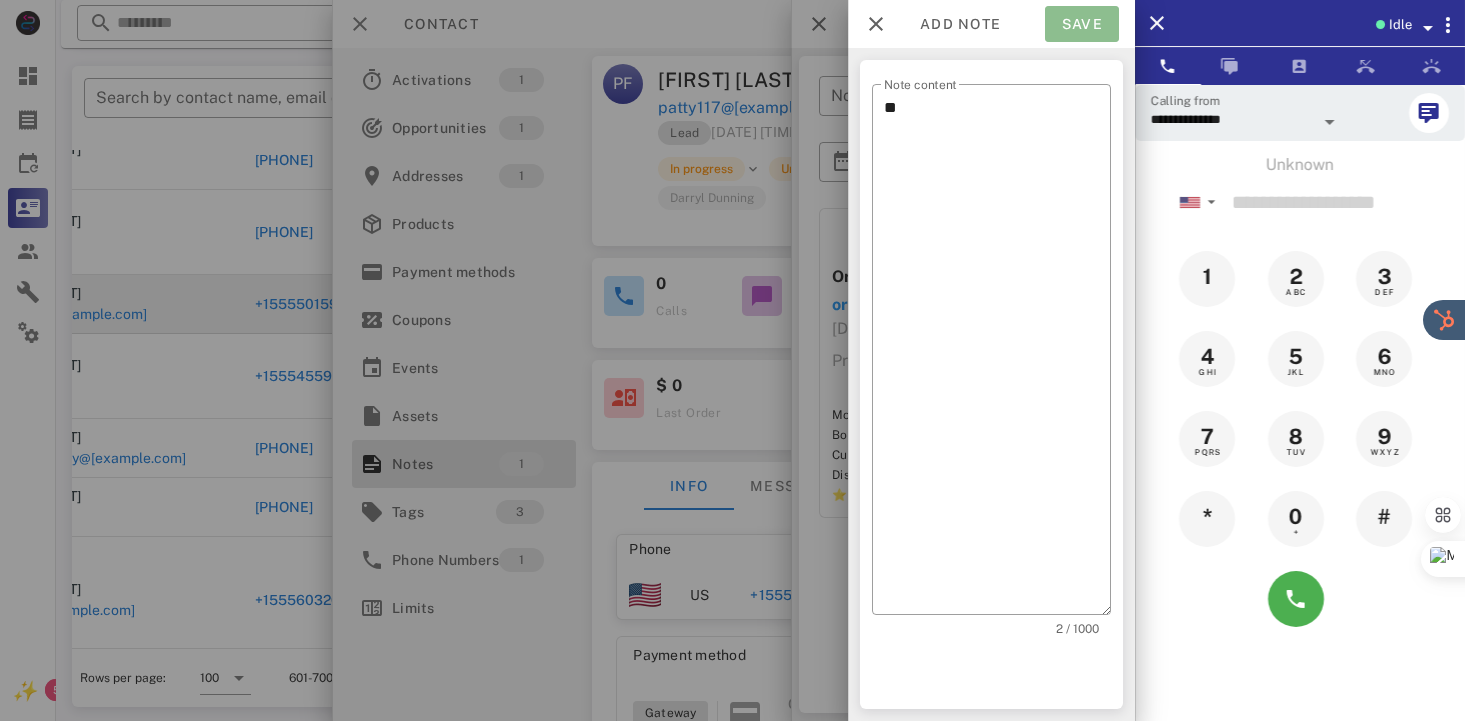 click on "Save" at bounding box center [1082, 24] 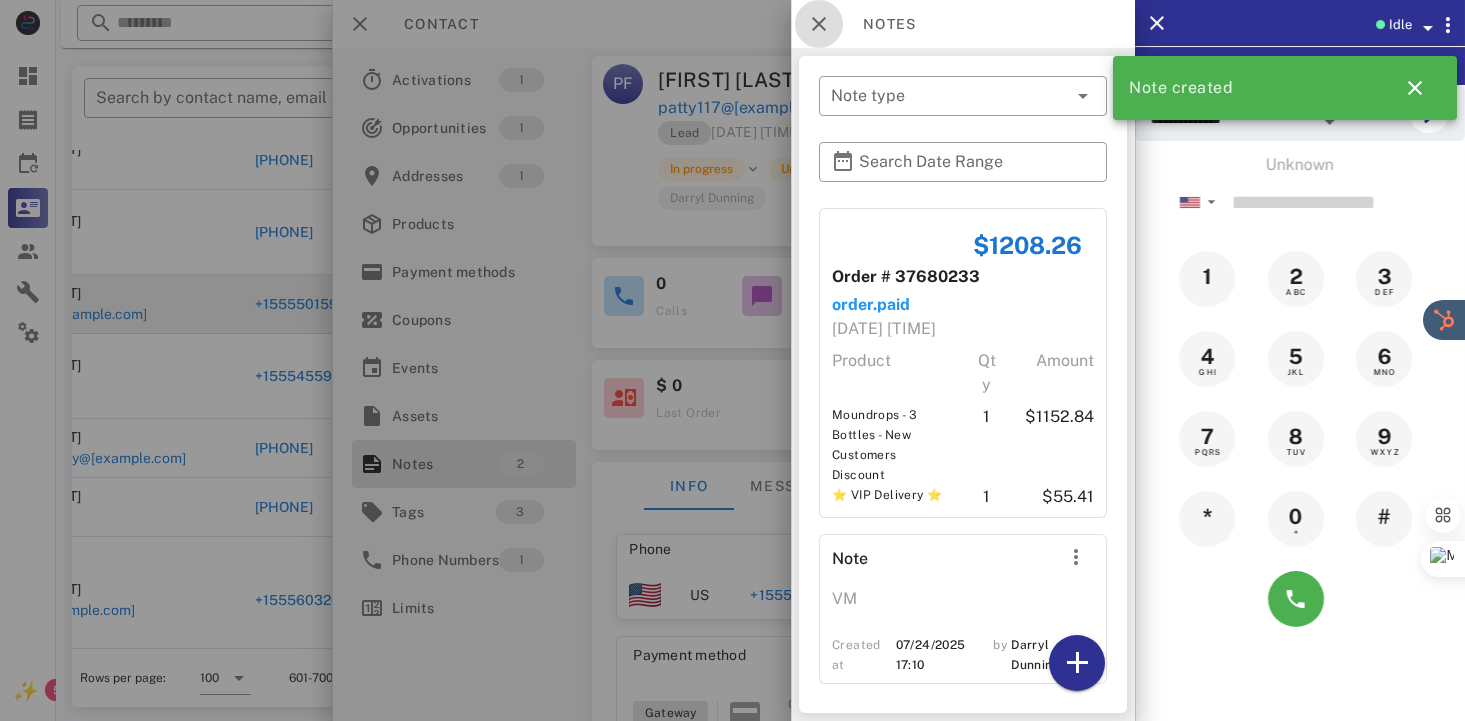 click at bounding box center [819, 24] 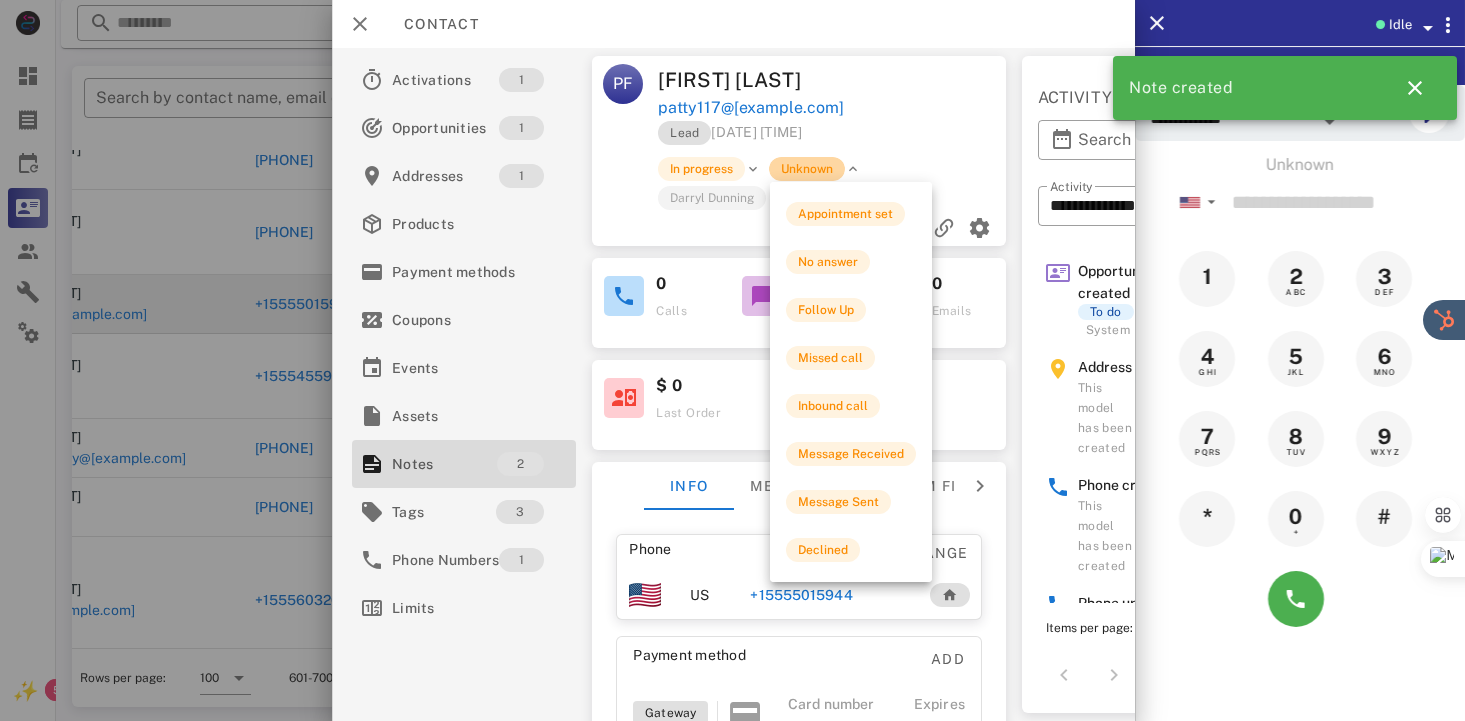 click on "Unknown" at bounding box center [808, 169] 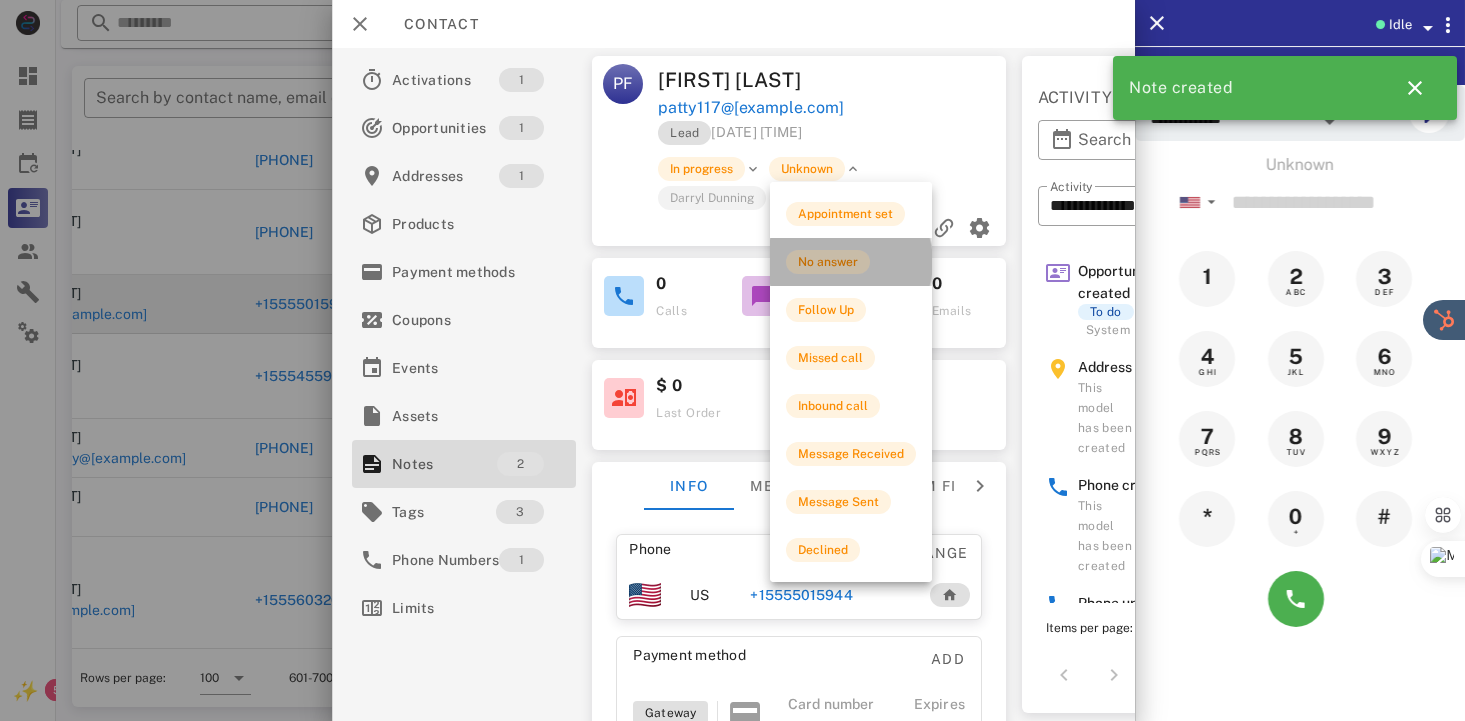 click on "No answer" at bounding box center [828, 262] 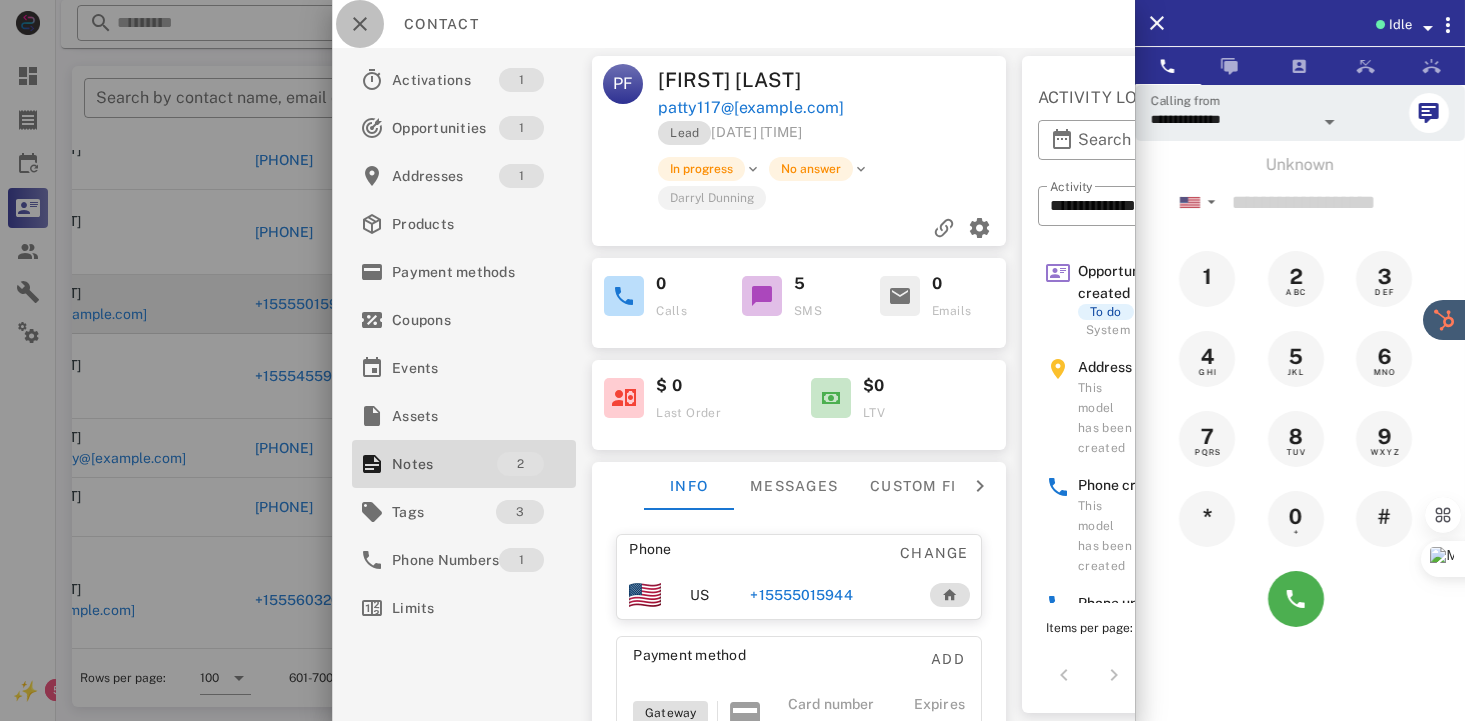 click at bounding box center (360, 24) 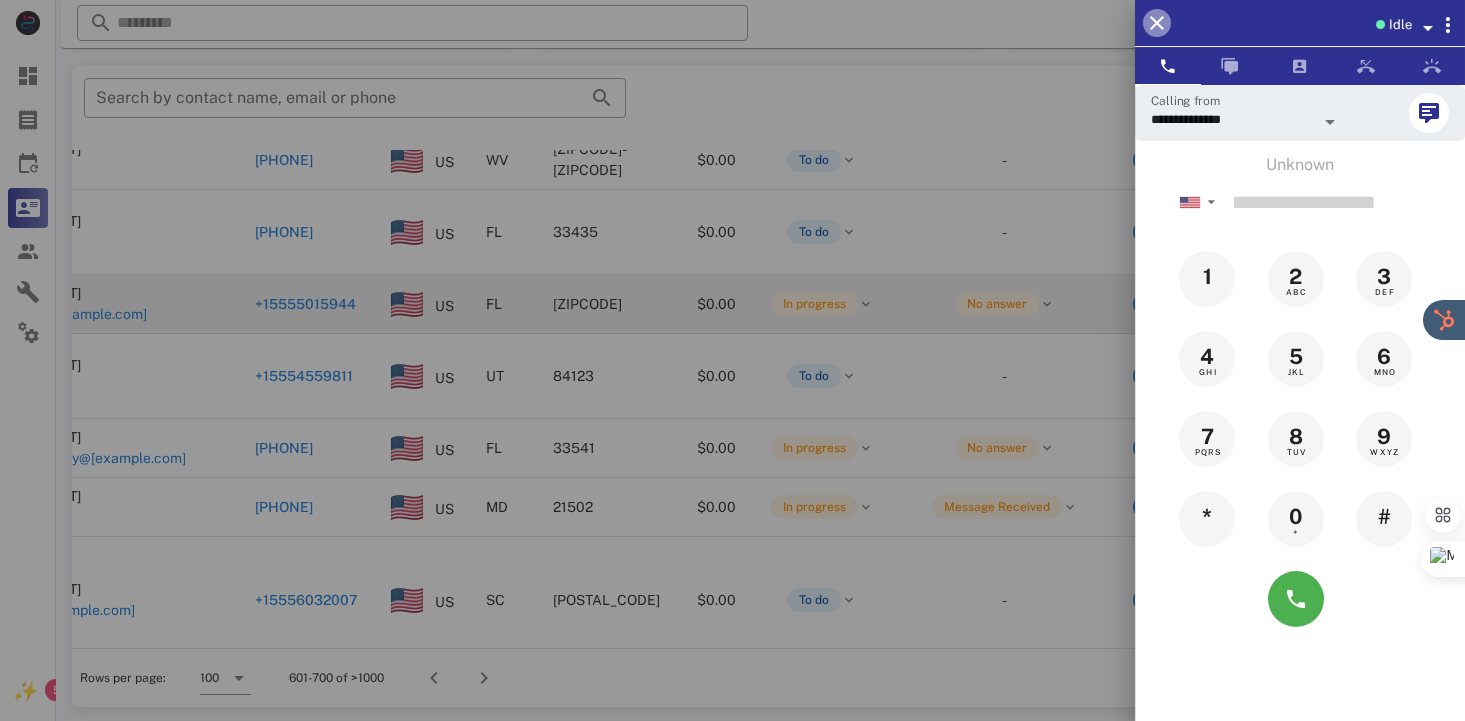click at bounding box center (1157, 23) 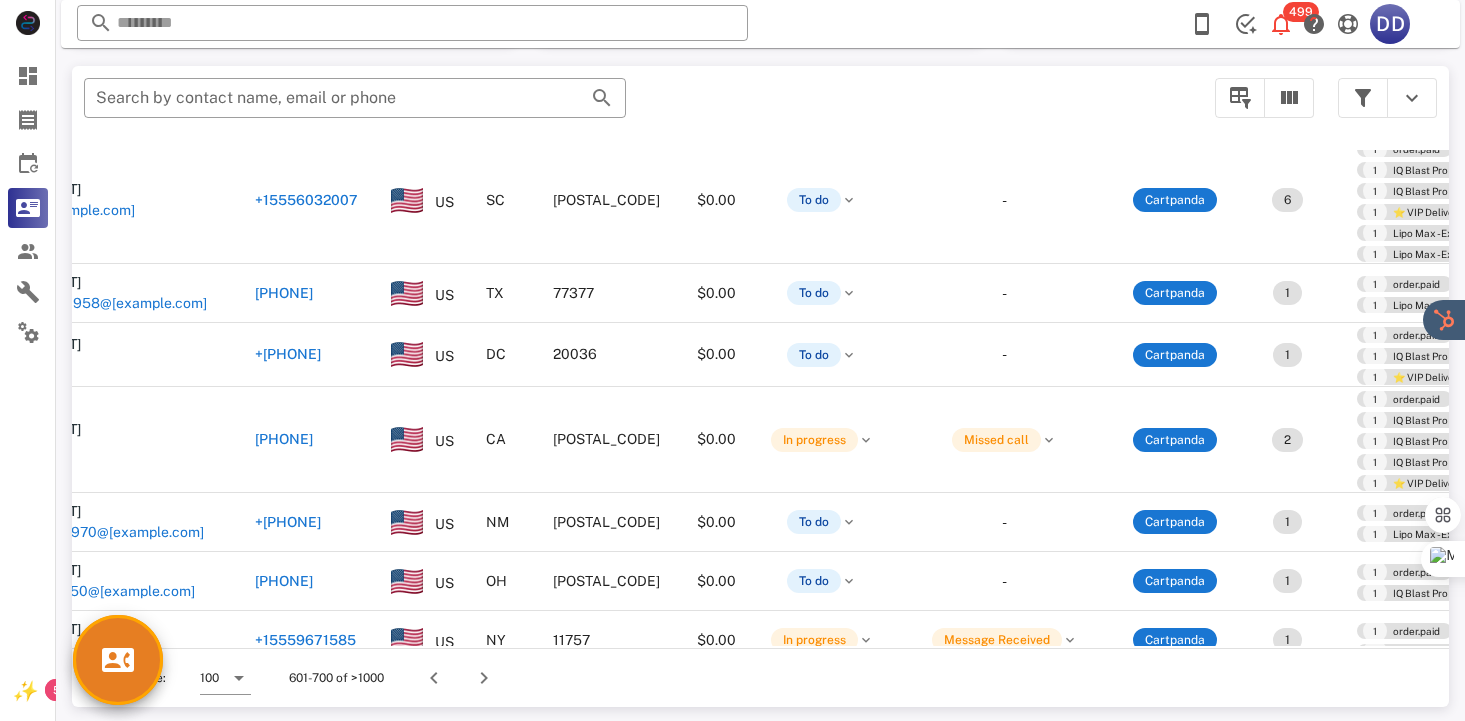 scroll, scrollTop: 5800, scrollLeft: 100, axis: both 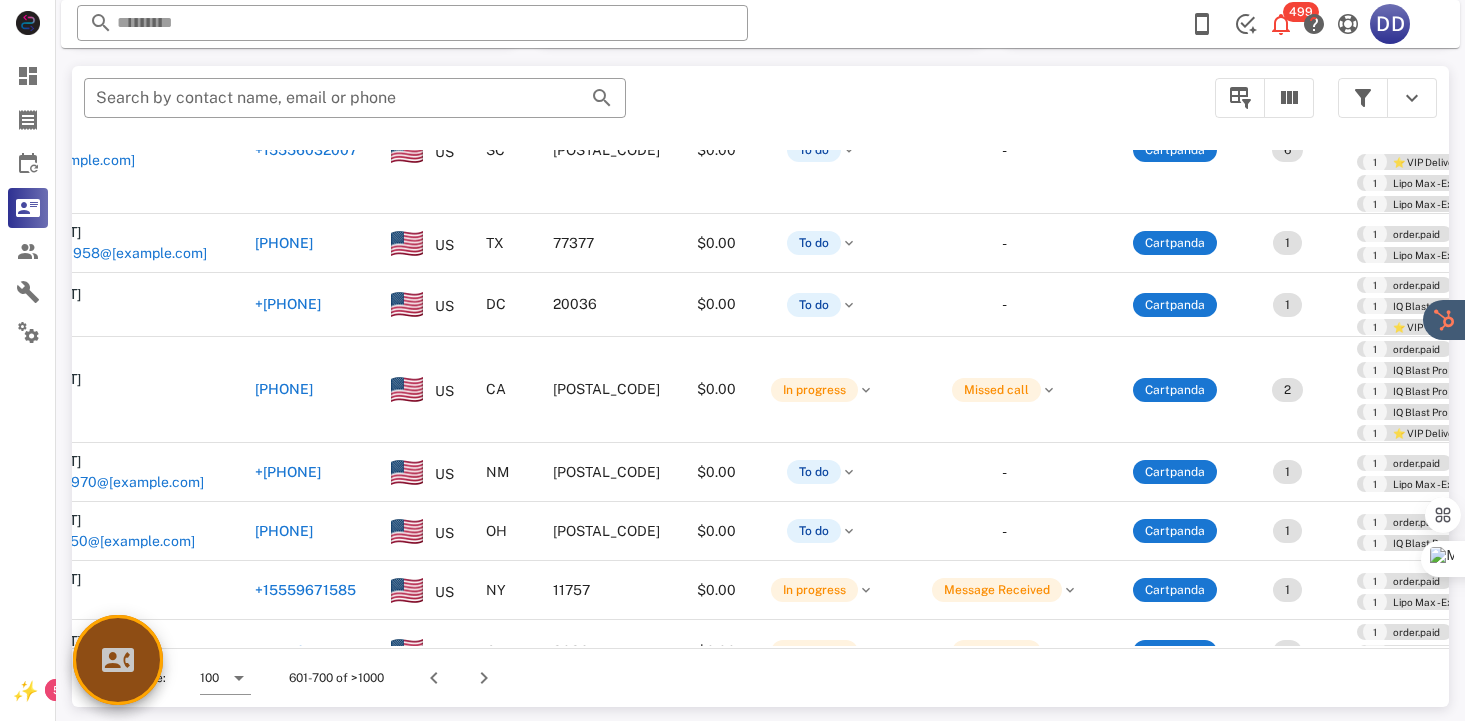 click at bounding box center [118, 660] 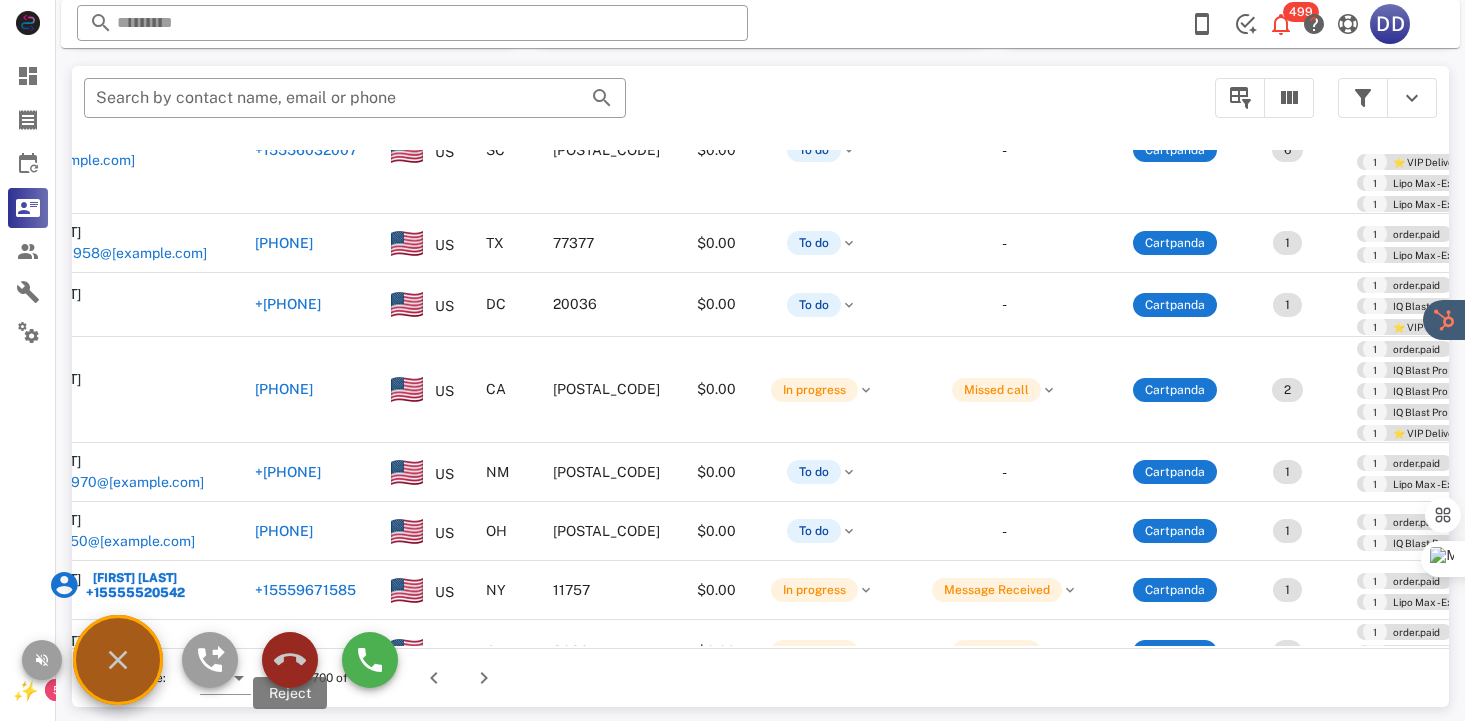 click at bounding box center [290, 660] 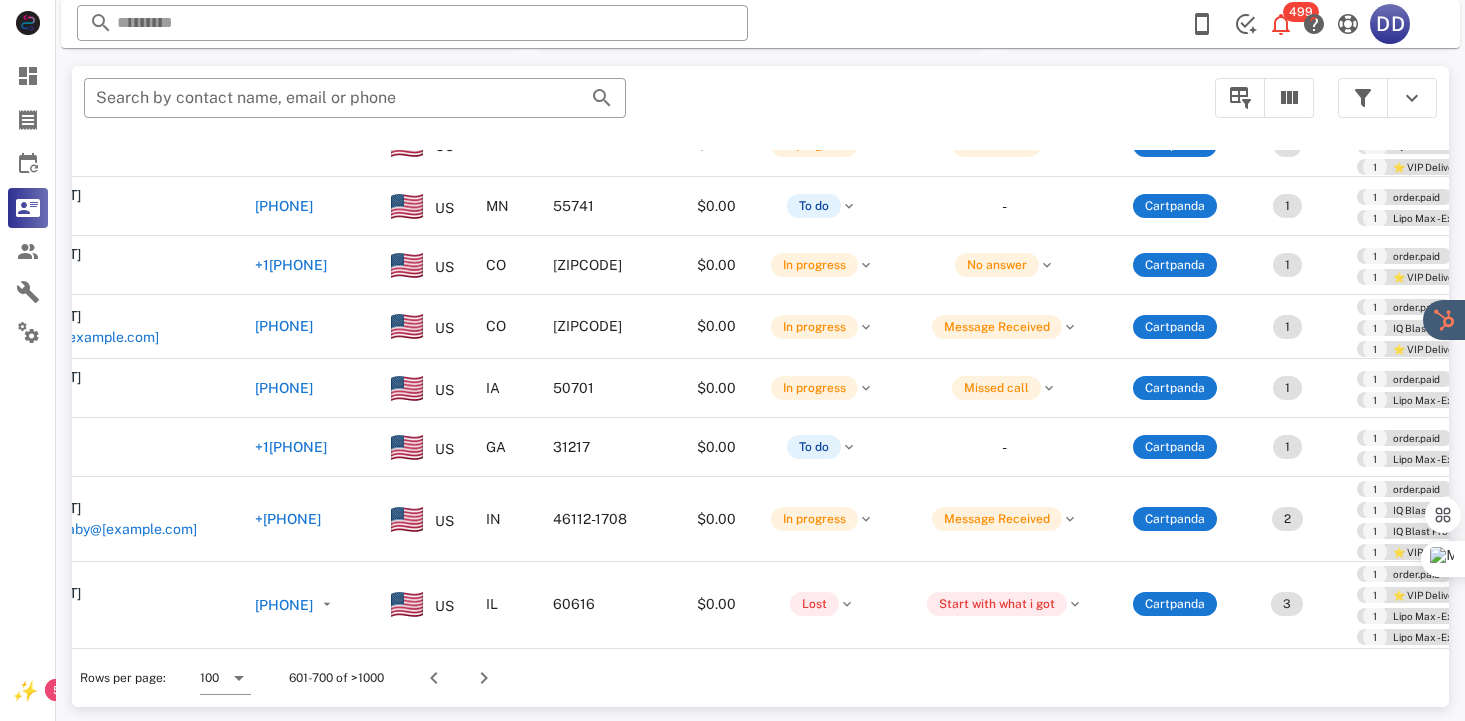 scroll, scrollTop: 6341, scrollLeft: 100, axis: both 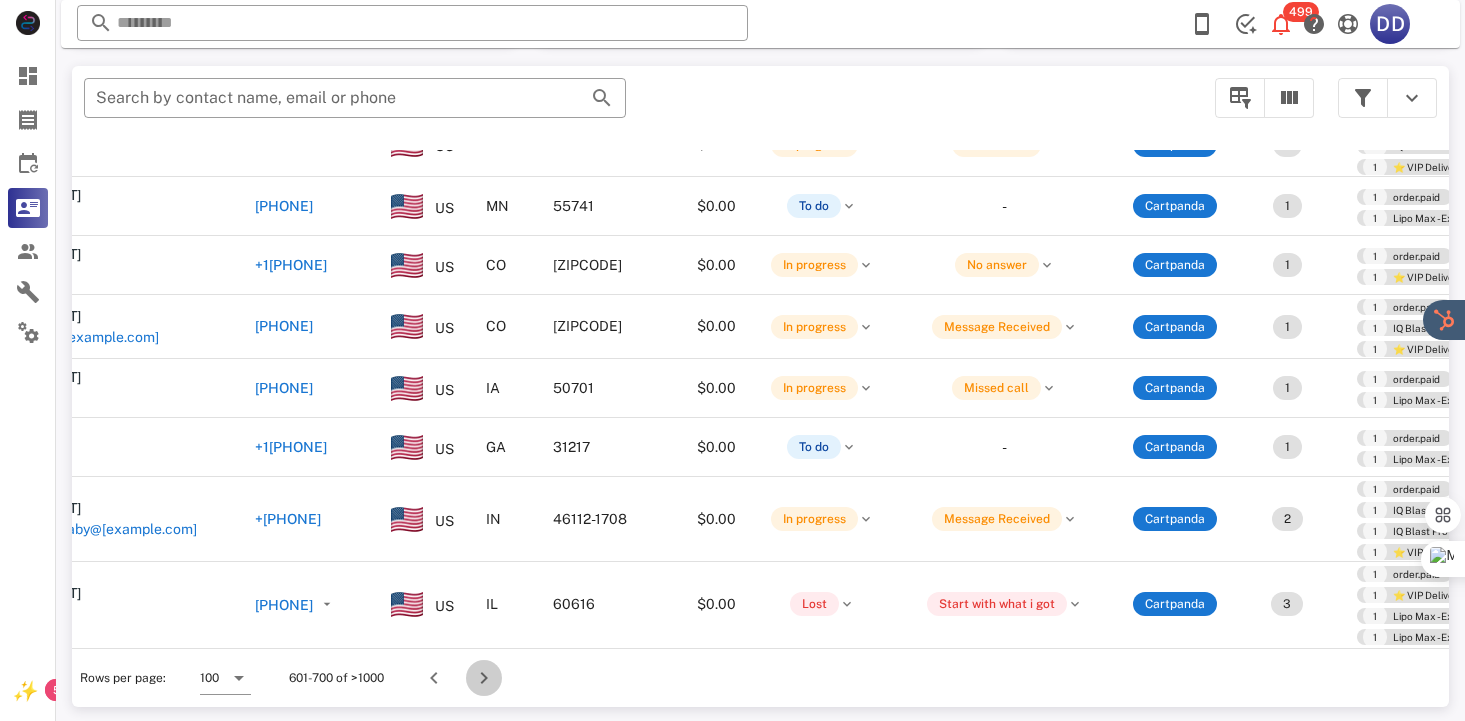 click at bounding box center [484, 678] 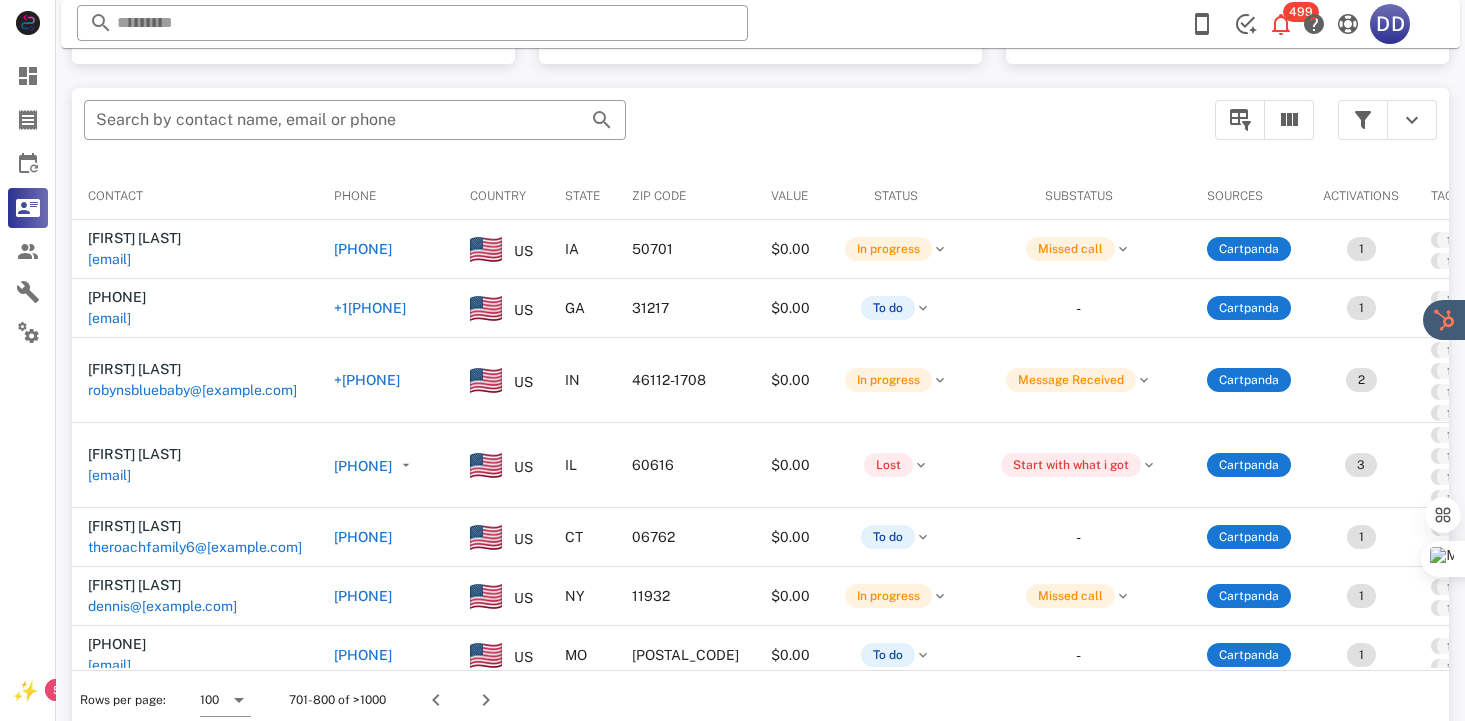 scroll, scrollTop: 378, scrollLeft: 0, axis: vertical 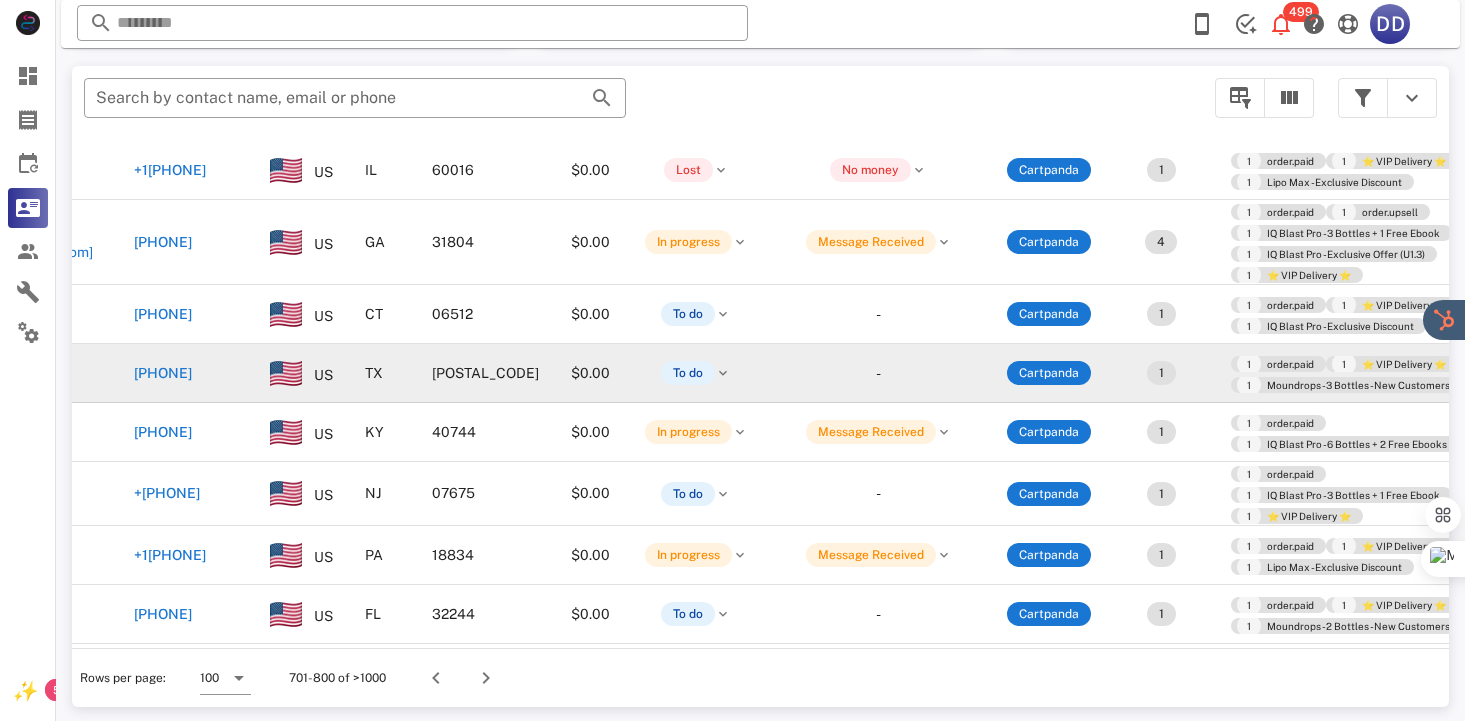 click on "[PHONE]" at bounding box center (163, 373) 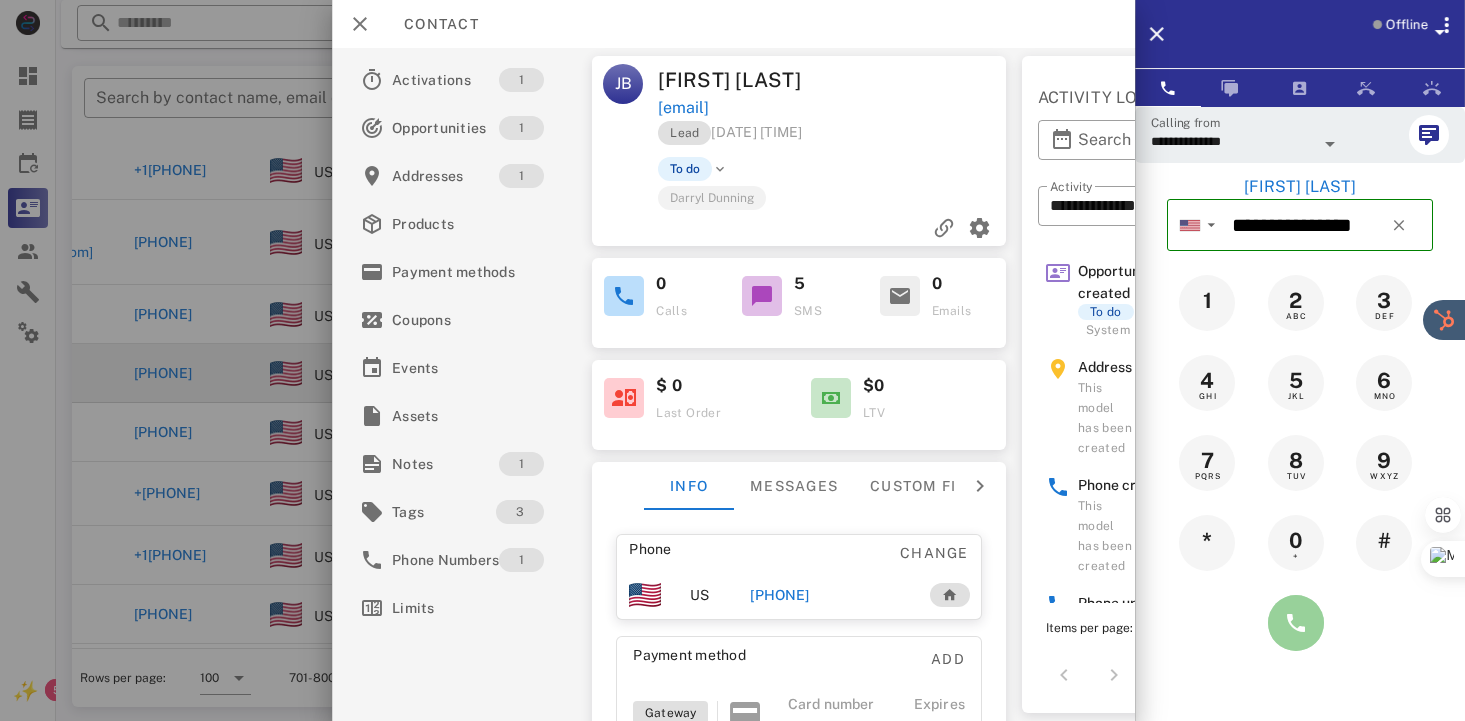 click at bounding box center (1296, 623) 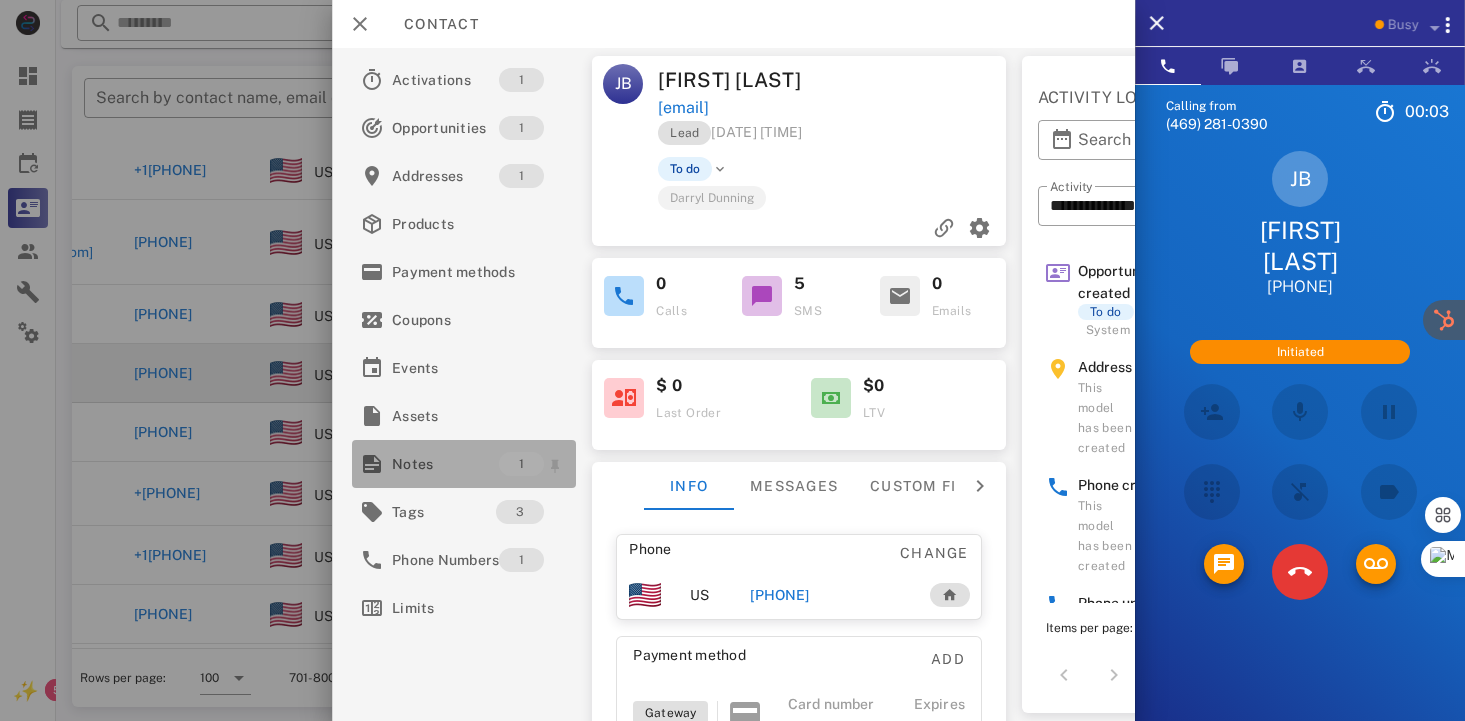 click on "Notes" at bounding box center [445, 464] 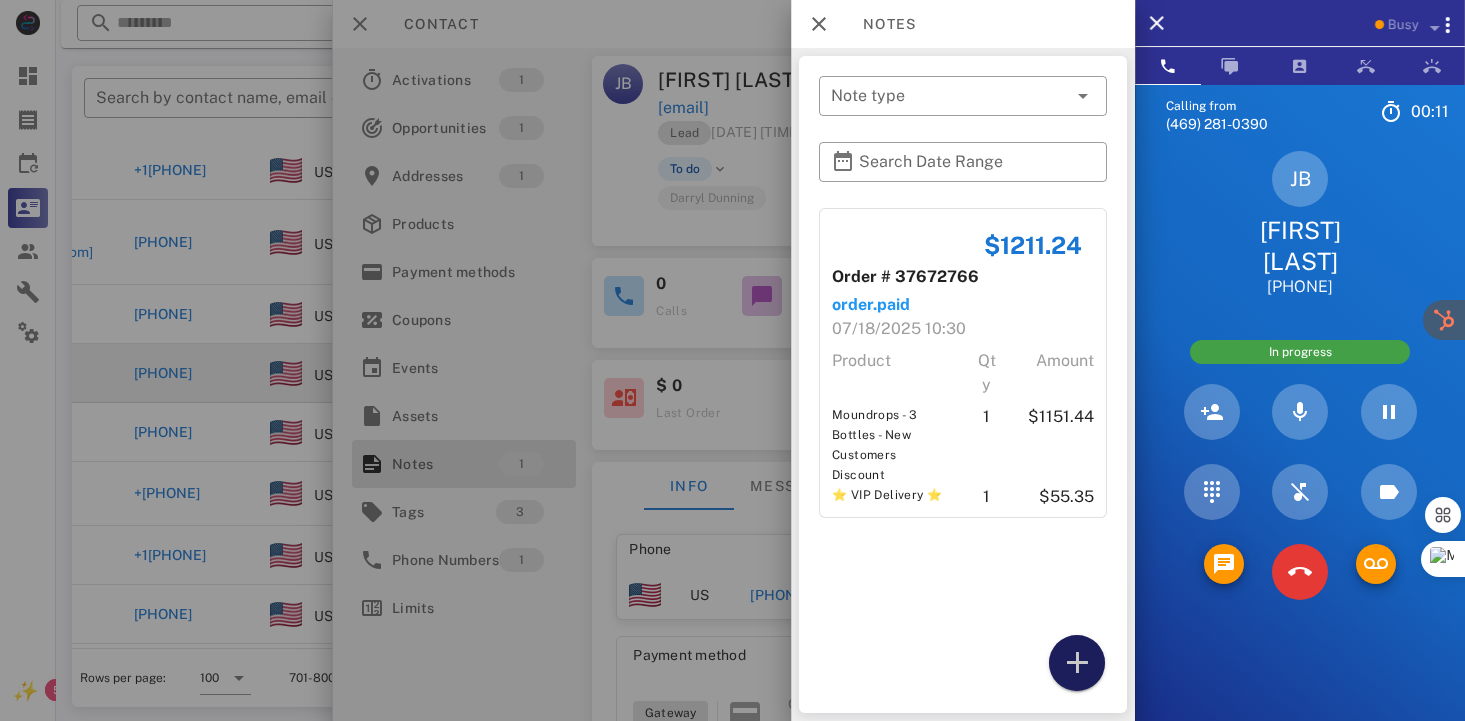 click at bounding box center [1077, 663] 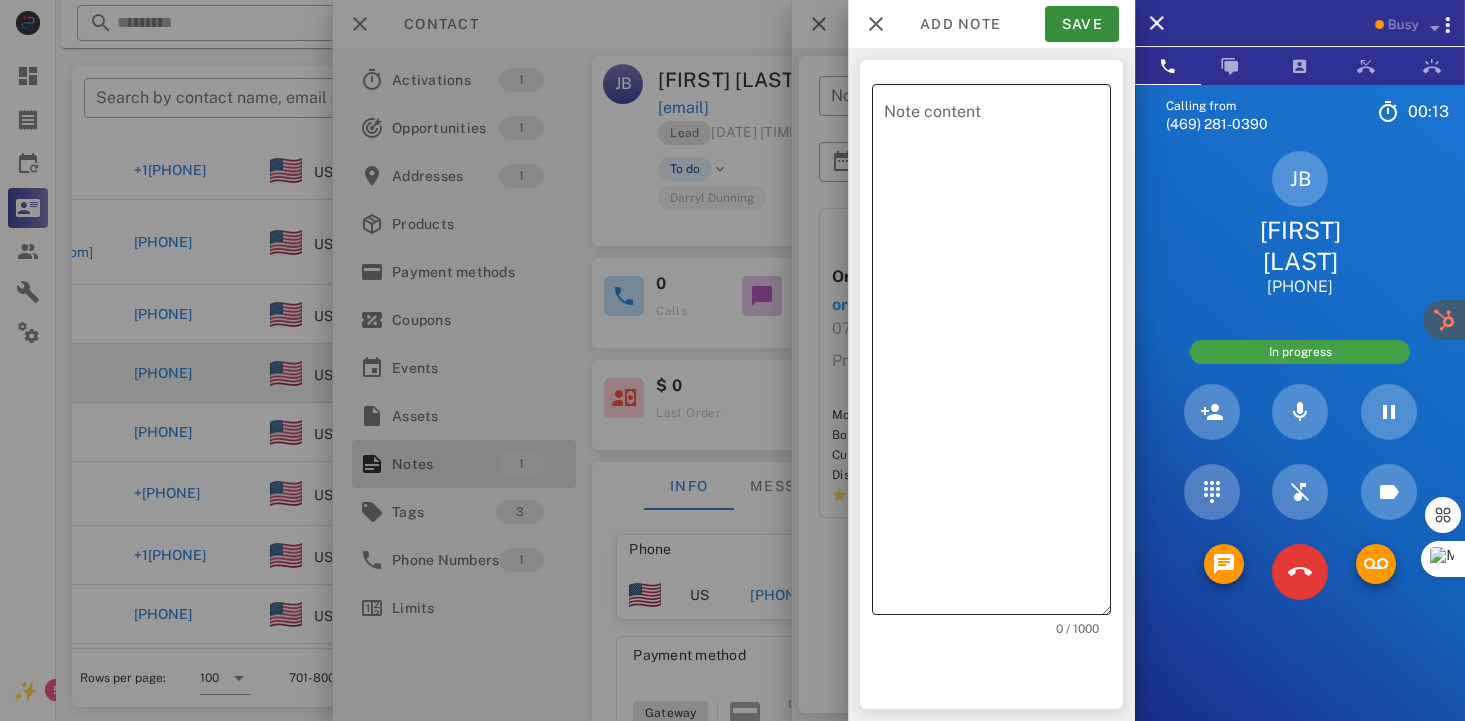 click on "Note content" at bounding box center [997, 354] 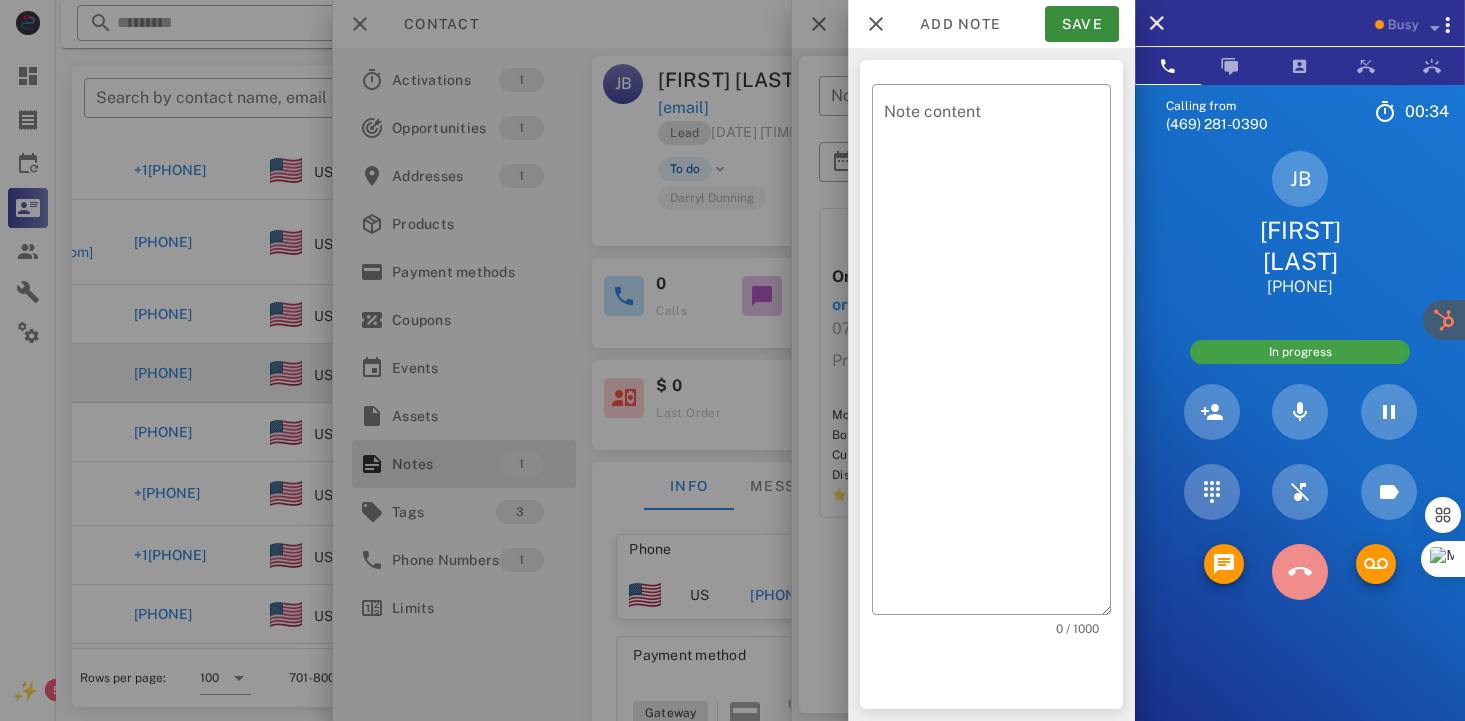click at bounding box center [1300, 572] 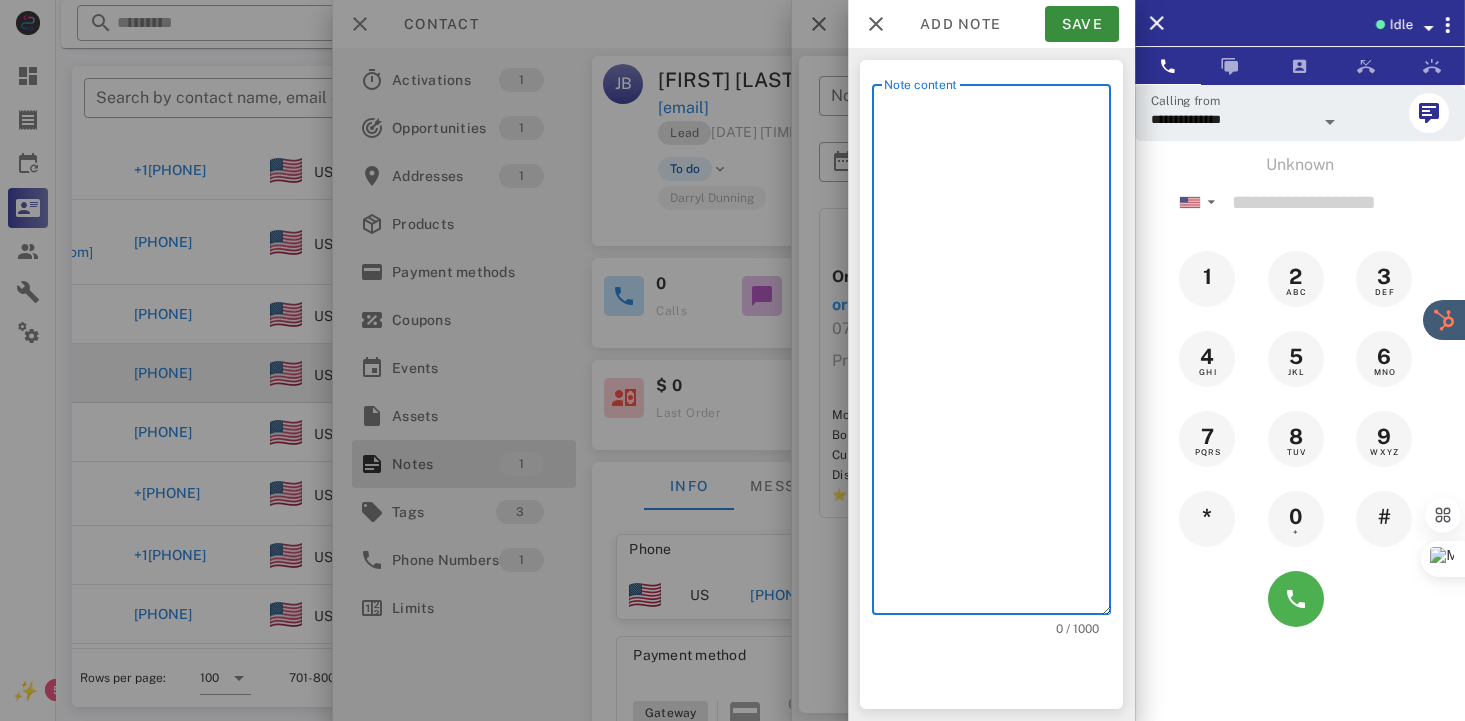 click on "Note content" at bounding box center (997, 354) 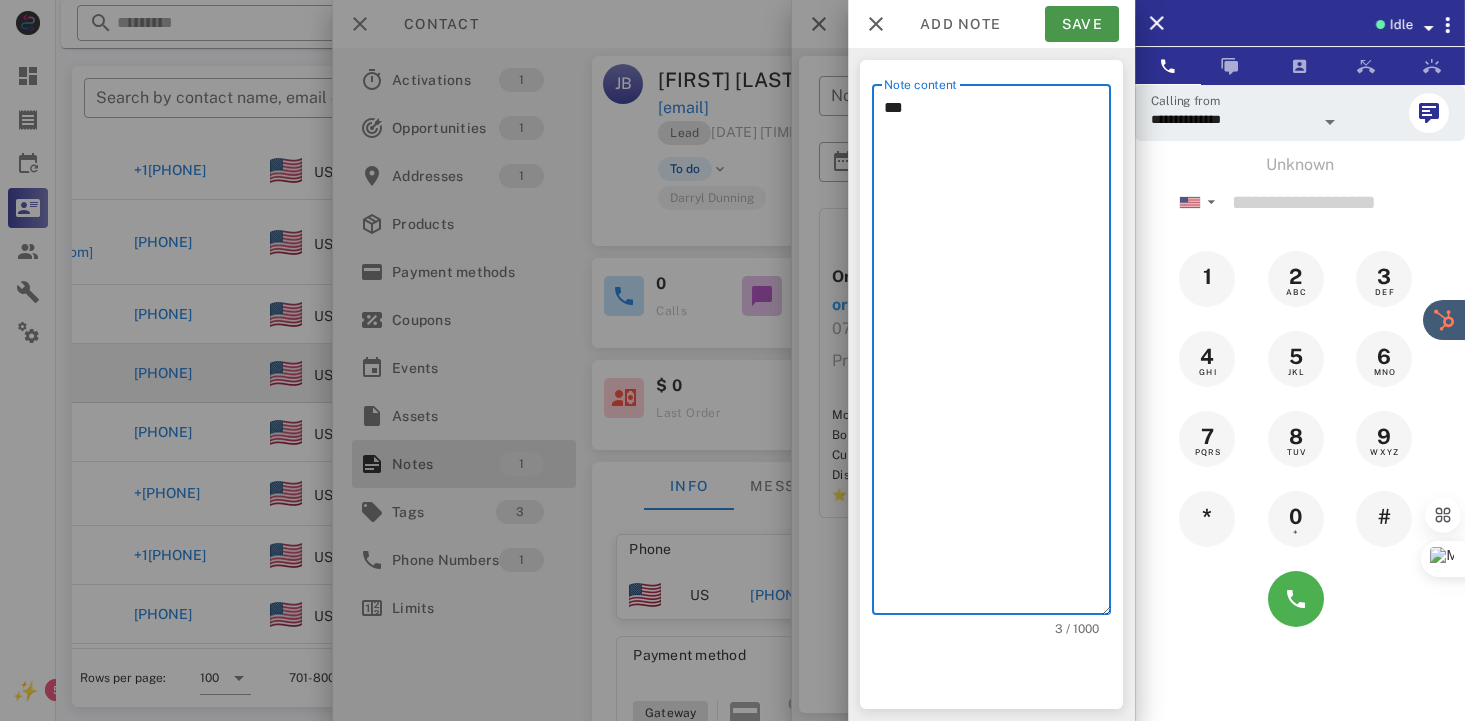 type on "**" 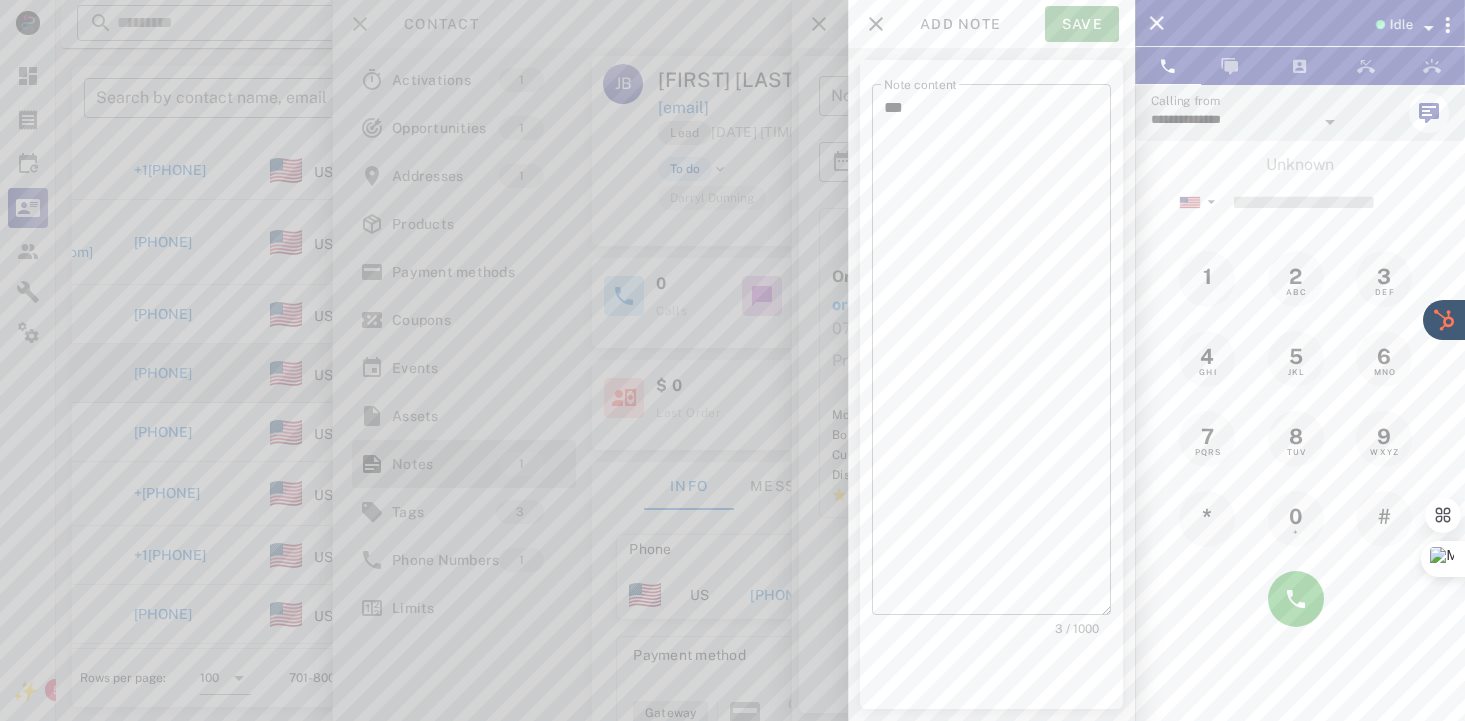 click on "Save" at bounding box center (1082, 24) 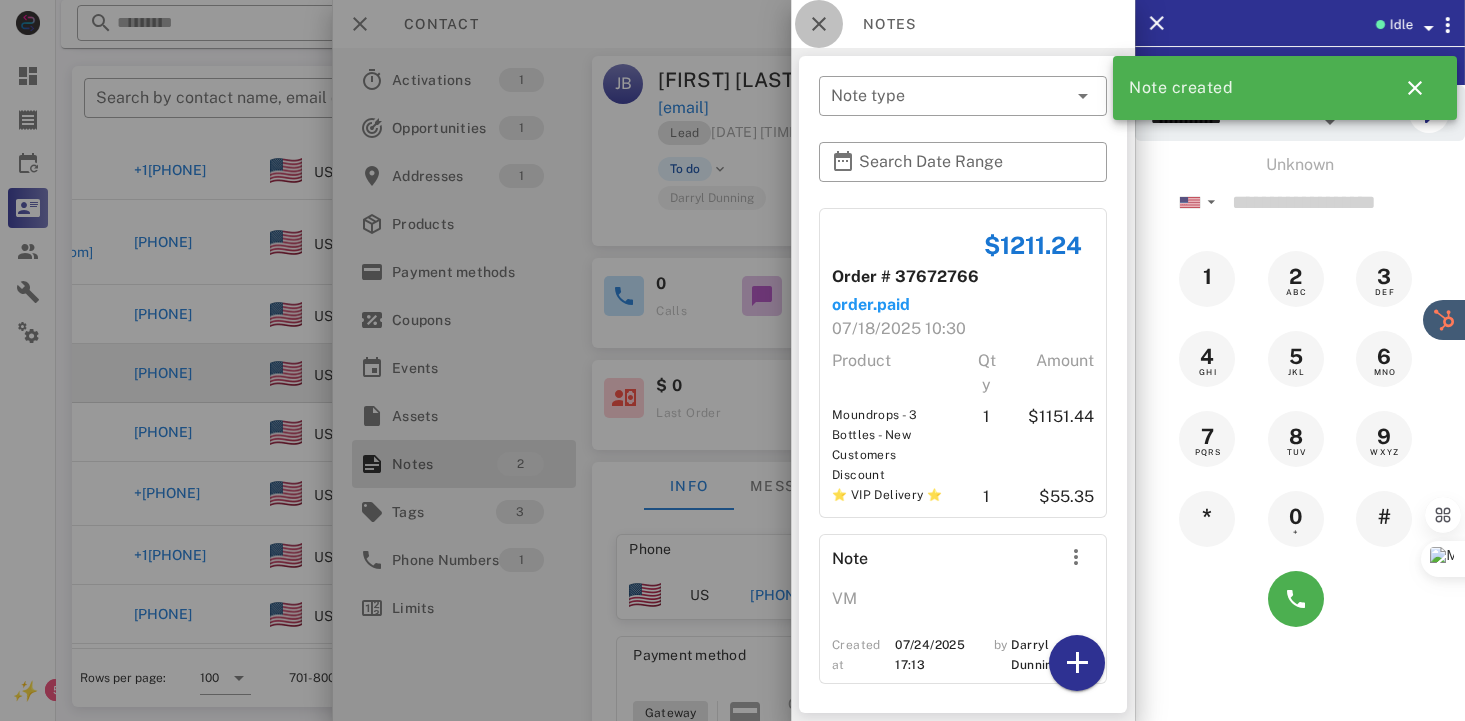 click at bounding box center [819, 24] 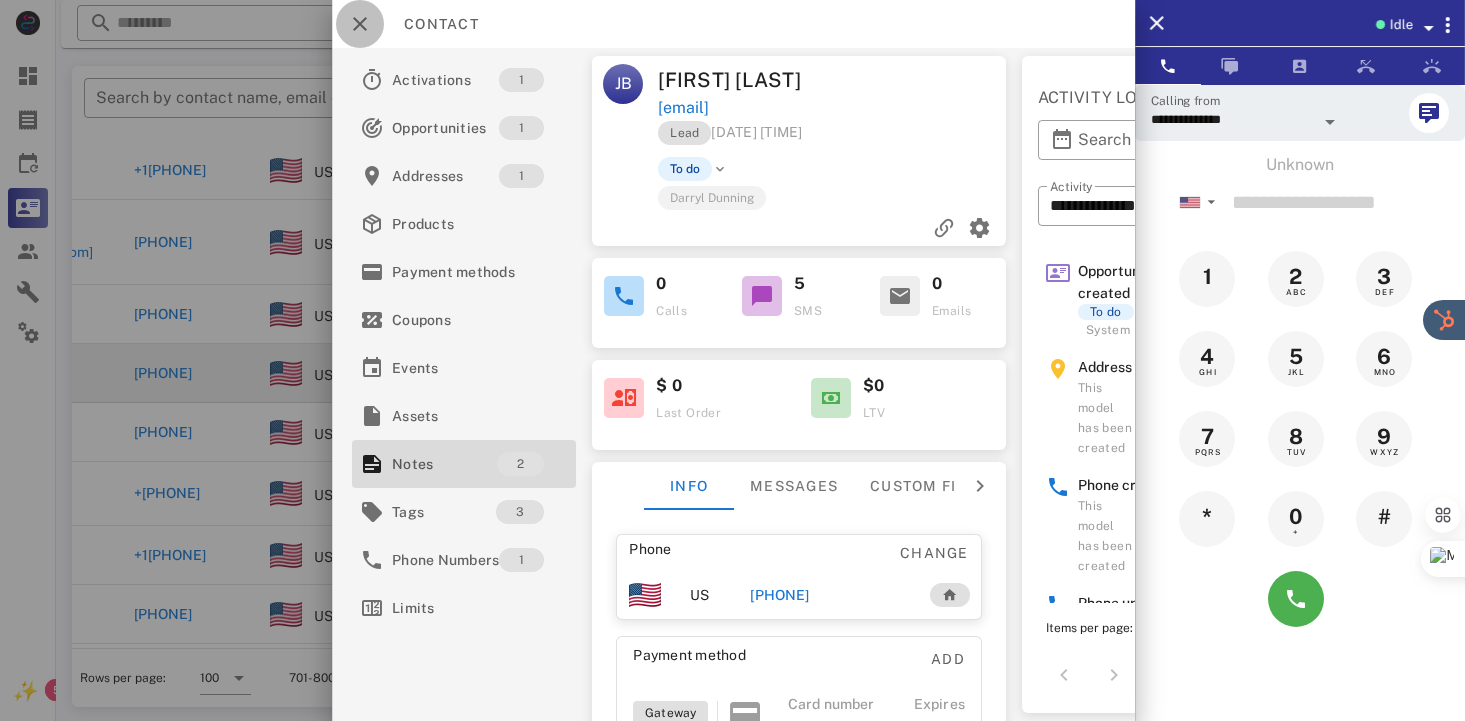 click at bounding box center (360, 24) 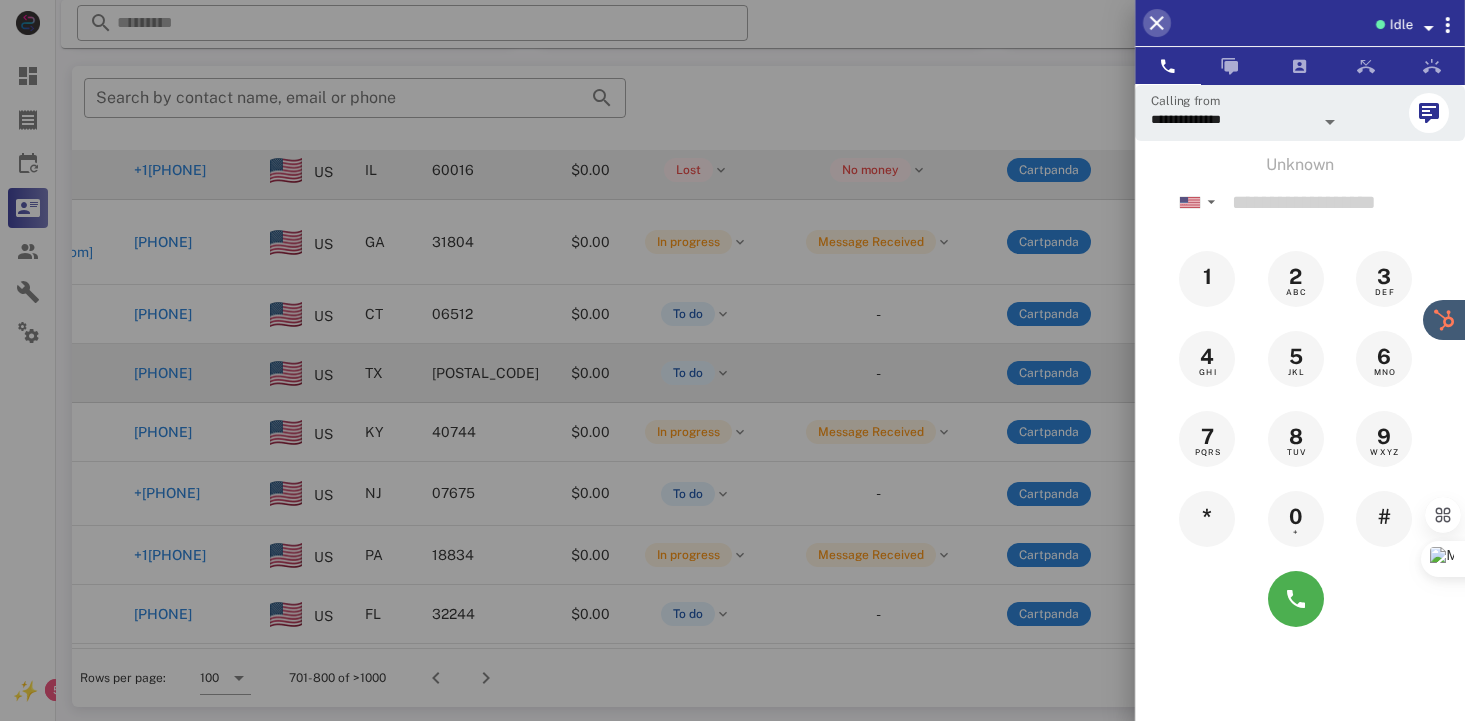 click at bounding box center (1157, 23) 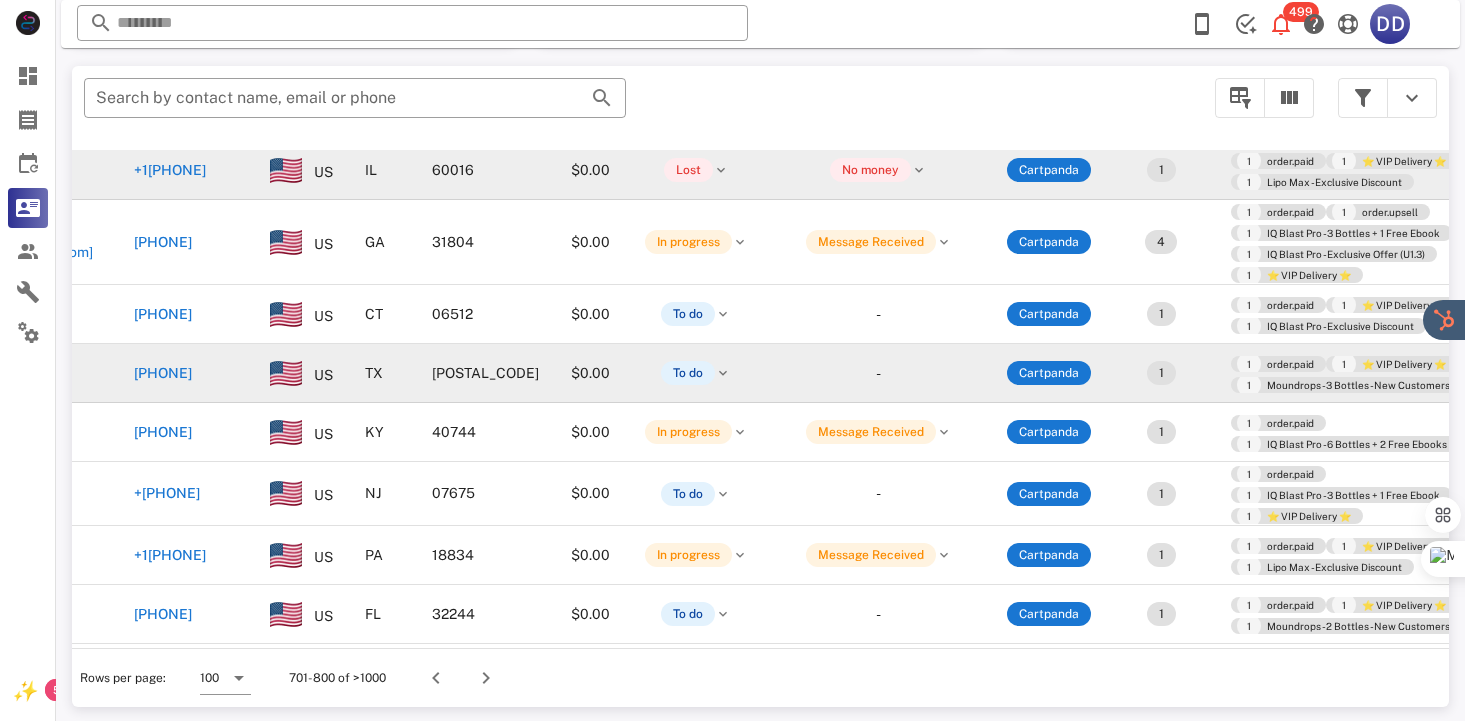 click on "Lost" at bounding box center [696, 170] 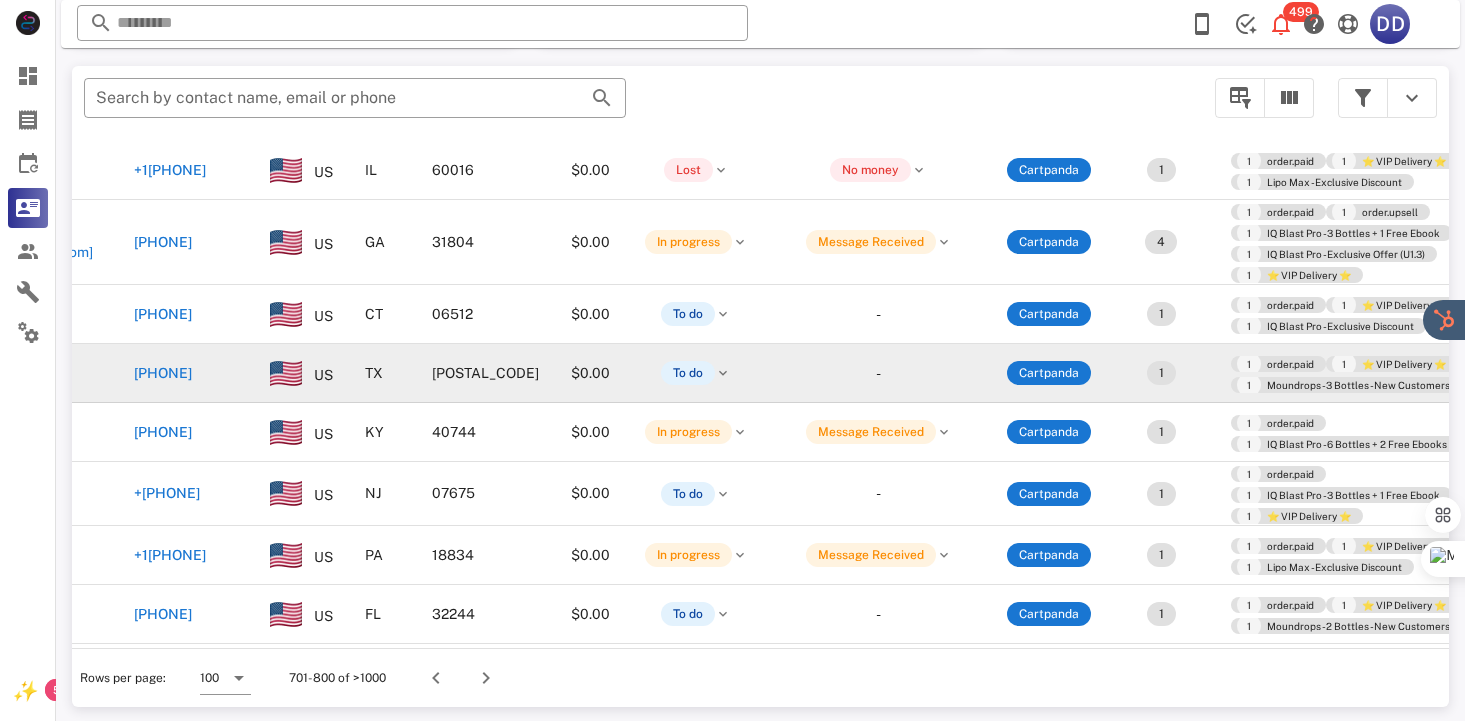click on "[PHONE]" at bounding box center (163, 373) 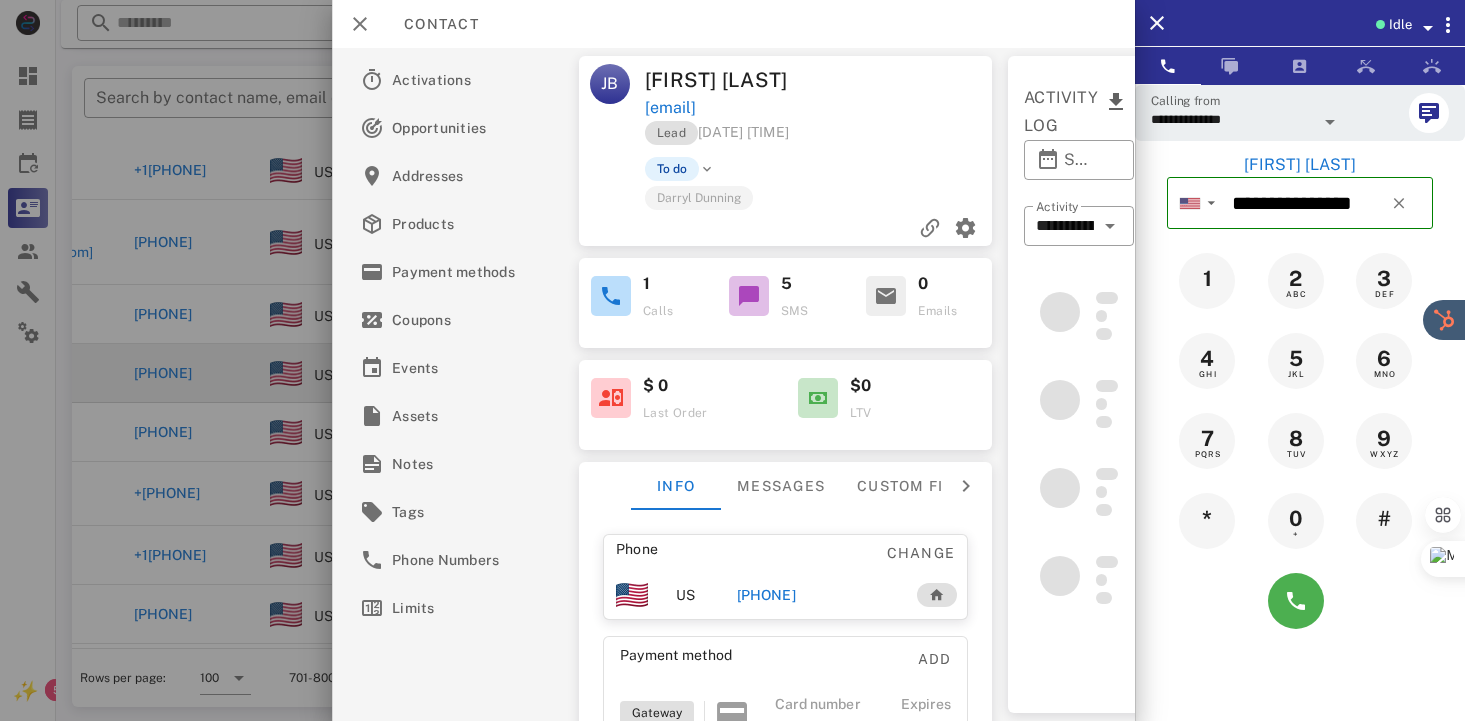 drag, startPoint x: 695, startPoint y: 165, endPoint x: 701, endPoint y: 203, distance: 38.470768 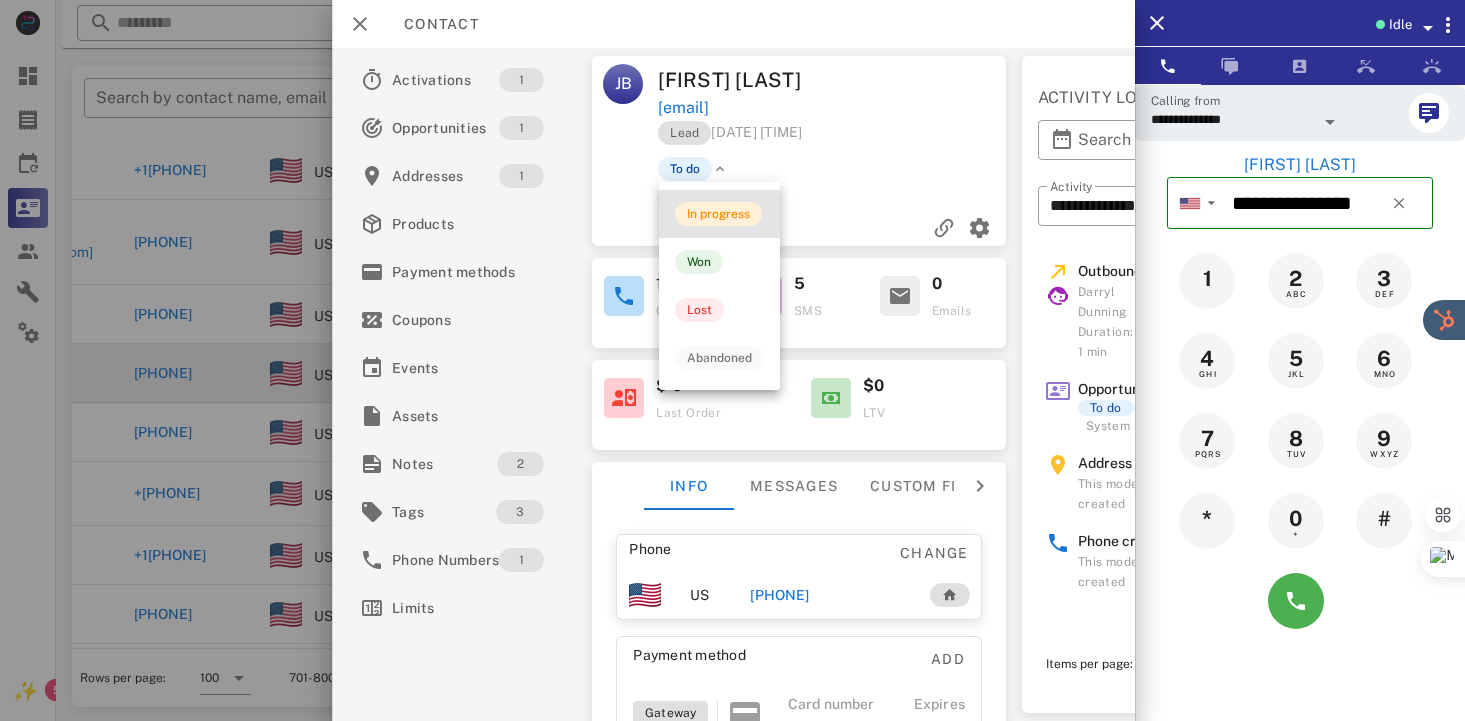 click on "In progress" at bounding box center (718, 214) 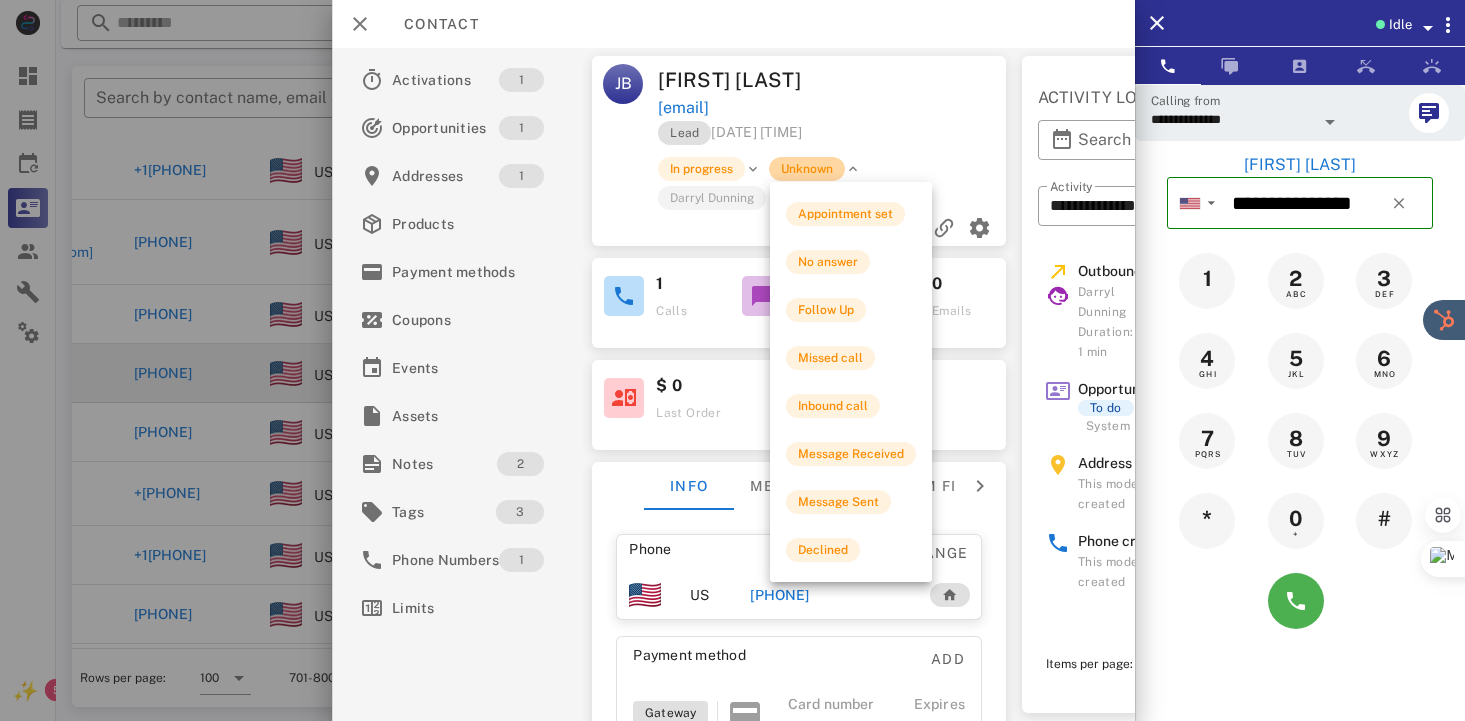 click on "Unknown" at bounding box center [808, 169] 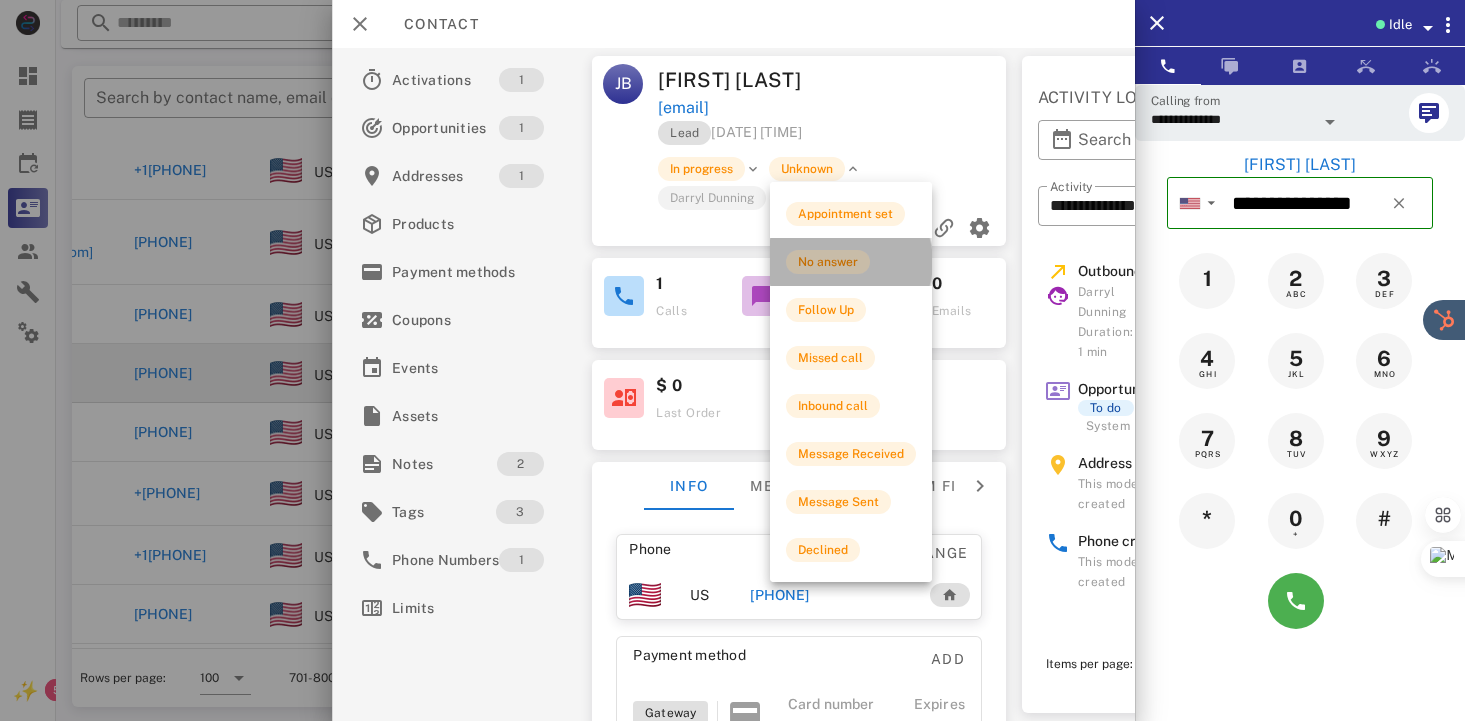 click on "No answer" at bounding box center (828, 262) 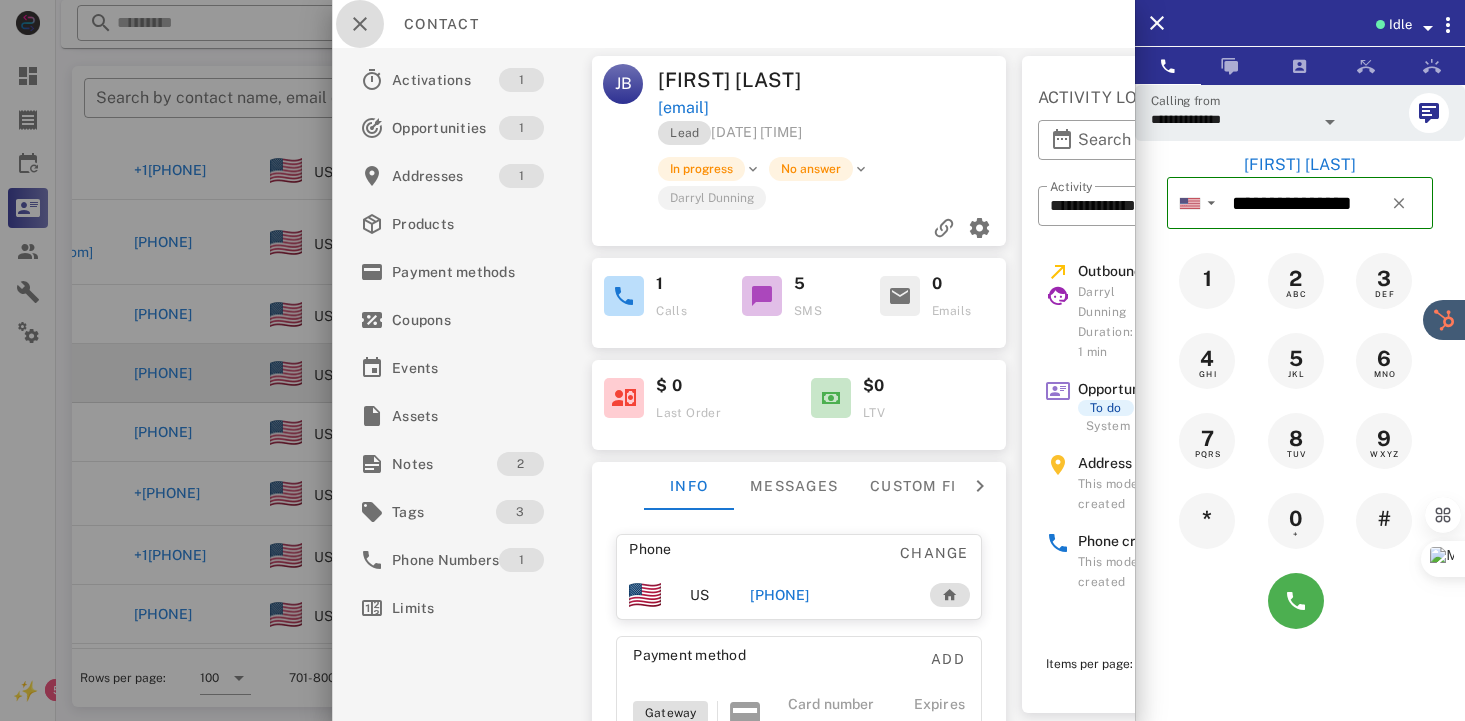 click at bounding box center [360, 24] 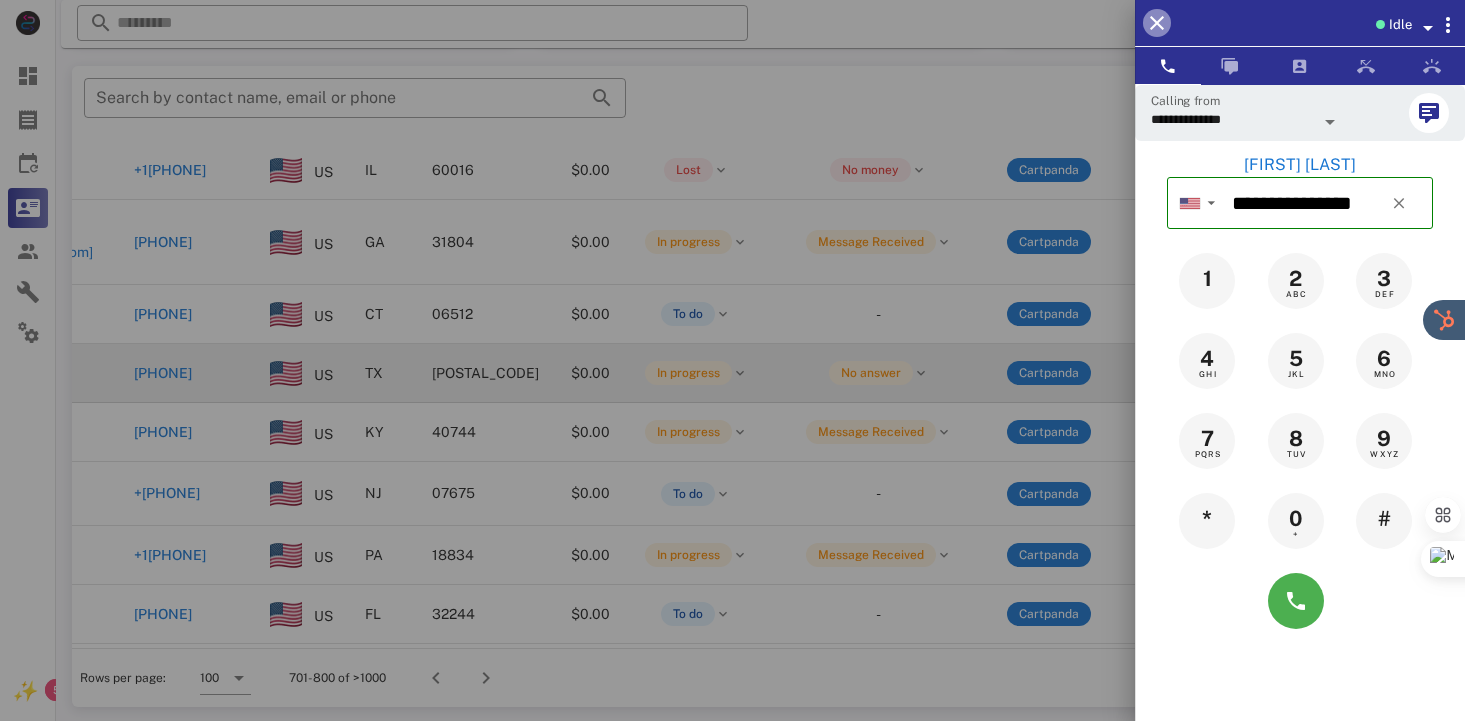 click at bounding box center (1157, 23) 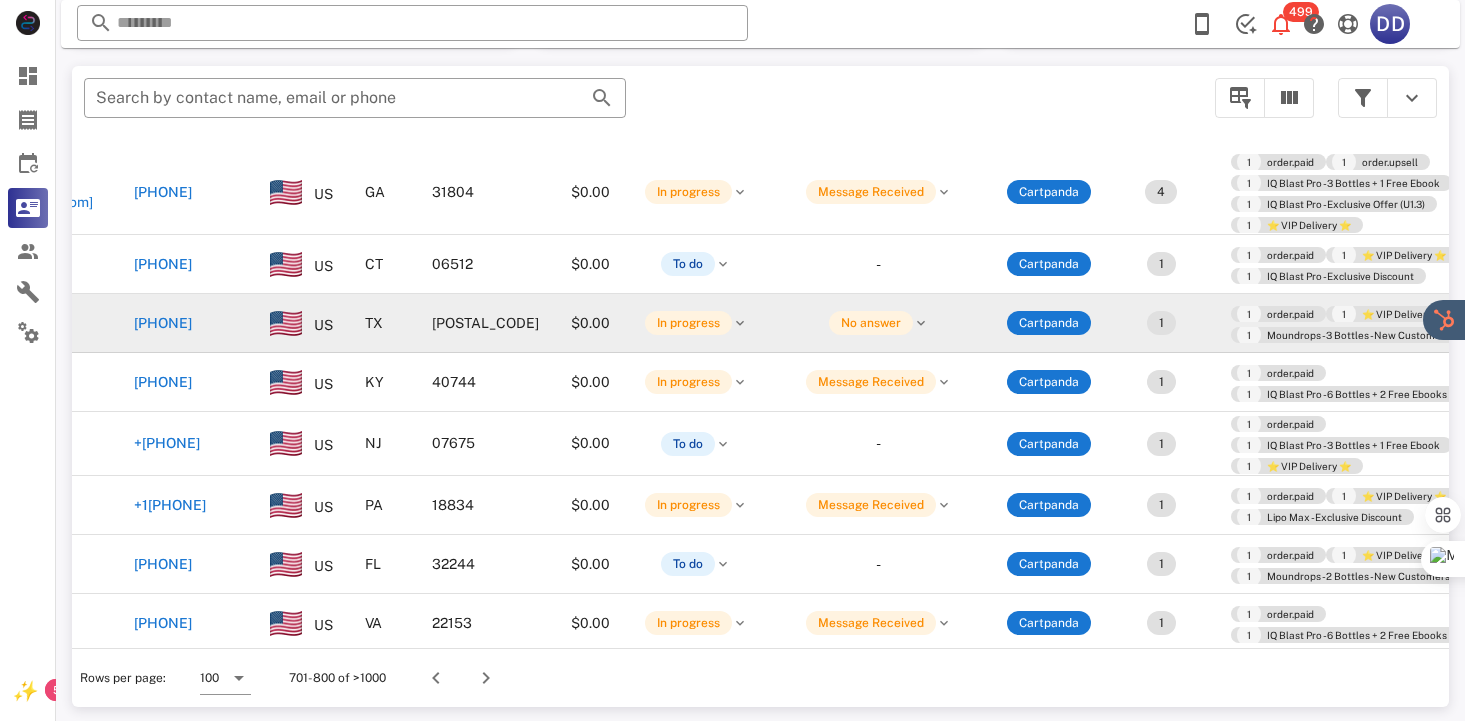 scroll, scrollTop: 622, scrollLeft: 200, axis: both 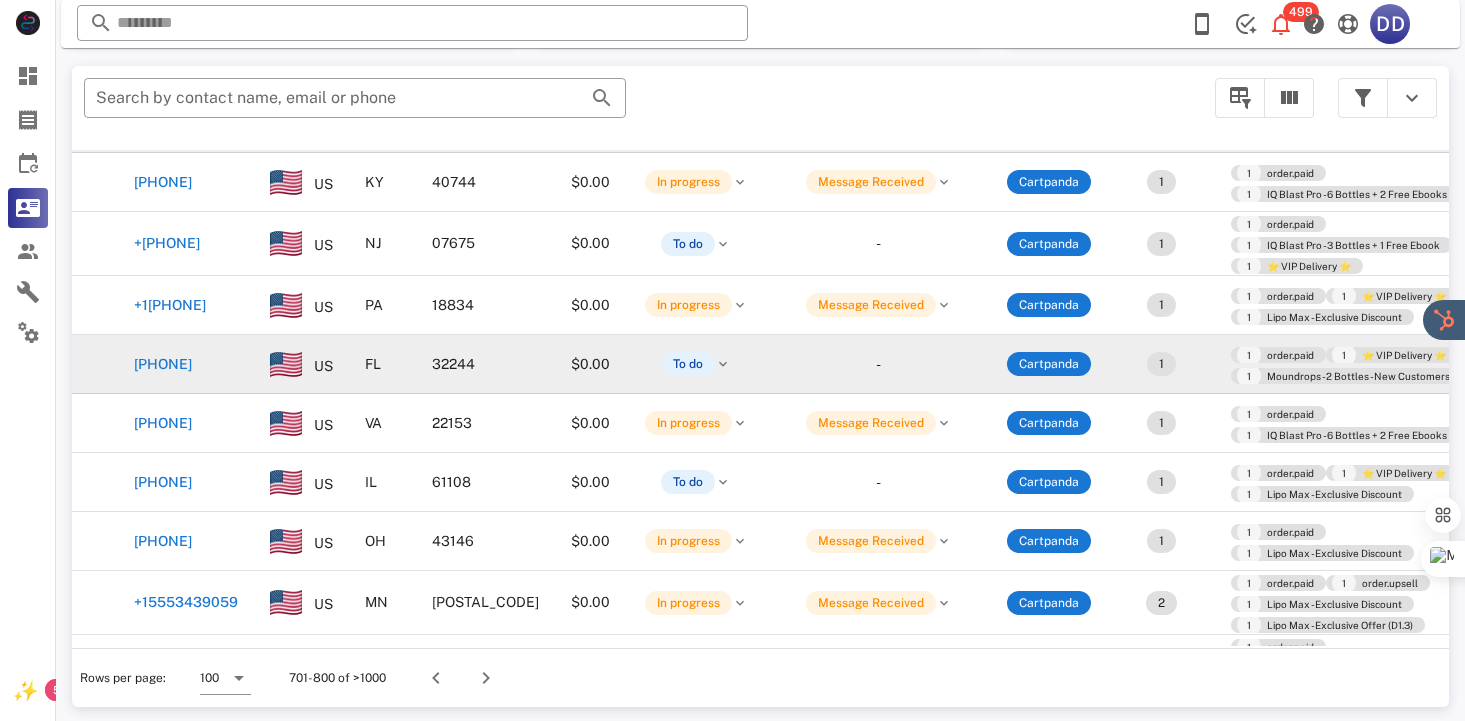 click on "[PHONE]" at bounding box center [163, 364] 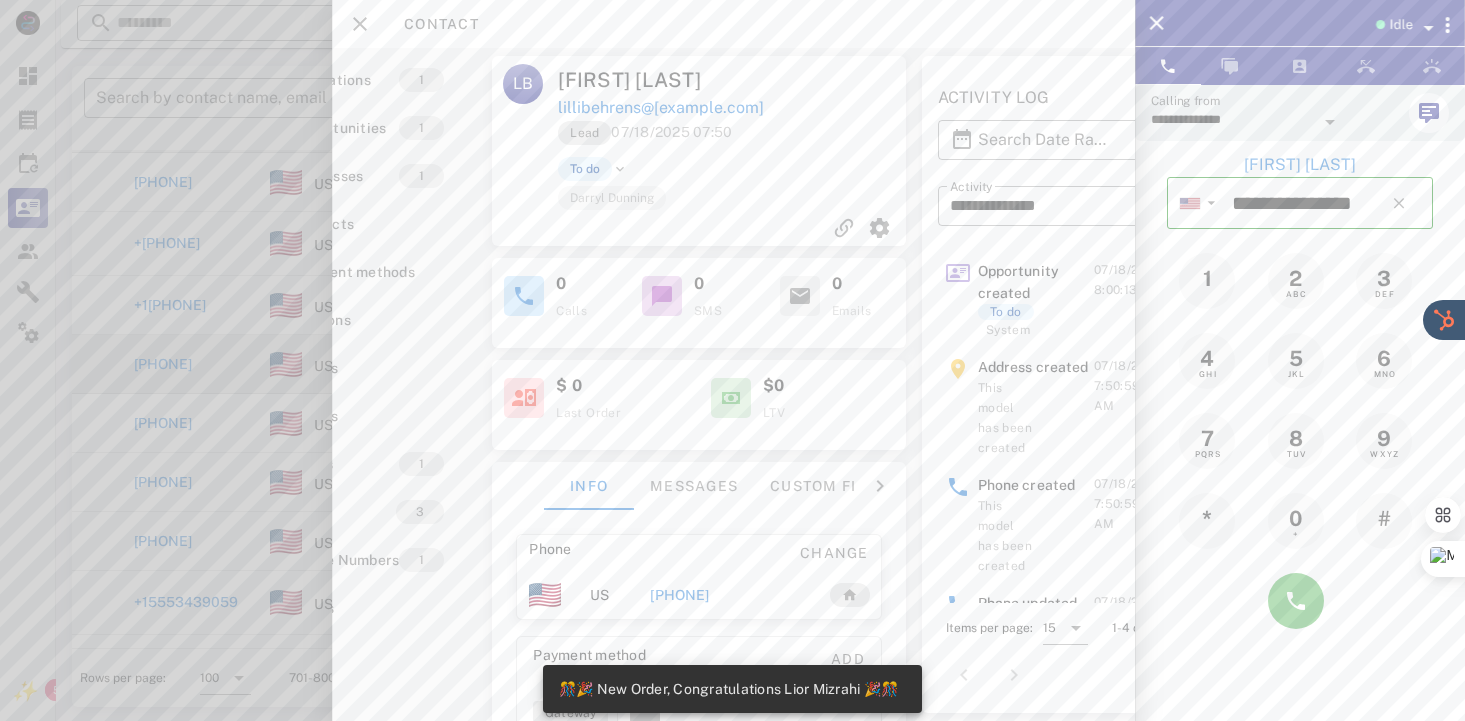 scroll, scrollTop: 0, scrollLeft: 0, axis: both 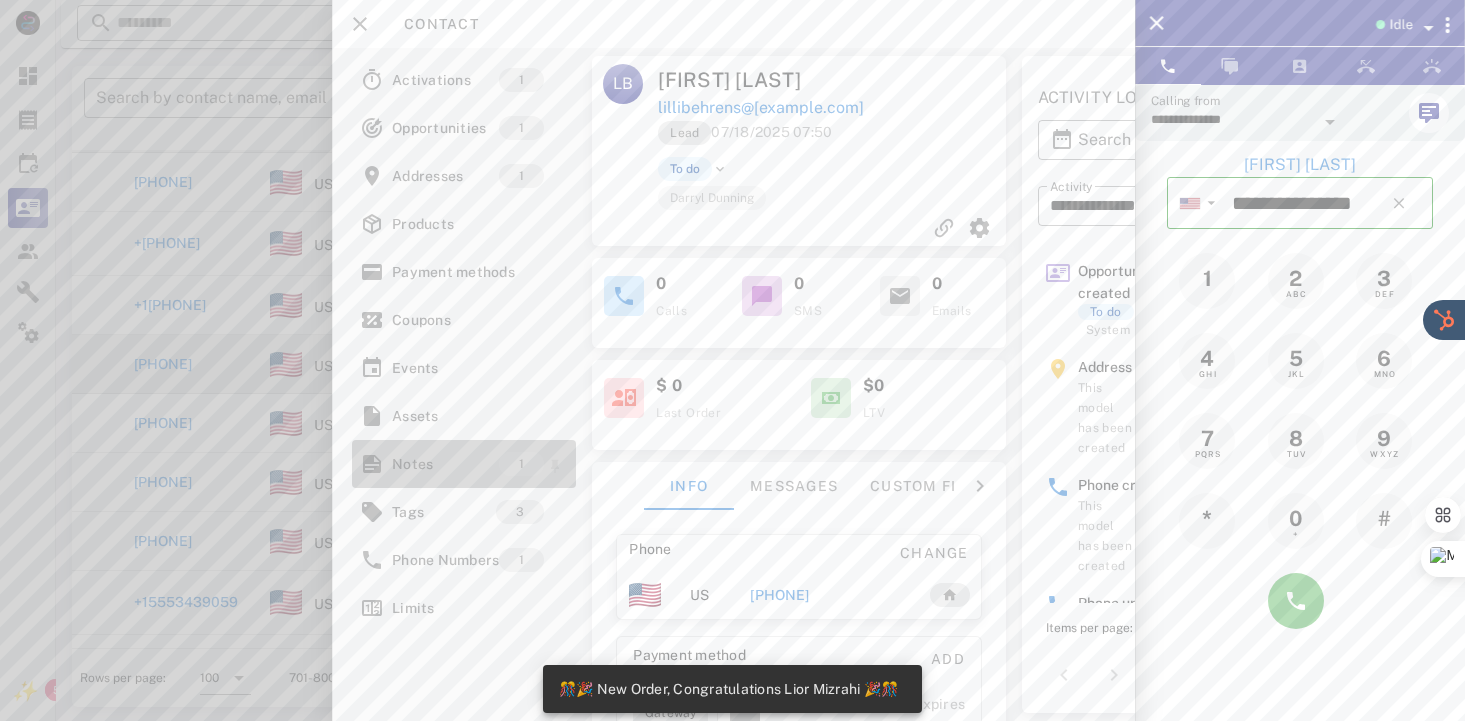 click on "Notes" at bounding box center [445, 464] 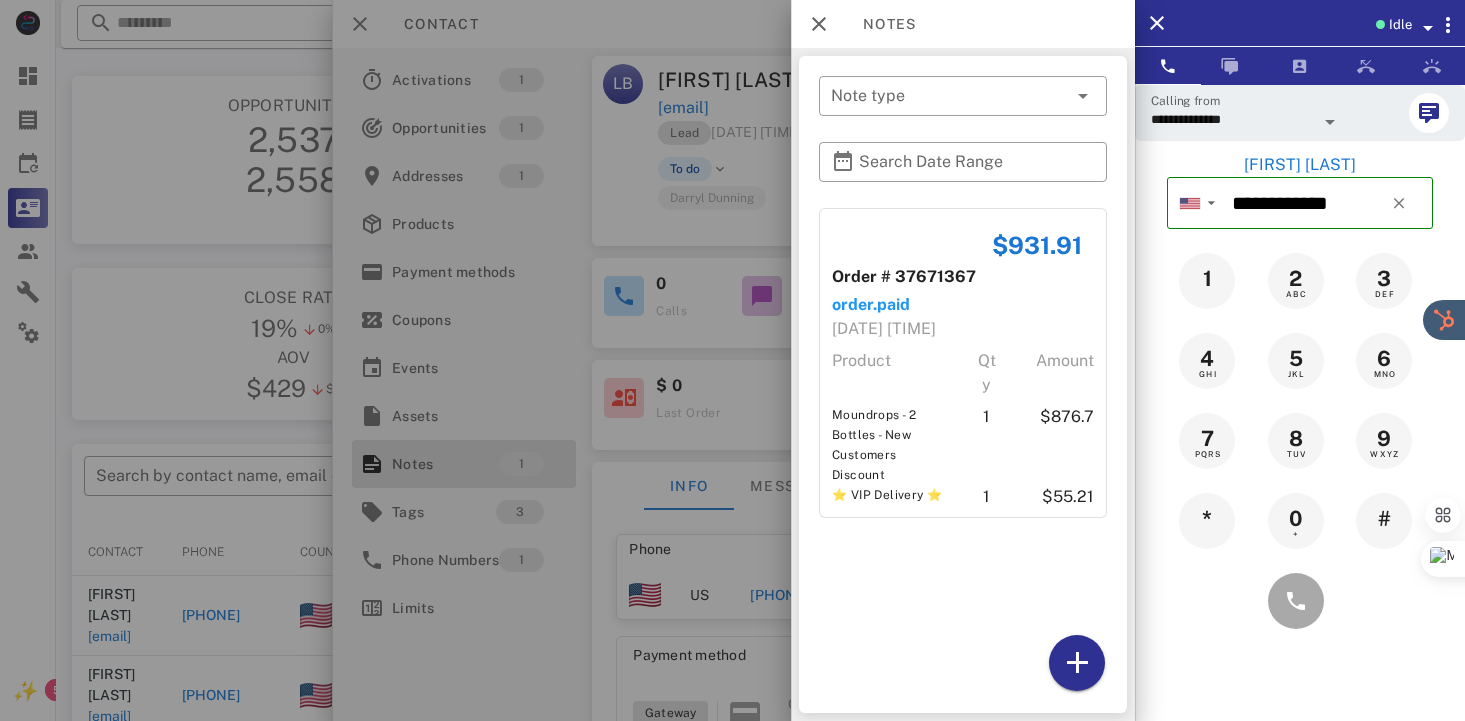 scroll, scrollTop: 378, scrollLeft: 0, axis: vertical 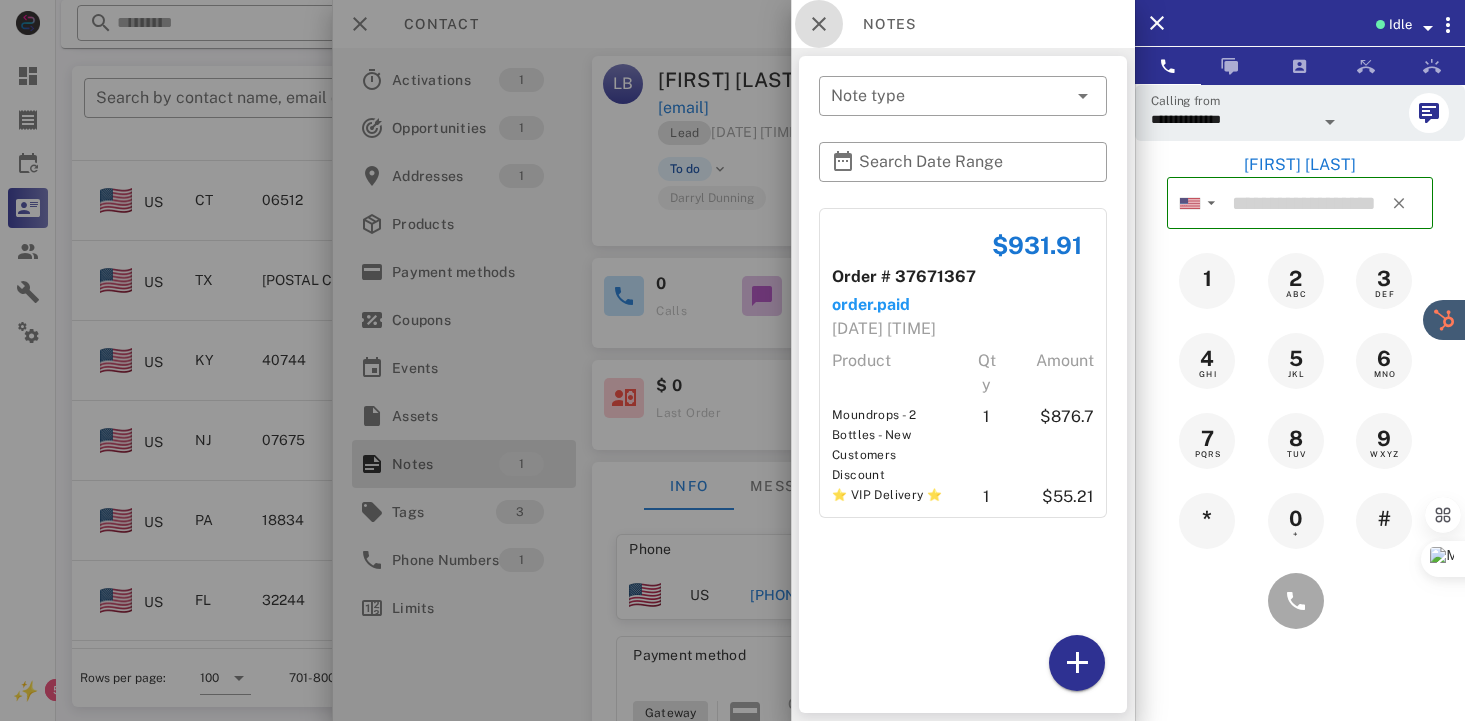 click at bounding box center (819, 24) 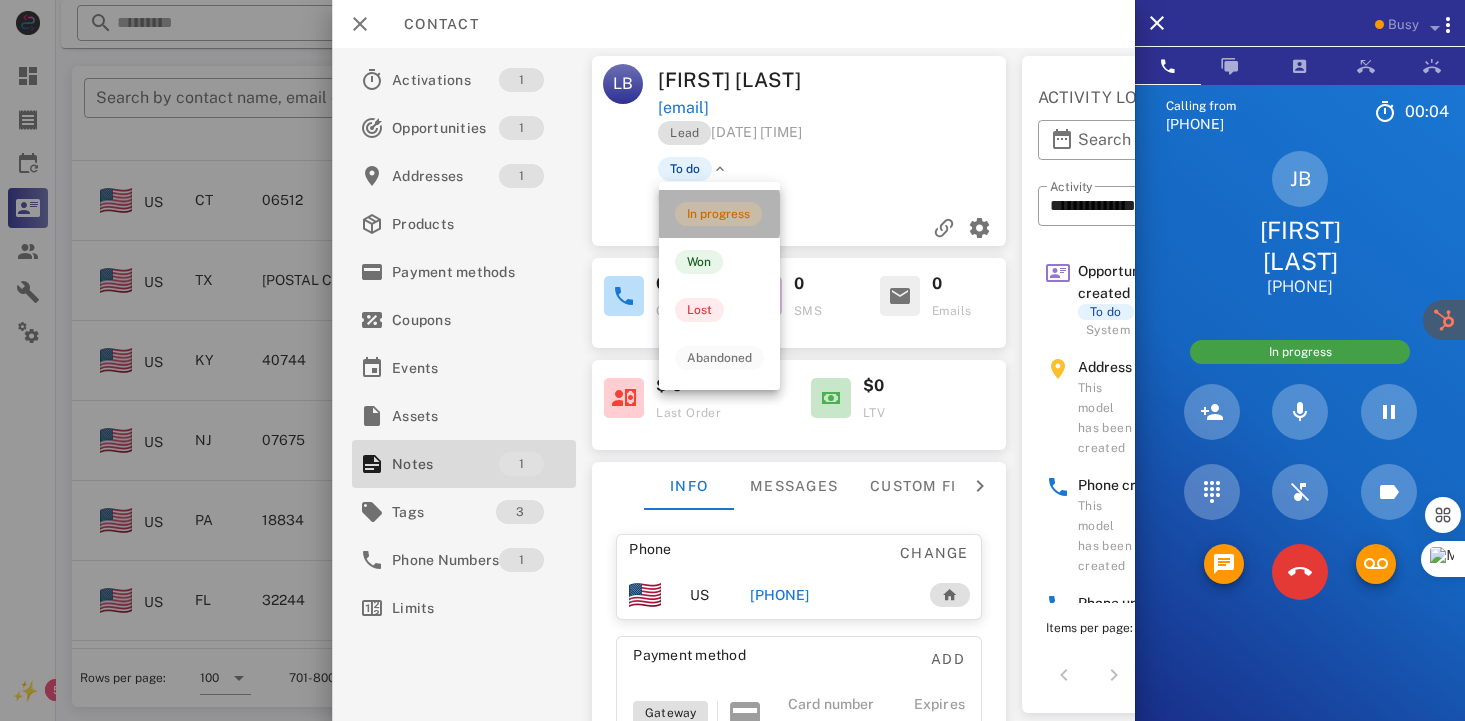 click on "In progress" at bounding box center (718, 214) 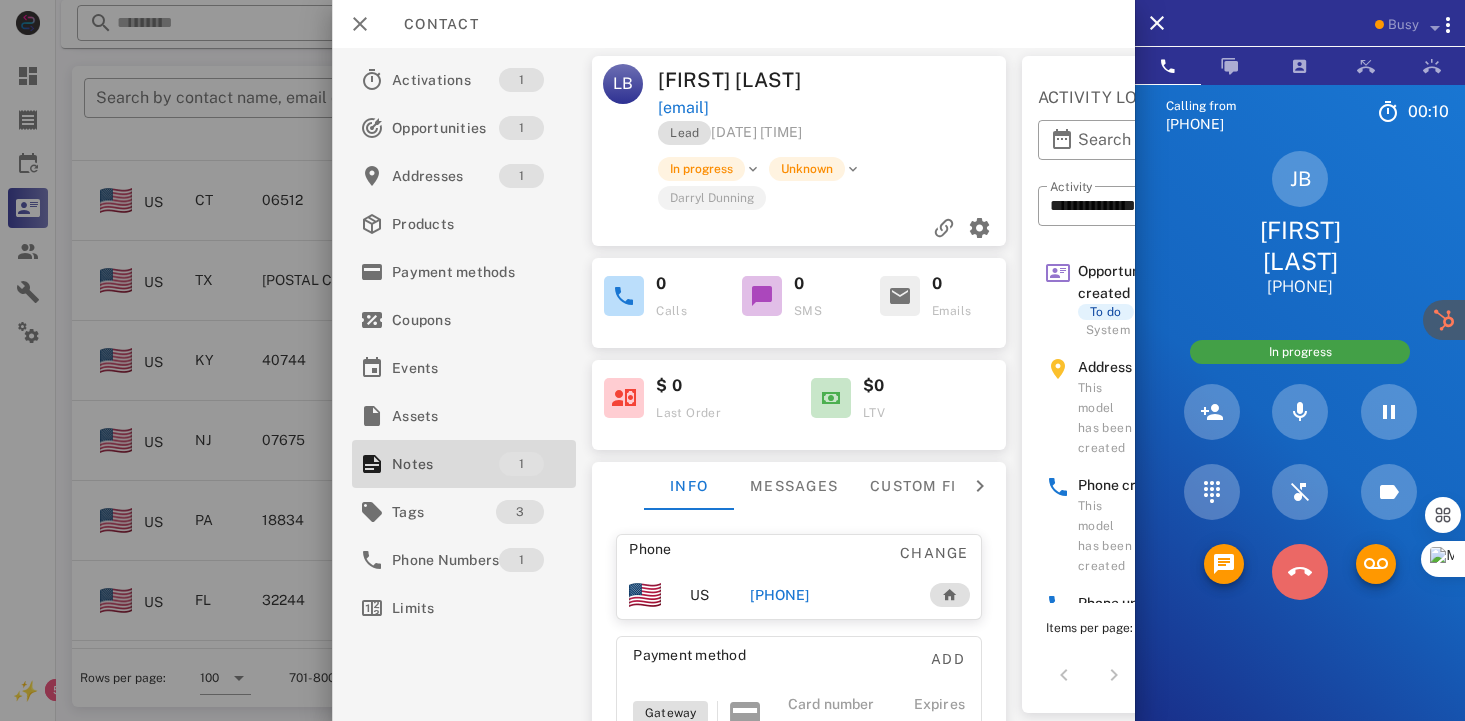 click at bounding box center [1300, 572] 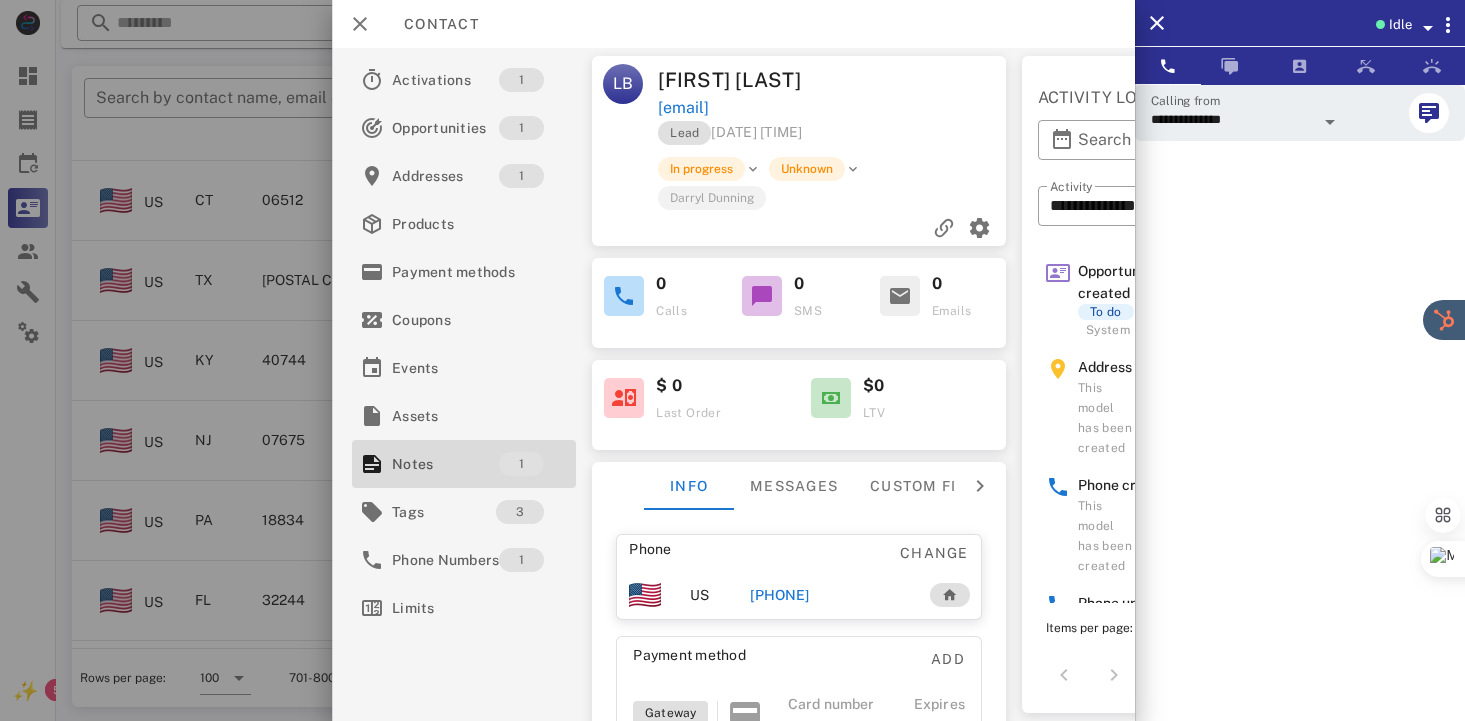 click on "5 JKL" at bounding box center (1296, 539) 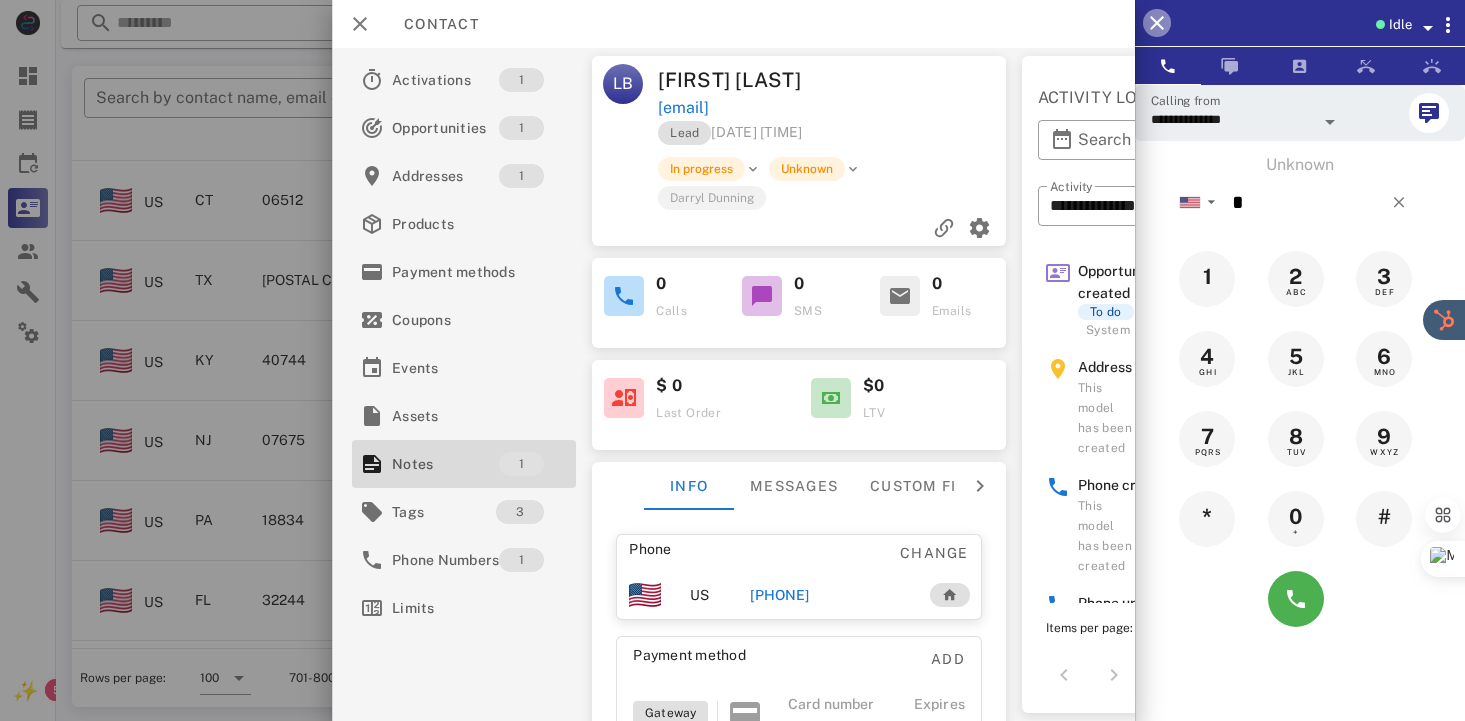 click at bounding box center [1157, 23] 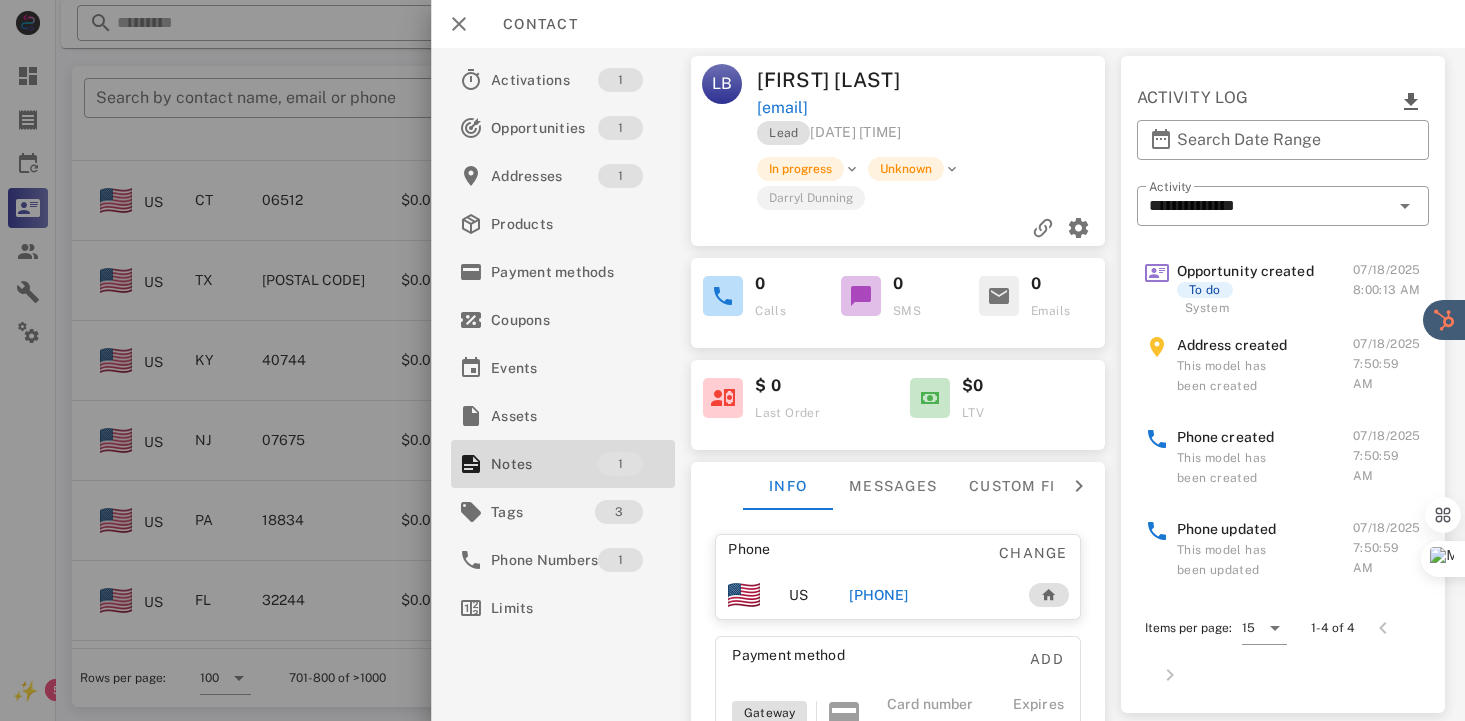 click on "[PHONE]" at bounding box center (879, 595) 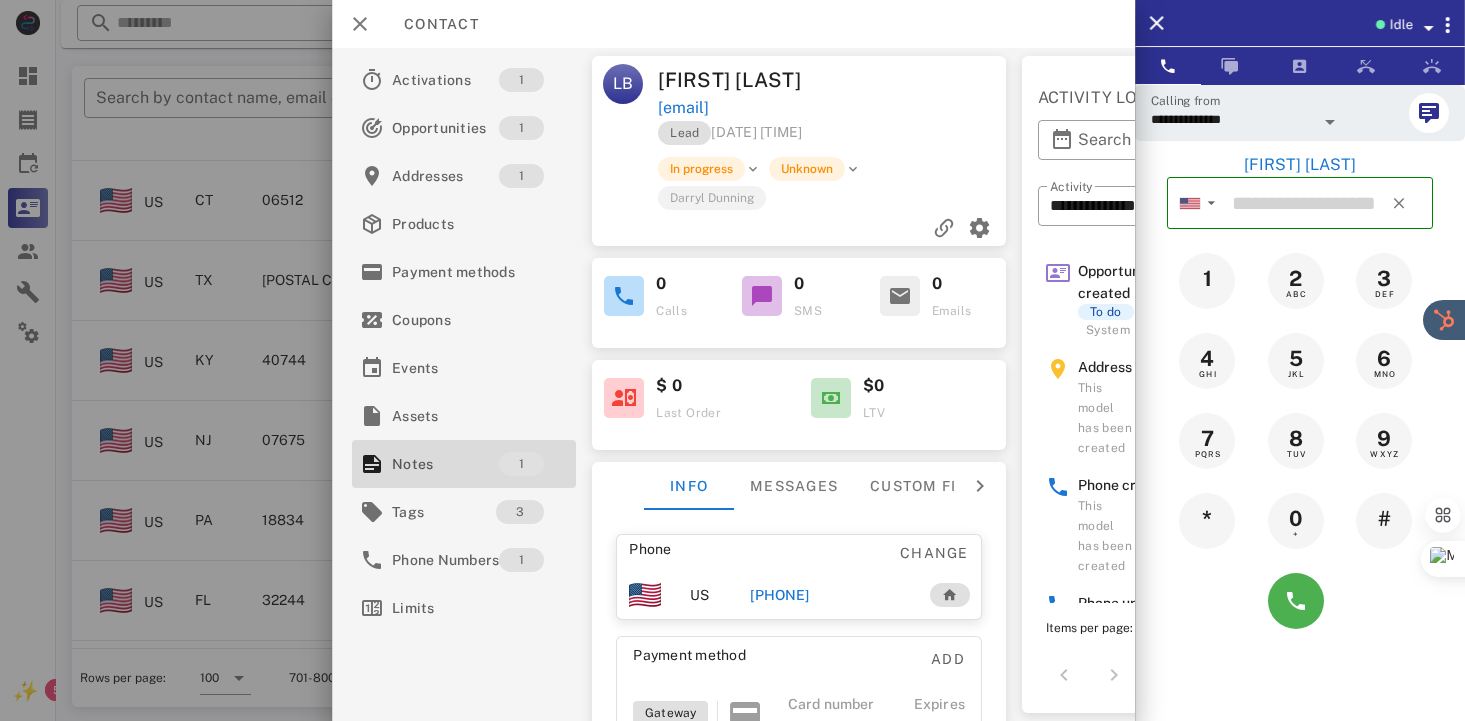 type on "**********" 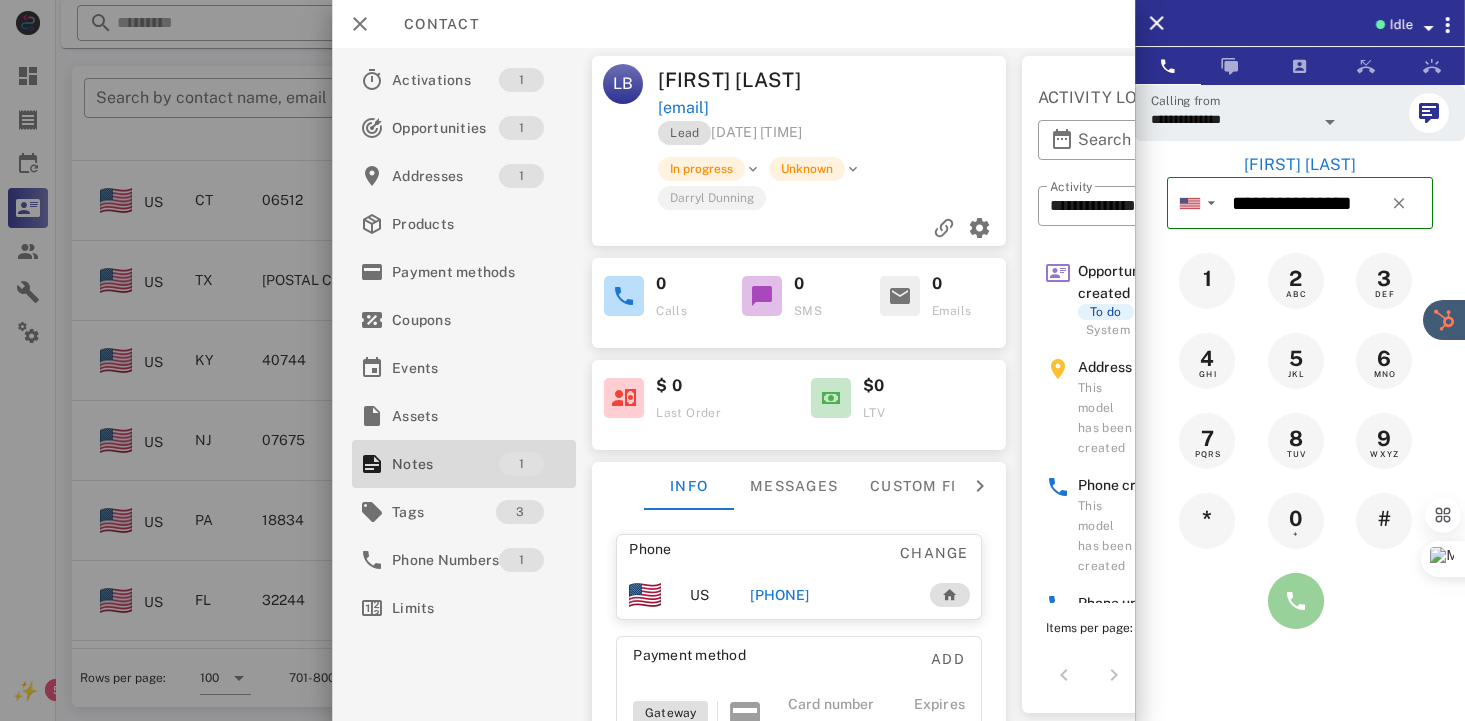 click at bounding box center [1296, 601] 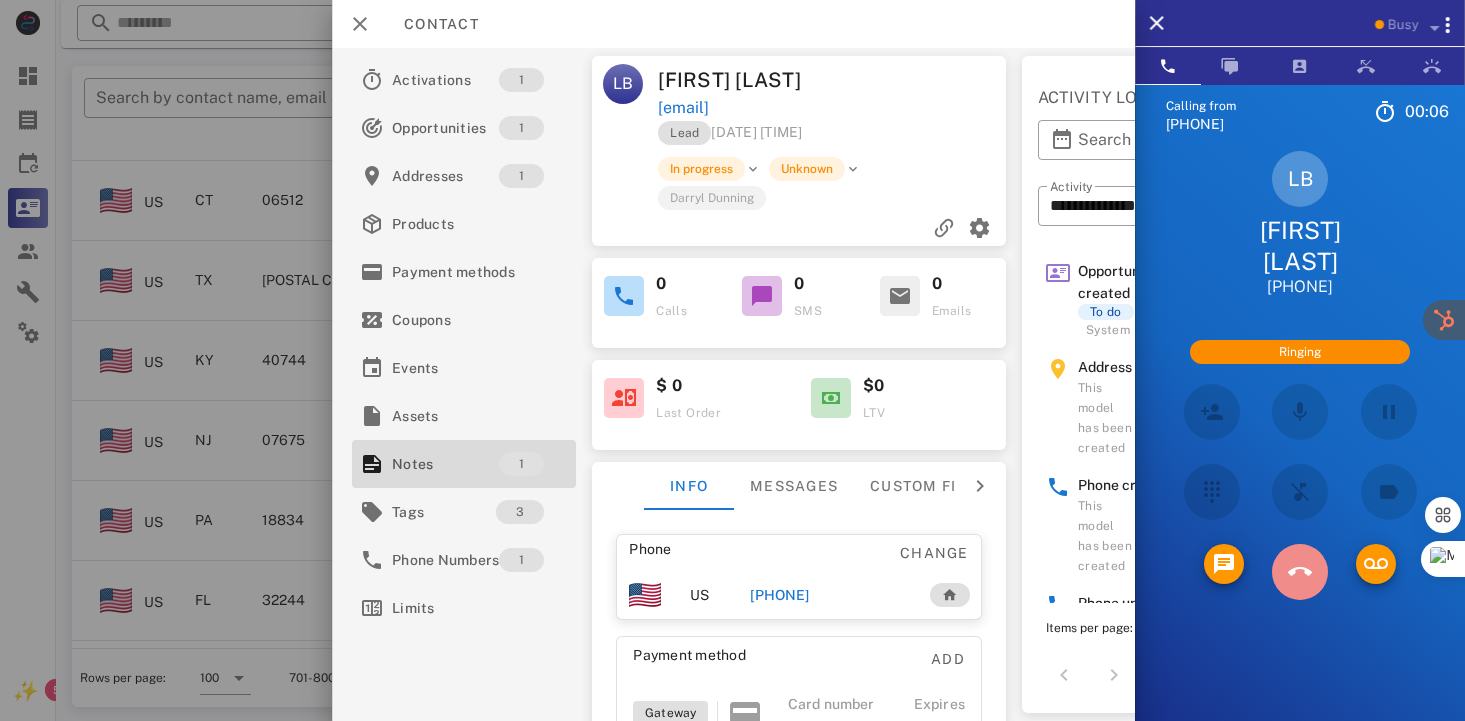 click at bounding box center [1299, 572] 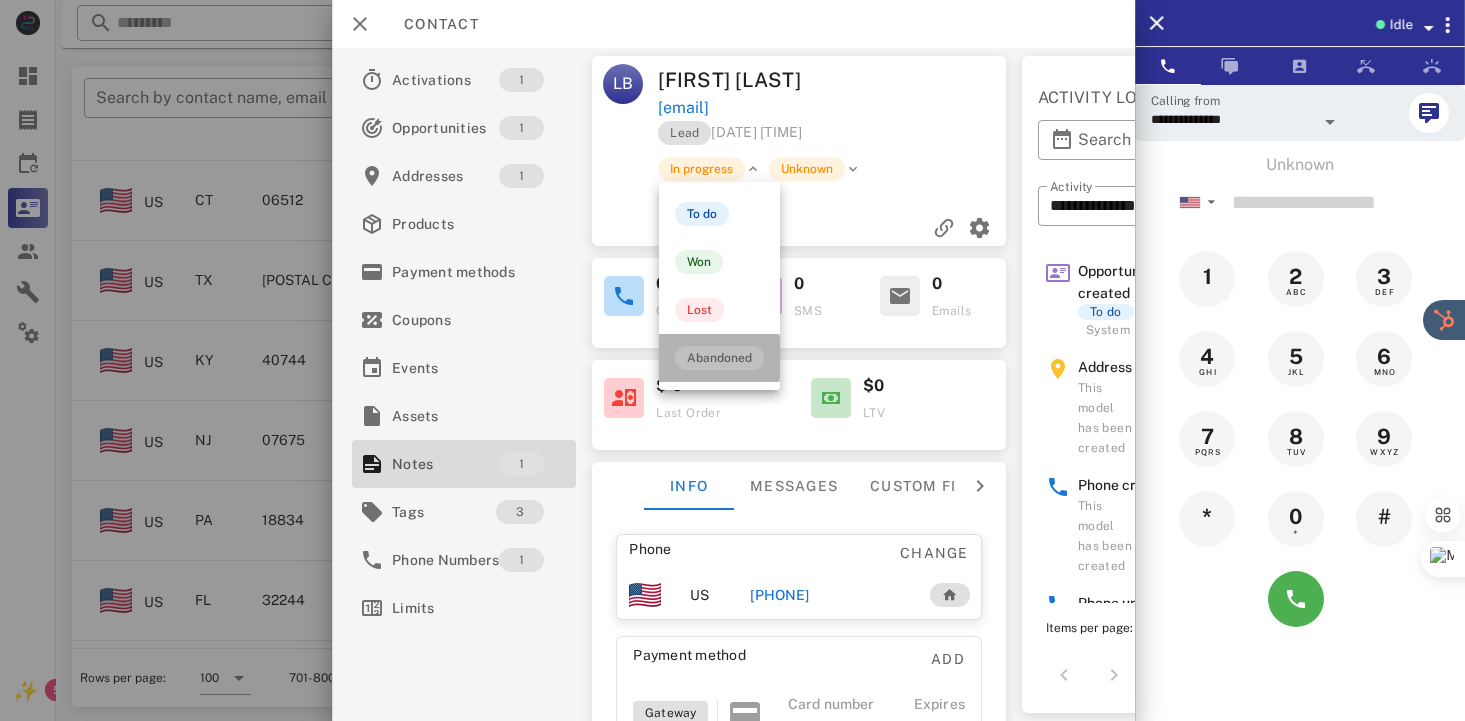 click on "Abandoned" at bounding box center (719, 358) 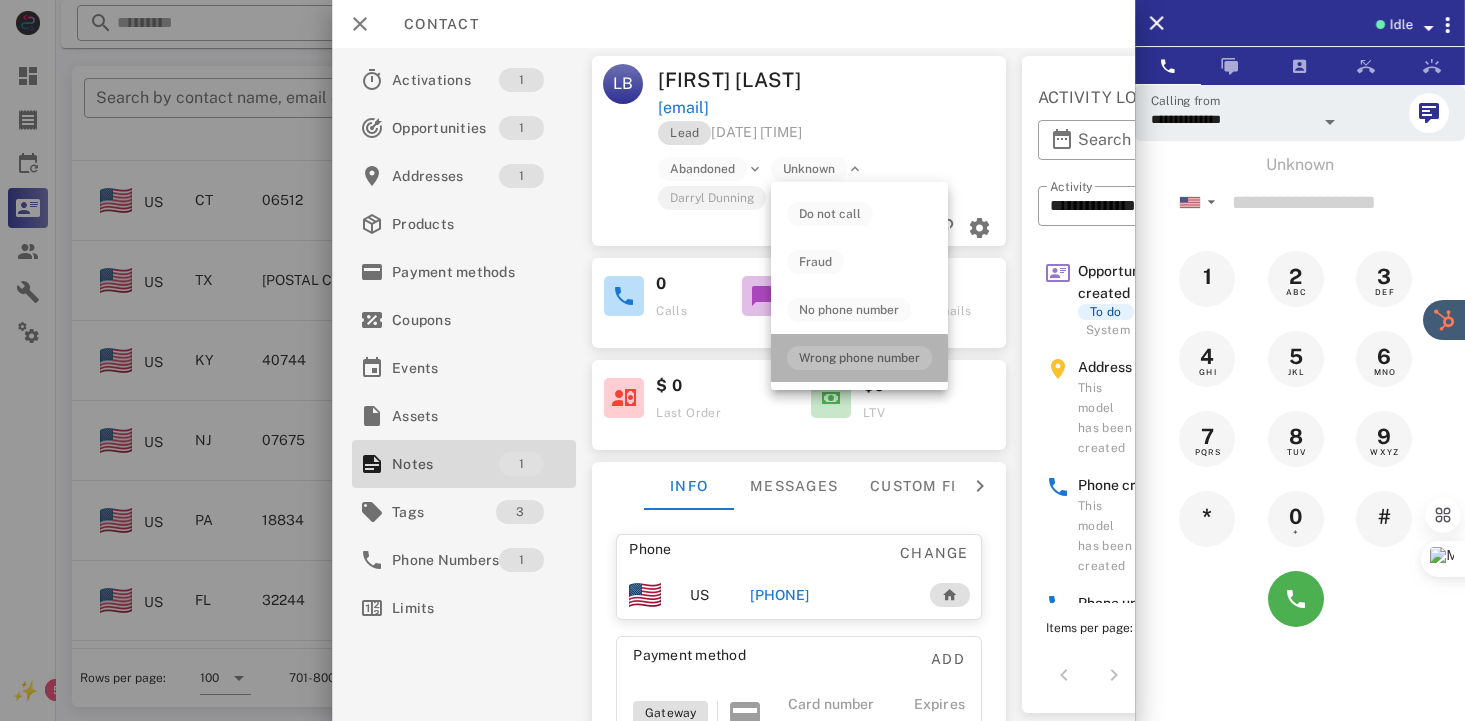 click on "Wrong phone number" at bounding box center (859, 358) 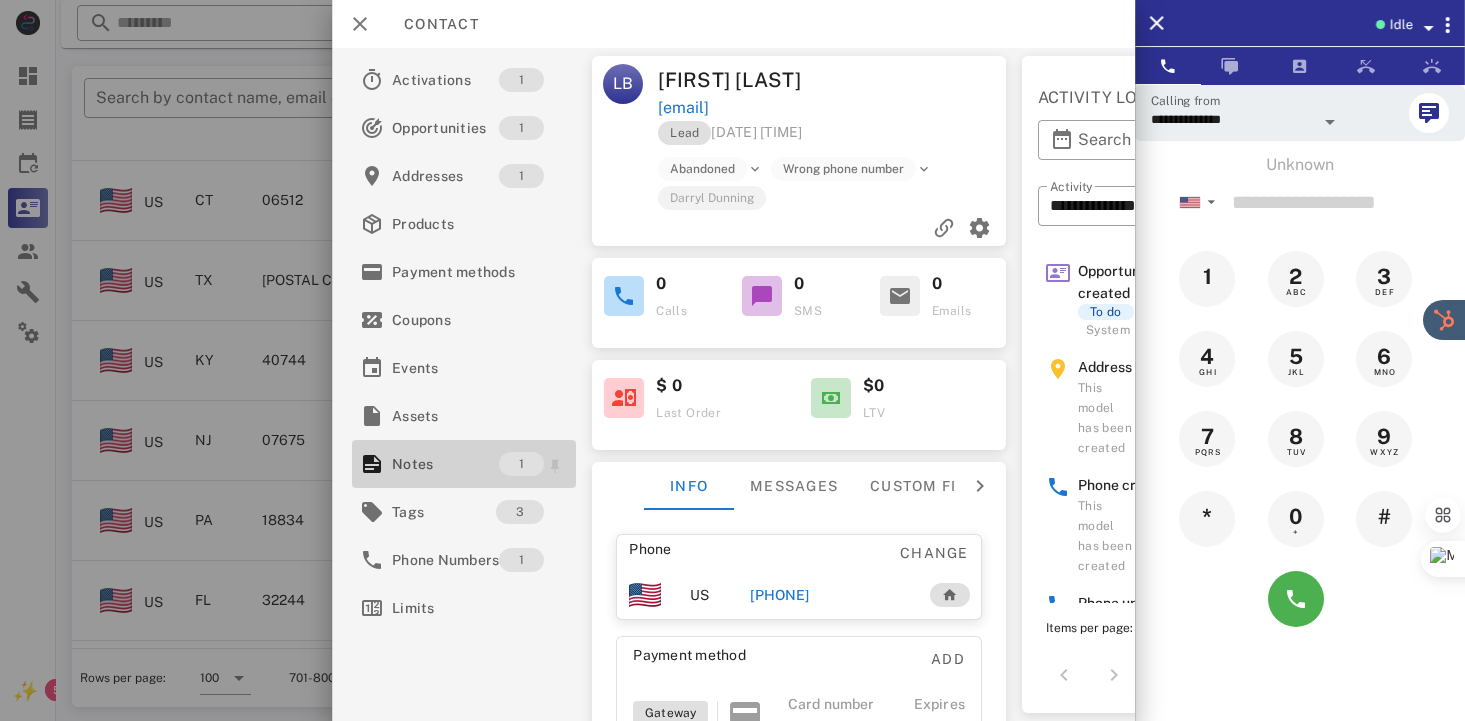 click on "Notes" at bounding box center (445, 464) 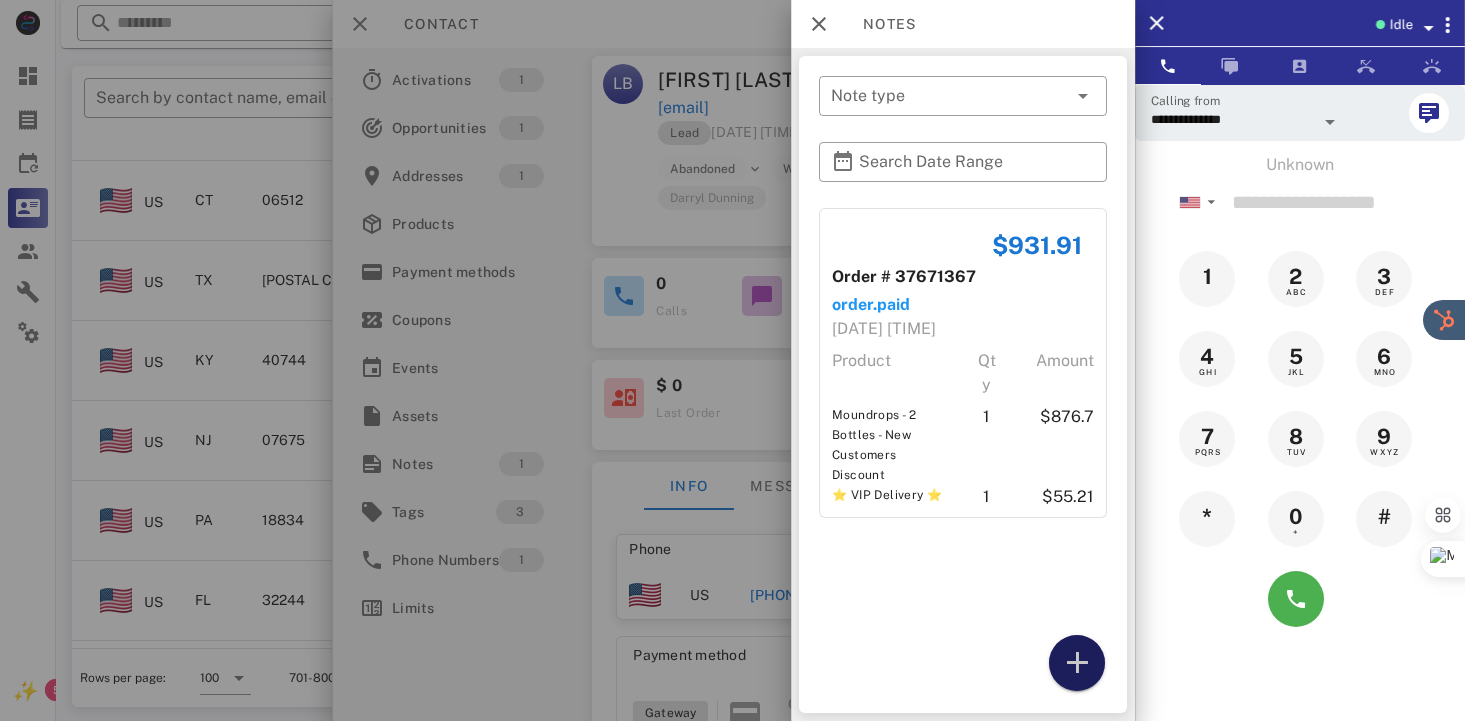 click at bounding box center [1077, 663] 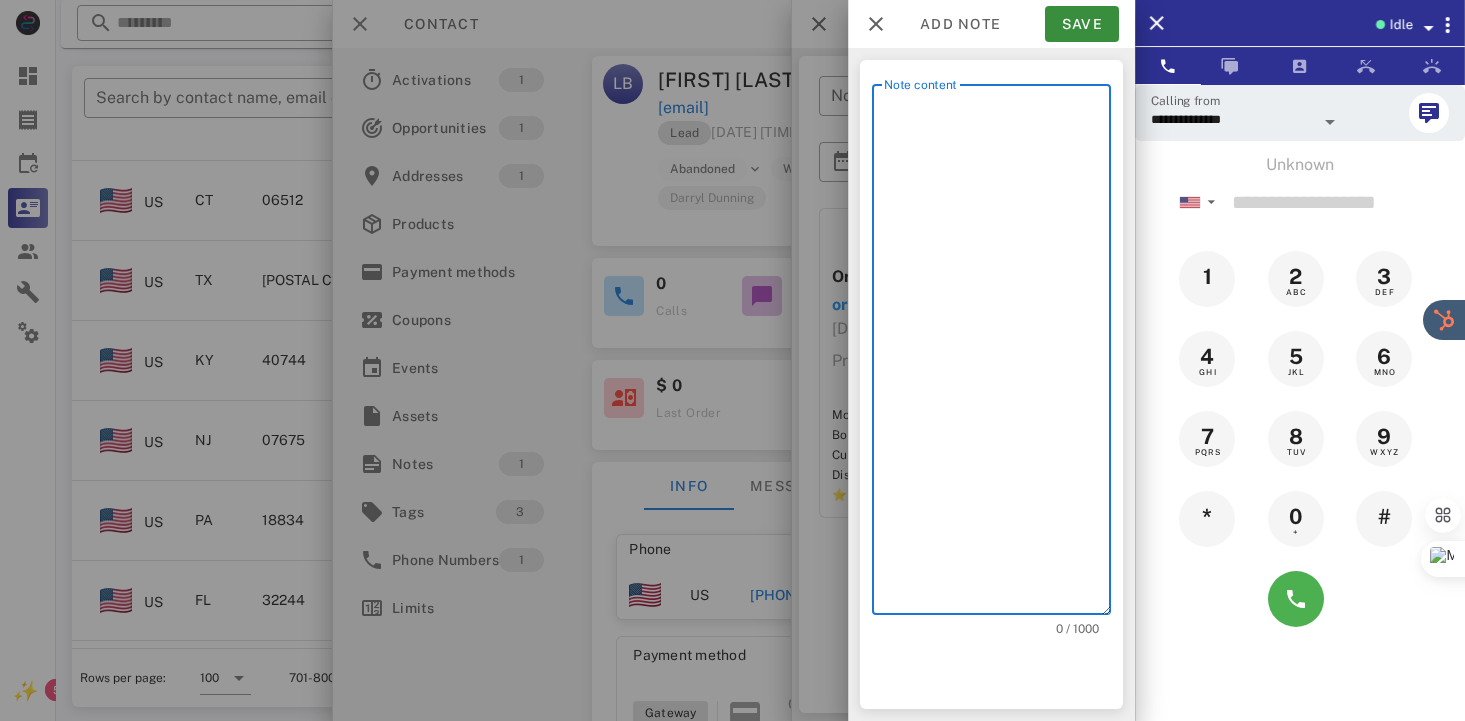 click on "Note content" at bounding box center (997, 354) 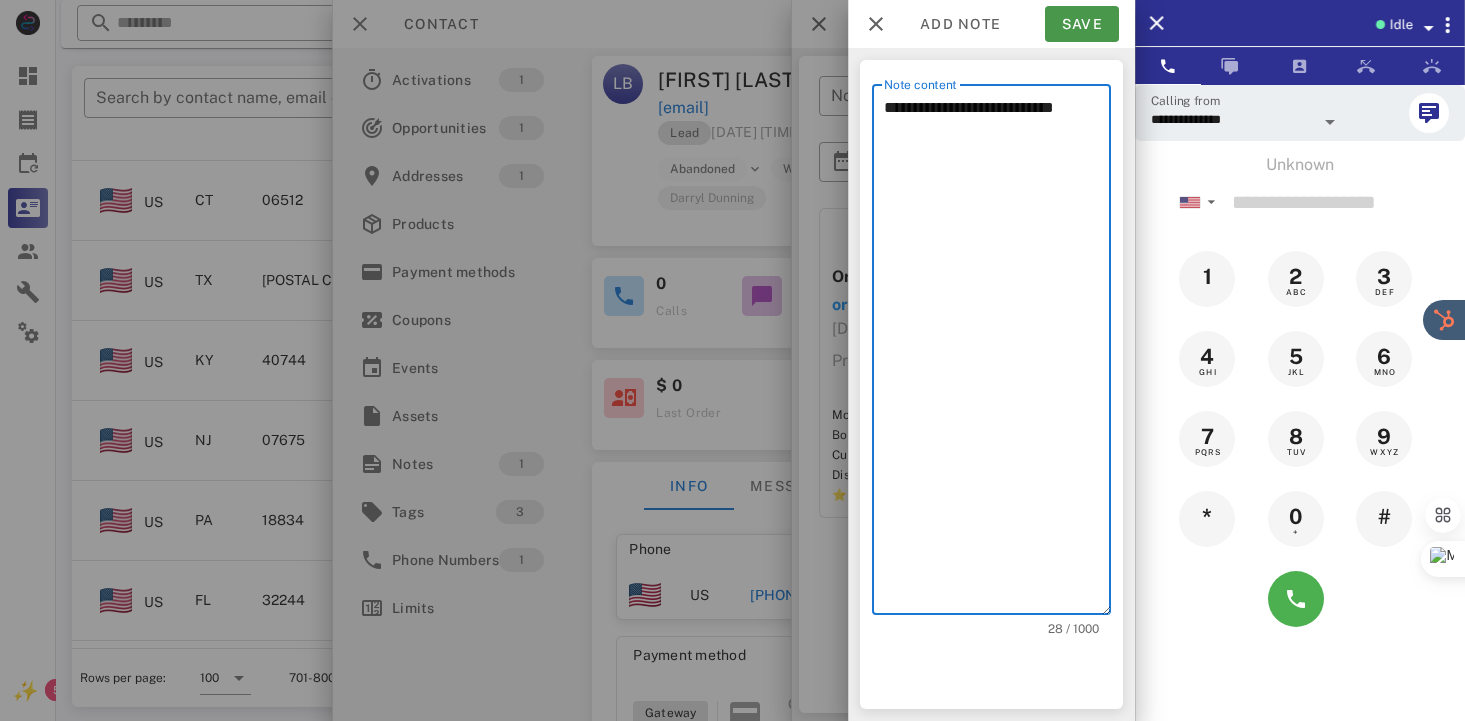 type on "**********" 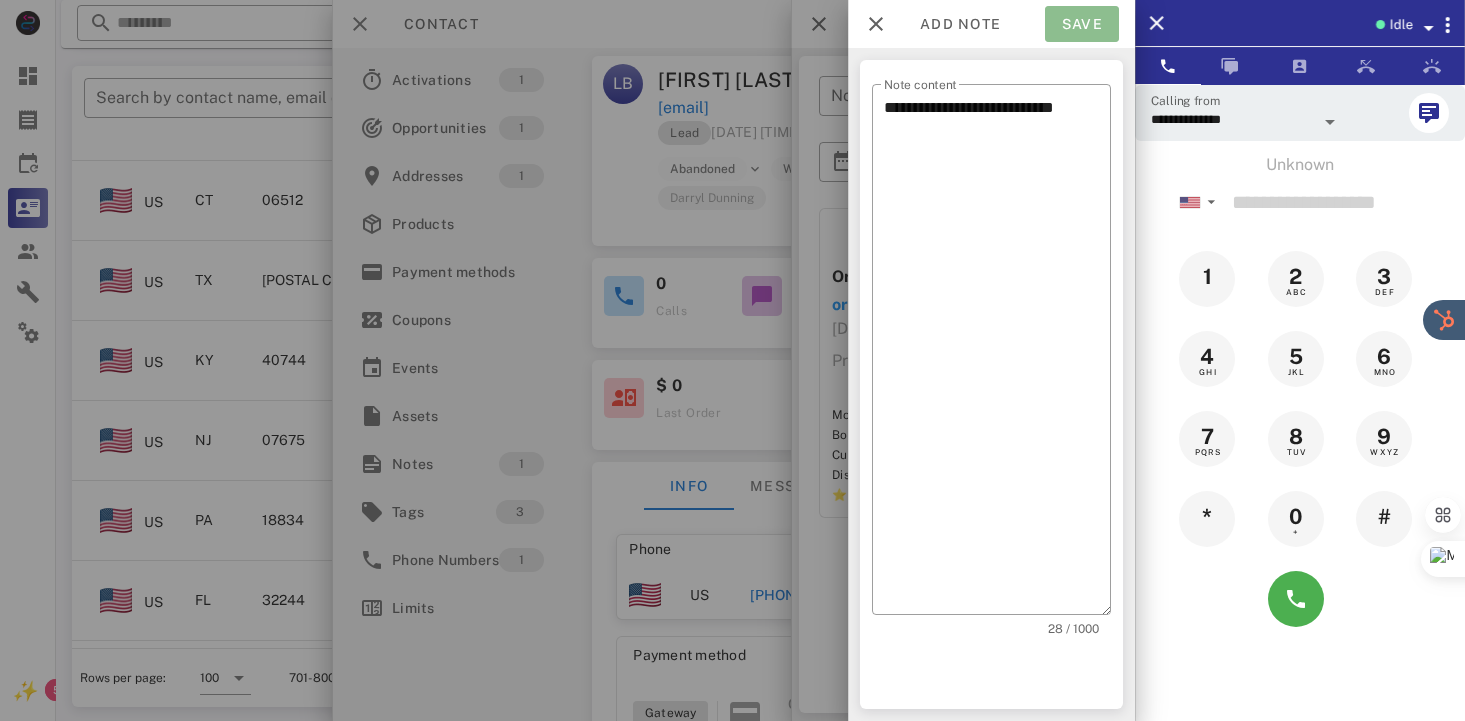 click on "Save" at bounding box center (1082, 24) 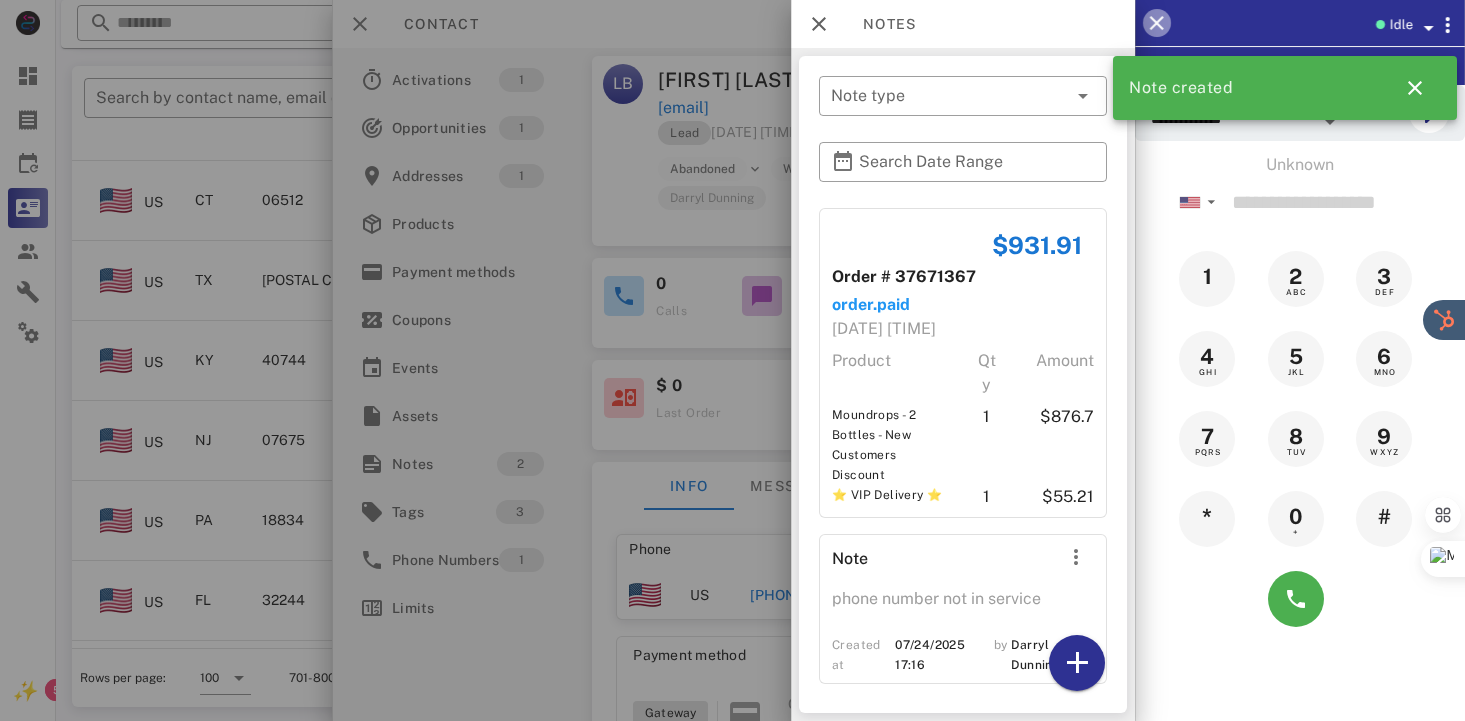 click at bounding box center (1157, 23) 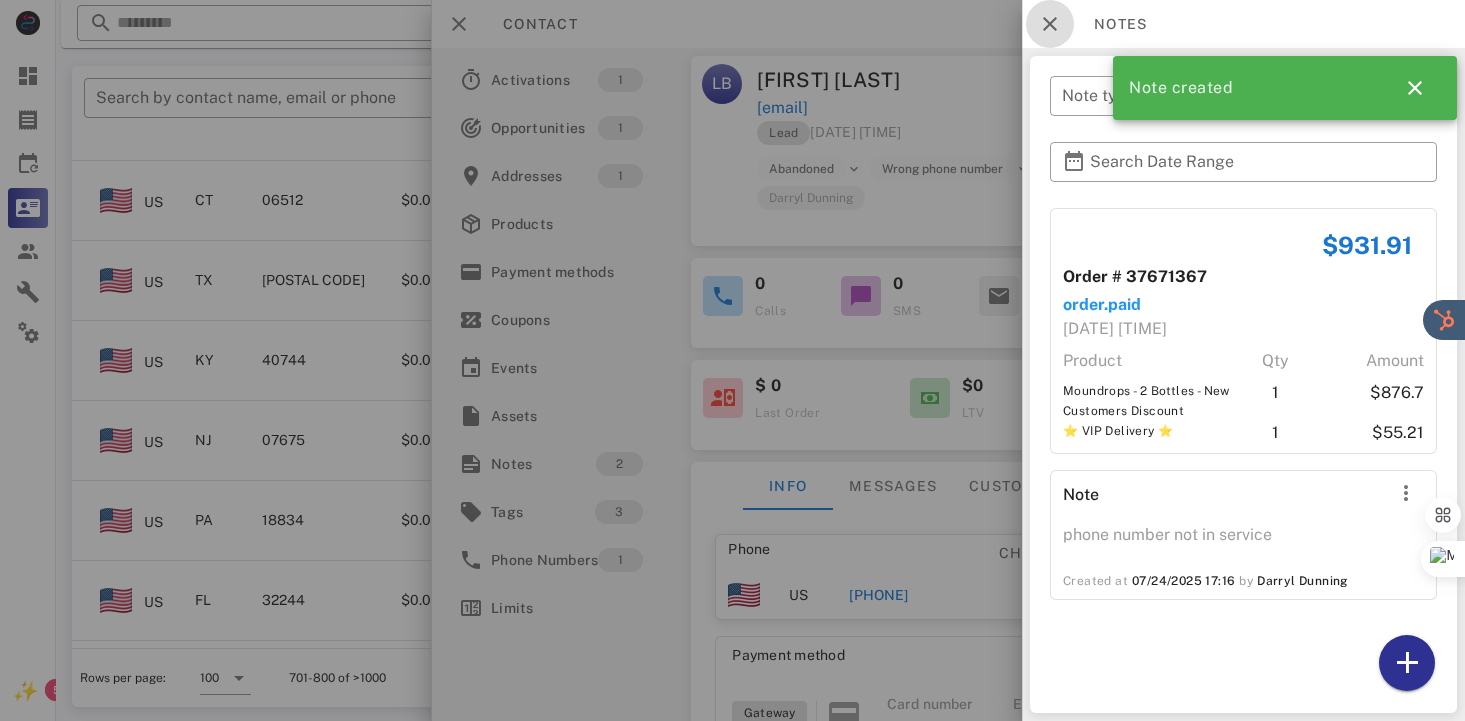 click at bounding box center [1050, 24] 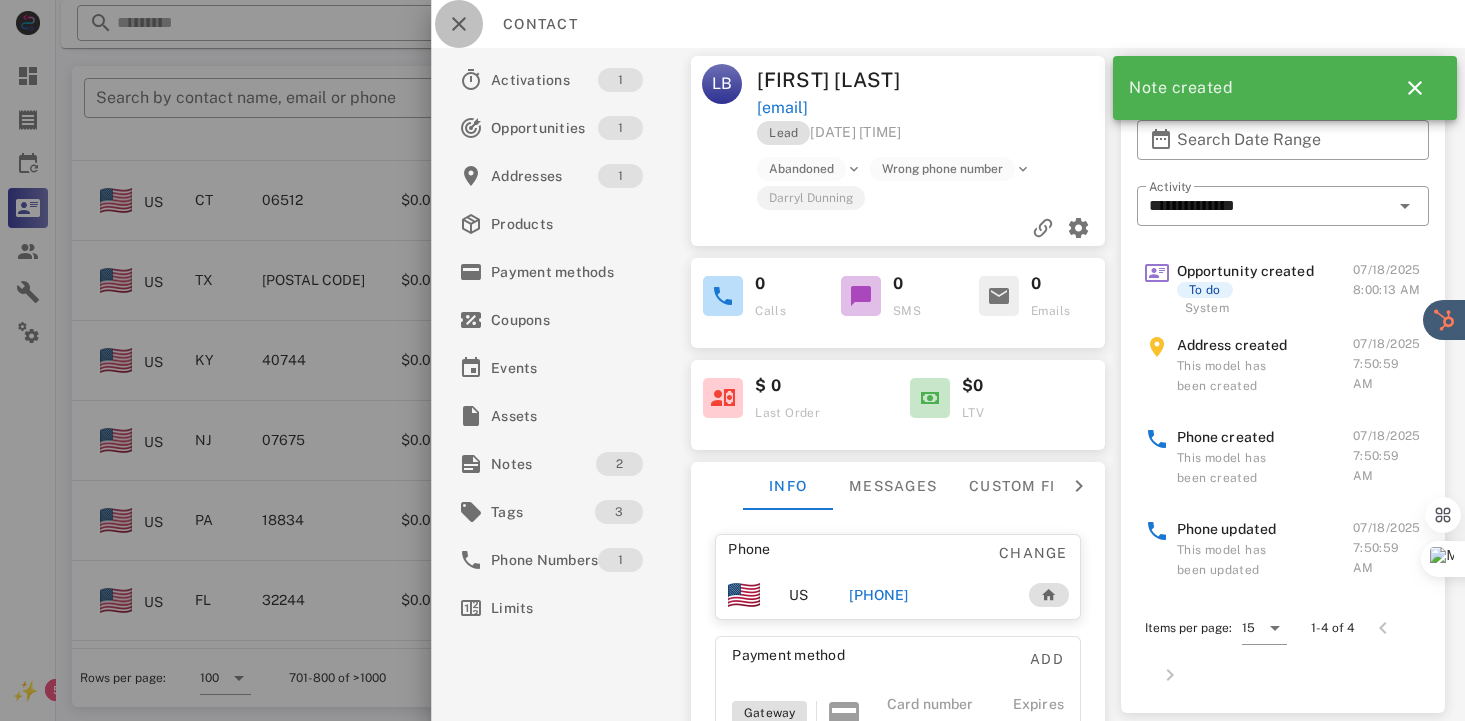 click at bounding box center (459, 24) 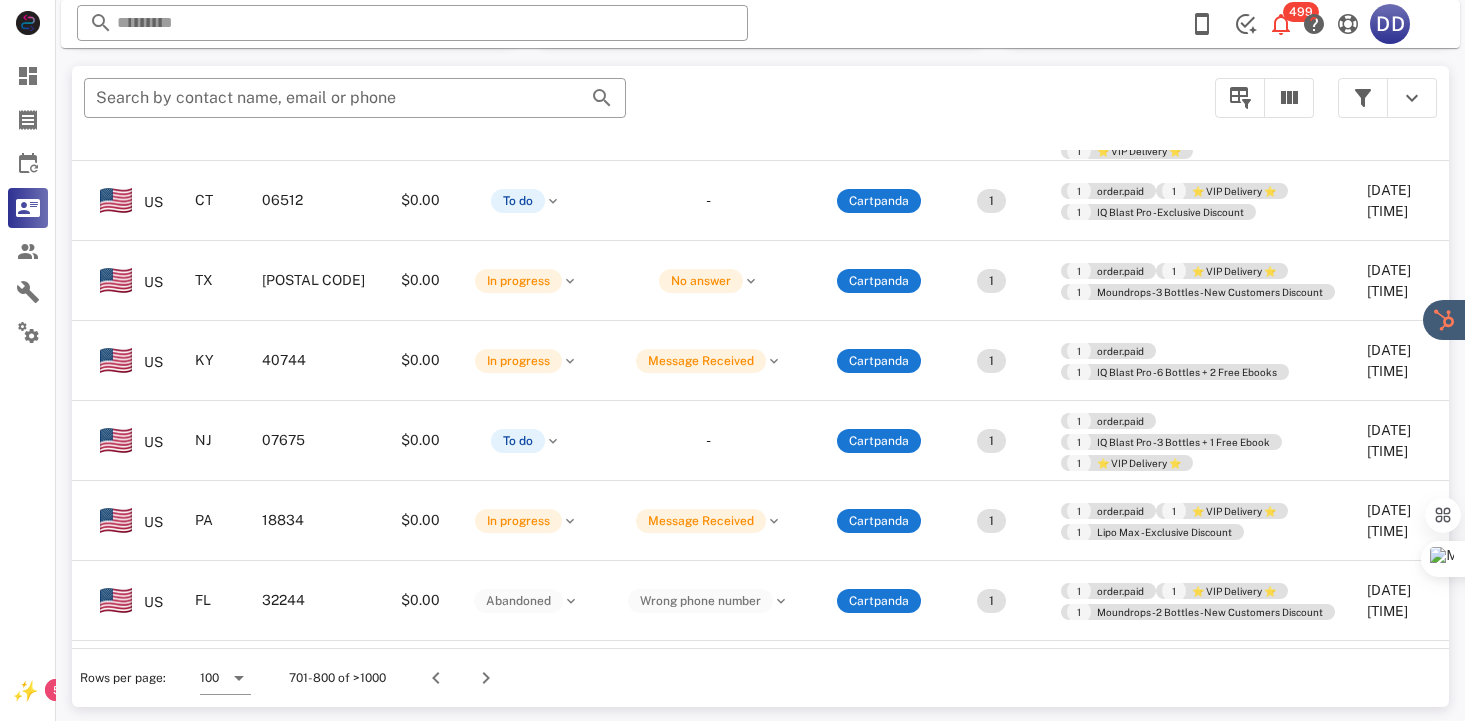 scroll, scrollTop: 1295, scrollLeft: 200, axis: both 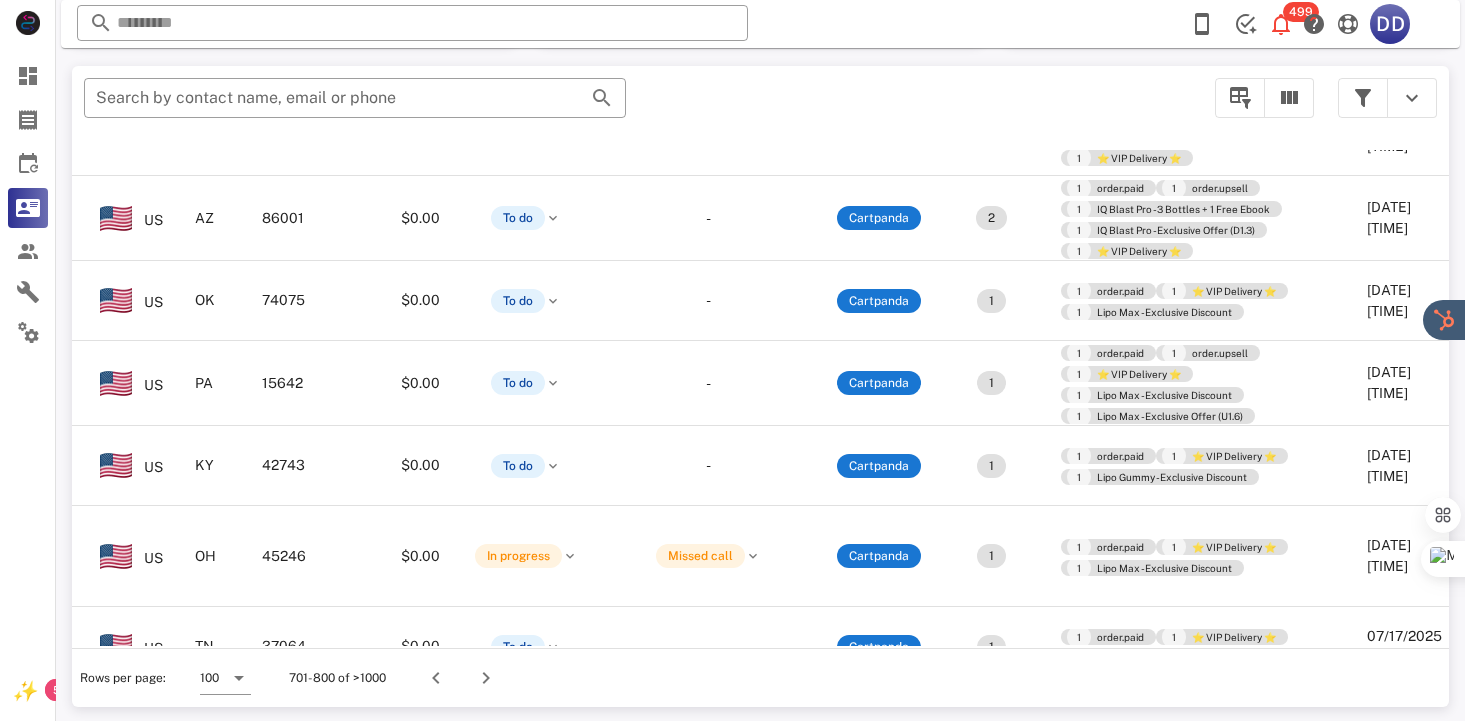 click on "[PHONE]" at bounding box center (11, 894) 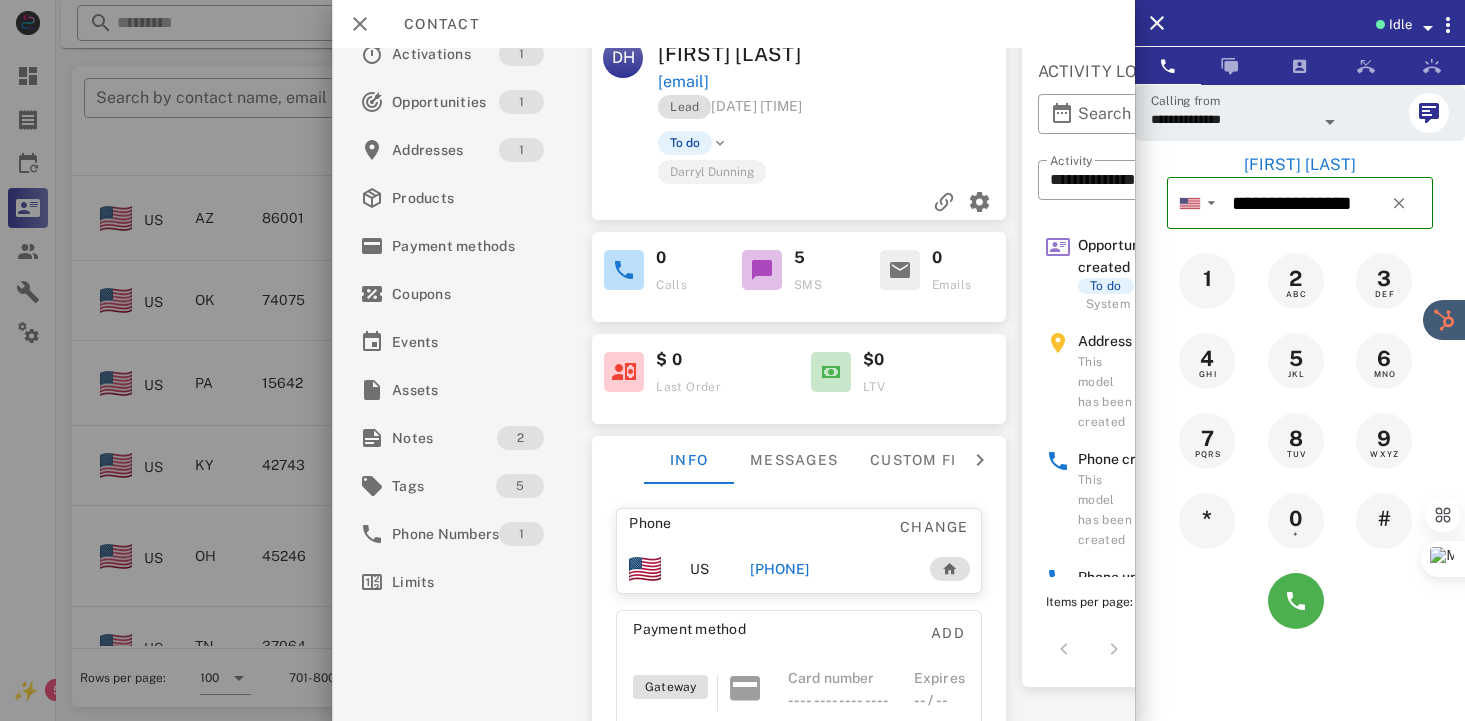 scroll, scrollTop: 50, scrollLeft: 0, axis: vertical 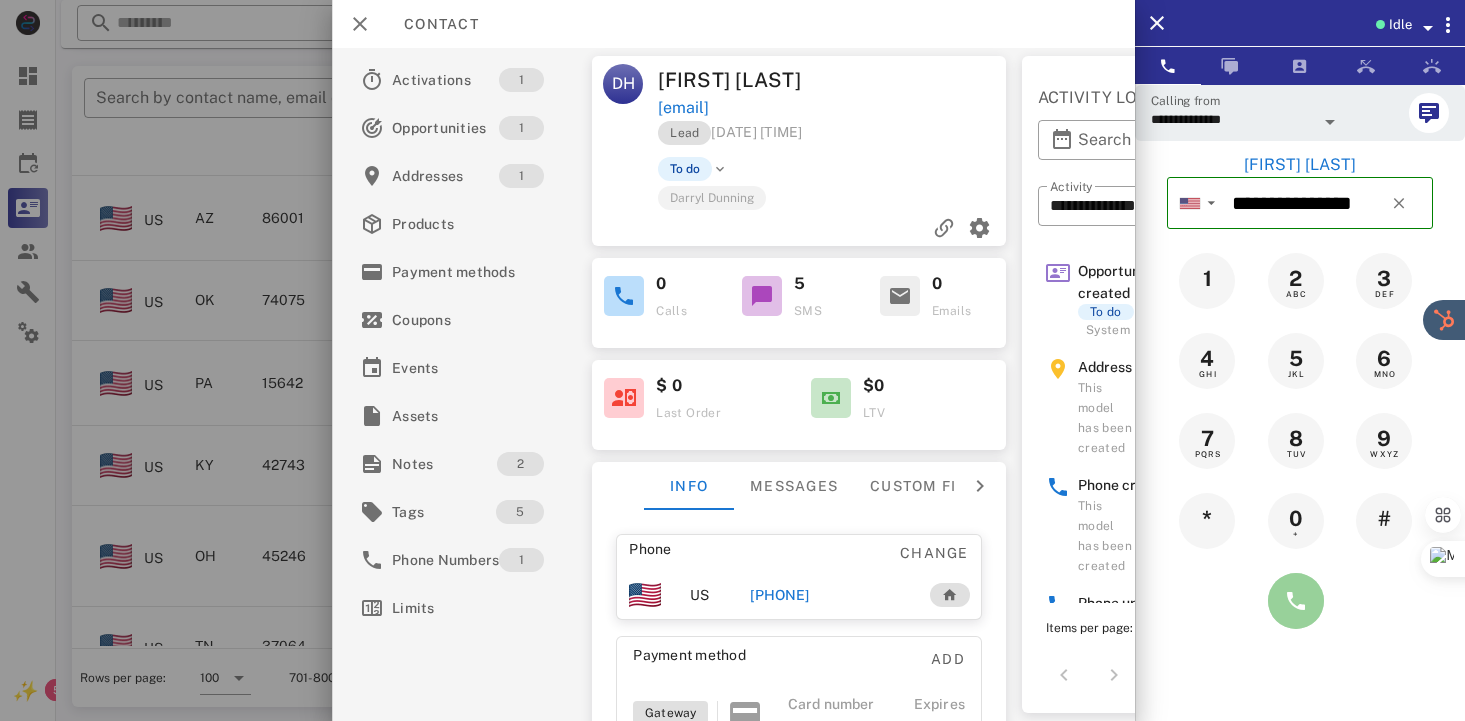 click at bounding box center [1296, 601] 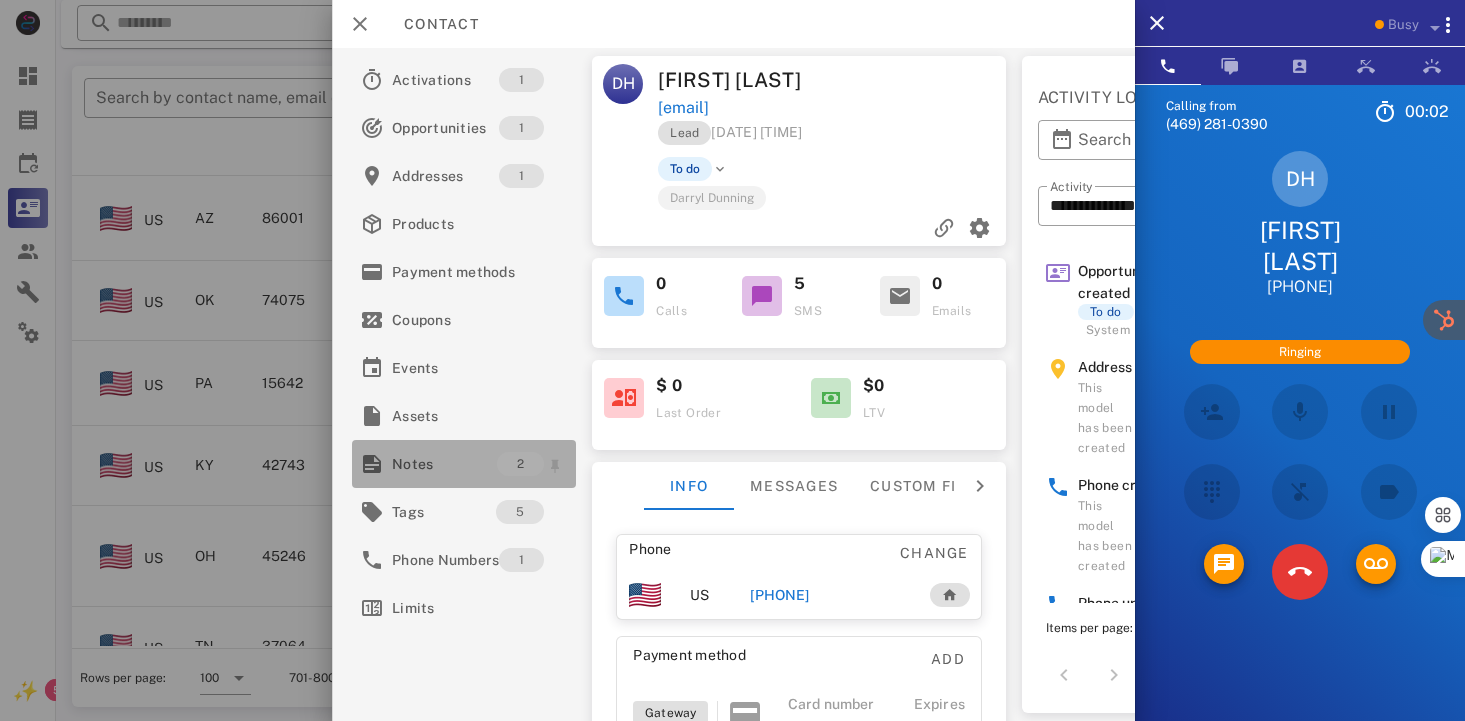 click on "Notes" at bounding box center (444, 464) 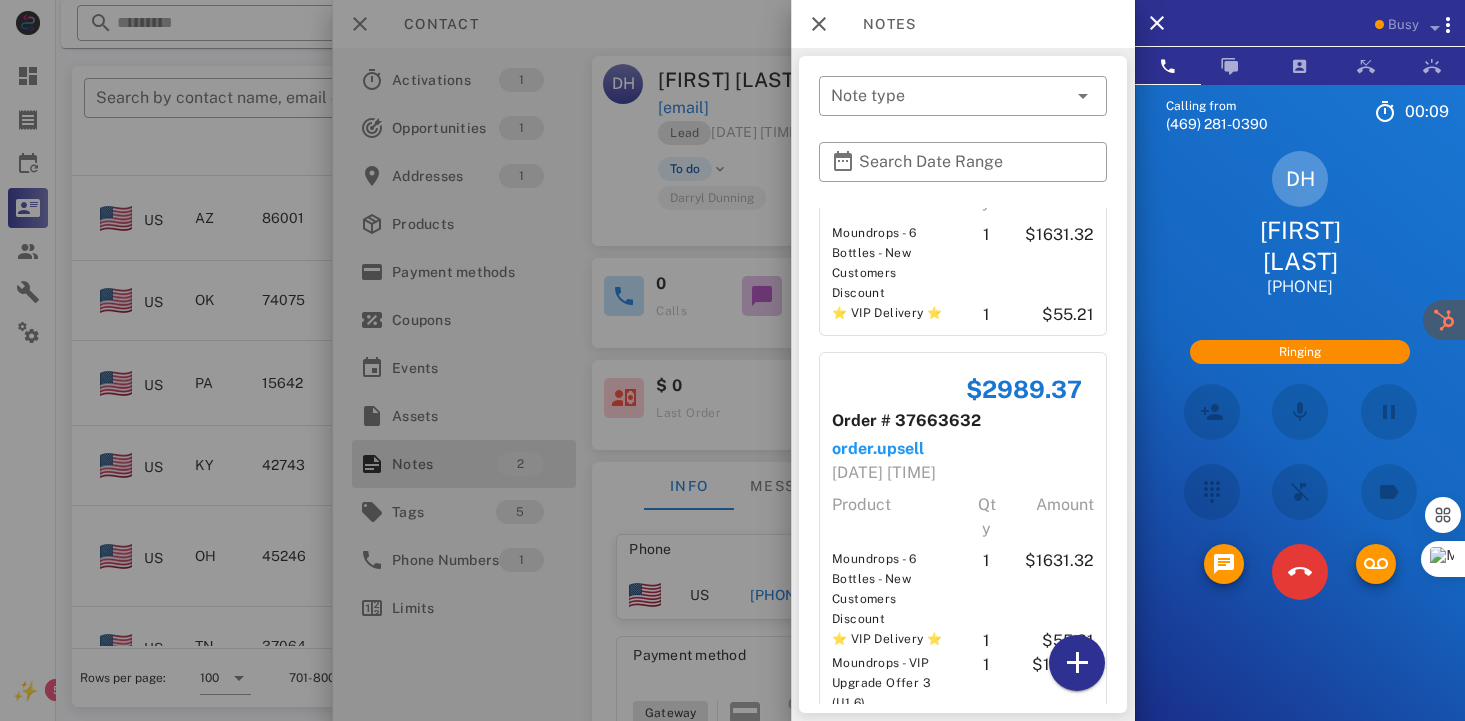 scroll, scrollTop: 228, scrollLeft: 0, axis: vertical 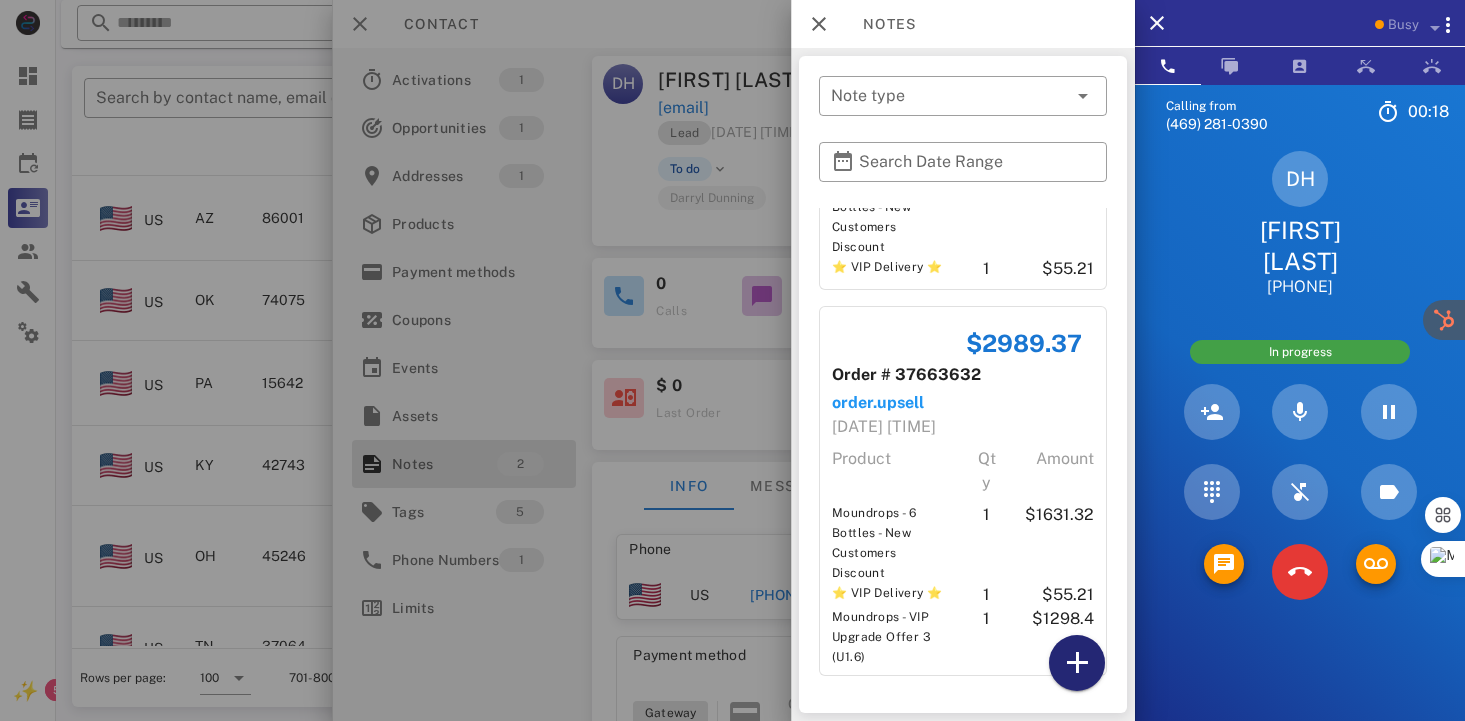 click at bounding box center (1077, 663) 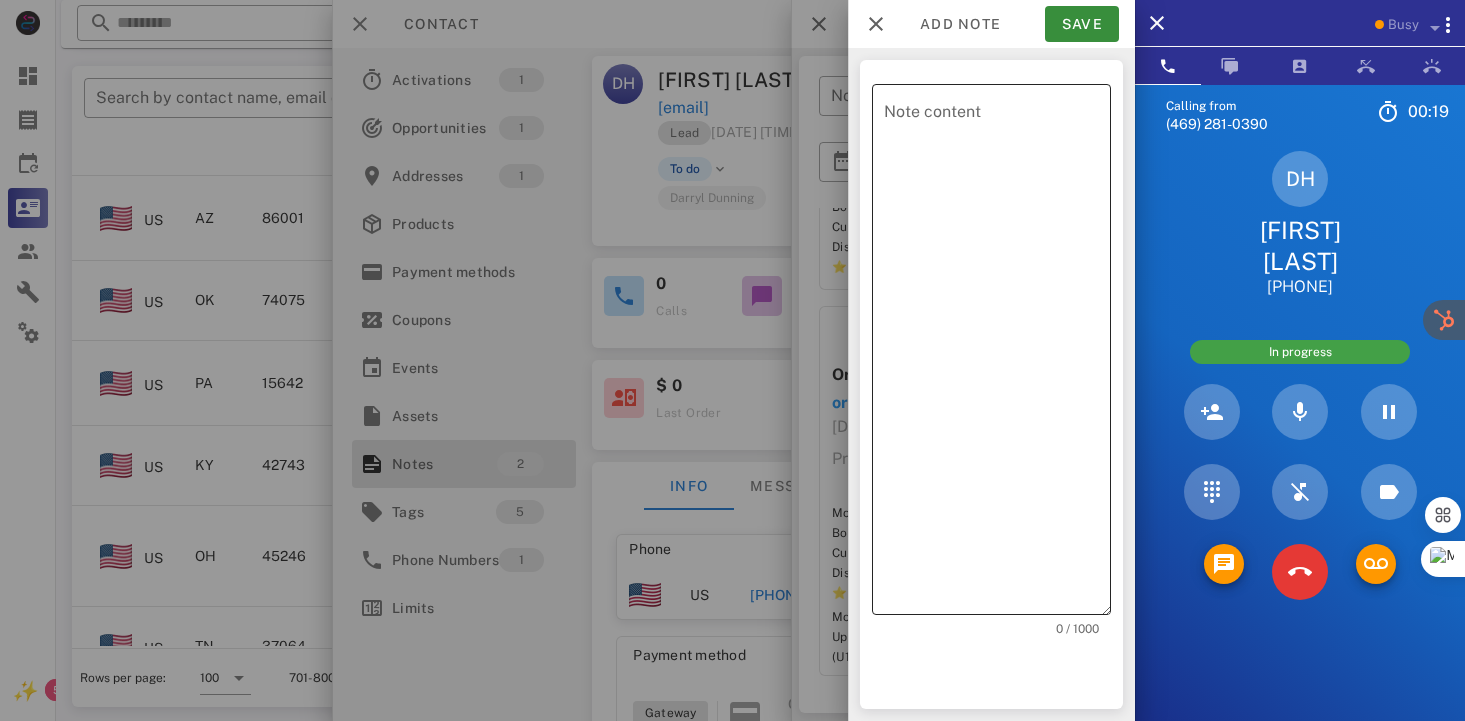 click on "Note content" at bounding box center (997, 354) 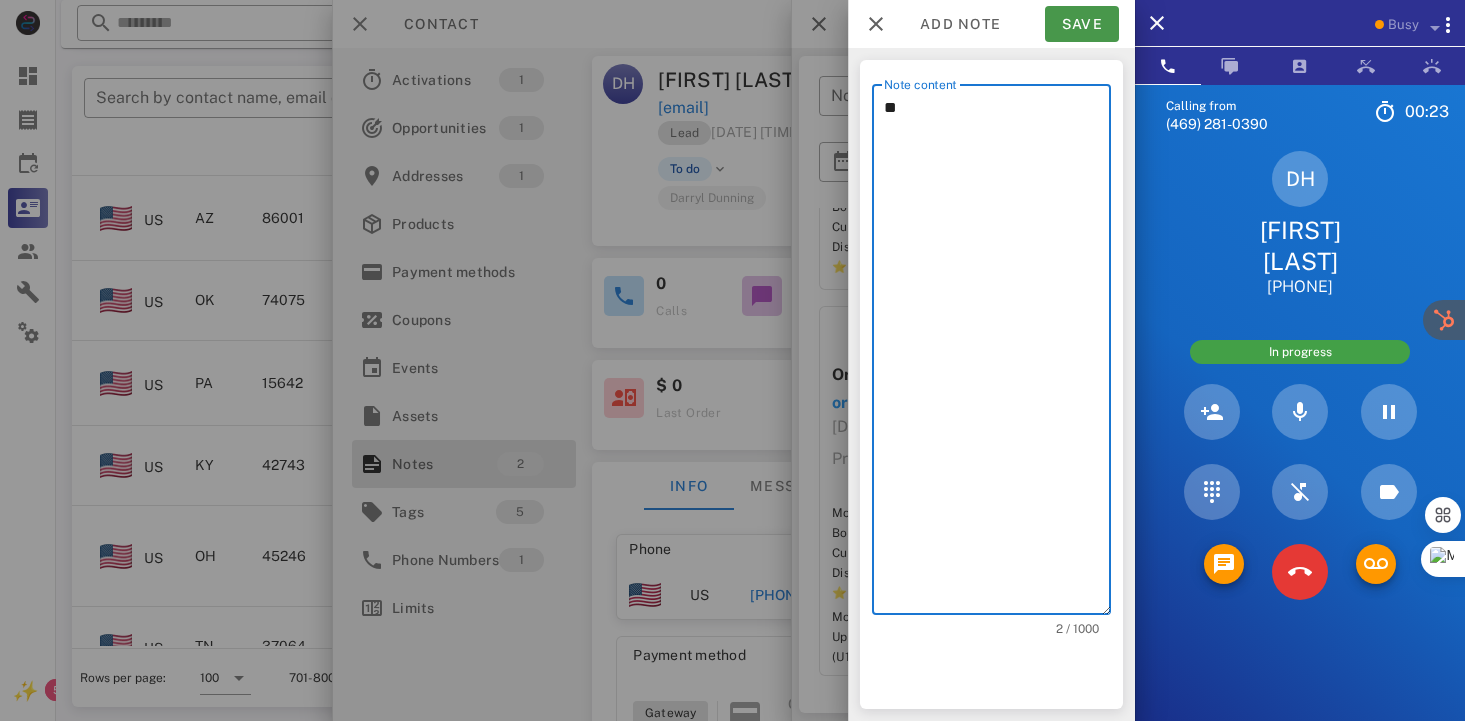 type on "**" 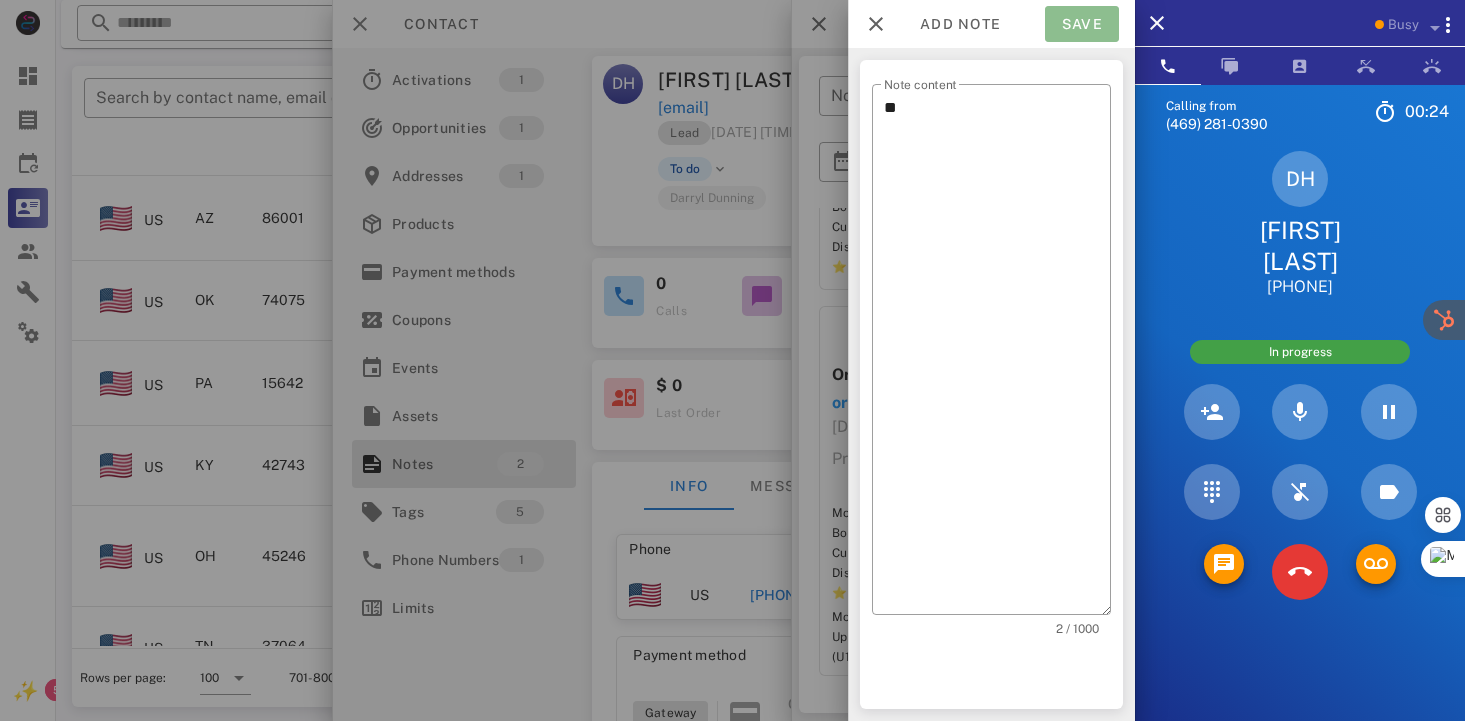 click on "Save" at bounding box center [1082, 24] 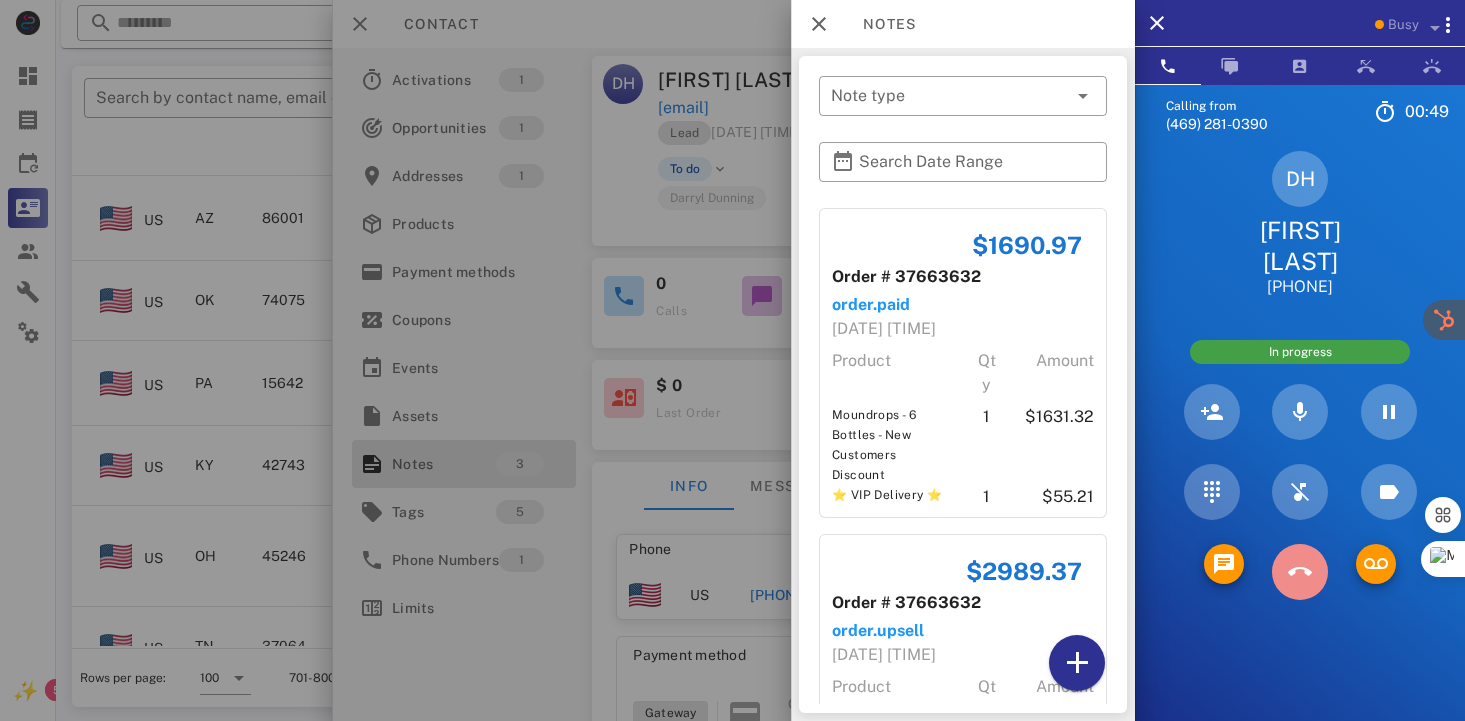 click at bounding box center (1299, 572) 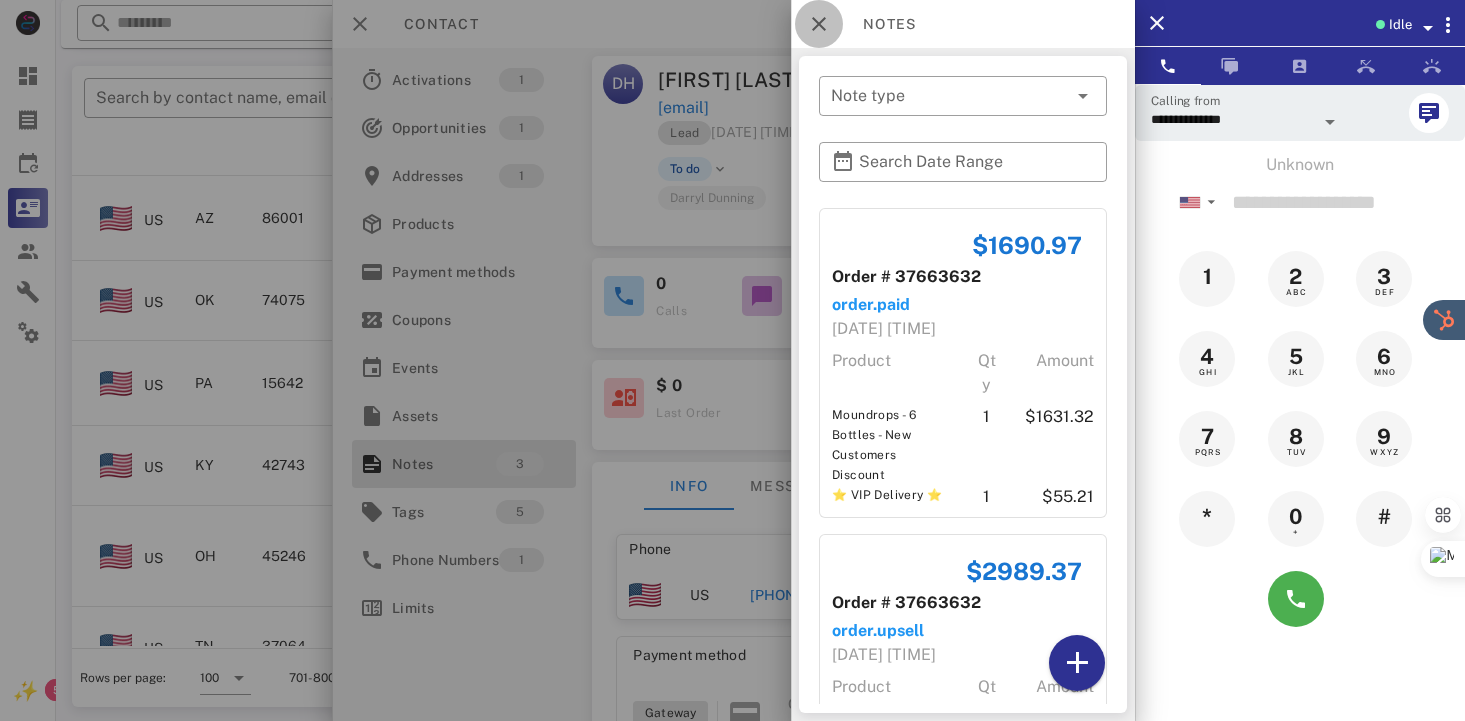 click at bounding box center [819, 24] 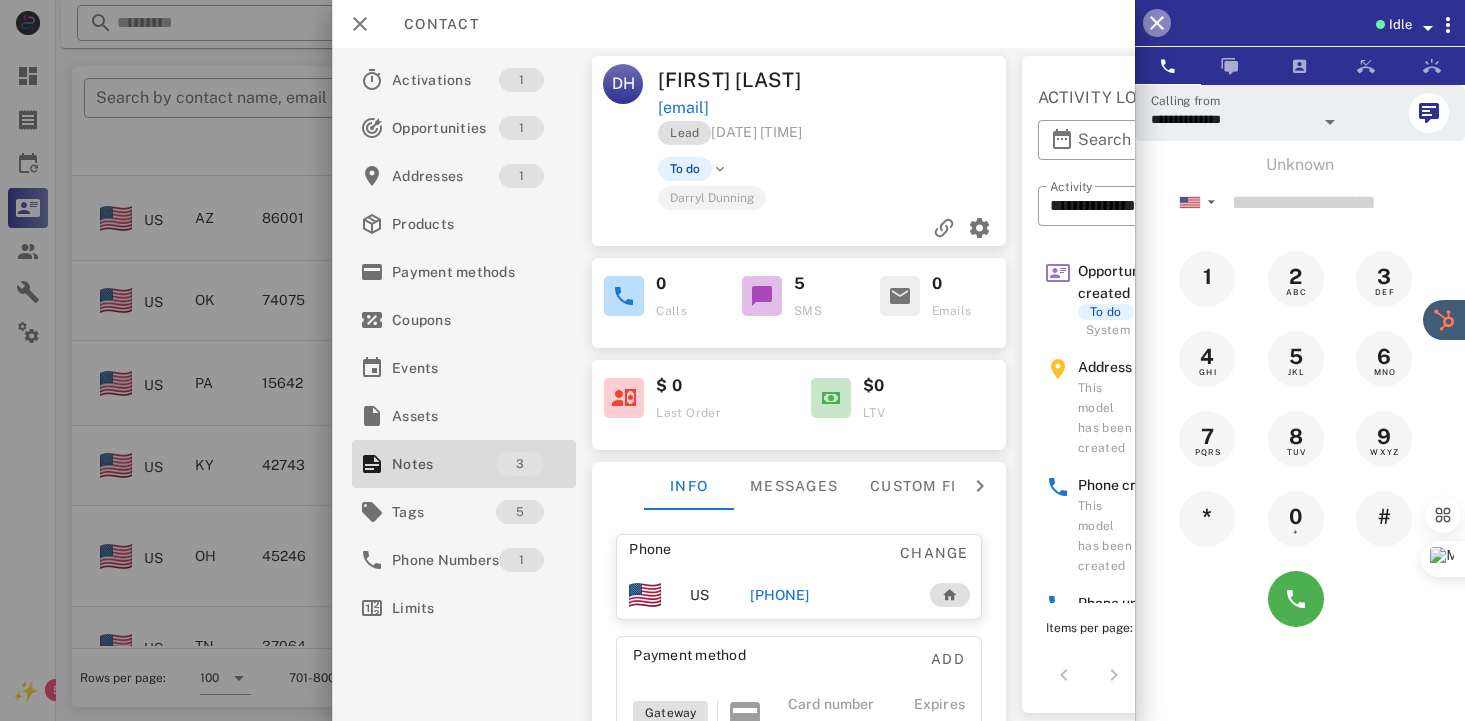 click at bounding box center (1157, 23) 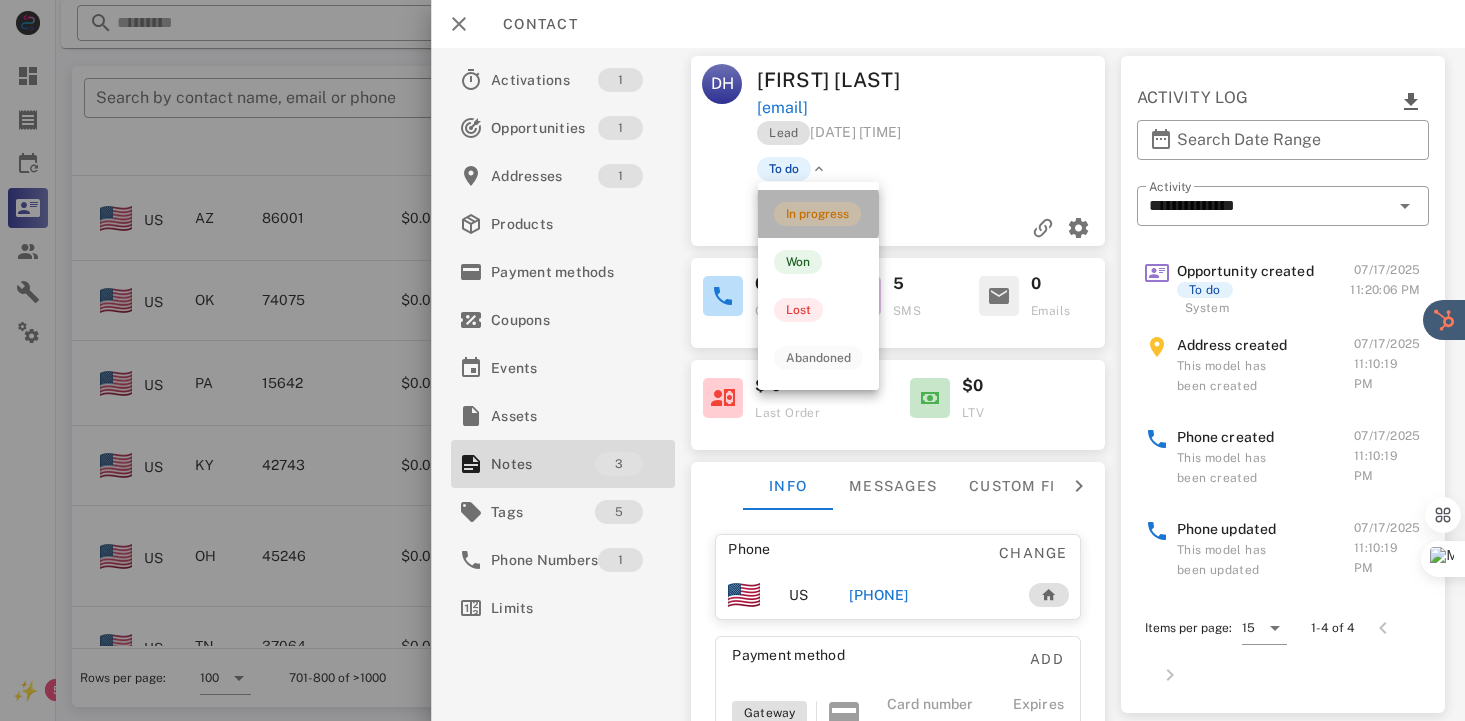 click on "In progress" at bounding box center [817, 214] 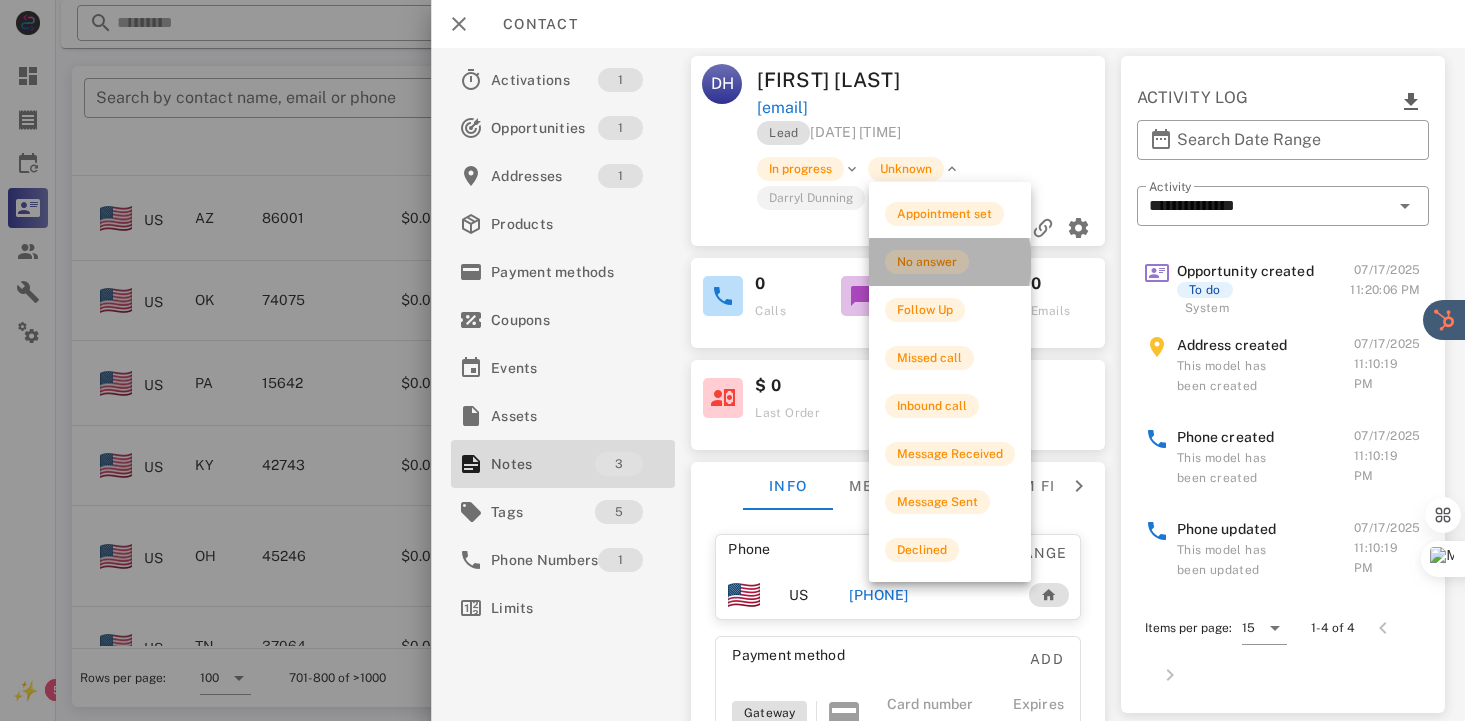 click on "No answer" at bounding box center (927, 262) 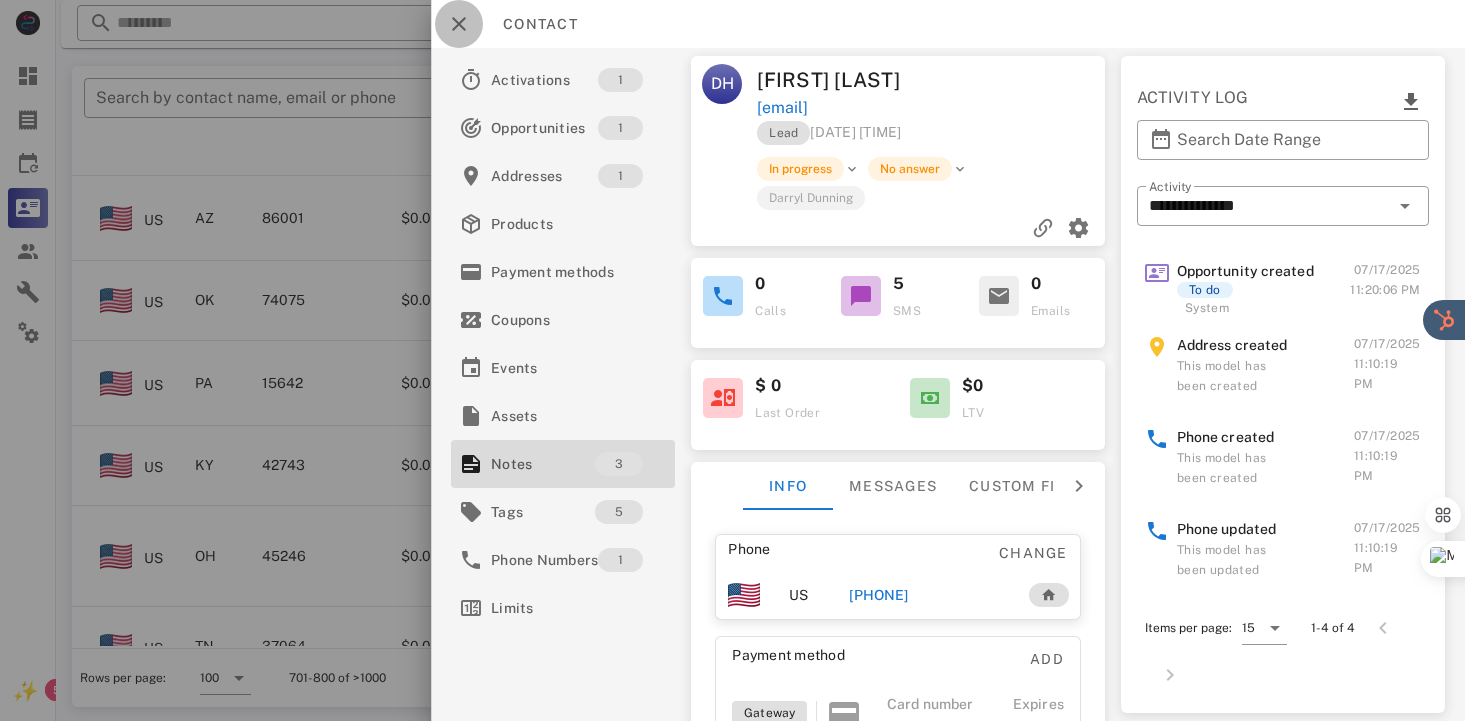 click at bounding box center (459, 24) 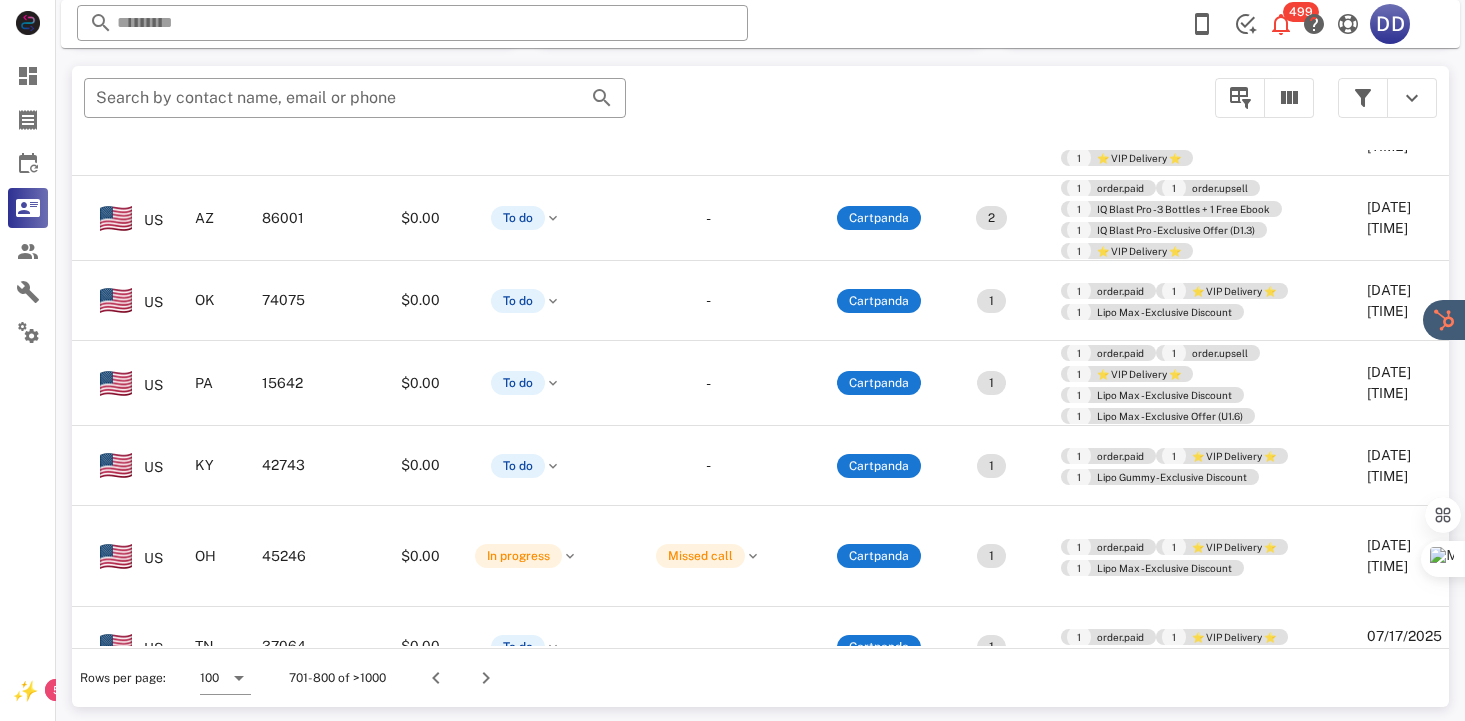 scroll, scrollTop: 2188, scrollLeft: 200, axis: both 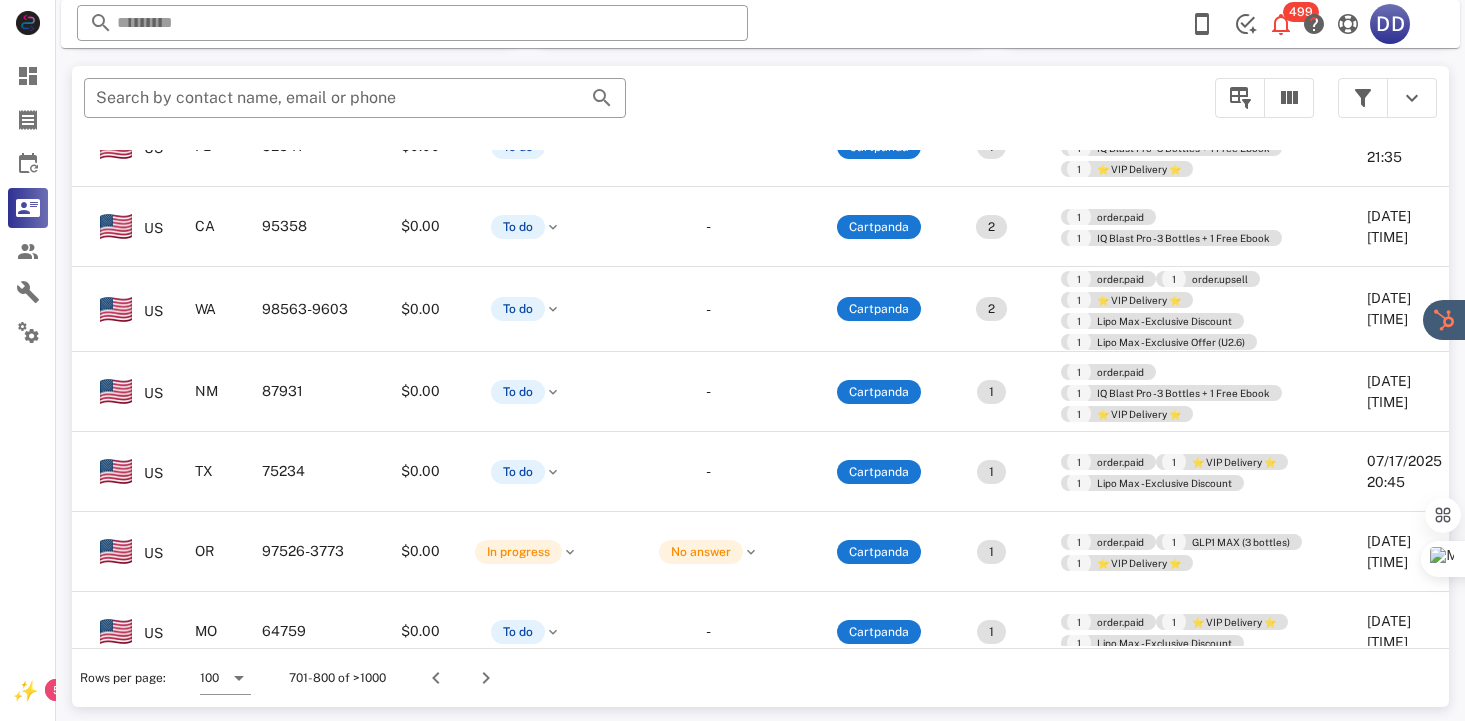 click on "[PHONE]" at bounding box center (11, 1281) 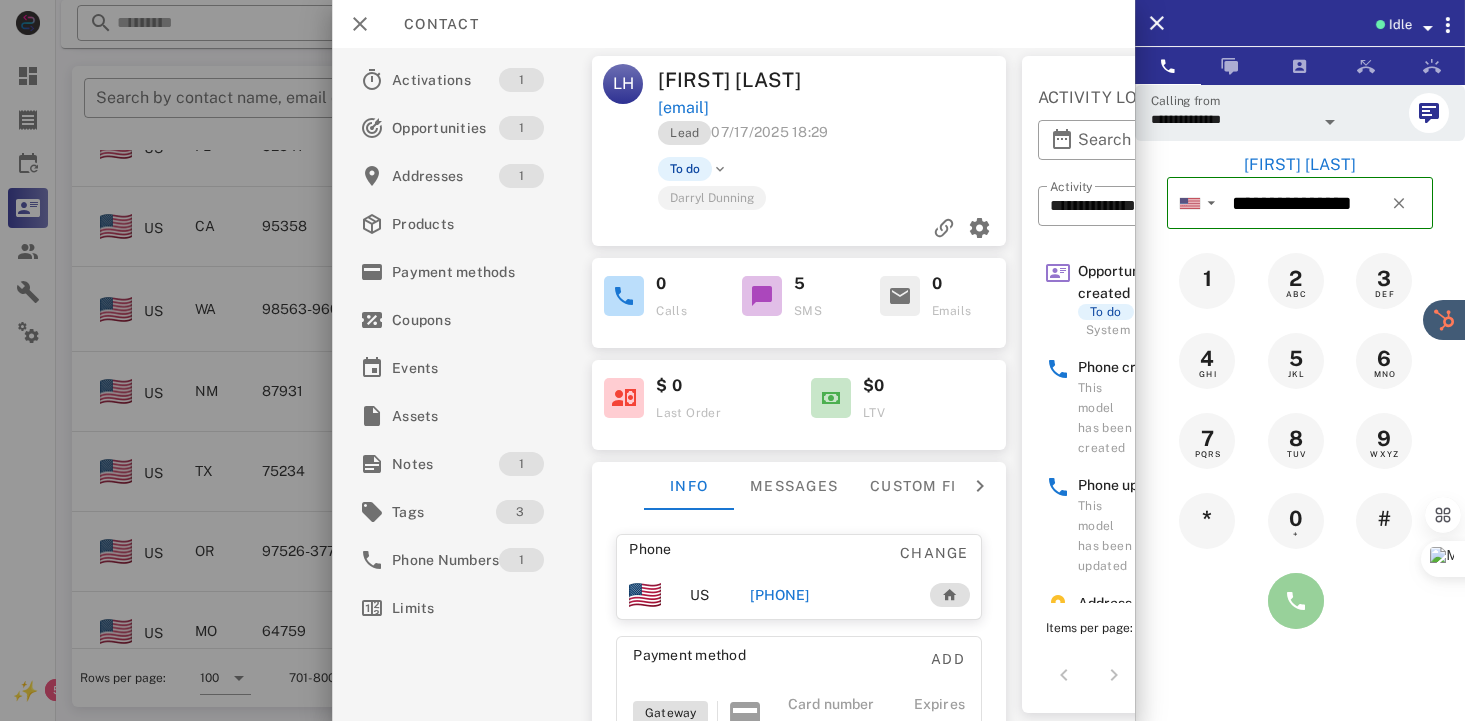 click at bounding box center [1296, 601] 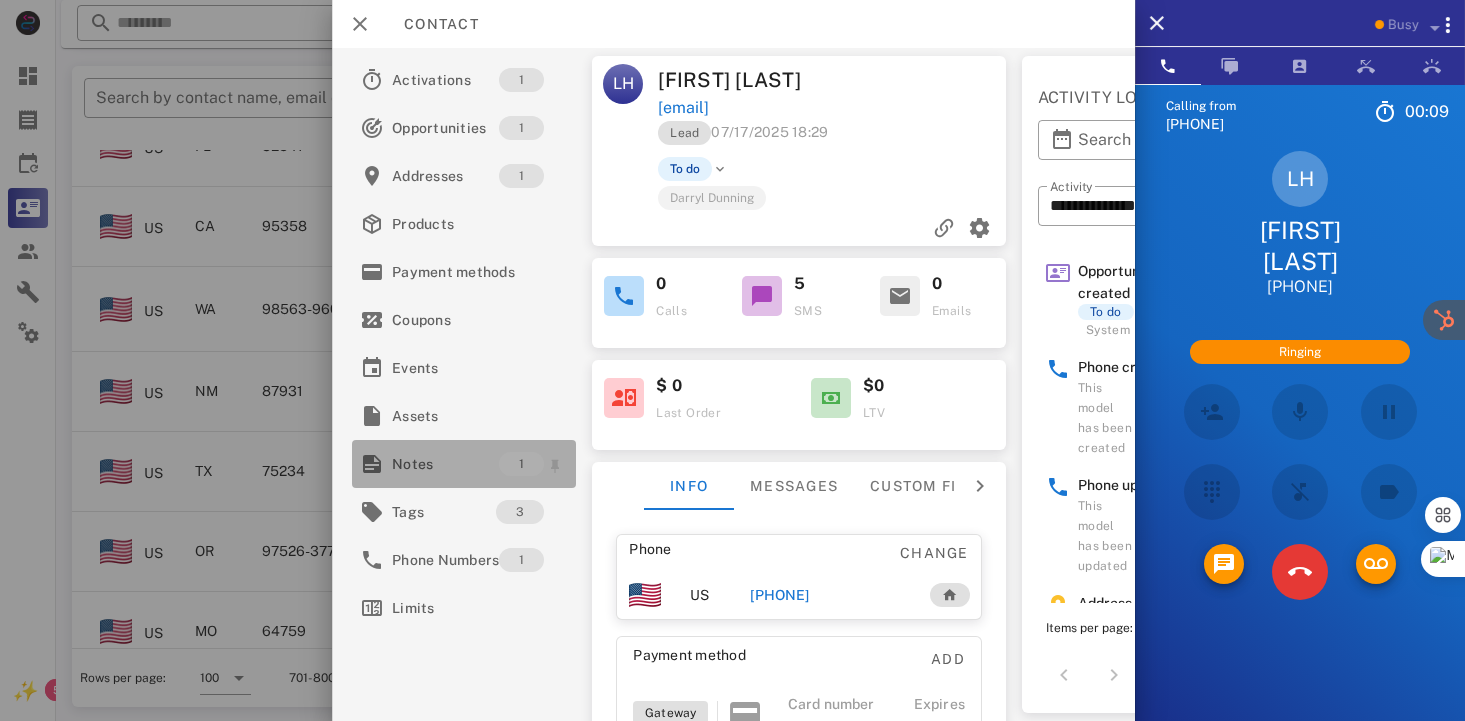 click on "Notes" at bounding box center [445, 464] 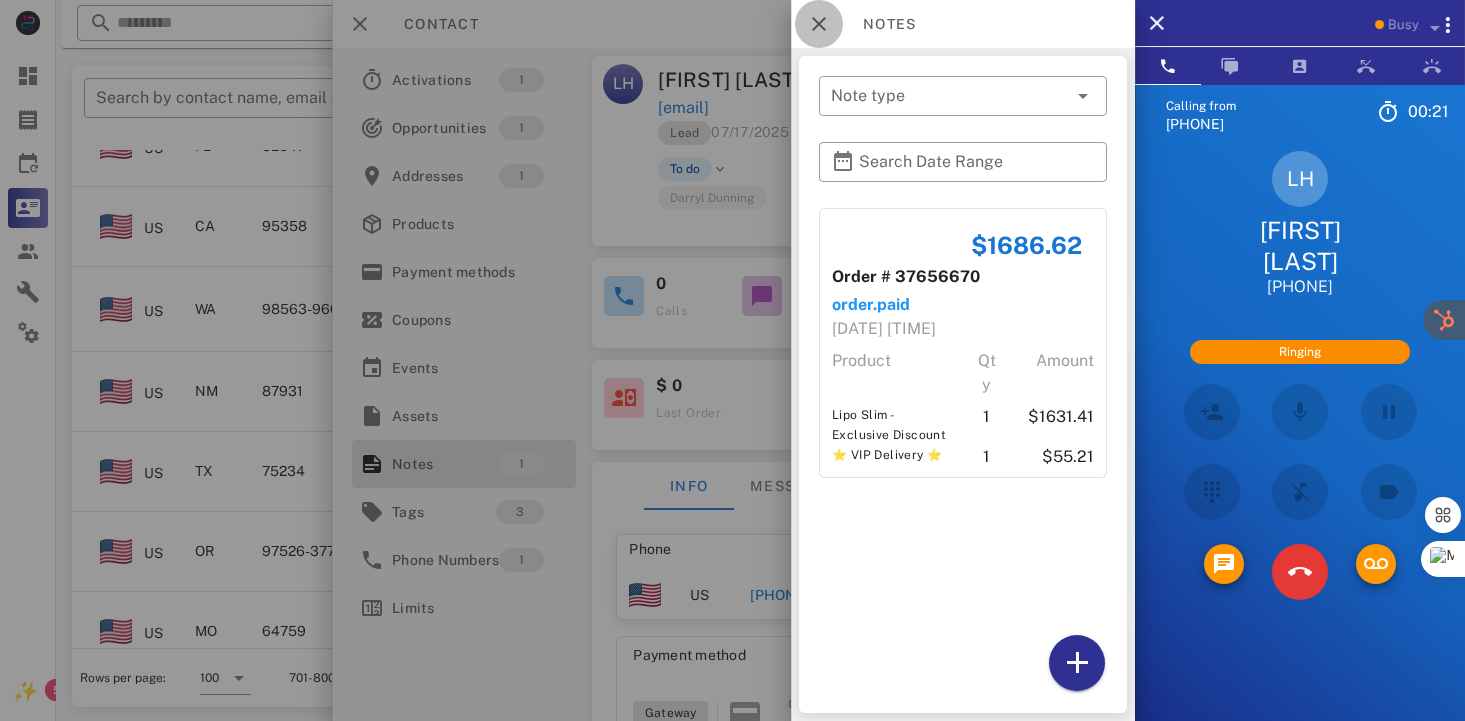 click at bounding box center (819, 24) 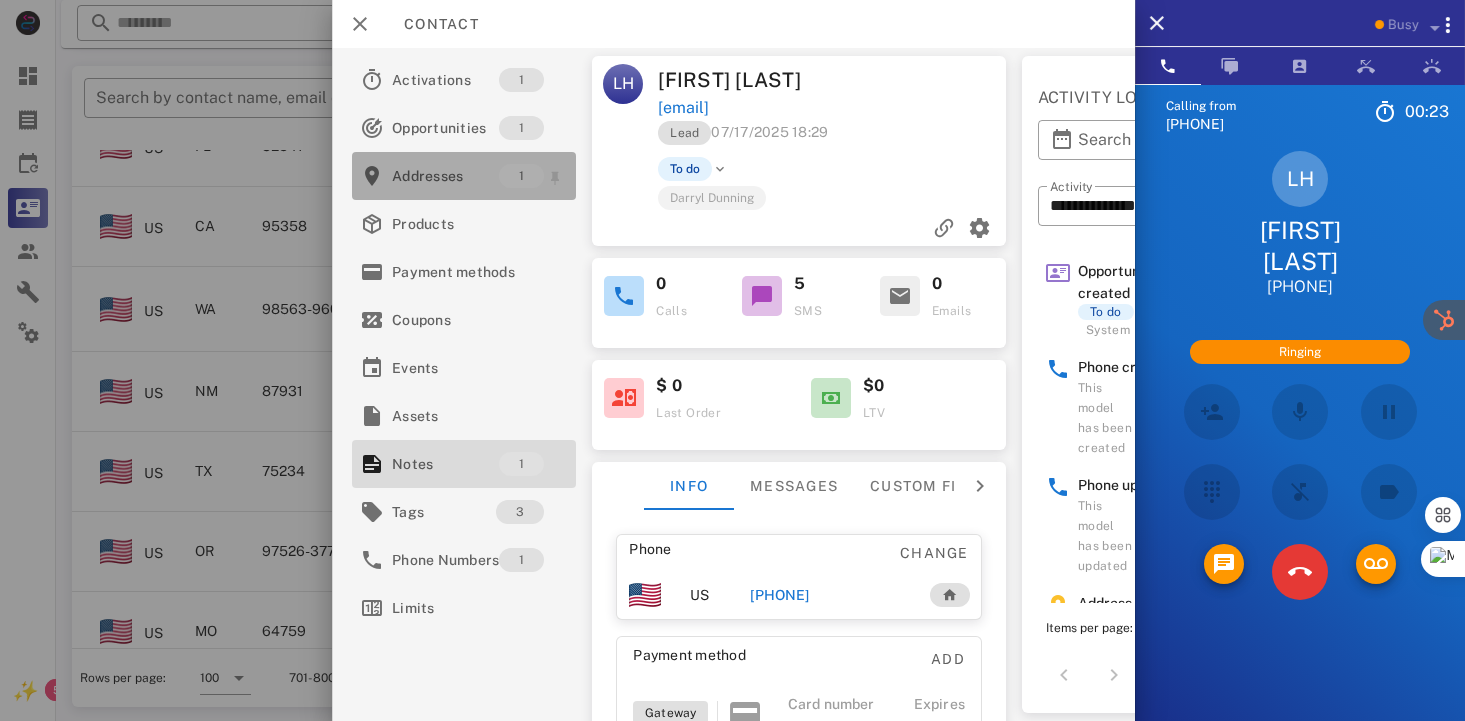 click on "Addresses" at bounding box center (445, 176) 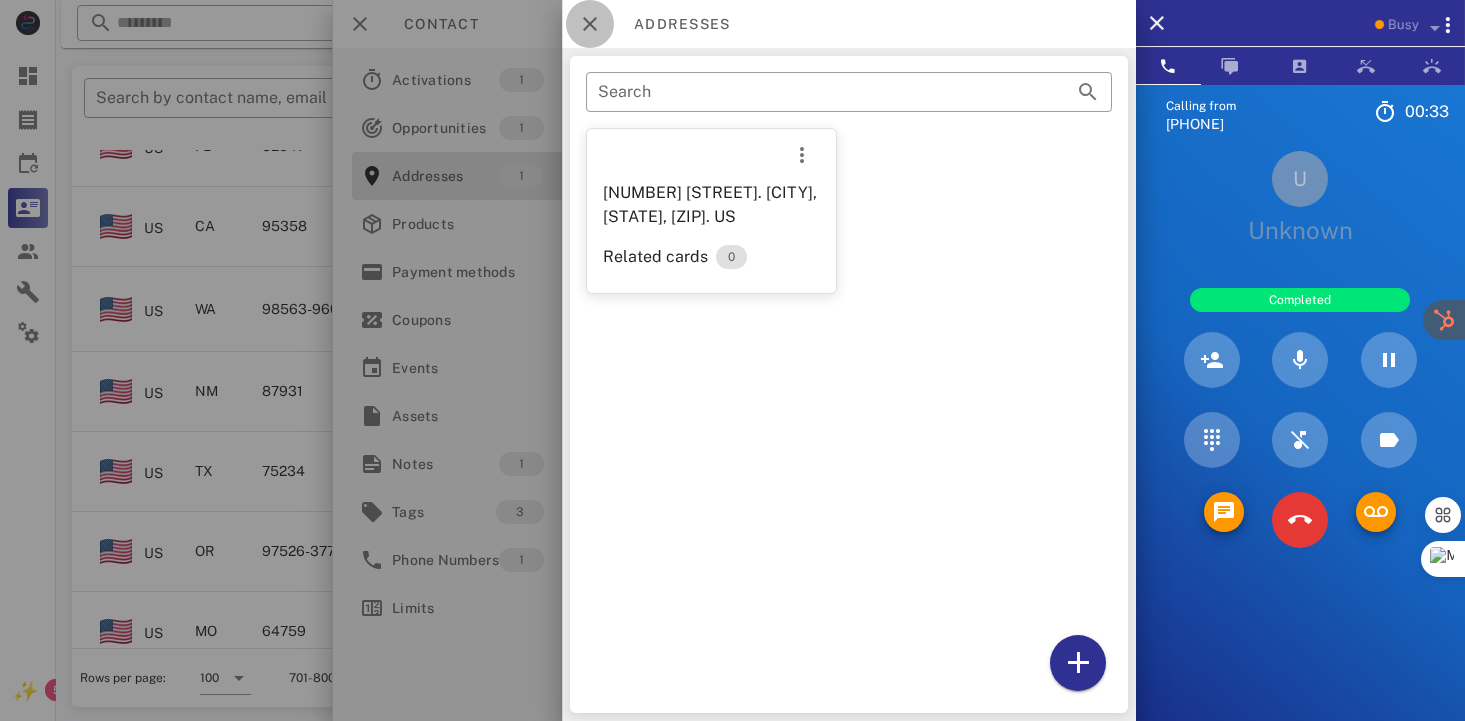 click at bounding box center (590, 24) 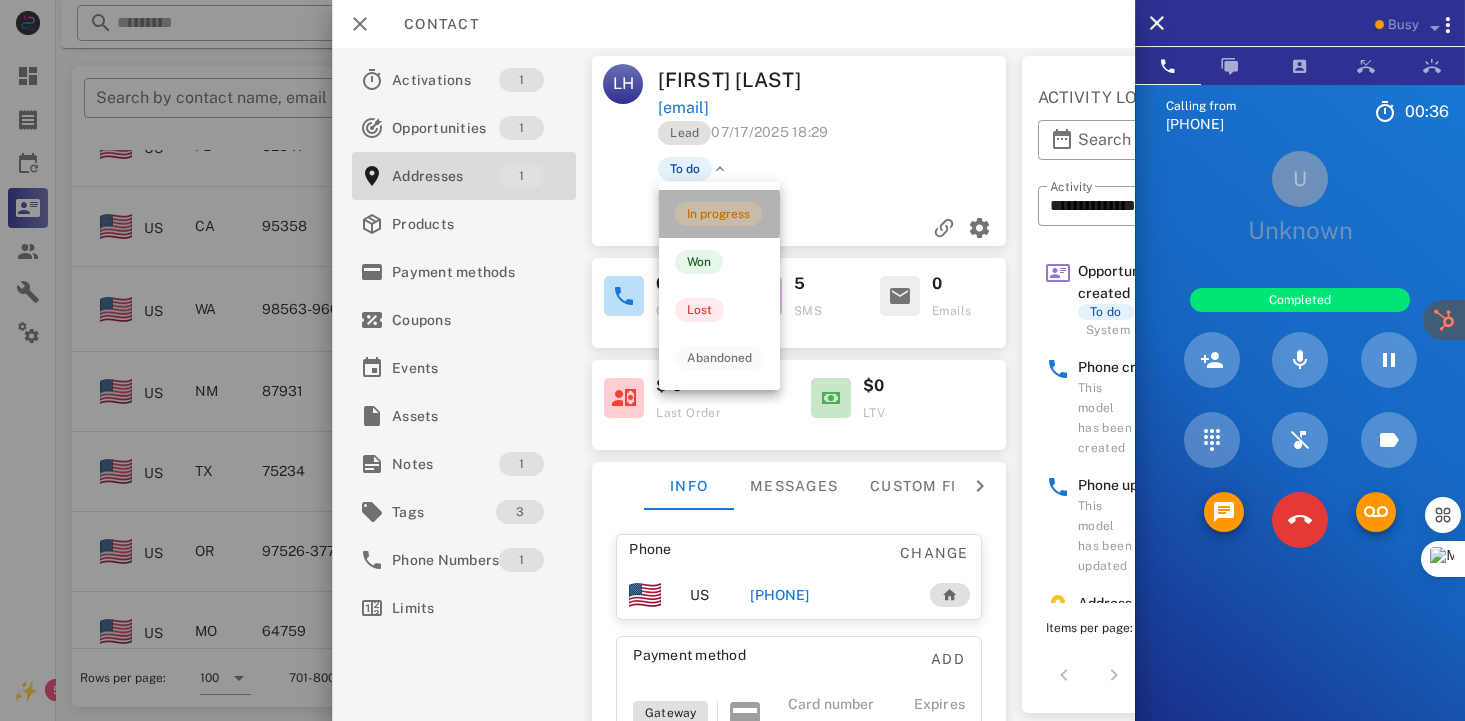 click on "In progress" at bounding box center [718, 214] 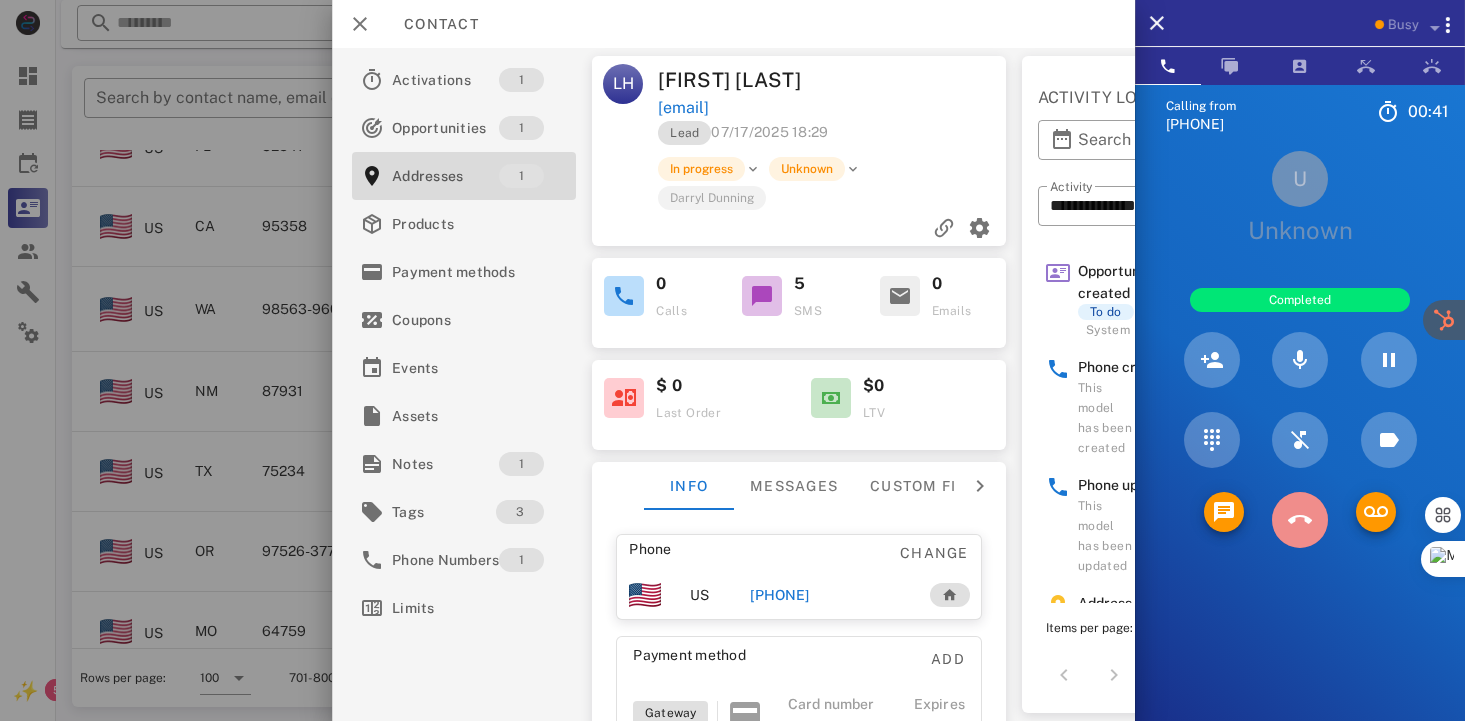 click at bounding box center [1300, 520] 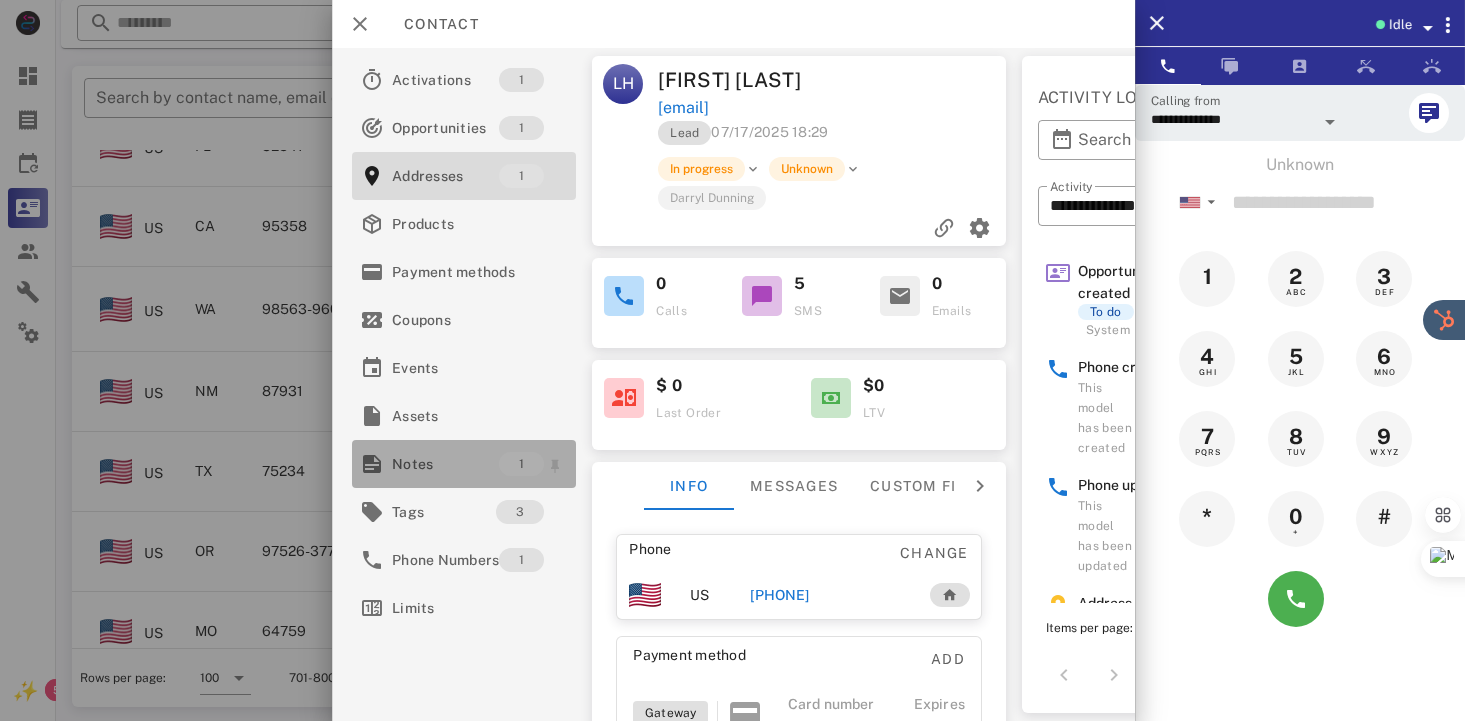 click on "Notes" at bounding box center (445, 464) 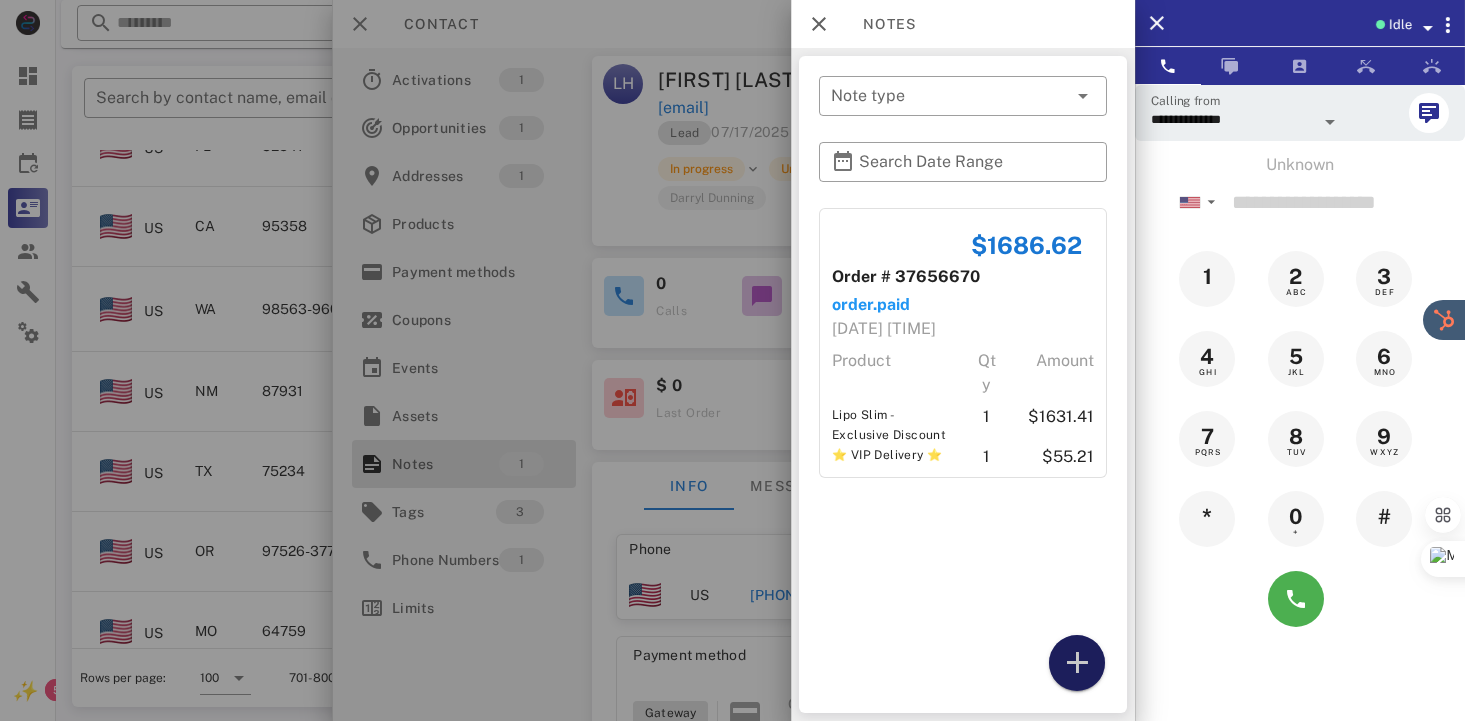 click at bounding box center (1077, 663) 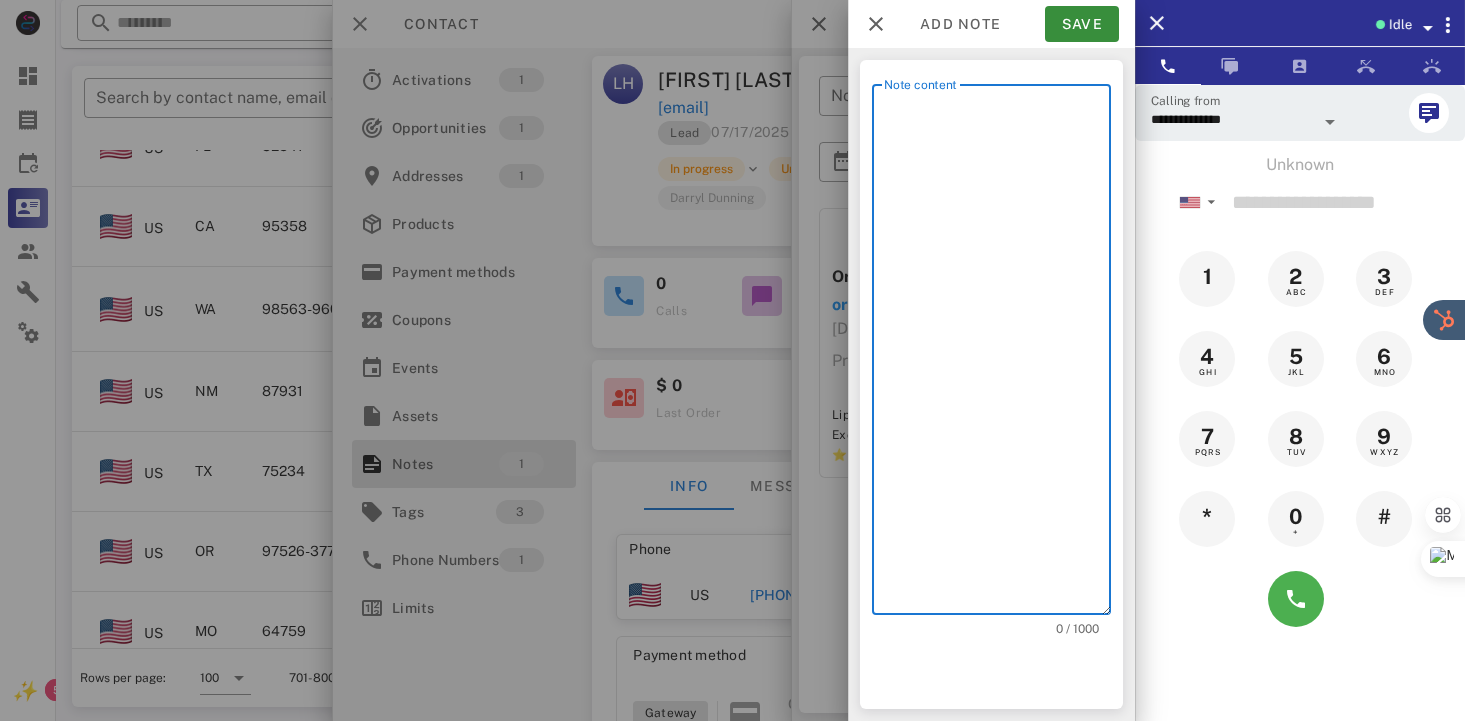 click on "Note content" at bounding box center [997, 354] 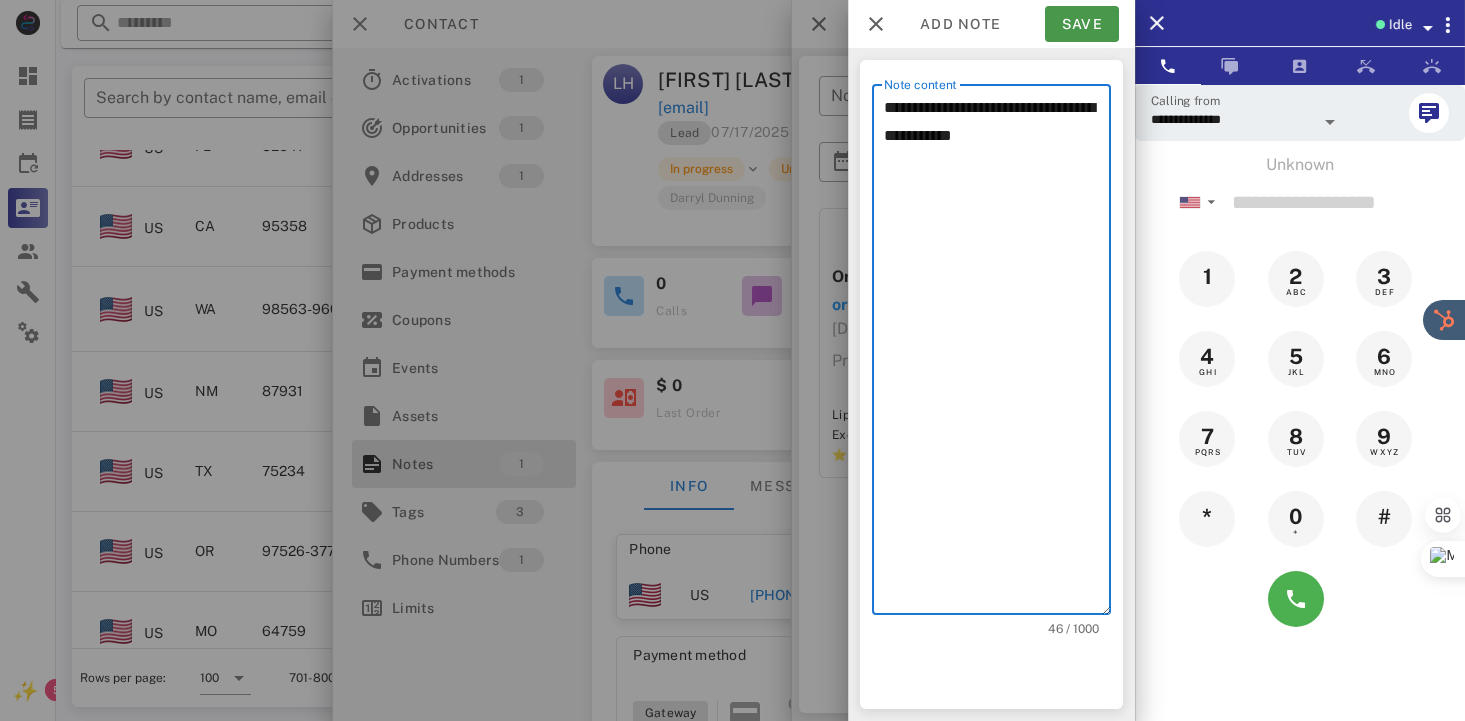 type on "**********" 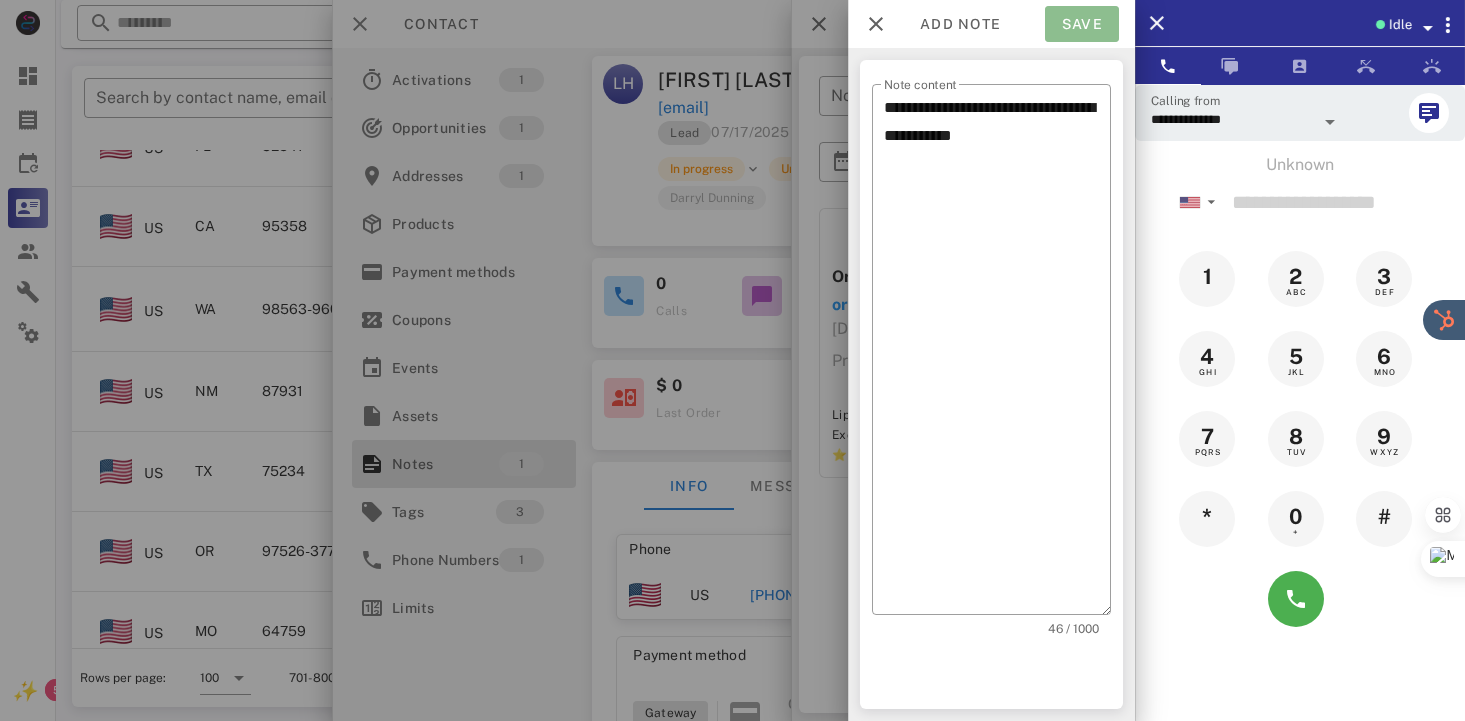 click on "Save" at bounding box center [1082, 24] 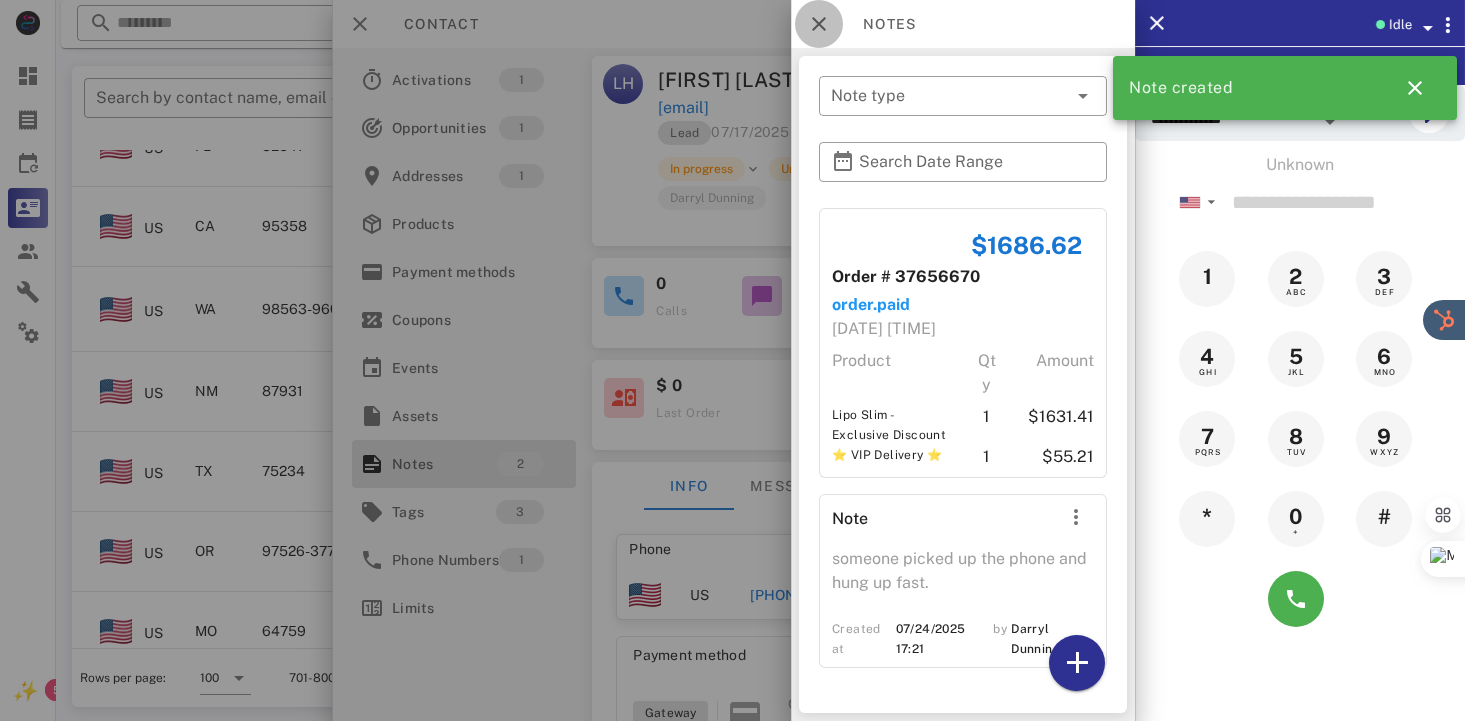 click at bounding box center [819, 24] 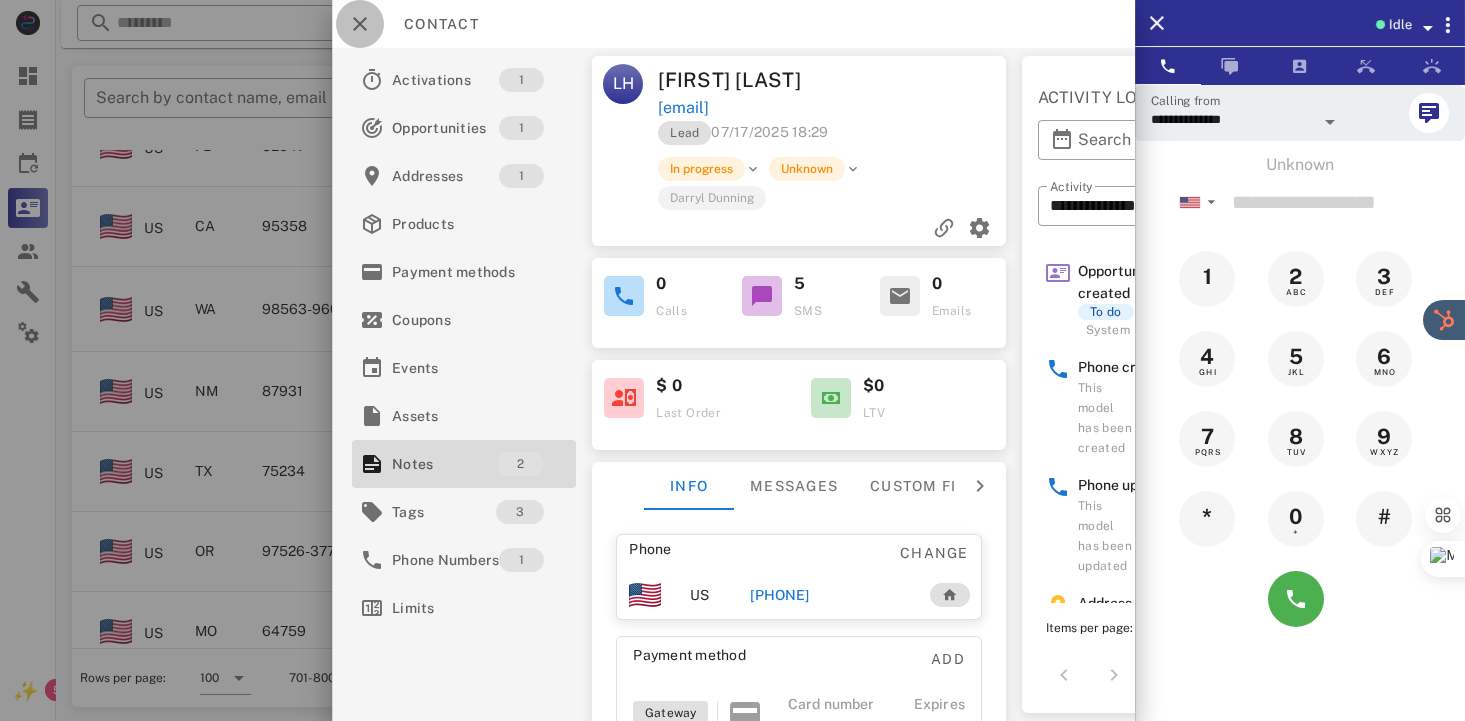 click at bounding box center [360, 24] 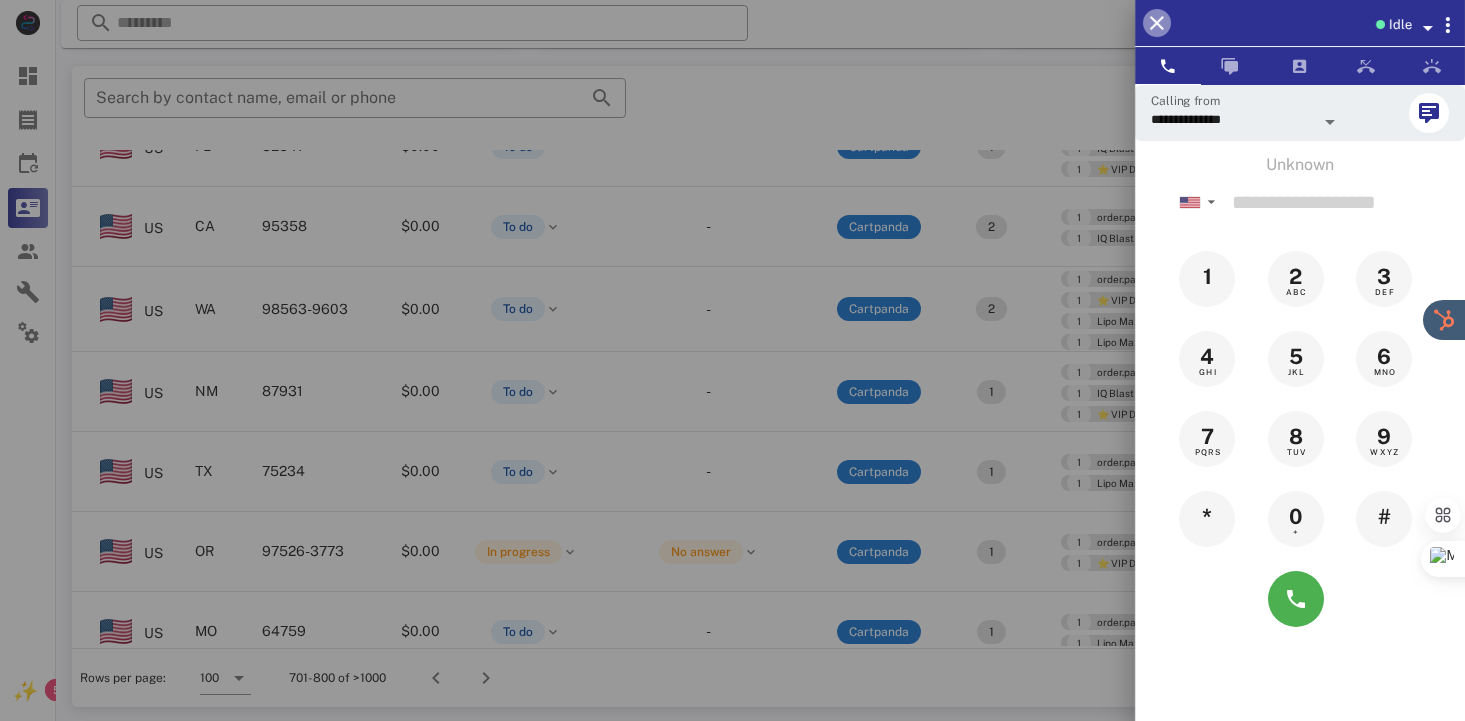 click at bounding box center [1157, 23] 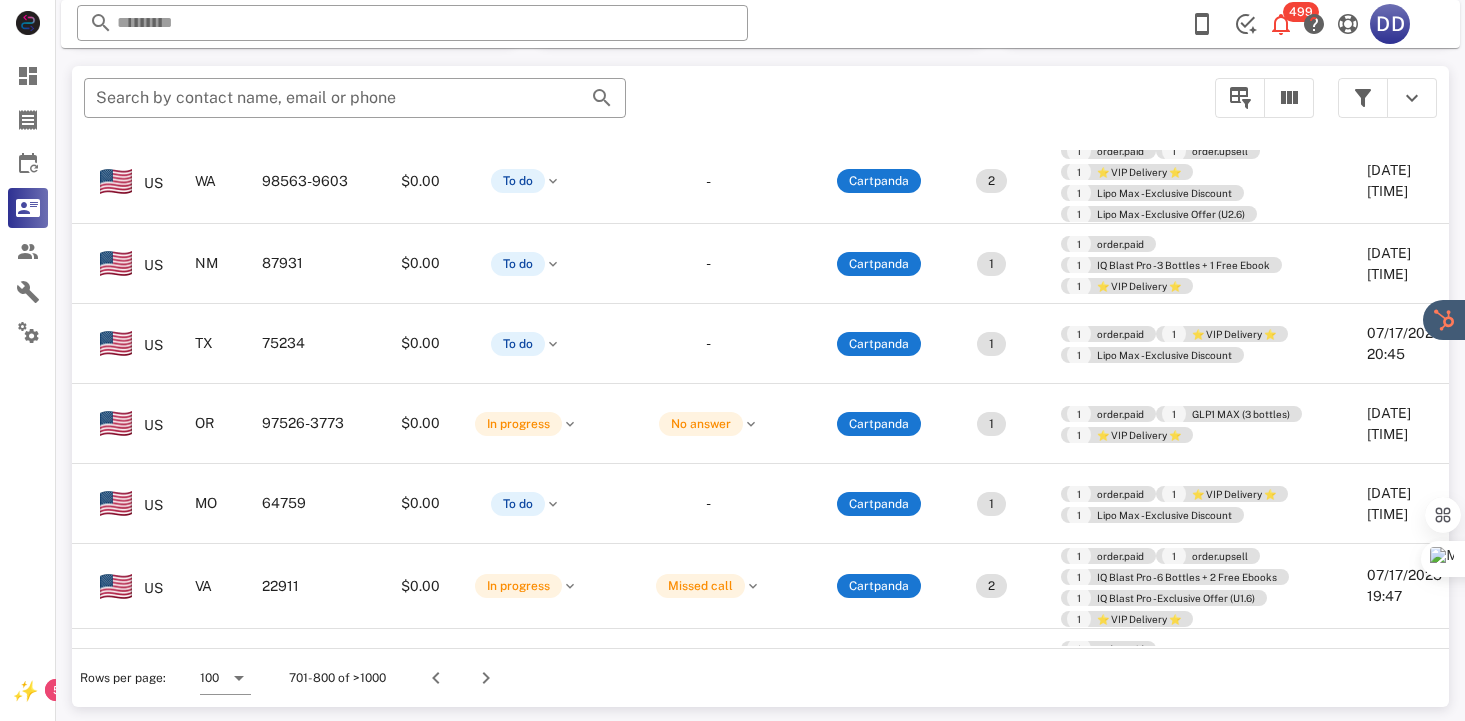 scroll, scrollTop: 3688, scrollLeft: 200, axis: both 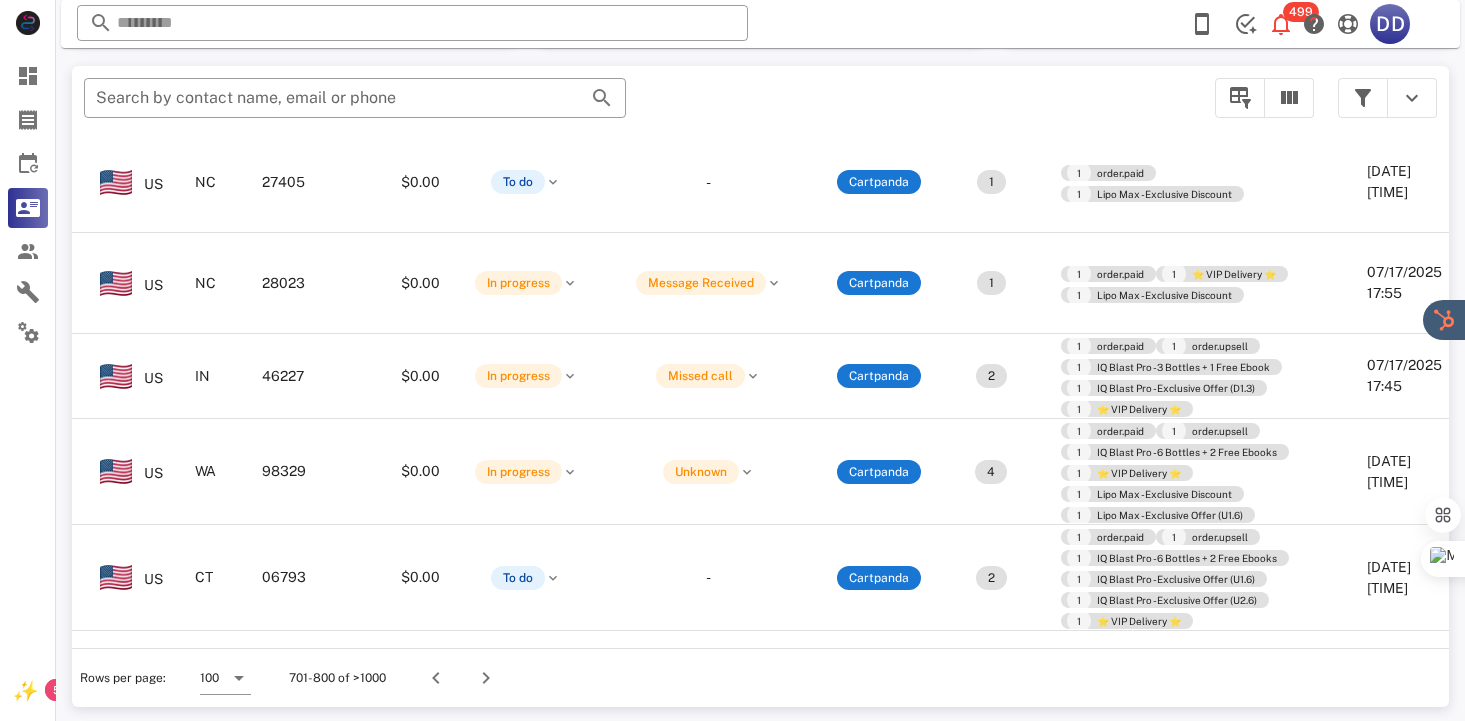 click on "[PHONE]" at bounding box center (11, 1491) 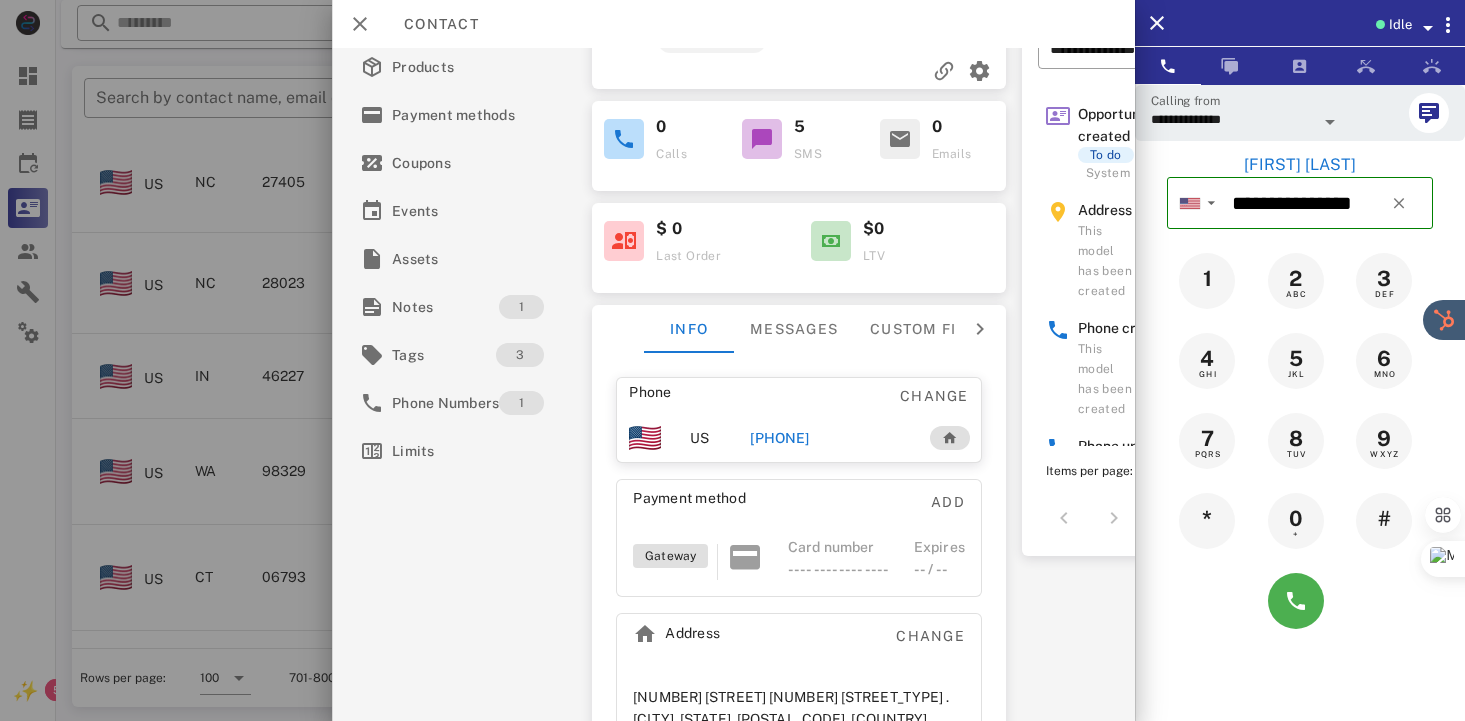 scroll, scrollTop: 215, scrollLeft: 0, axis: vertical 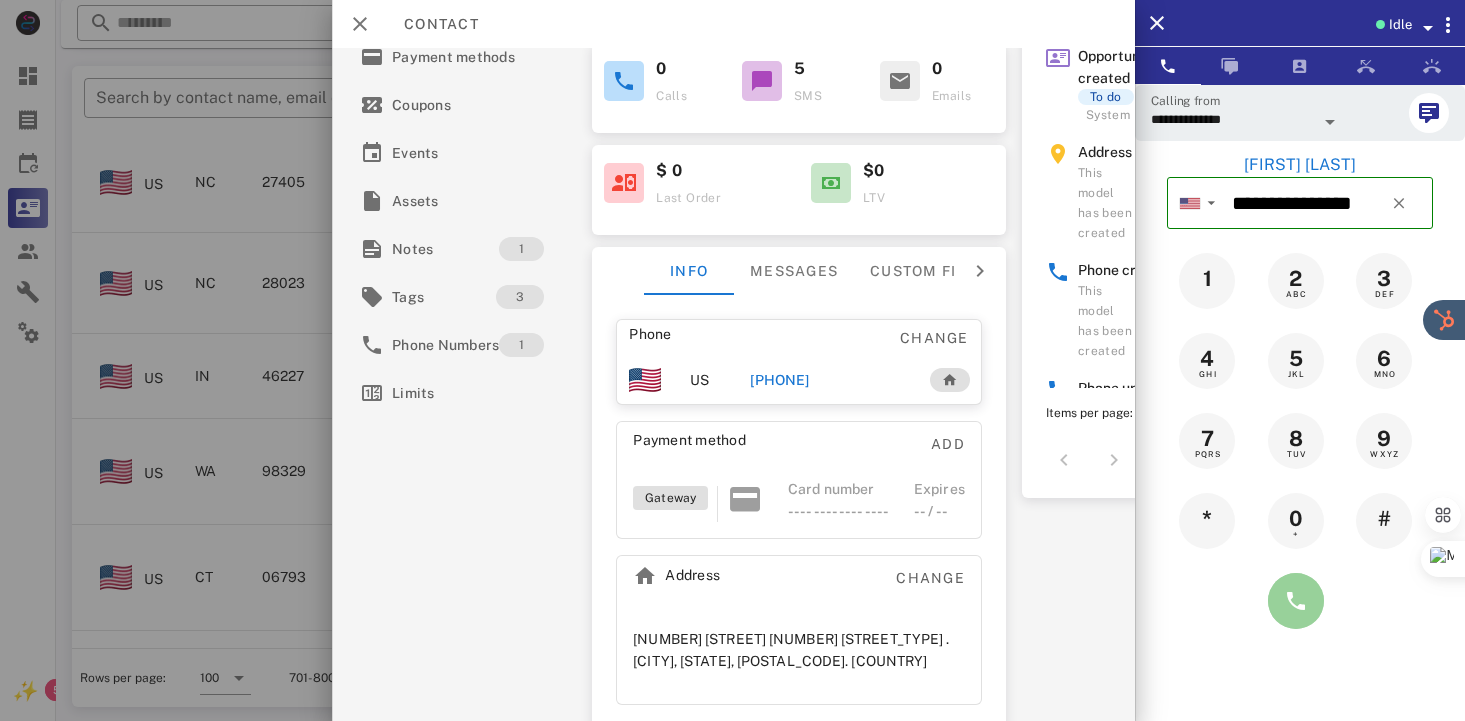 click at bounding box center (1296, 601) 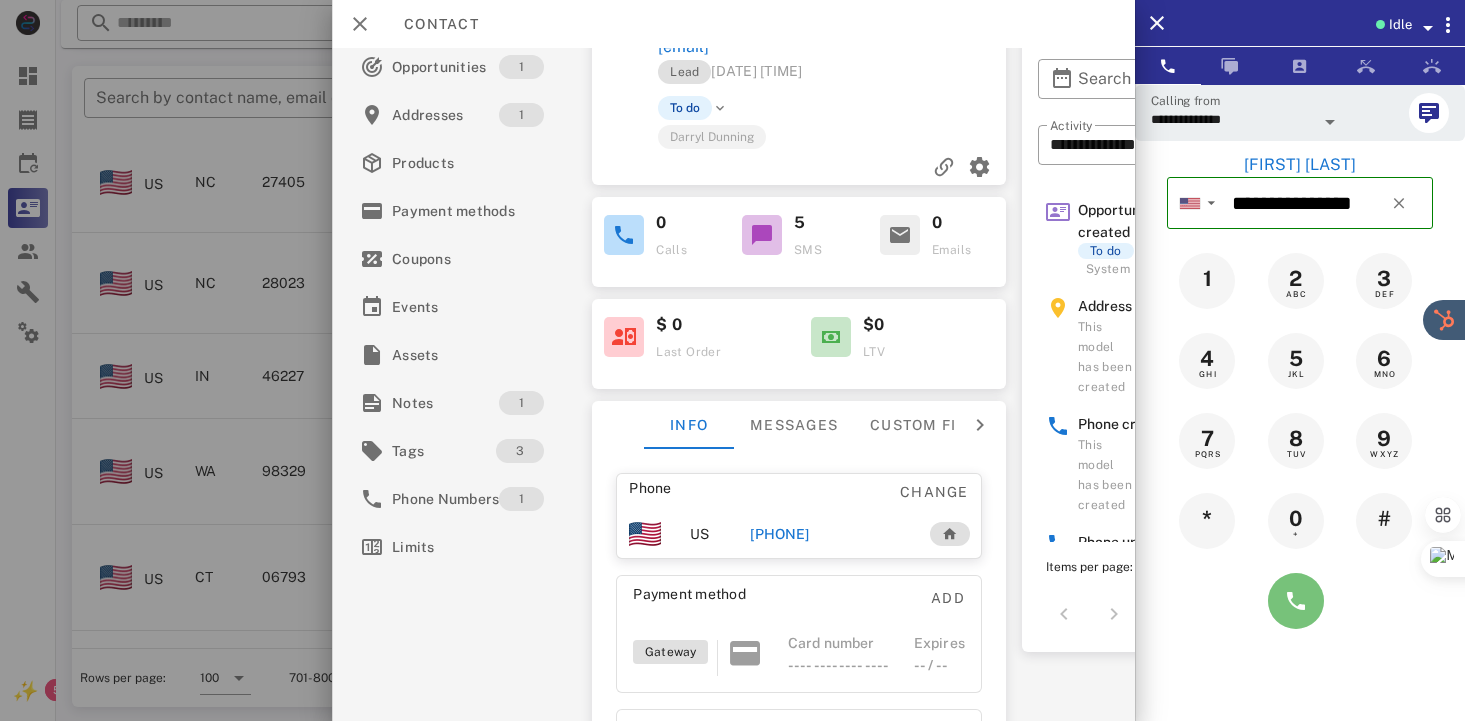 scroll, scrollTop: 0, scrollLeft: 0, axis: both 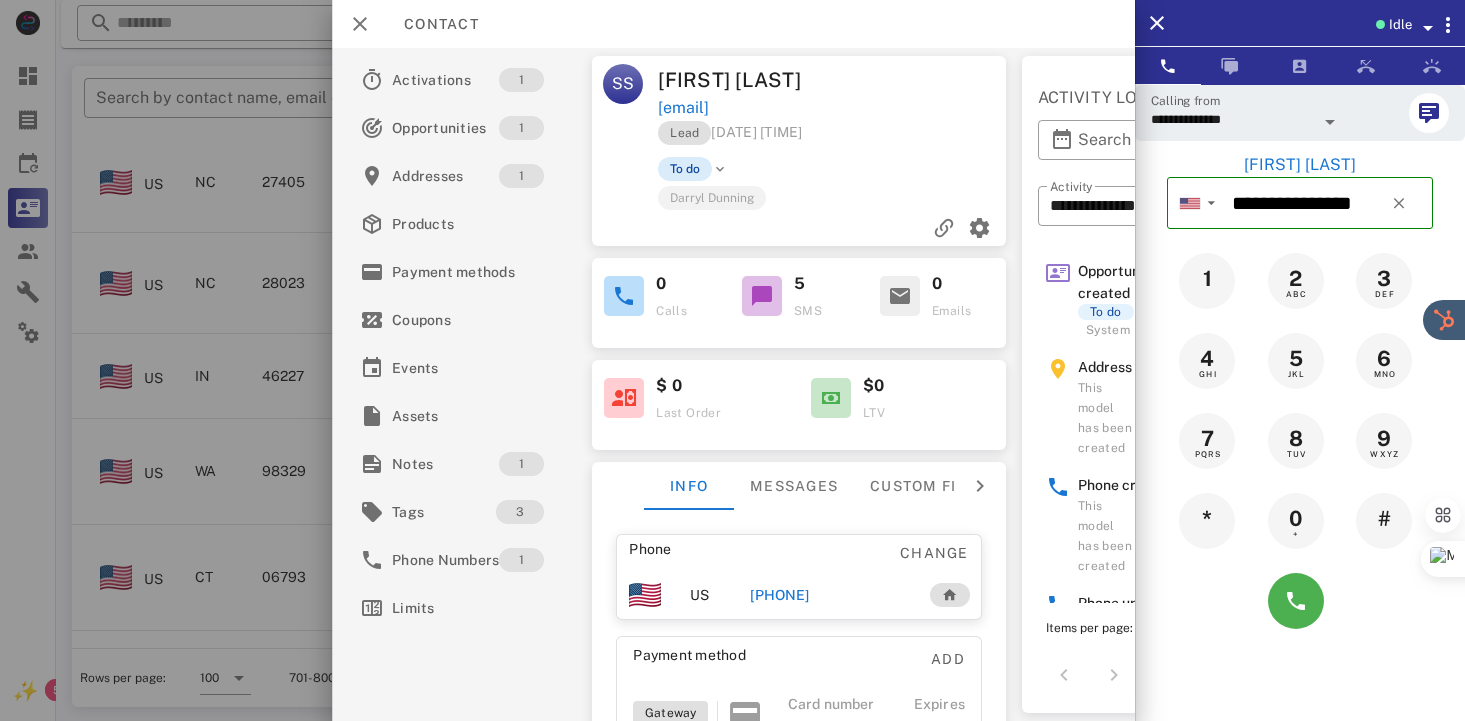 click on "To do" at bounding box center [686, 169] 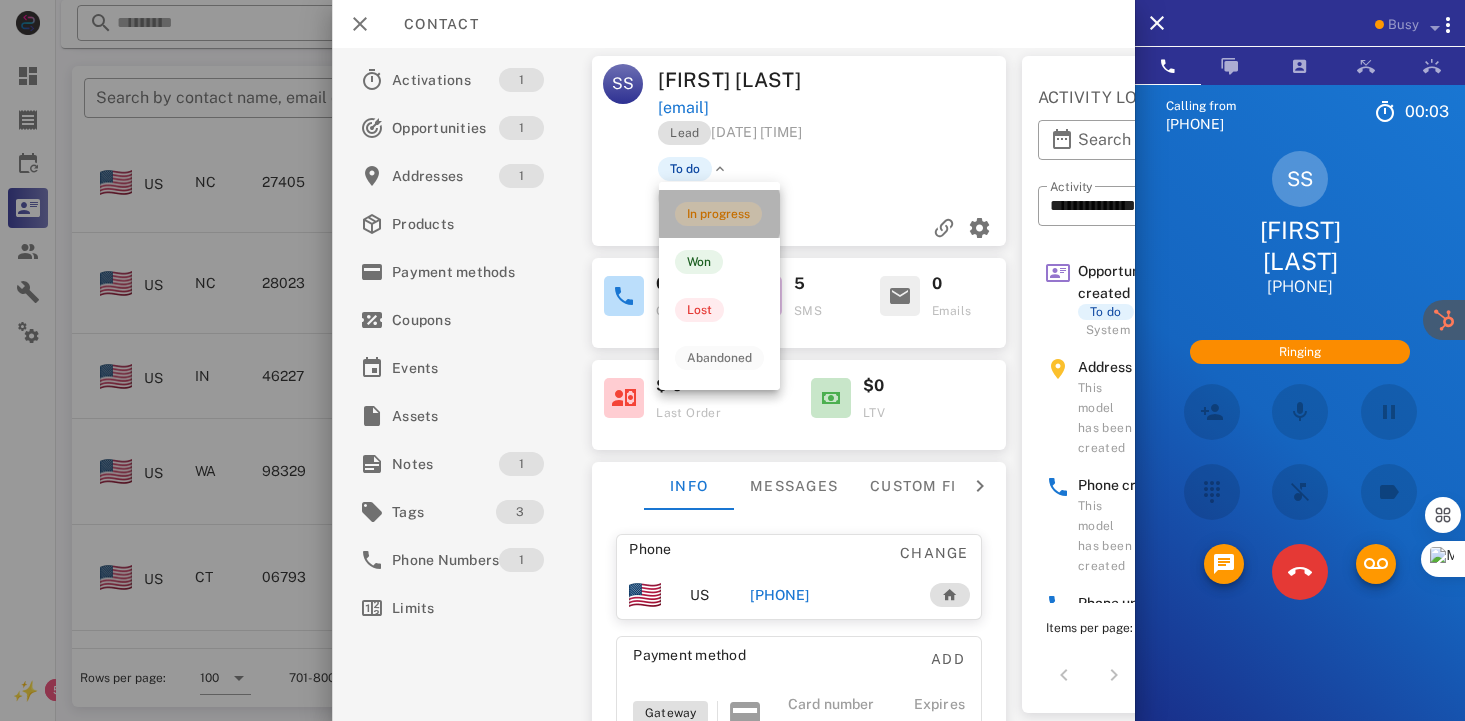 click on "In progress" at bounding box center [718, 214] 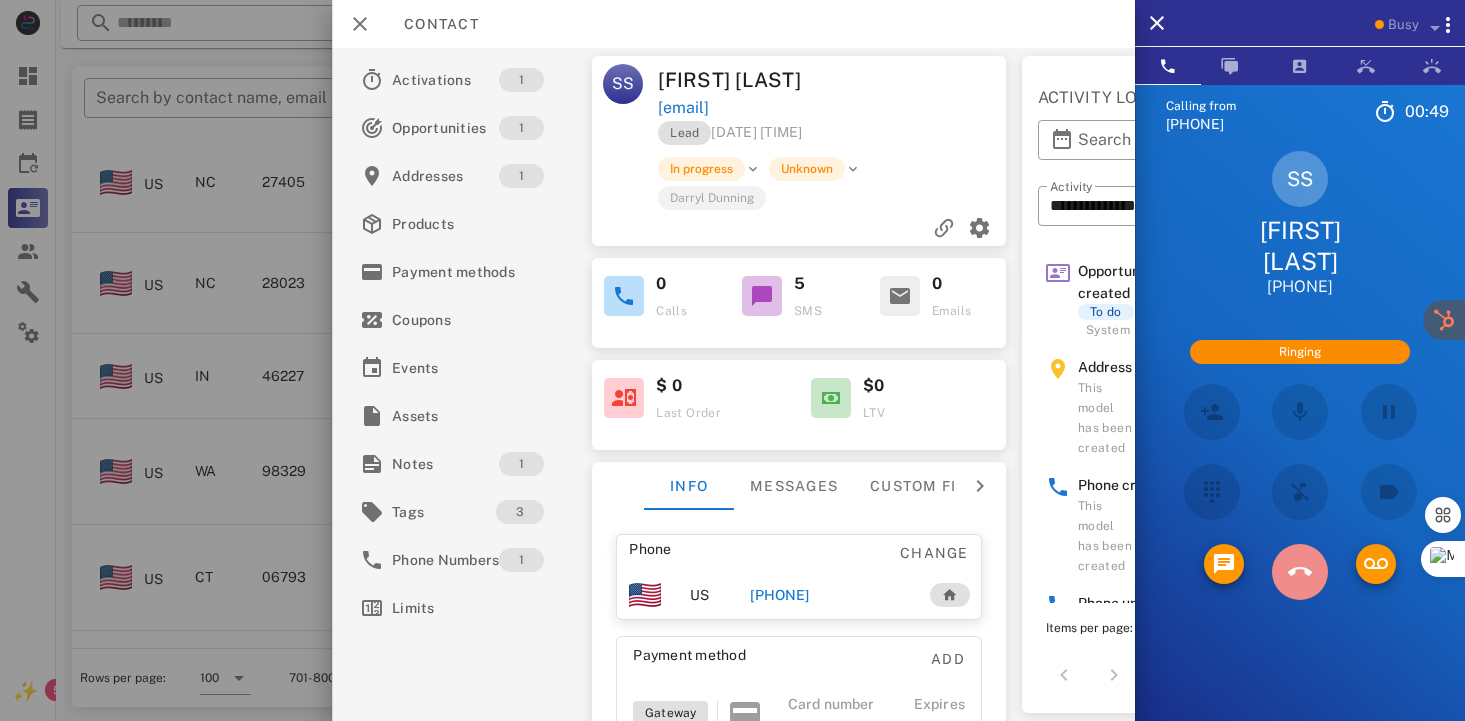 click at bounding box center (1300, 572) 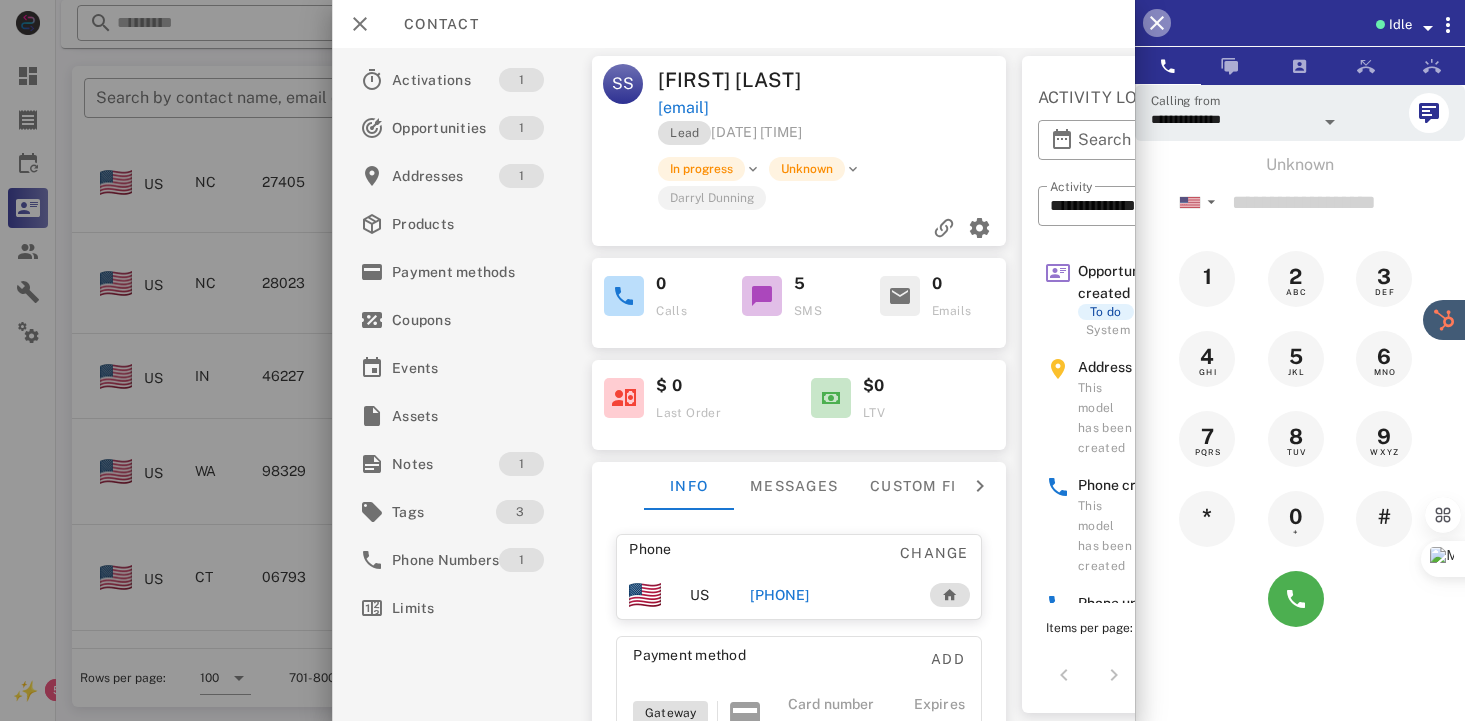 click at bounding box center (1157, 23) 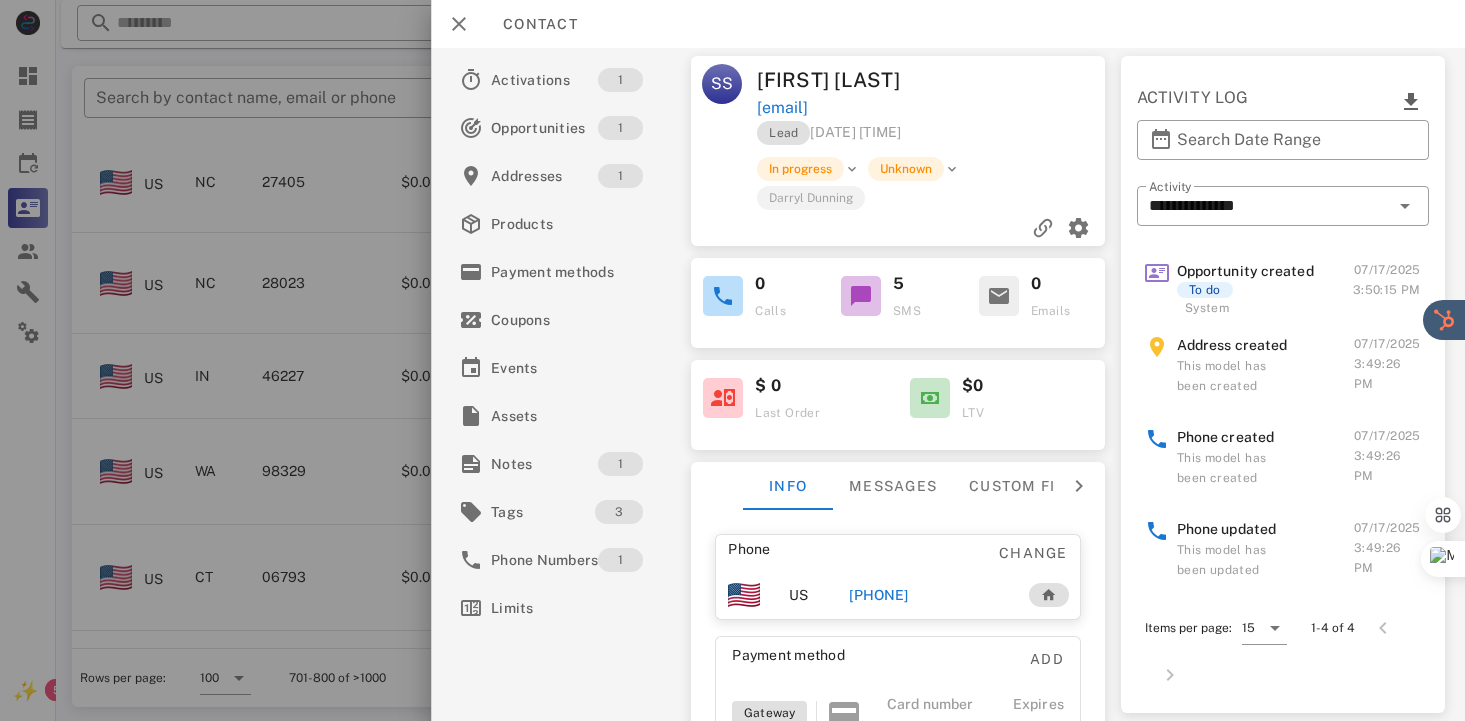 click on "[PHONE]" at bounding box center [879, 595] 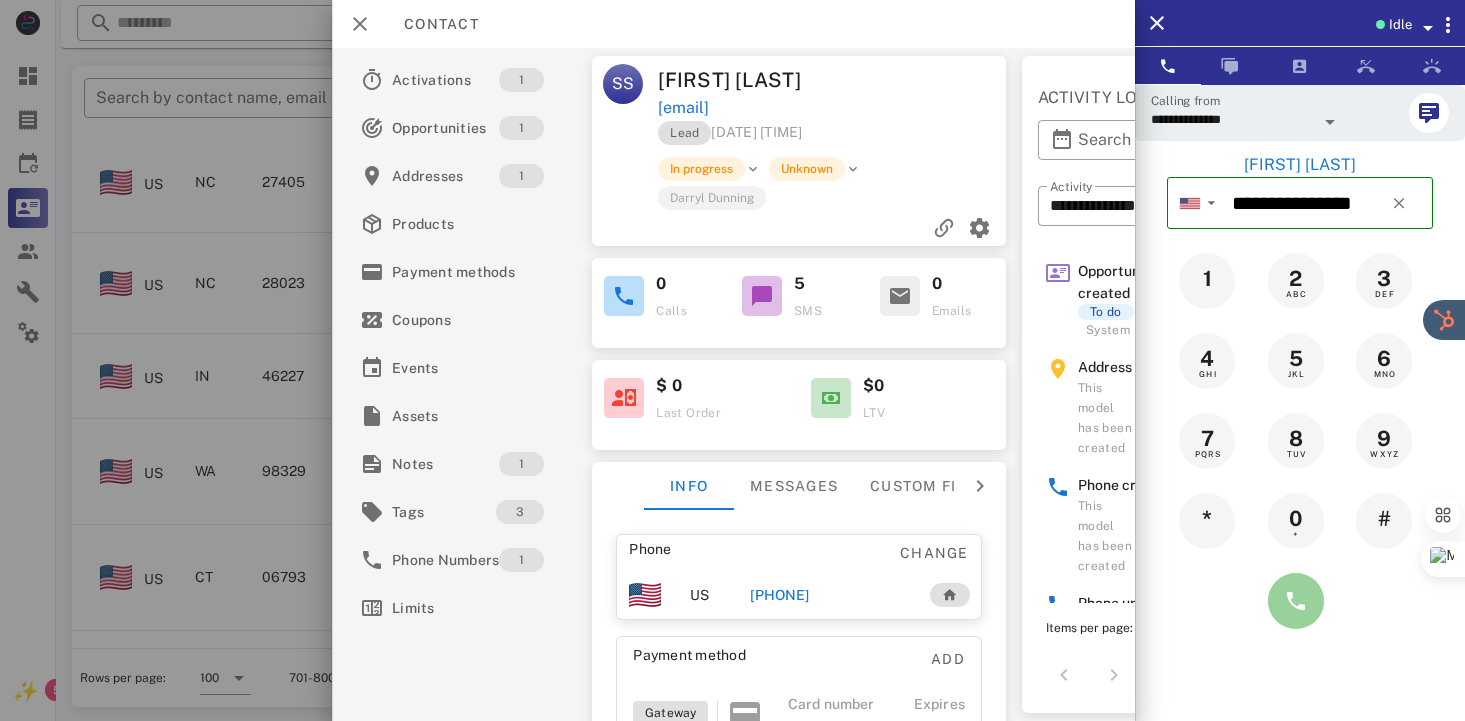 click at bounding box center (1296, 601) 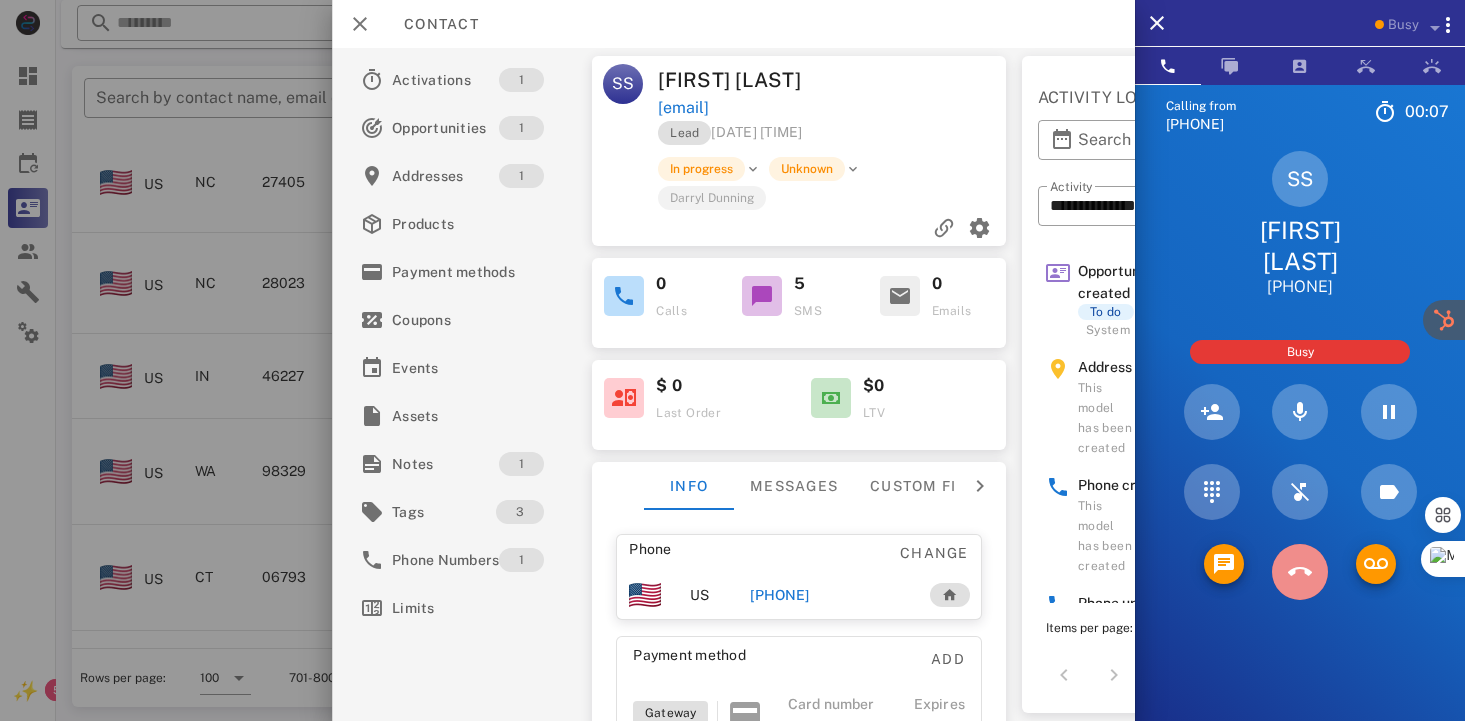 click at bounding box center [1300, 572] 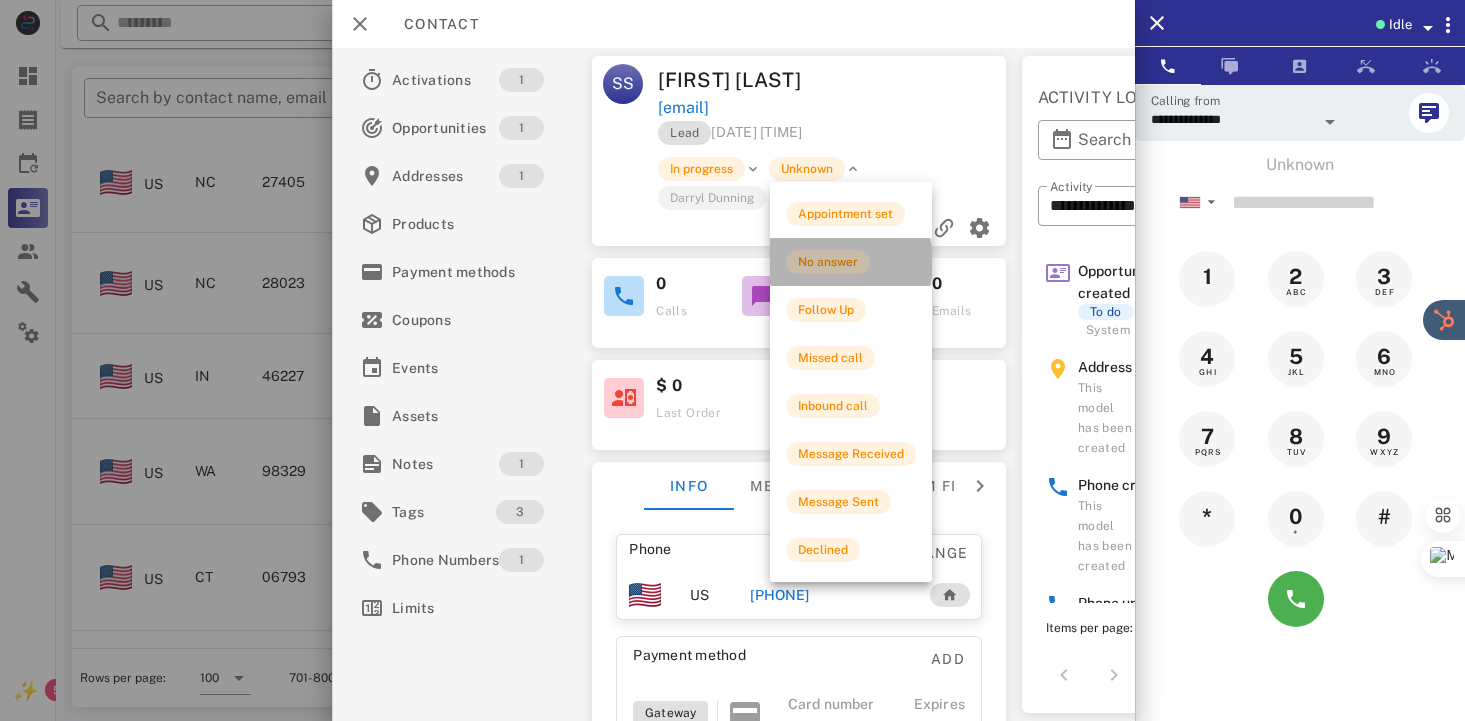 click on "No answer" at bounding box center (828, 262) 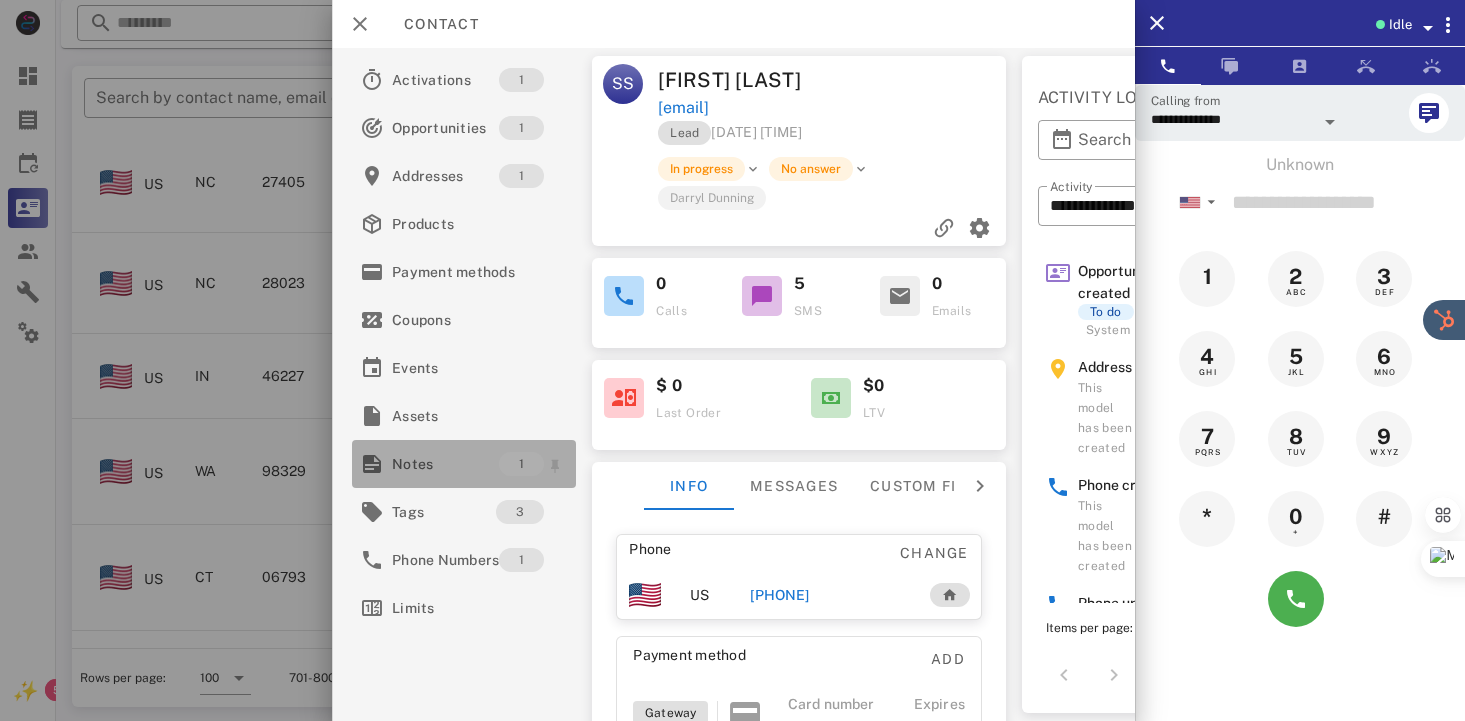 click on "Notes" at bounding box center [445, 464] 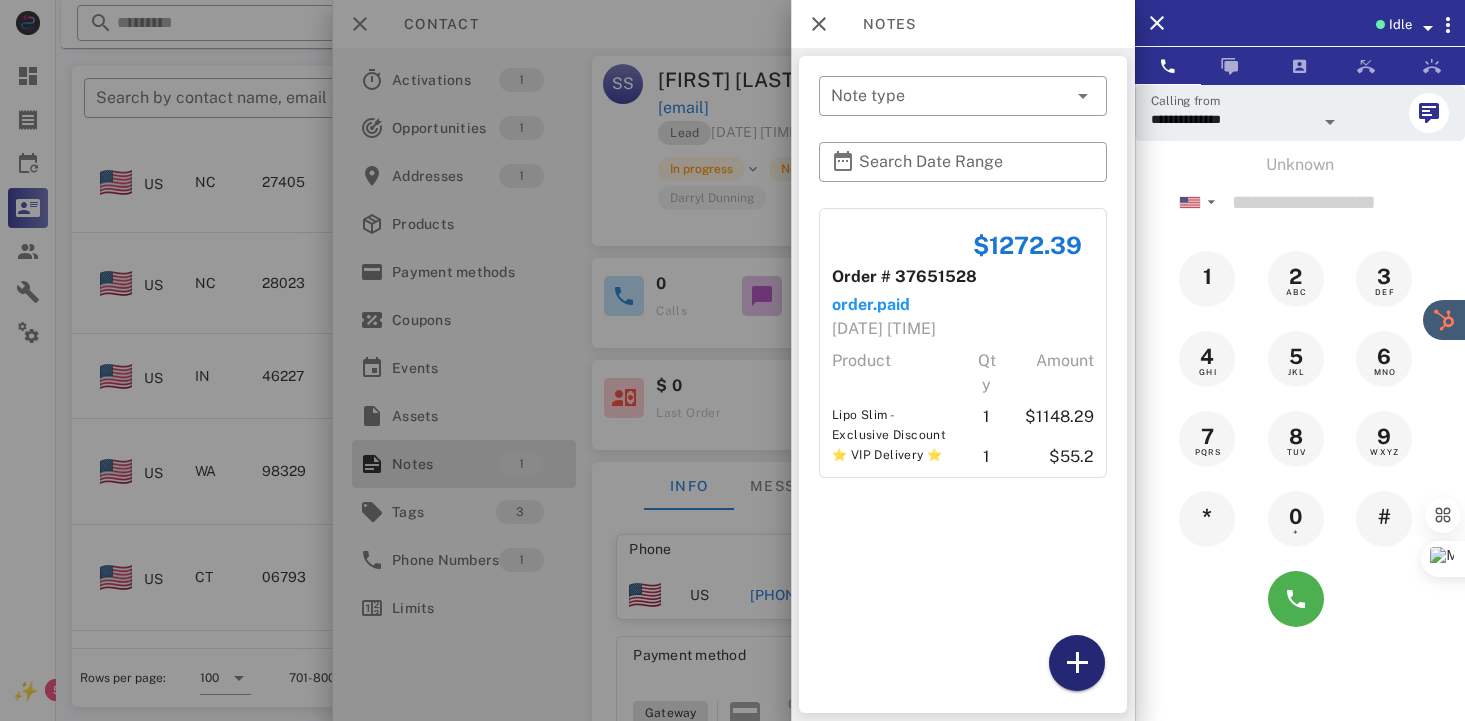 click at bounding box center [1077, 663] 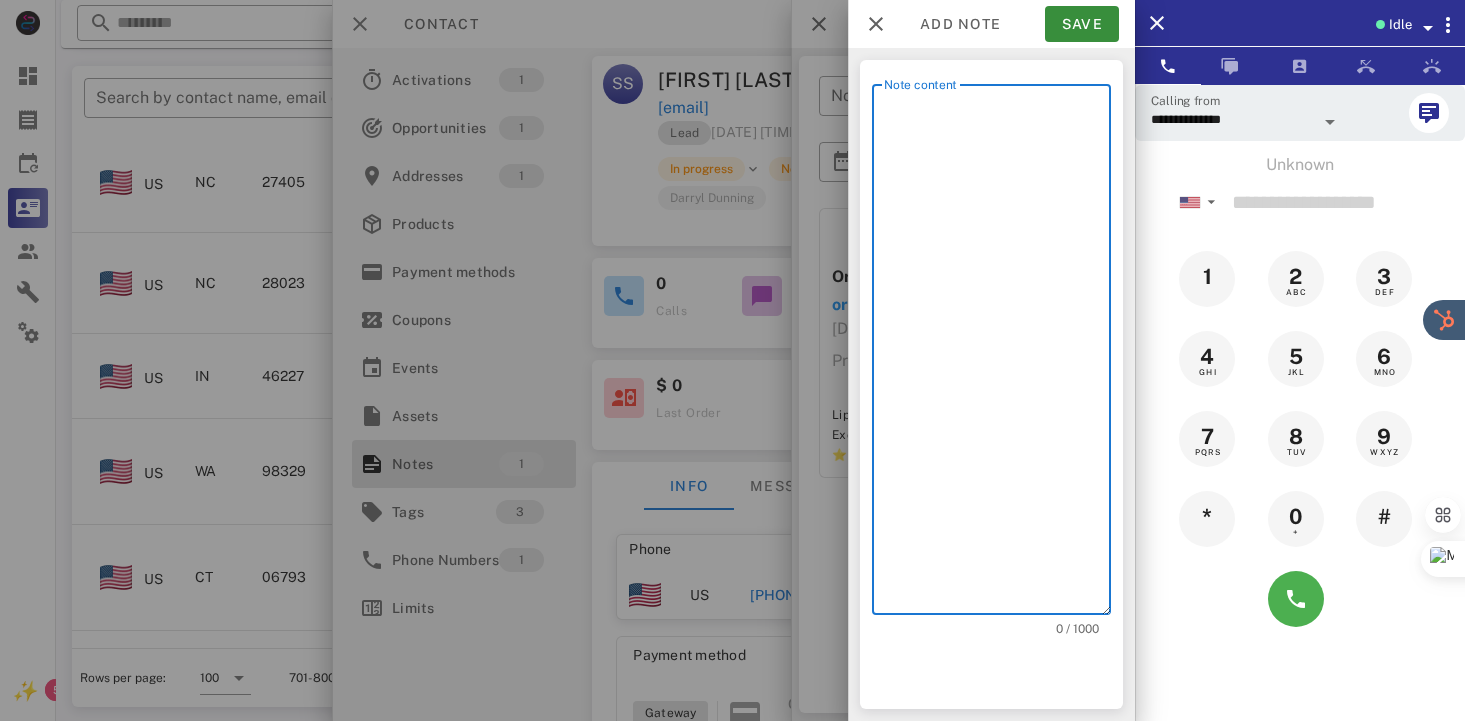 click on "Note content" at bounding box center [997, 354] 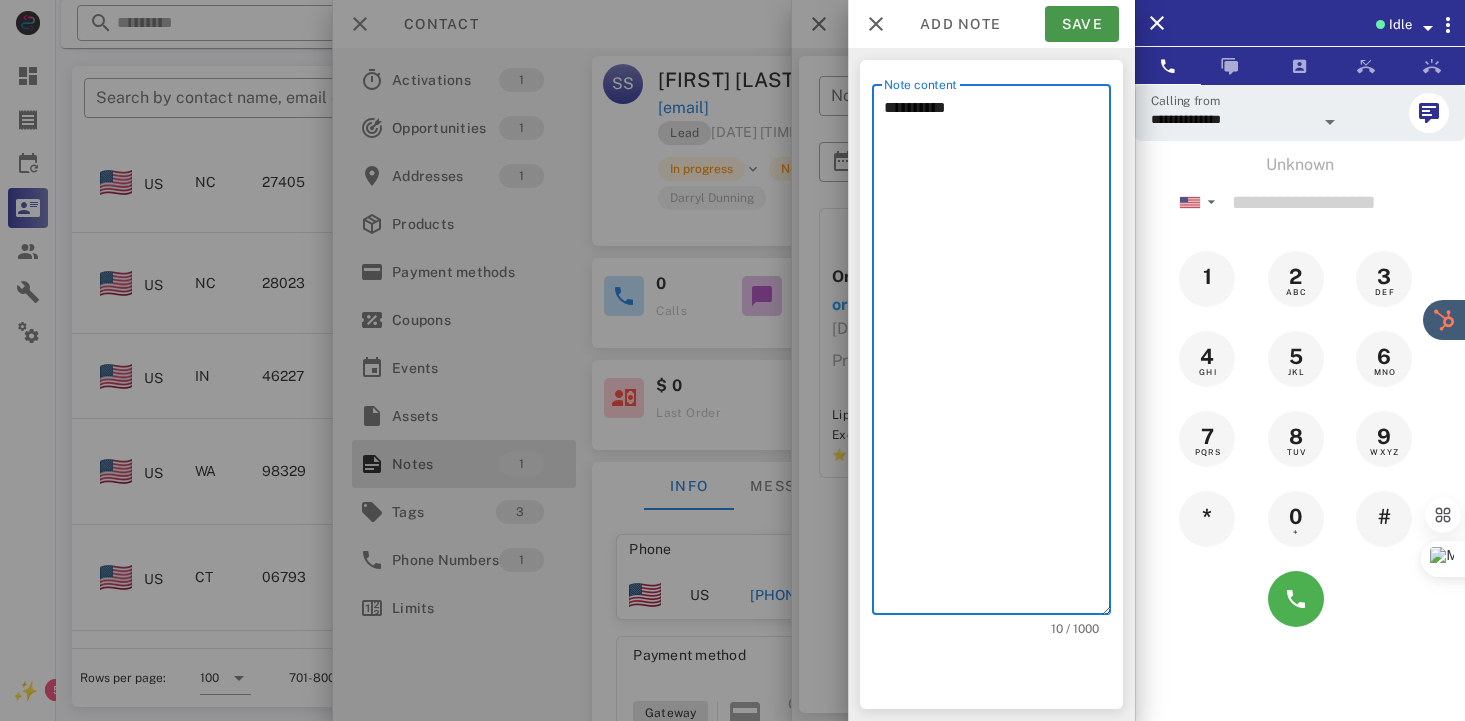 type on "*********" 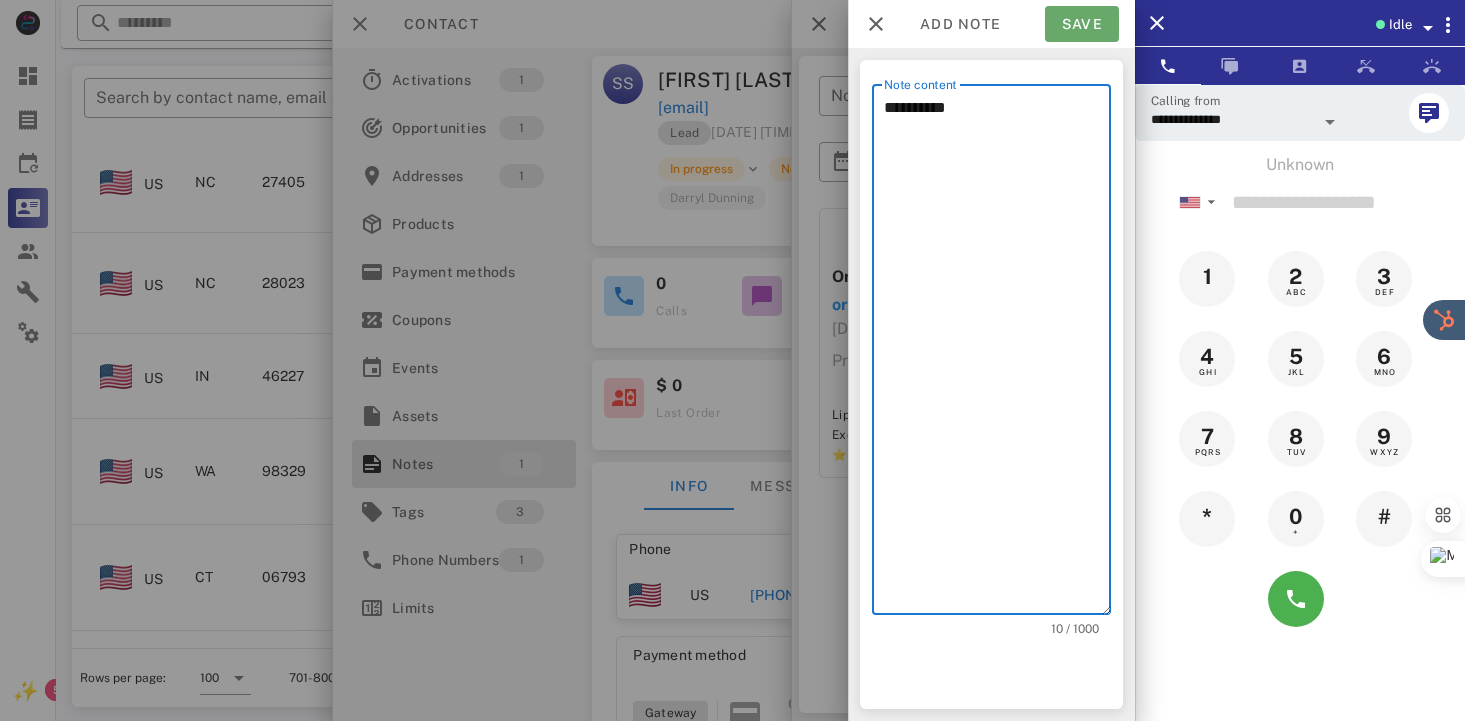 click on "Save" at bounding box center [1082, 24] 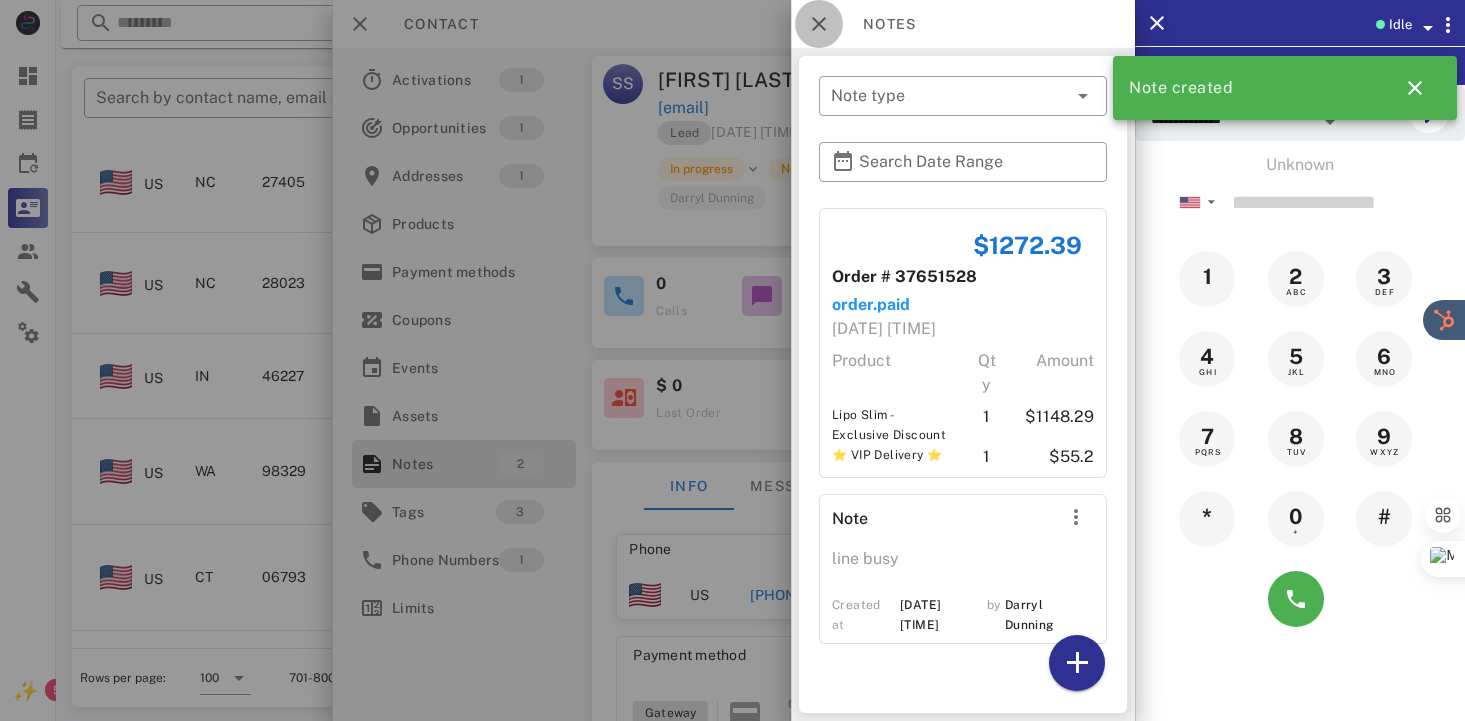 click at bounding box center (819, 24) 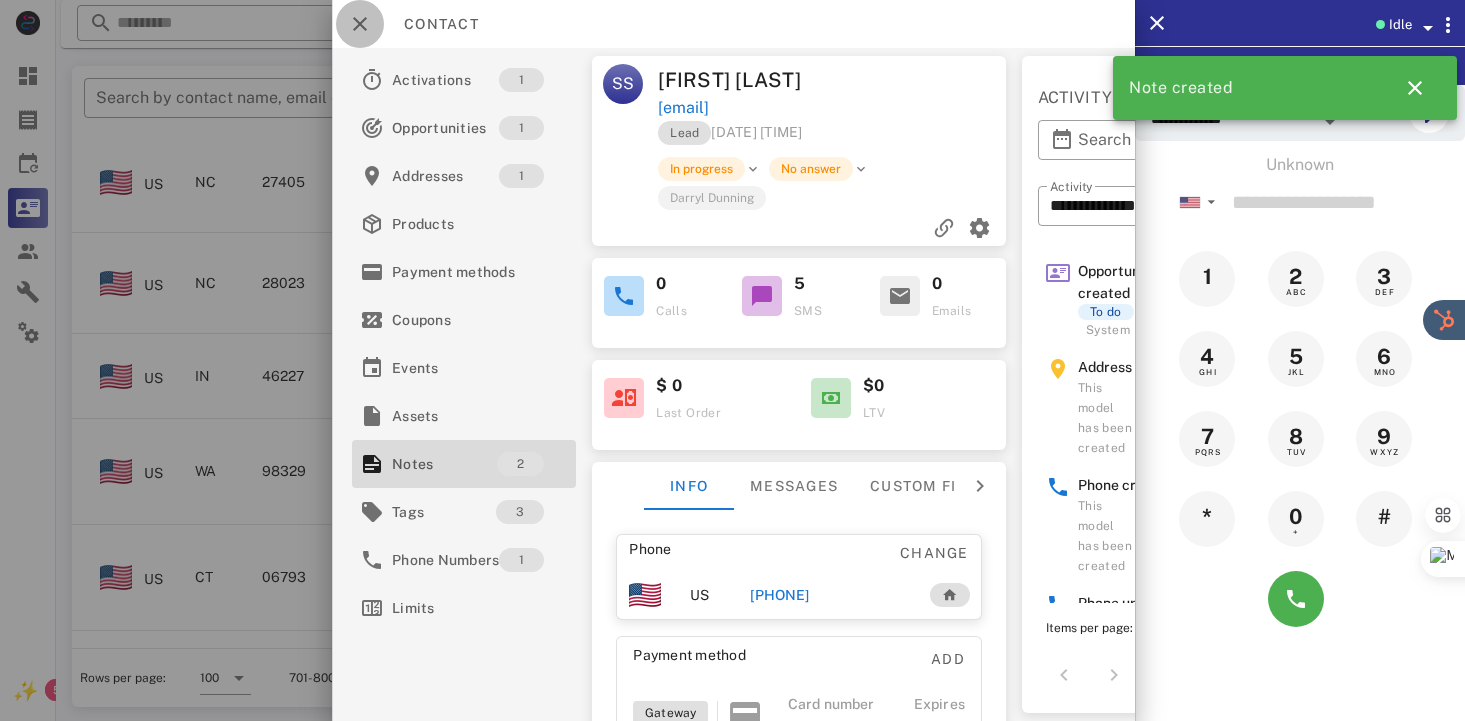 click at bounding box center (360, 24) 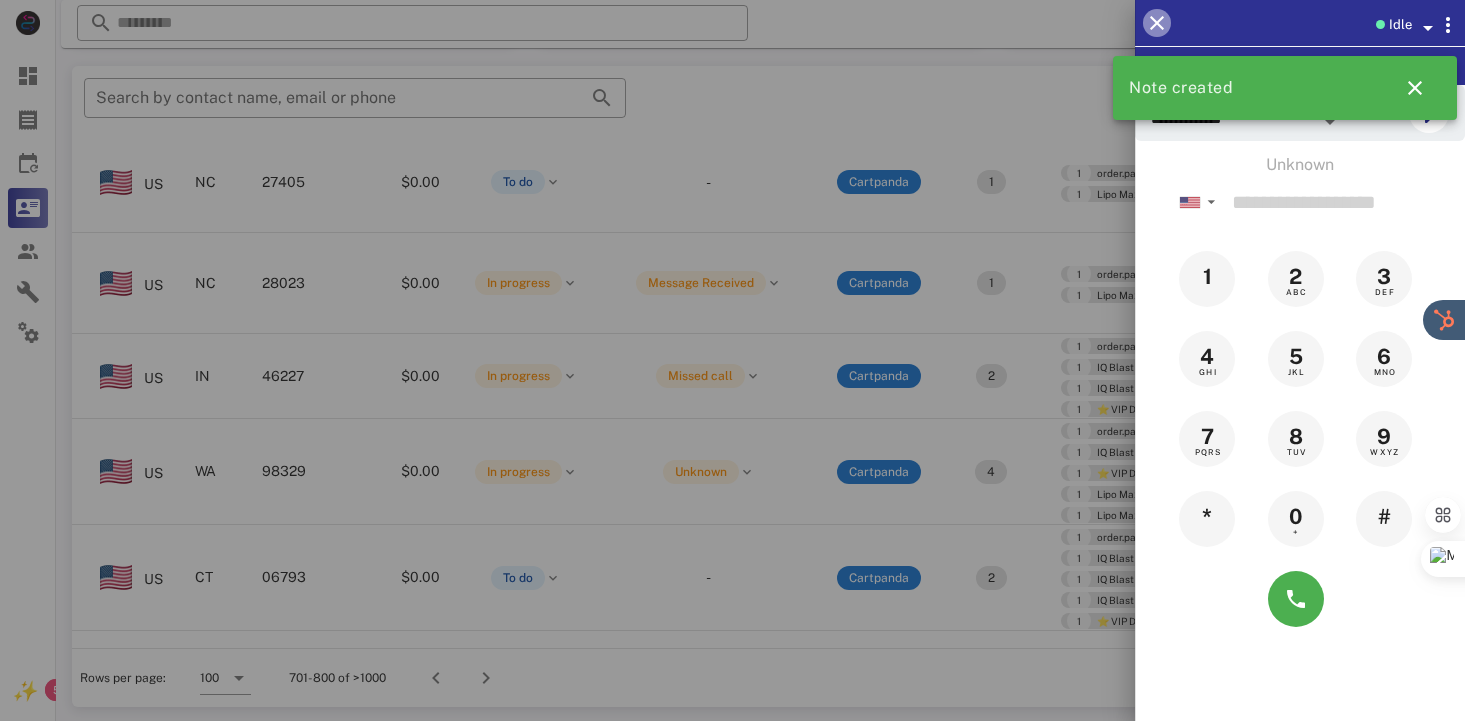 click at bounding box center [1157, 23] 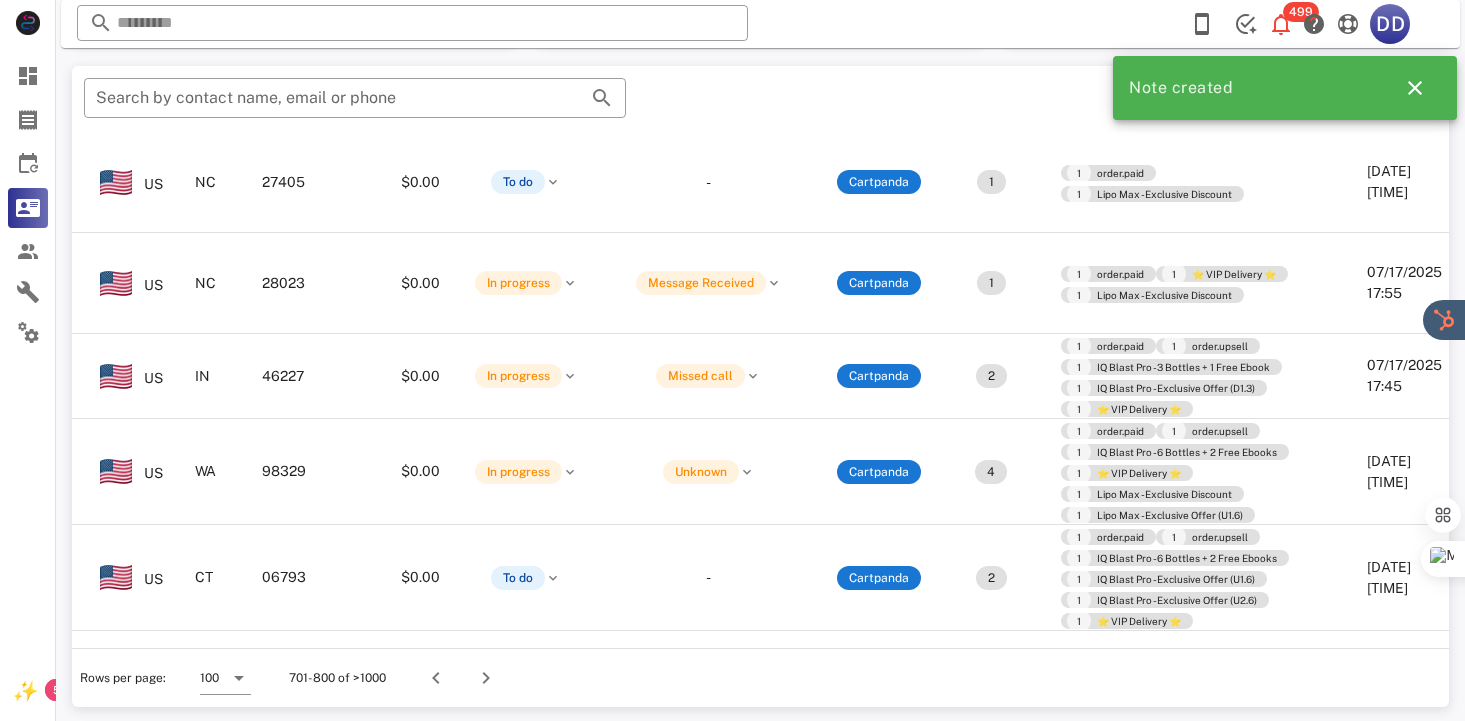 click on "​ 499 DD Reload browser Accept" at bounding box center (760, 24) 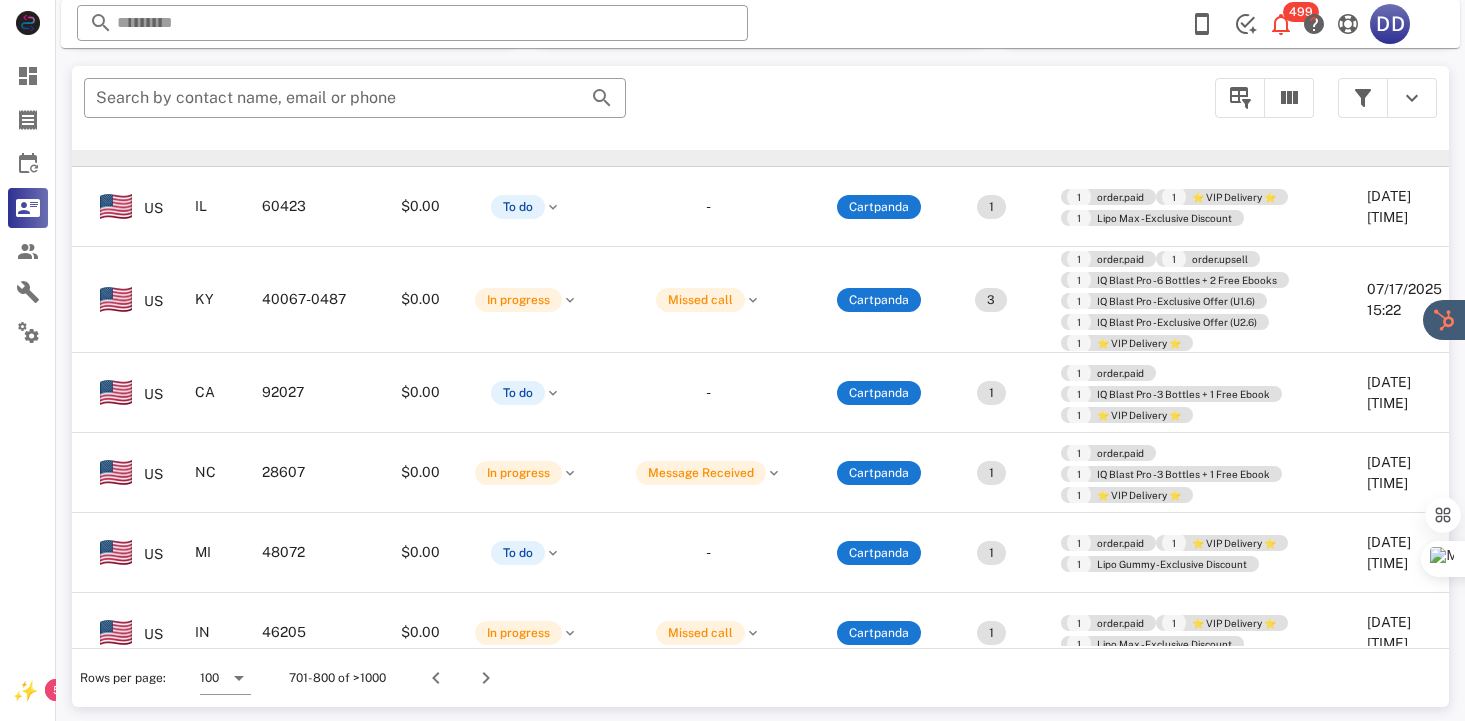 scroll, scrollTop: 6256, scrollLeft: 200, axis: both 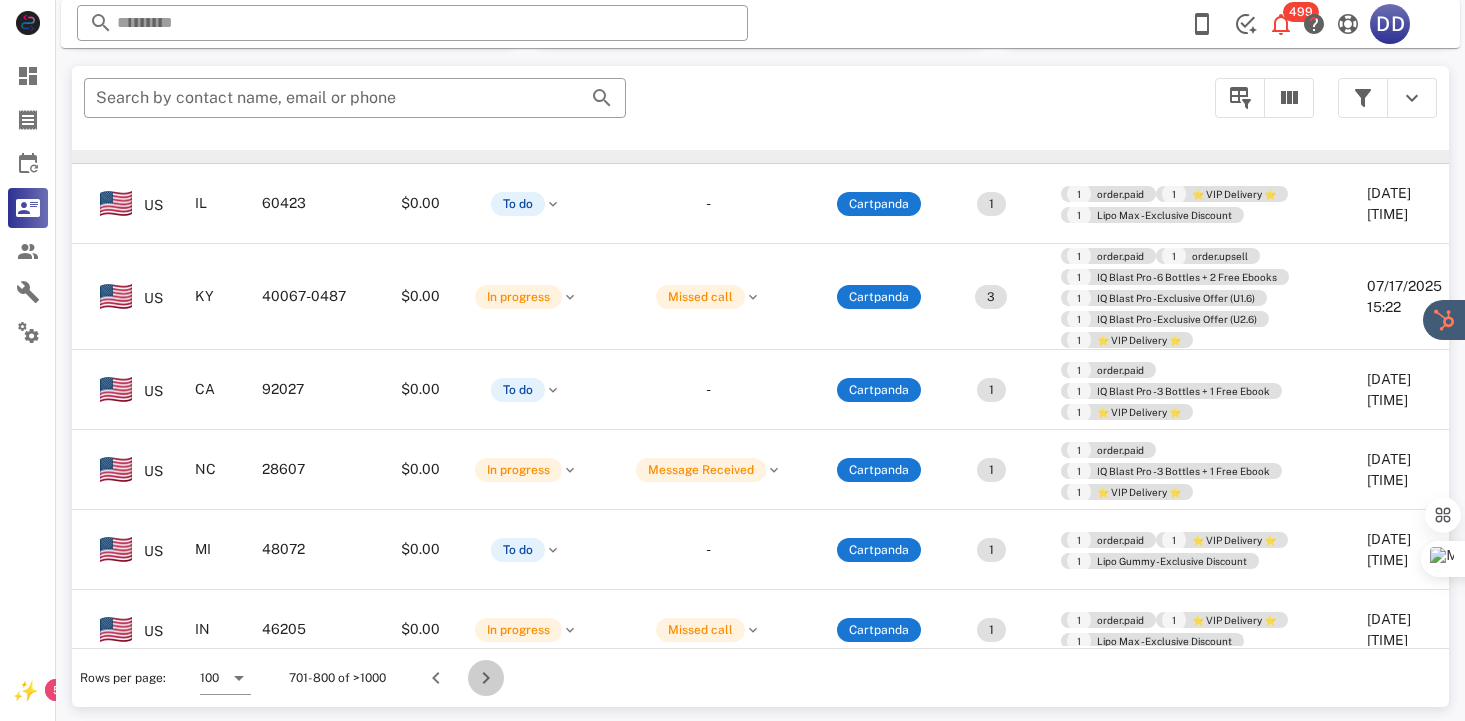 click at bounding box center (486, 678) 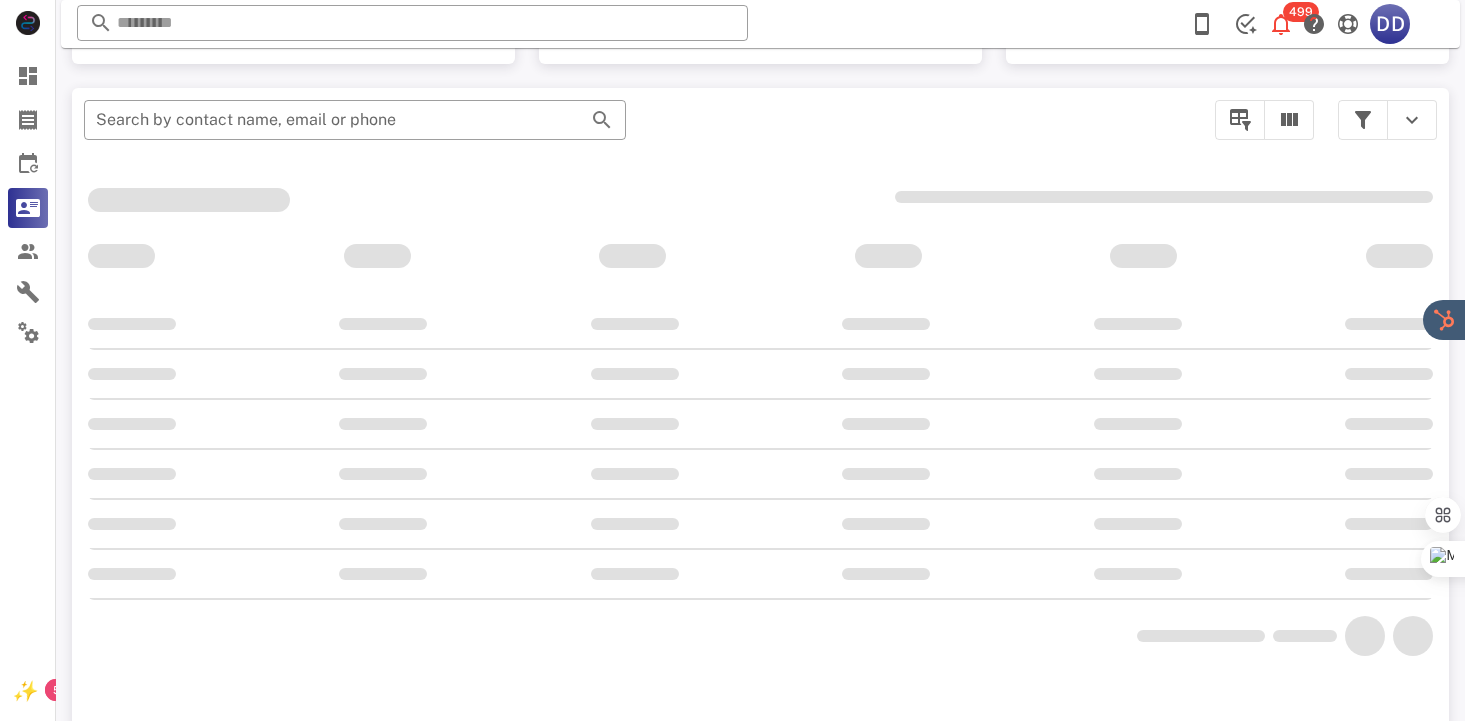 scroll, scrollTop: 378, scrollLeft: 0, axis: vertical 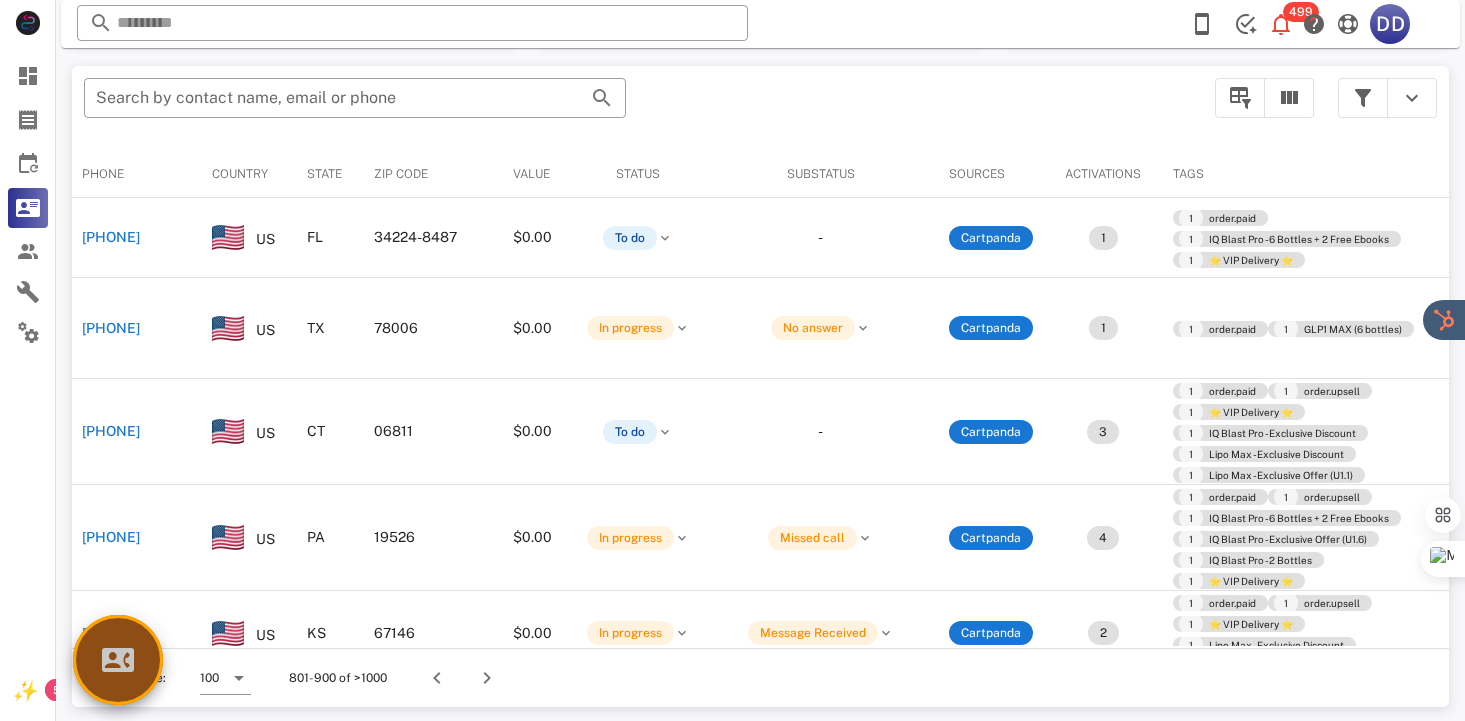 click at bounding box center (118, 660) 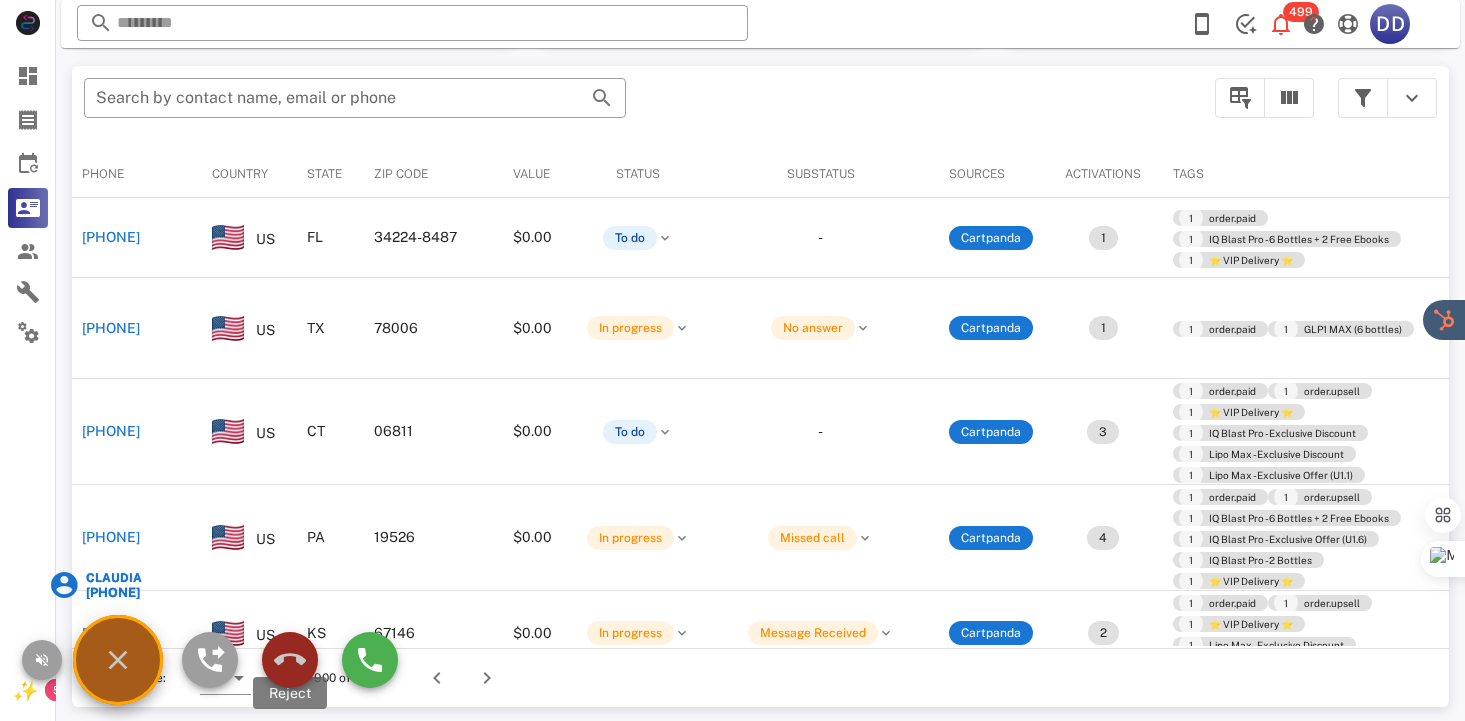 click at bounding box center (290, 660) 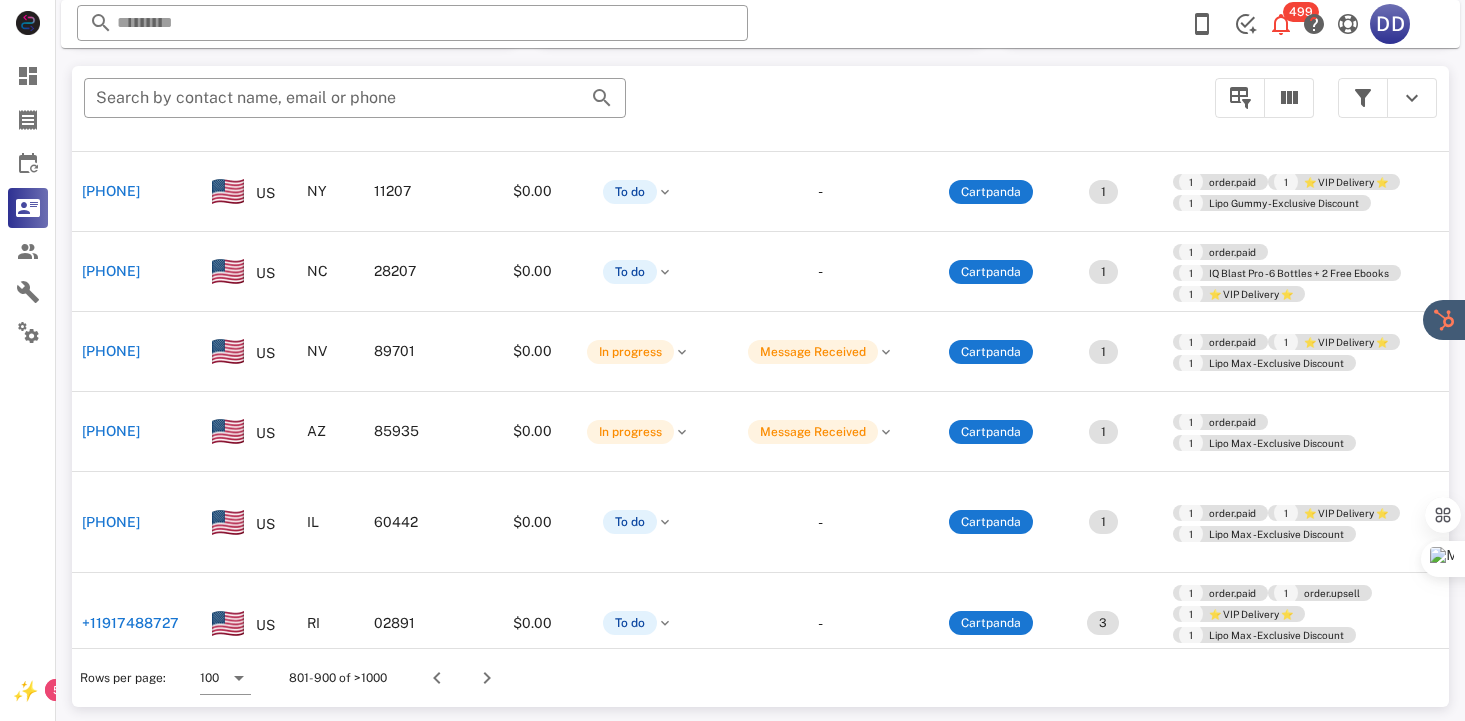 scroll, scrollTop: 6298, scrollLeft: 100, axis: both 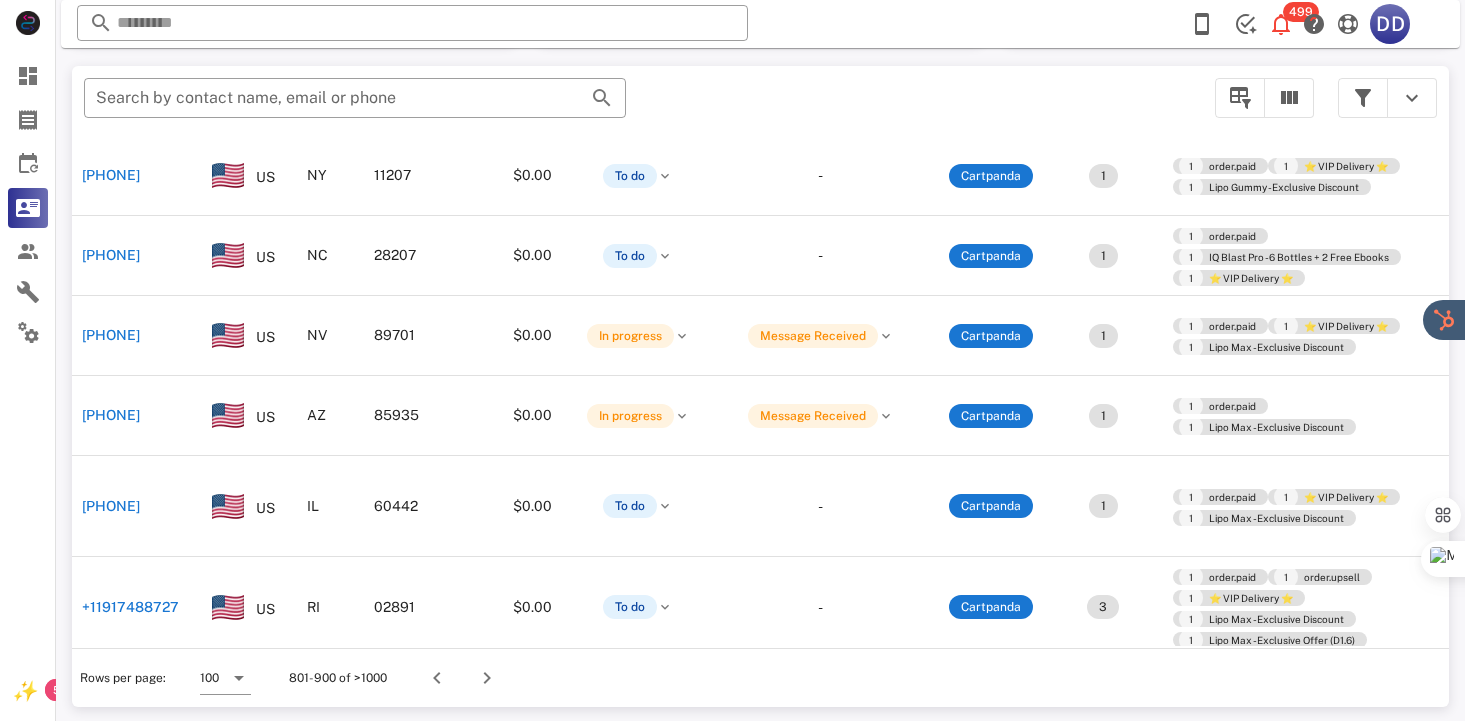 click on "+13256176885" at bounding box center (111, 1810) 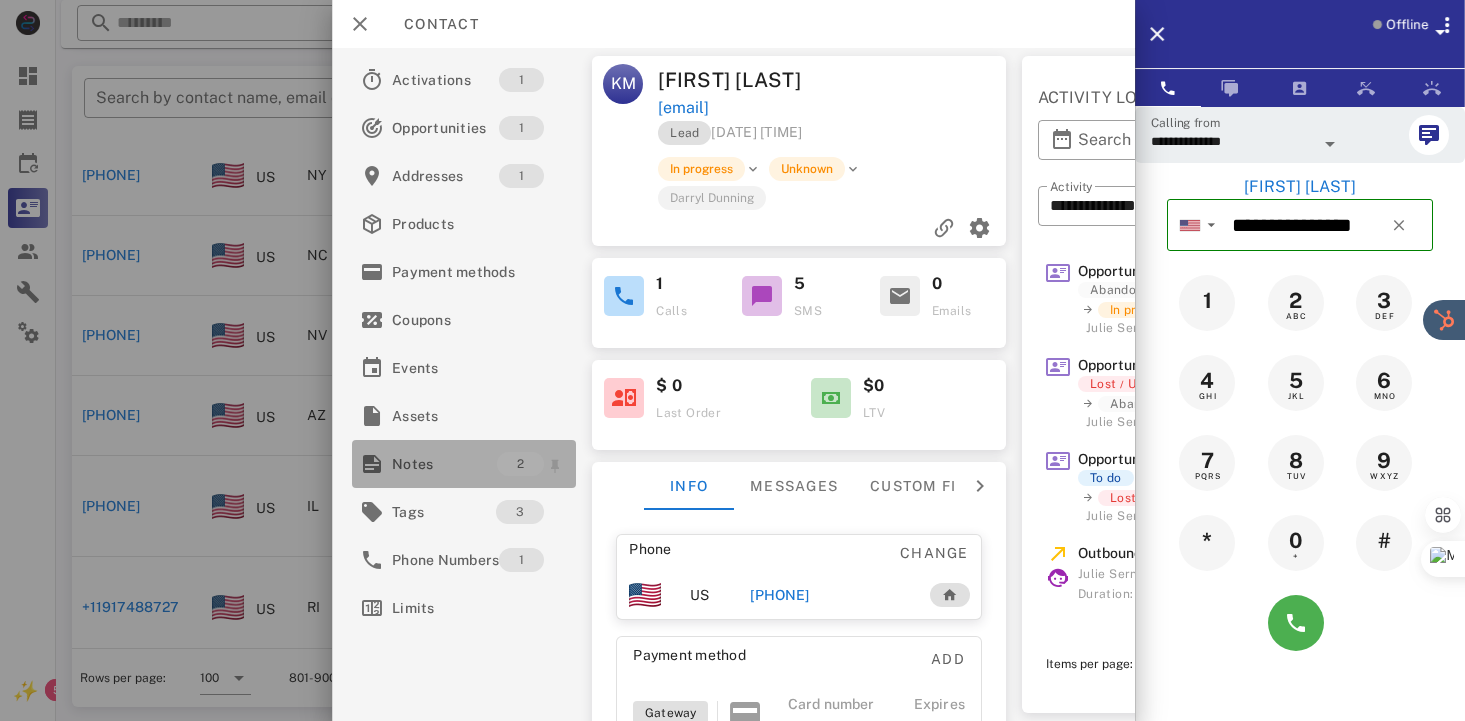 click on "Notes" at bounding box center [444, 464] 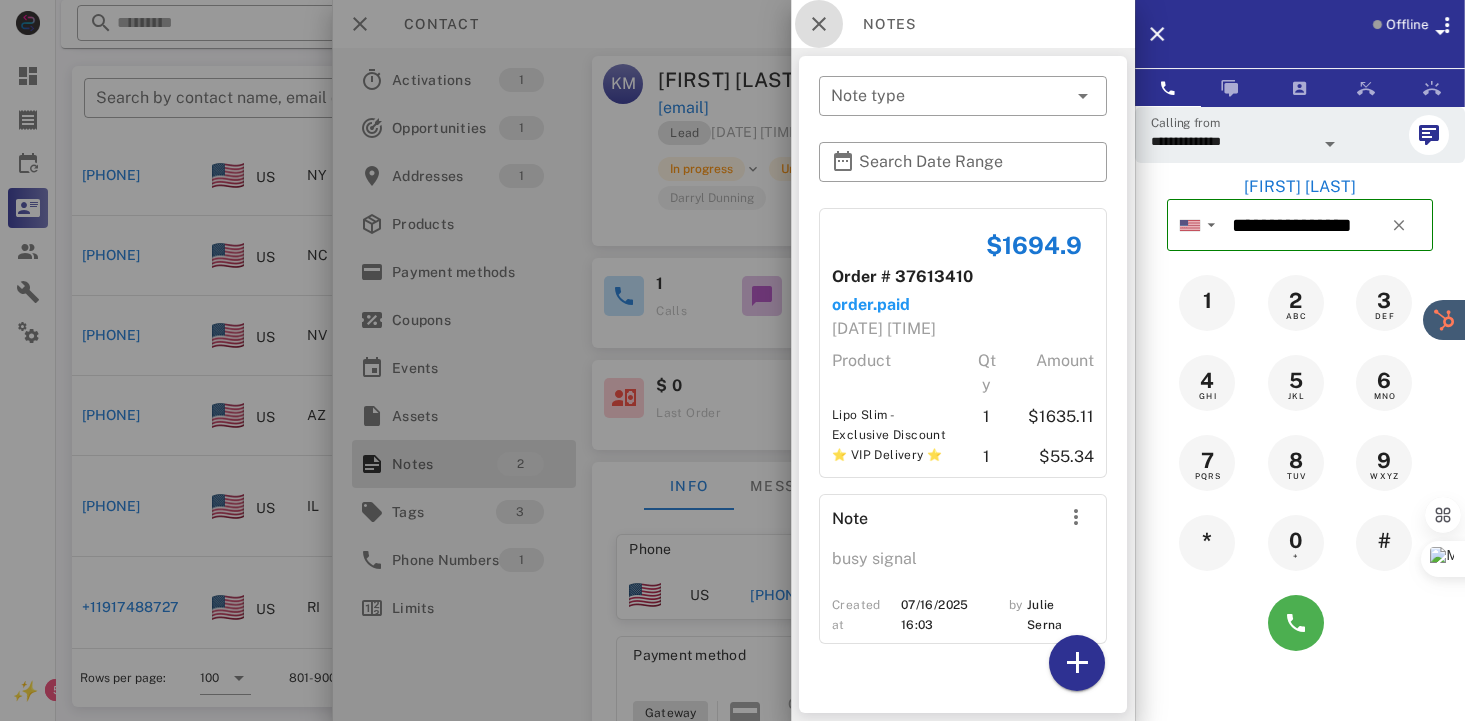 click at bounding box center [819, 24] 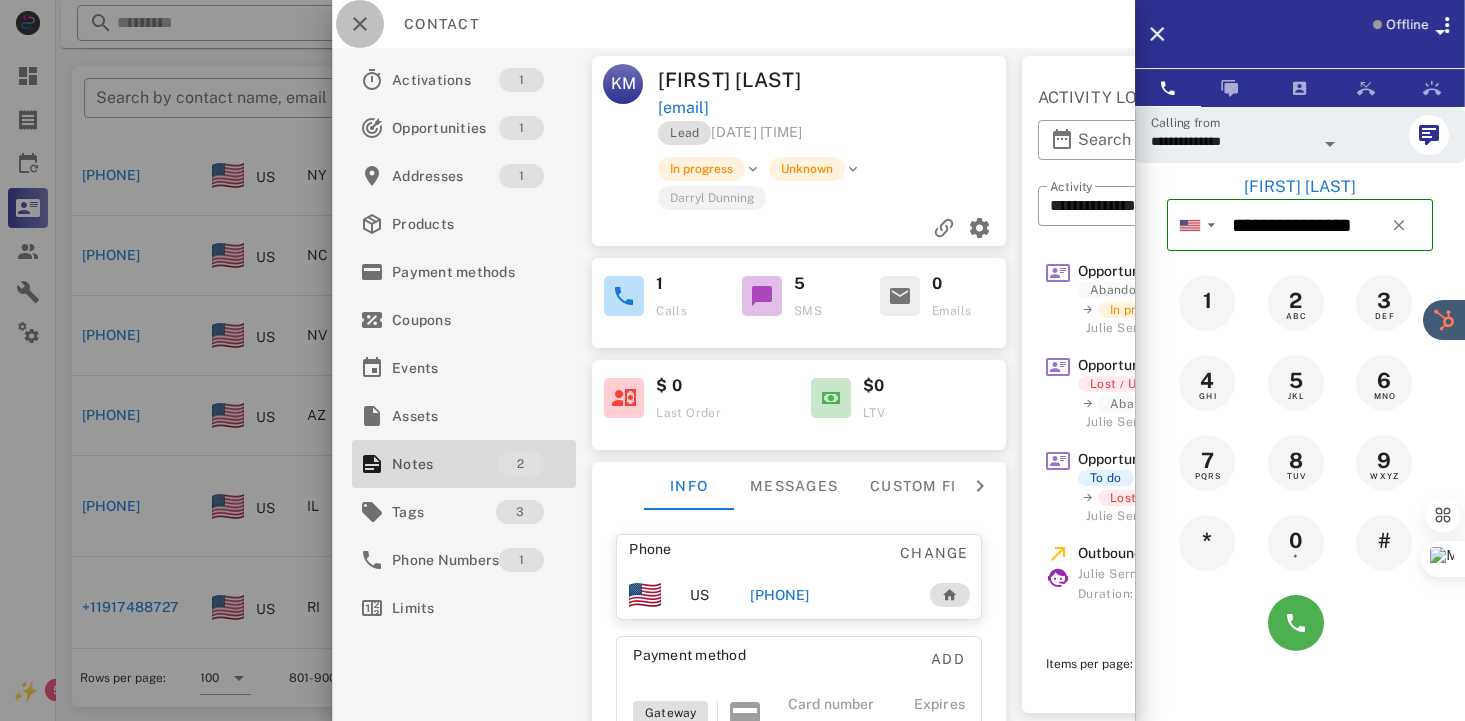 click at bounding box center [360, 24] 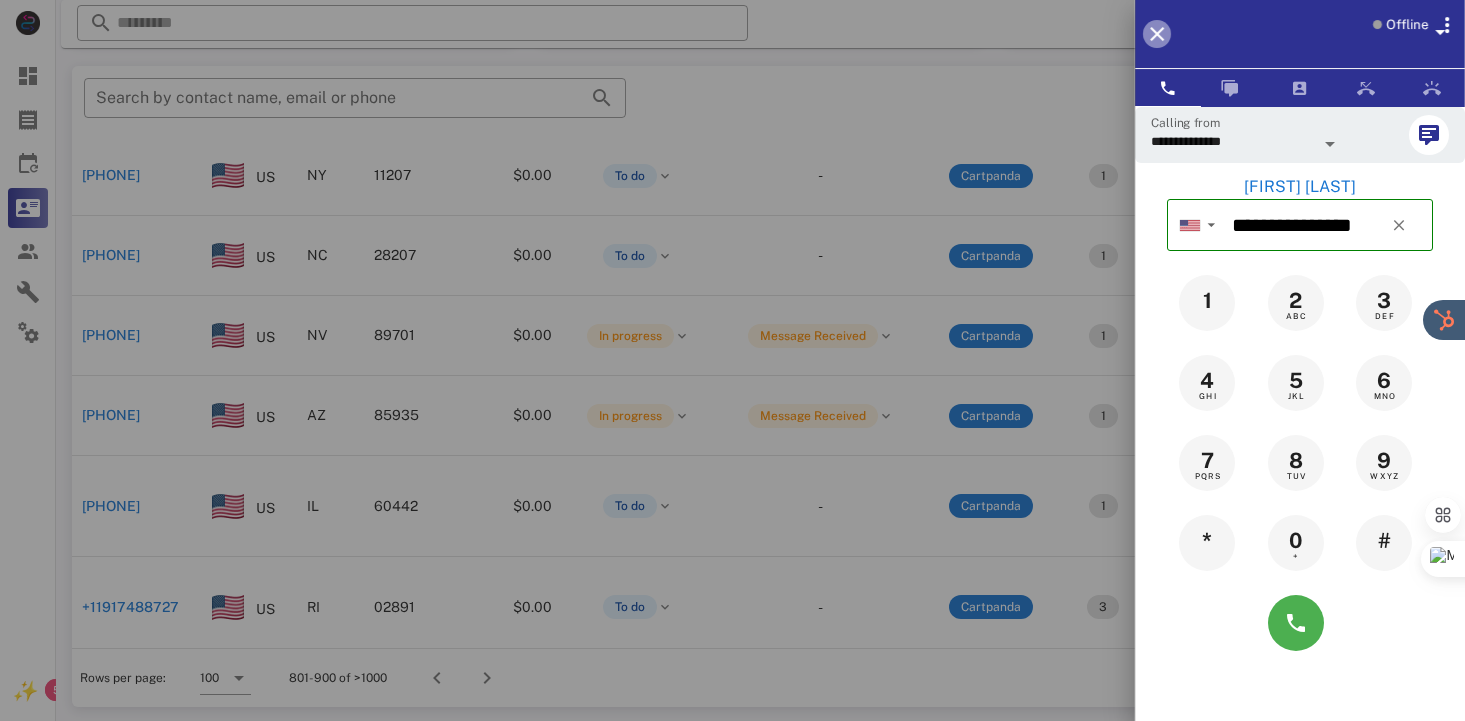click at bounding box center (1157, 34) 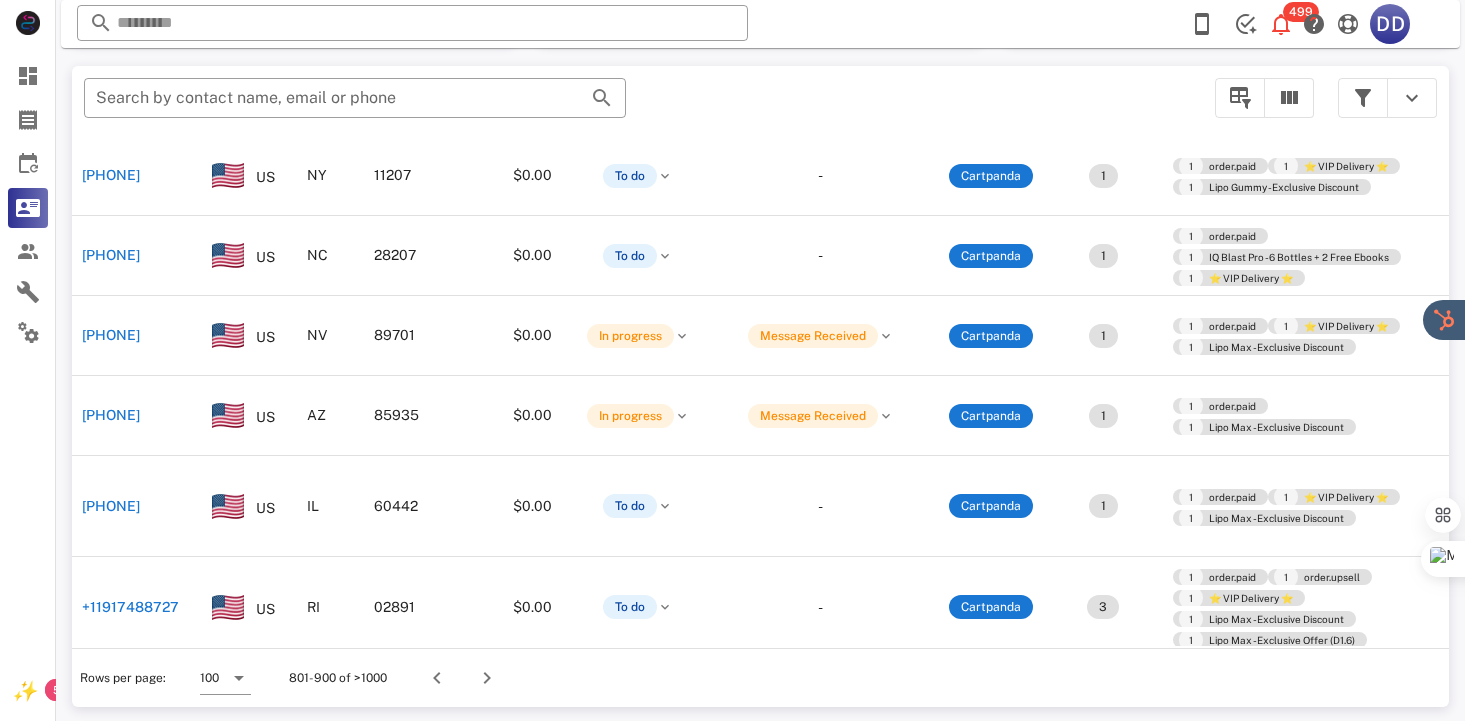 click on "+14014670825" at bounding box center [111, 1970] 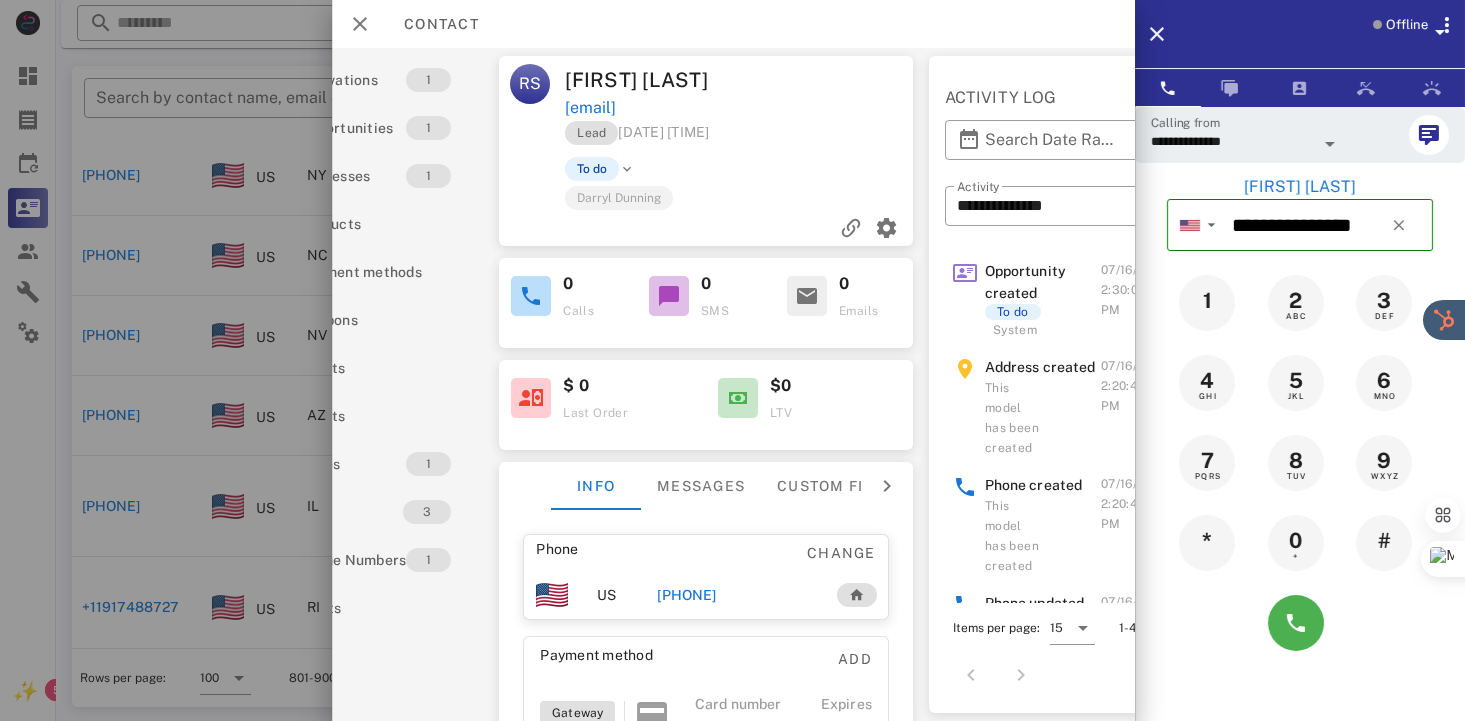 scroll, scrollTop: 0, scrollLeft: 100, axis: horizontal 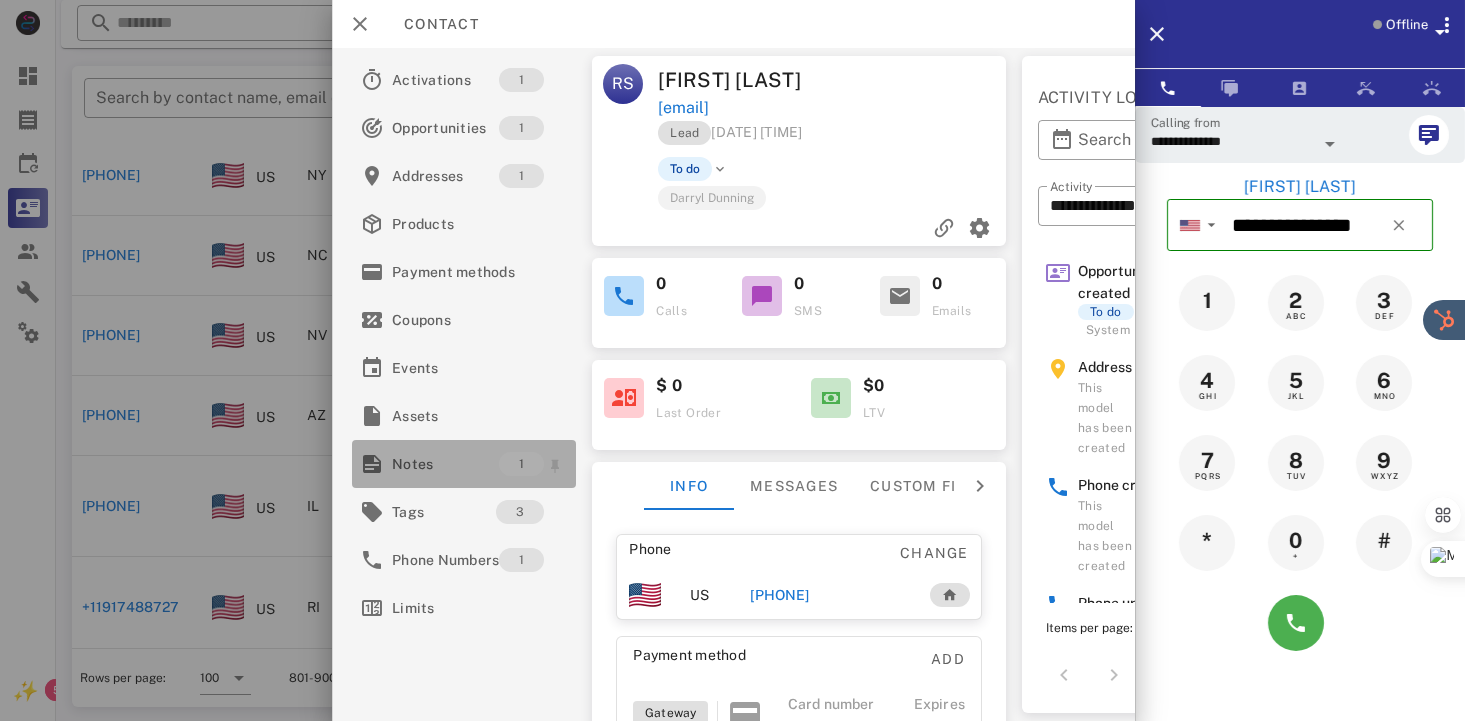 click on "Notes" at bounding box center [445, 464] 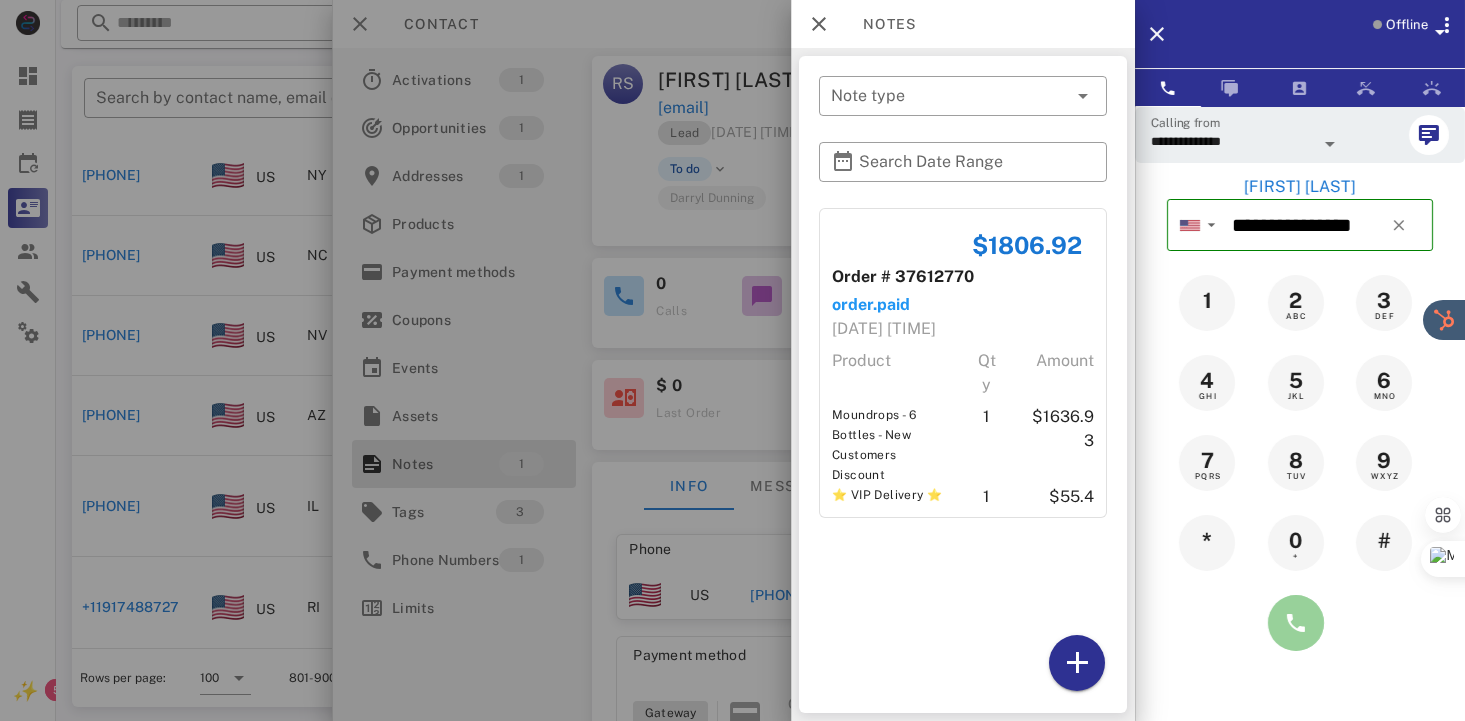 click at bounding box center (1296, 623) 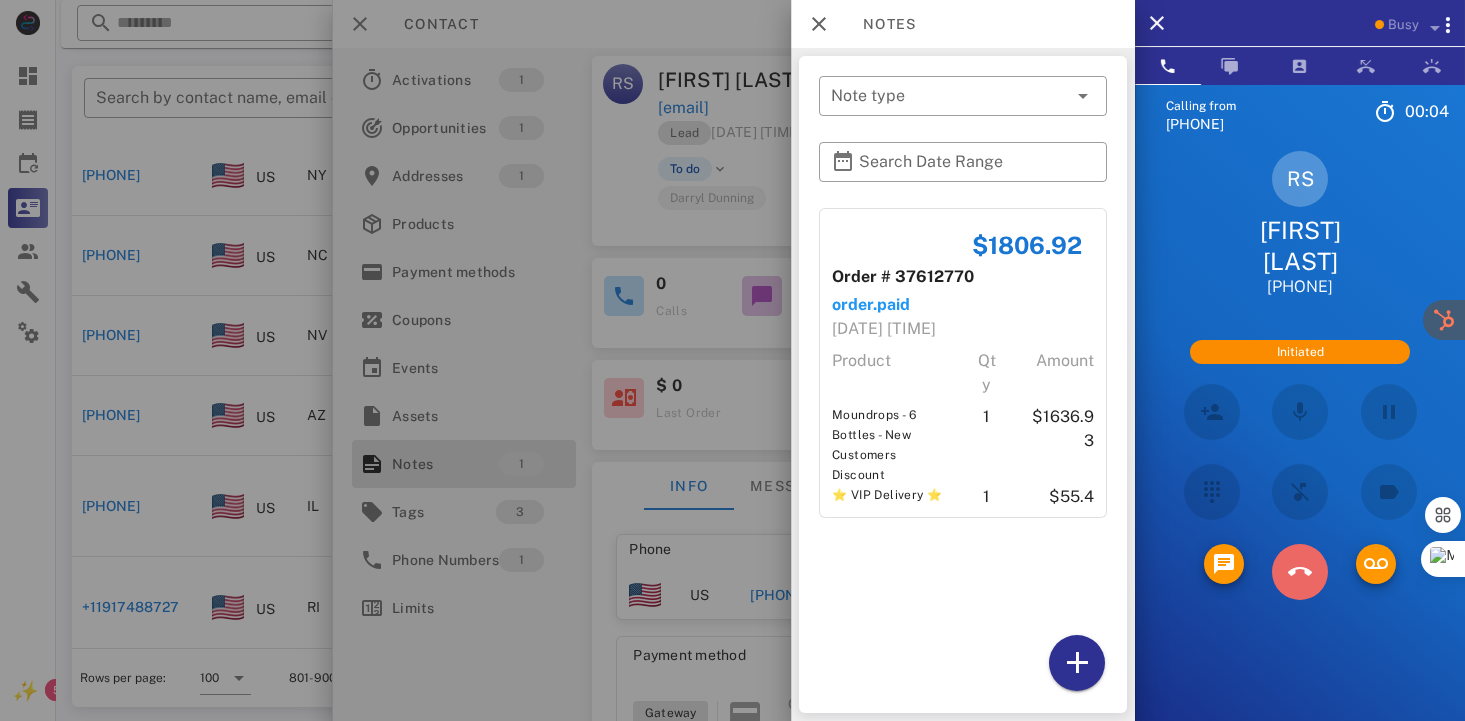 click at bounding box center [1300, 572] 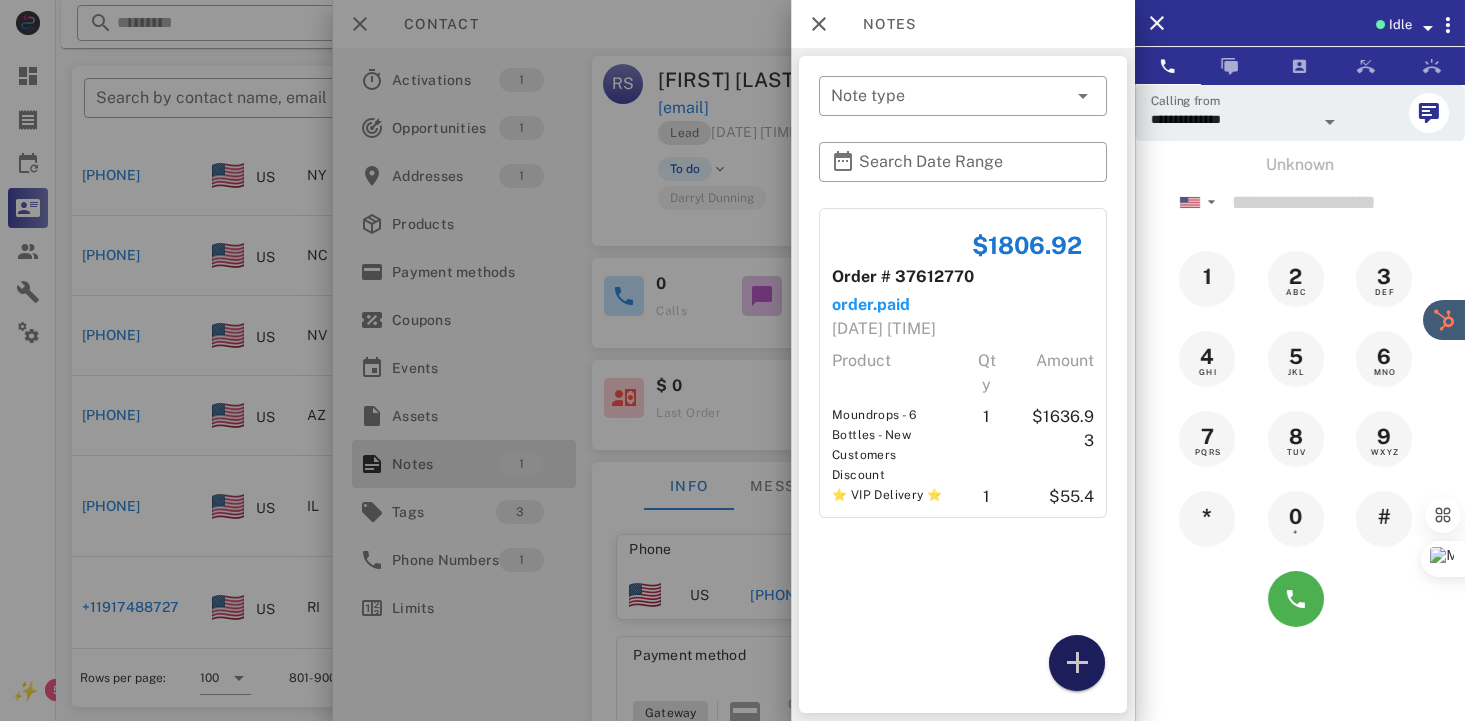 click at bounding box center (1077, 663) 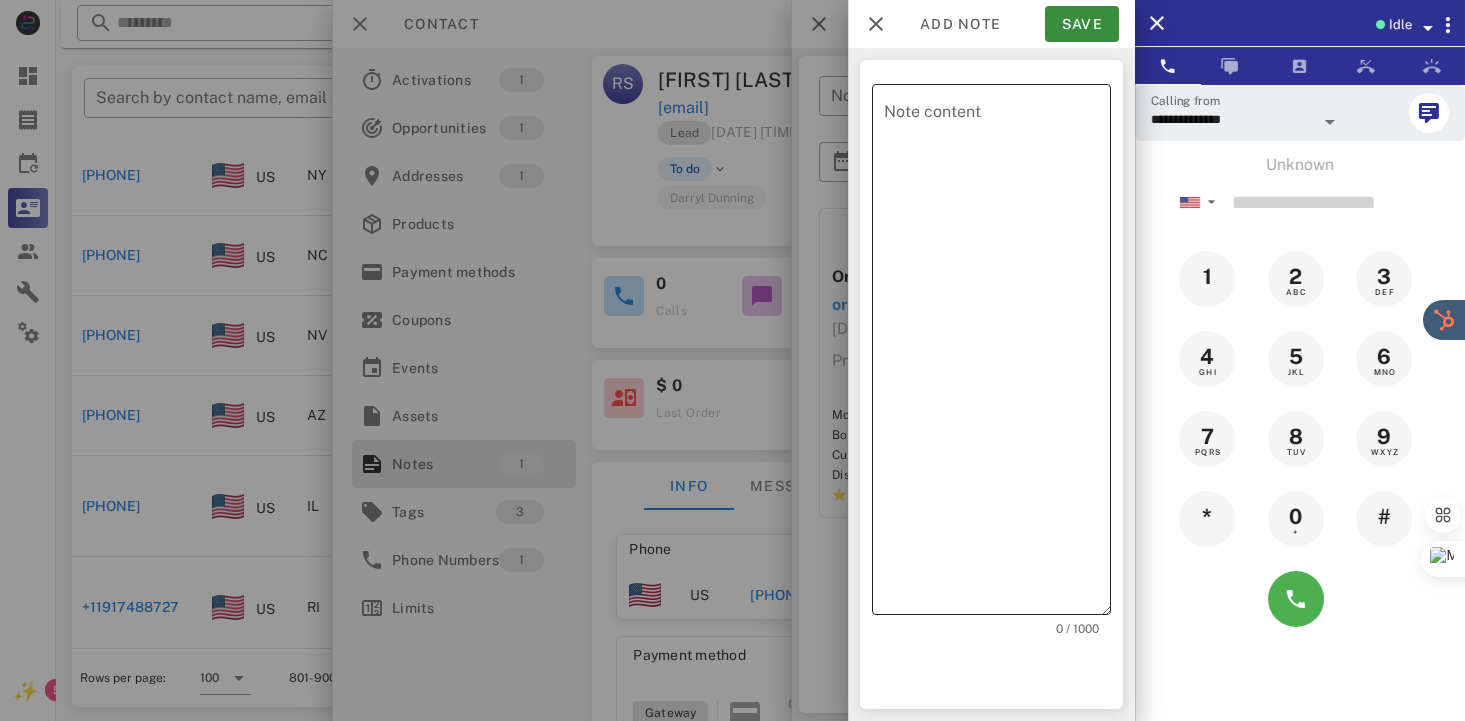 click on "Note content" at bounding box center (997, 354) 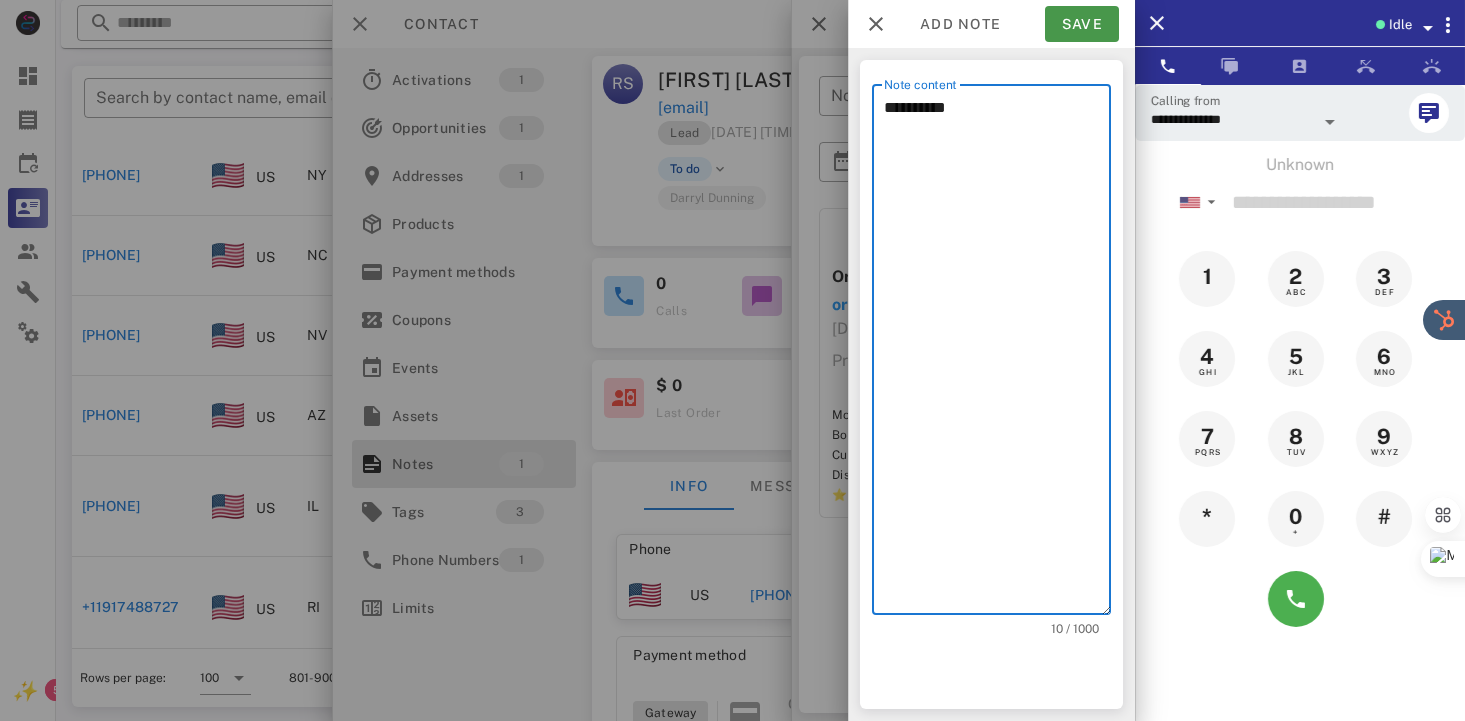 type on "*********" 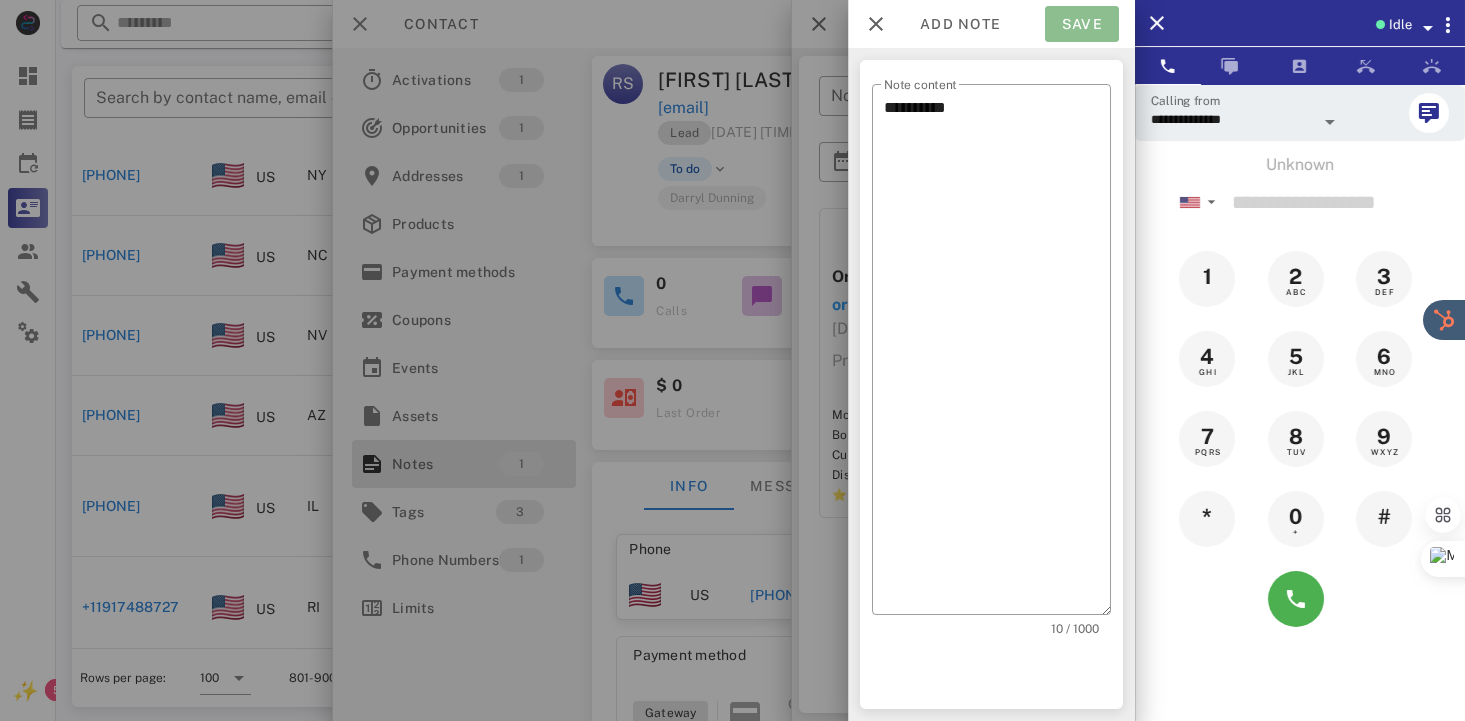 click on "Save" at bounding box center [1082, 24] 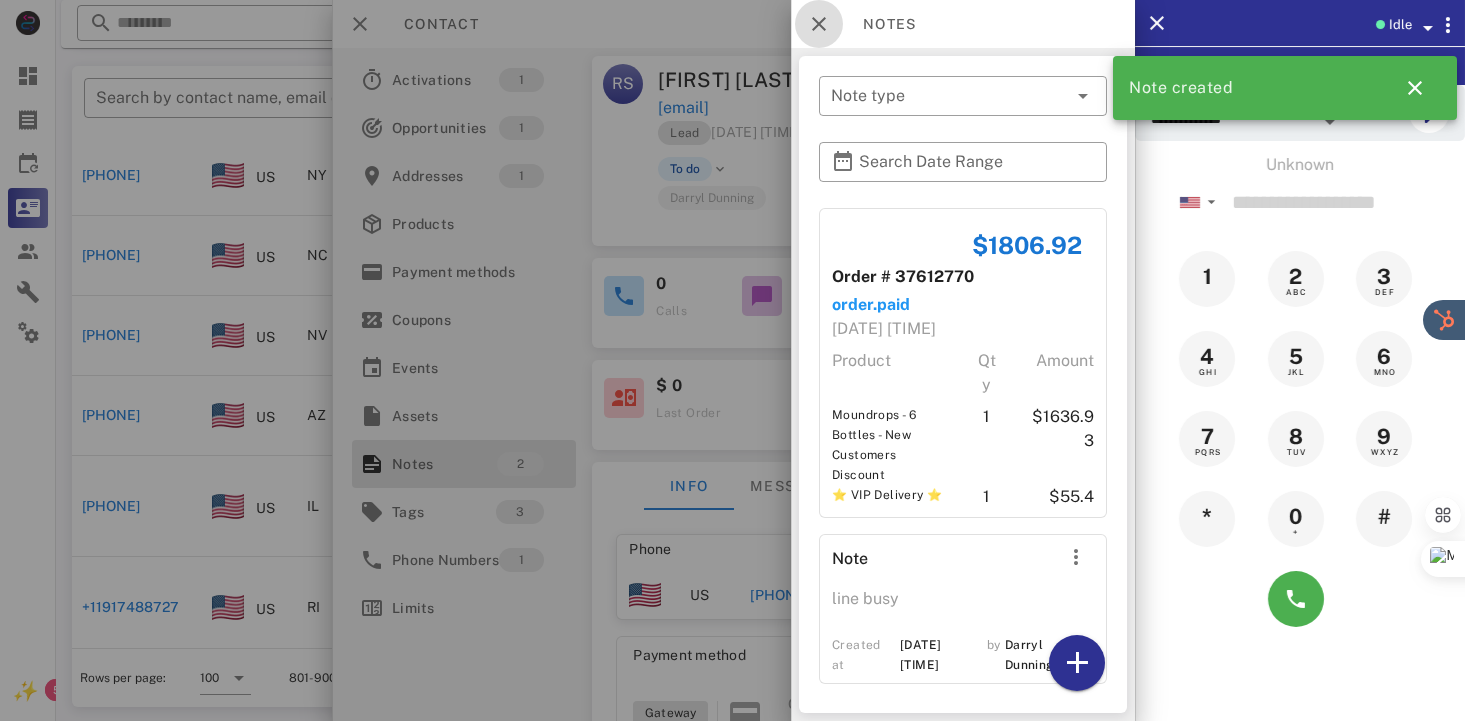 click at bounding box center [819, 24] 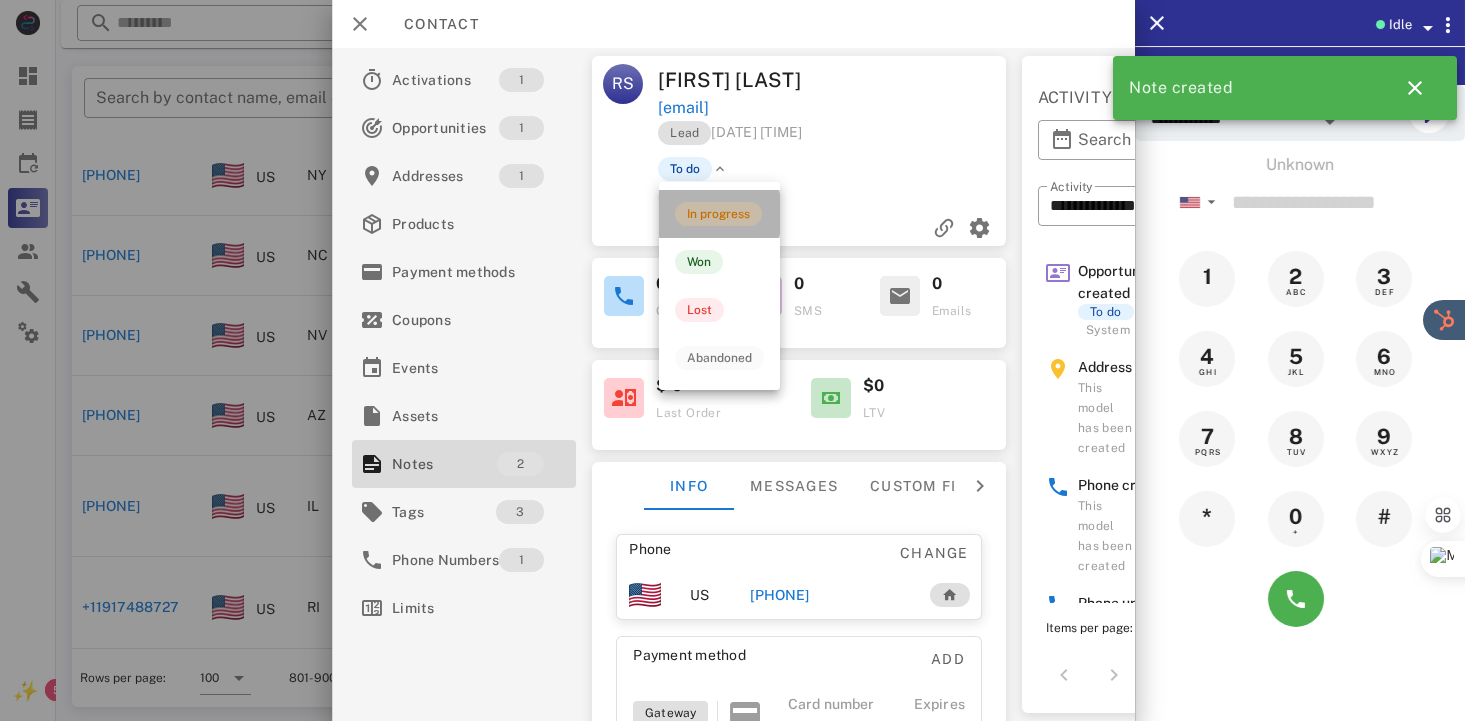click on "In progress" at bounding box center [718, 214] 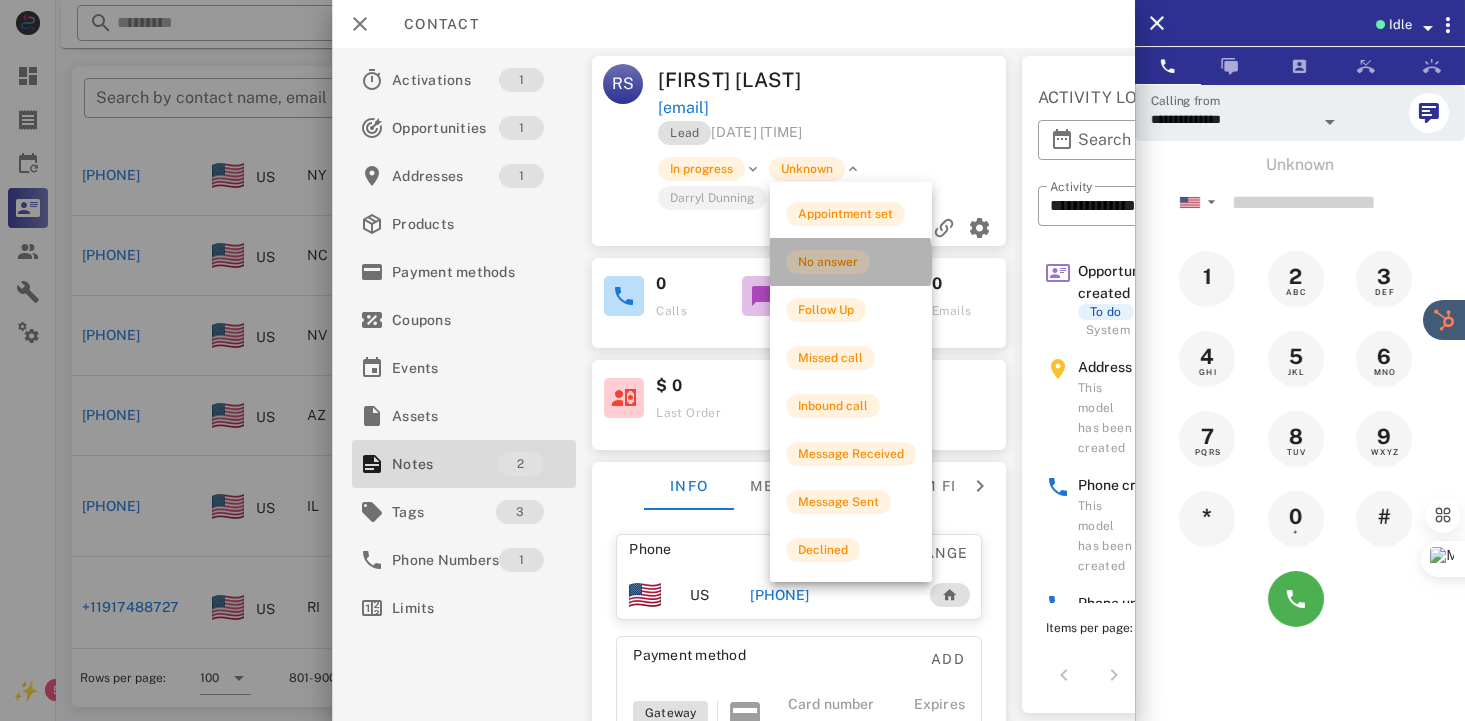 click on "No answer" at bounding box center [828, 262] 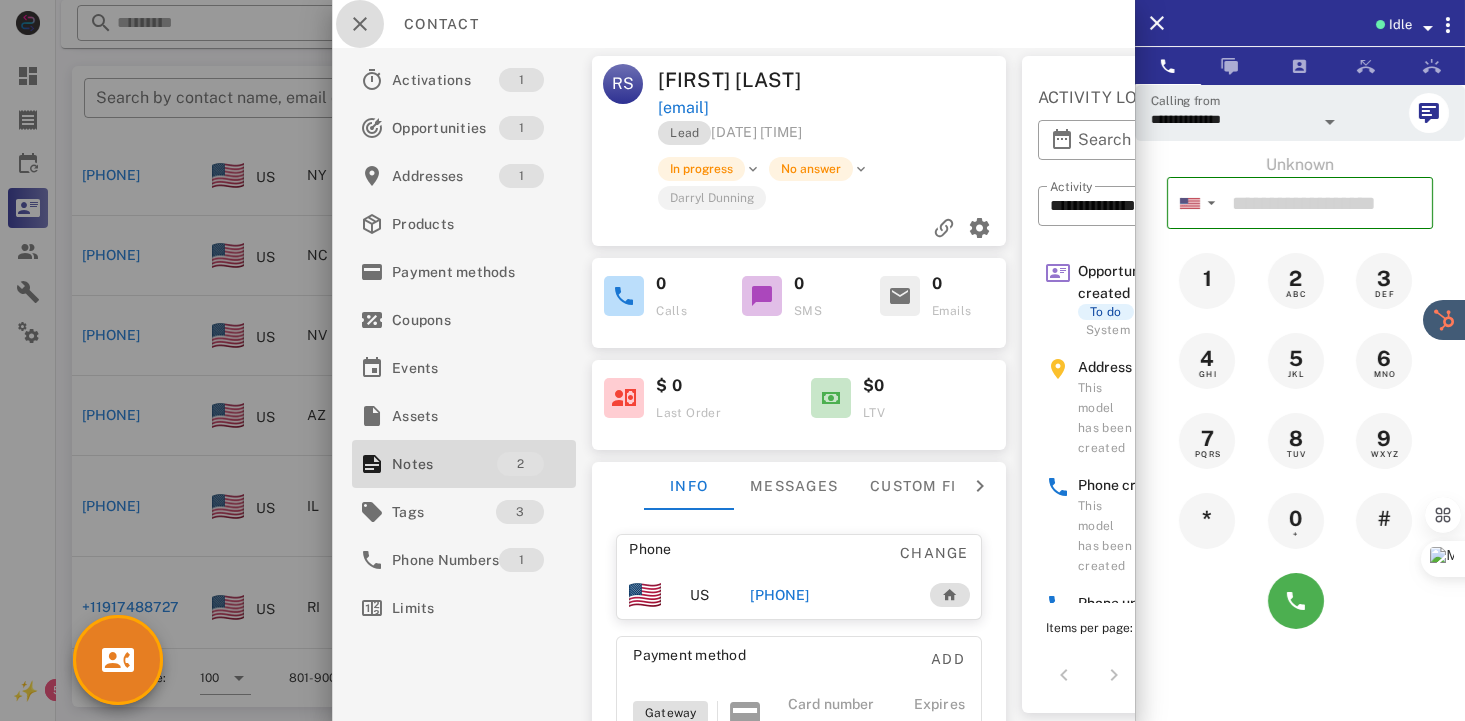 click at bounding box center [360, 24] 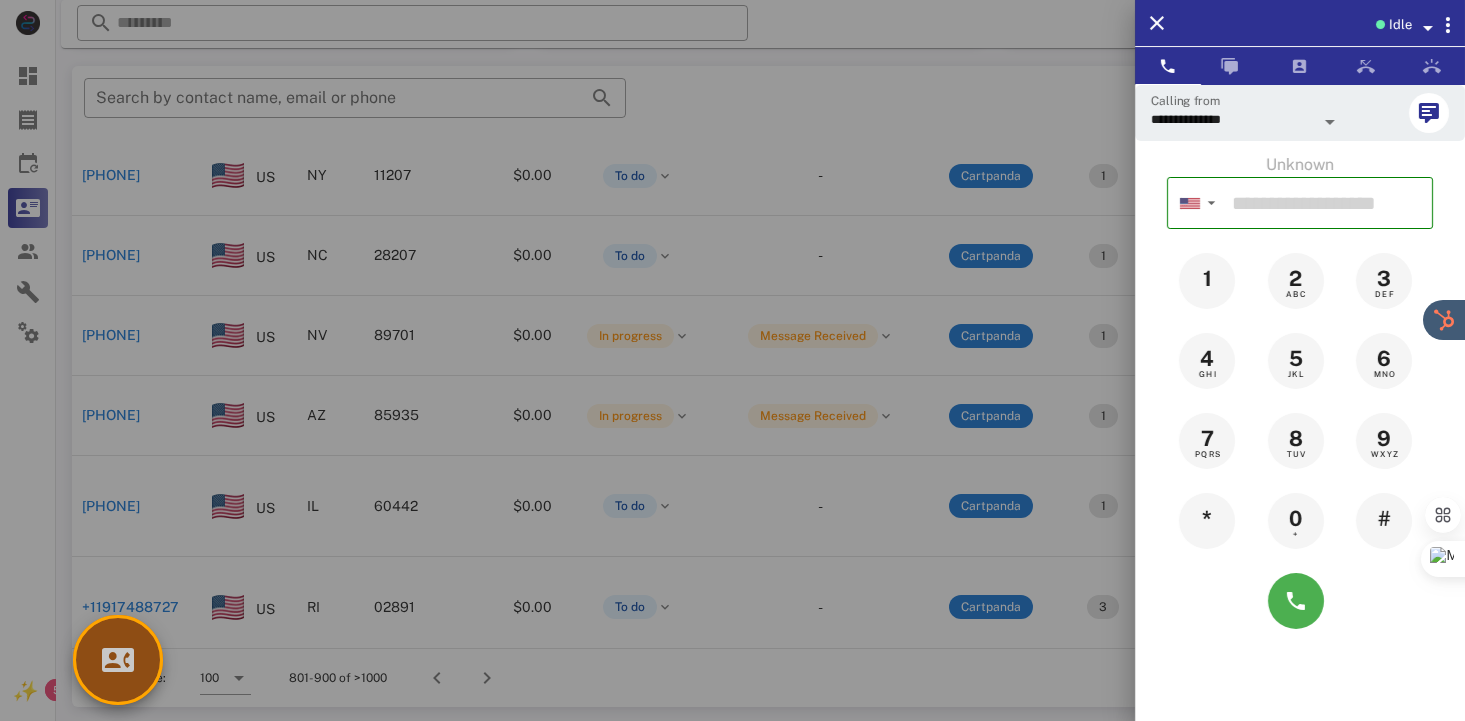 click at bounding box center [118, 660] 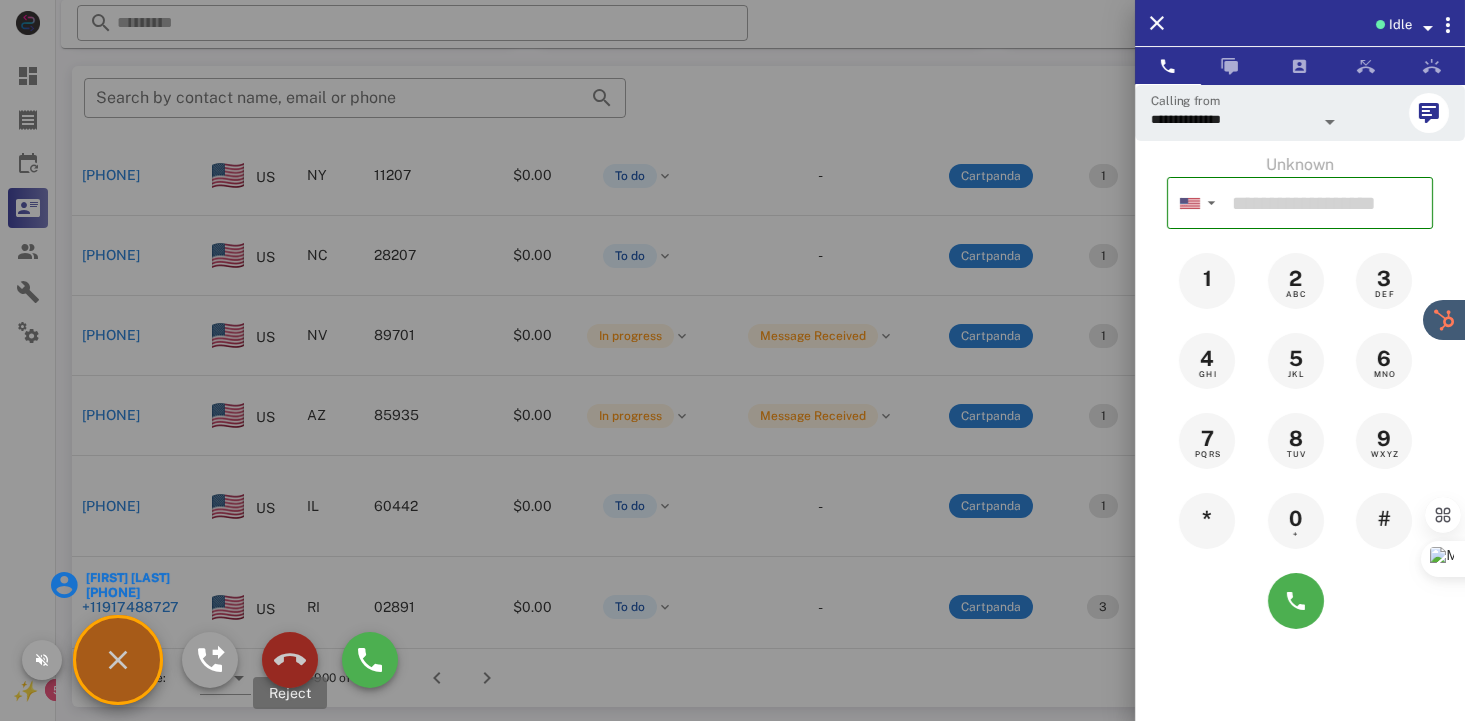 click at bounding box center (290, 660) 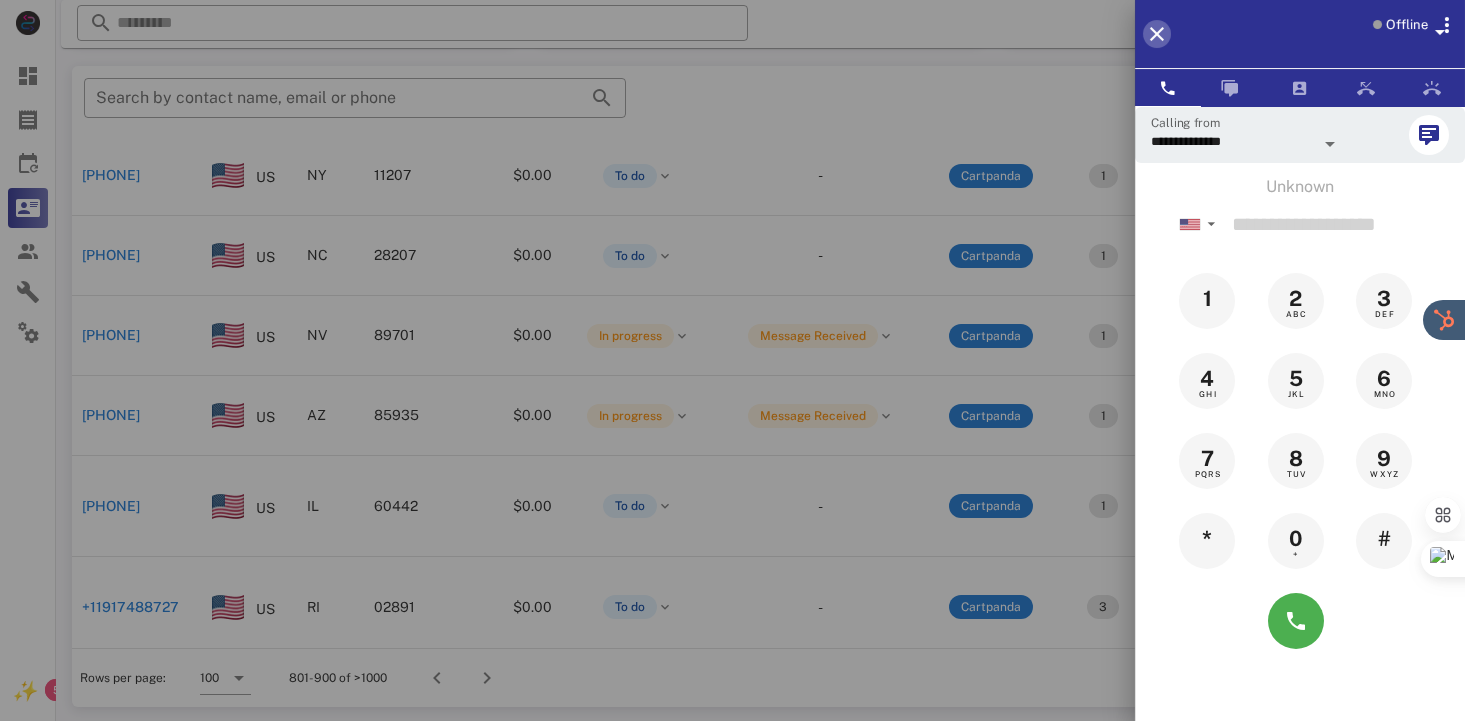 click at bounding box center (1157, 34) 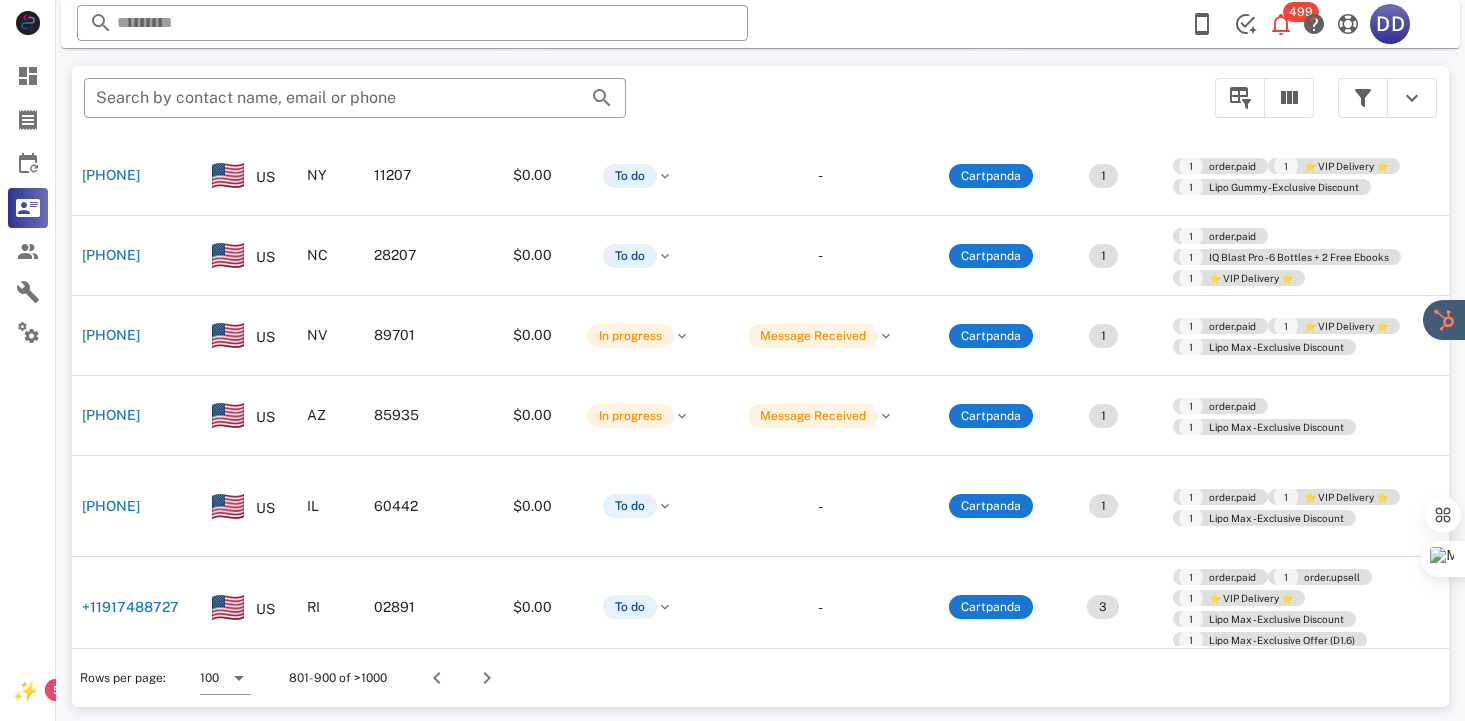 click on "+17147732334" at bounding box center (111, 2130) 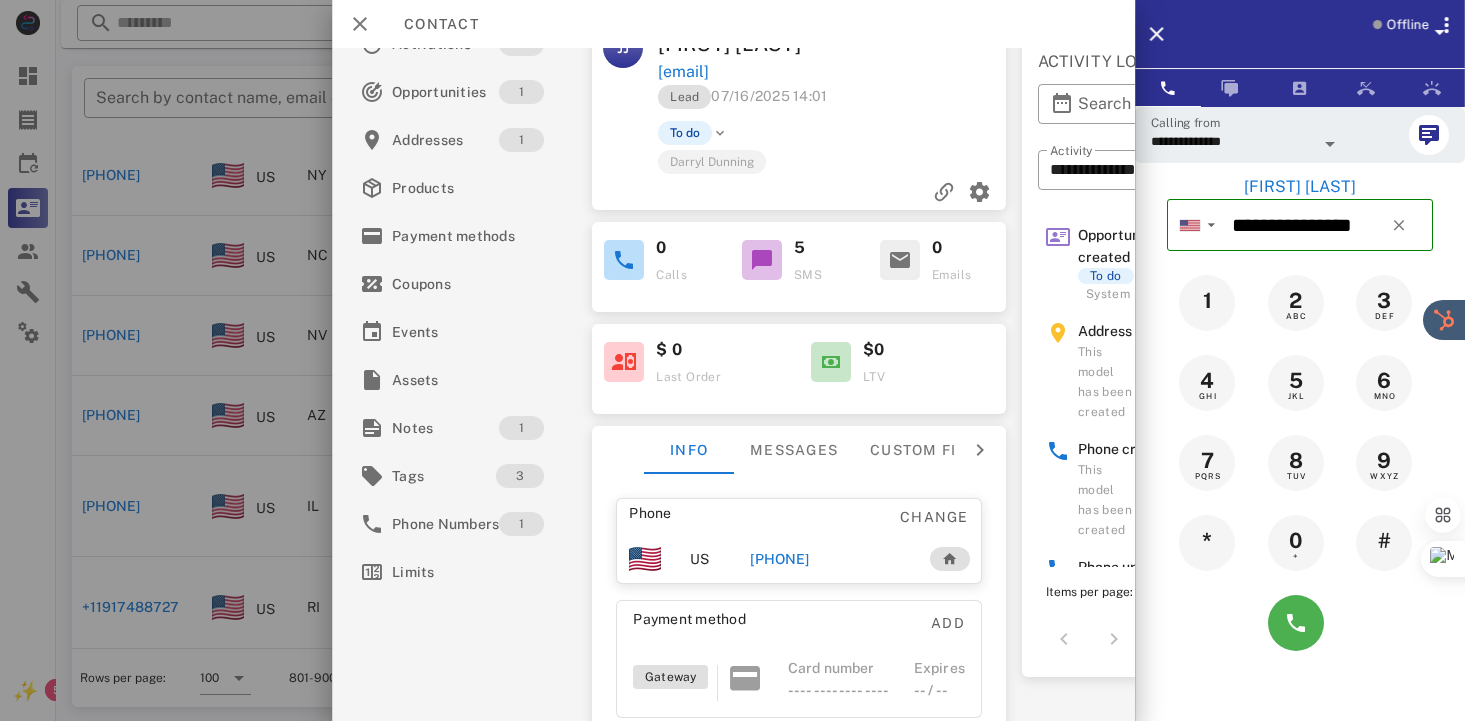 scroll, scrollTop: 50, scrollLeft: 0, axis: vertical 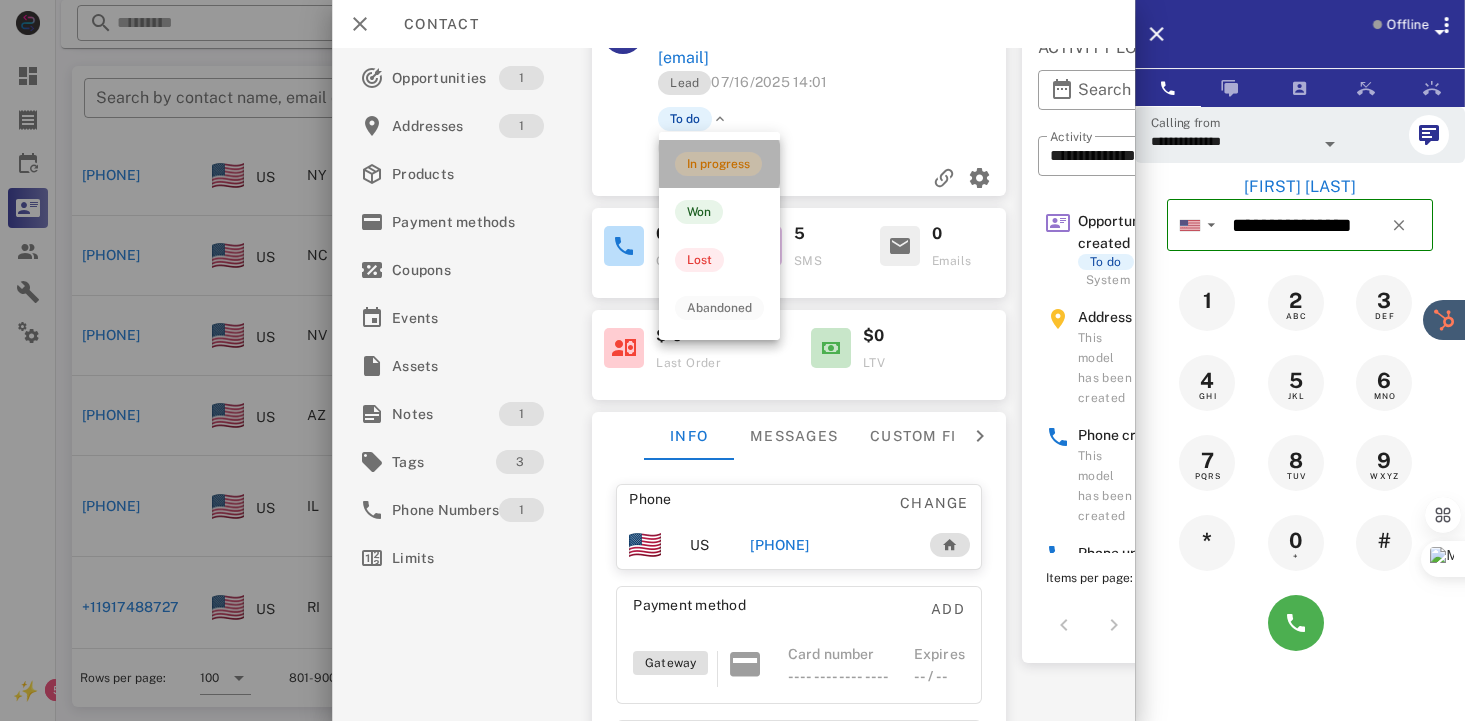 click on "In progress" at bounding box center (718, 164) 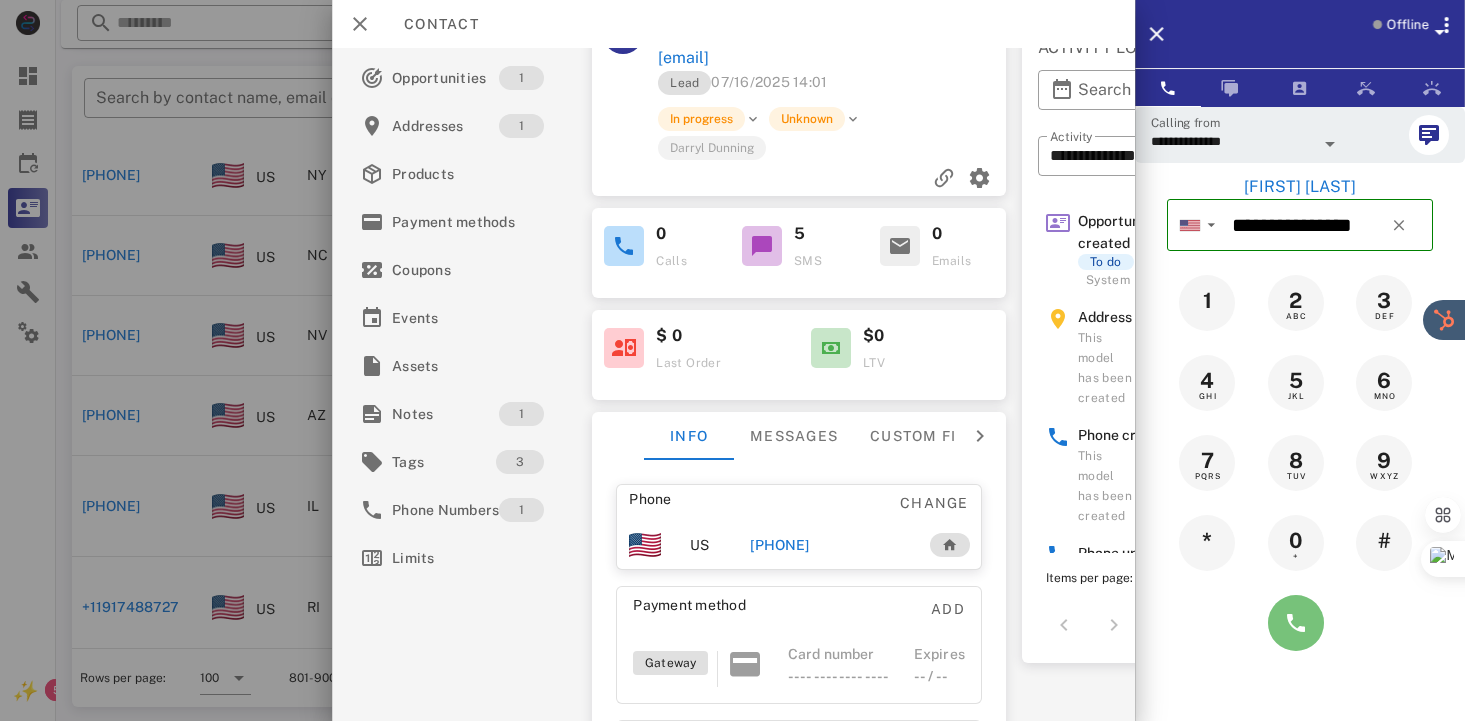 click at bounding box center (1296, 623) 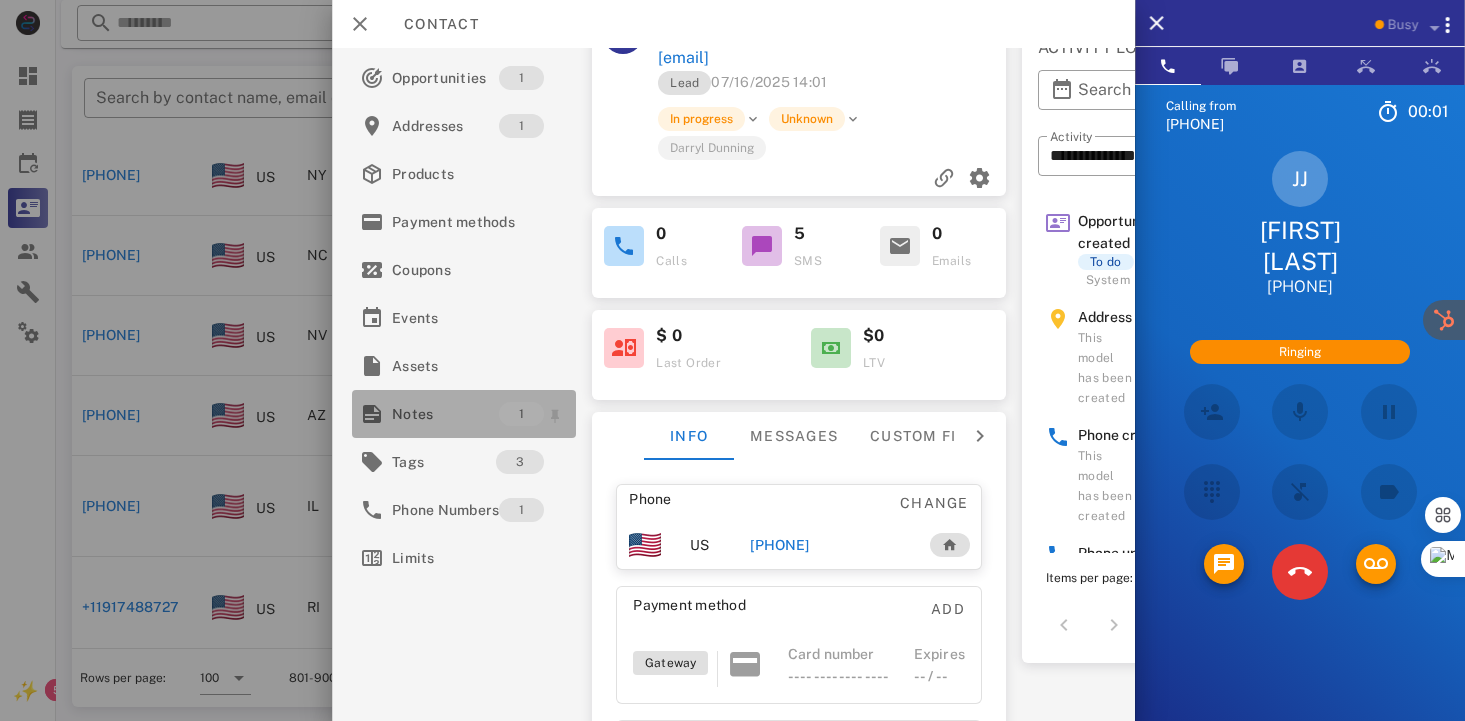 click on "Notes" at bounding box center (445, 414) 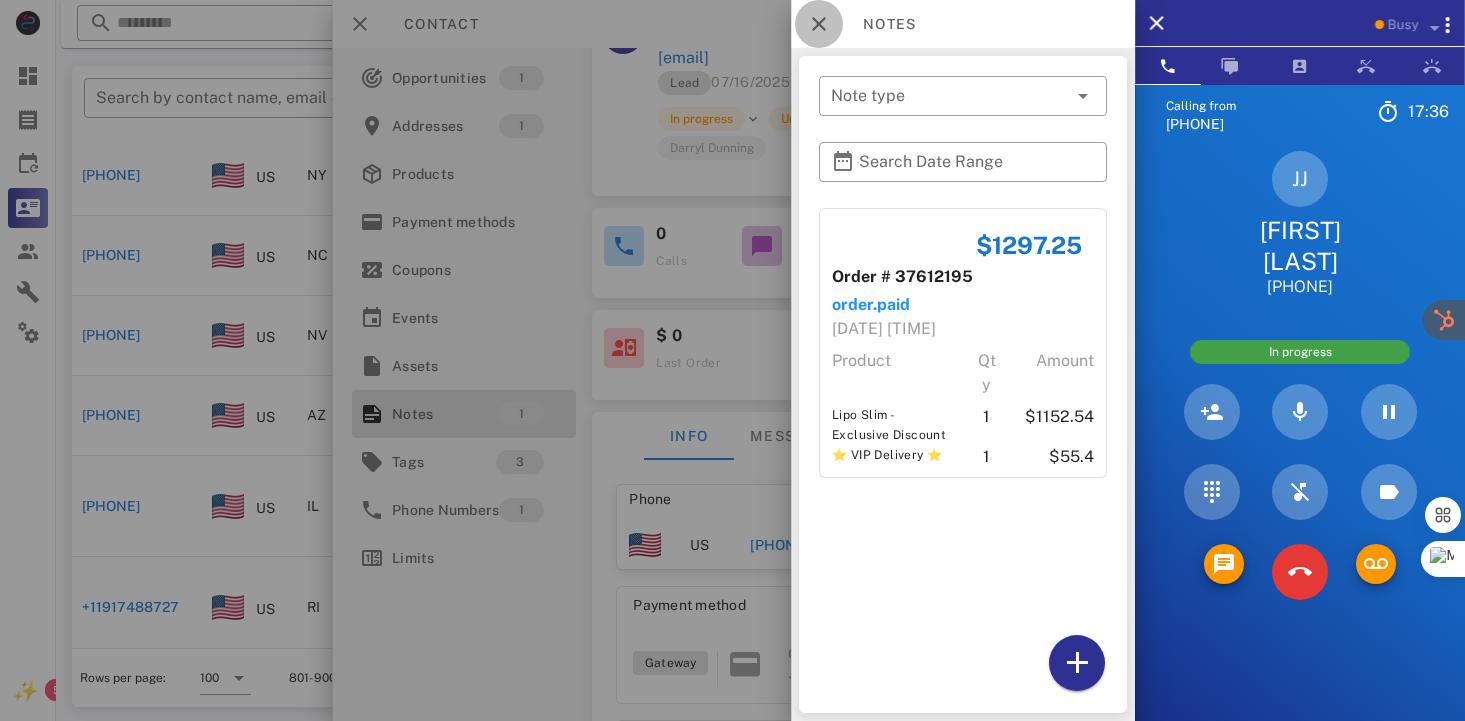 click at bounding box center [819, 24] 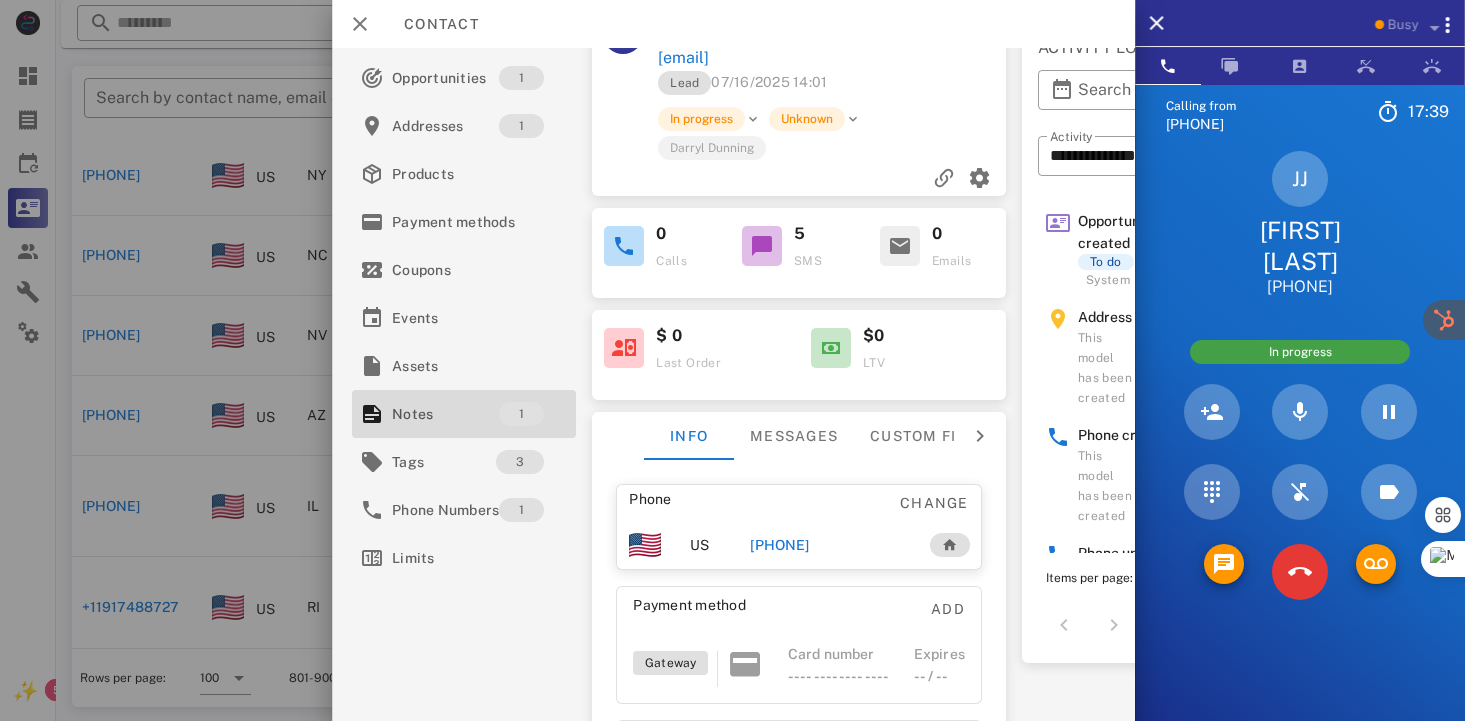 scroll, scrollTop: 0, scrollLeft: 0, axis: both 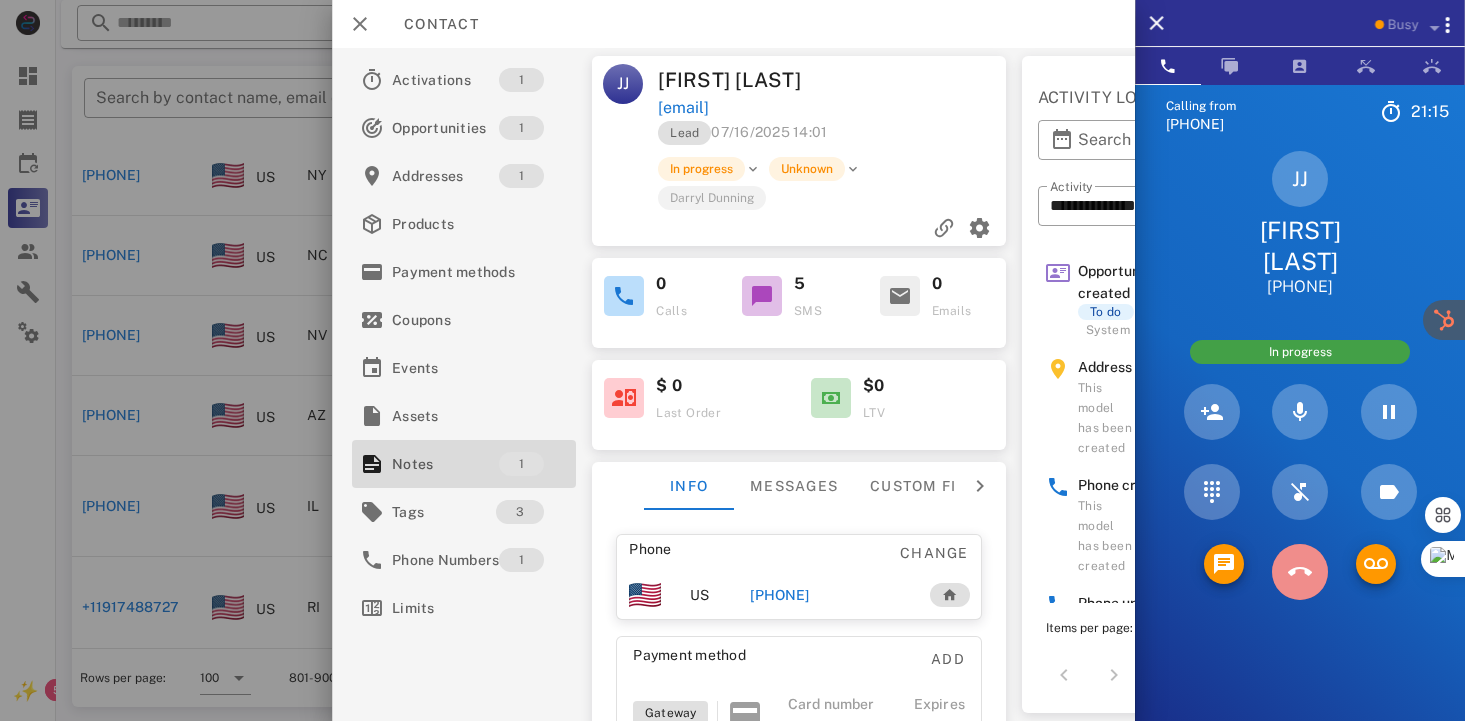 click at bounding box center [1300, 572] 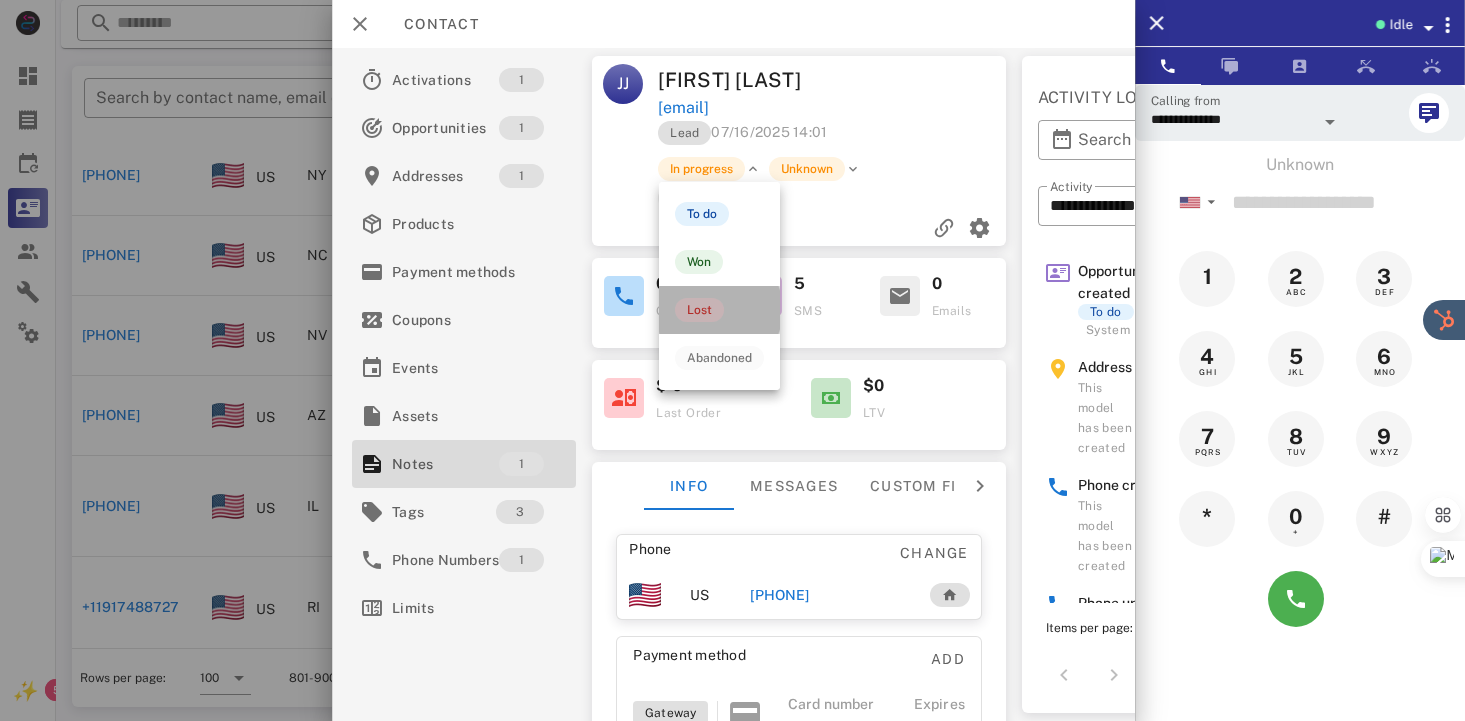 click on "Lost" at bounding box center [699, 310] 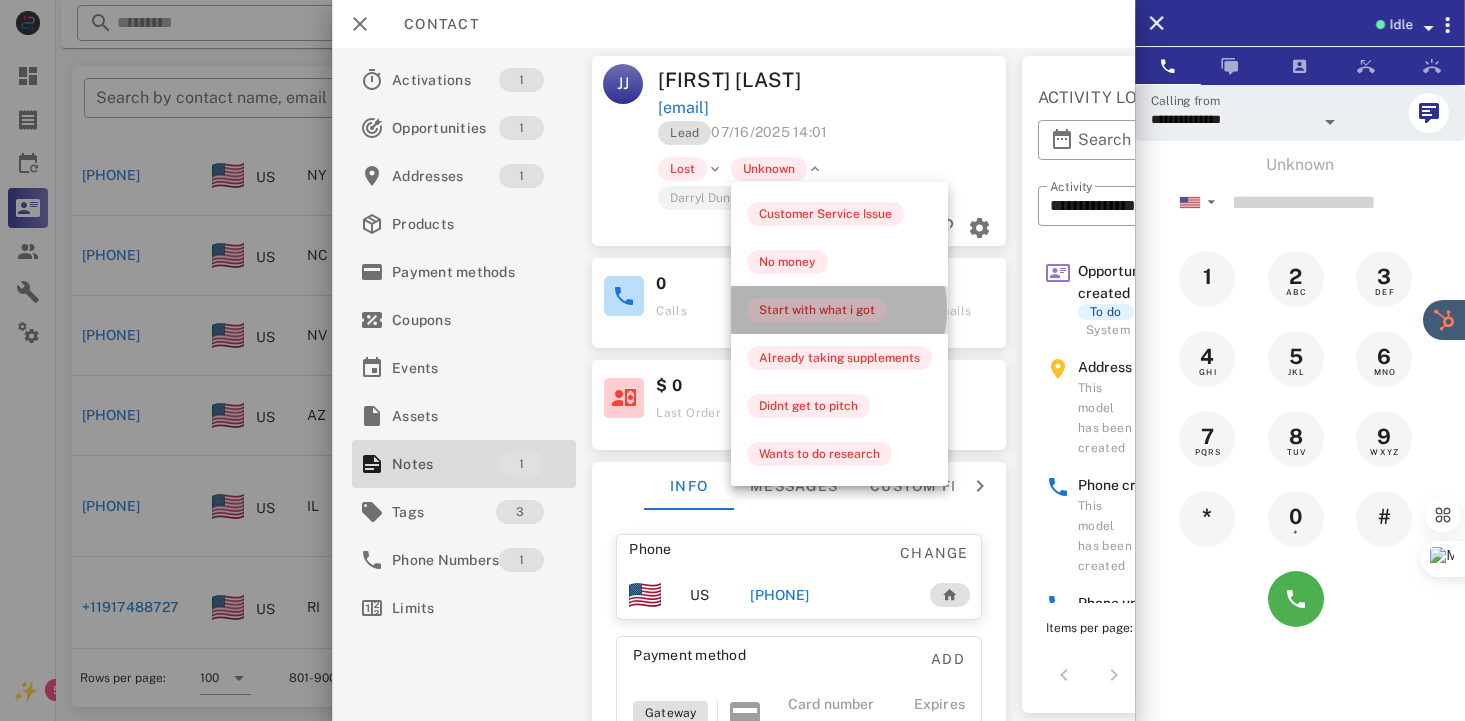 click on "Start with what i got" at bounding box center [817, 310] 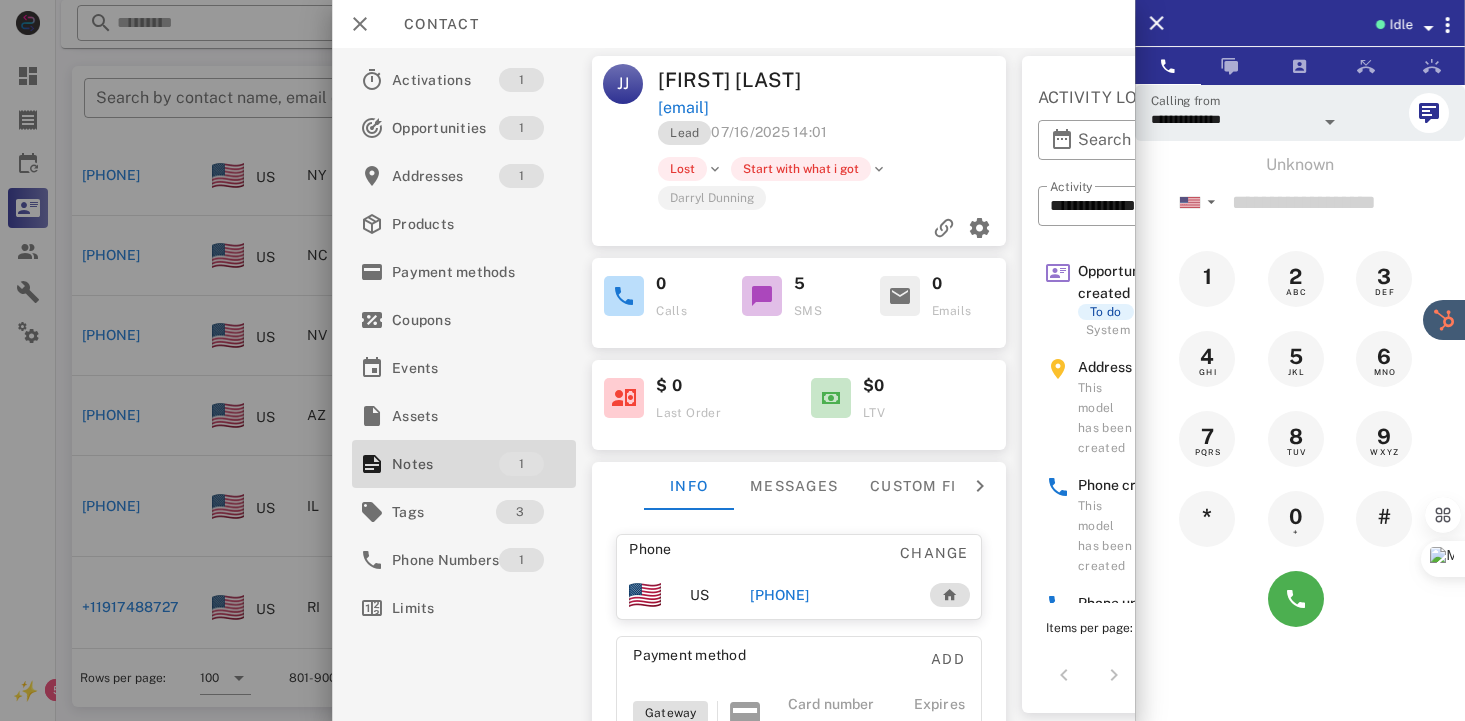 scroll, scrollTop: 237, scrollLeft: 0, axis: vertical 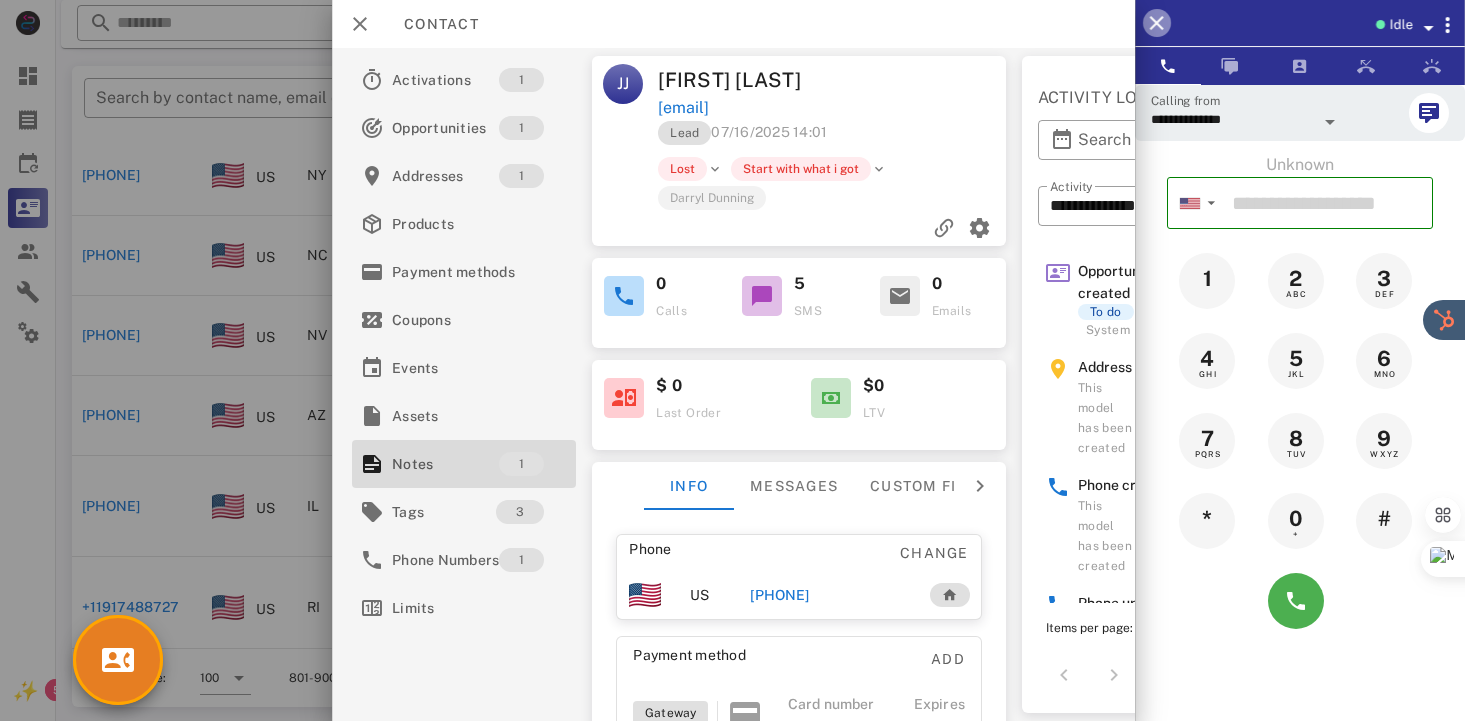 click at bounding box center (1157, 23) 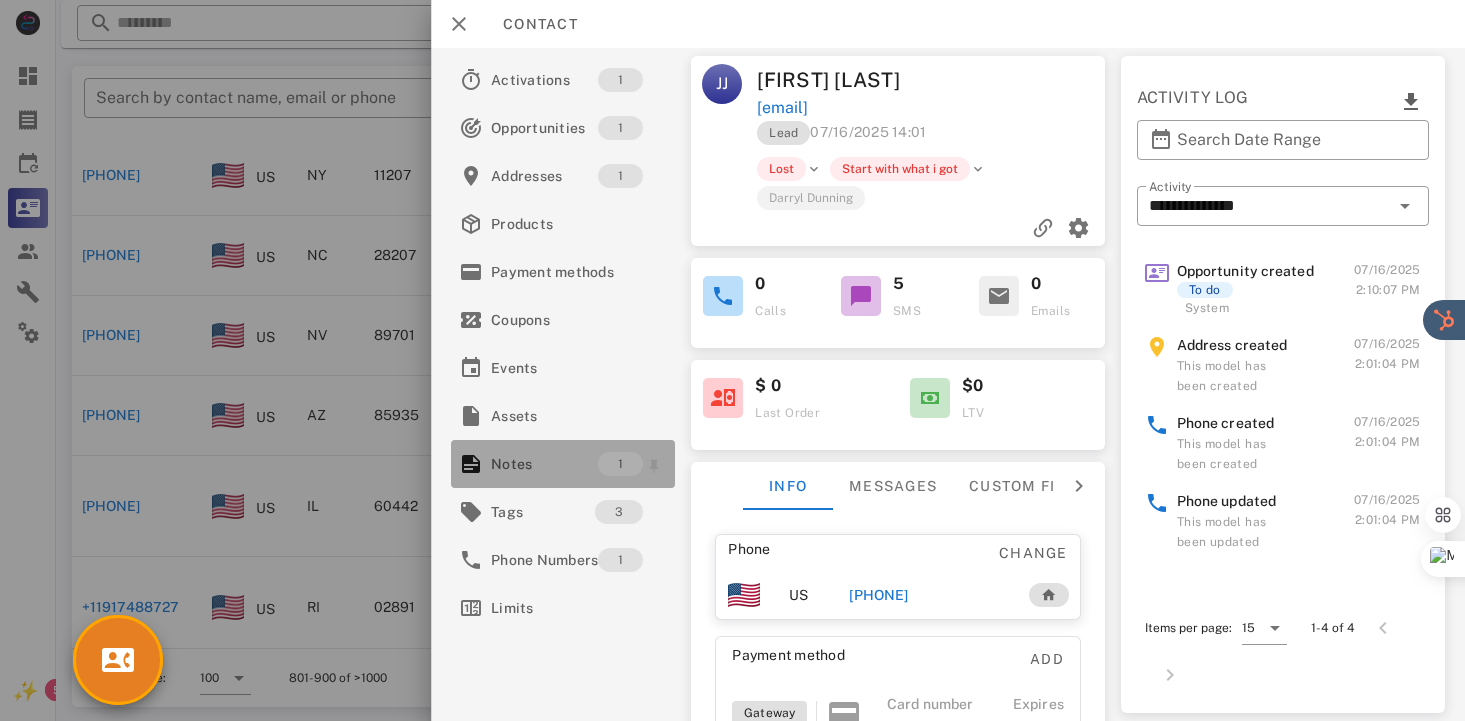 click on "Notes" at bounding box center [544, 464] 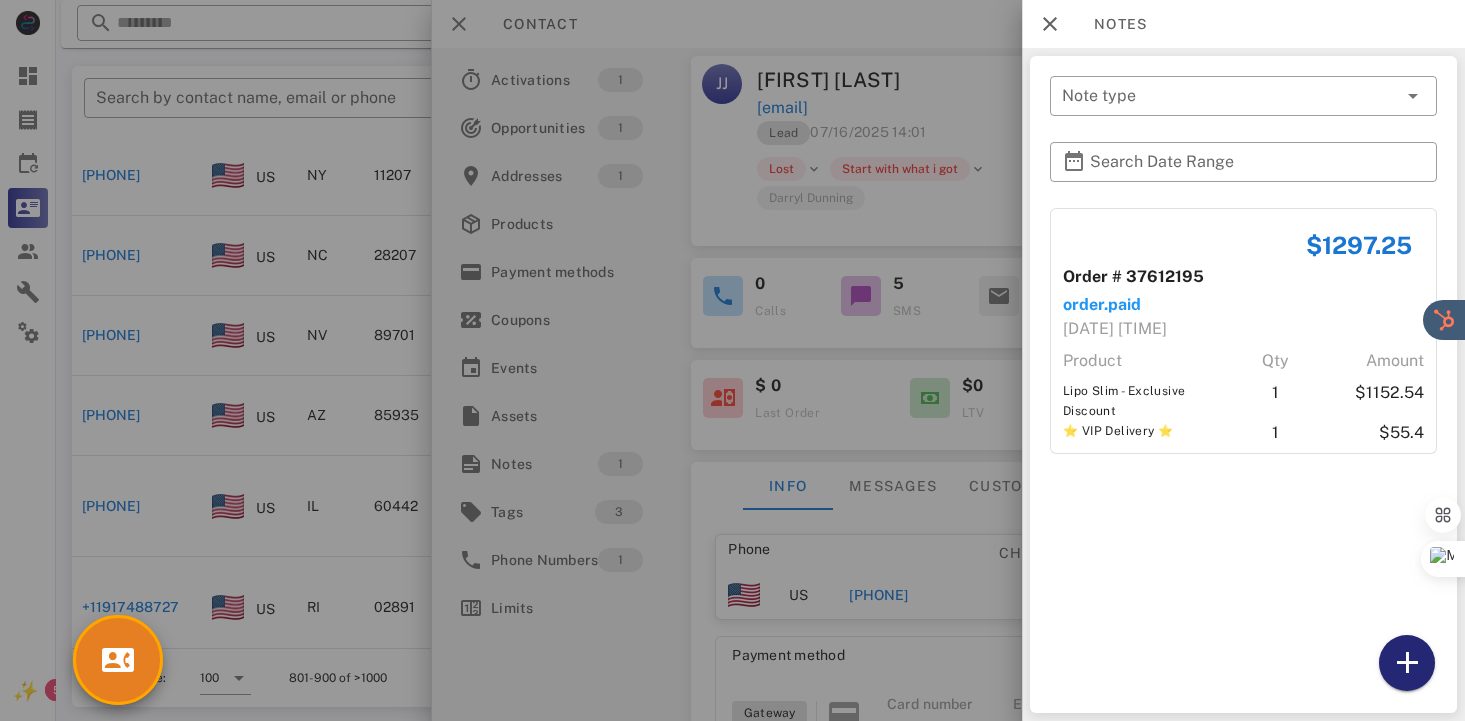 click at bounding box center (1407, 663) 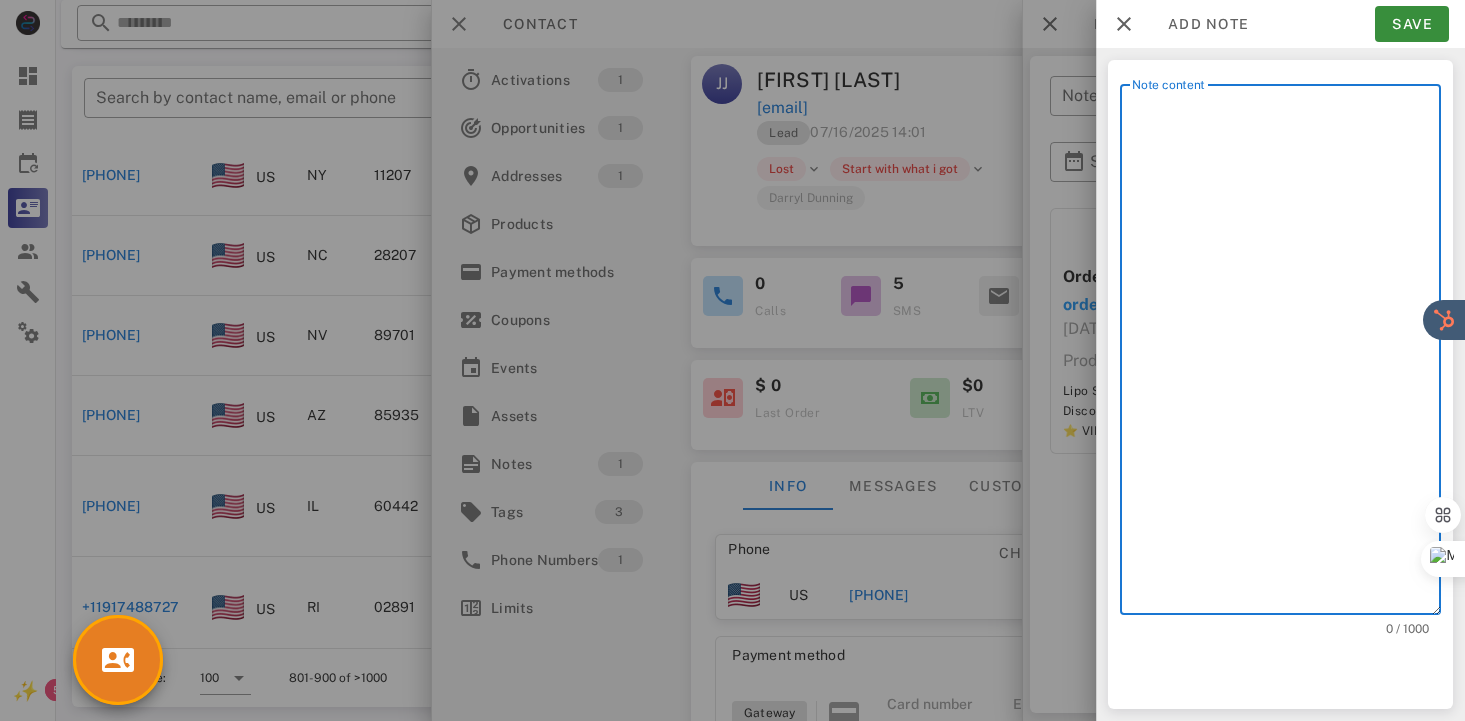 click on "Note content" at bounding box center (1286, 354) 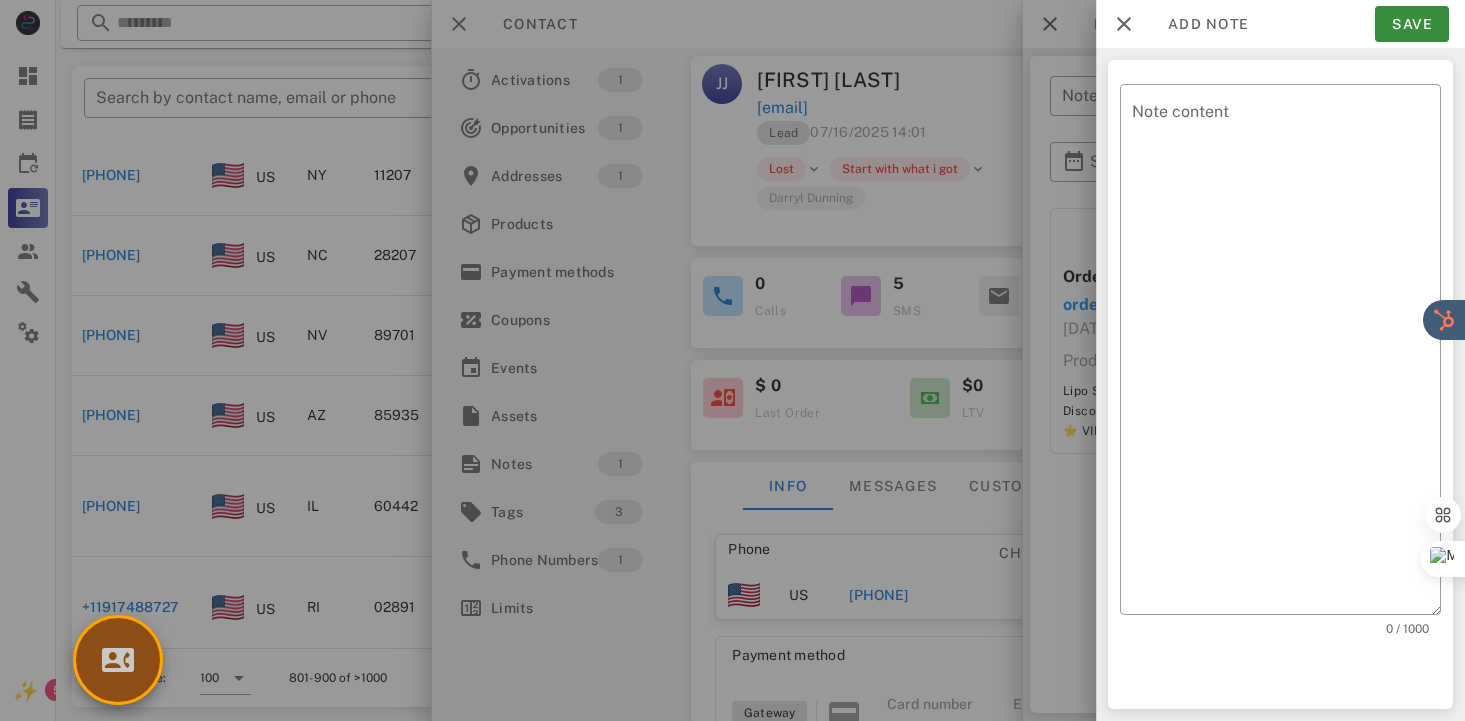 click at bounding box center (118, 660) 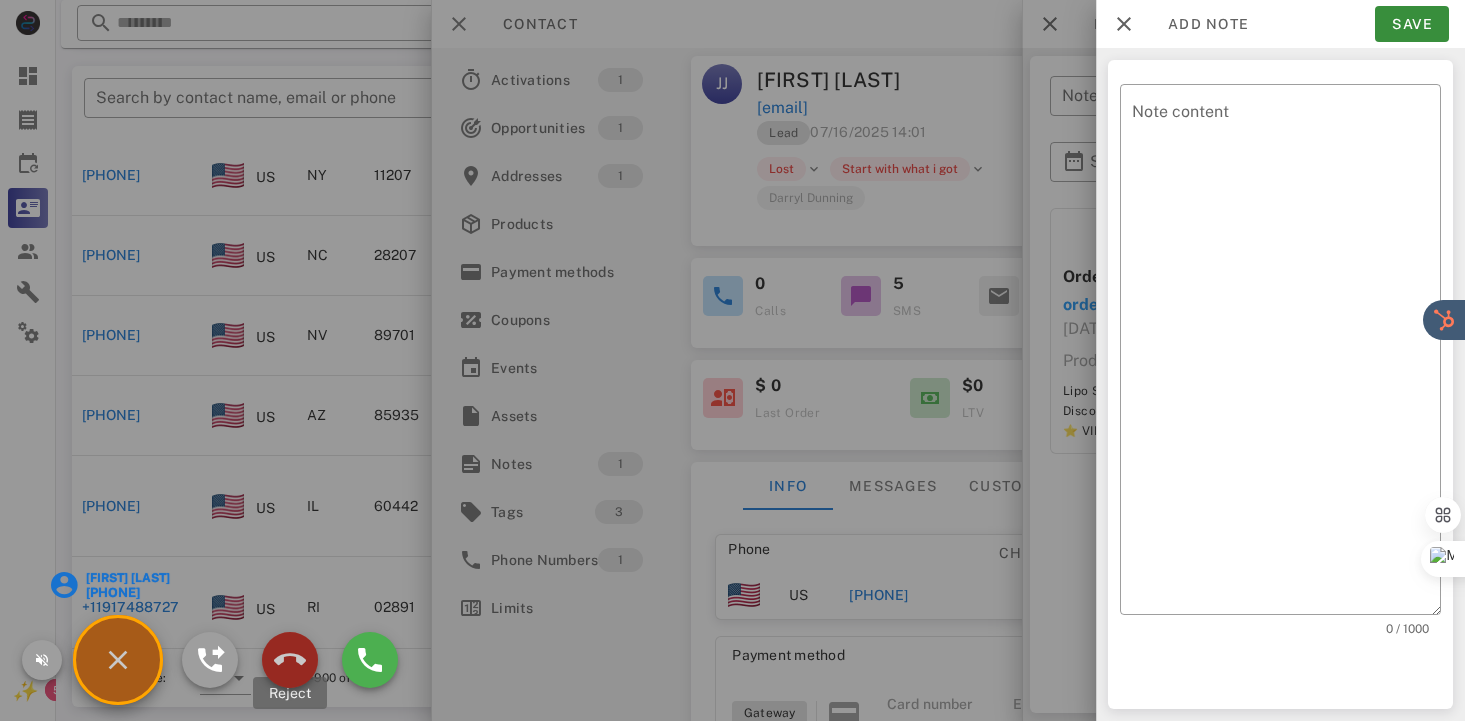 click at bounding box center [290, 660] 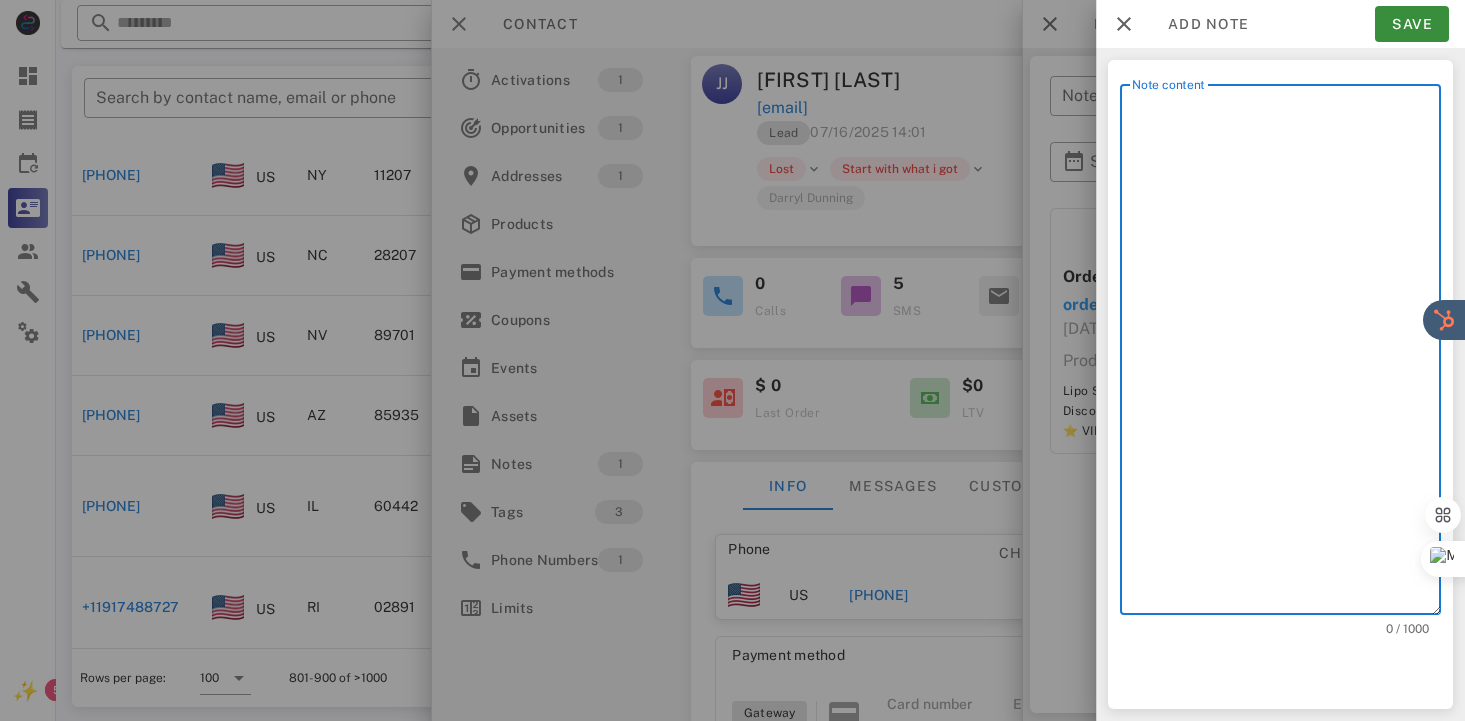 click on "Note content" at bounding box center (1286, 354) 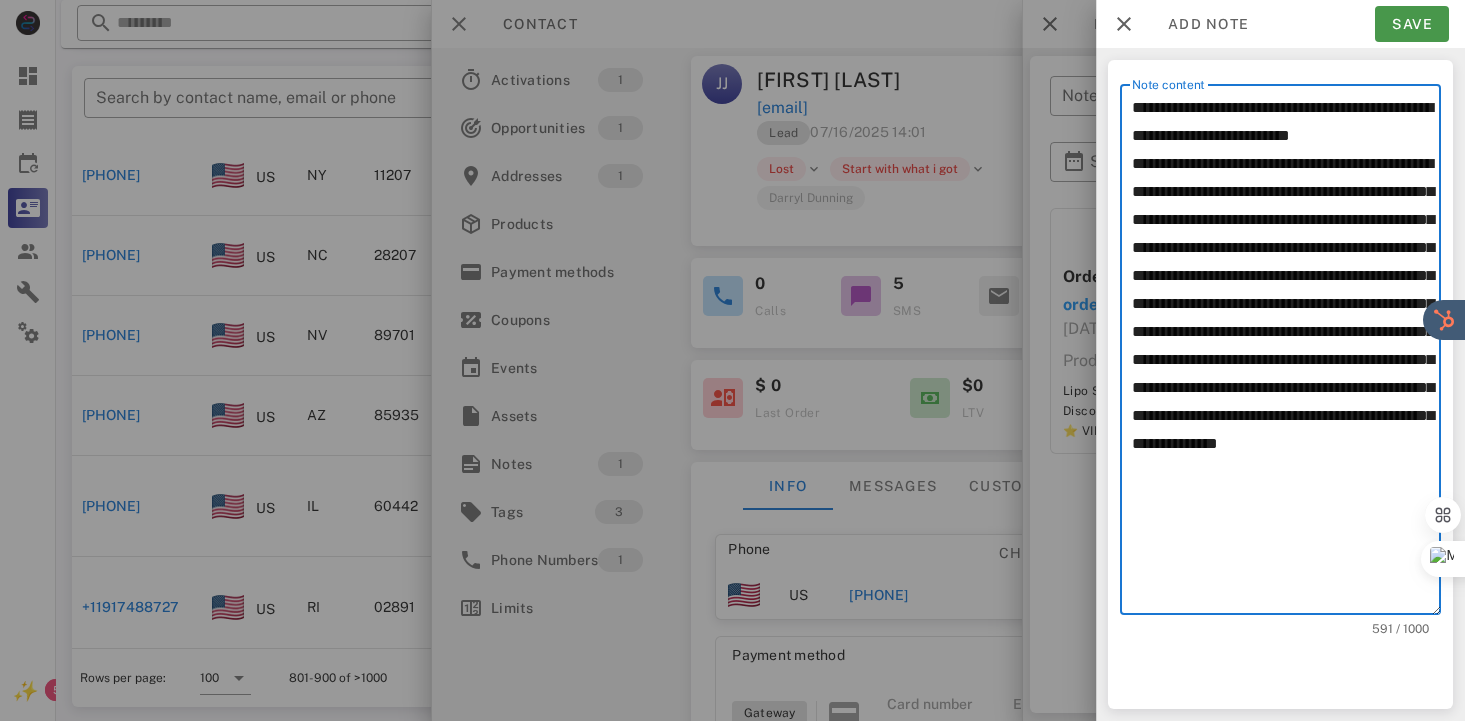 type on "**********" 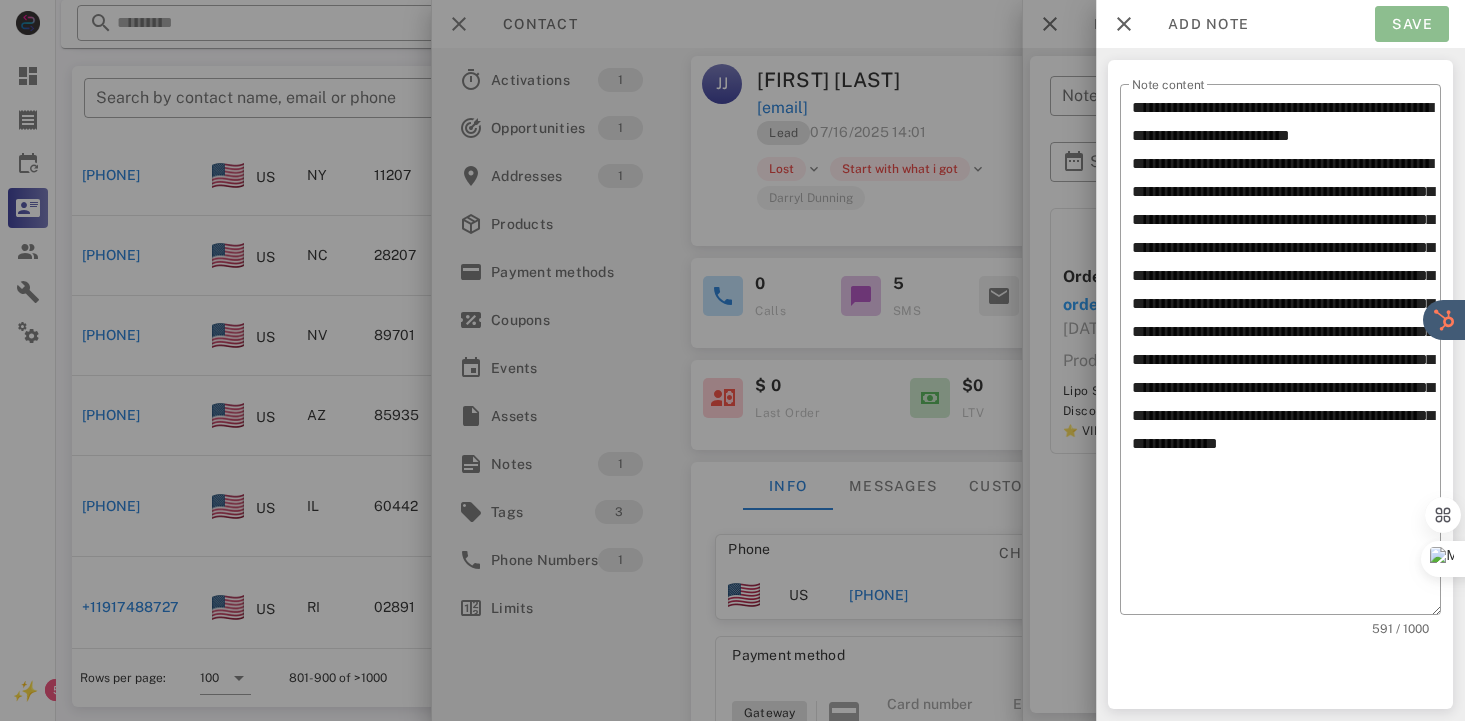 click on "Save" at bounding box center [1412, 24] 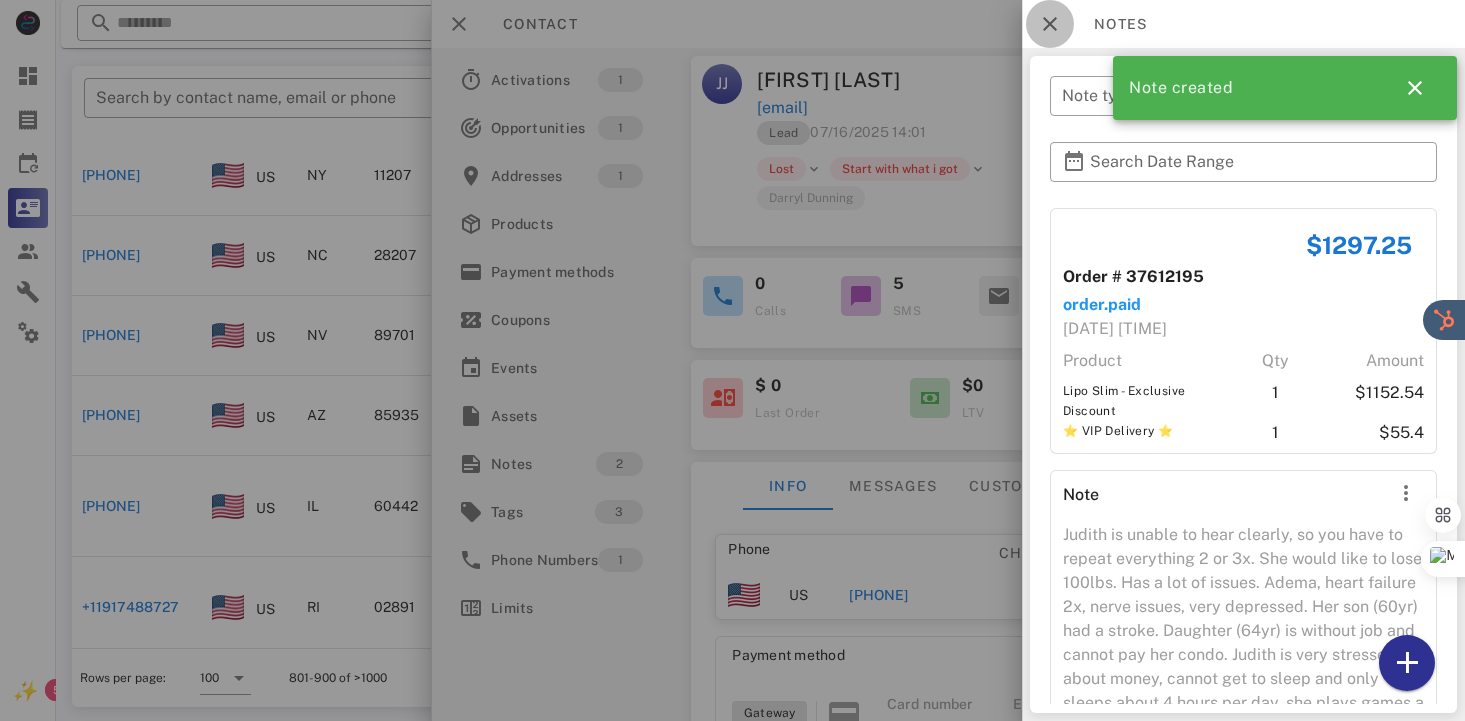 click at bounding box center (1050, 24) 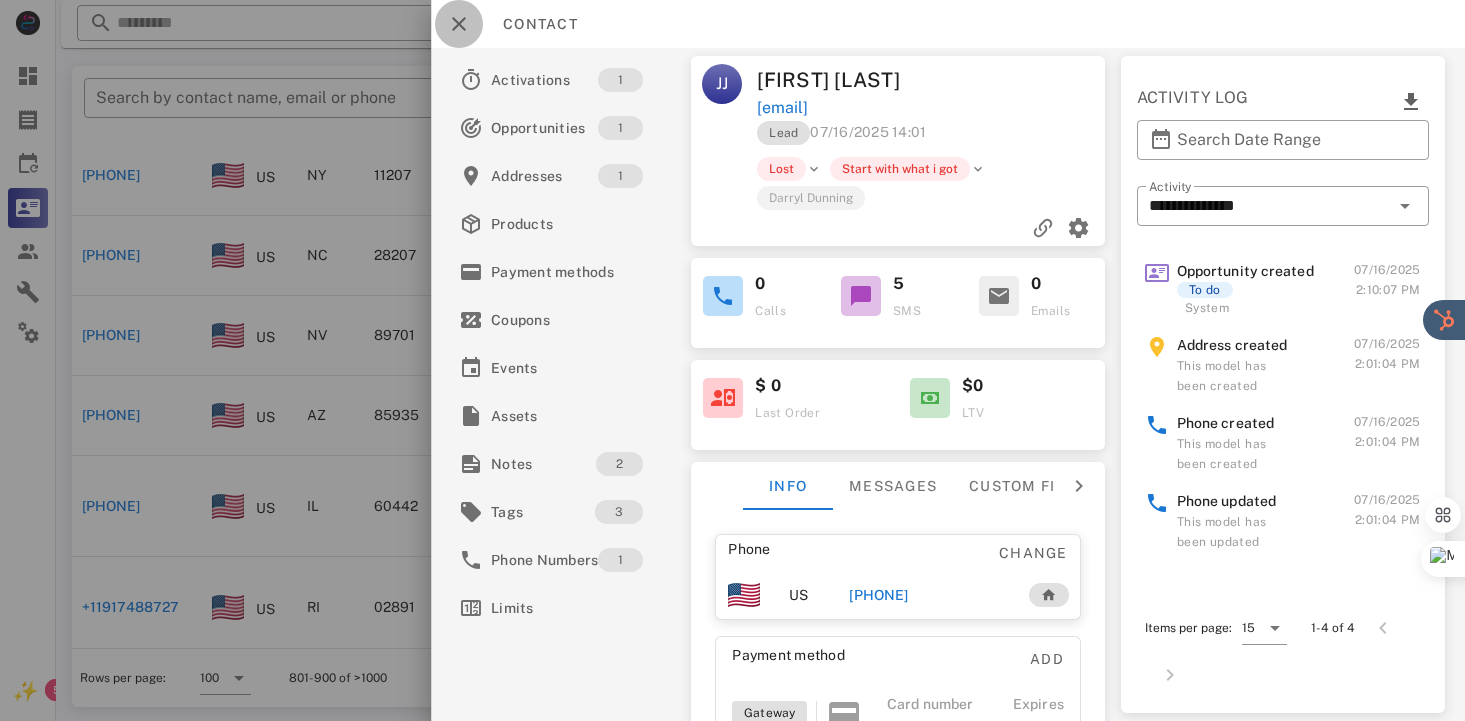 click at bounding box center [459, 24] 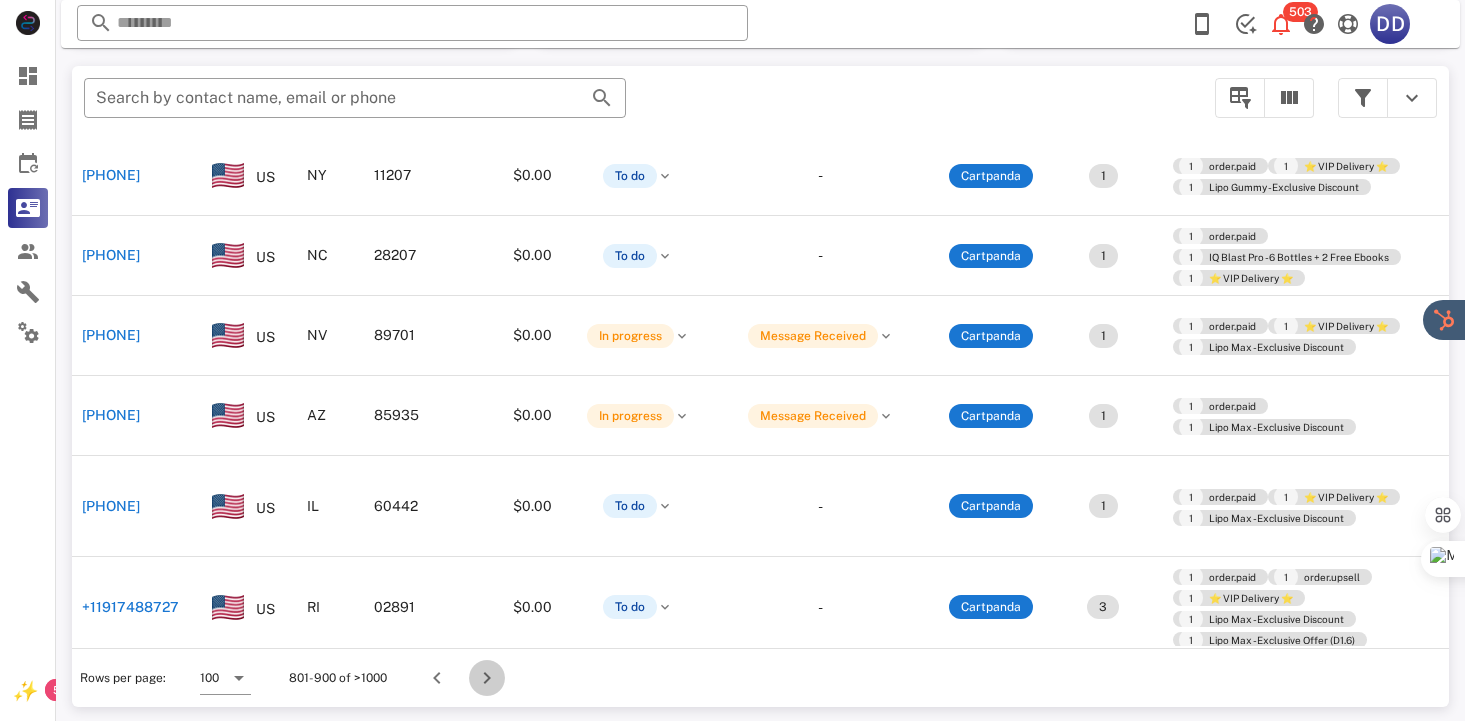 click at bounding box center [487, 678] 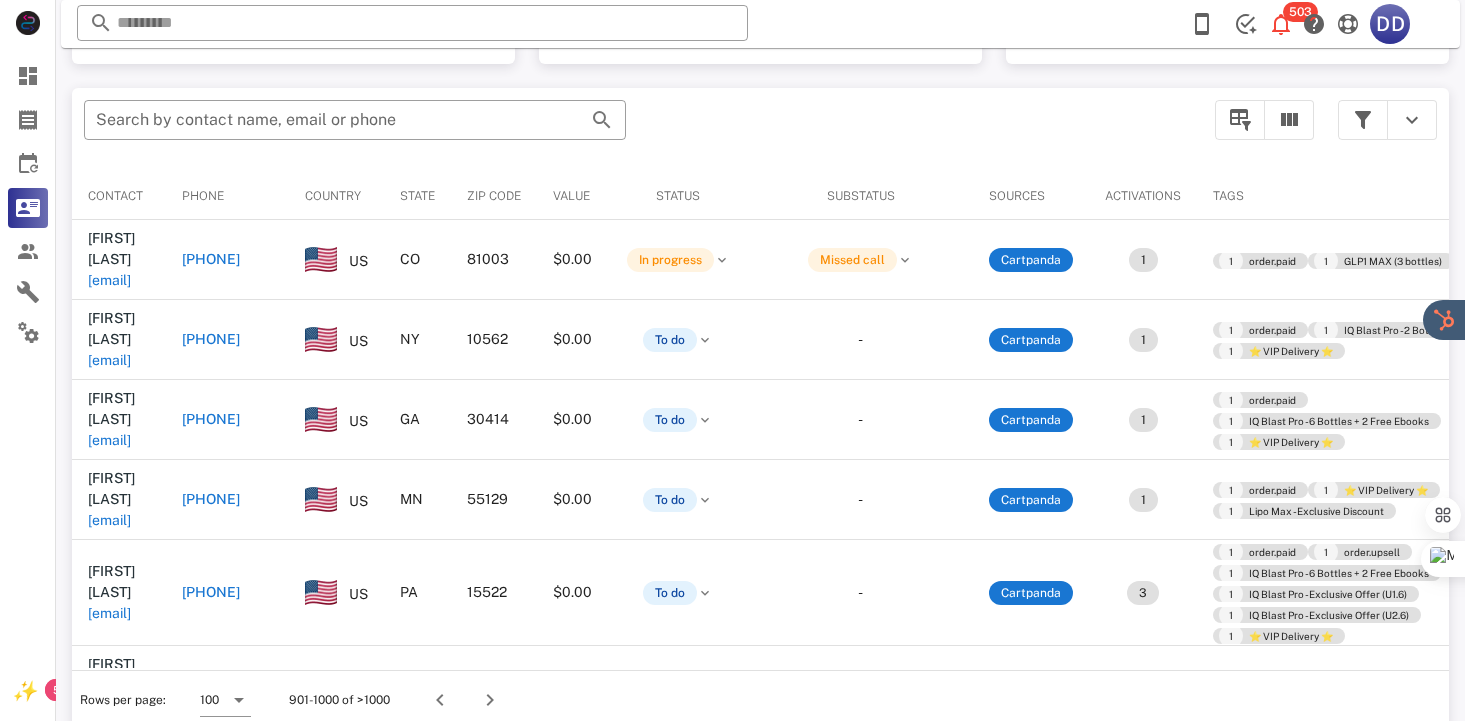 scroll, scrollTop: 378, scrollLeft: 0, axis: vertical 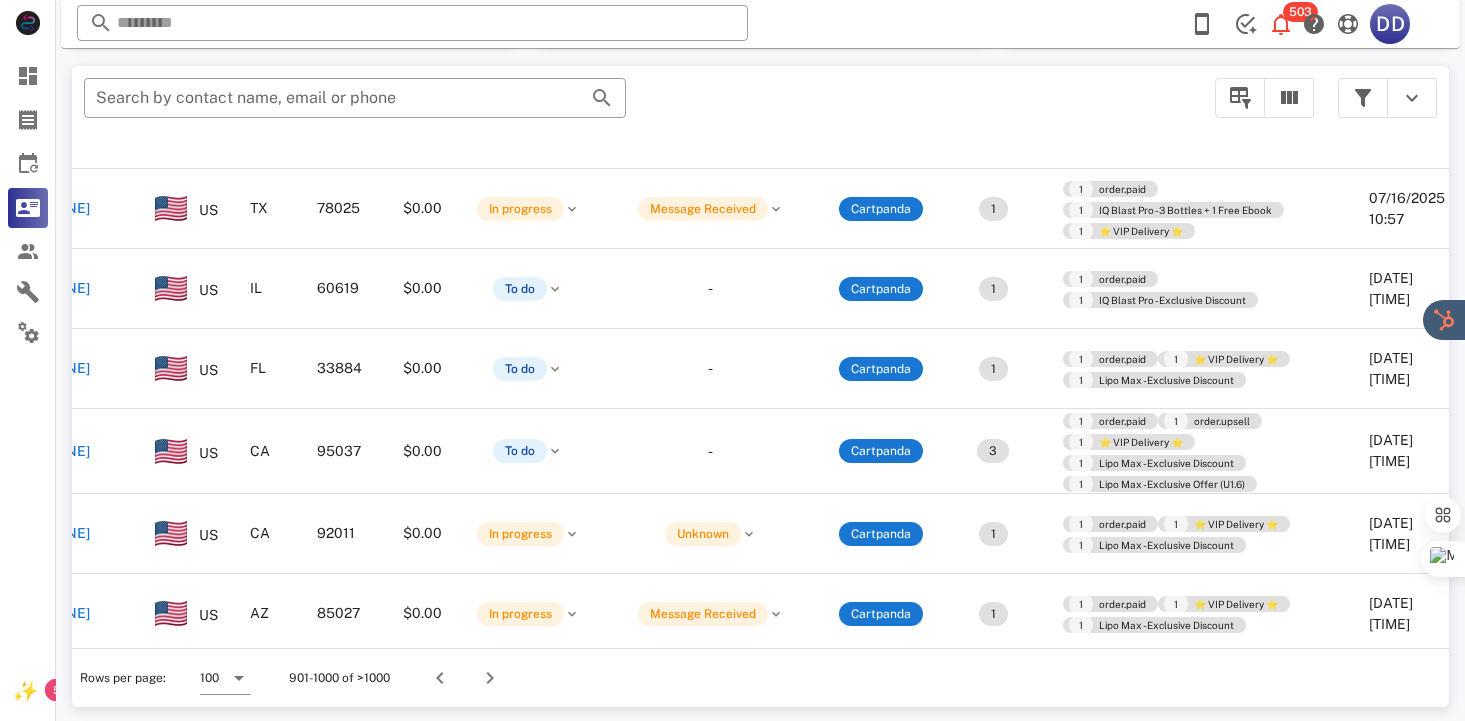 click on "+12814679215" at bounding box center (61, 696) 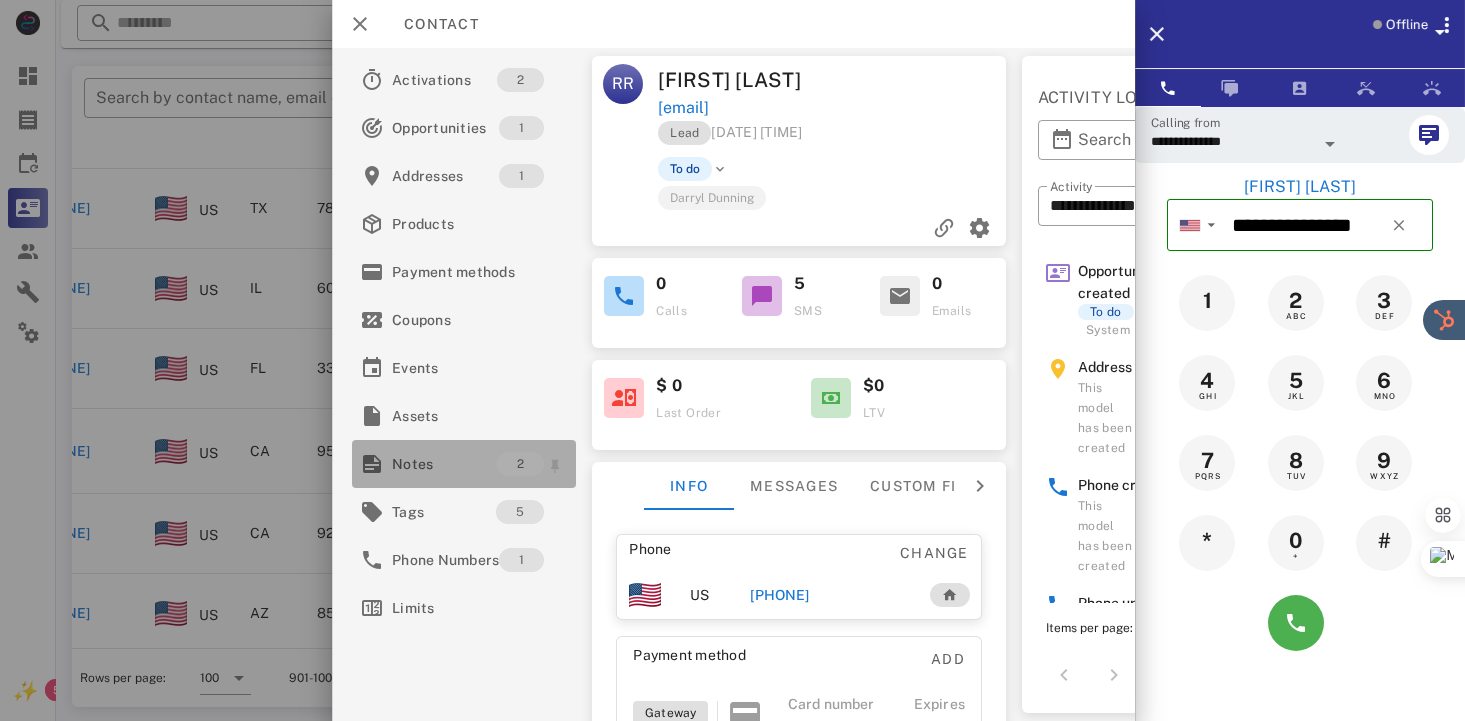 click on "Notes" at bounding box center (444, 464) 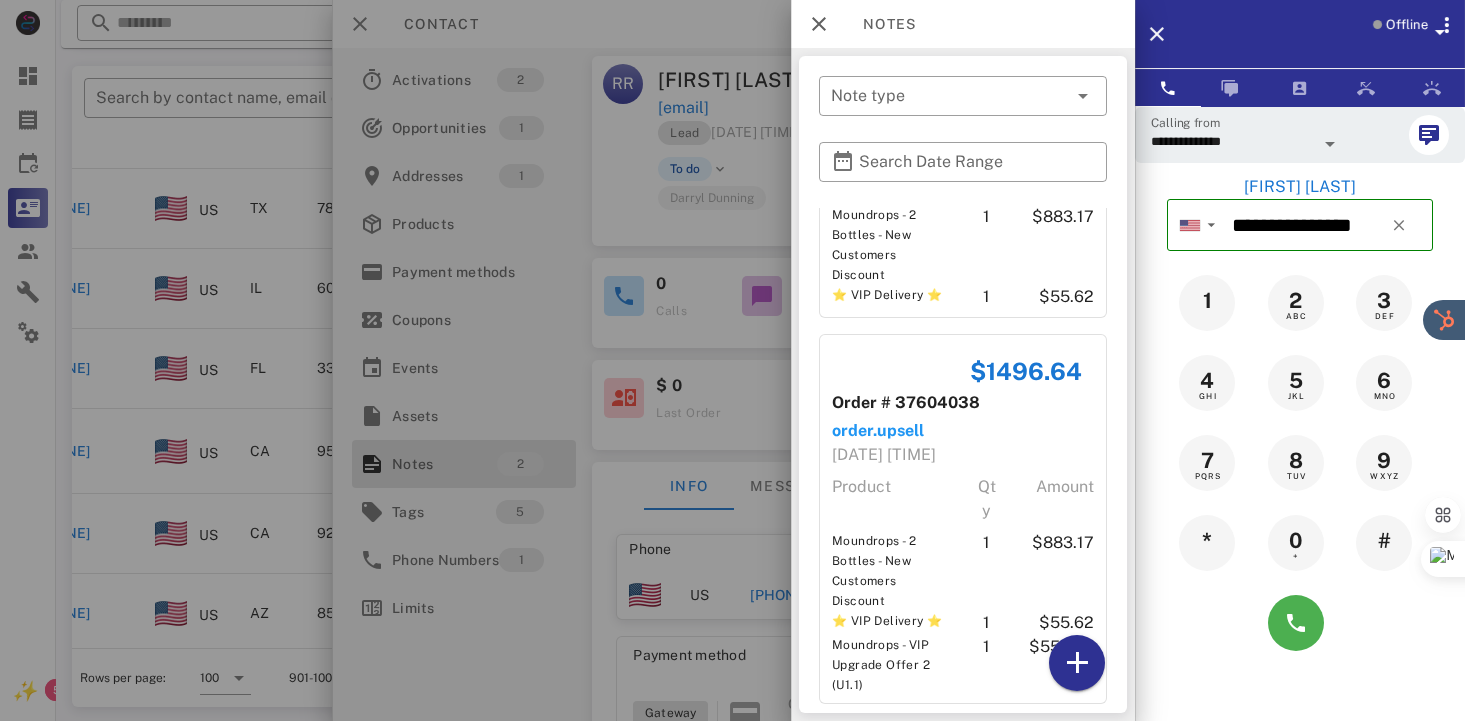 scroll, scrollTop: 228, scrollLeft: 0, axis: vertical 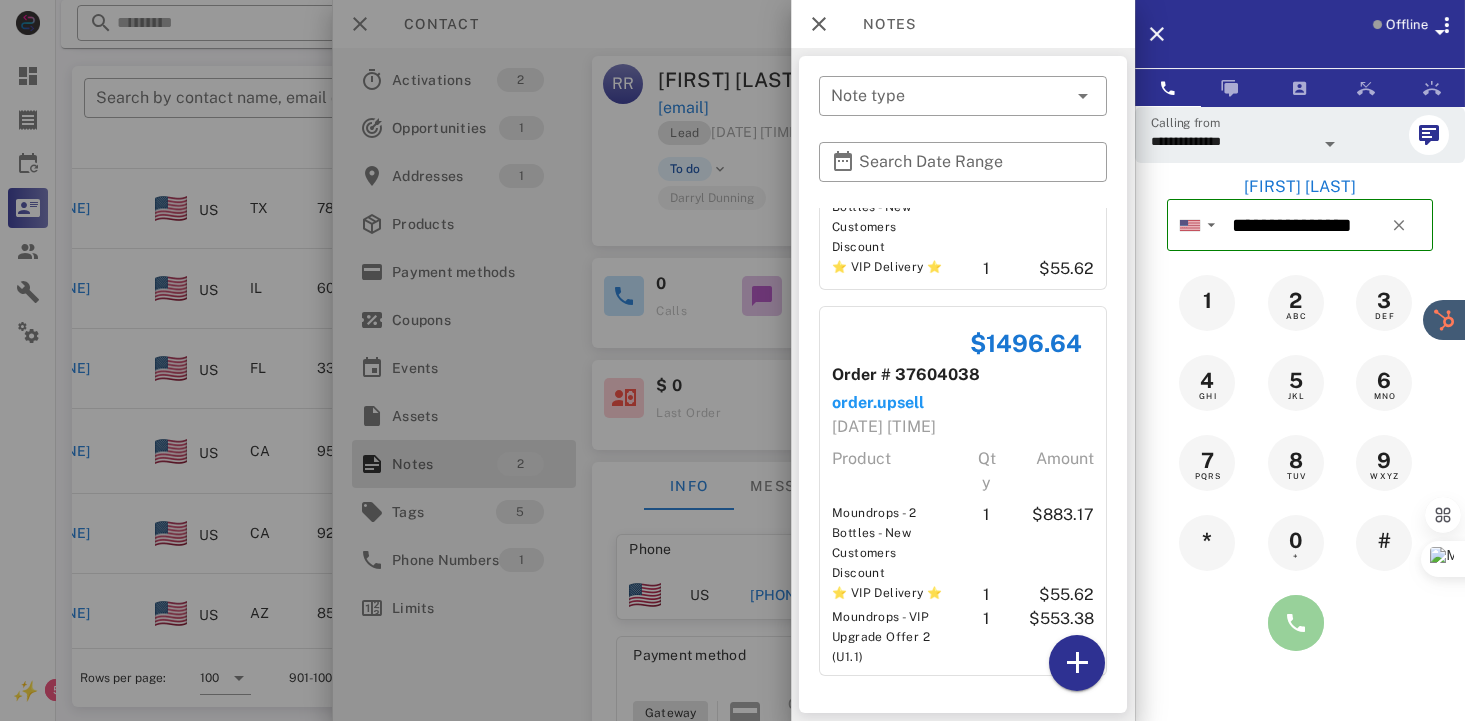 click at bounding box center (1296, 623) 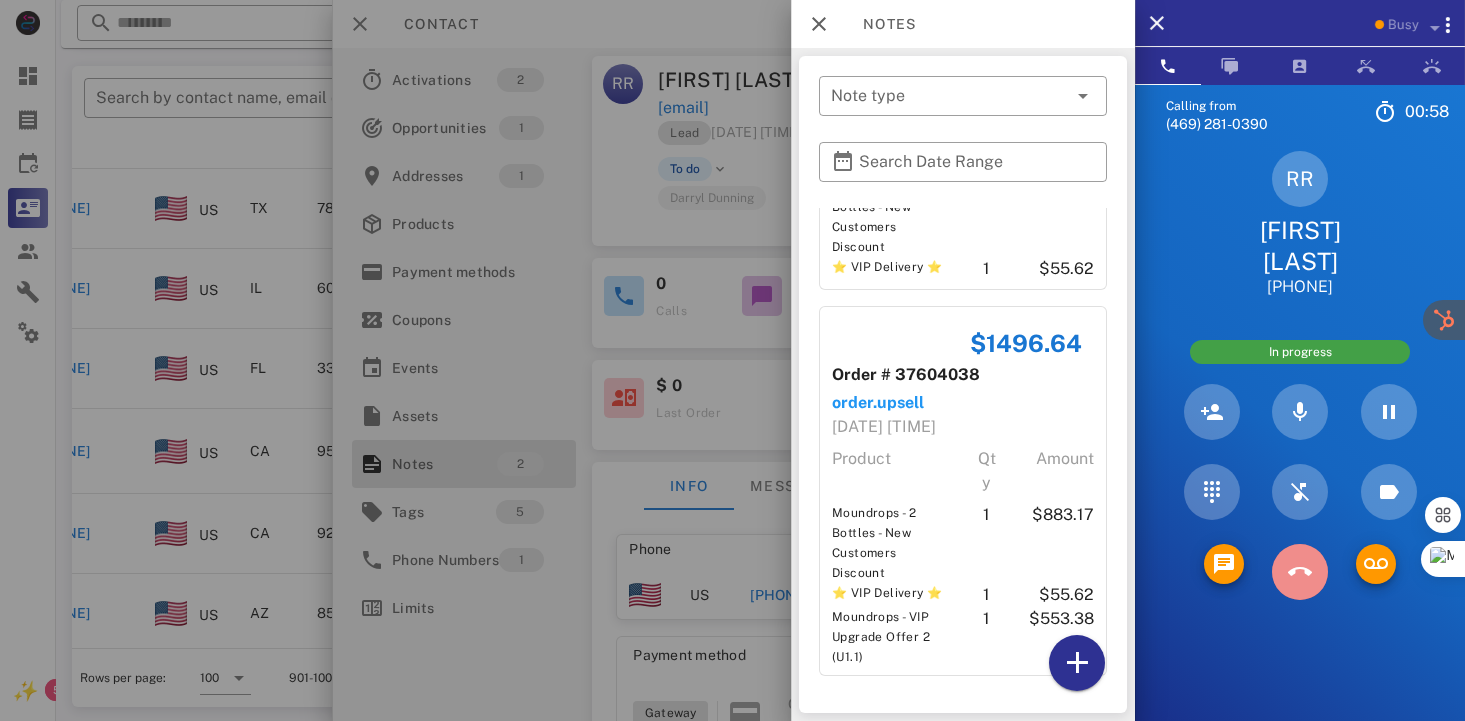 click at bounding box center (1300, 572) 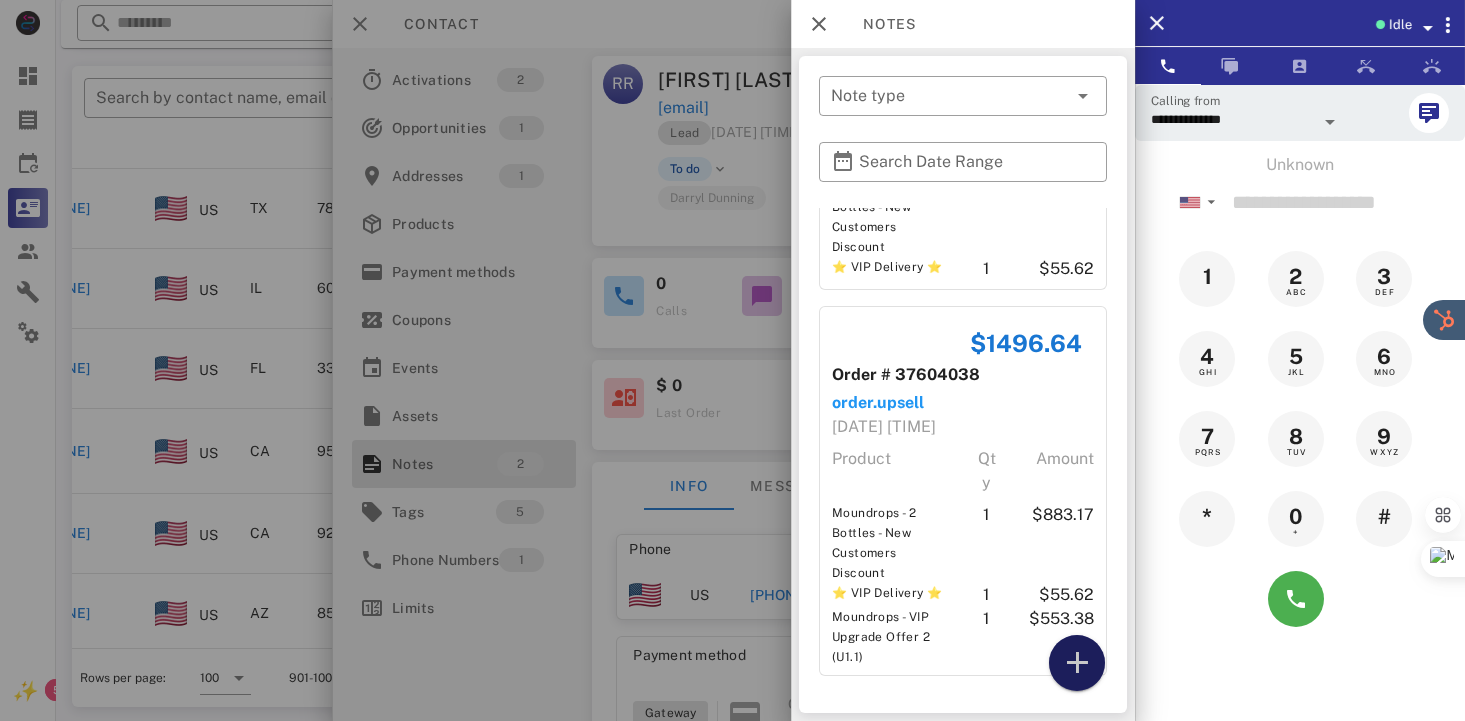 click at bounding box center [1077, 663] 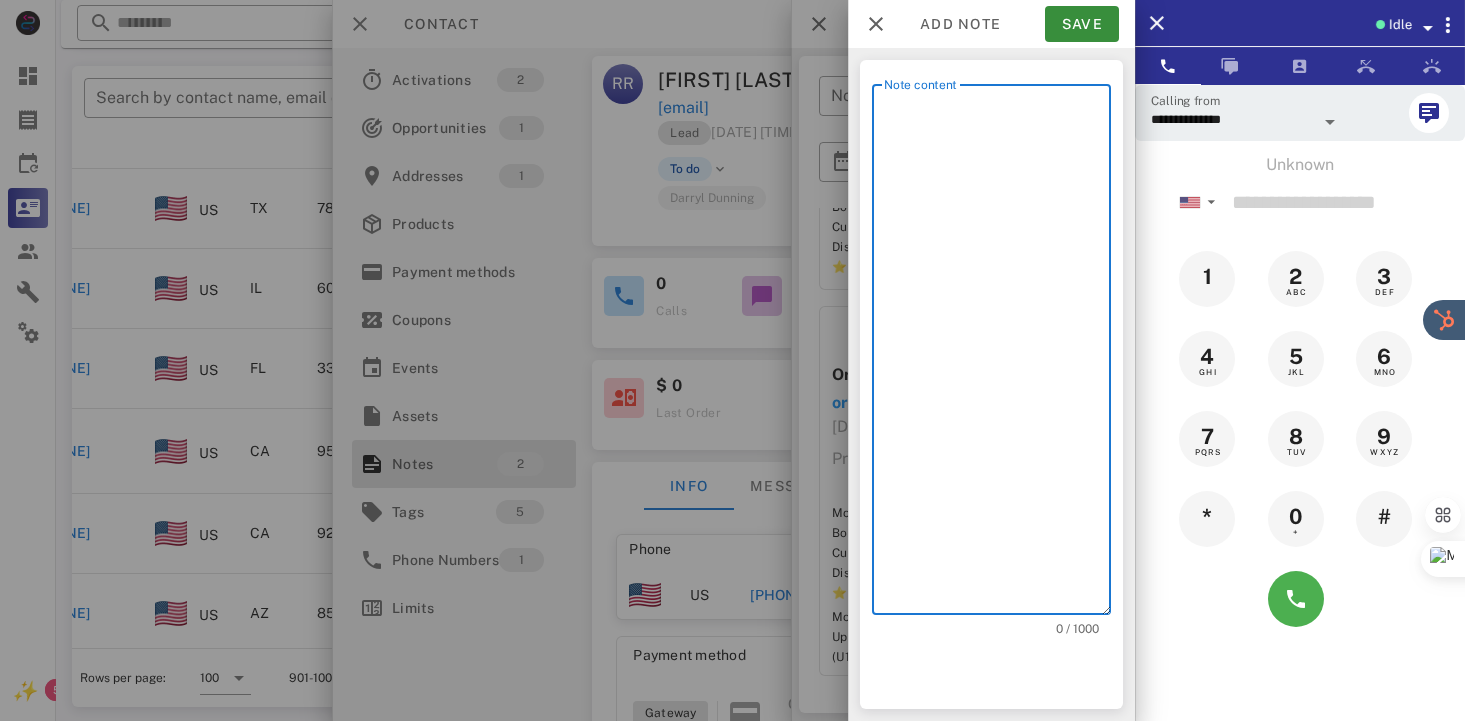 click on "Note content" at bounding box center (997, 354) 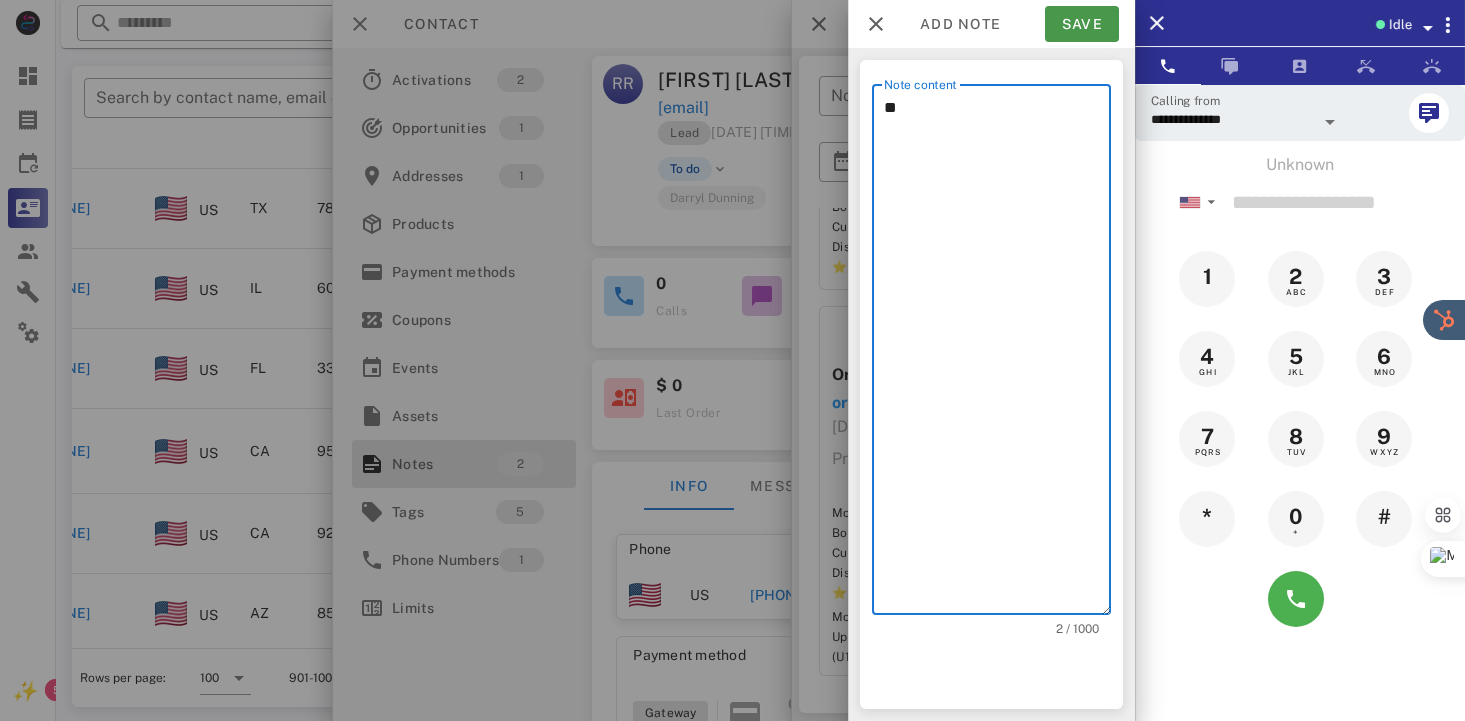 type on "**" 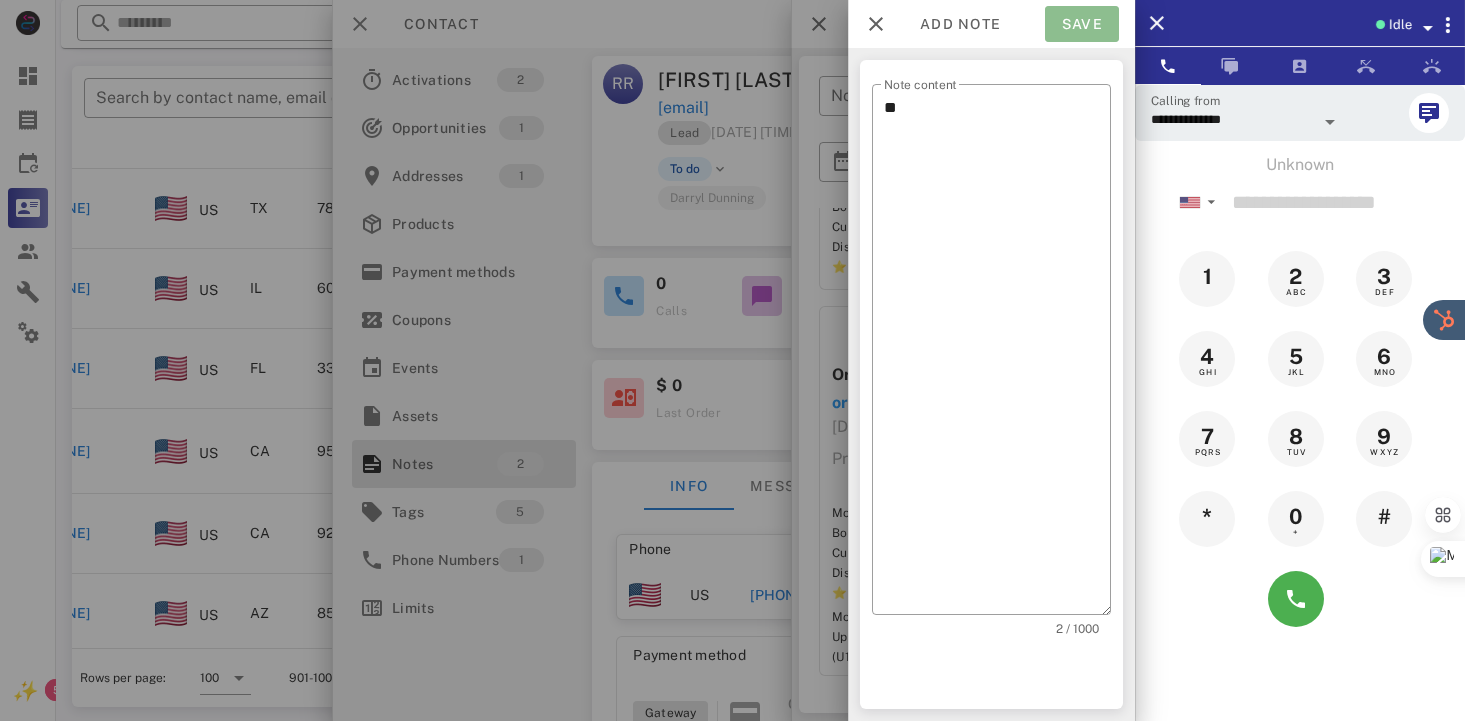 click on "Save" at bounding box center [1082, 24] 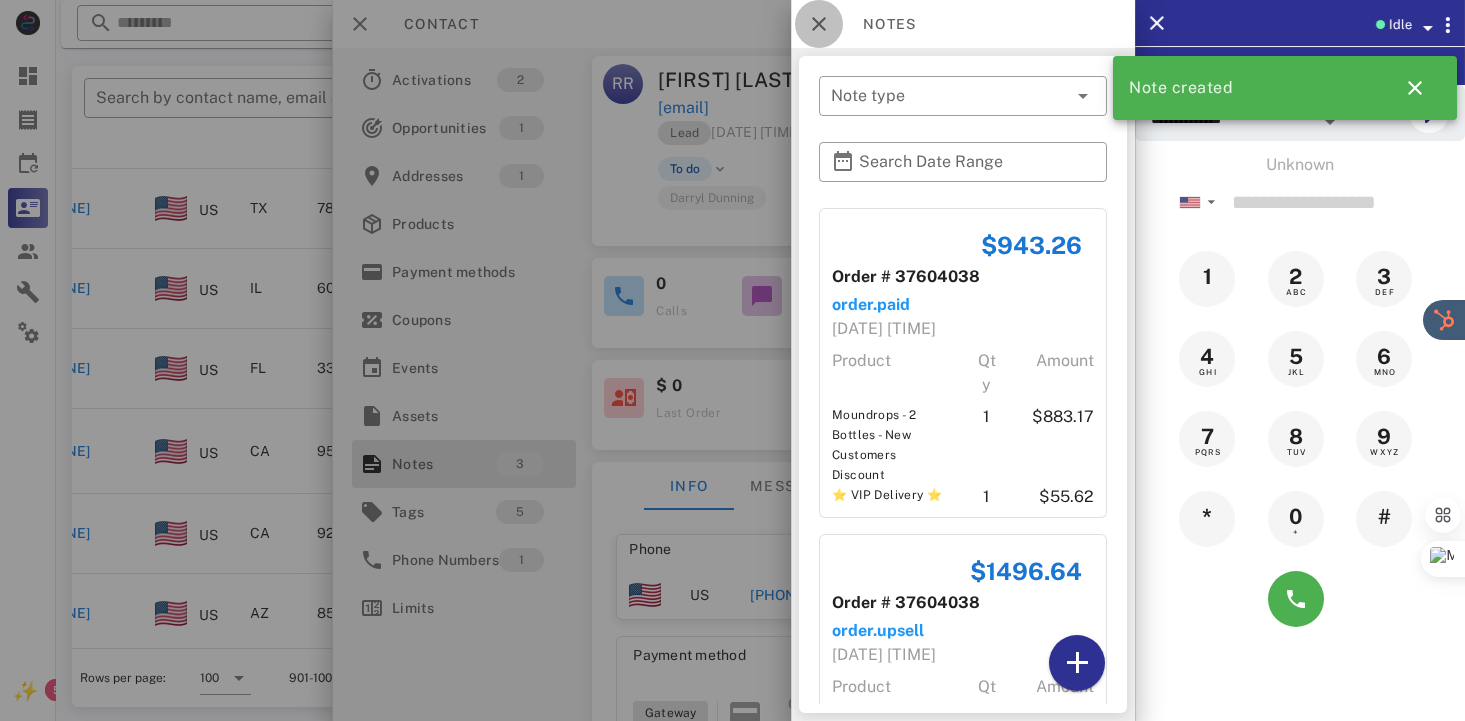 click at bounding box center [819, 24] 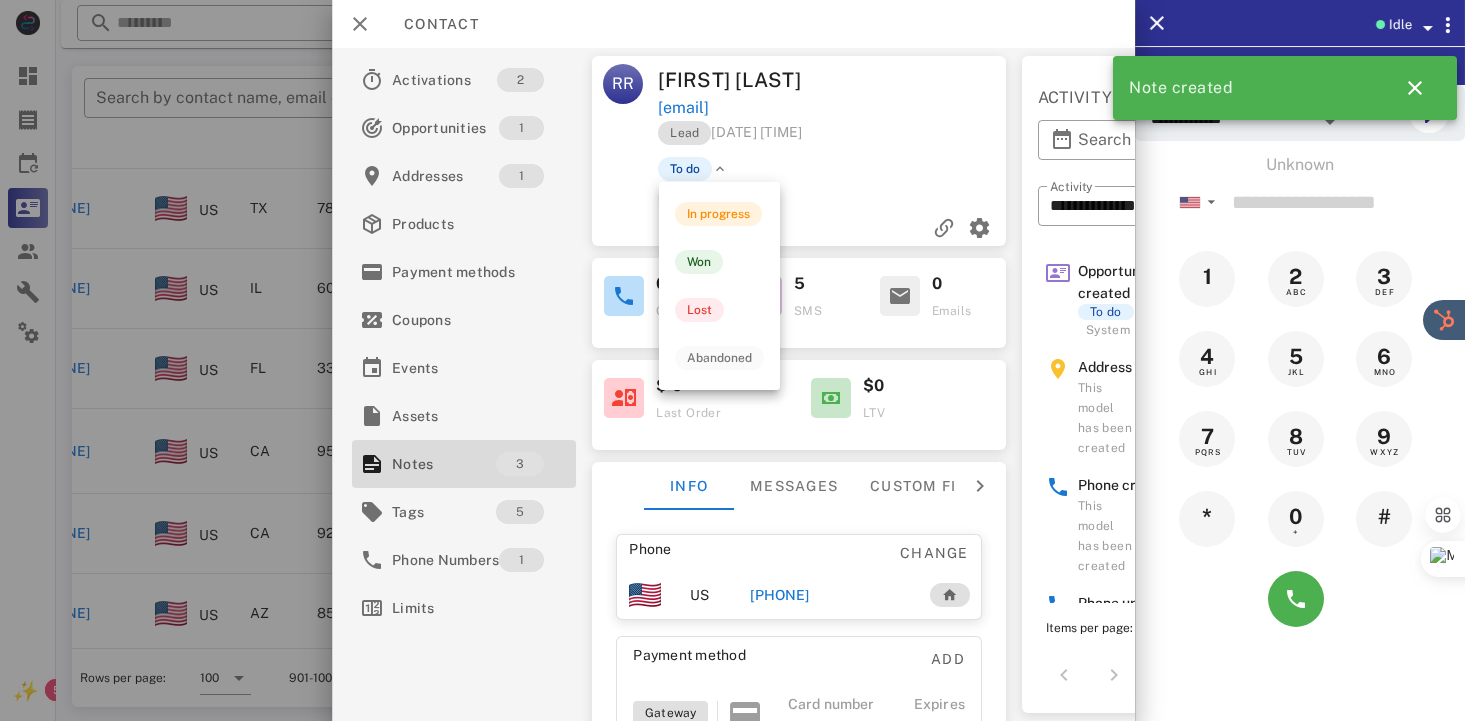 click at bounding box center (721, 169) 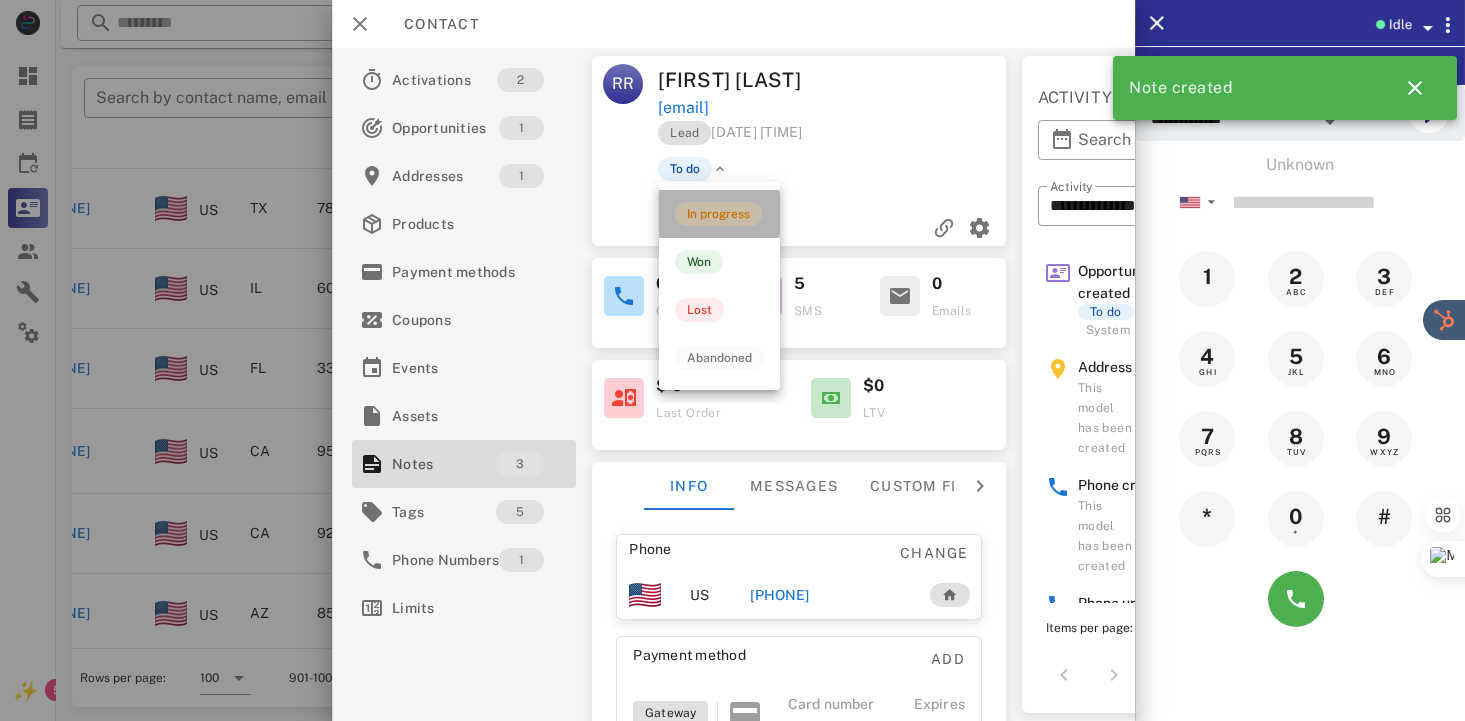 click on "In progress" at bounding box center [718, 214] 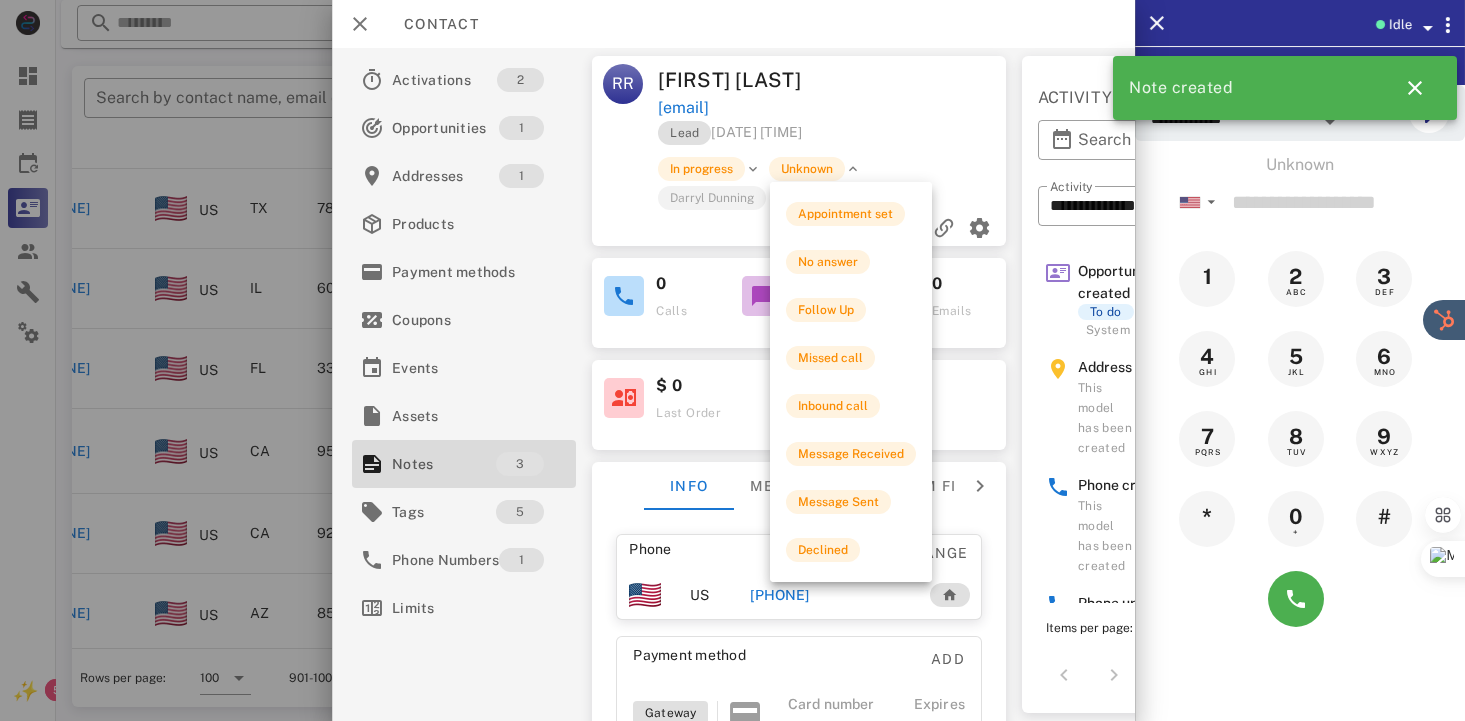 click on "Unknown" at bounding box center (808, 169) 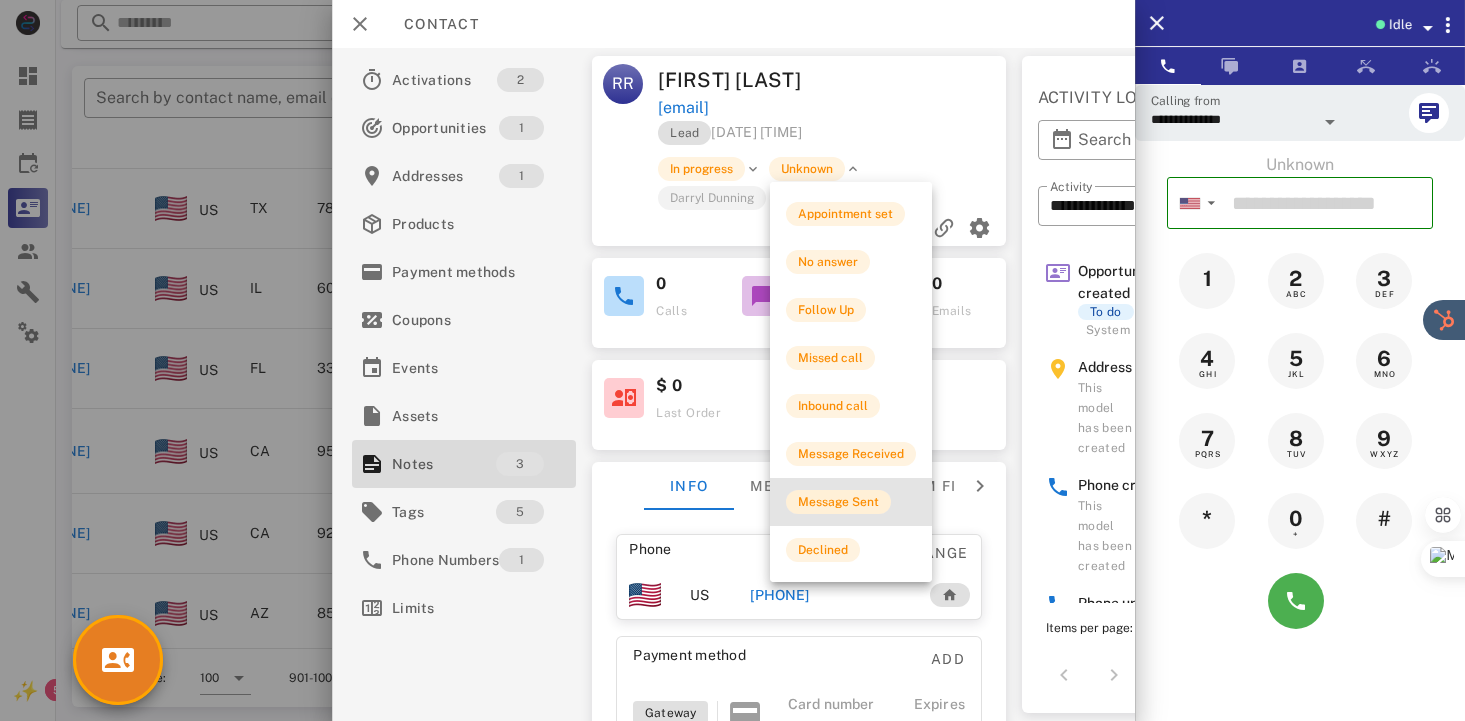 click on "Message Sent" at bounding box center (838, 502) 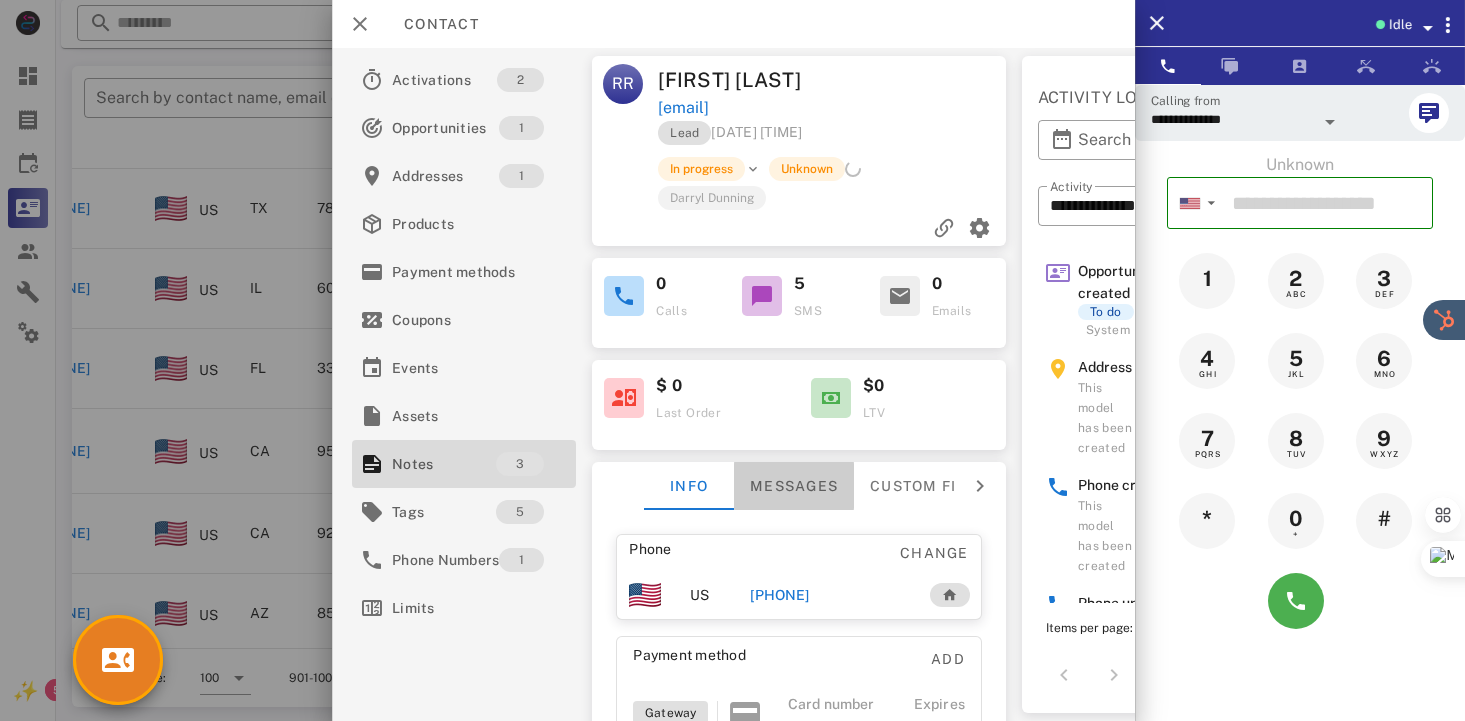 click on "Messages" at bounding box center (794, 486) 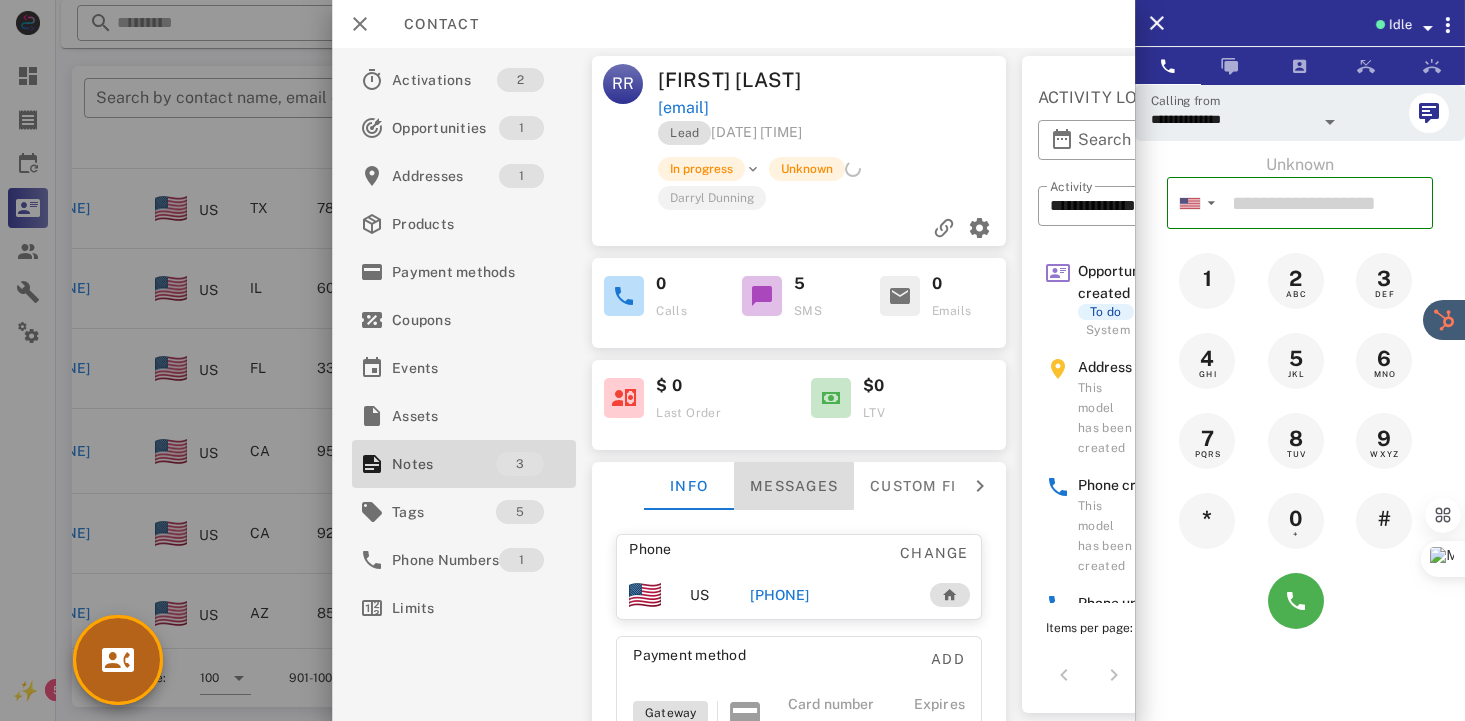 click at bounding box center (118, 660) 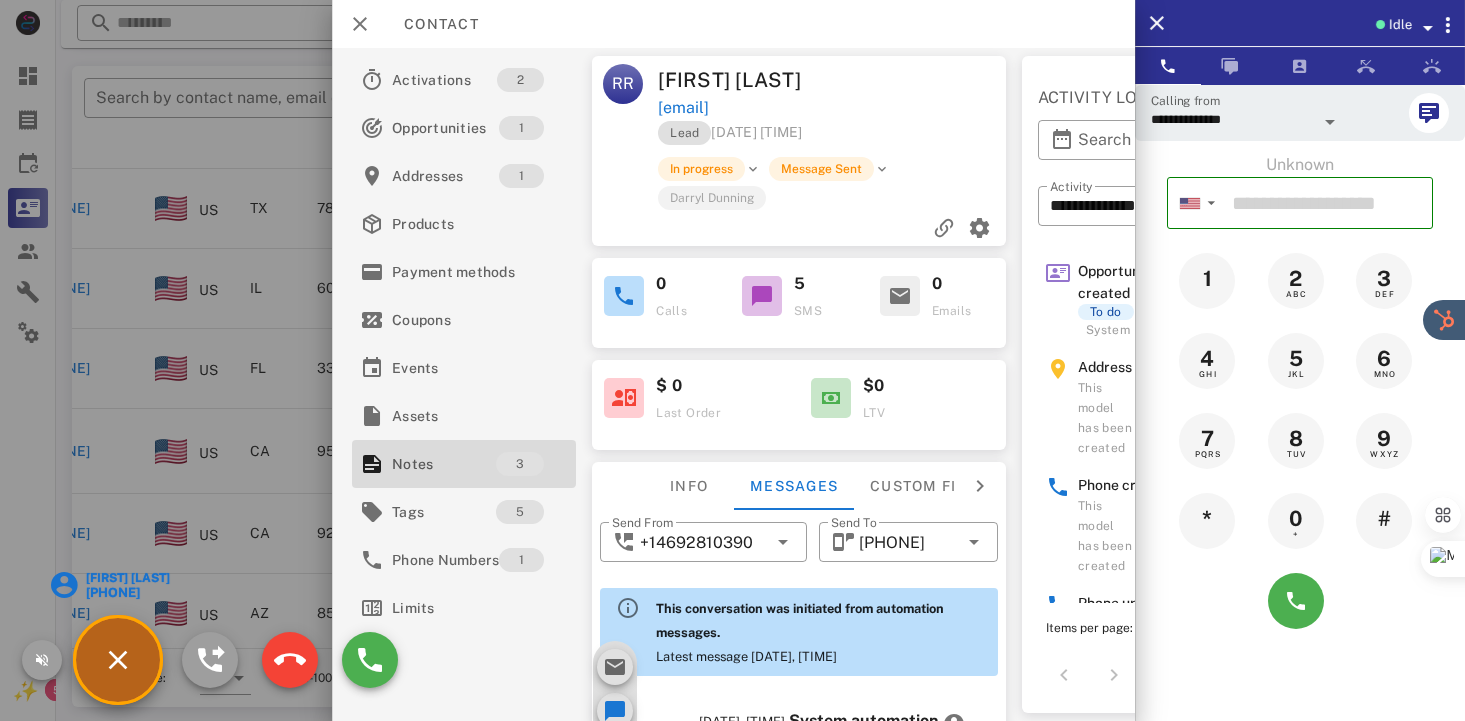 scroll, scrollTop: 671, scrollLeft: 0, axis: vertical 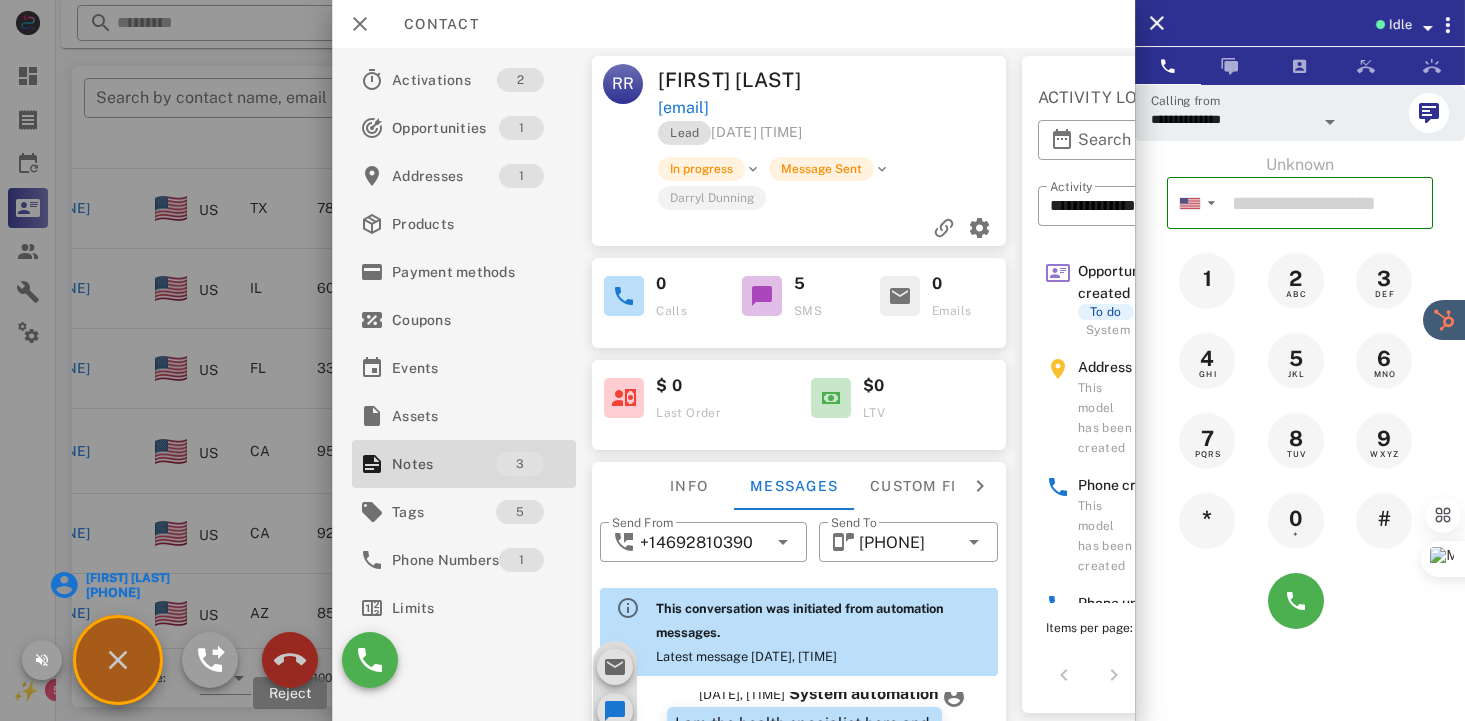 click at bounding box center [290, 660] 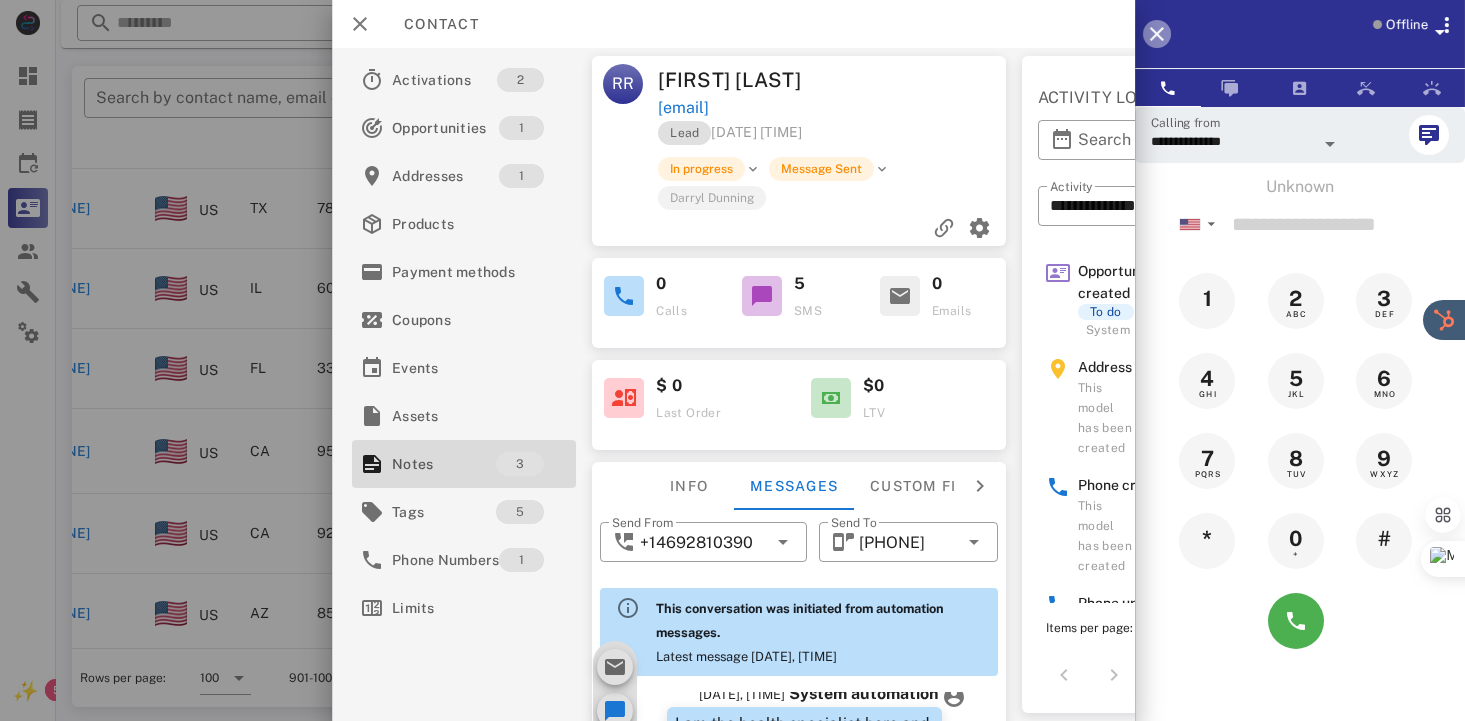 click at bounding box center [1157, 34] 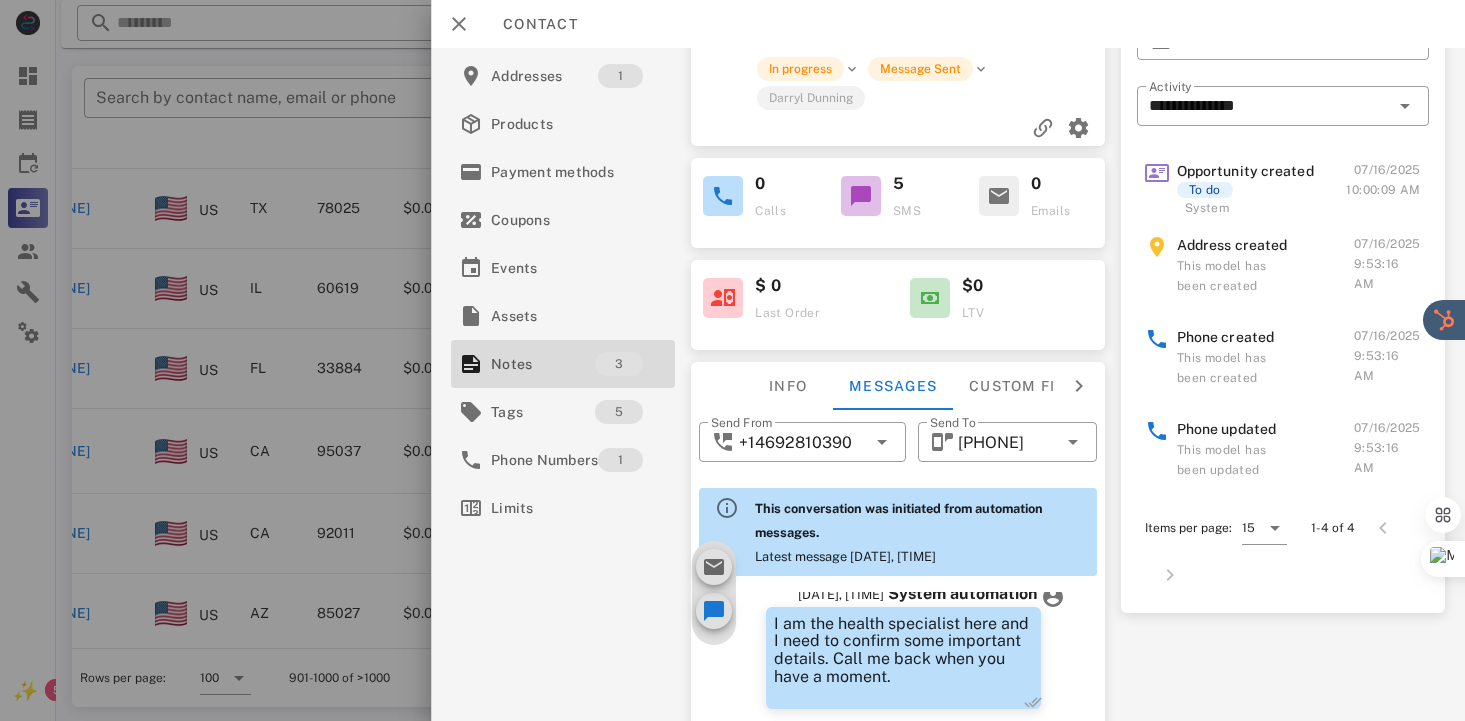 scroll, scrollTop: 258, scrollLeft: 0, axis: vertical 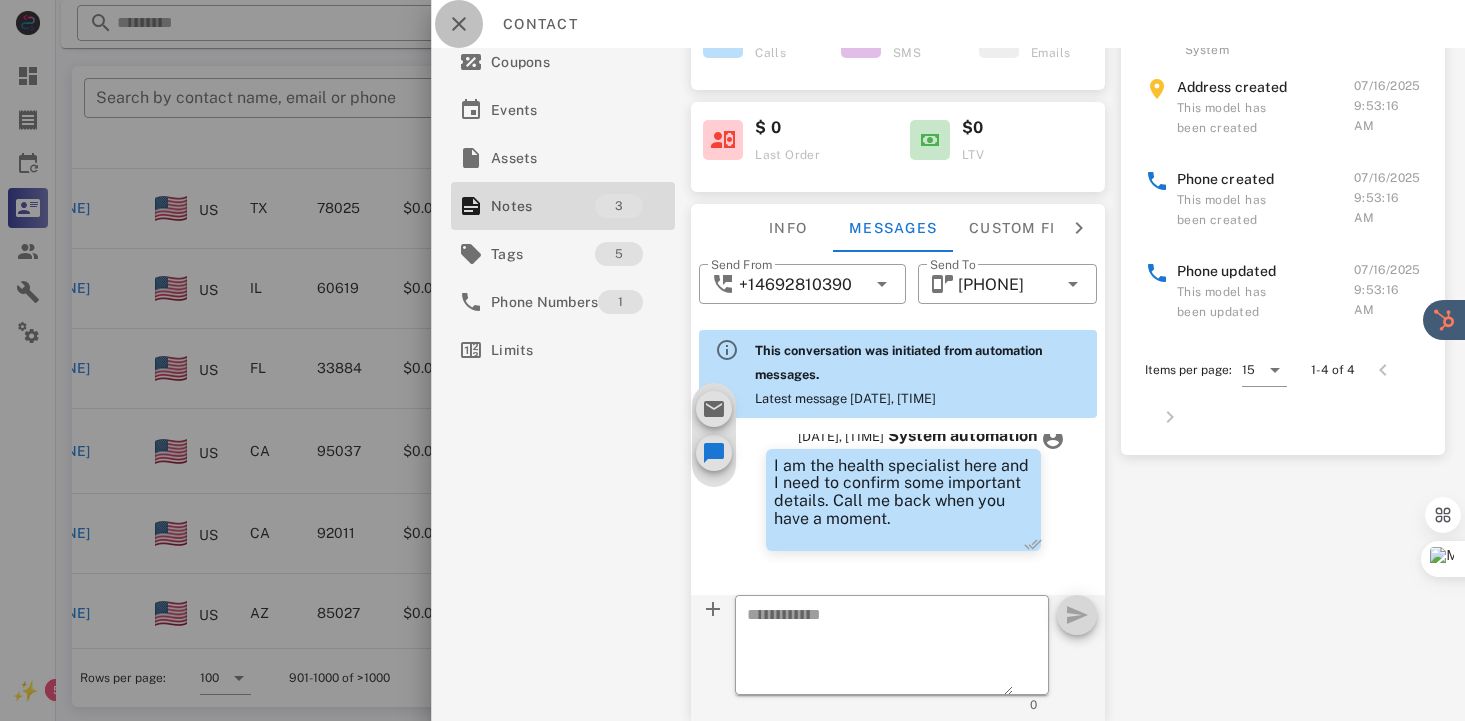 click at bounding box center [459, 24] 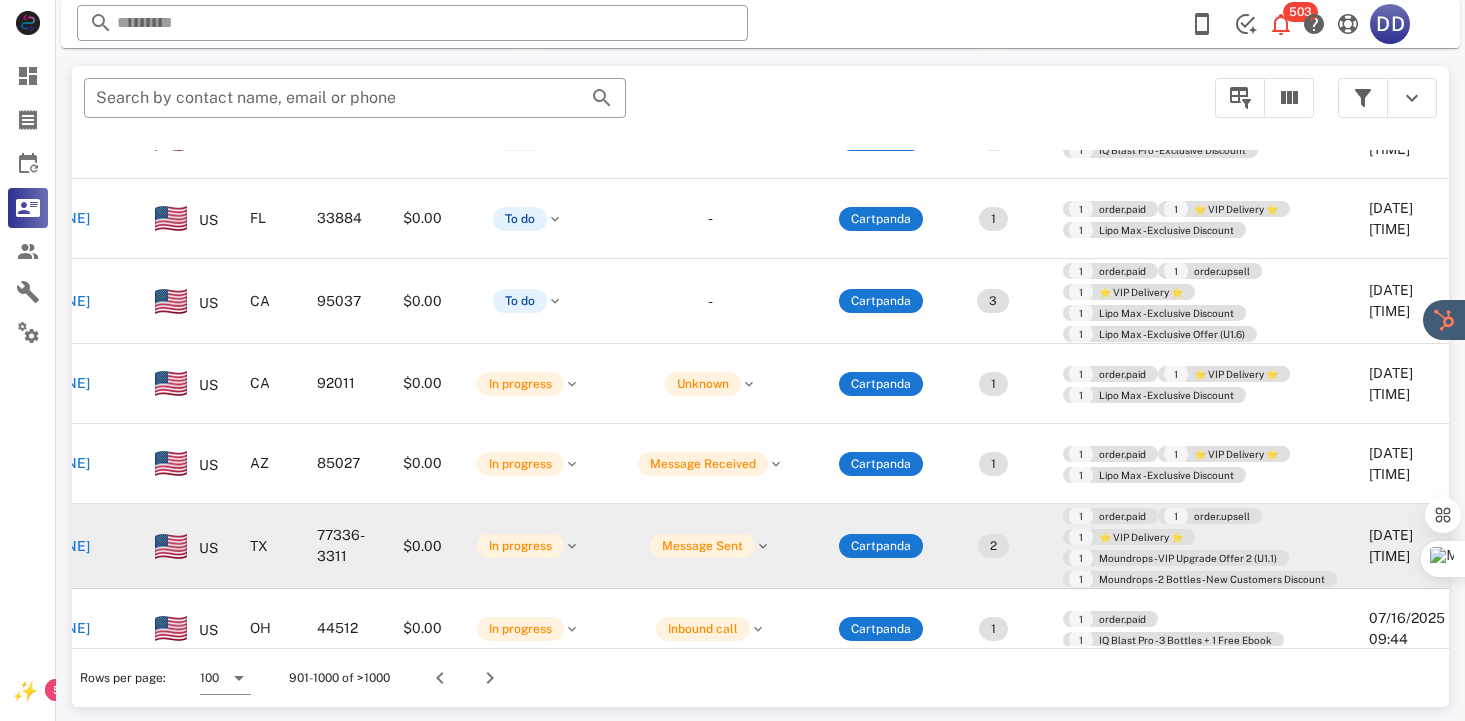 scroll, scrollTop: 1550, scrollLeft: 150, axis: both 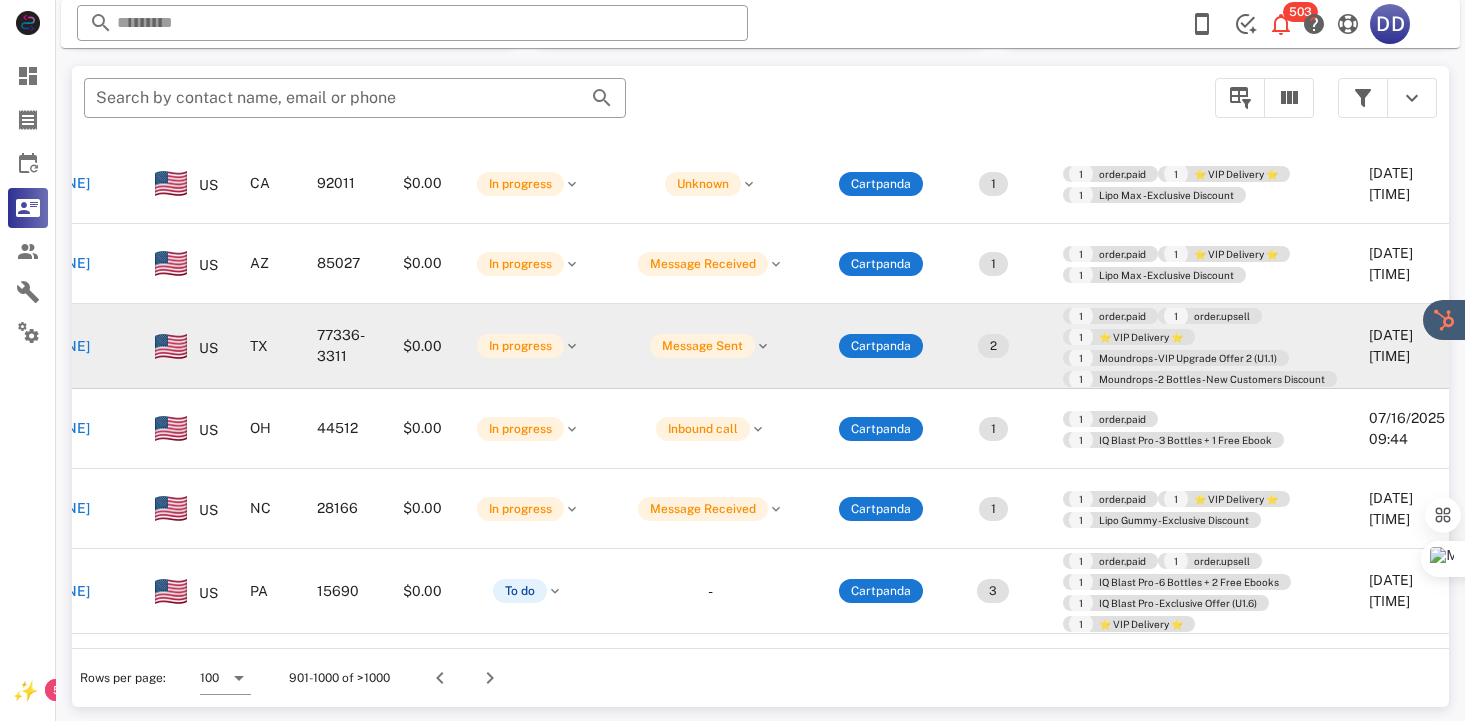 click on "​ Search by contact name, email or phone" at bounding box center (637, 108) 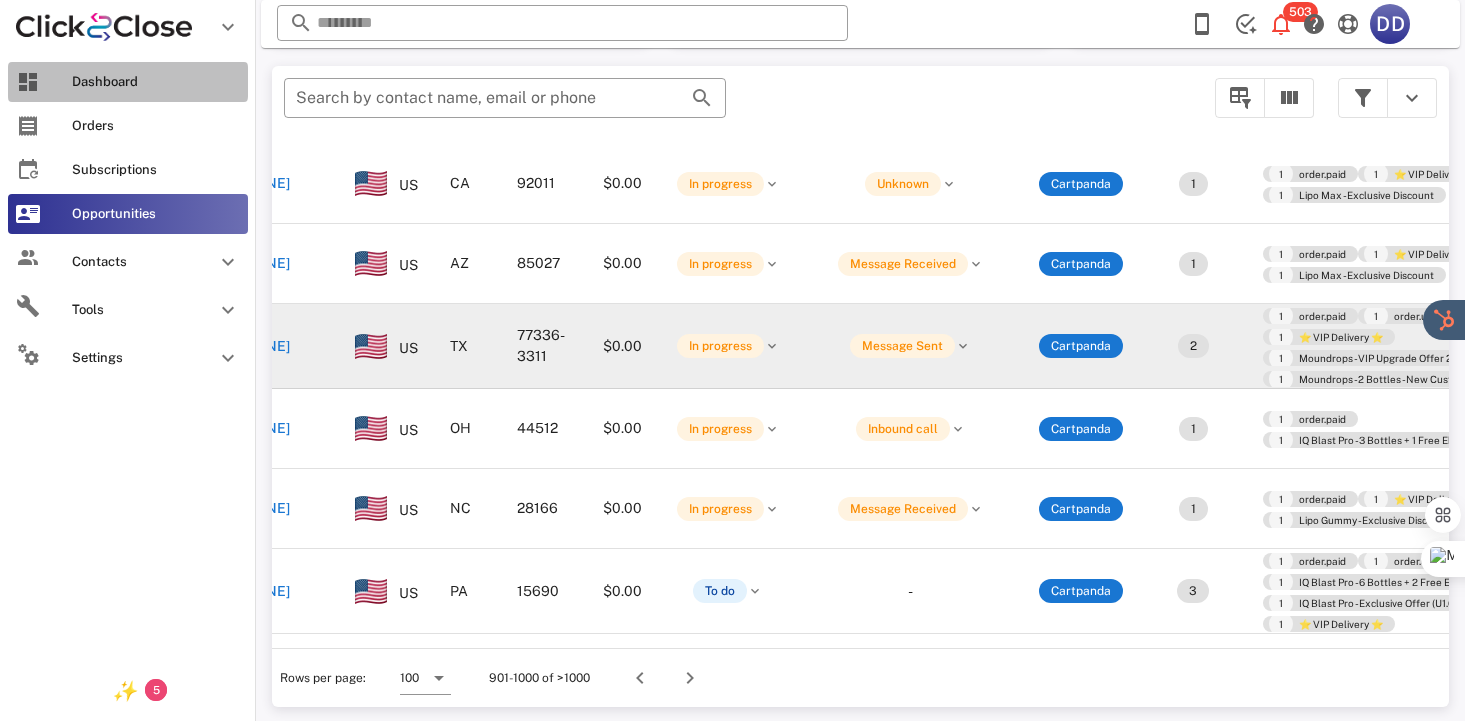 click on "Dashboard" at bounding box center (156, 82) 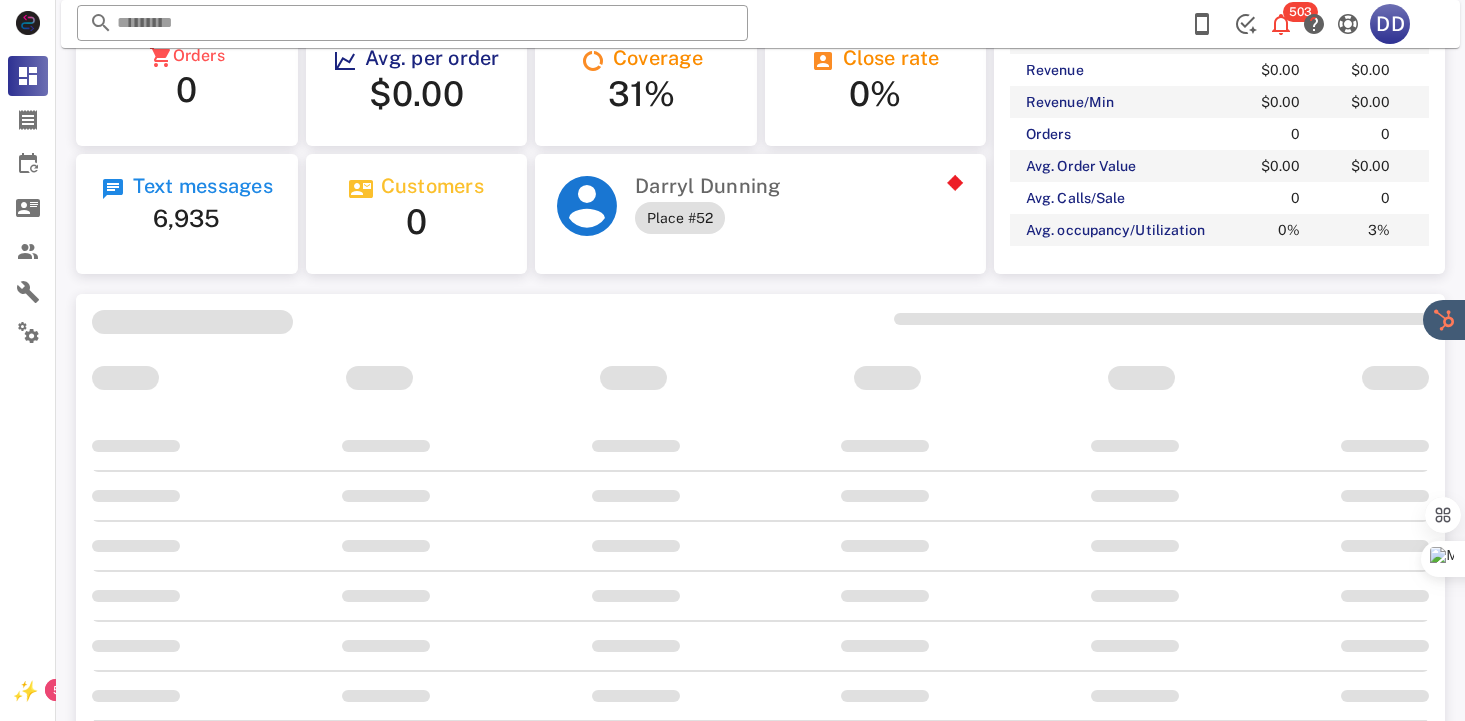 scroll, scrollTop: 0, scrollLeft: 0, axis: both 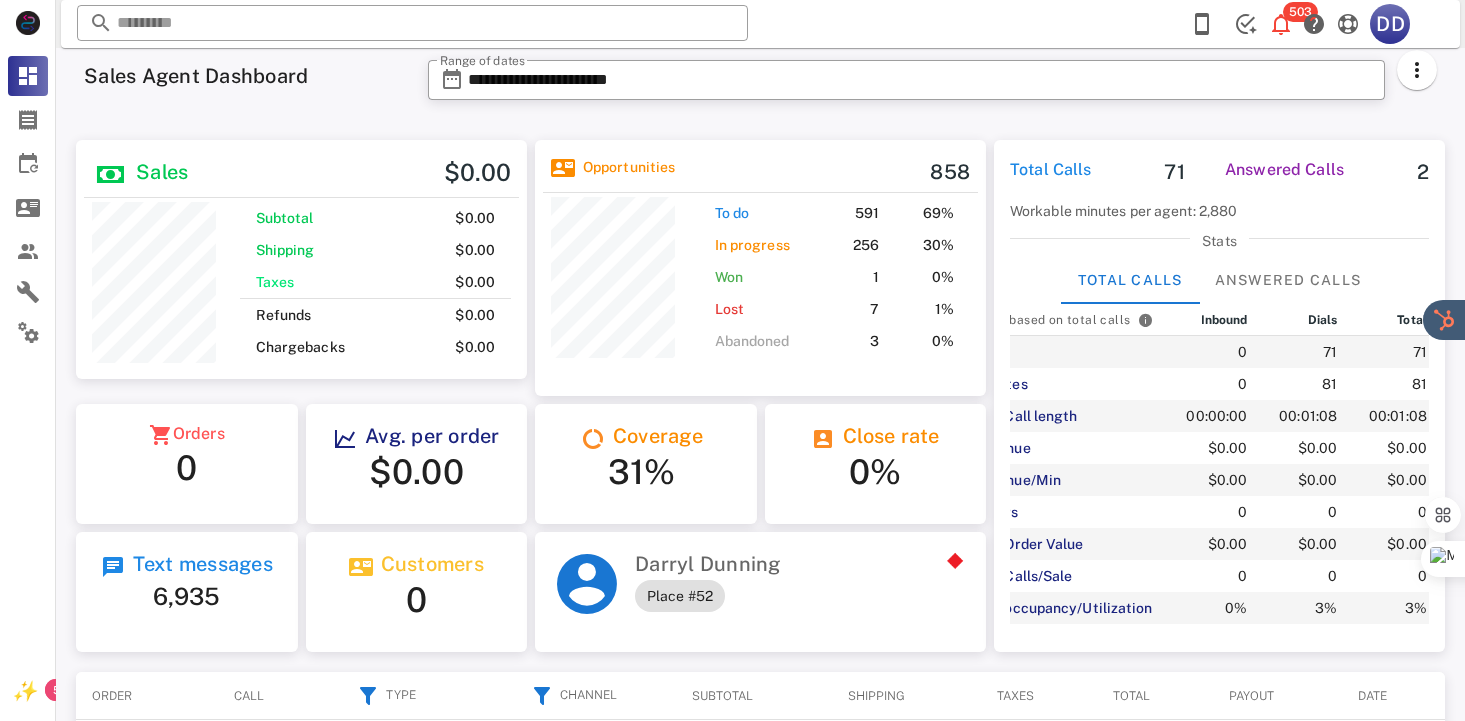 click on "​ 503 DD Reload browser Accept" at bounding box center (760, 24) 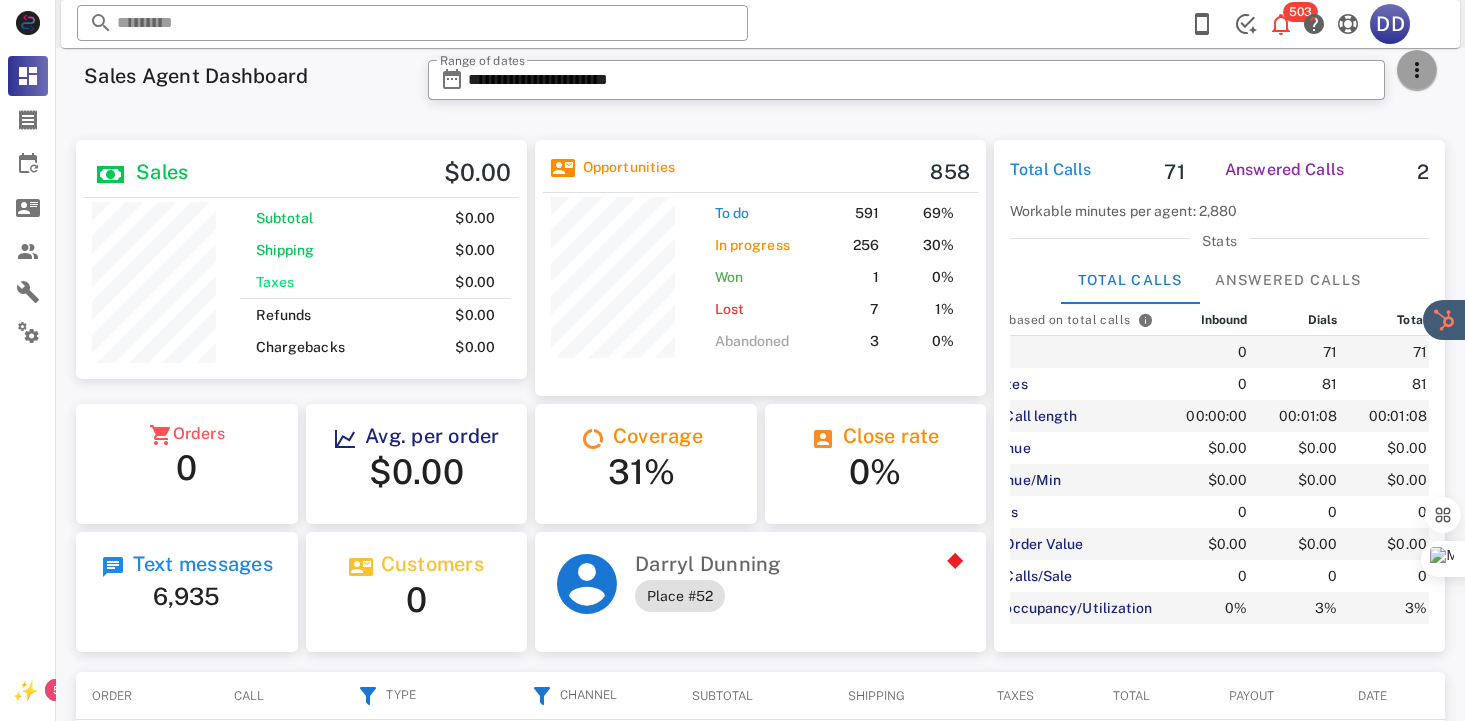click at bounding box center (1417, 70) 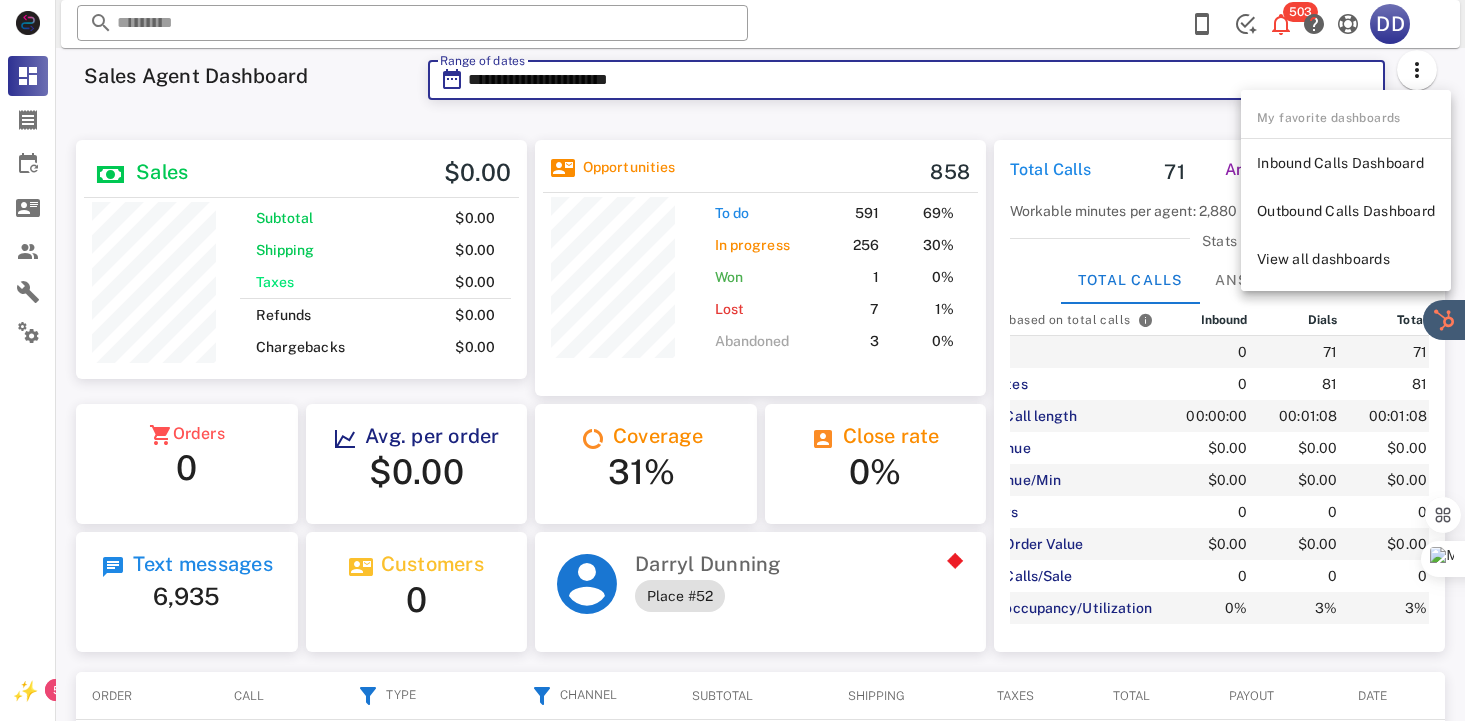 click on "**********" at bounding box center (920, 80) 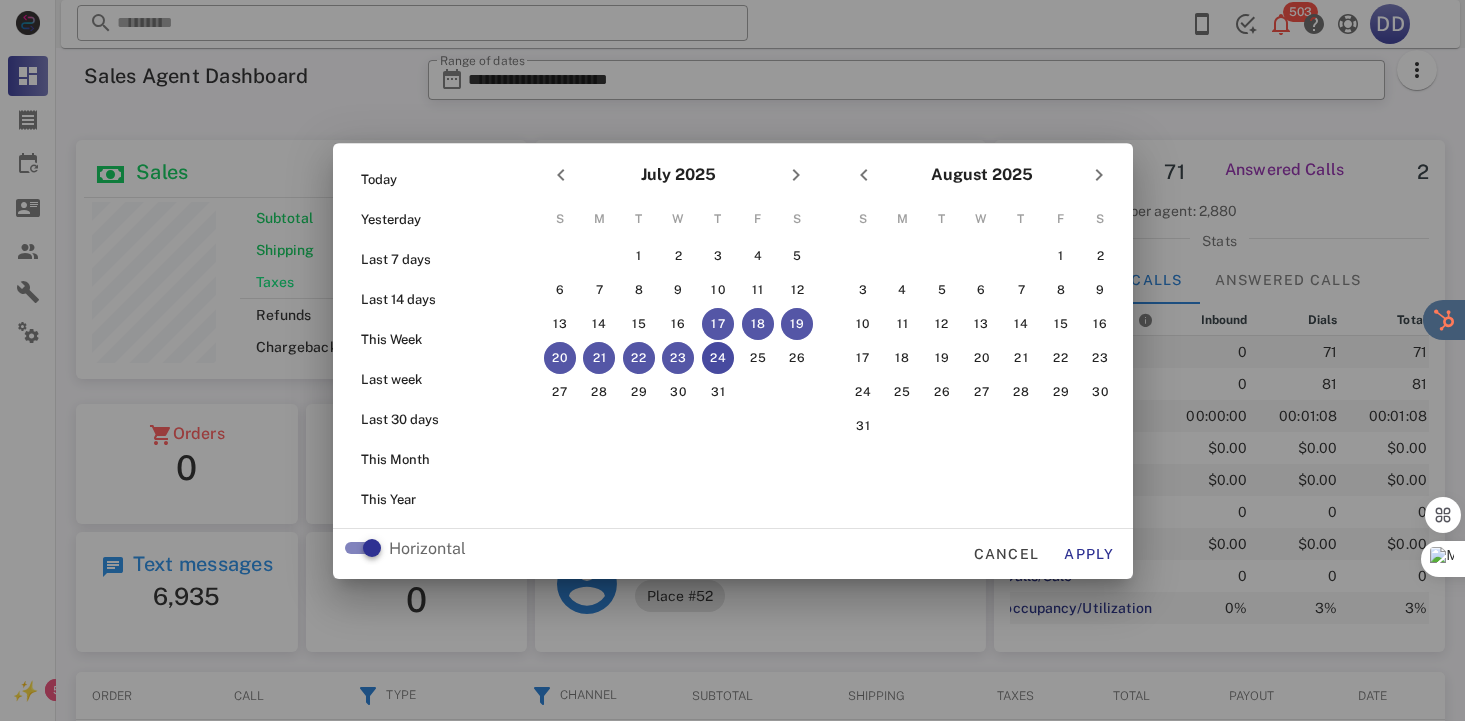 click at bounding box center [732, 360] 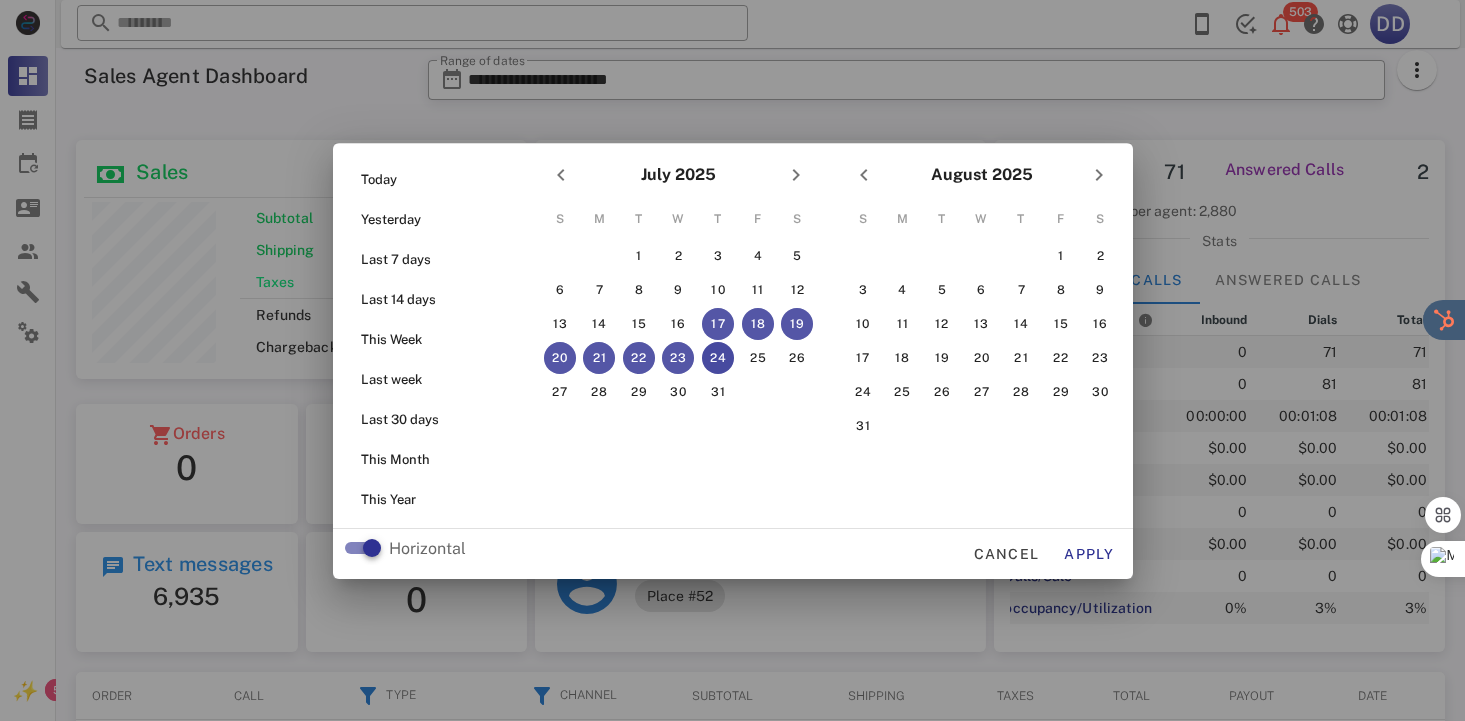 click at bounding box center (732, 360) 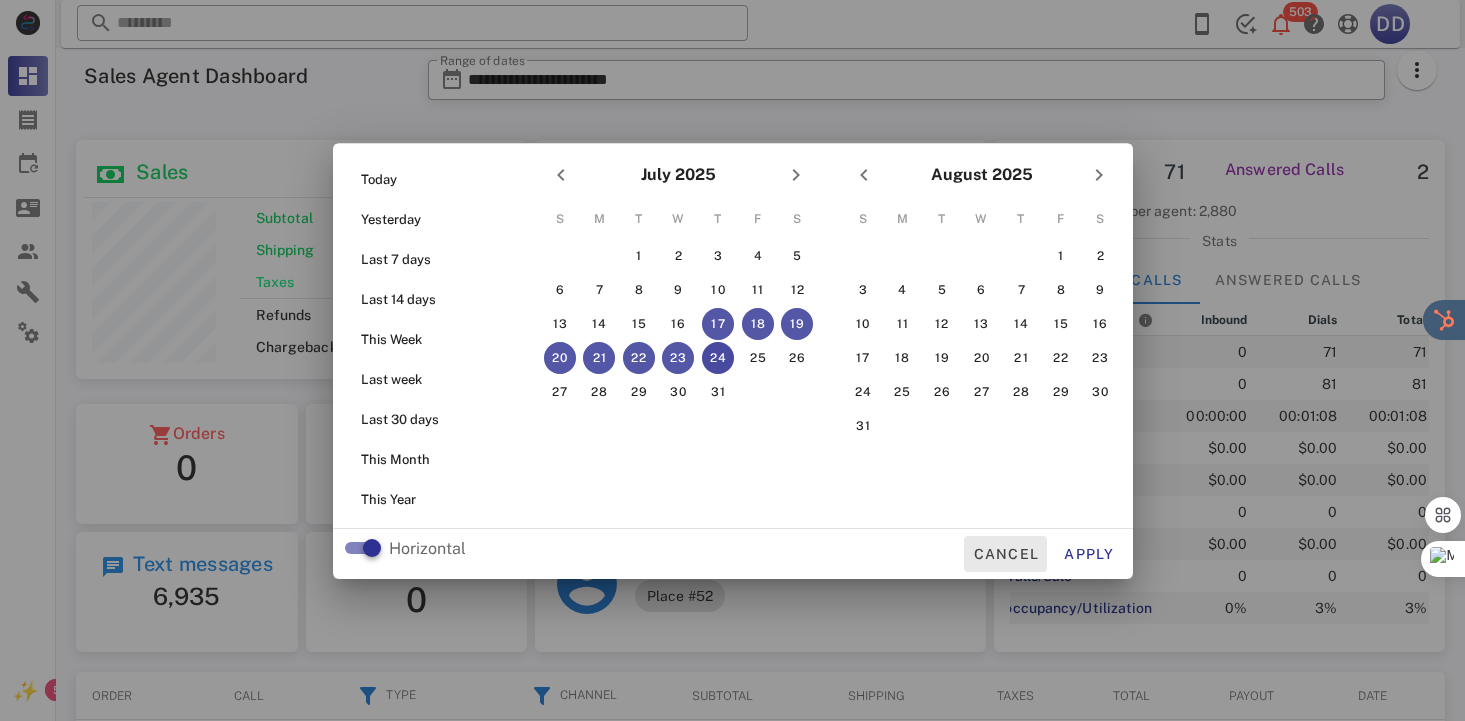 click on "Cancel" at bounding box center (1005, 554) 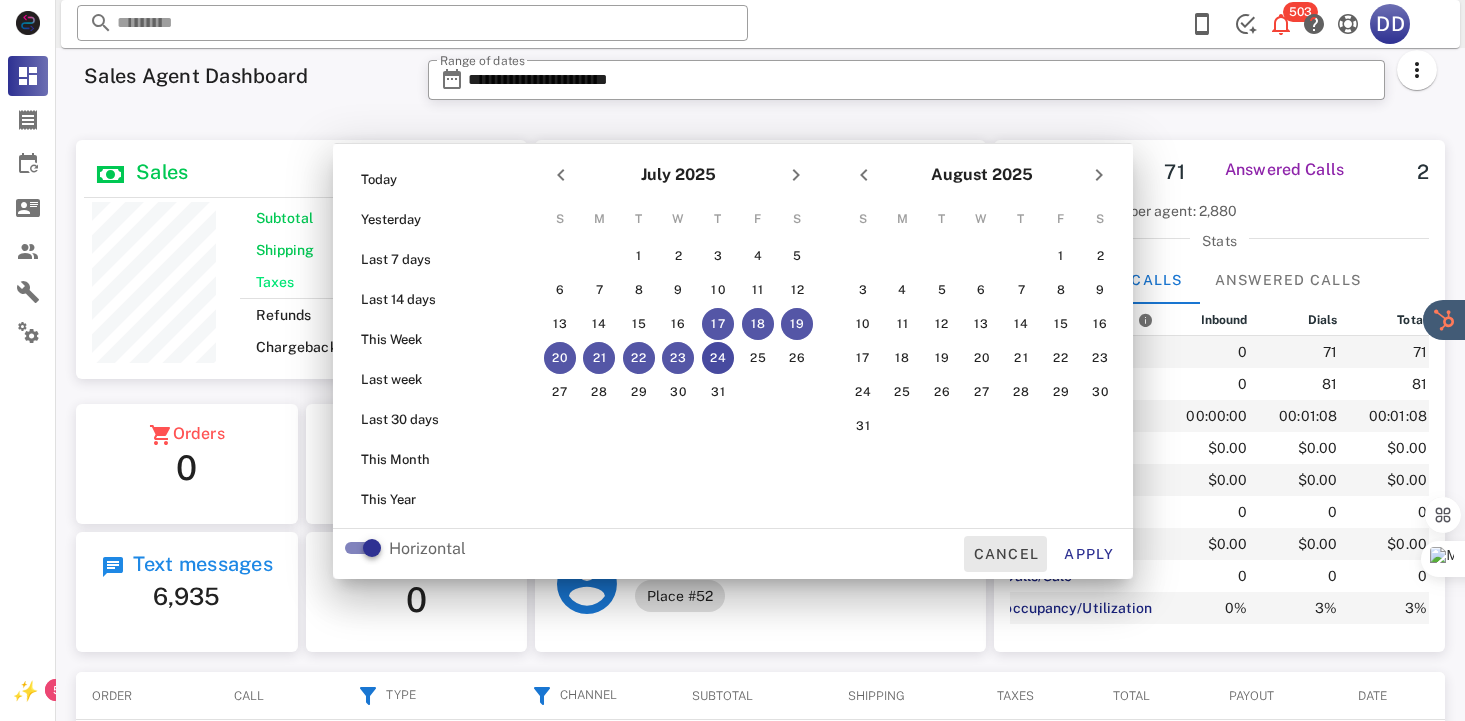 click on "Cancel" at bounding box center [1005, 554] 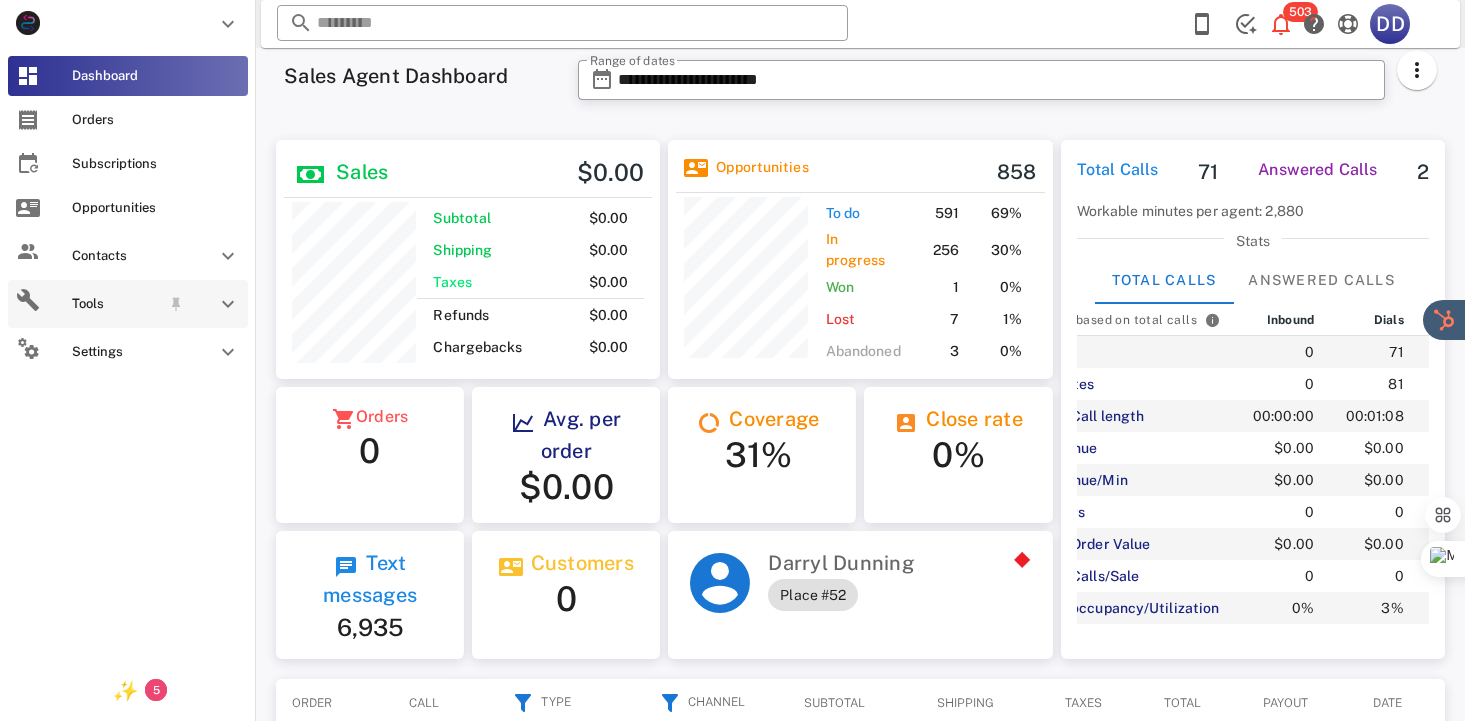 scroll, scrollTop: 240, scrollLeft: 385, axis: both 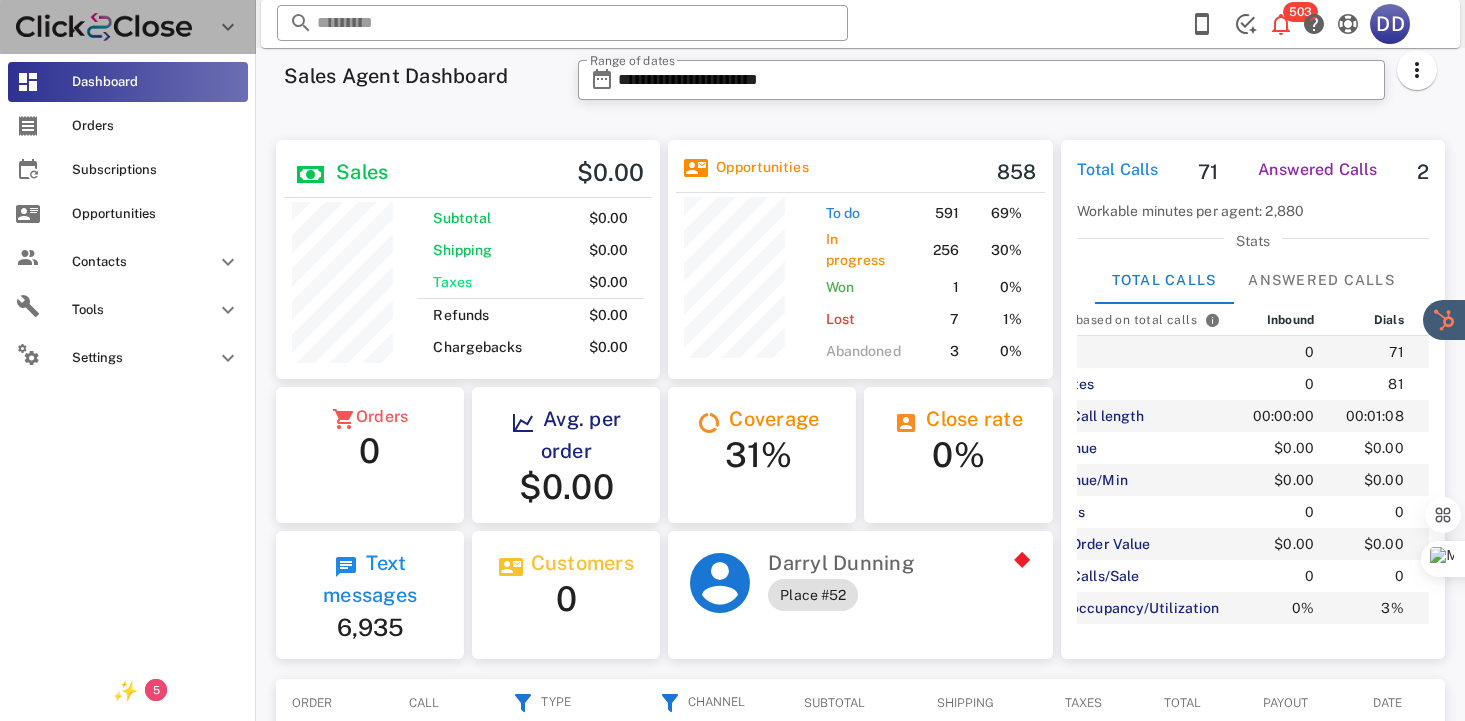 click at bounding box center [228, 27] 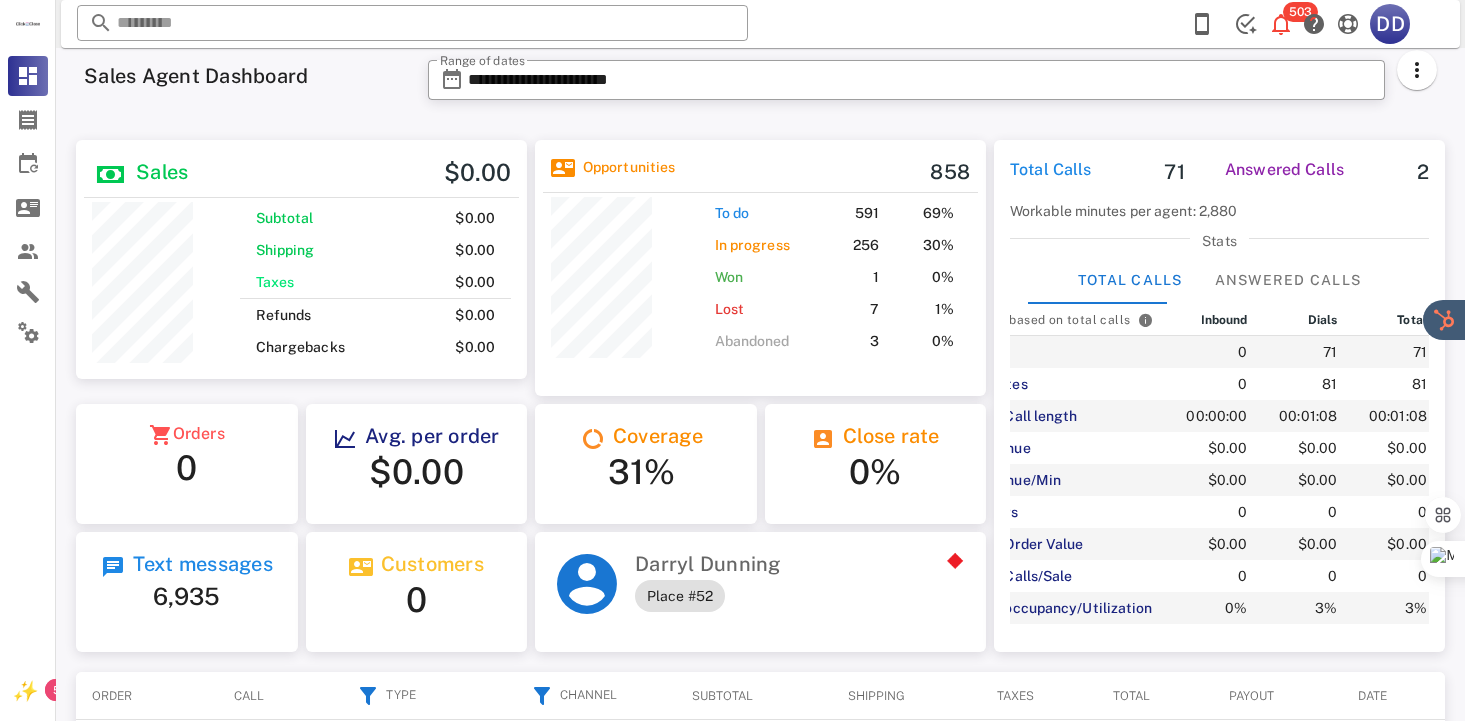 scroll, scrollTop: 999761, scrollLeft: 999551, axis: both 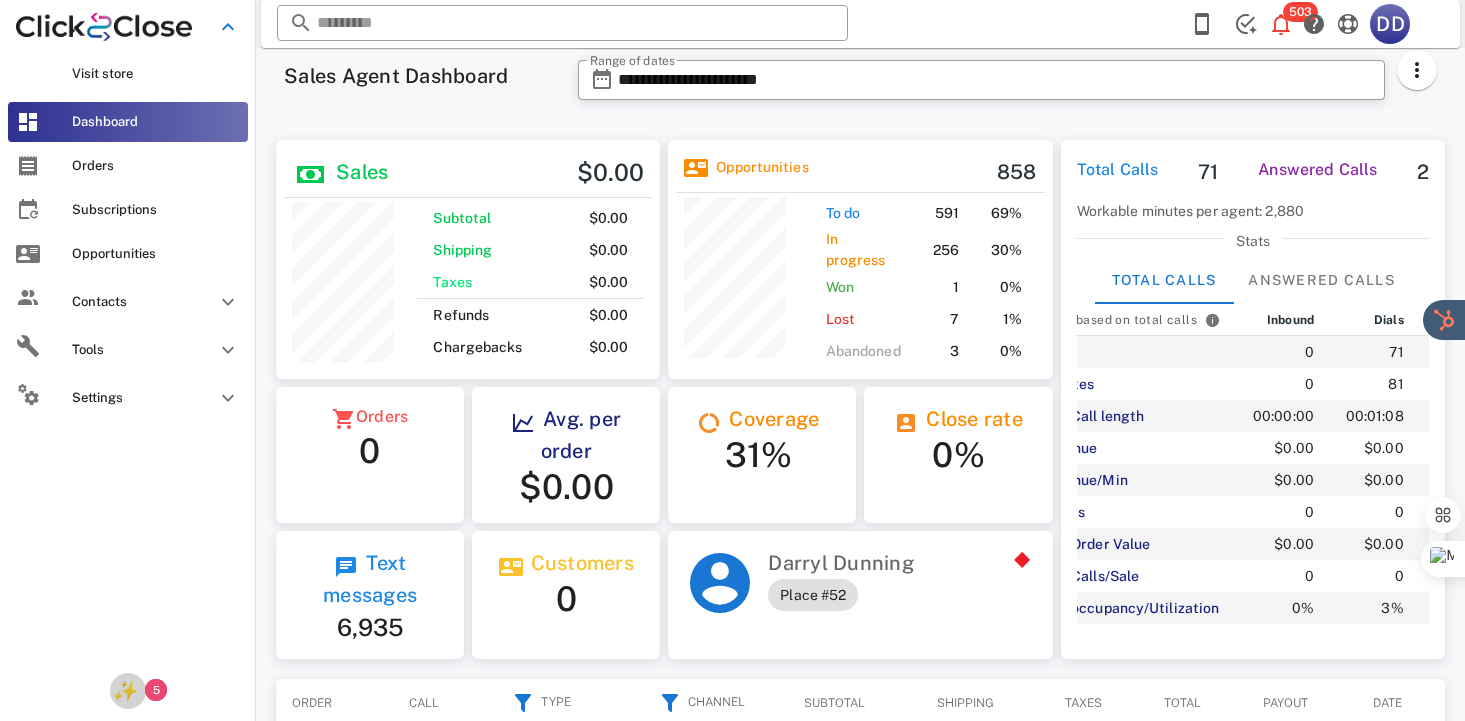 click on "5" at bounding box center [156, 690] 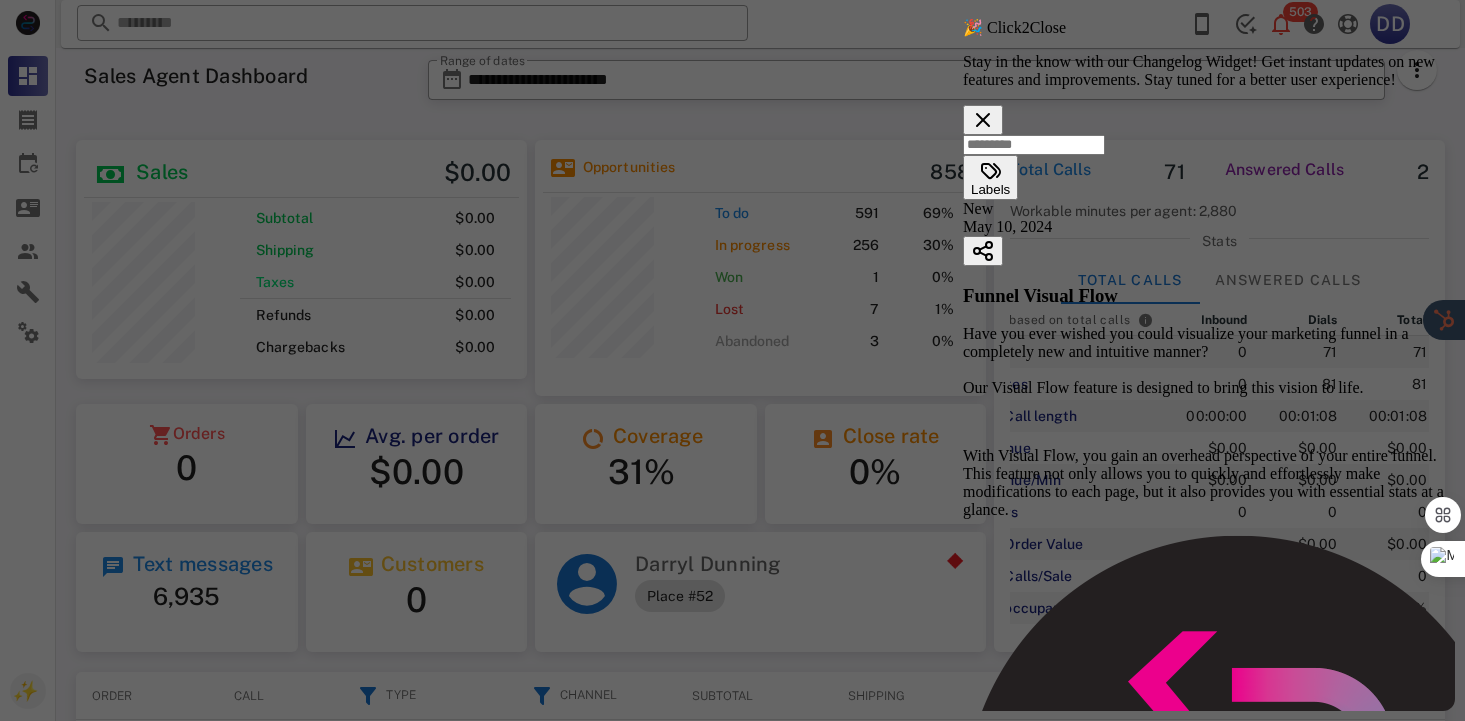 scroll, scrollTop: 999761, scrollLeft: 999548, axis: both 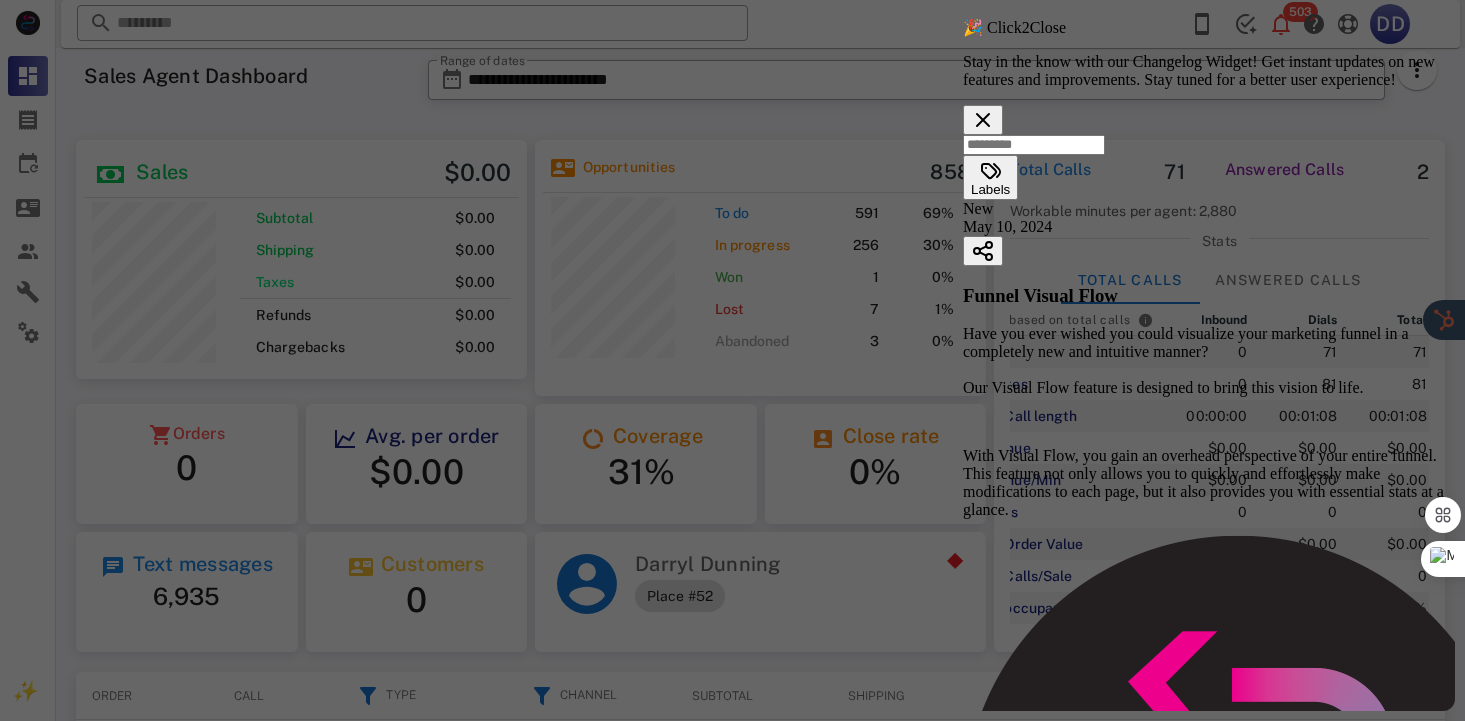 click at bounding box center [983, 120] 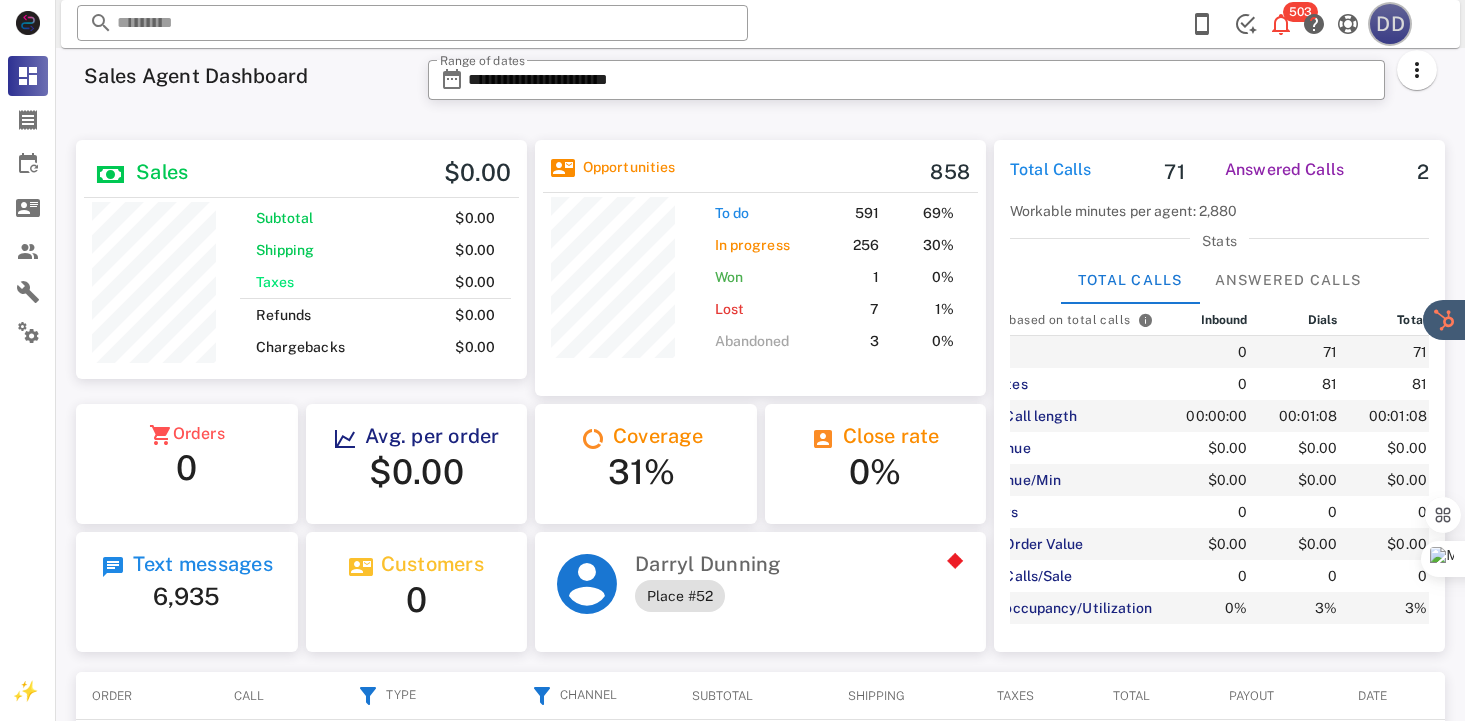 click on "DD" at bounding box center (1390, 24) 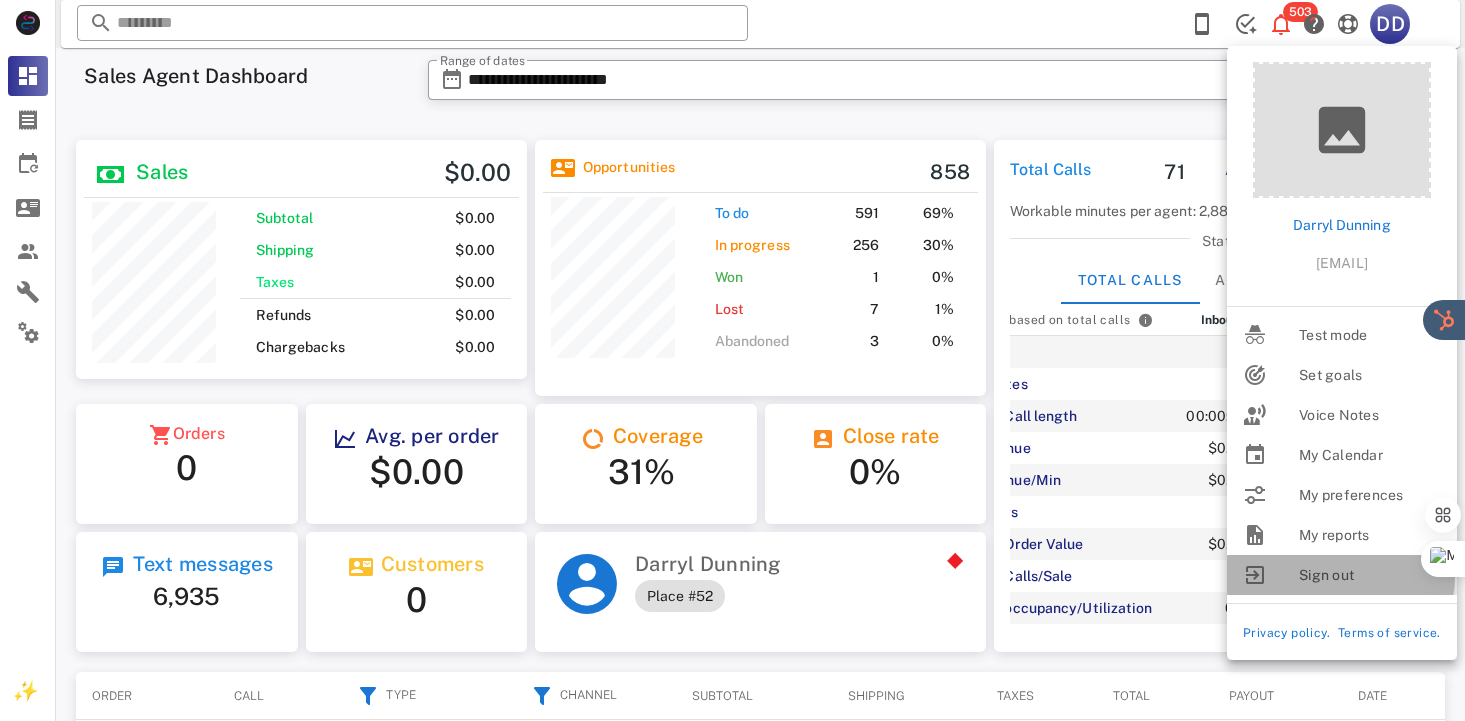 click on "Sign out" at bounding box center [1370, 575] 